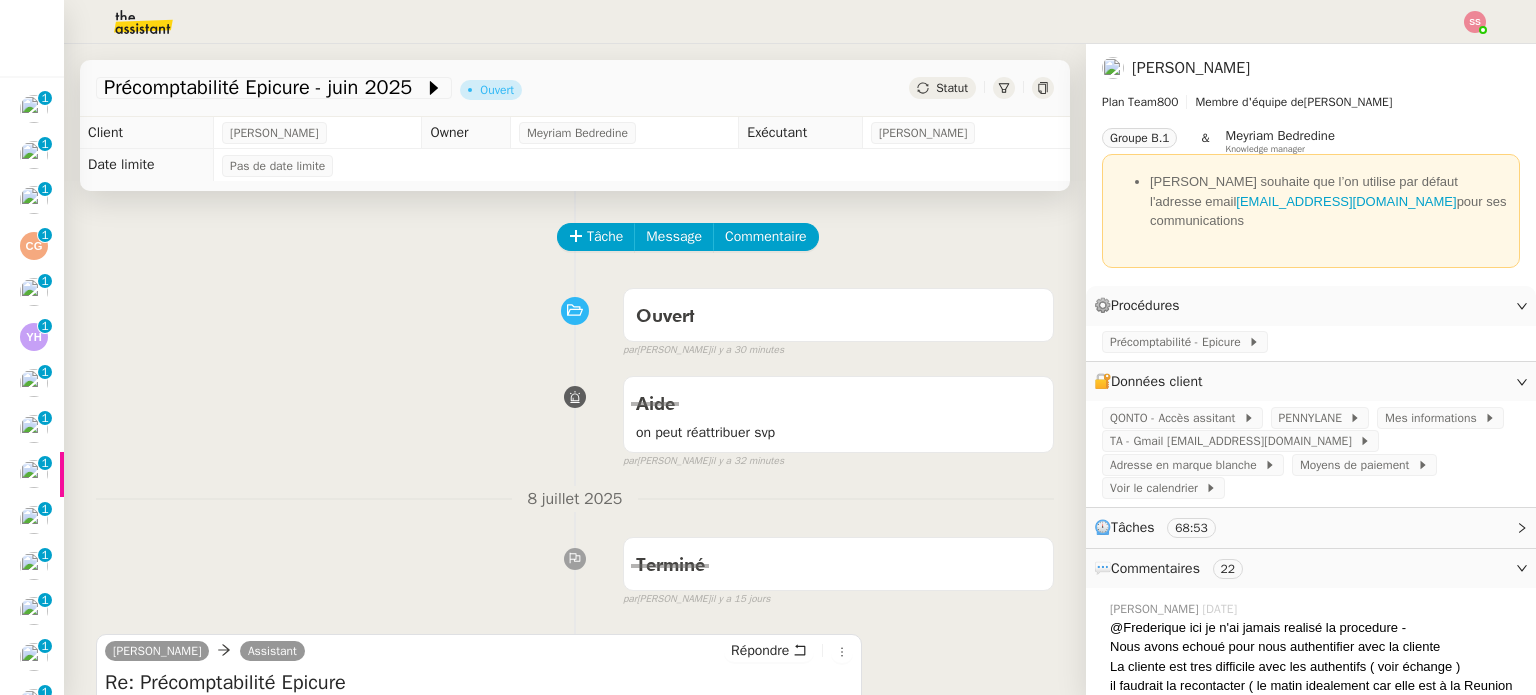 scroll, scrollTop: 0, scrollLeft: 0, axis: both 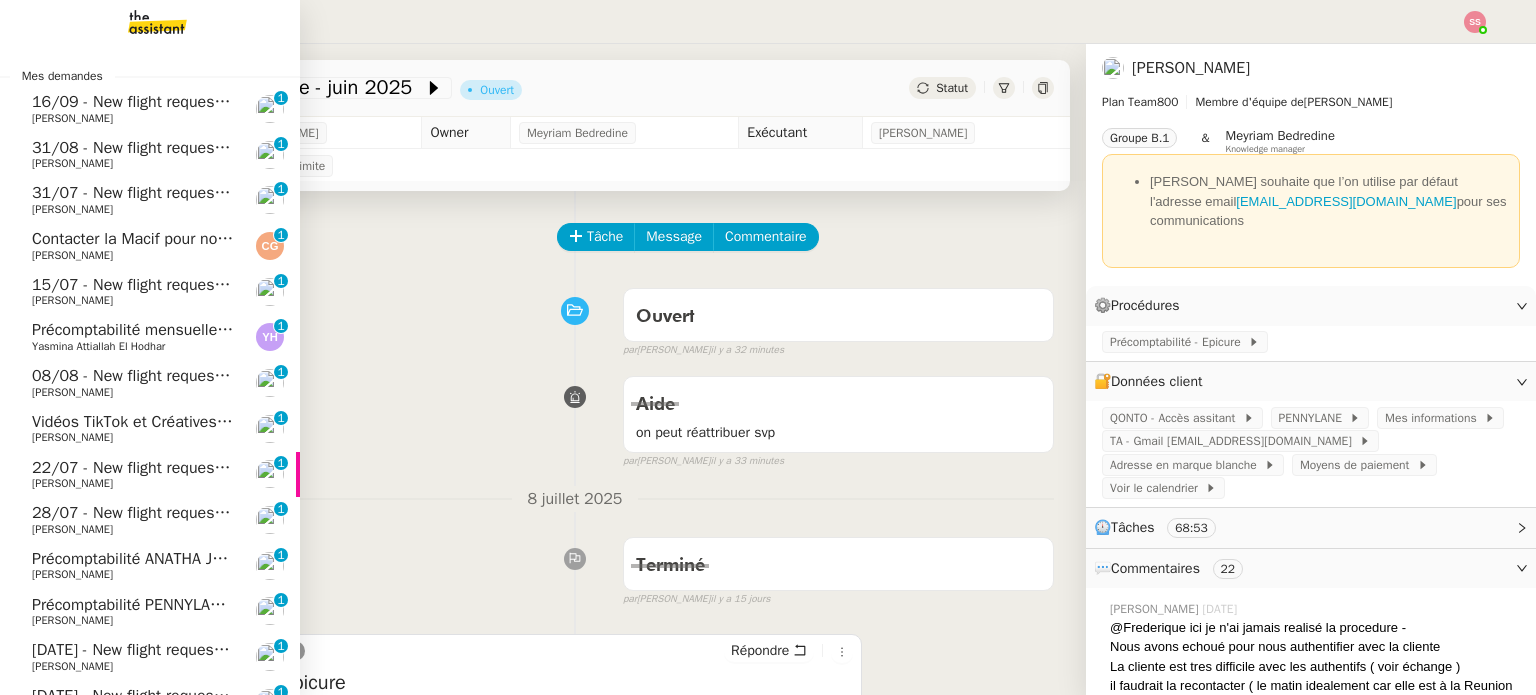 click on "16/09 - New flight request - [PERSON_NAME]" 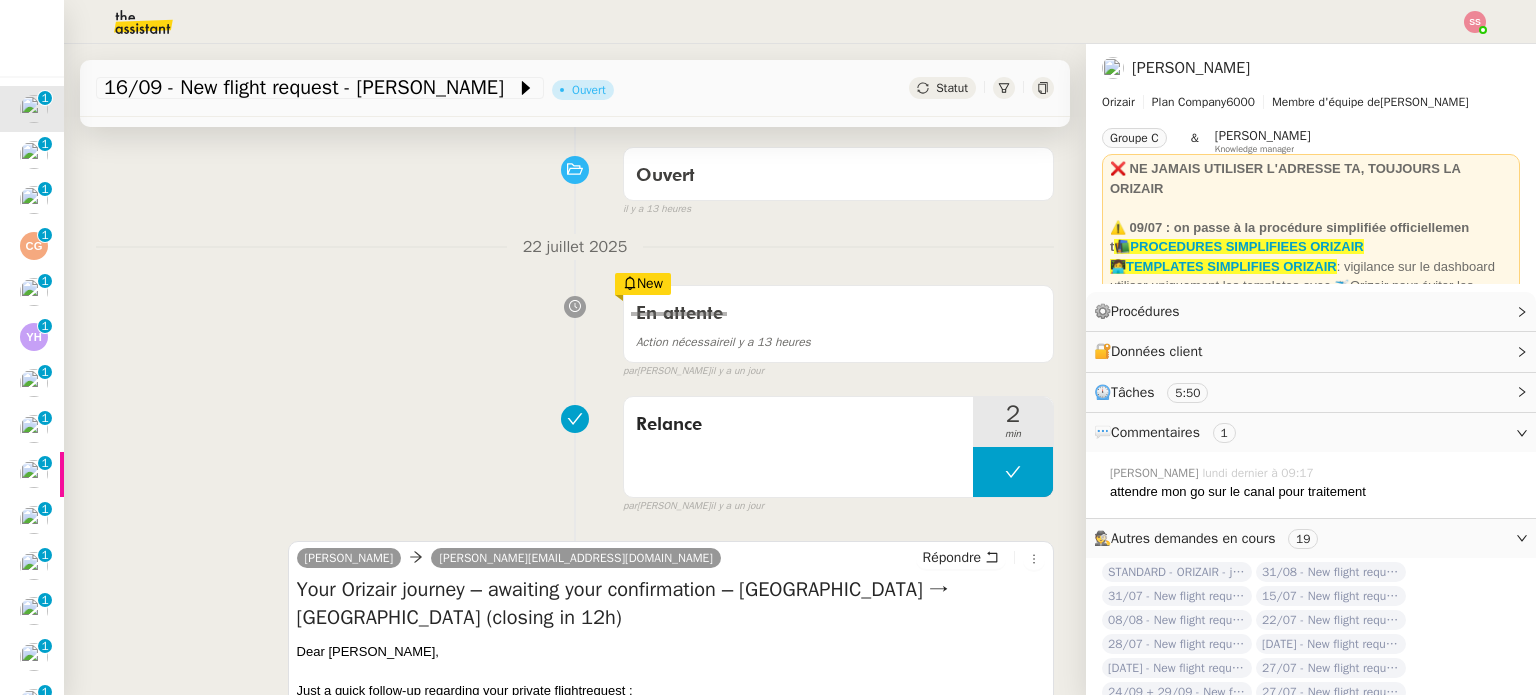 scroll, scrollTop: 0, scrollLeft: 0, axis: both 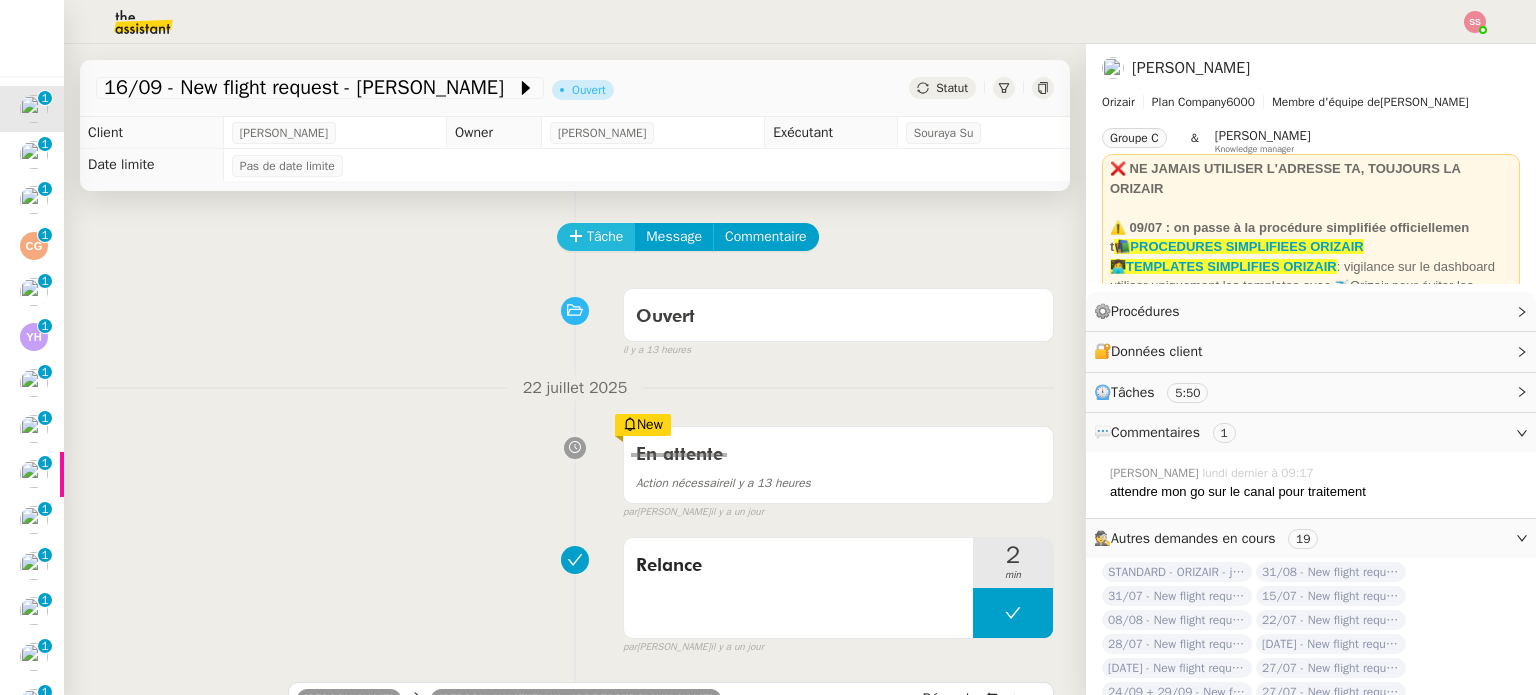 click on "Tâche" 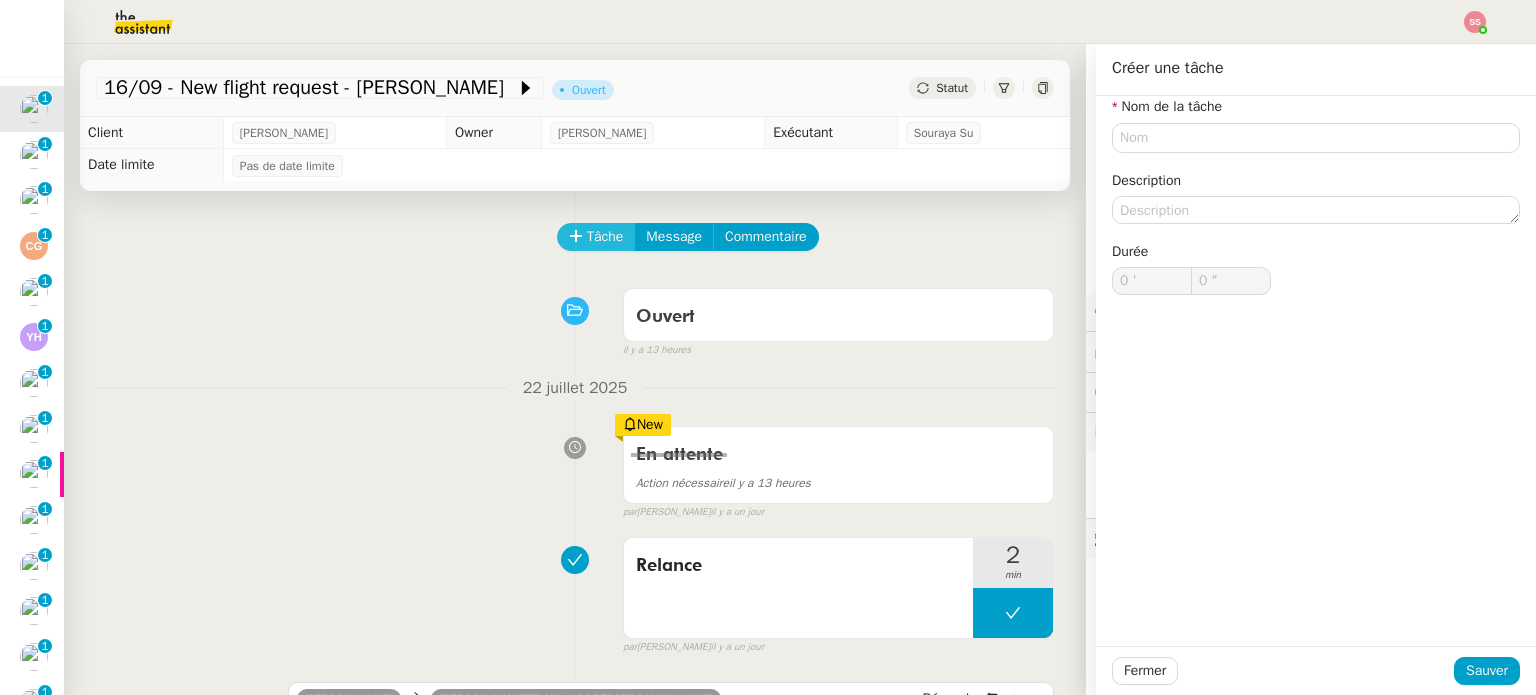 type 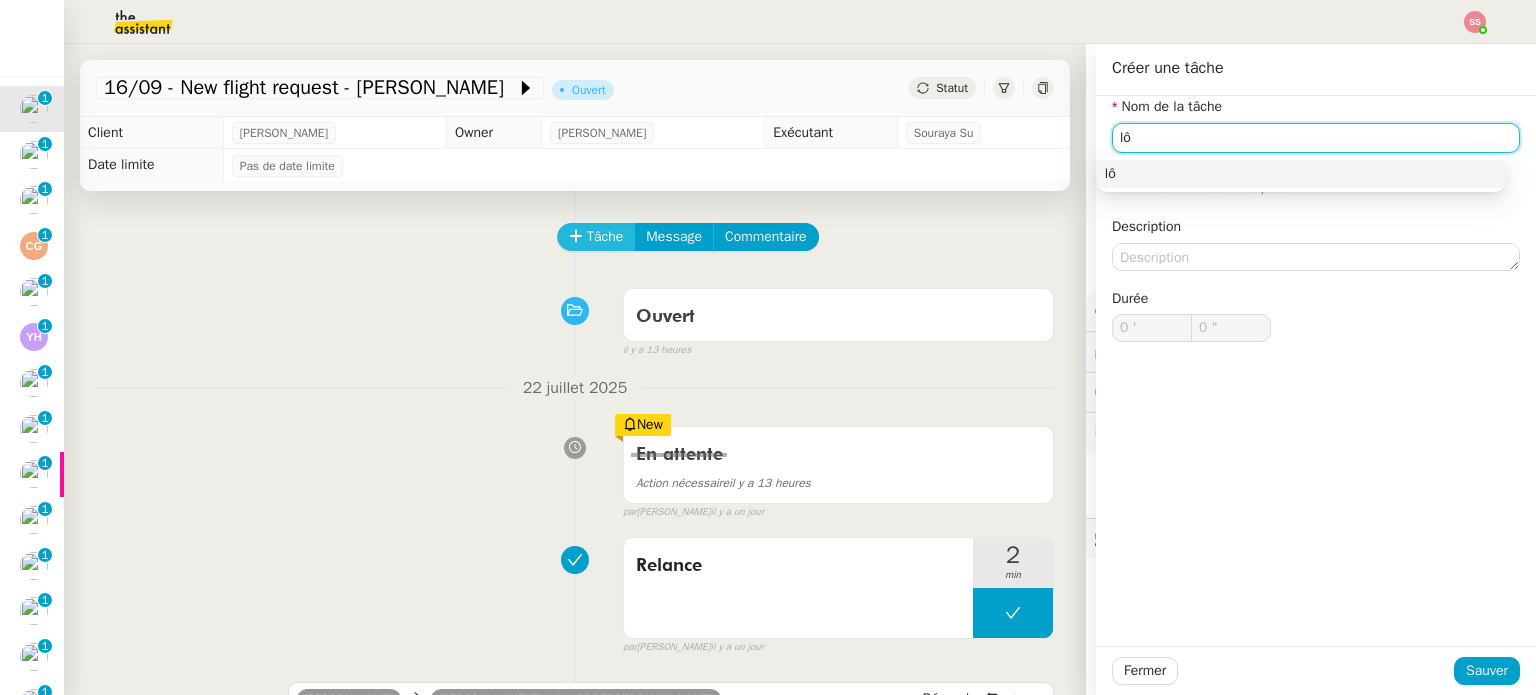 type on "l" 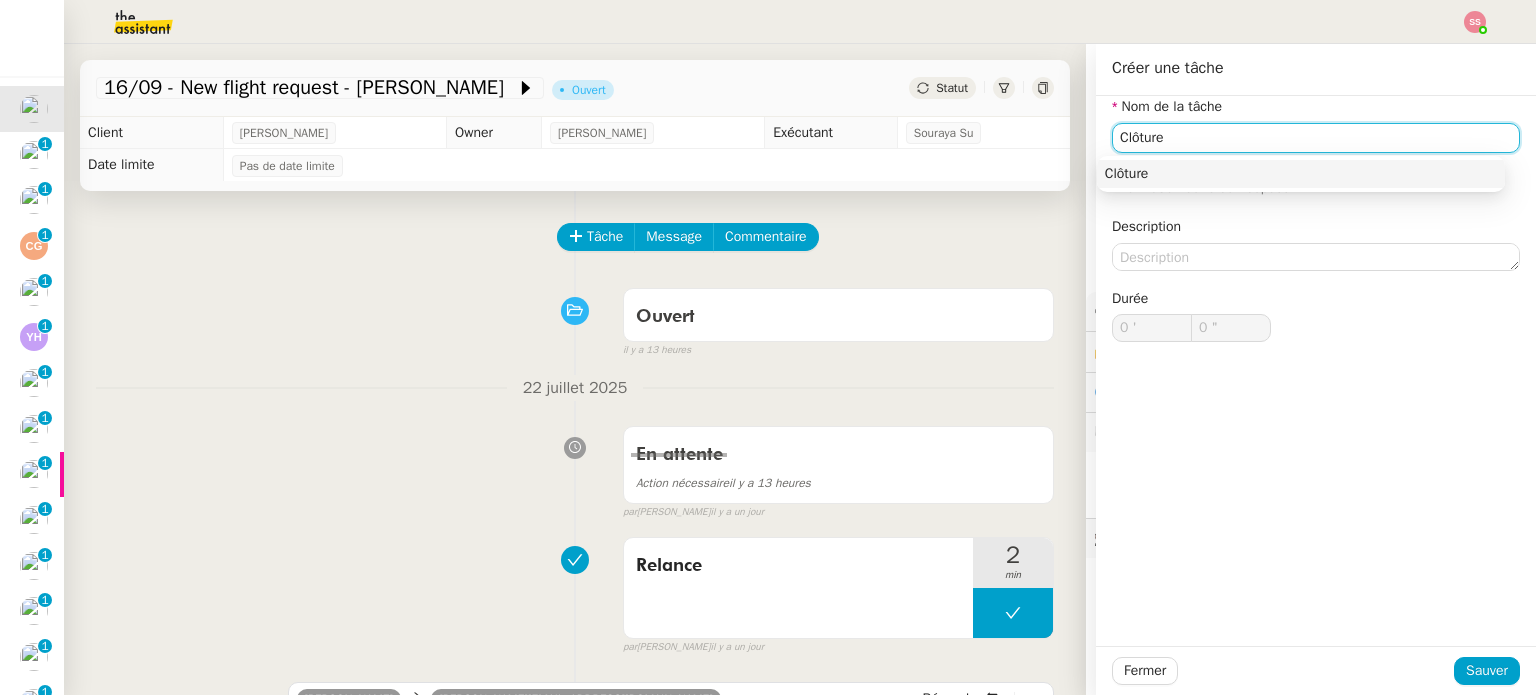 click on "Clôture" at bounding box center (1301, 174) 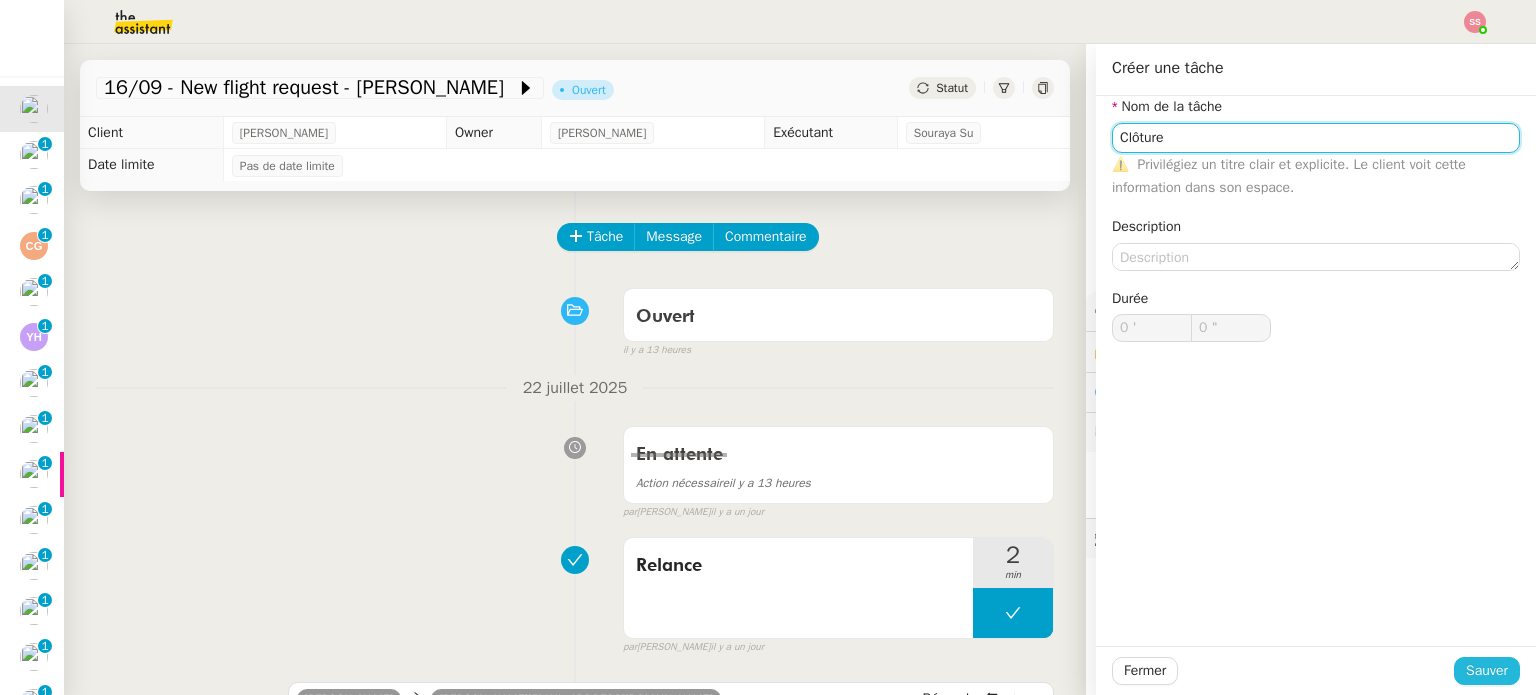 type on "Clôture" 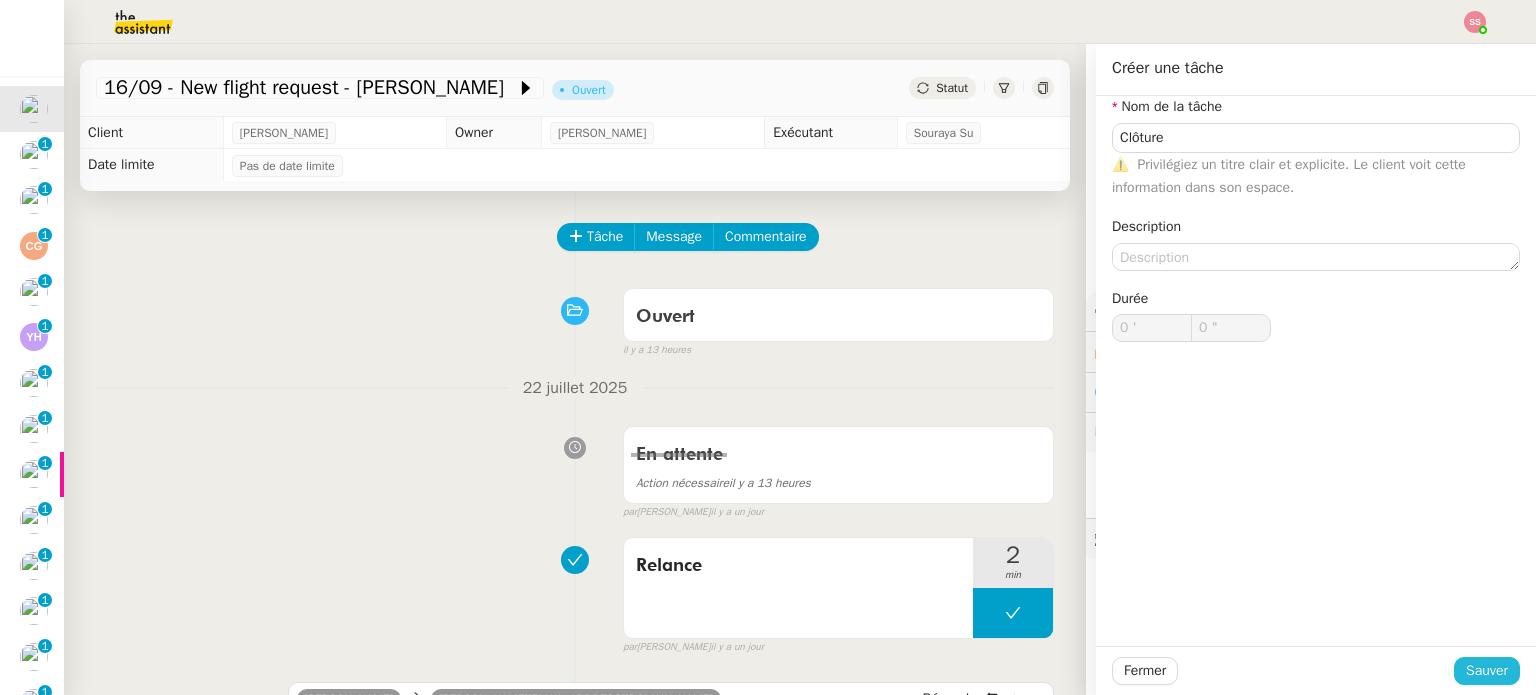 click on "Sauver" 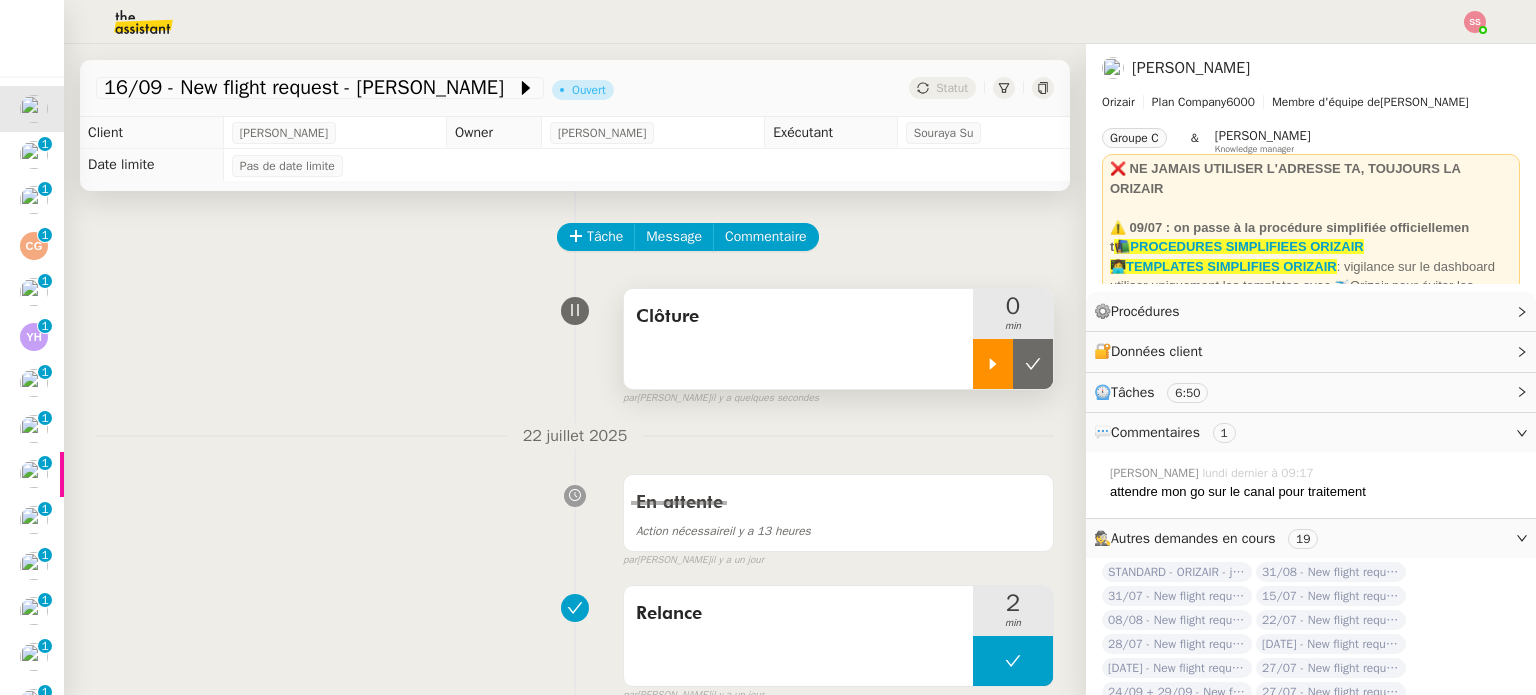 click at bounding box center (993, 364) 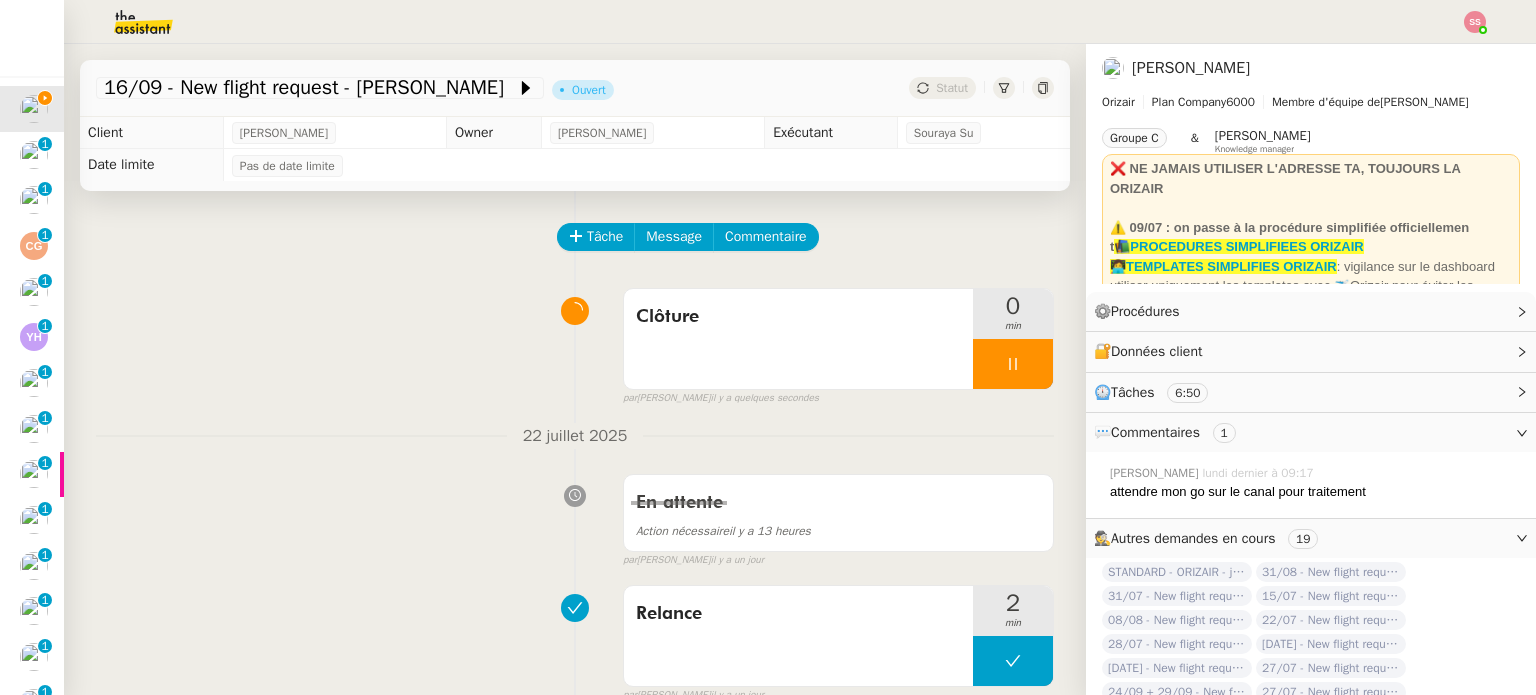 scroll, scrollTop: 0, scrollLeft: 0, axis: both 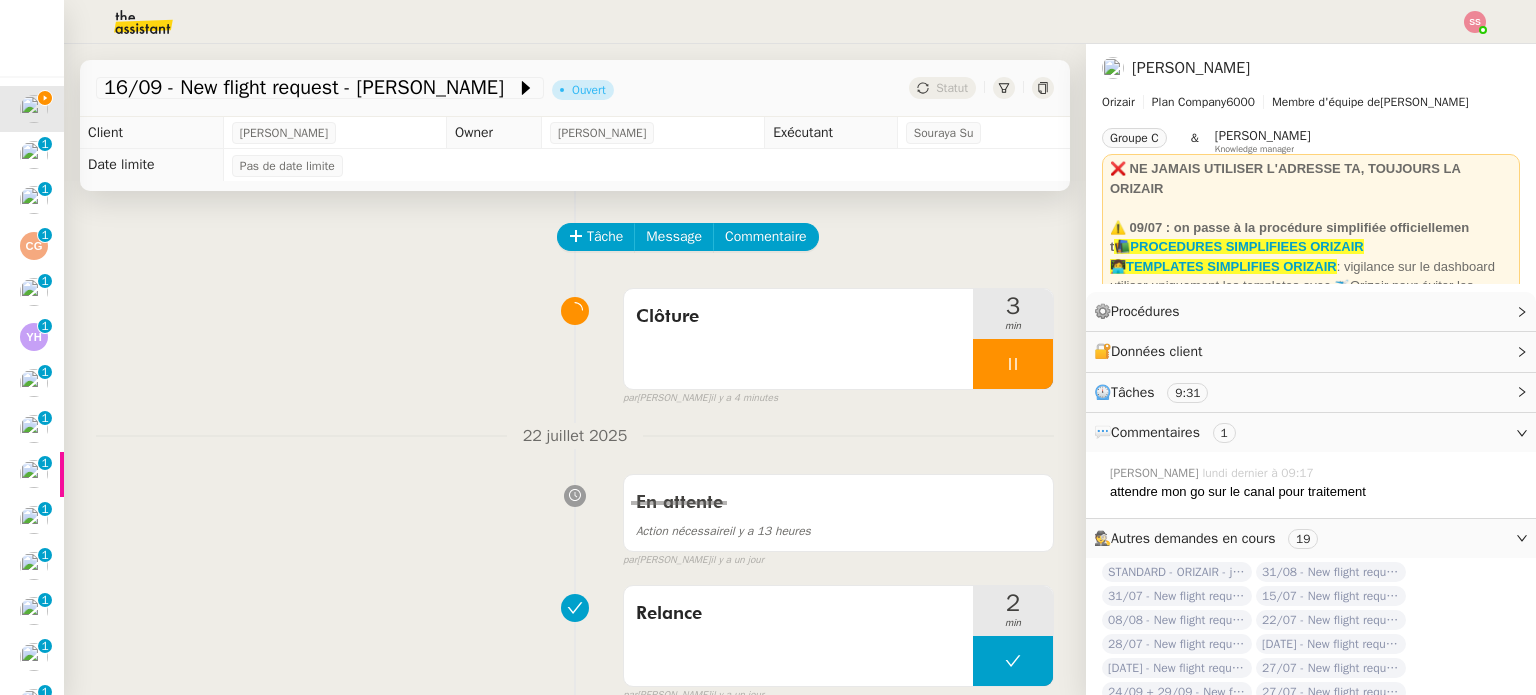 click on "Tâche Message Commentaire Veuillez patienter une erreur s'est produite 👌👌👌 message envoyé ✌️✌️✌️ Veuillez d'abord attribuer un client Une erreur s'est produite, veuillez réessayer  Clôture     3 min false par   Souraya S.   il y a 4 minutes 👌👌👌 message envoyé ✌️✌️✌️ une erreur s'est produite 👌👌👌 message envoyé ✌️✌️✌️ Votre message va être revu ✌️✌️✌️ une erreur s'est produite La taille des fichiers doit être de 10Mb au maximum. 22 juillet 2025 En attente Action nécessaire  il y a 13 heures  false par   Souraya S.   il y a un jour 👌👌👌 message envoyé ✌️✌️✌️ une erreur s'est produite 👌👌👌 message envoyé ✌️✌️✌️ Votre message va être revu ✌️✌️✌️ une erreur s'est produite La taille des fichiers doit être de 10Mb au maximum.  Relance     2 min false par   Souraya S.   il y a un jour 👌👌👌 message envoyé ✌️✌️✌️ une erreur s'est produite    Répondre" 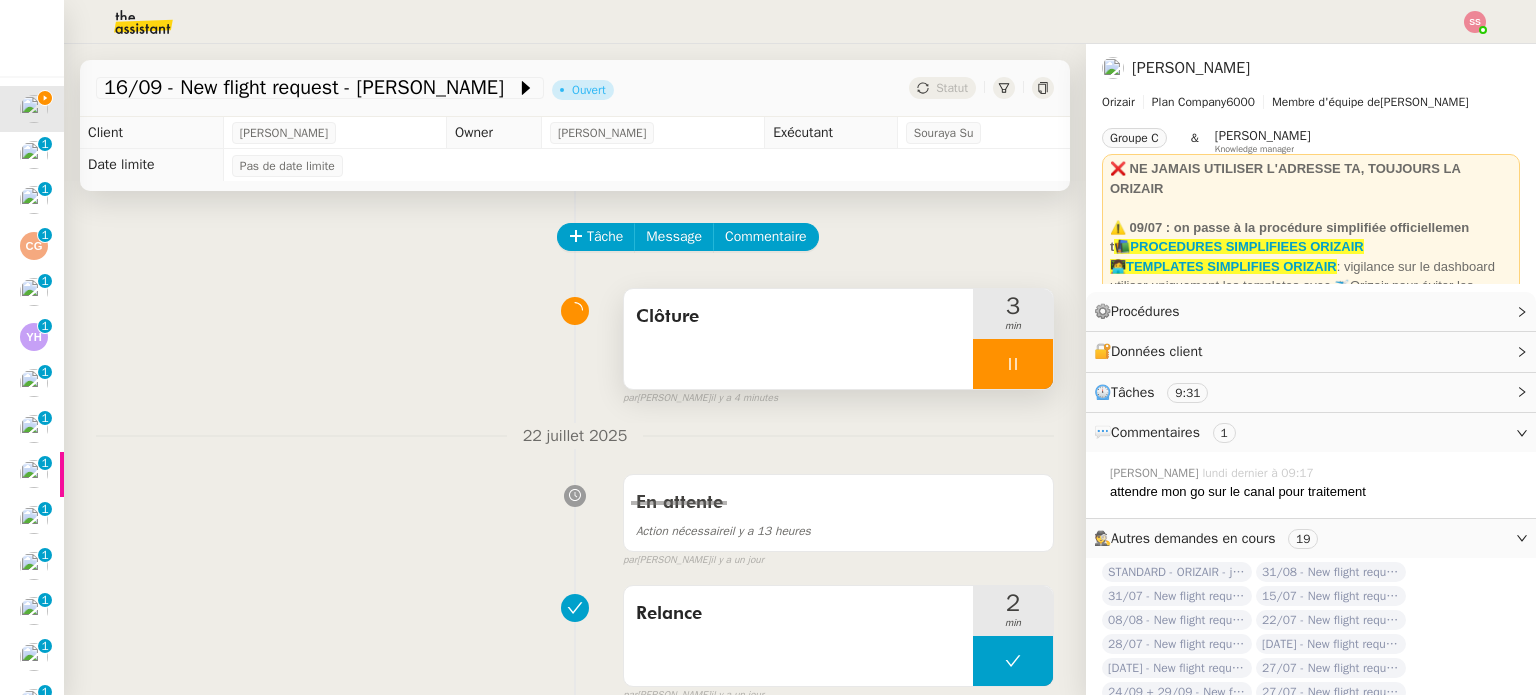 click at bounding box center (1013, 364) 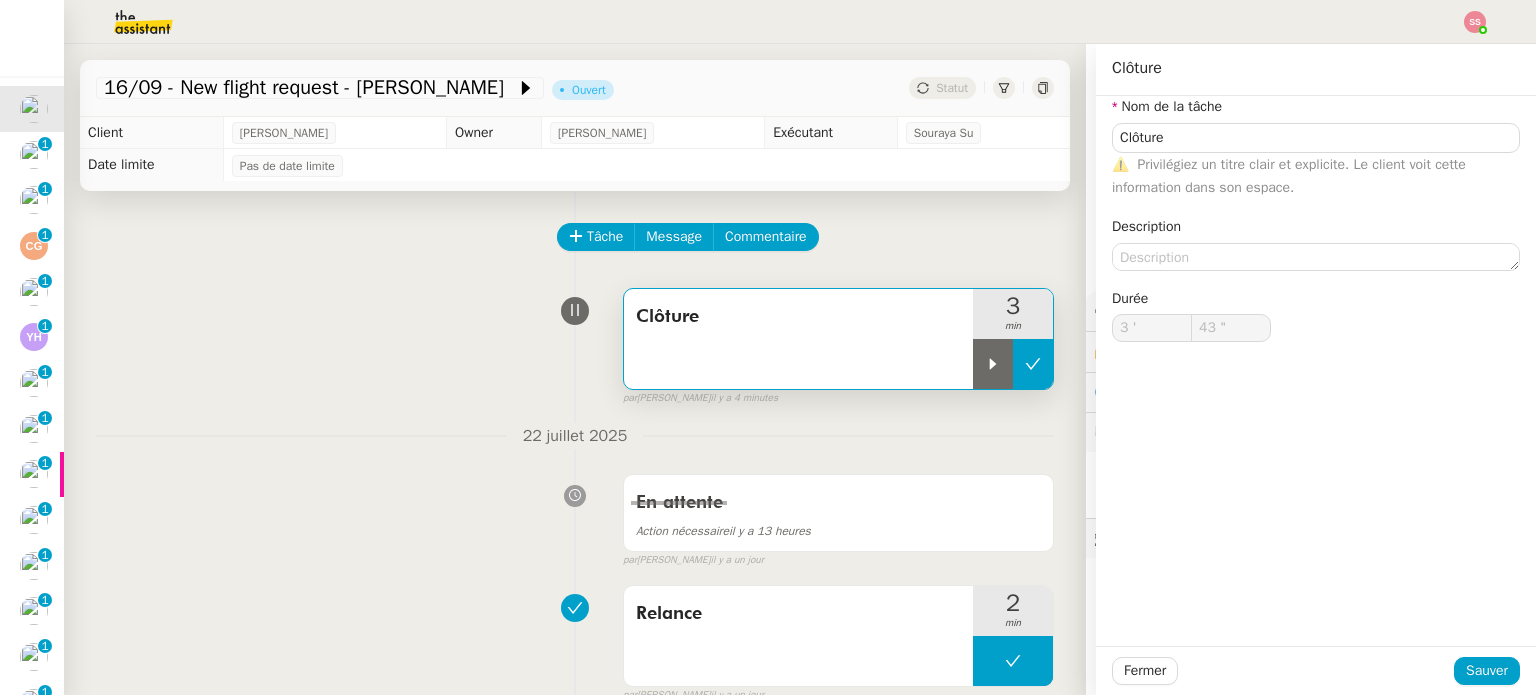 click at bounding box center [1033, 364] 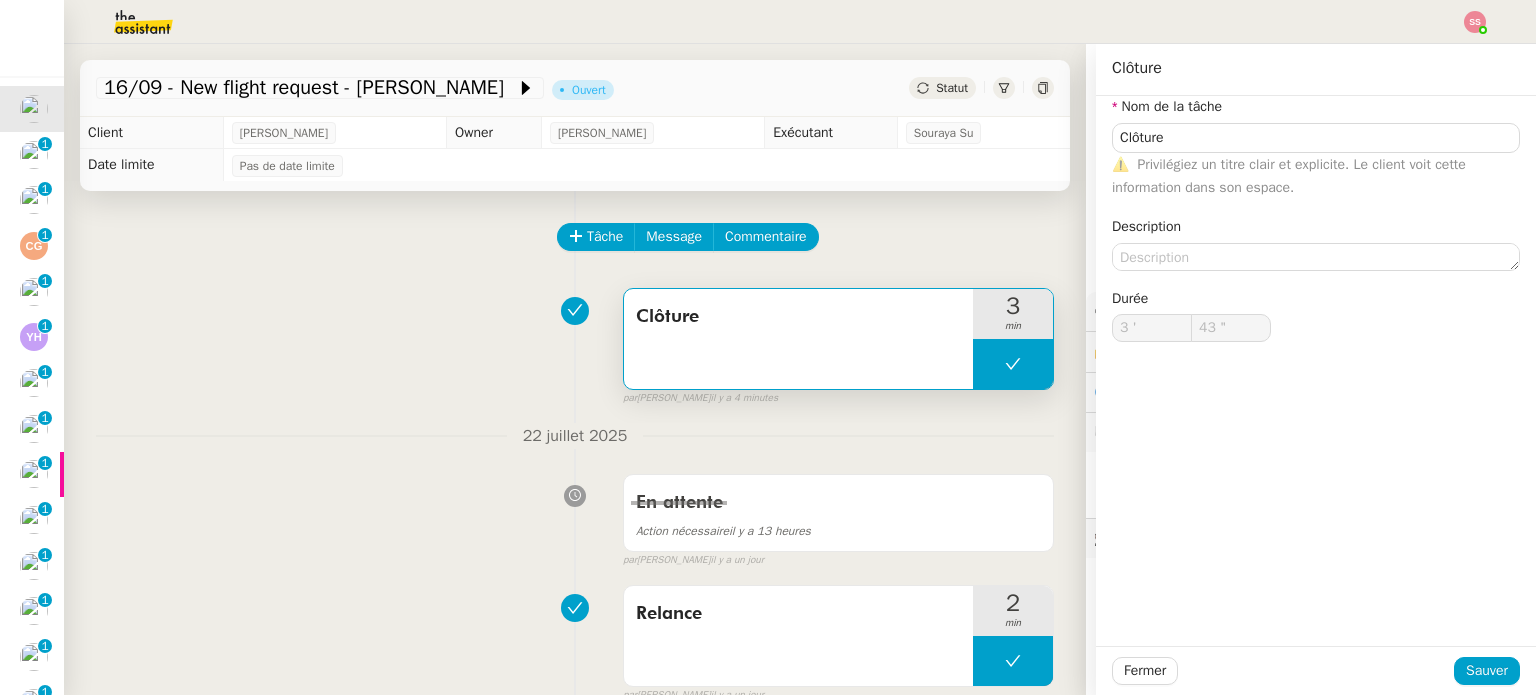 type on "Clôture" 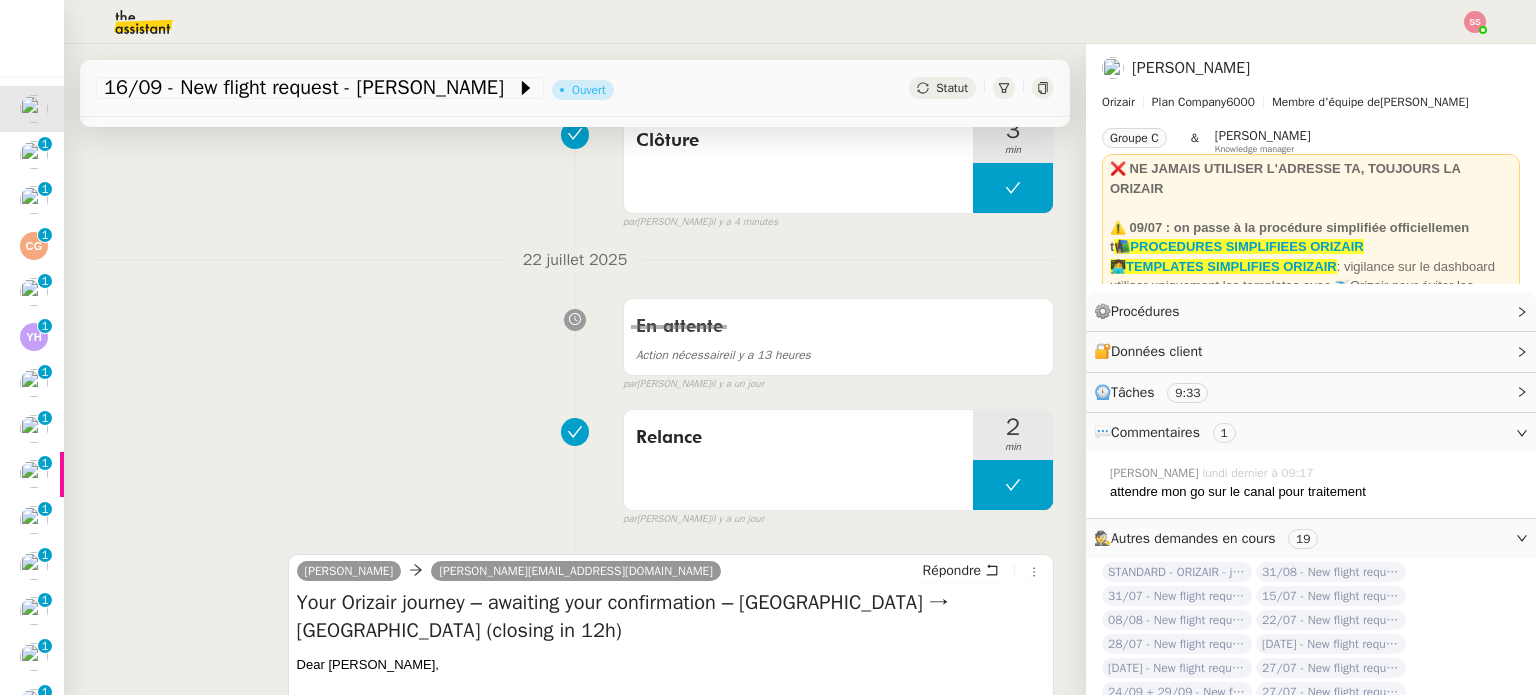 scroll, scrollTop: 400, scrollLeft: 0, axis: vertical 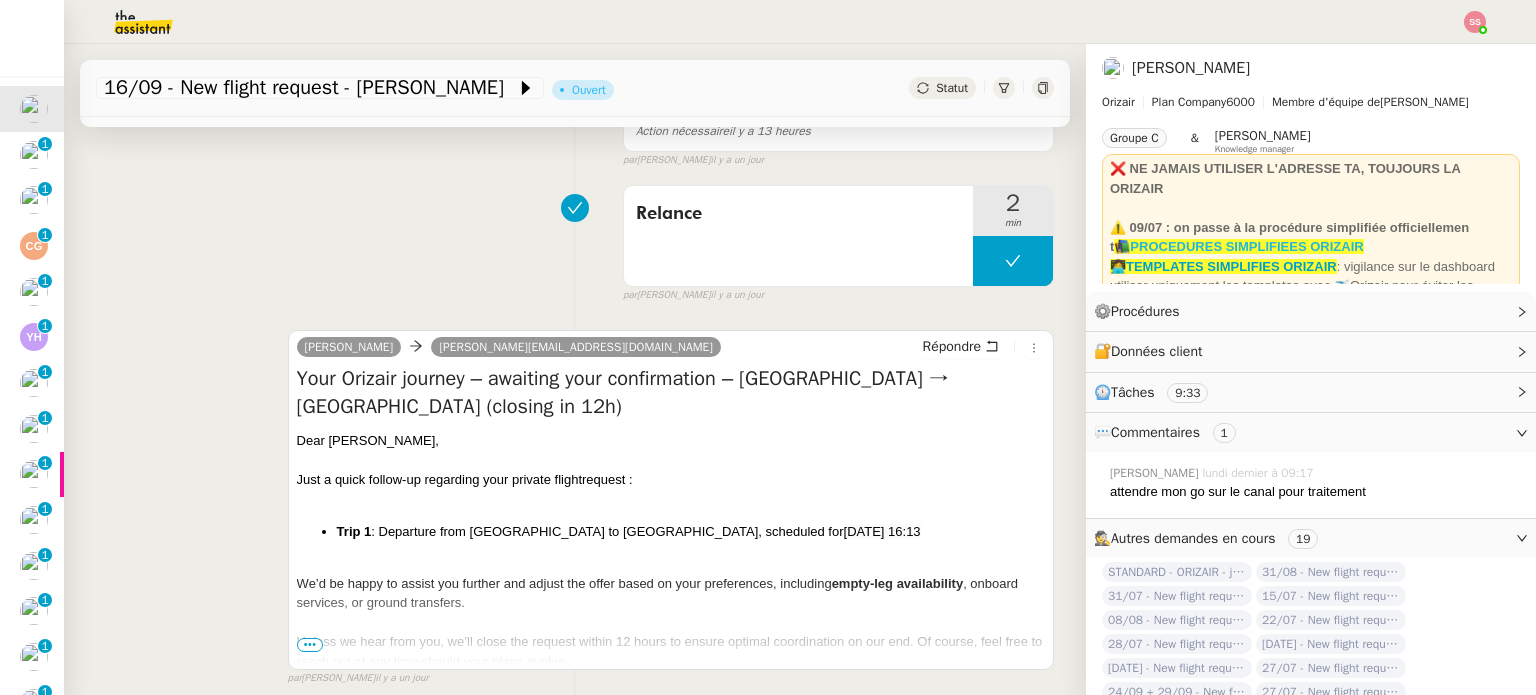 click on "📚PROCEDURES SIMPLIFIEES ORIZAIR" 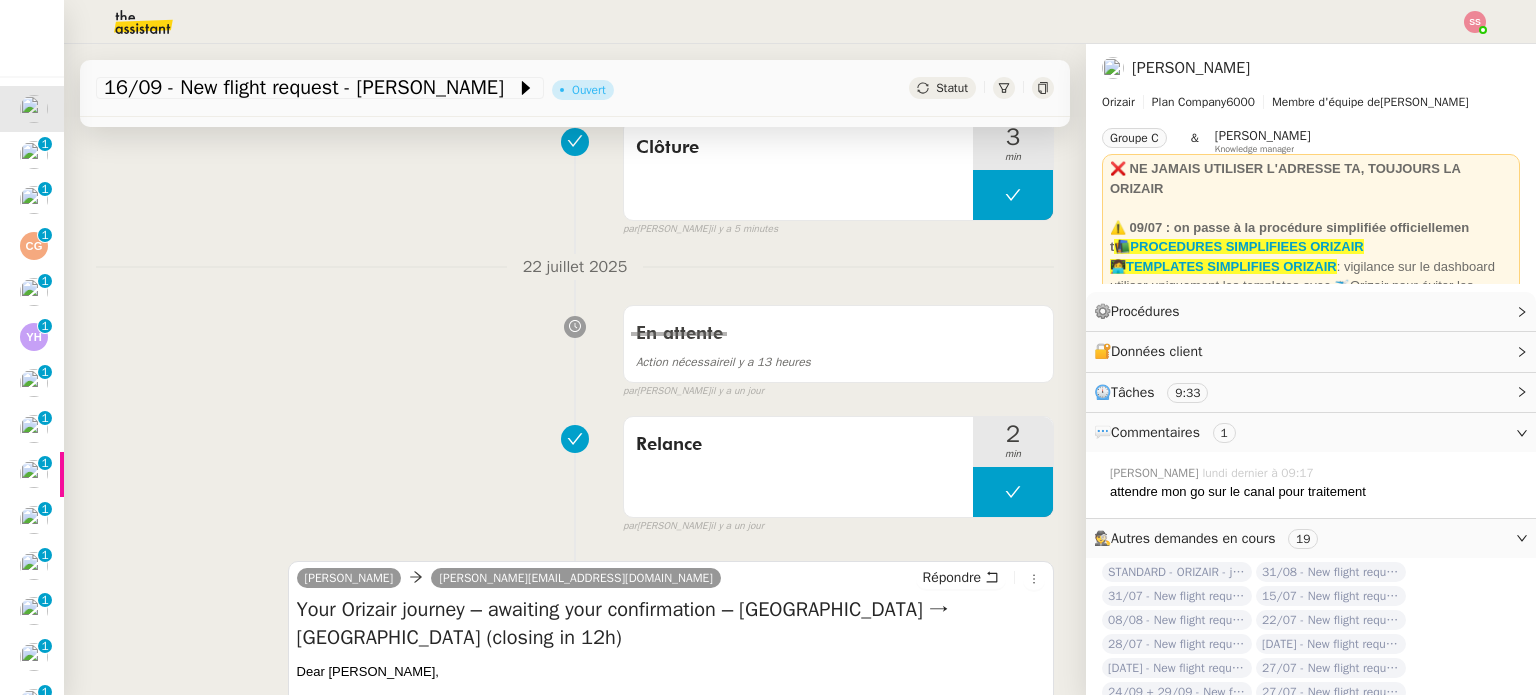 scroll, scrollTop: 100, scrollLeft: 0, axis: vertical 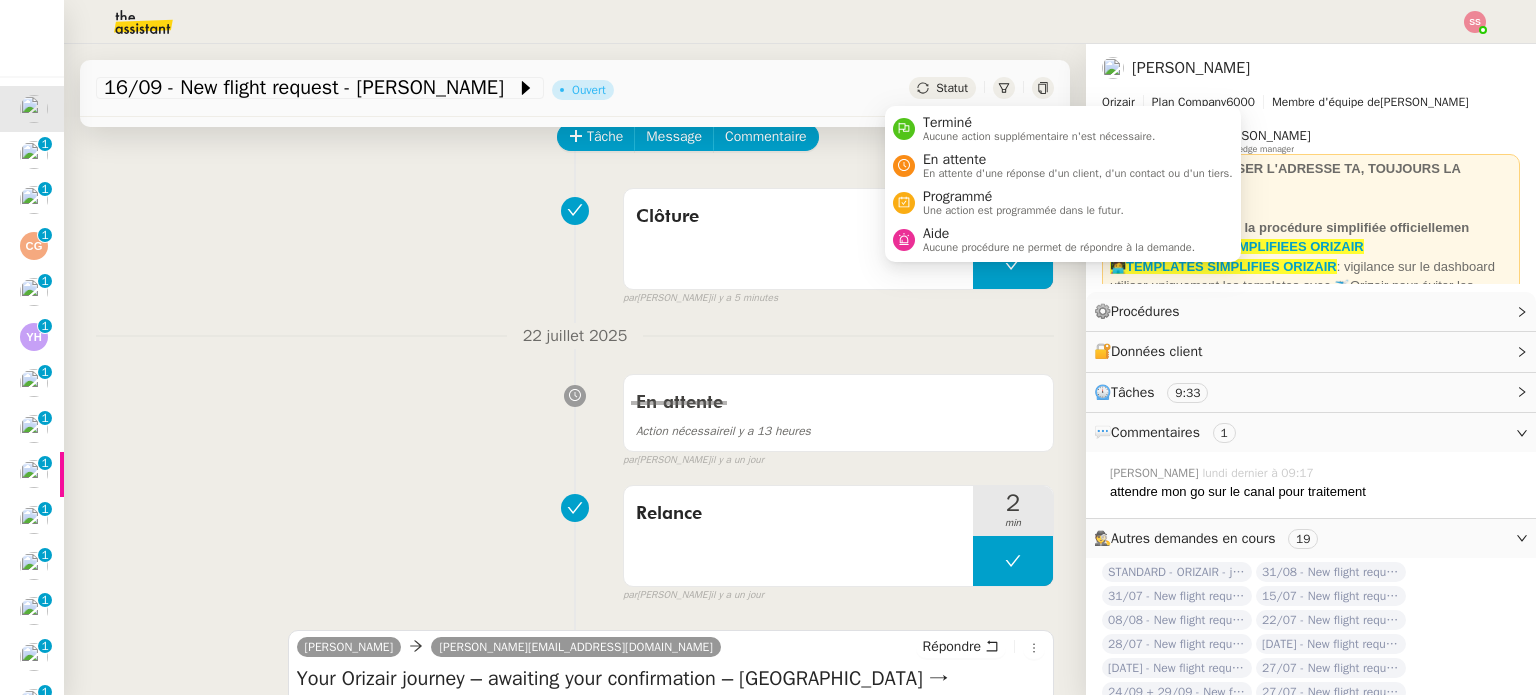 click on "Statut" 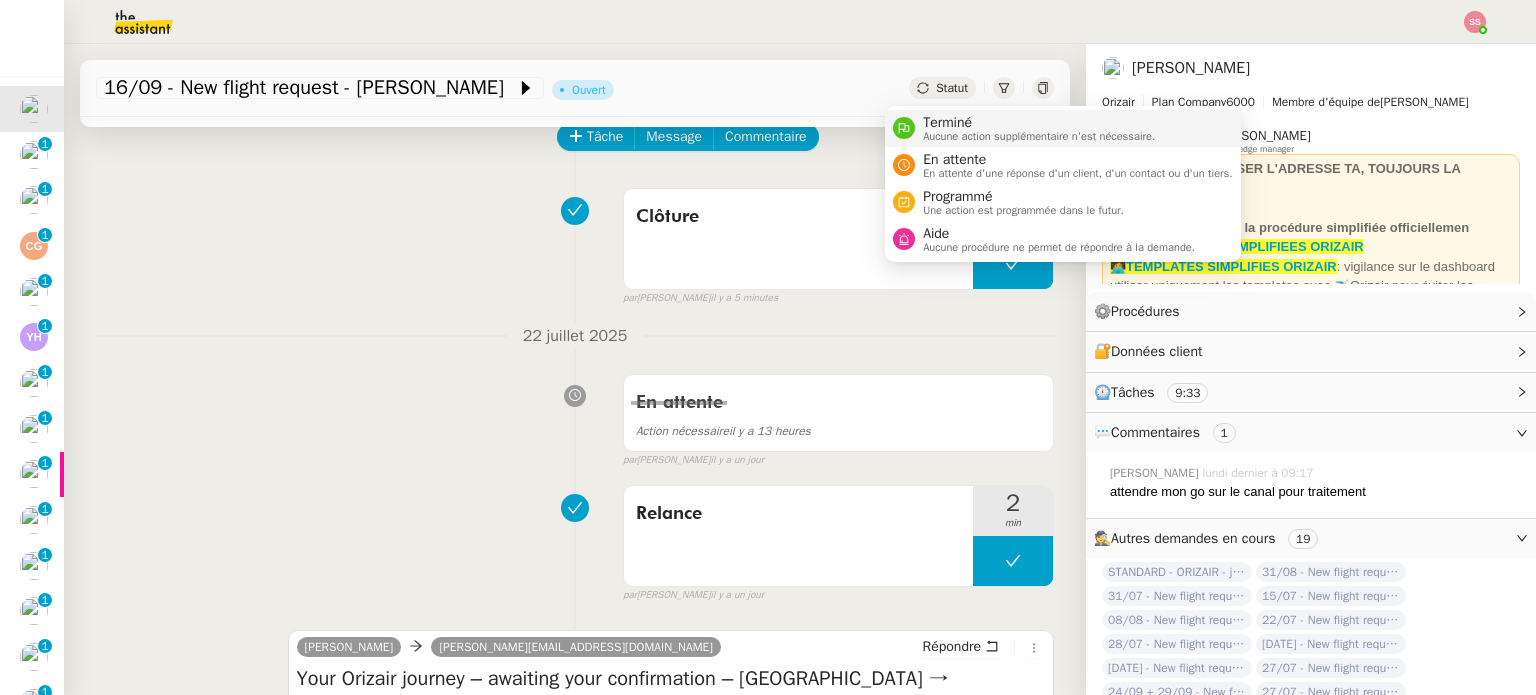 click on "Terminé" at bounding box center [1039, 123] 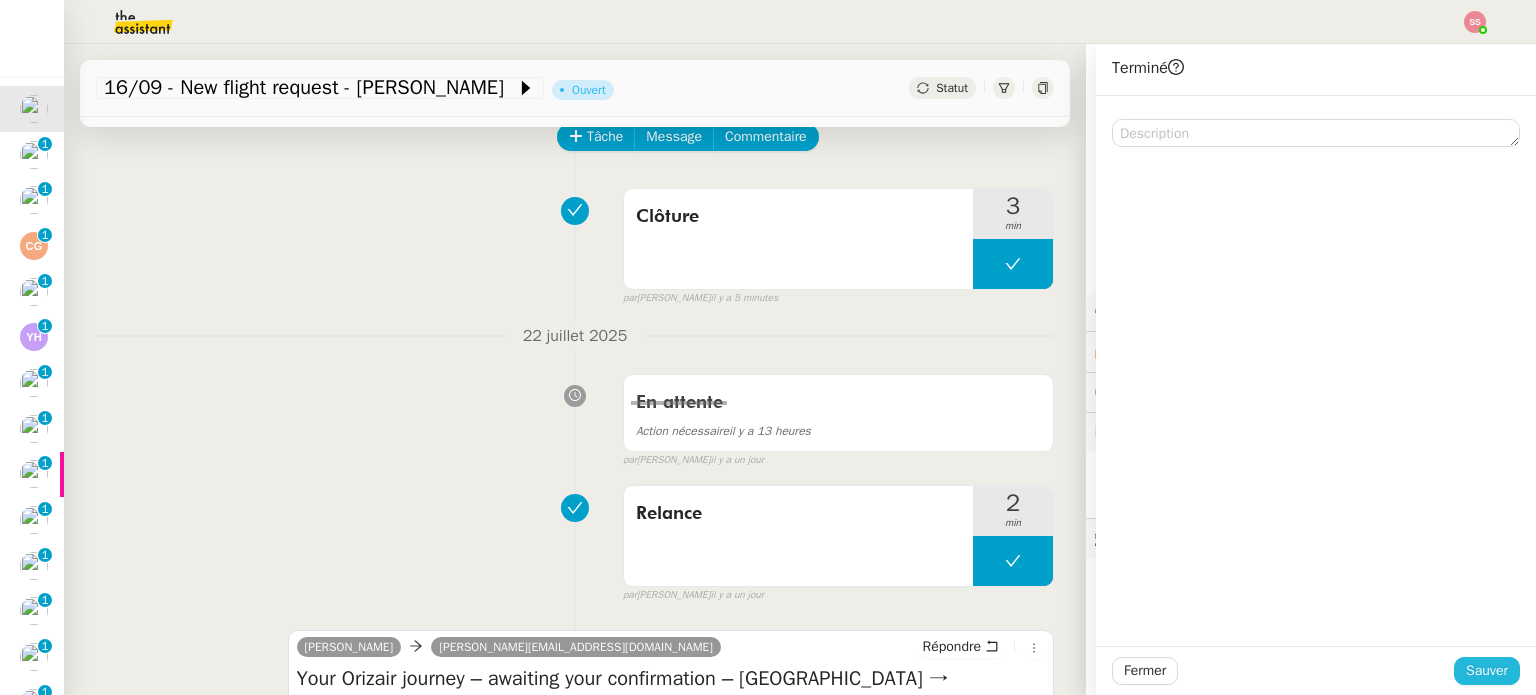 click on "Sauver" 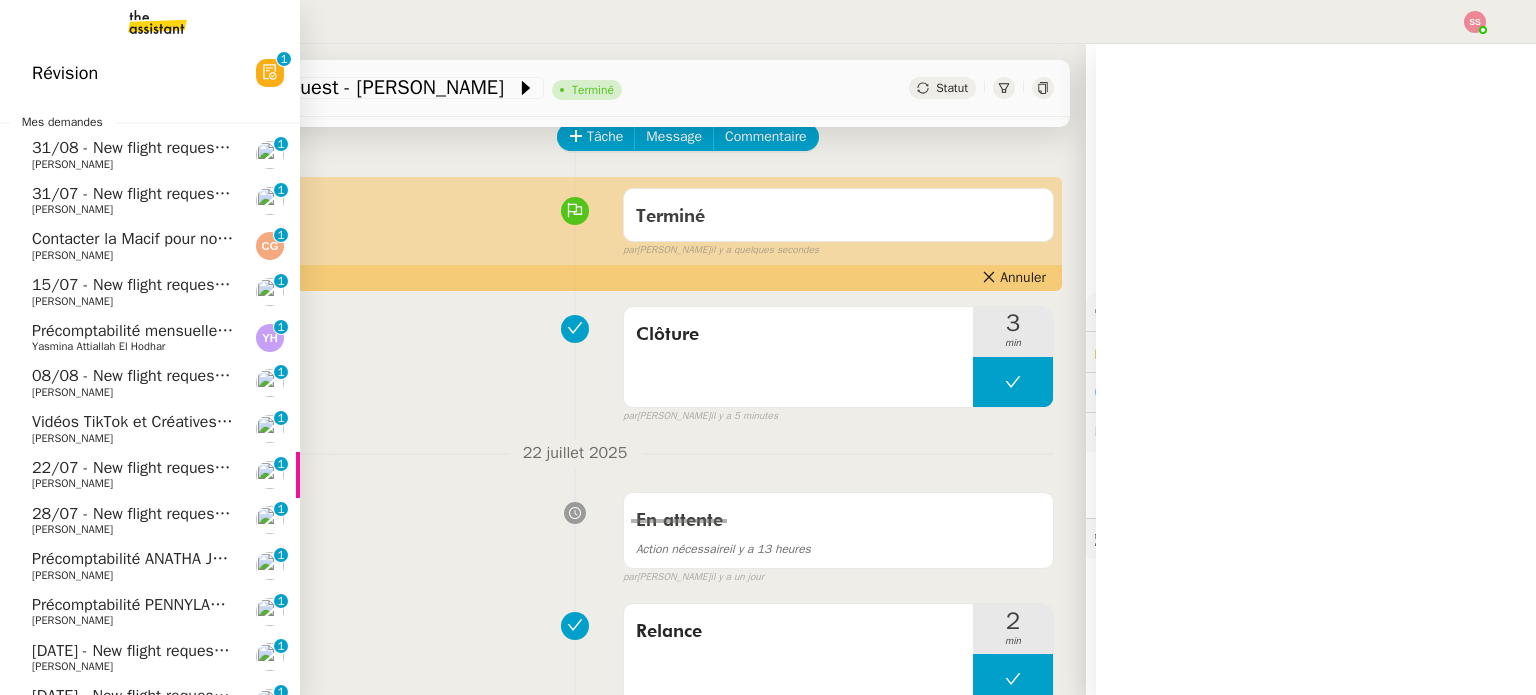 click on "31/08 - New flight request - [PERSON_NAME]" 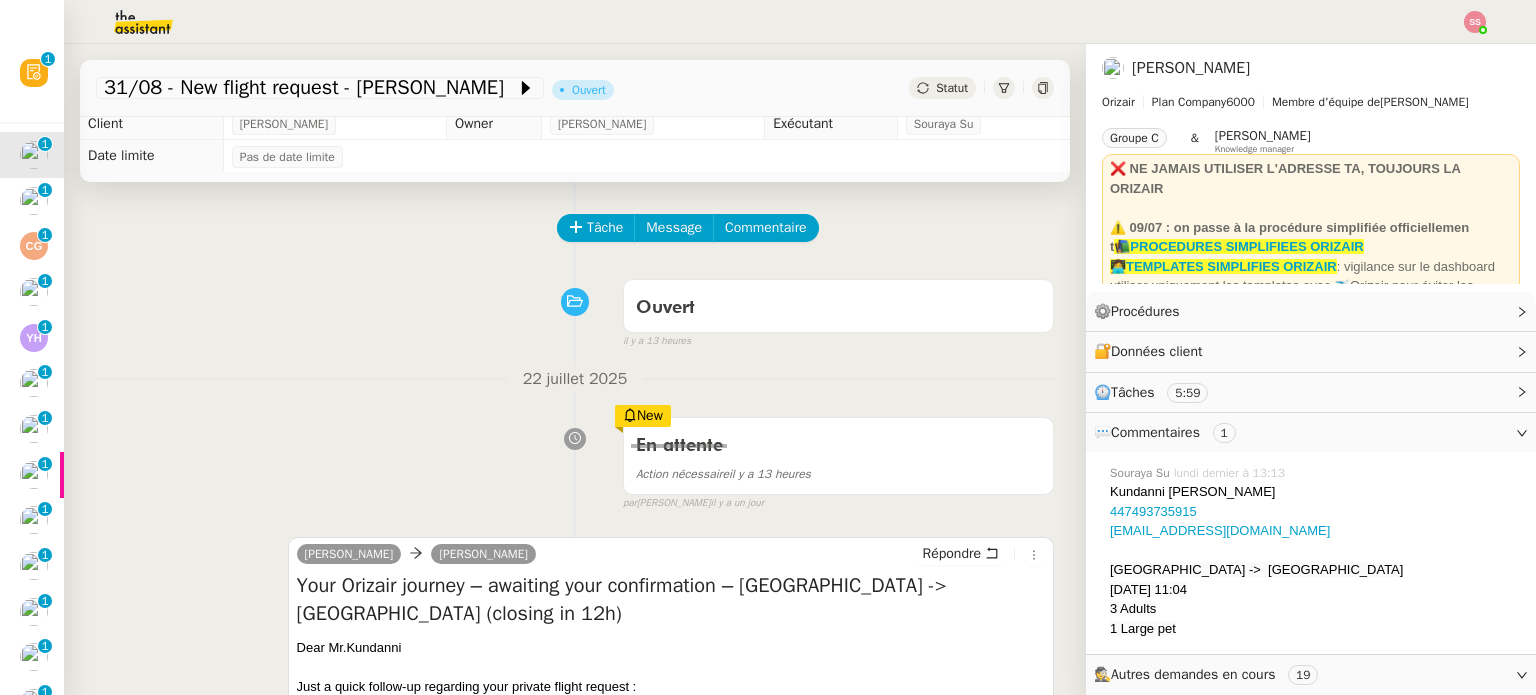 scroll, scrollTop: 0, scrollLeft: 0, axis: both 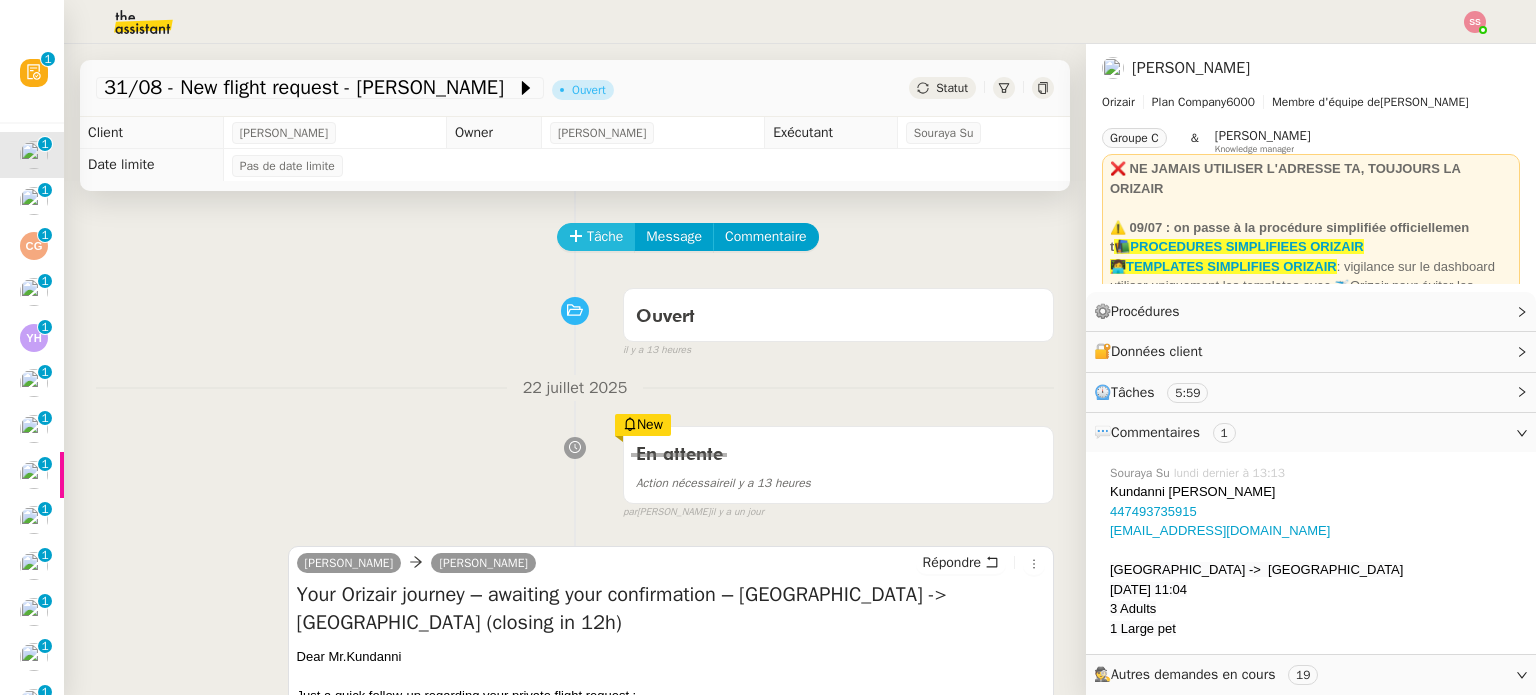 click on "Tâche" 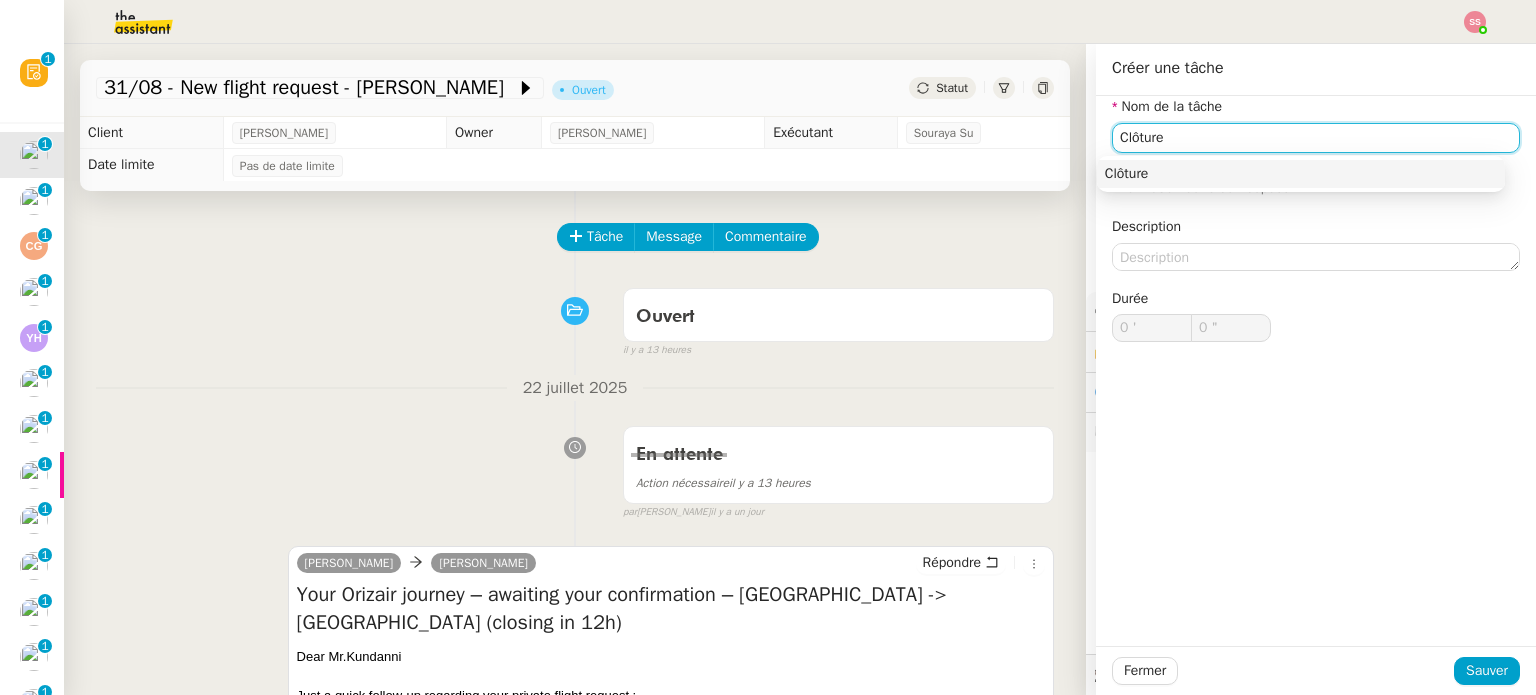 click on "Clôture" at bounding box center [1301, 174] 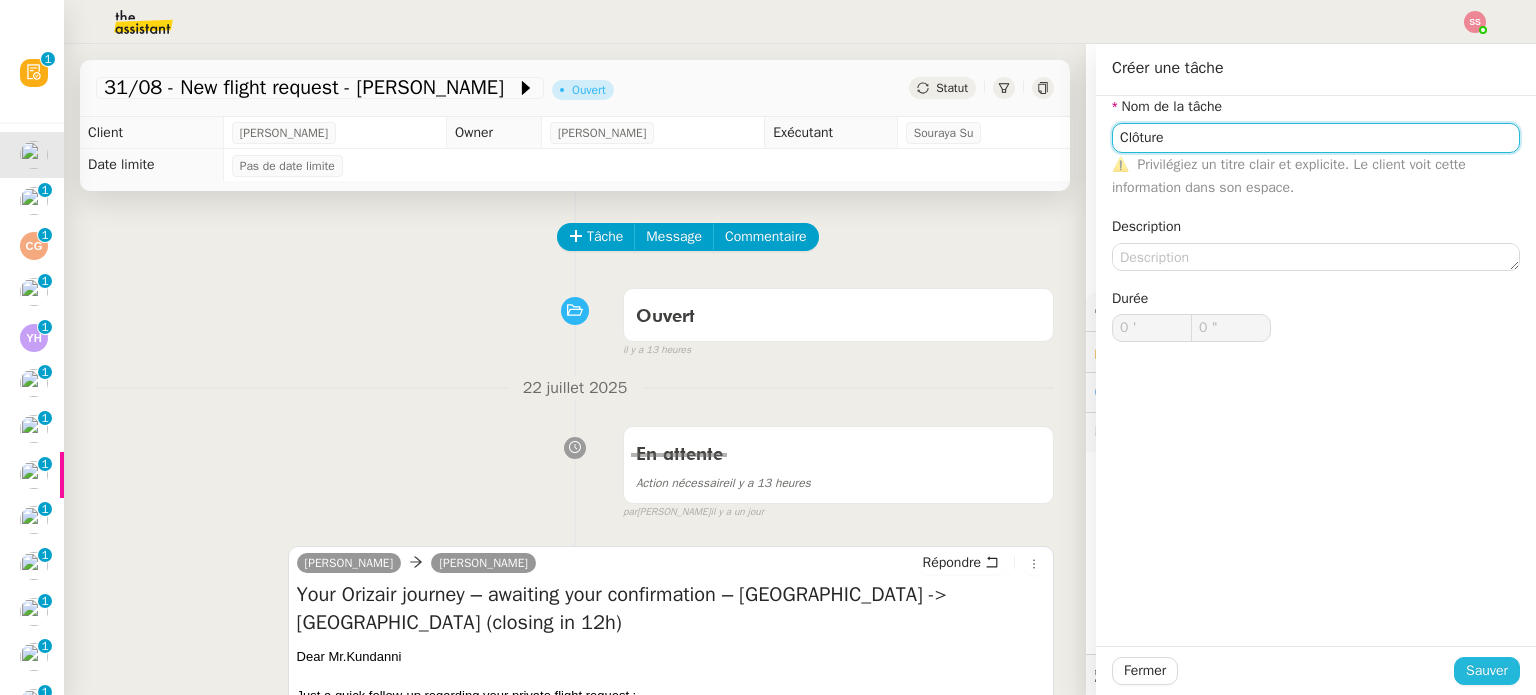 type on "Clôture" 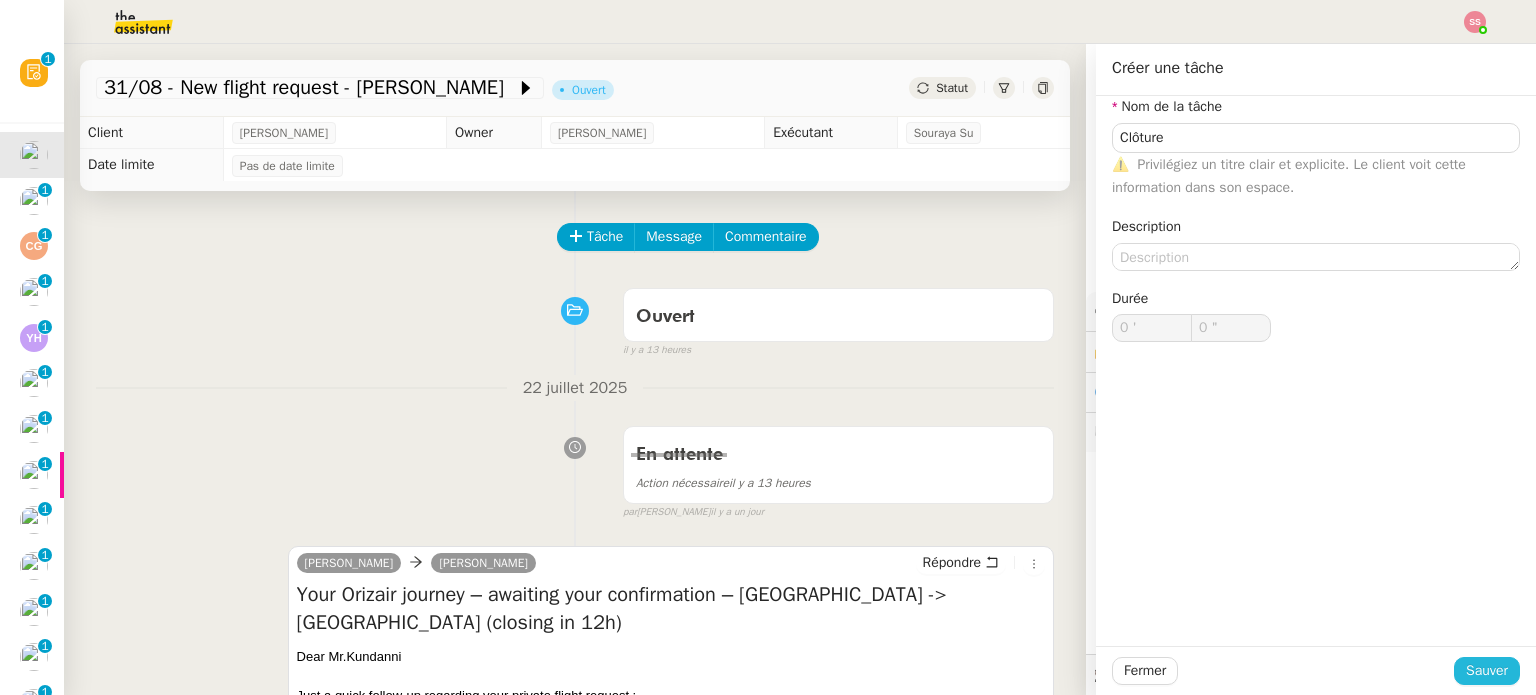 click on "Sauver" 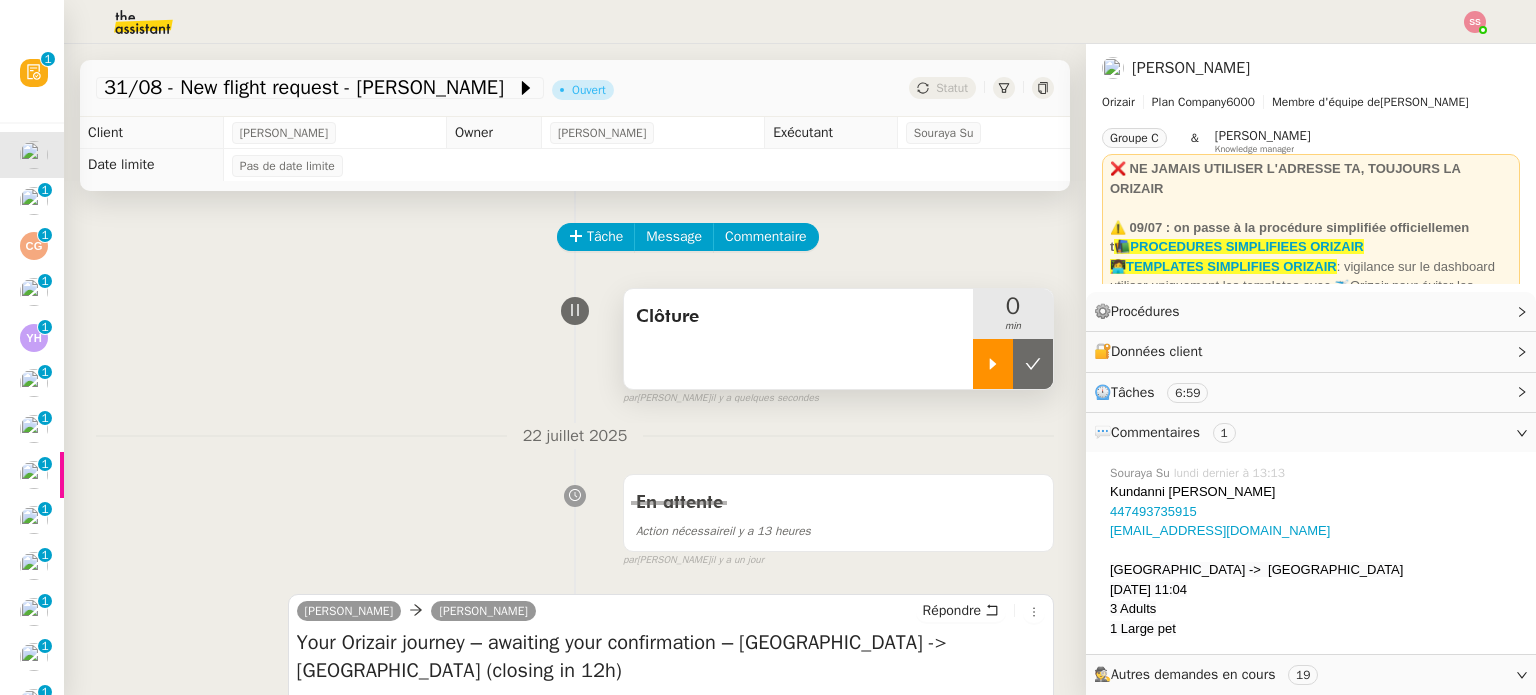 click at bounding box center (993, 364) 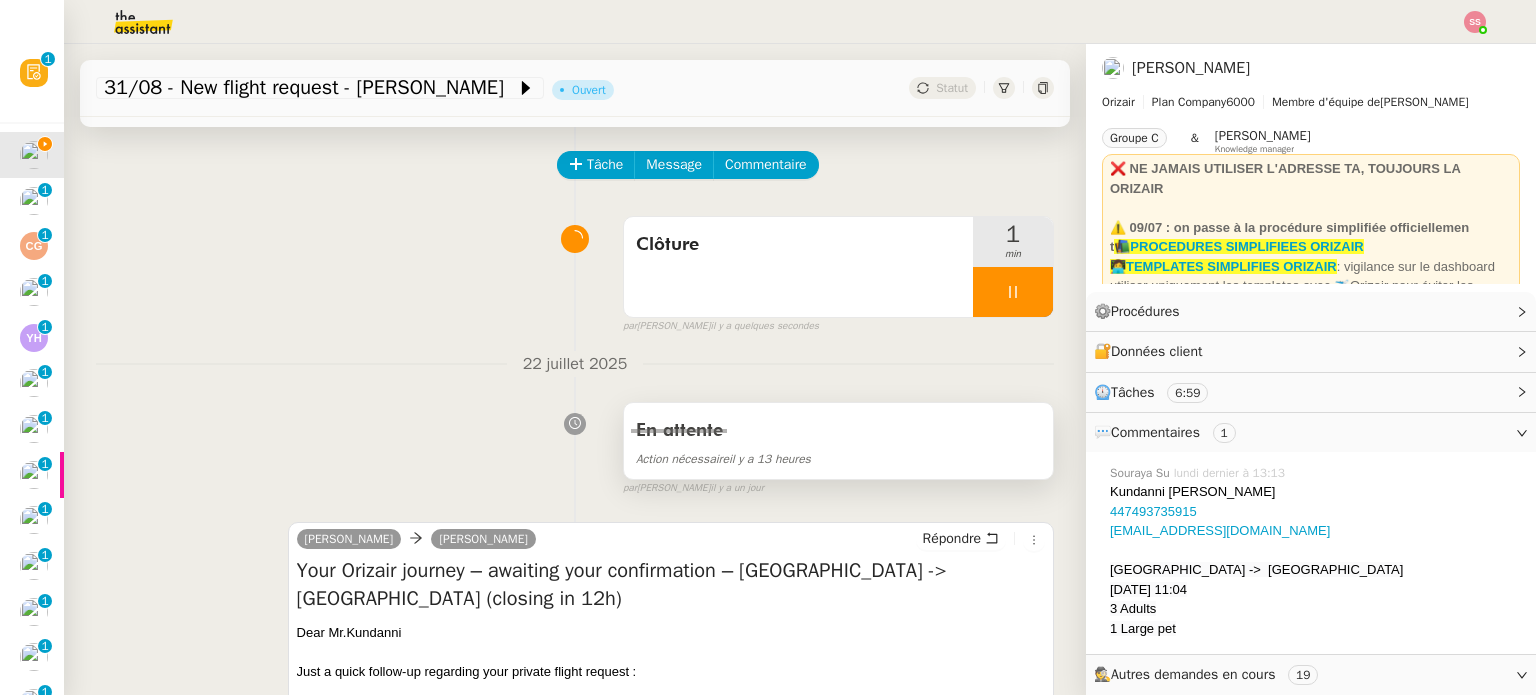 scroll, scrollTop: 0, scrollLeft: 0, axis: both 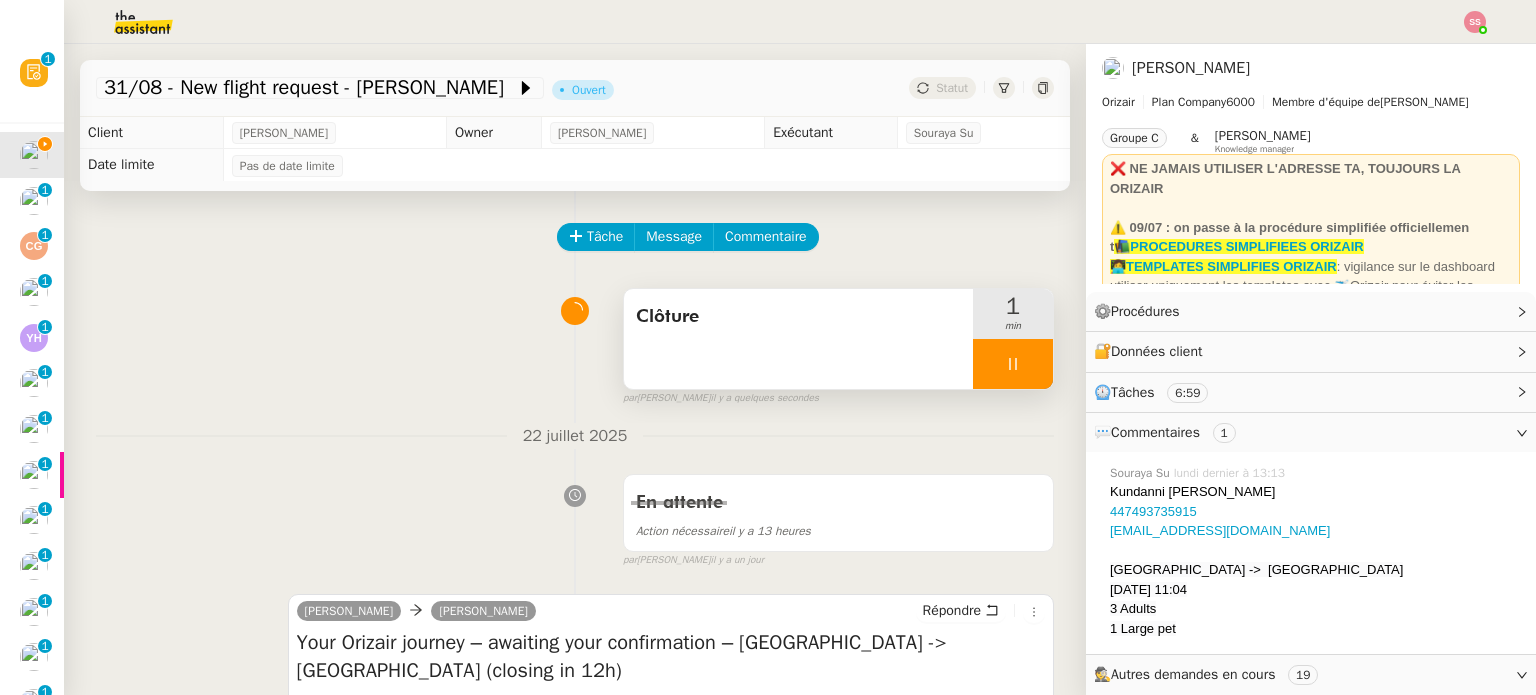 click at bounding box center [1013, 364] 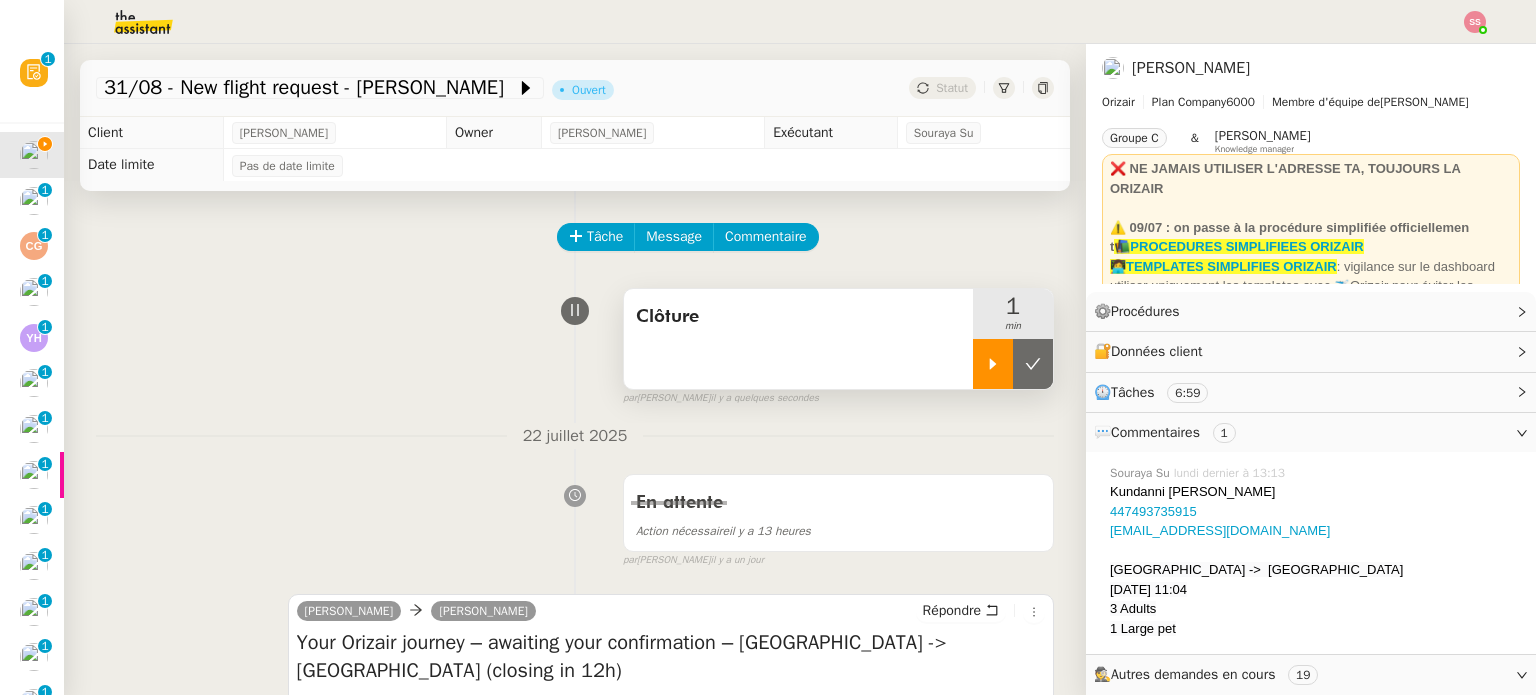 click at bounding box center [1033, 364] 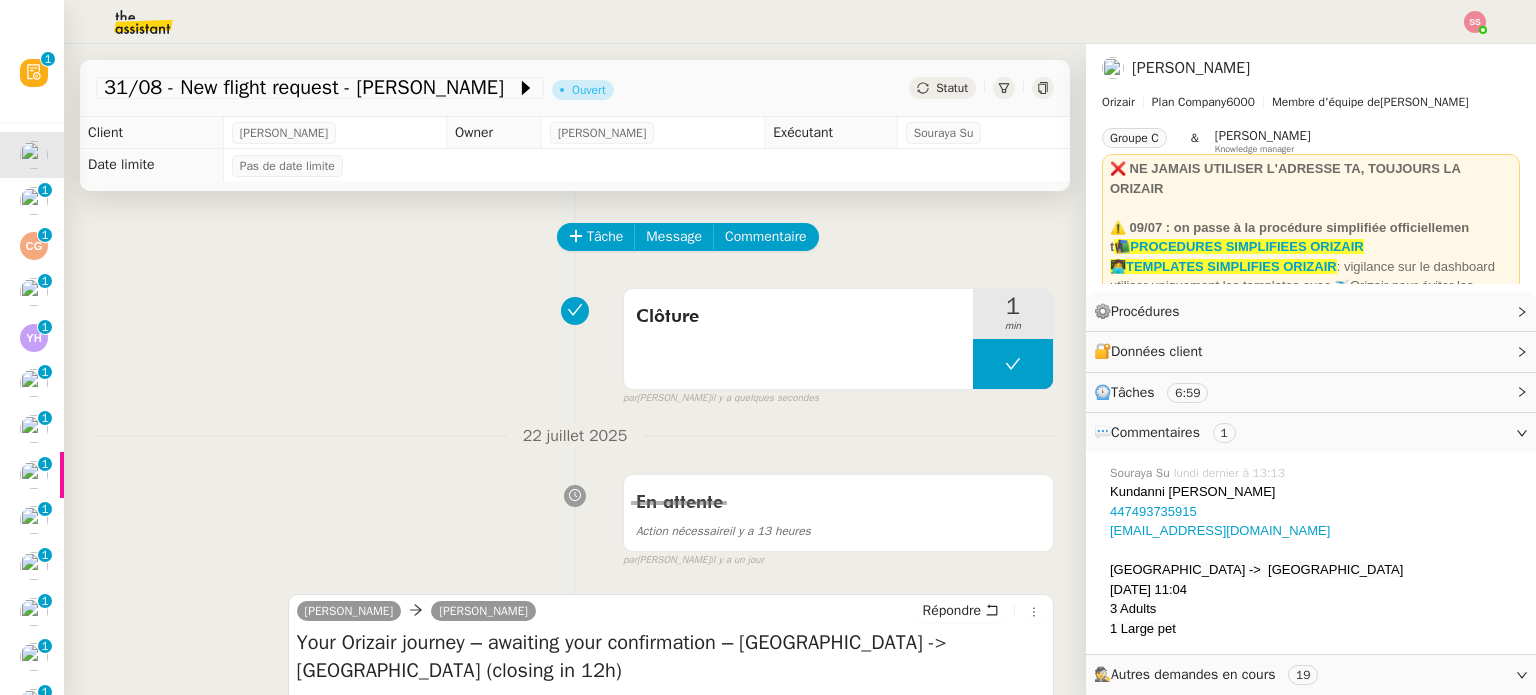 click on "Statut" 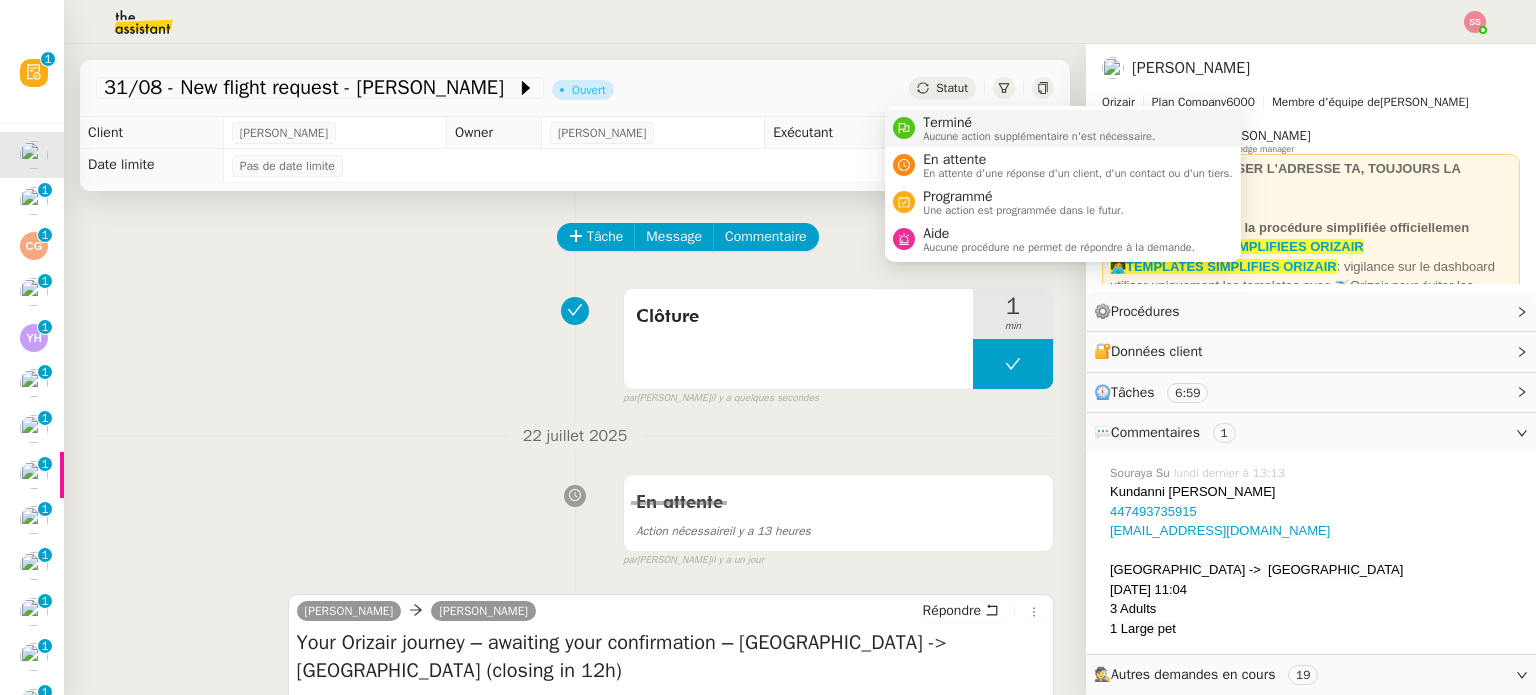 click on "Terminé" at bounding box center (1039, 123) 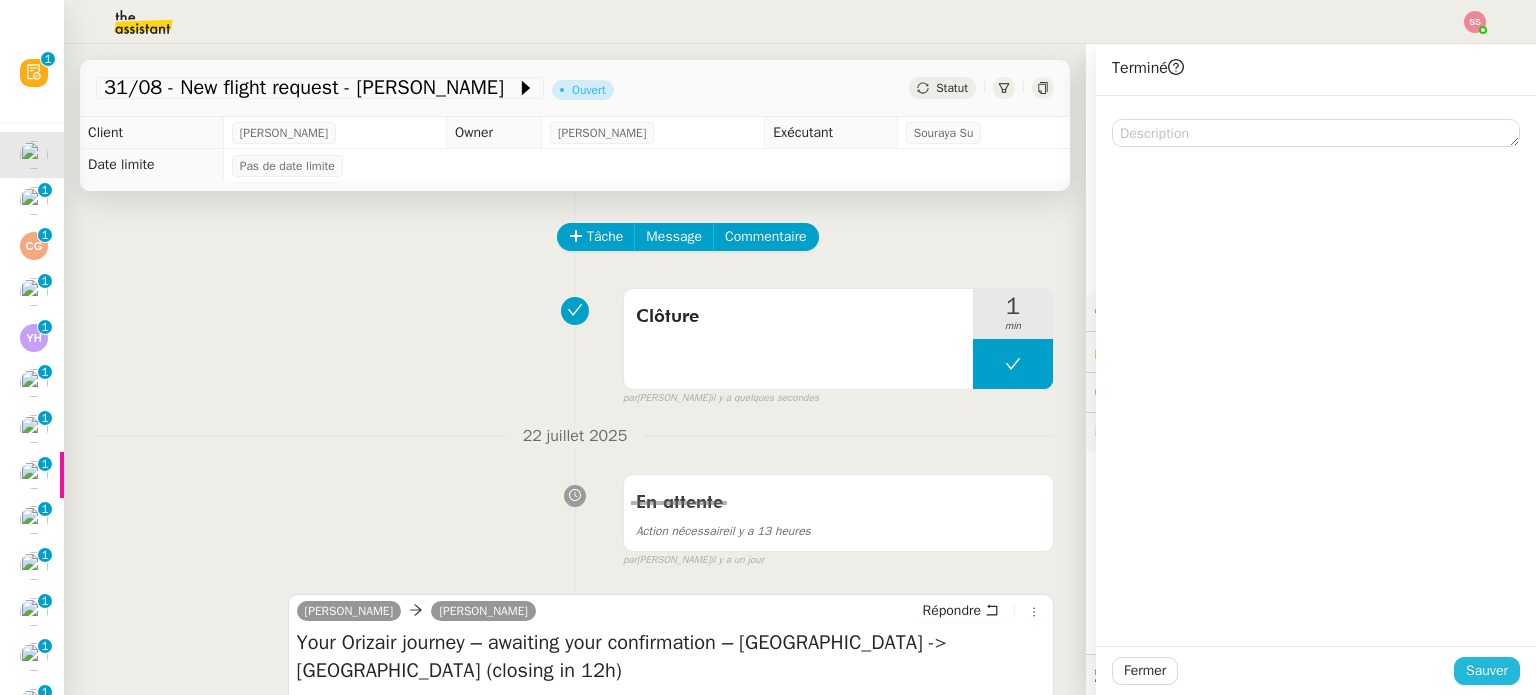 click on "Sauver" 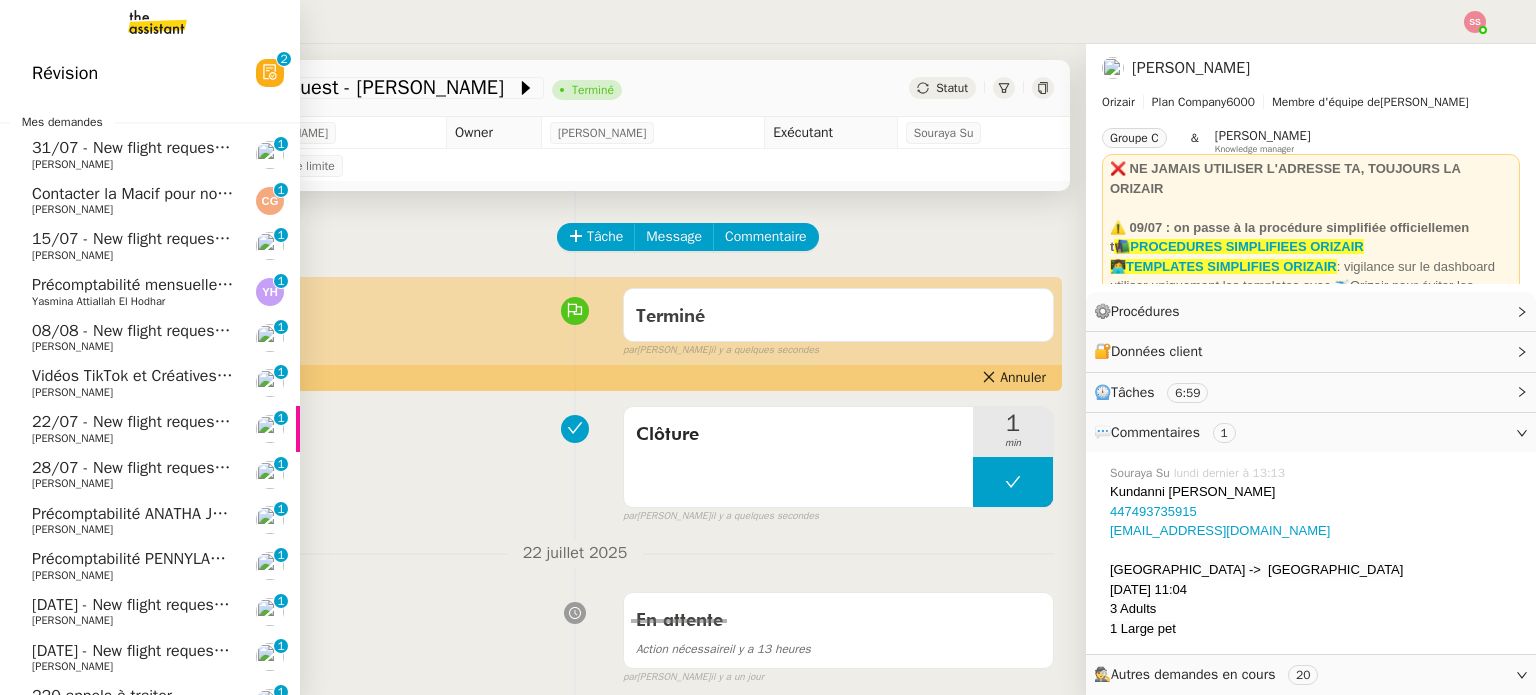 click on "31/07 - New flight request - [PERSON_NAME]" 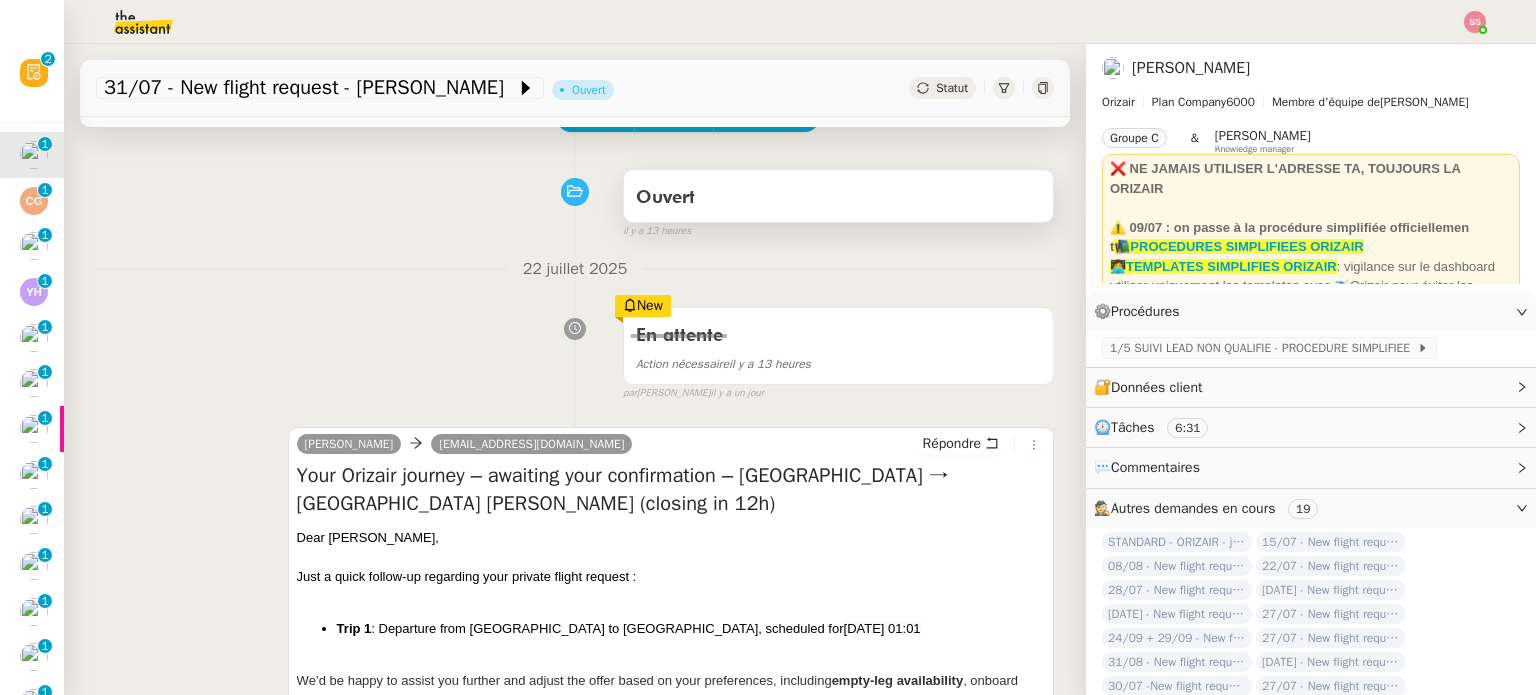 scroll, scrollTop: 0, scrollLeft: 0, axis: both 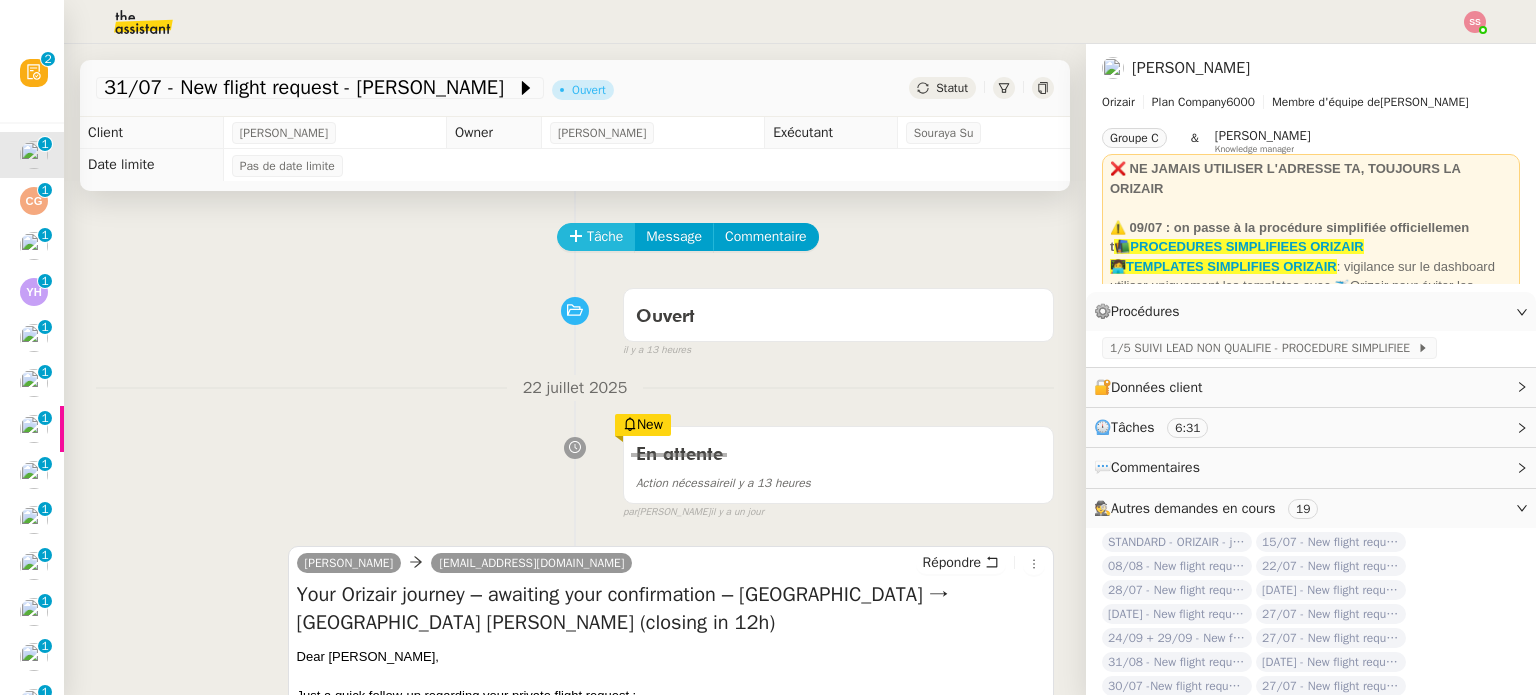 click on "Tâche" 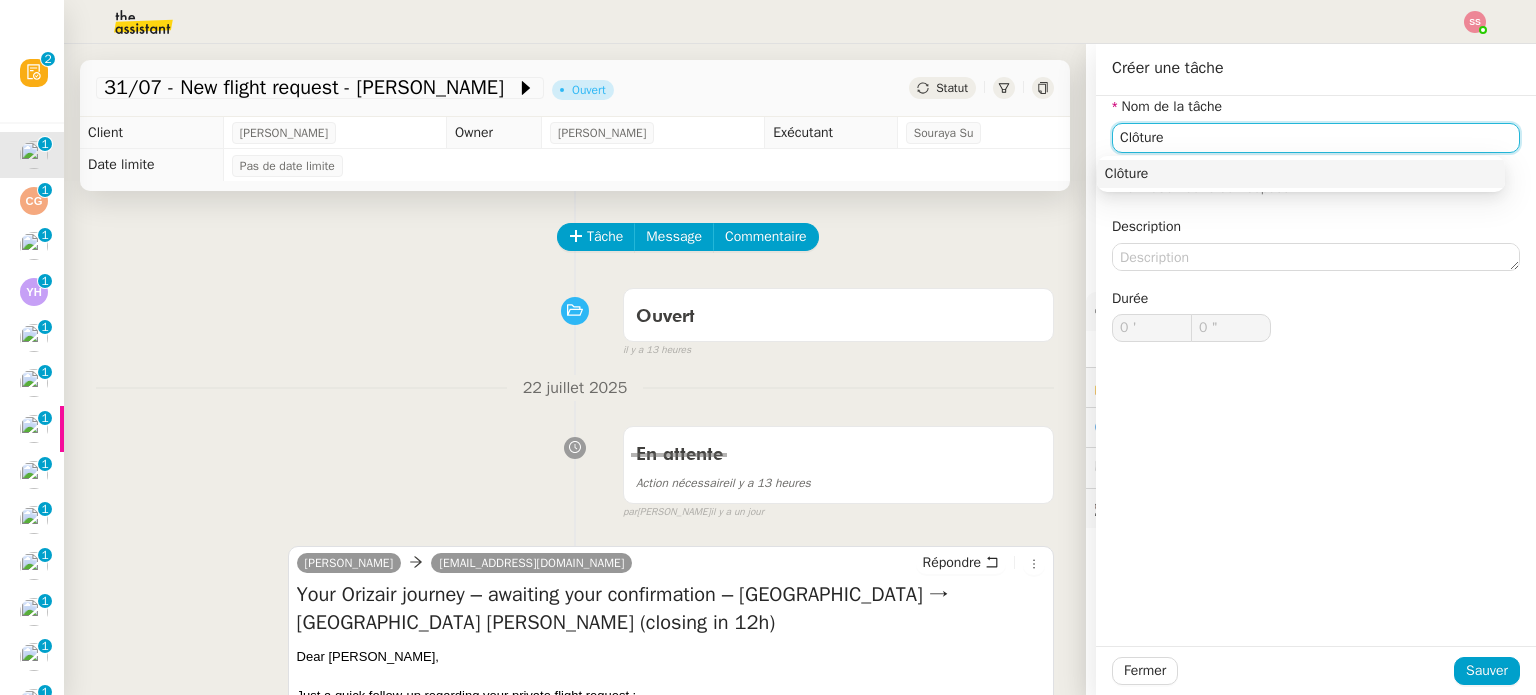 click on "Clôture" at bounding box center [1301, 174] 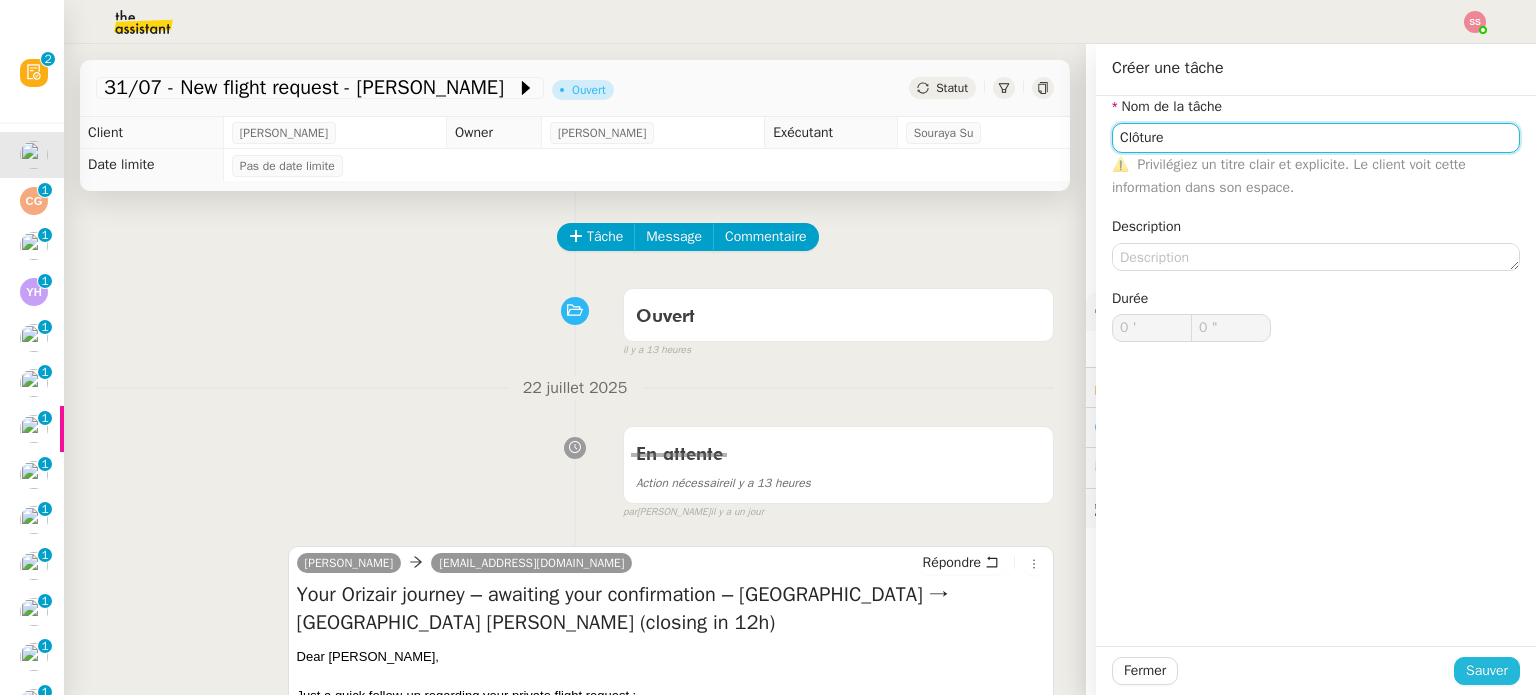 type on "Clôture" 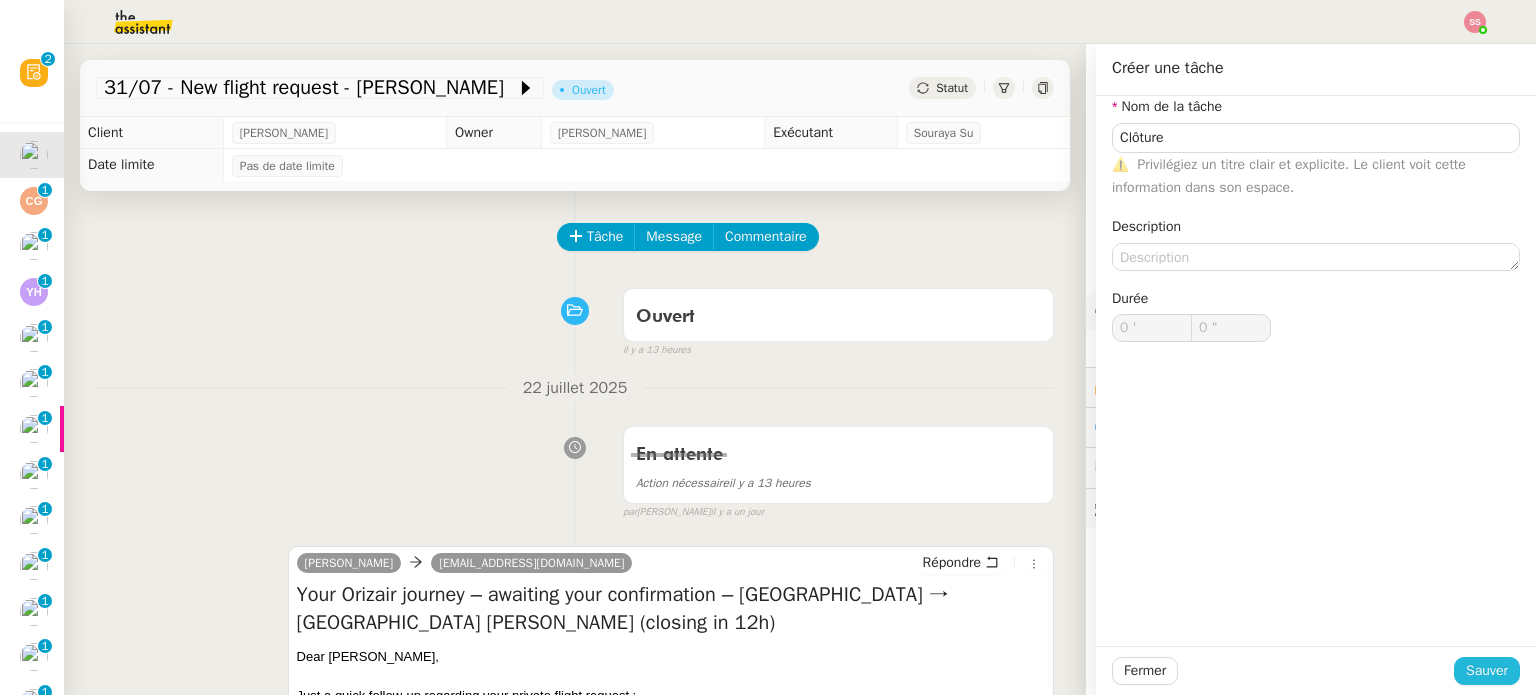 click on "Sauver" 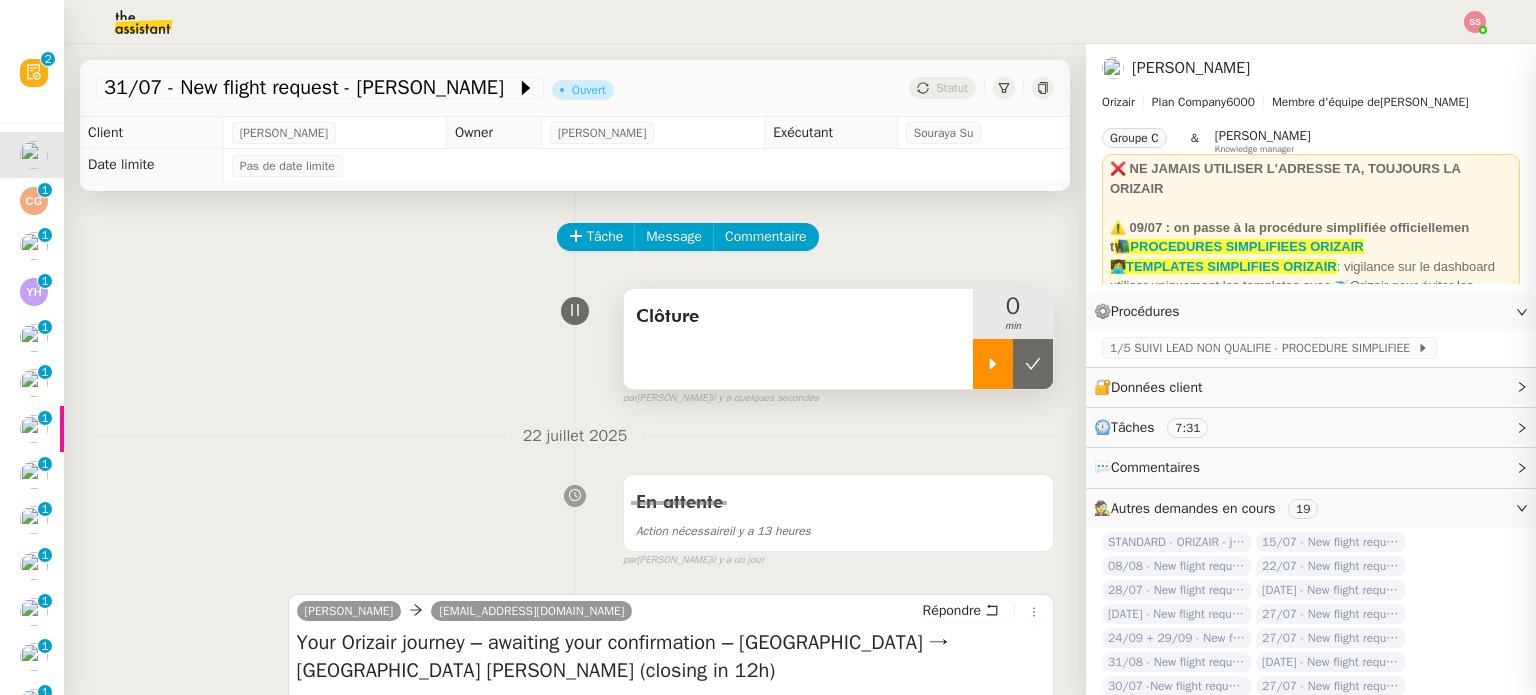click at bounding box center (993, 364) 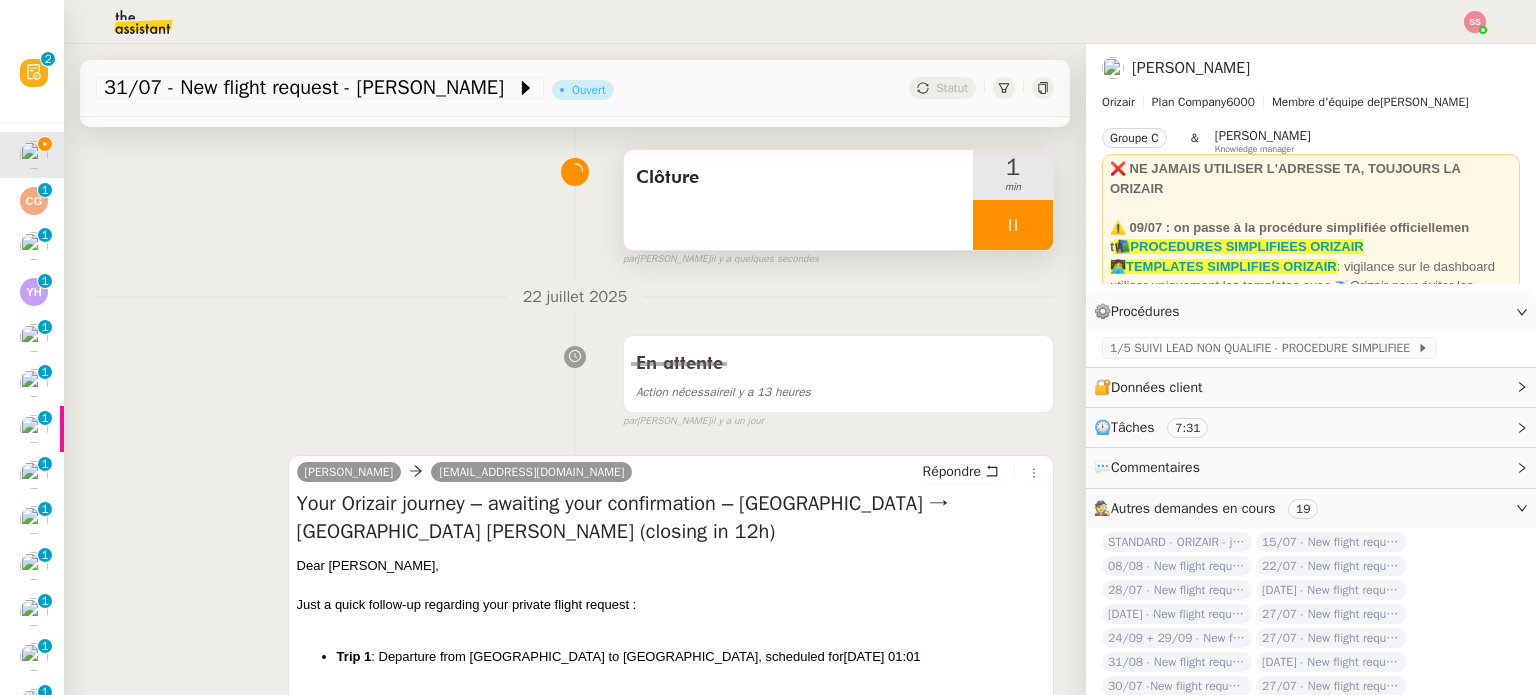 scroll, scrollTop: 0, scrollLeft: 0, axis: both 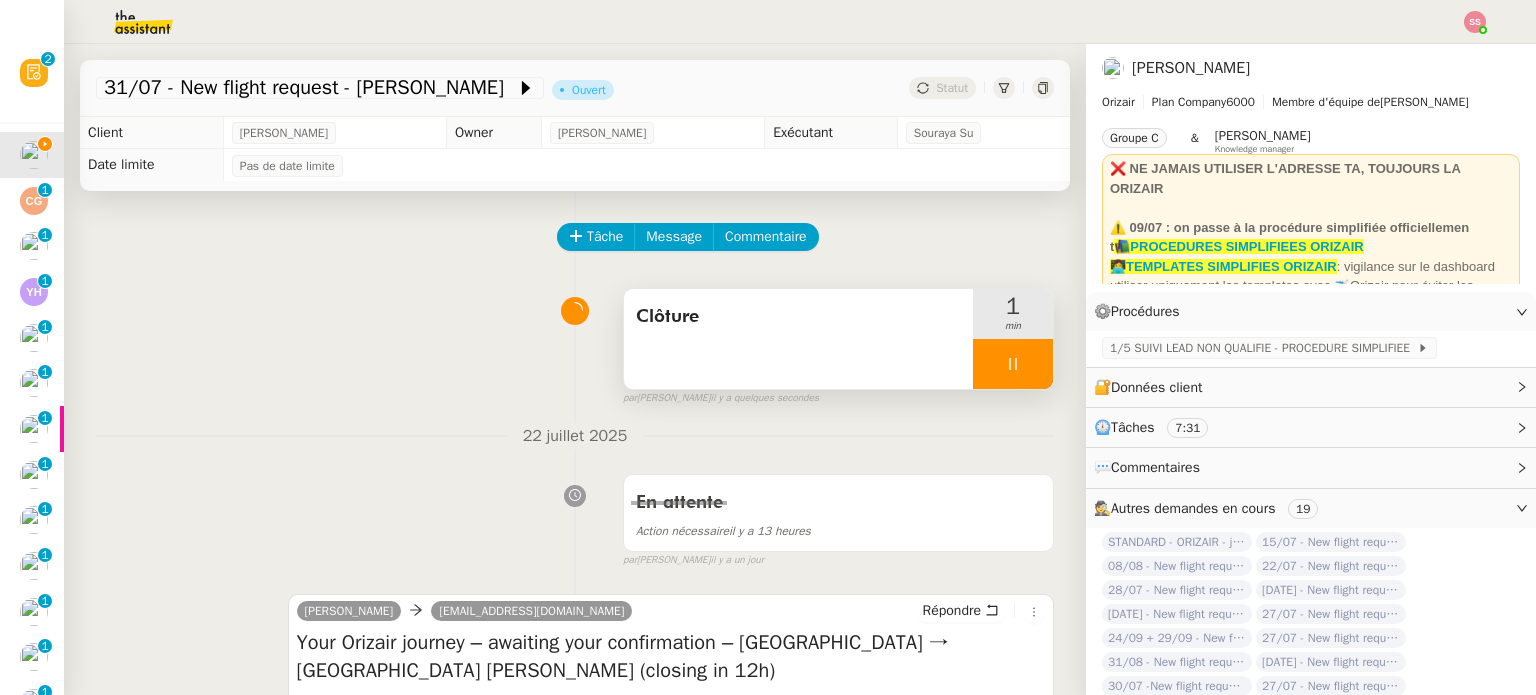 click at bounding box center (1013, 364) 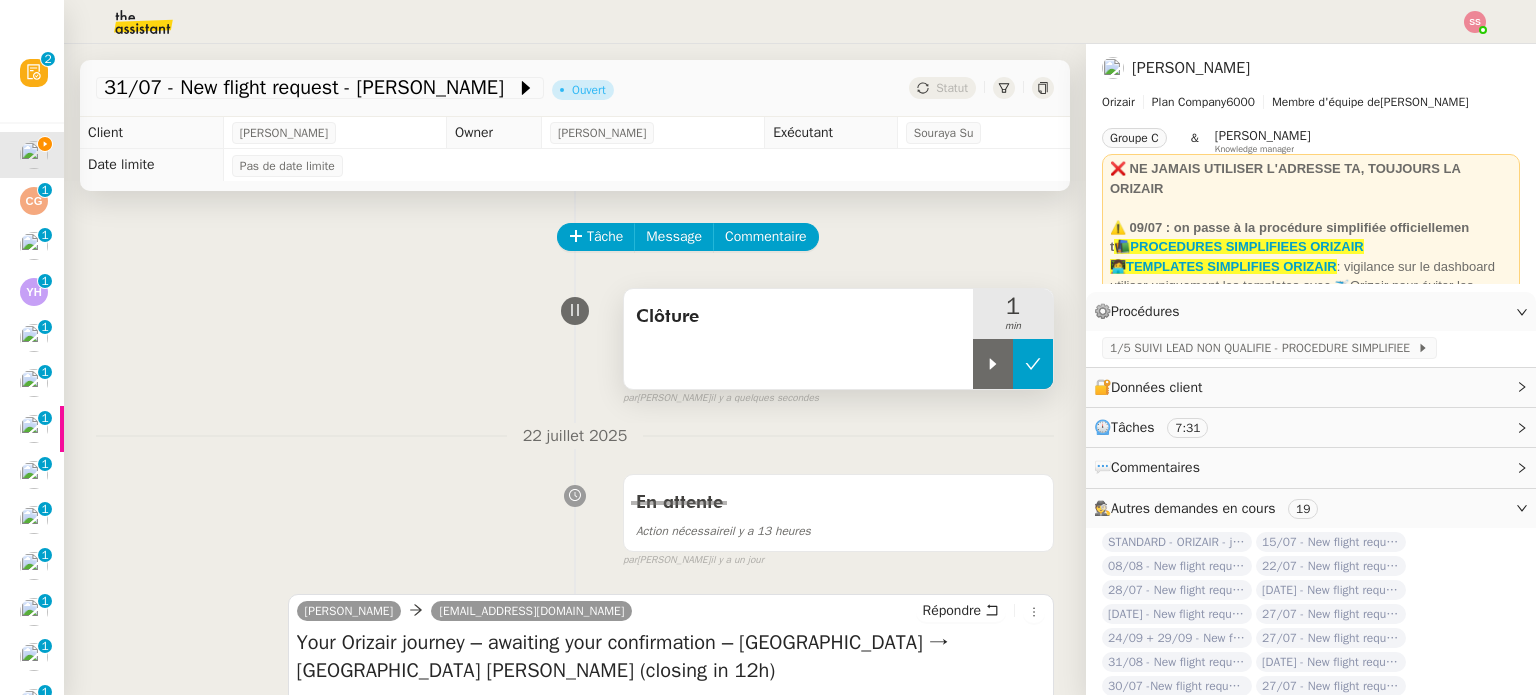 click 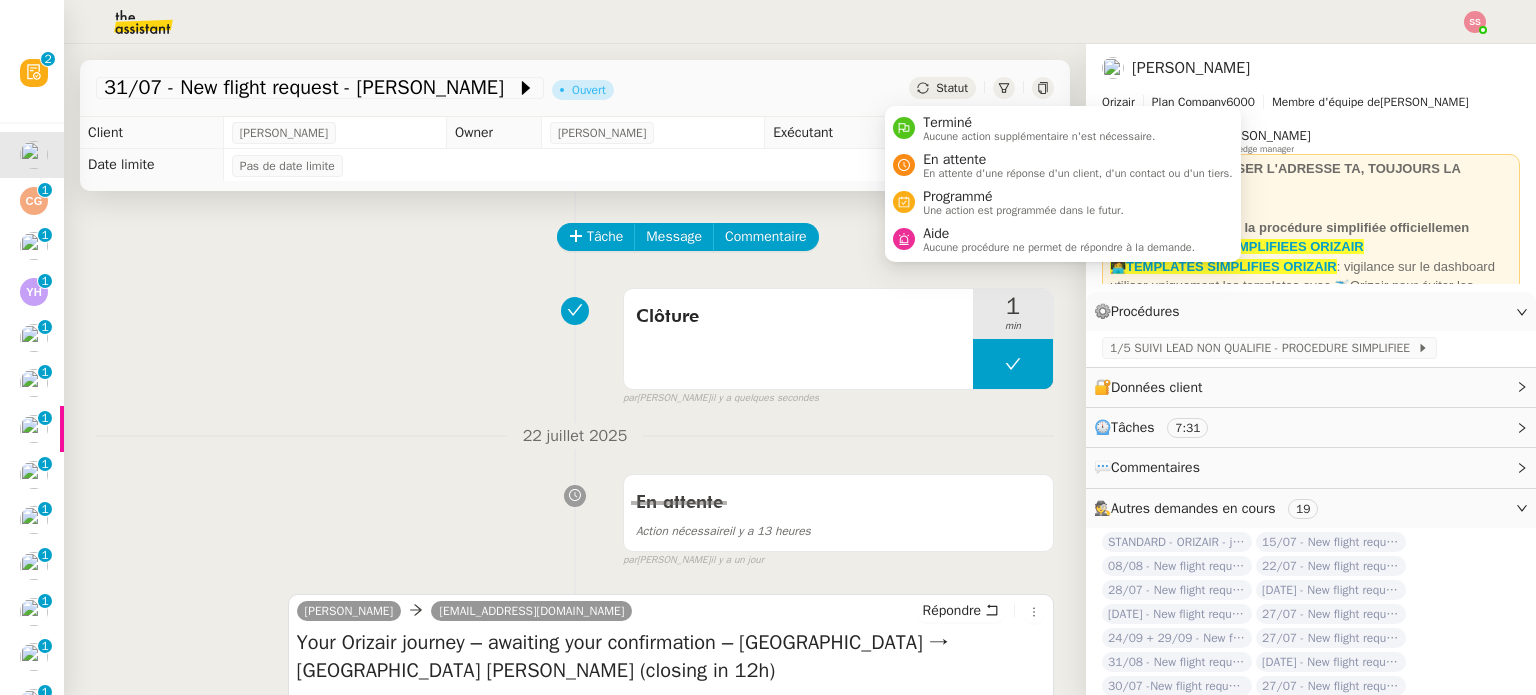 click on "Statut" 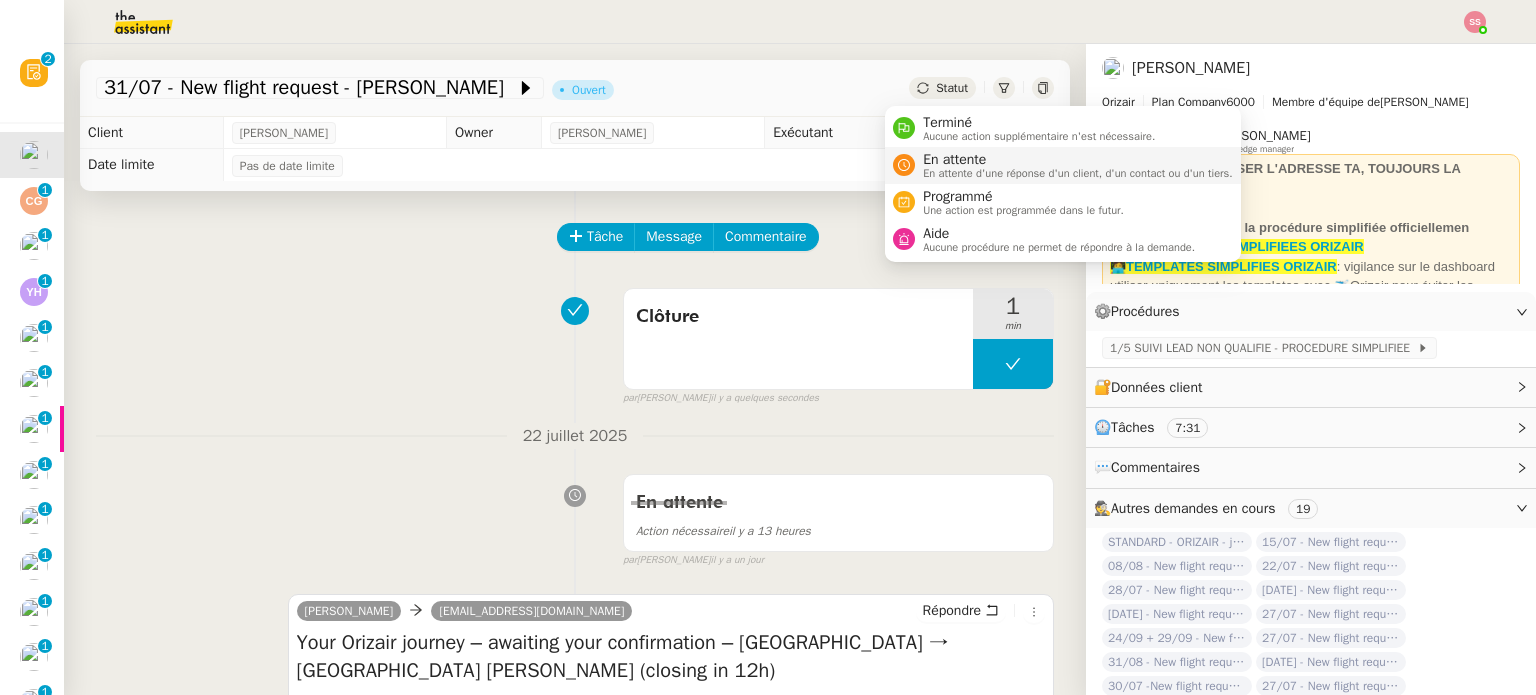 click on "En attente En attente d'une réponse d'un client, d'un contact ou d'un tiers." at bounding box center (1063, 165) 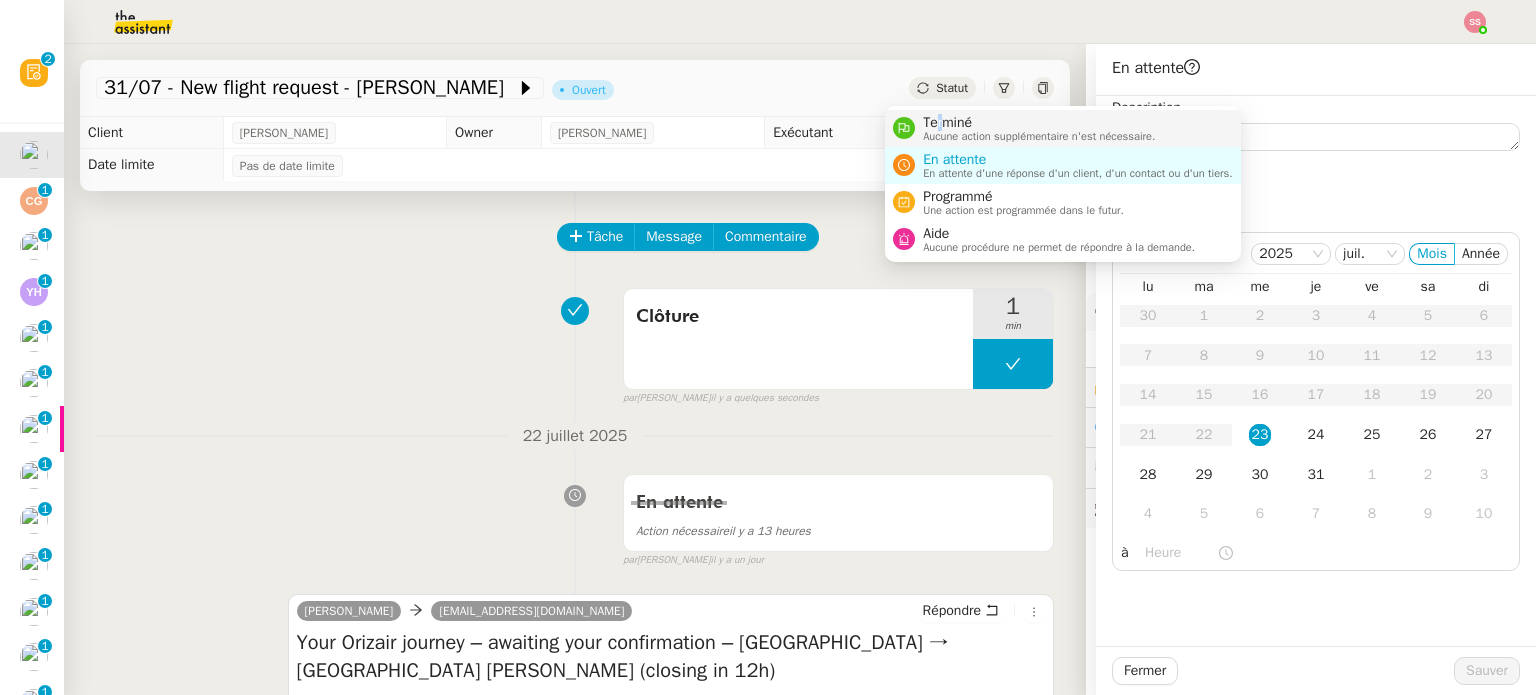 click on "Terminé" at bounding box center [1039, 123] 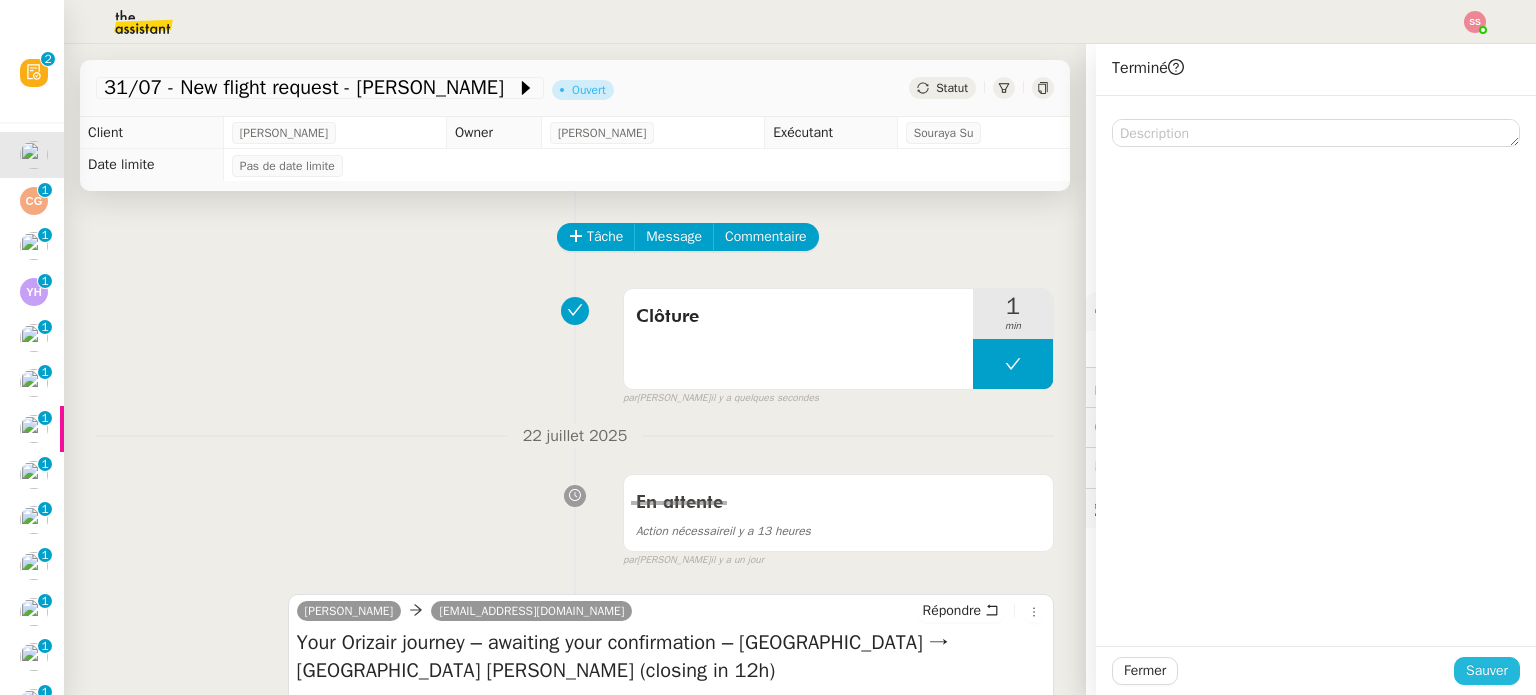 click on "Sauver" 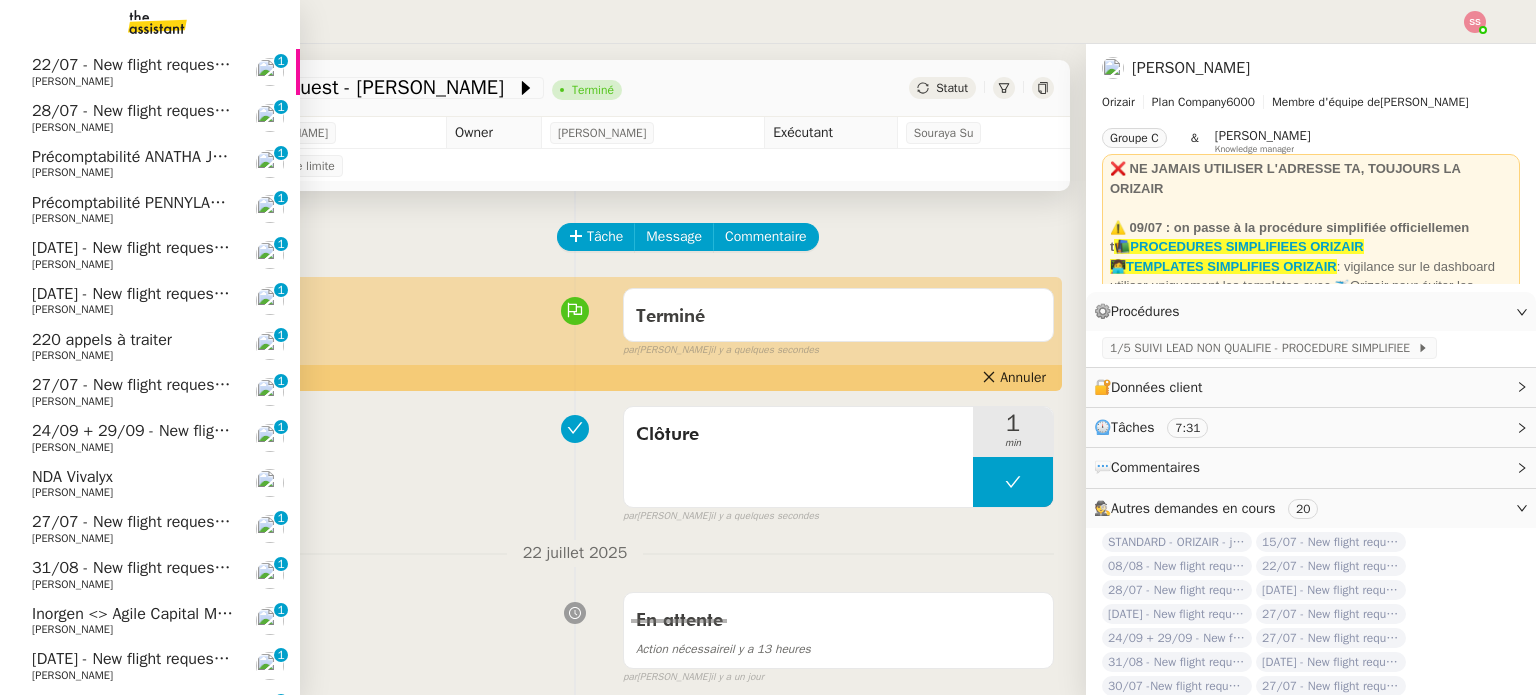 scroll, scrollTop: 0, scrollLeft: 0, axis: both 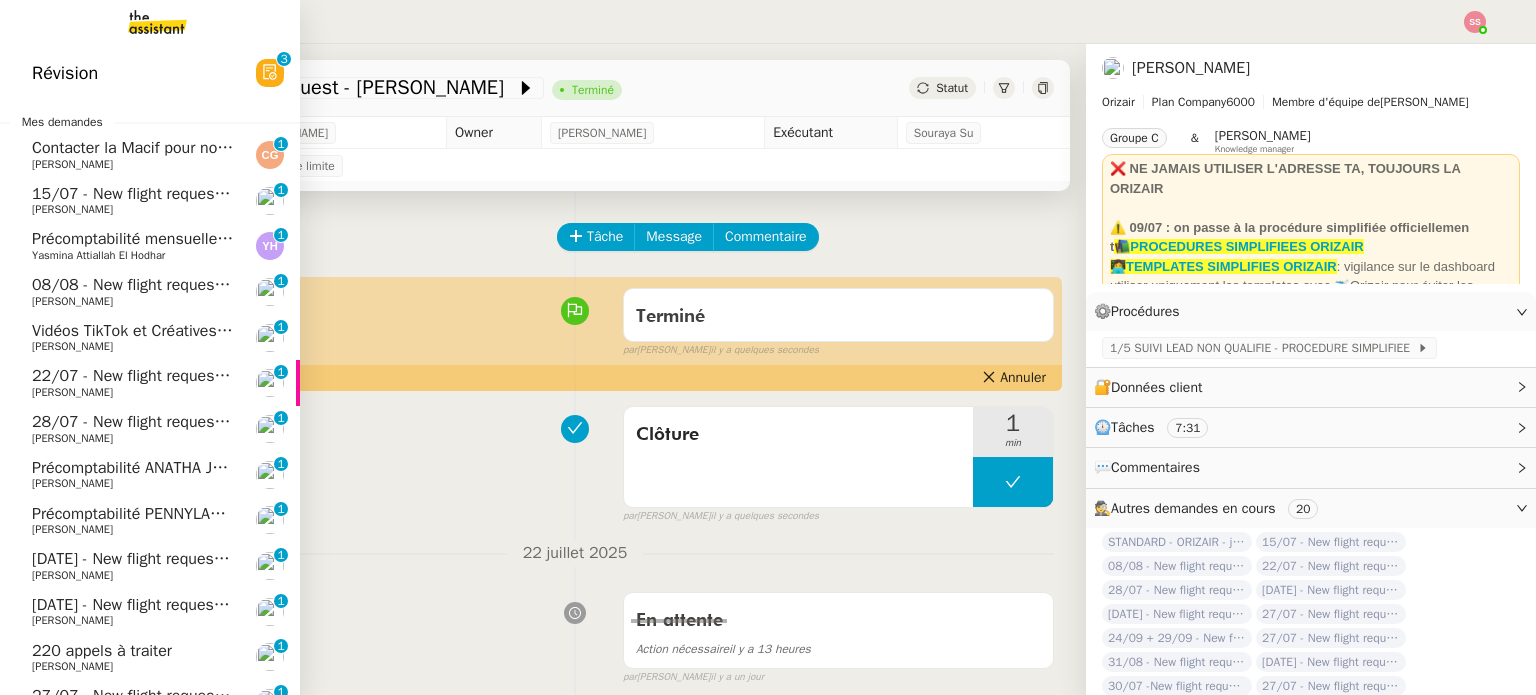 click on "15/07 - New flight request - [PERSON_NAME]" 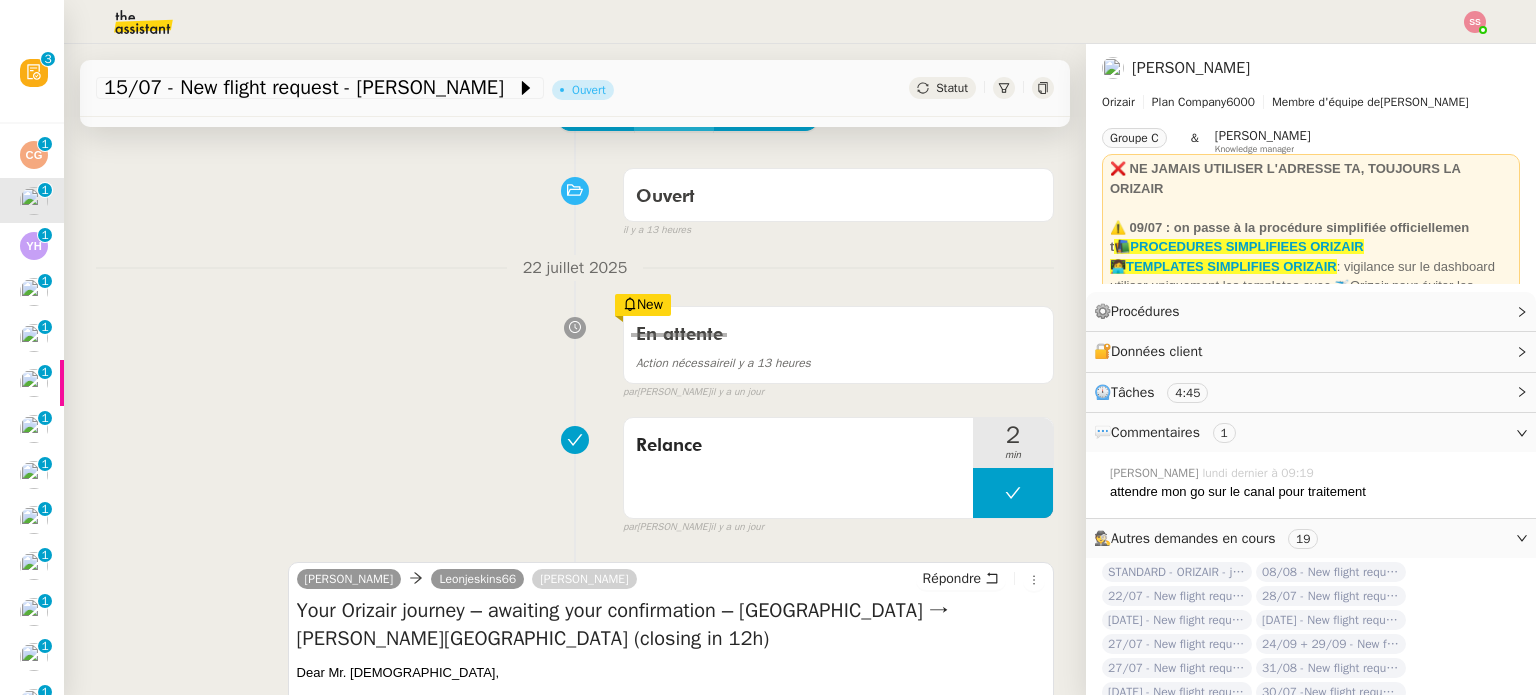 scroll, scrollTop: 0, scrollLeft: 0, axis: both 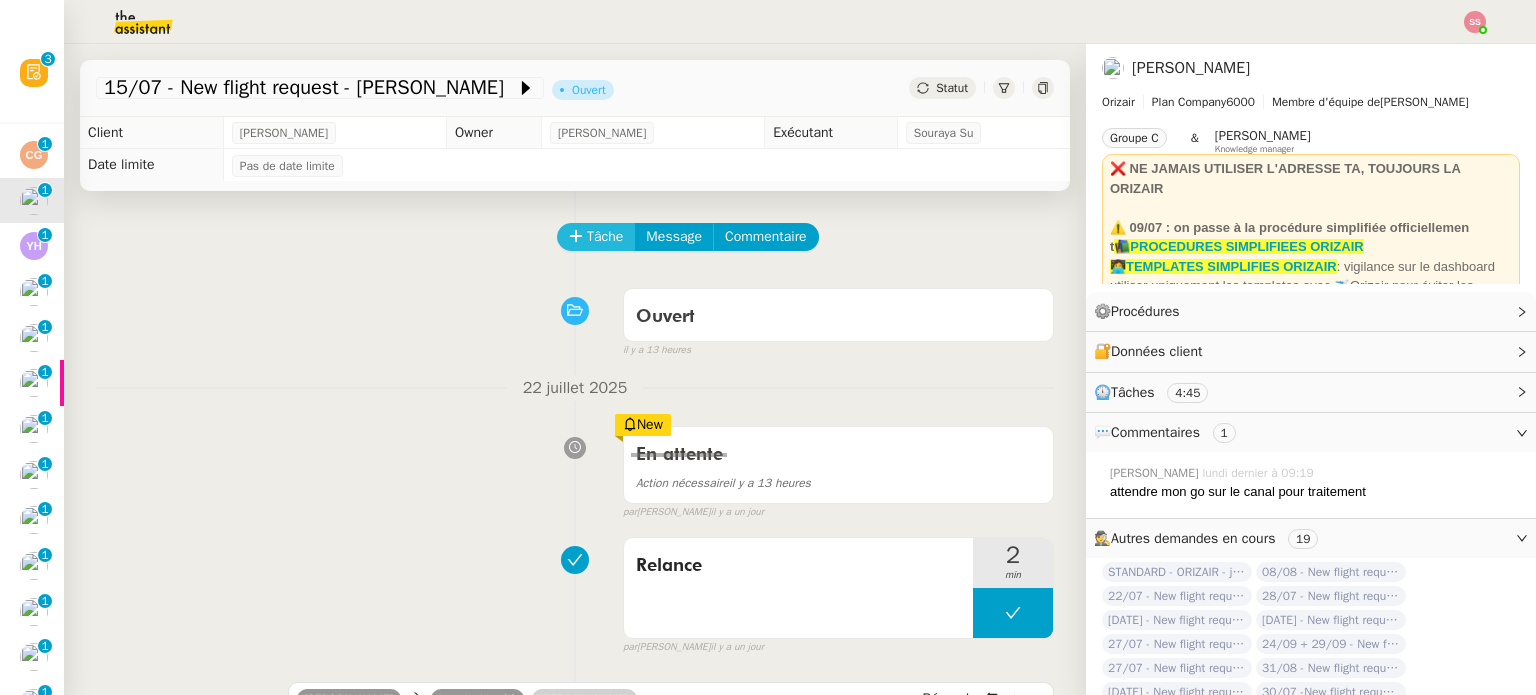 click on "Tâche" 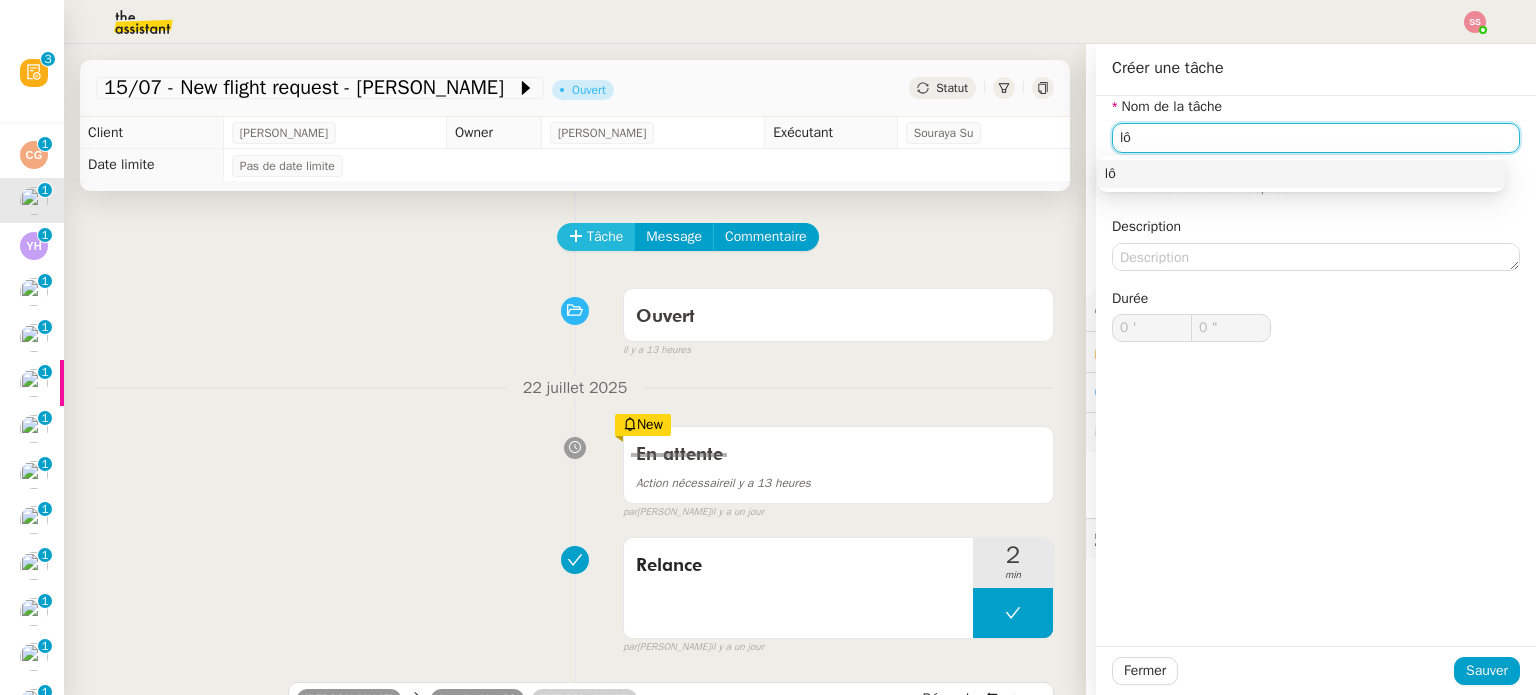 type on "l" 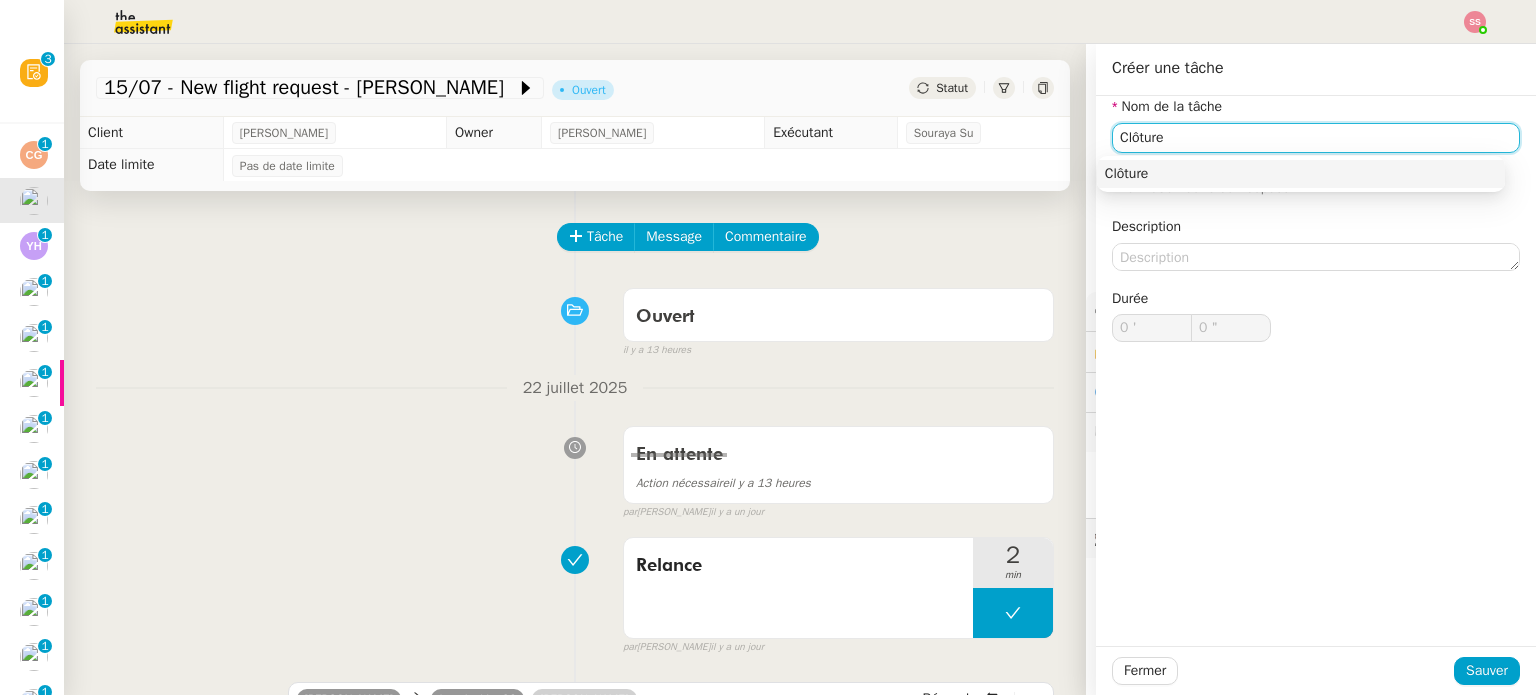 click on "Clôture" at bounding box center [1301, 174] 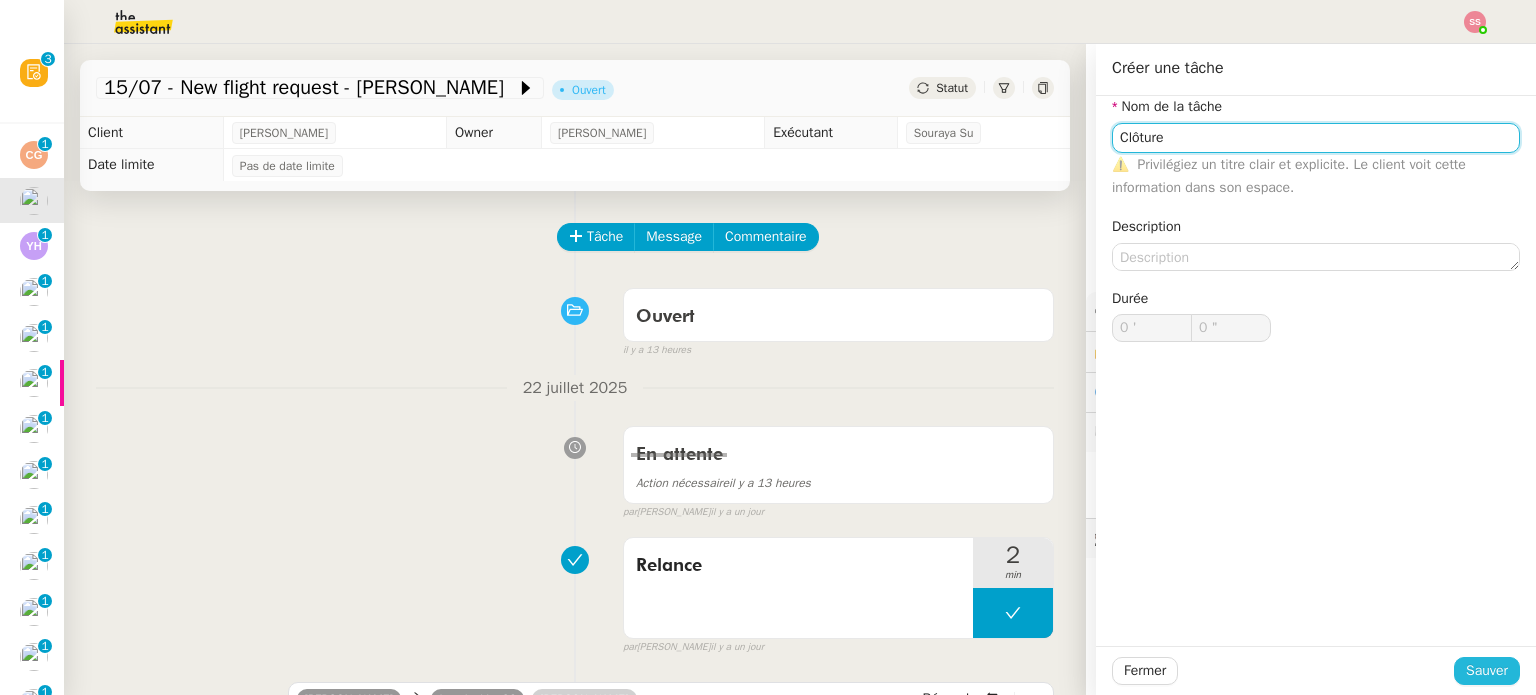 type on "Clôture" 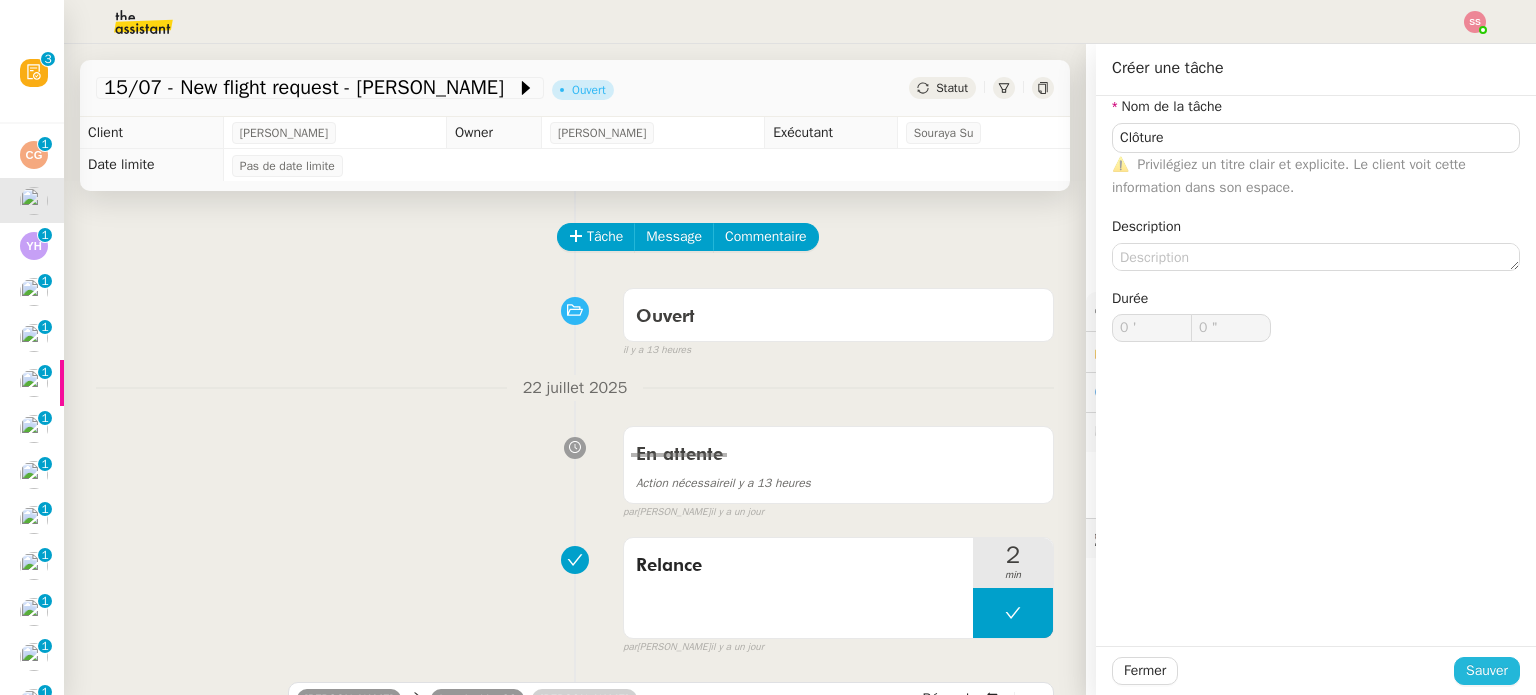 click on "Sauver" 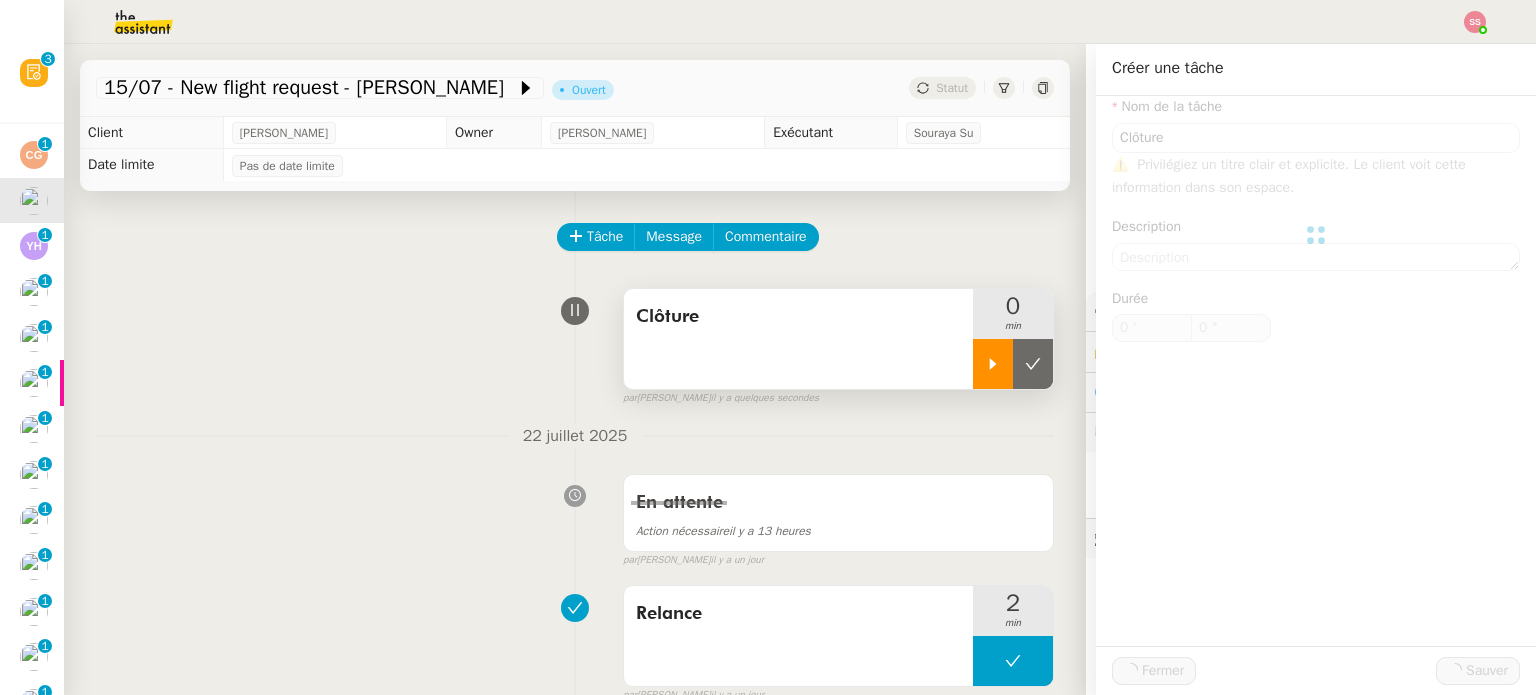 click 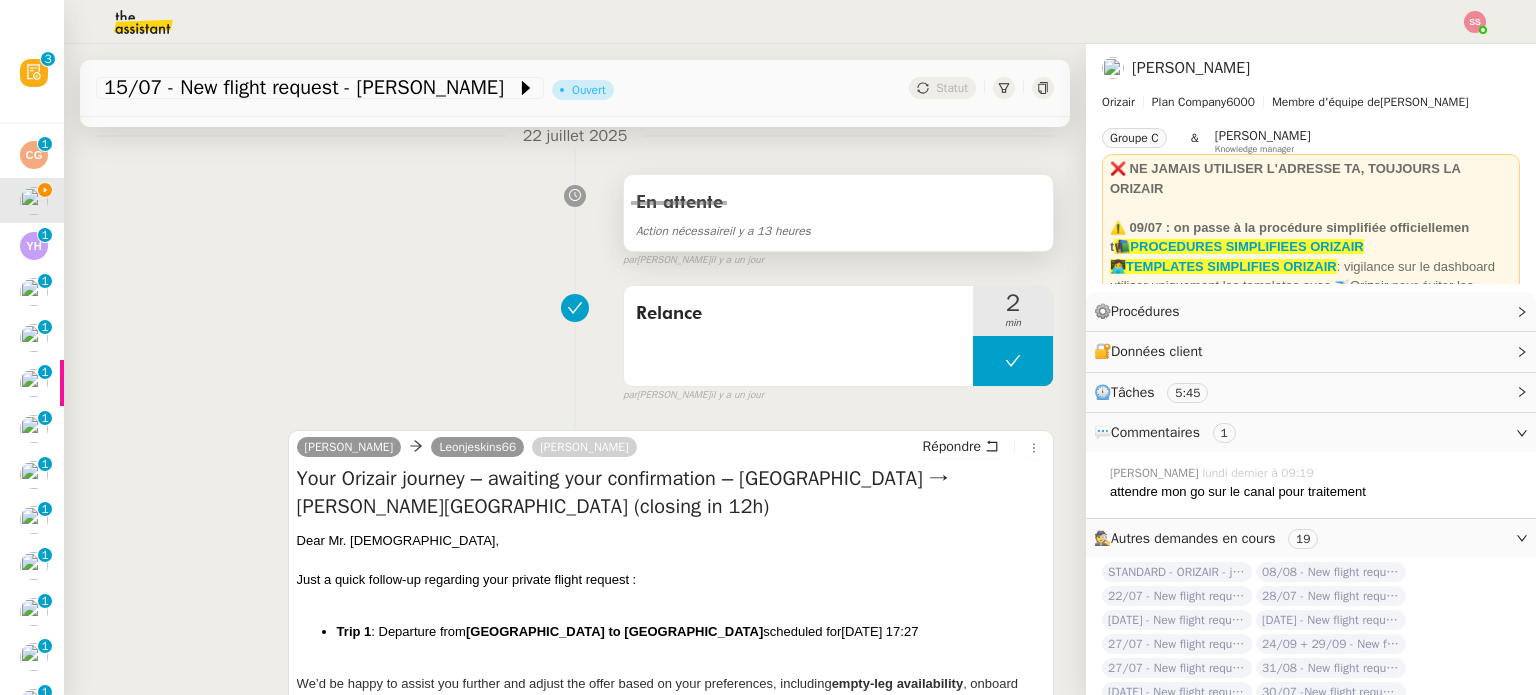 scroll, scrollTop: 0, scrollLeft: 0, axis: both 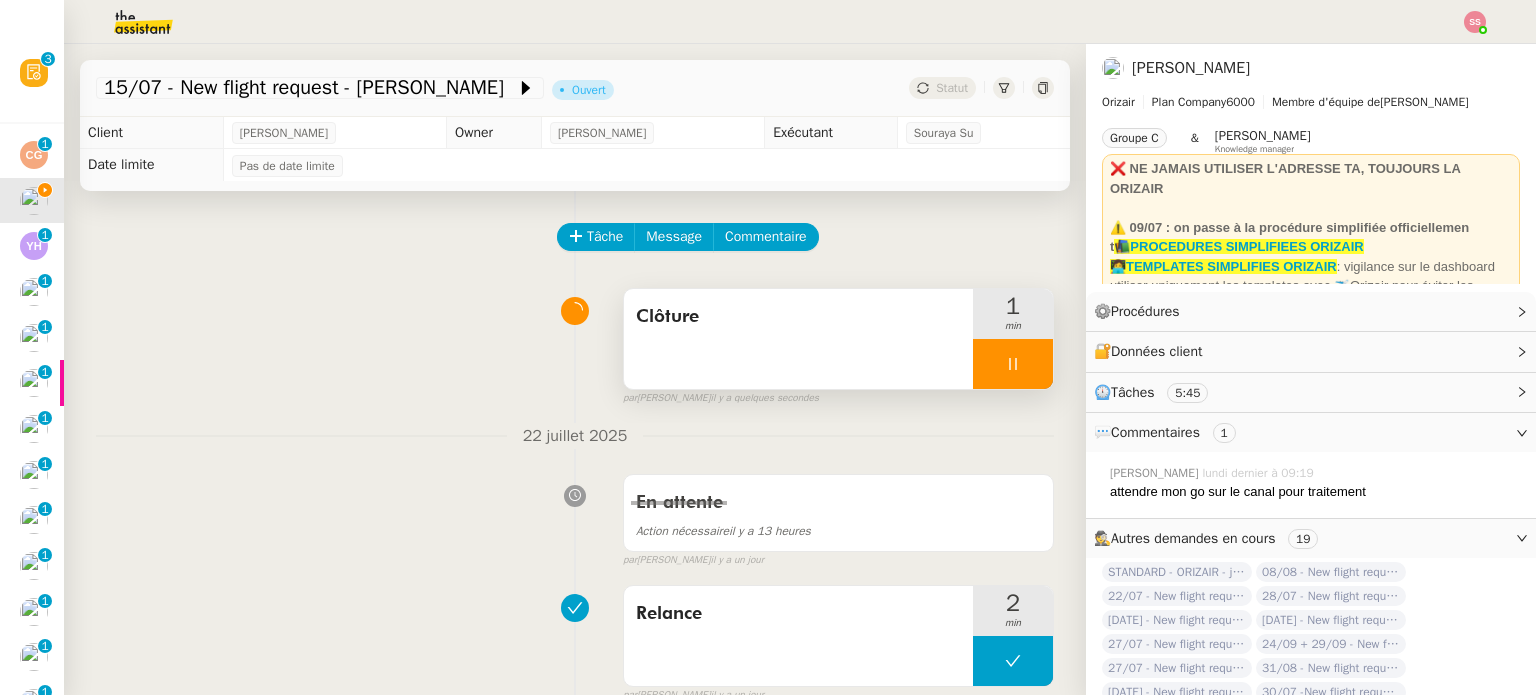 click at bounding box center [1013, 364] 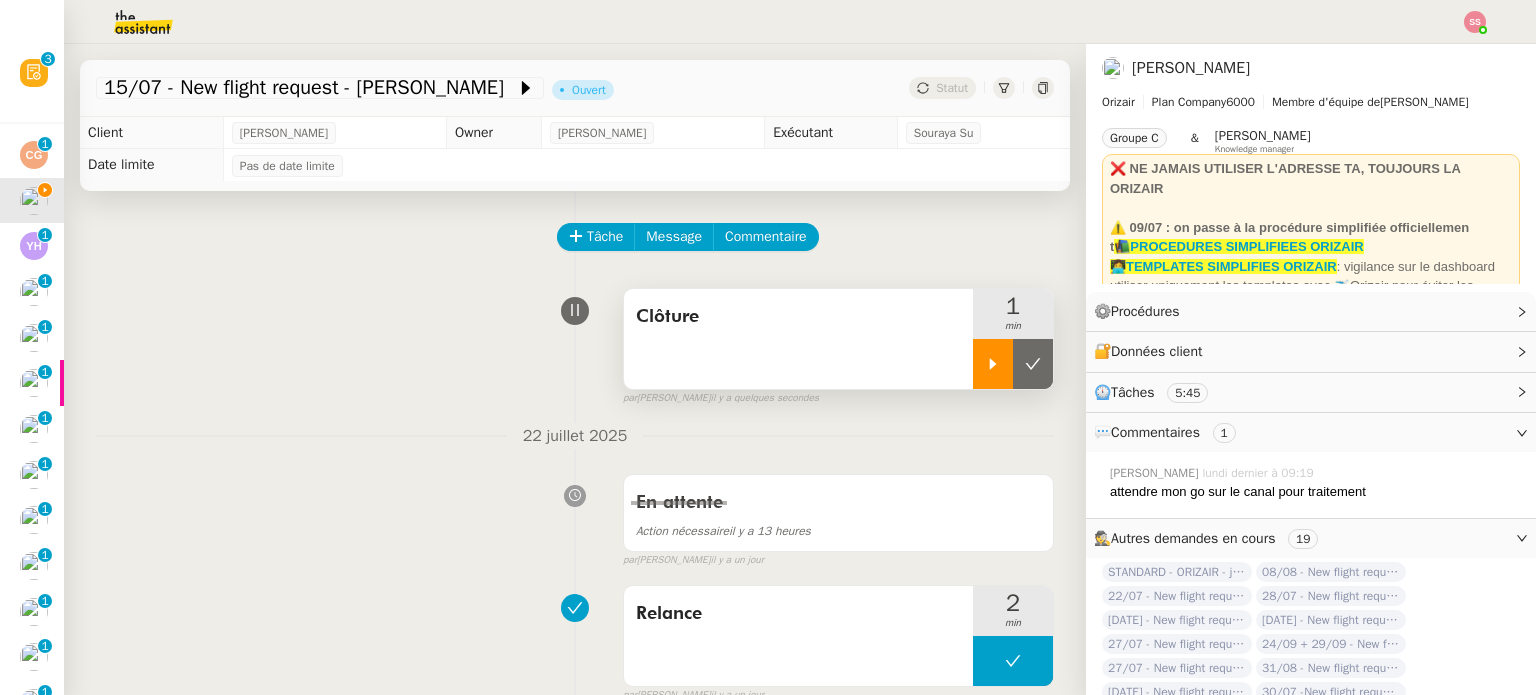 click 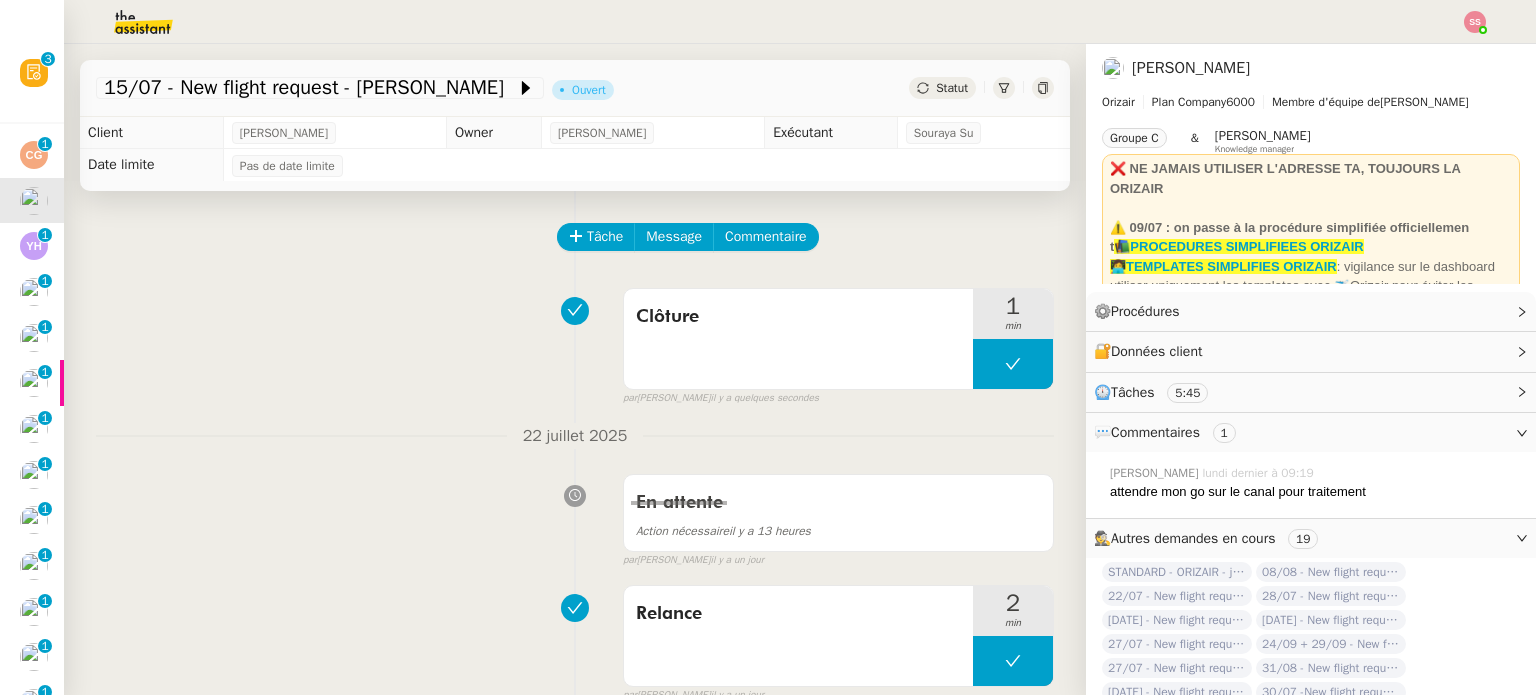 drag, startPoint x: 911, startPoint y: 83, endPoint x: 919, endPoint y: 99, distance: 17.888544 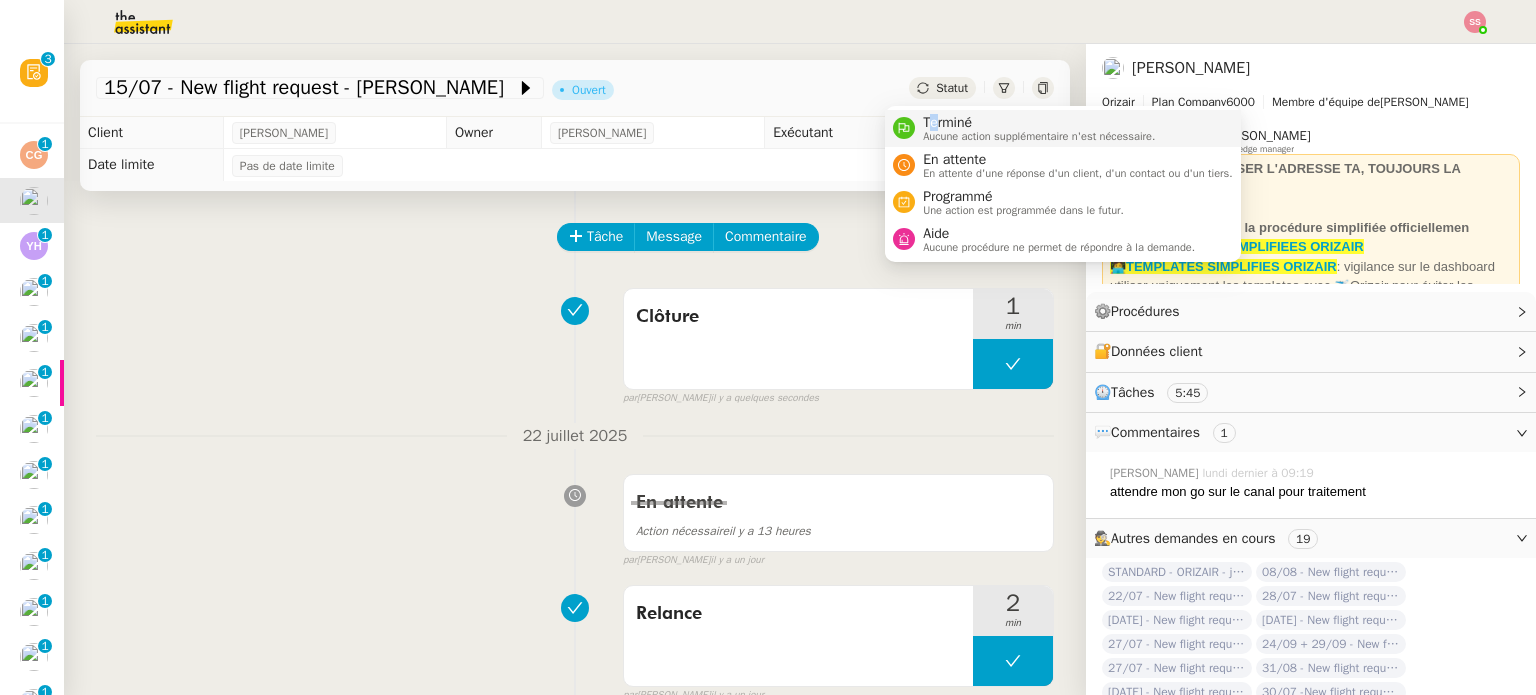 click on "Terminé" at bounding box center (1039, 123) 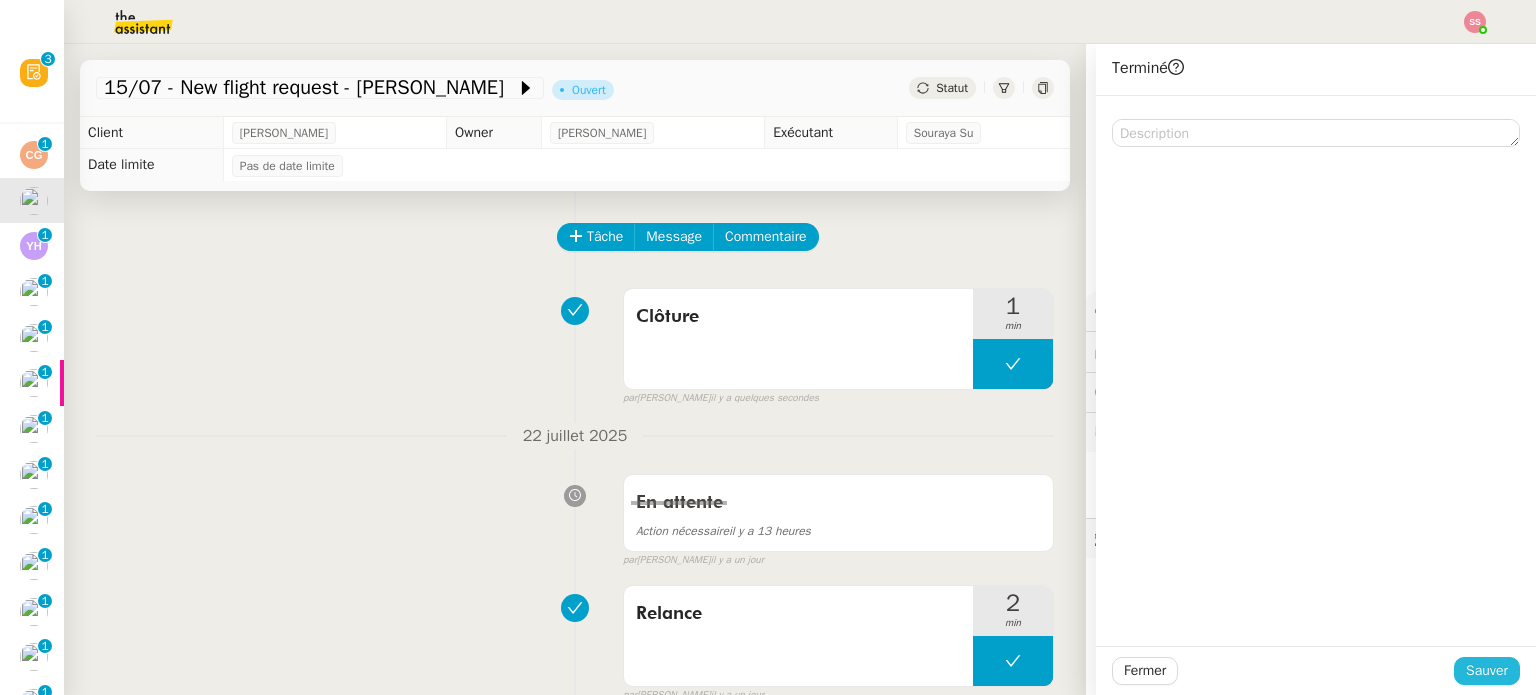 click on "Sauver" 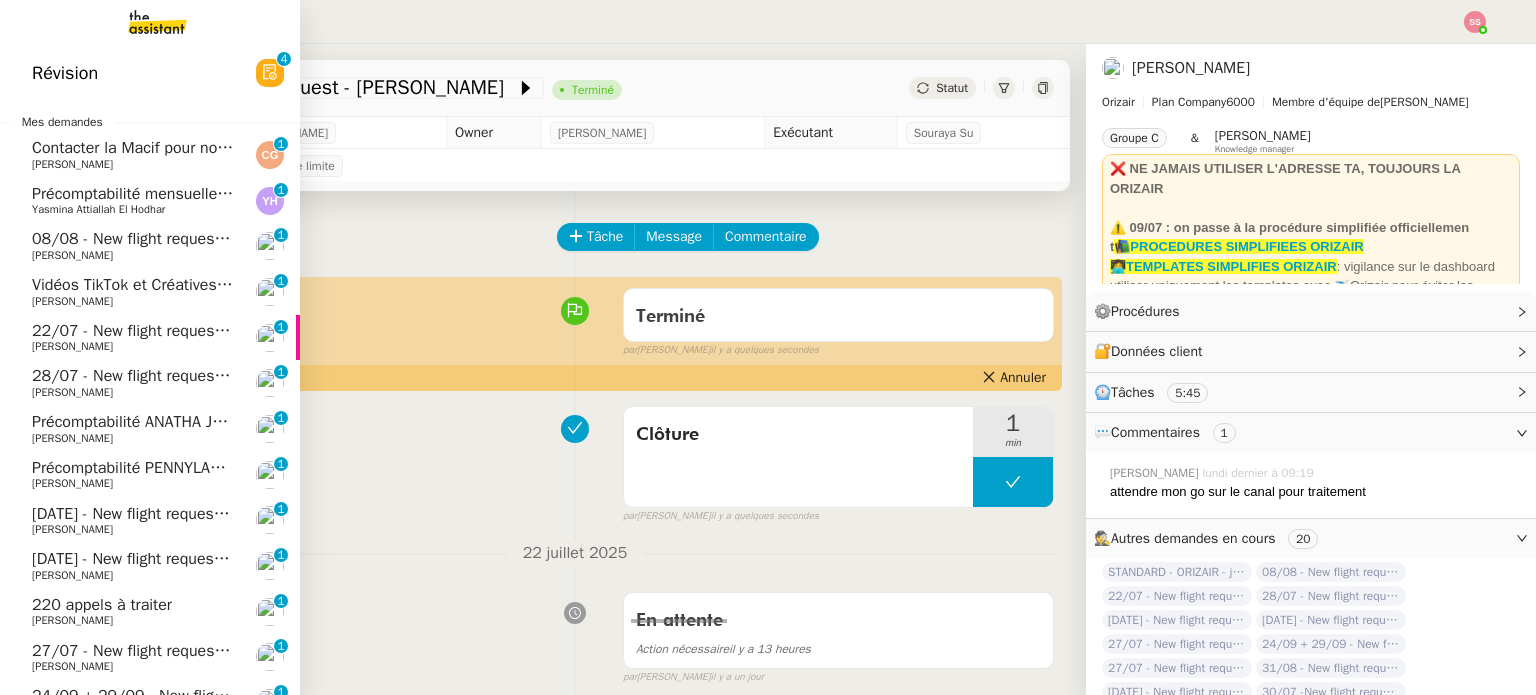 click on "08/08 - New flight request - [PERSON_NAME]" 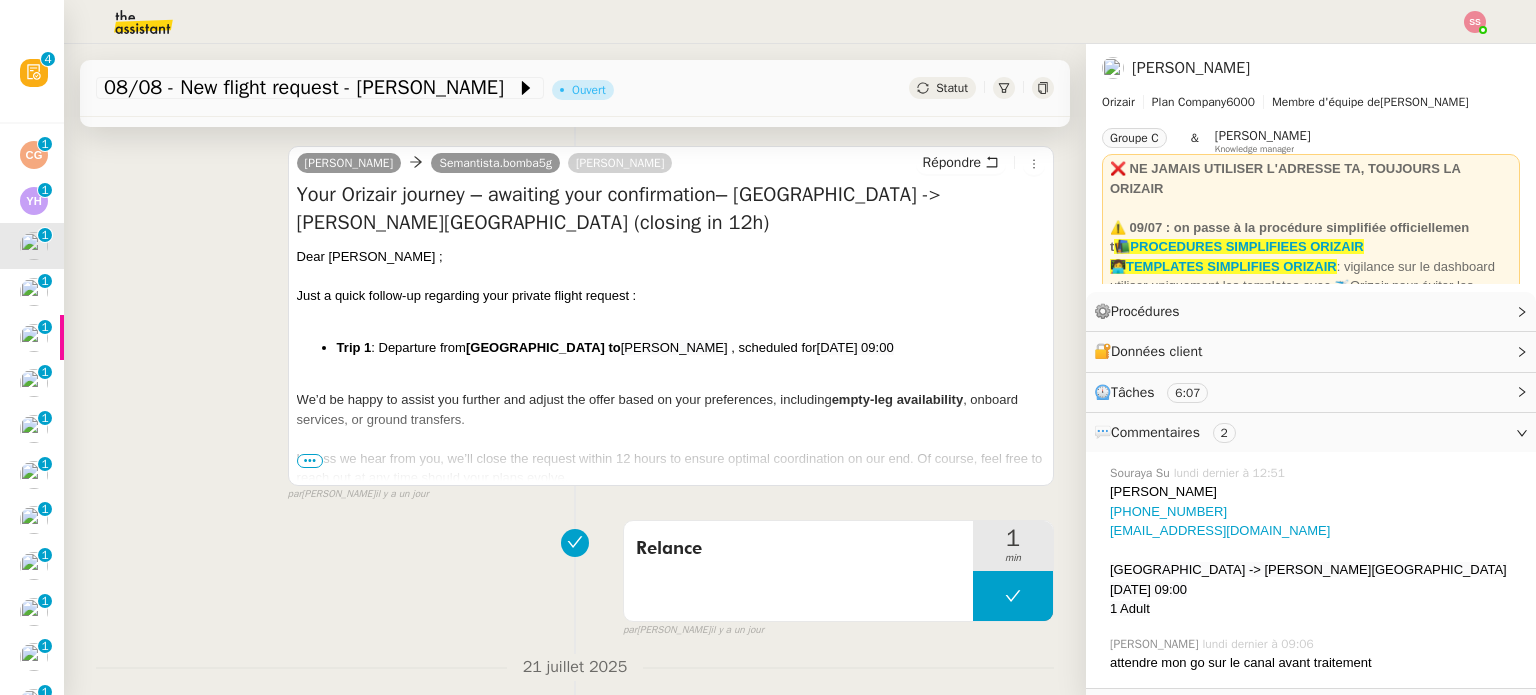 scroll, scrollTop: 0, scrollLeft: 0, axis: both 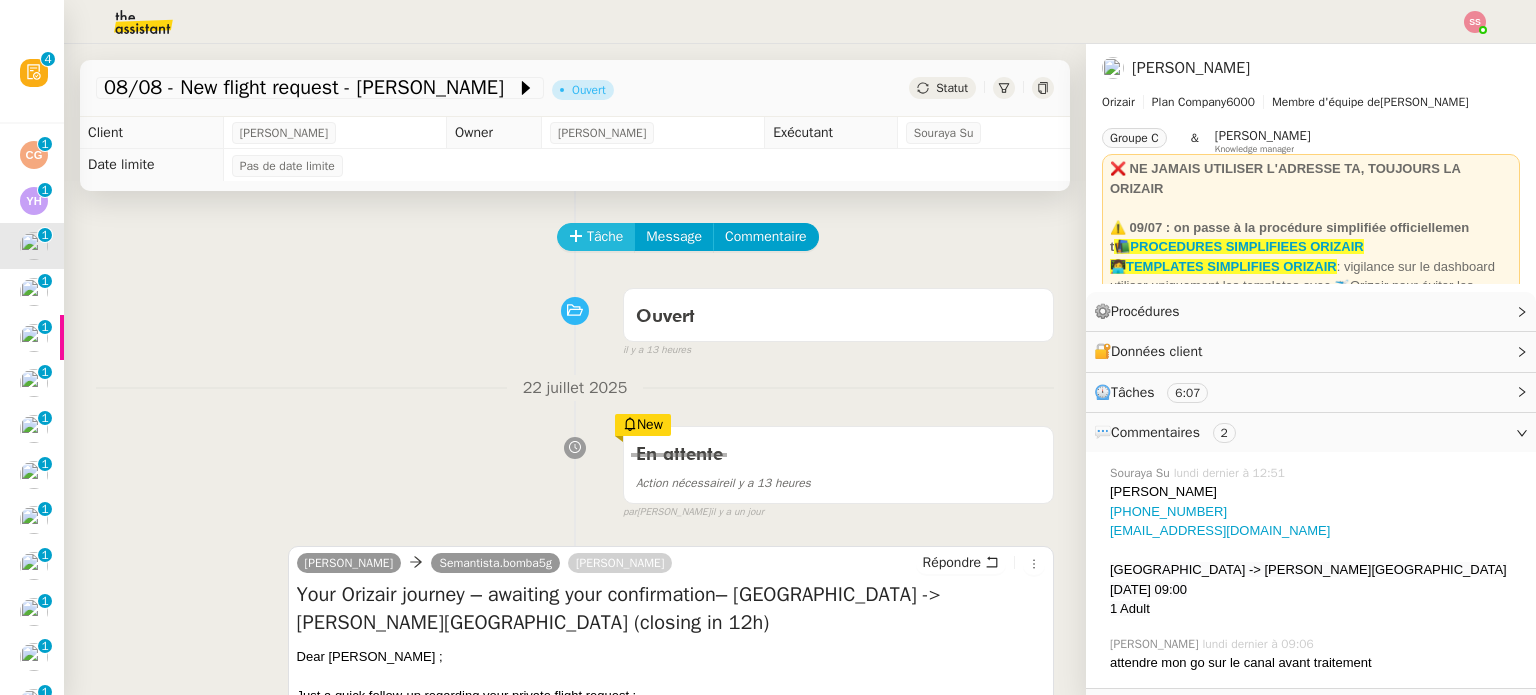 click on "Tâche" 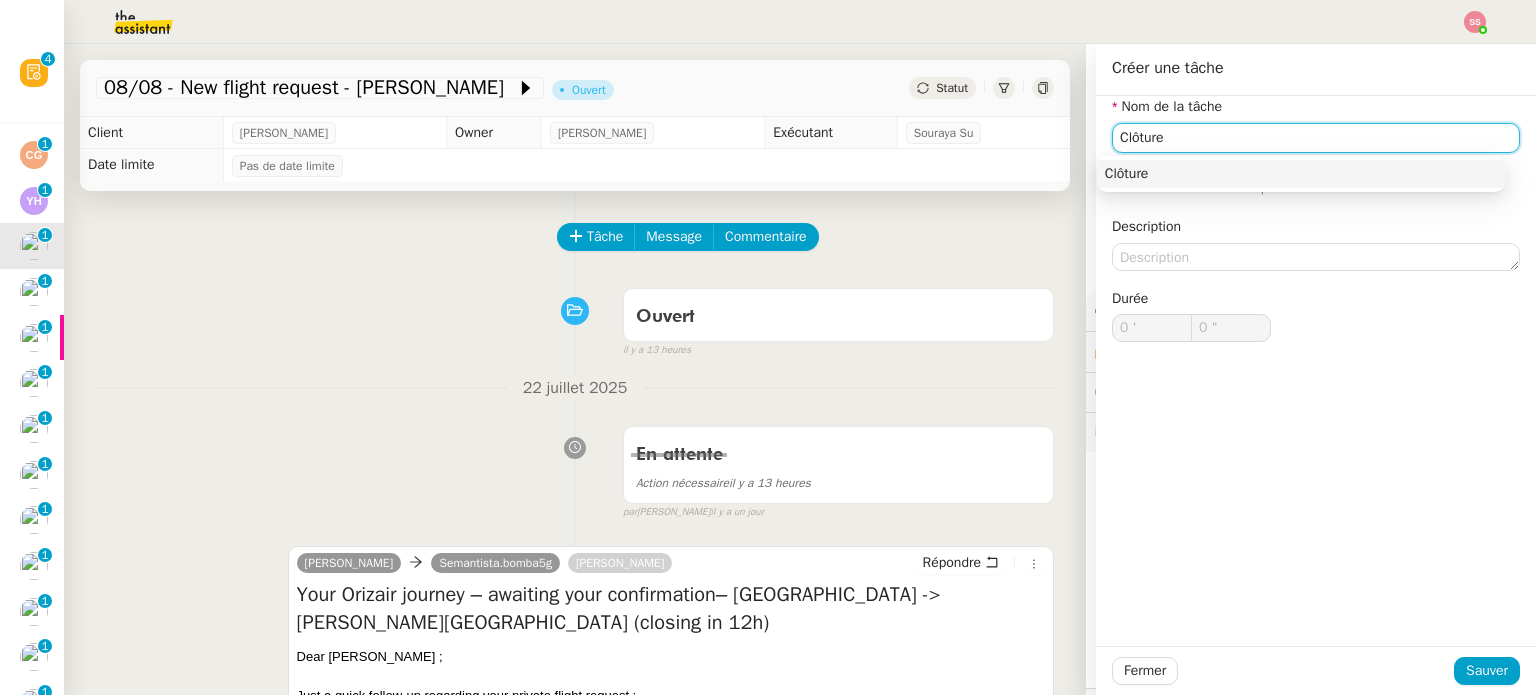 click on "Clôture" at bounding box center [1301, 174] 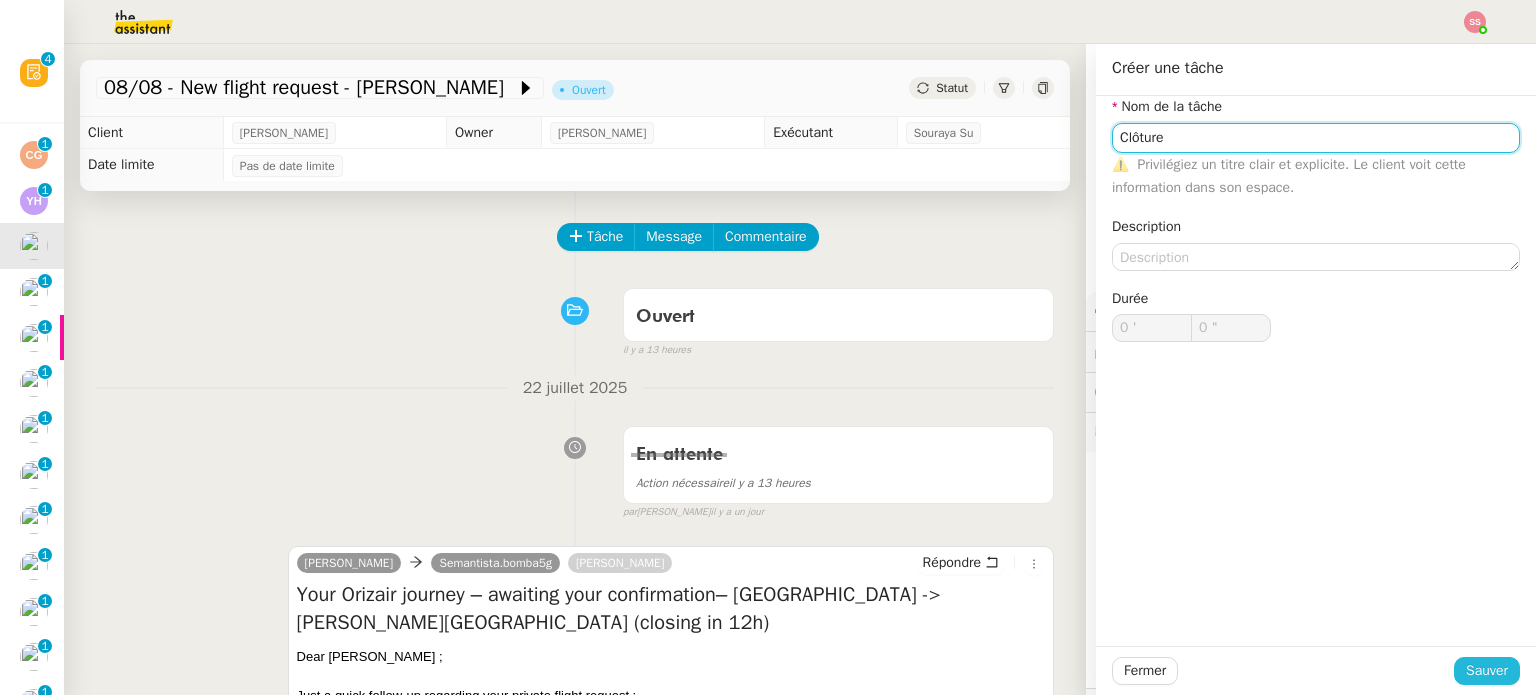 type on "Clôture" 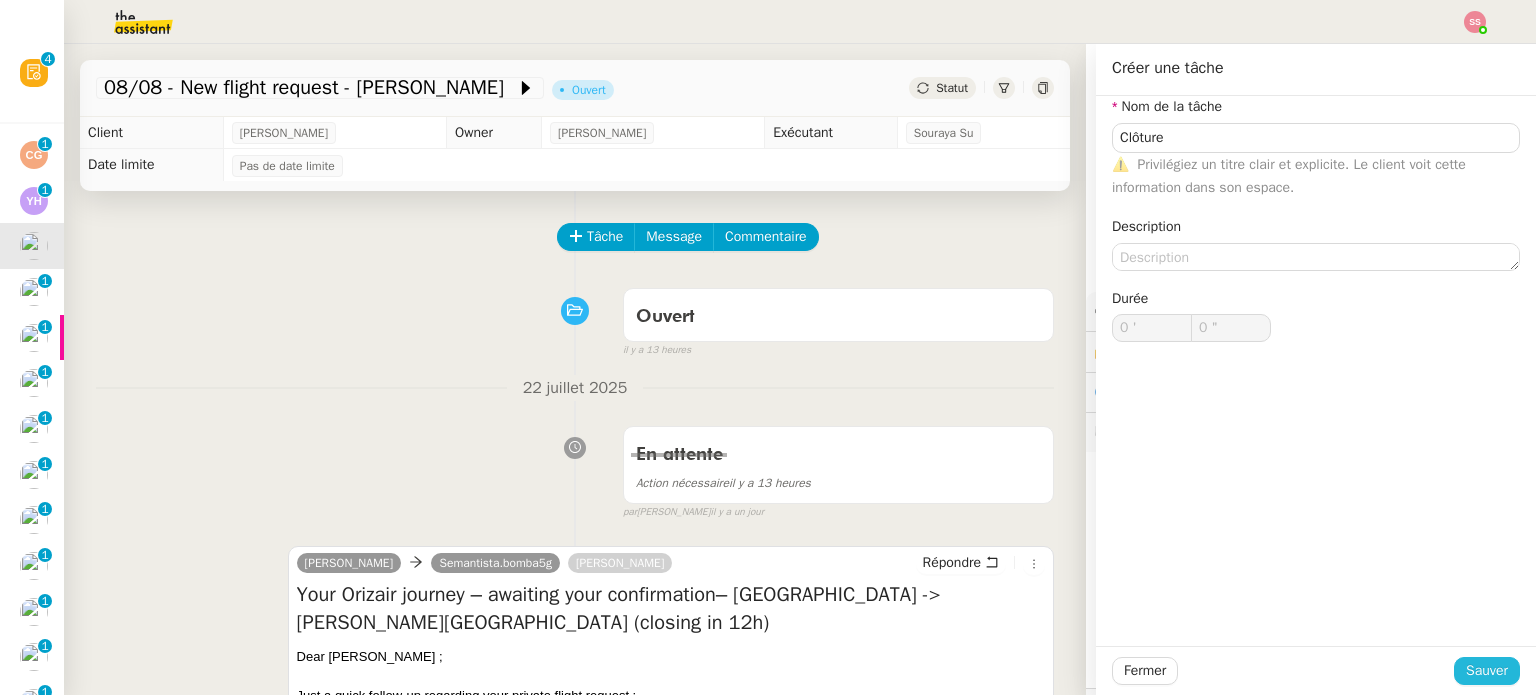 click on "Sauver" 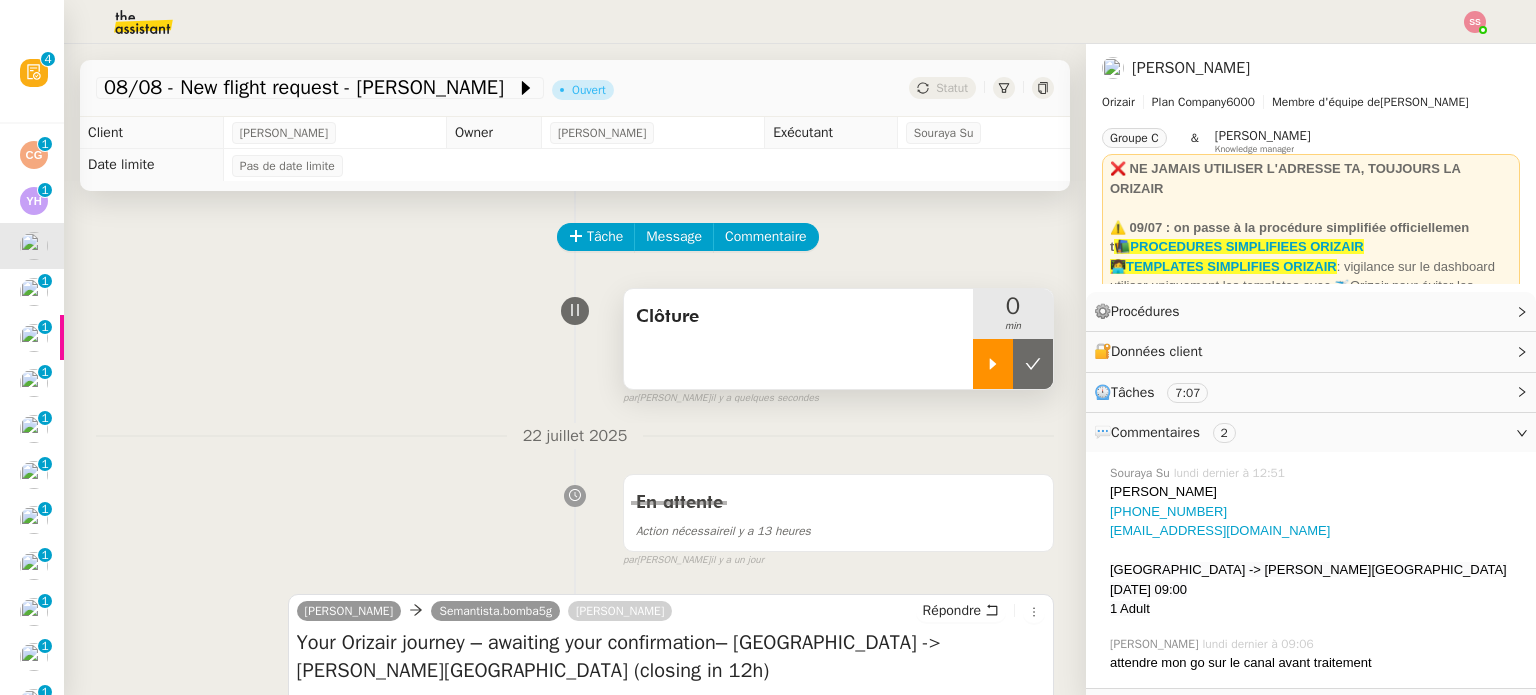 click 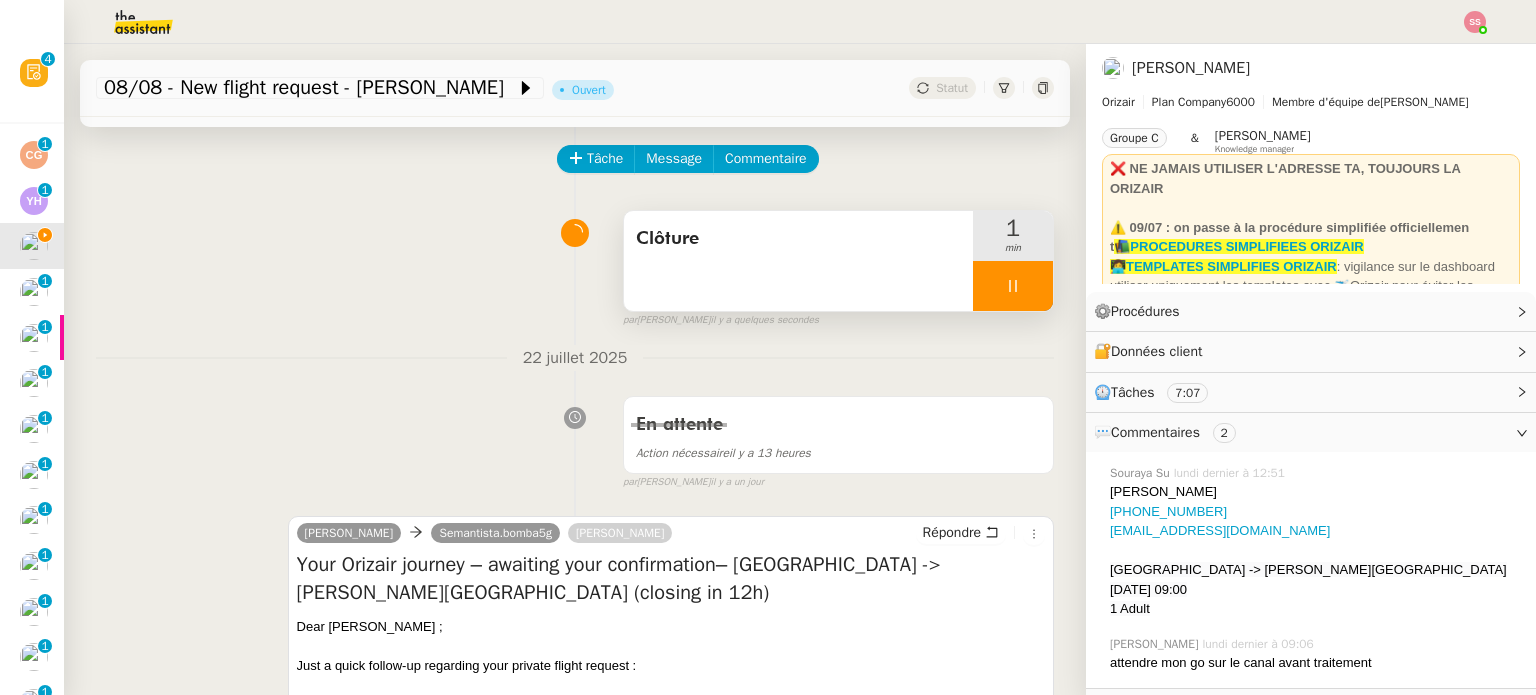scroll, scrollTop: 0, scrollLeft: 0, axis: both 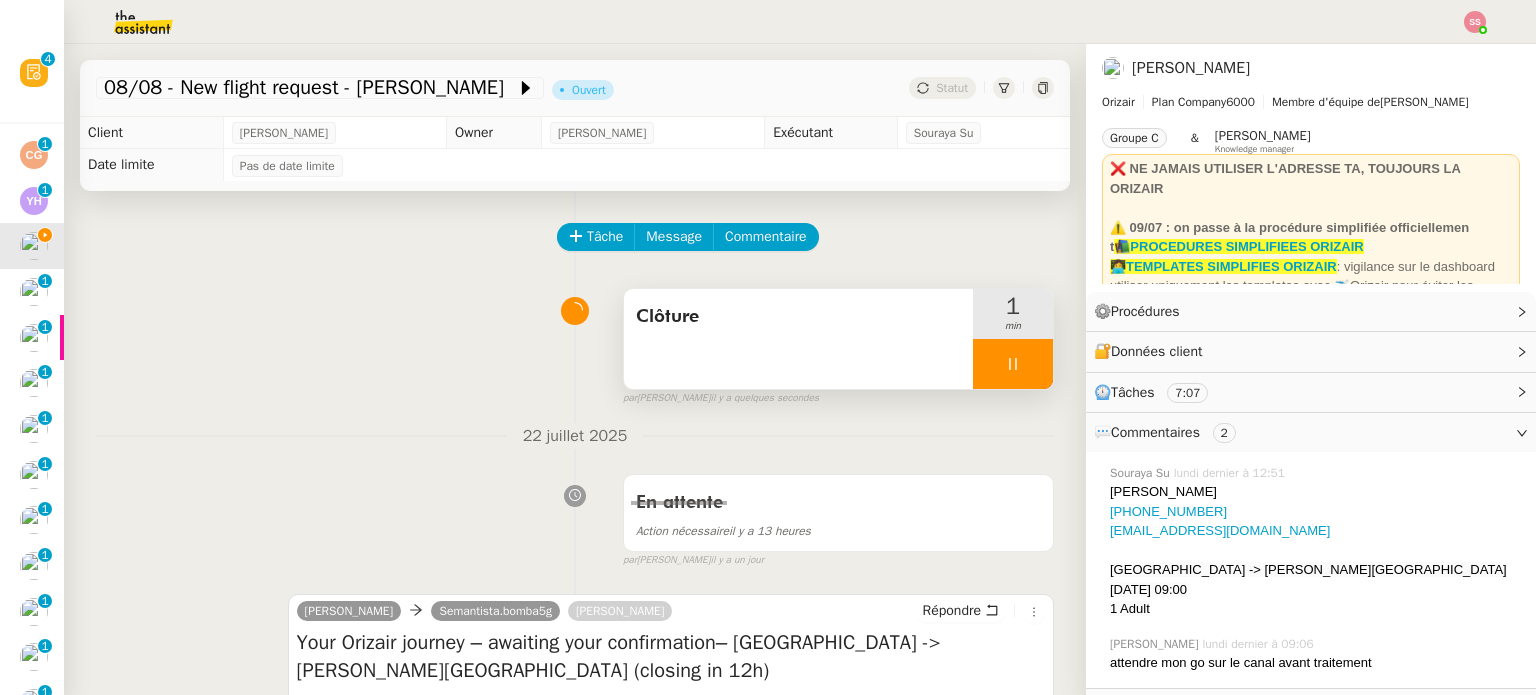 click at bounding box center (1013, 364) 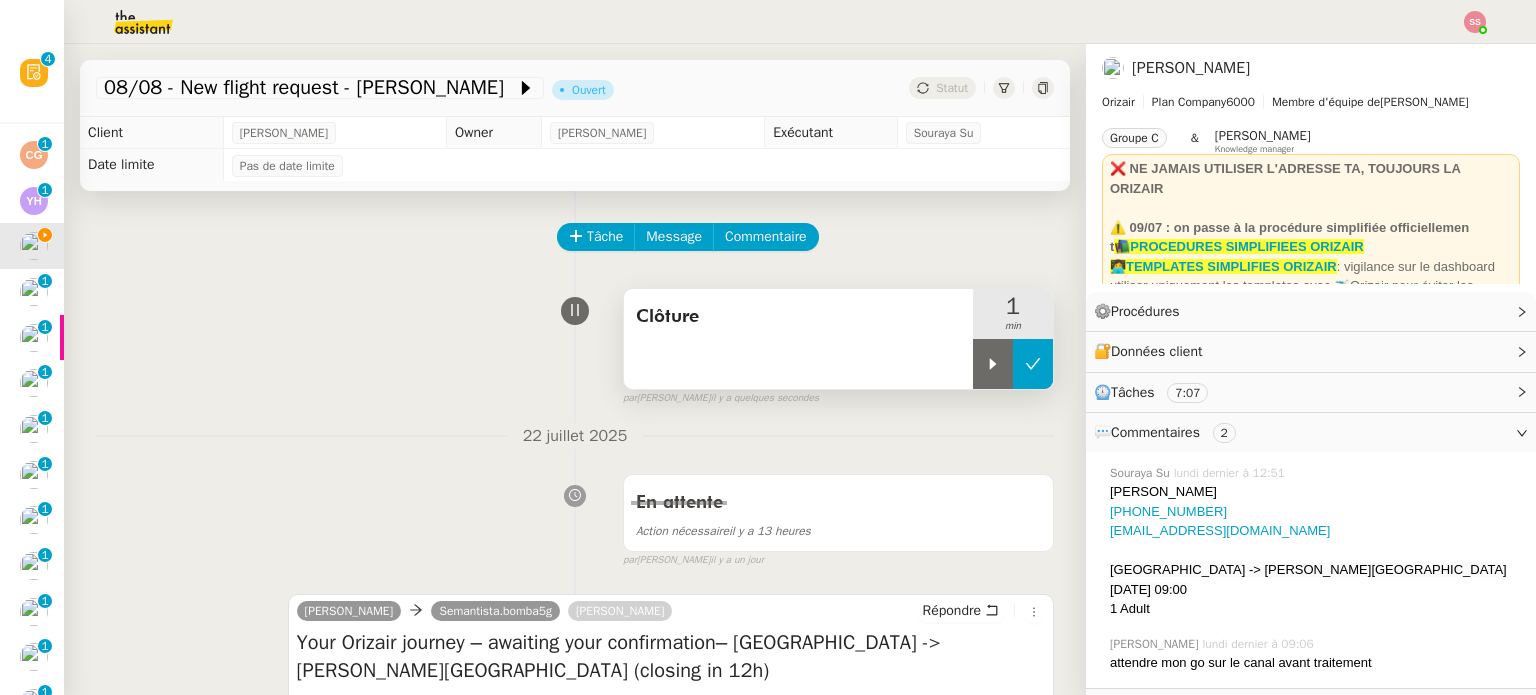 drag, startPoint x: 1024, startPoint y: 377, endPoint x: 1014, endPoint y: 343, distance: 35.44009 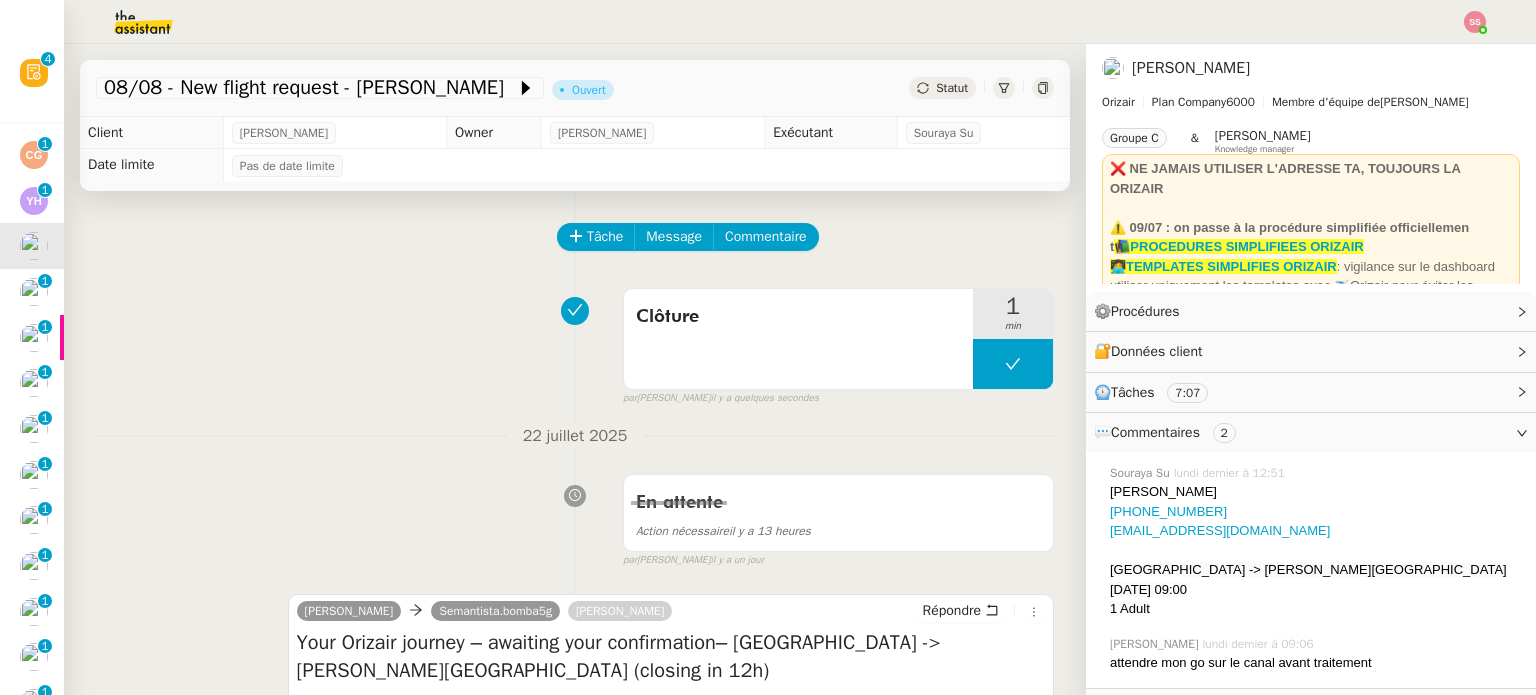 click on "Statut" 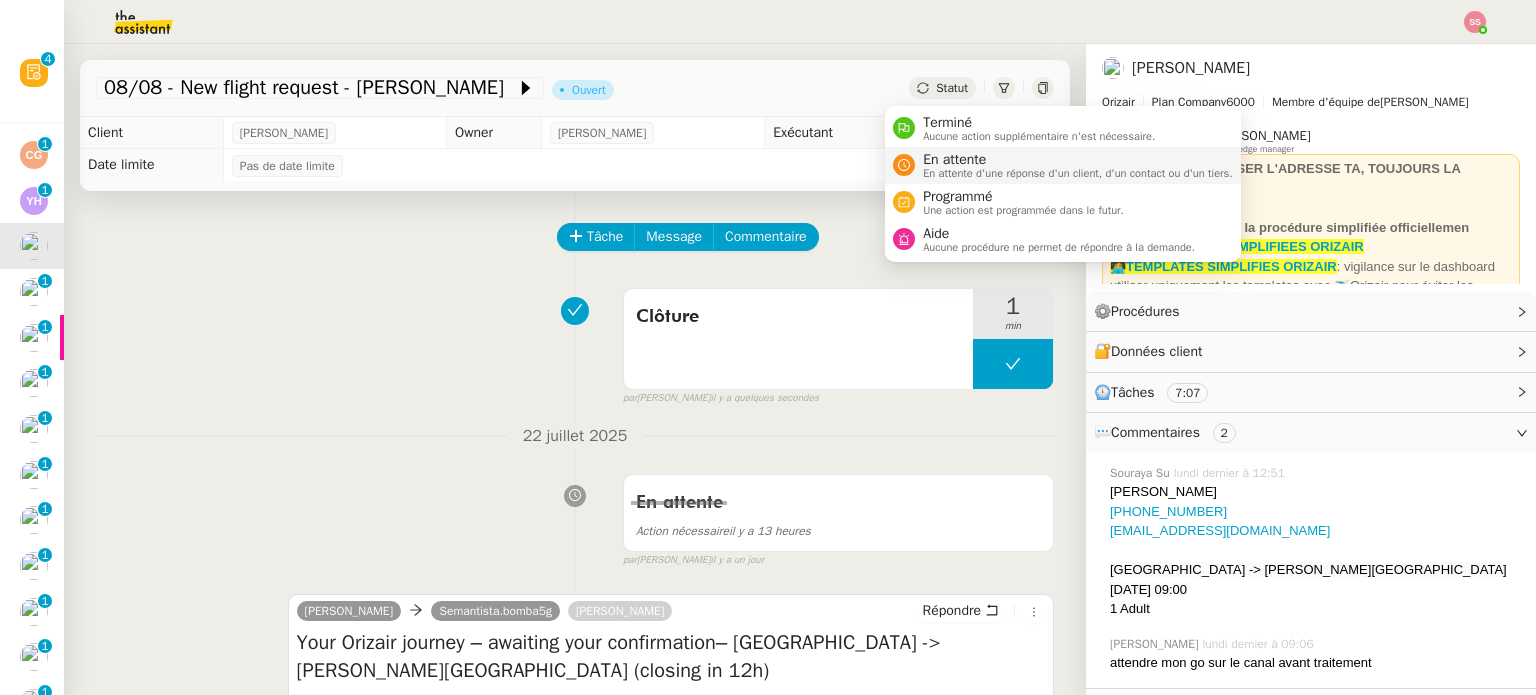 drag, startPoint x: 955, startPoint y: 140, endPoint x: 963, endPoint y: 147, distance: 10.630146 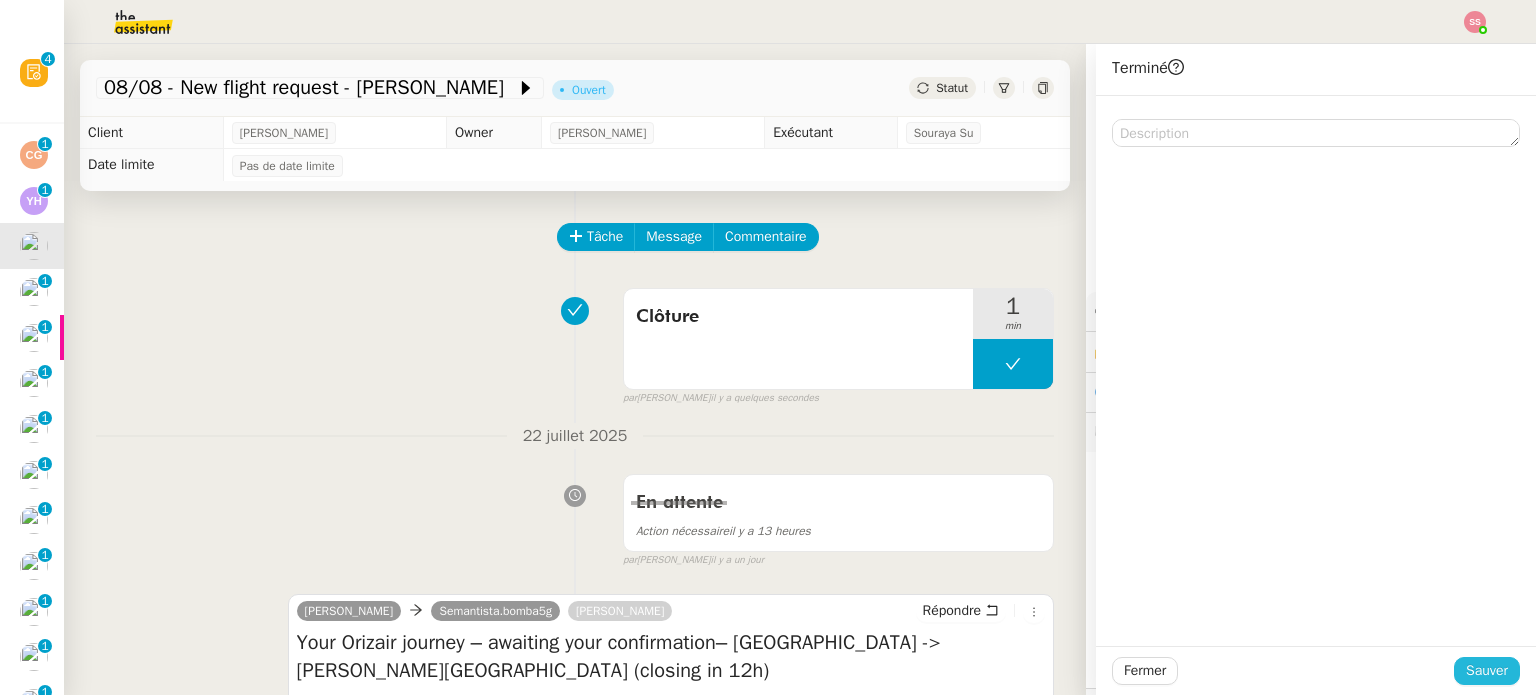 click on "Sauver" 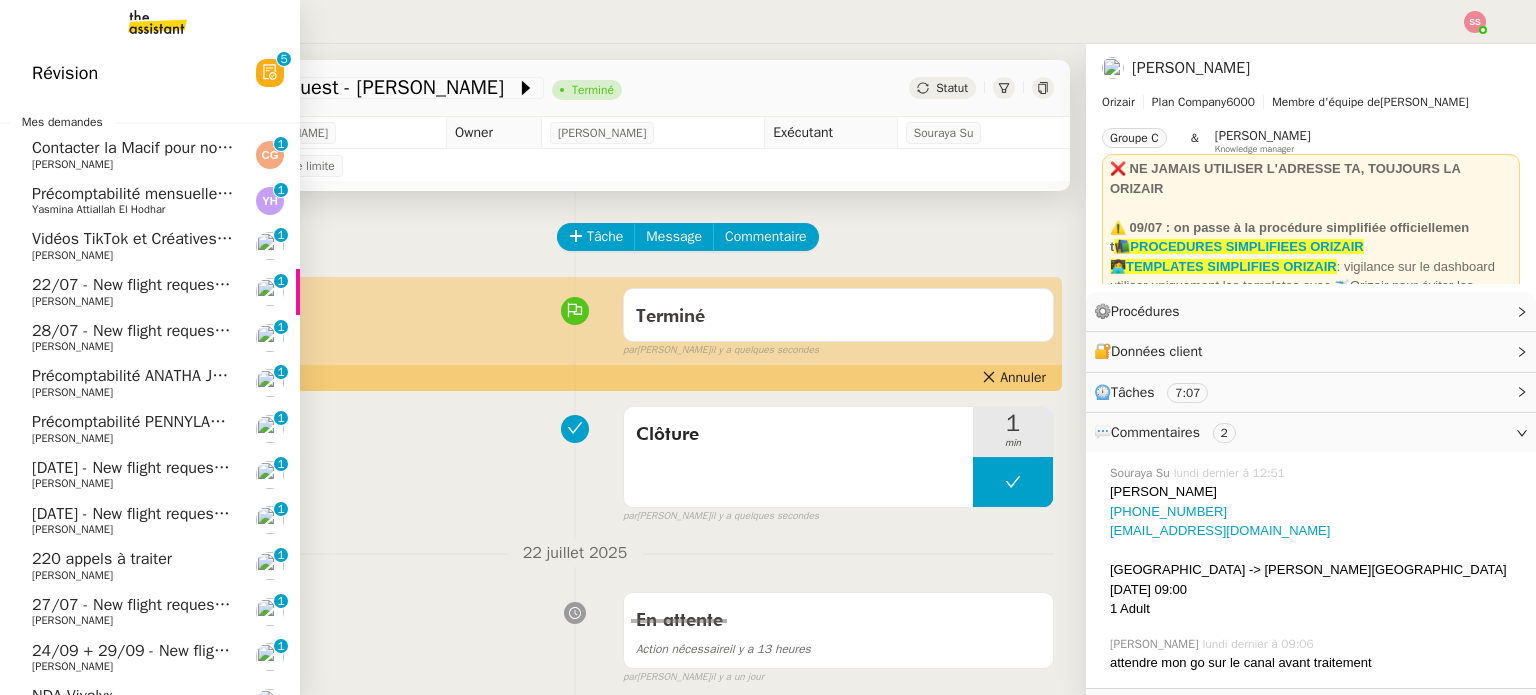 click on "22/07 - New flight request - [PERSON_NAME]" 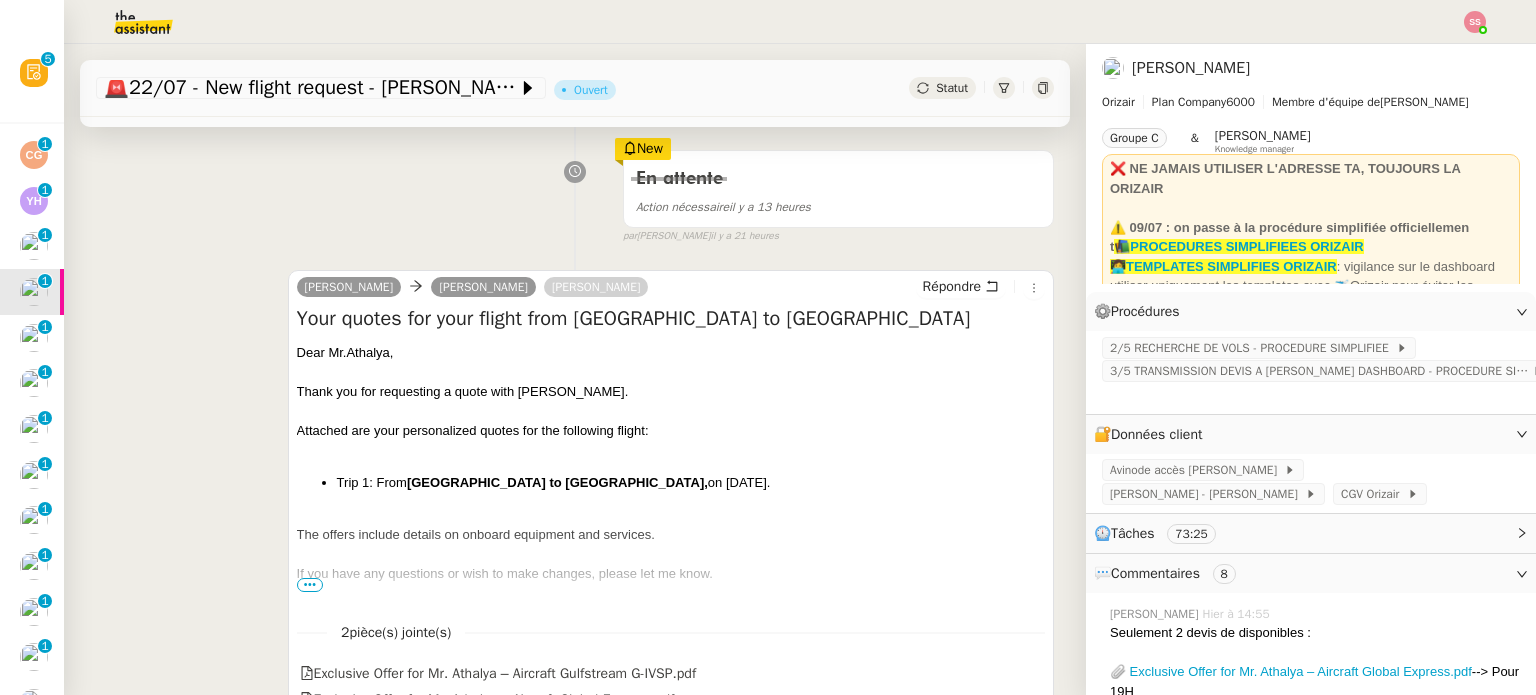 scroll, scrollTop: 200, scrollLeft: 0, axis: vertical 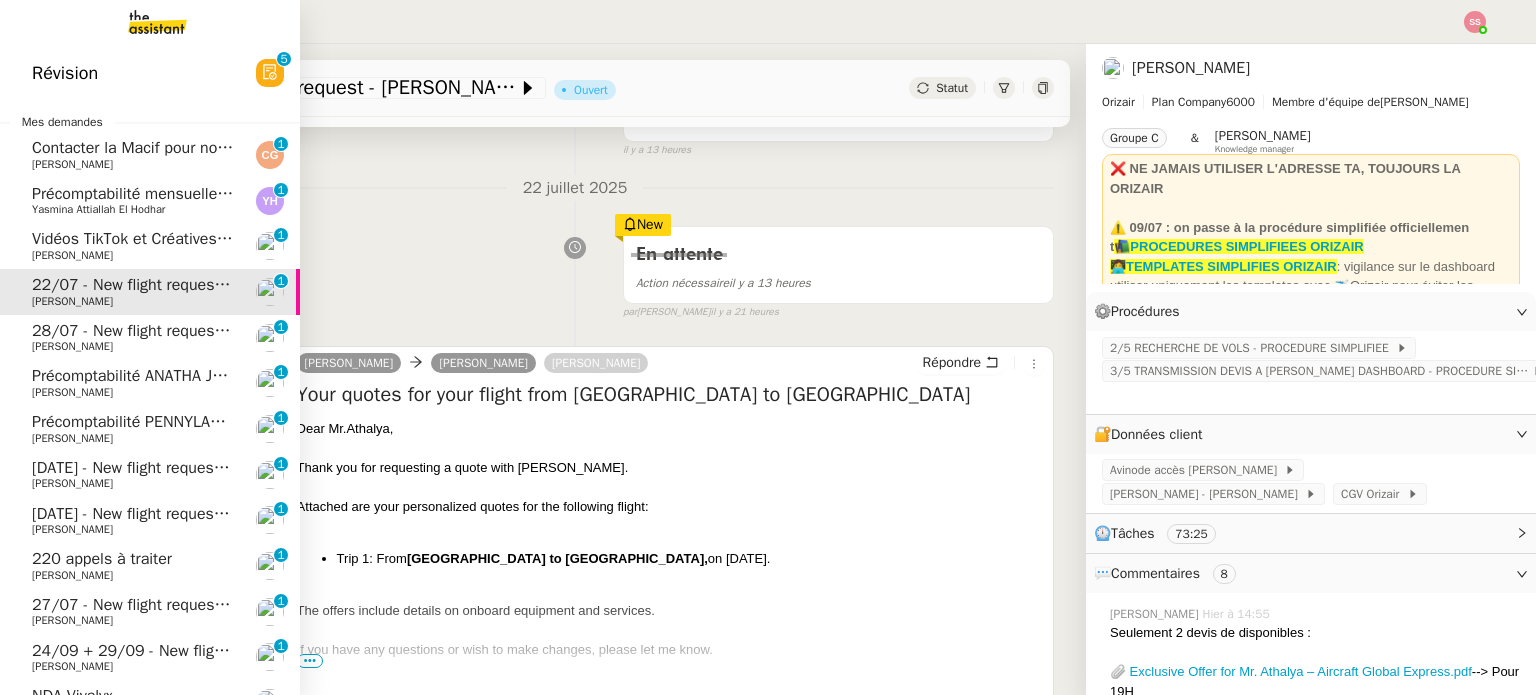 click on "28/07 - New flight request - [PERSON_NAME]" 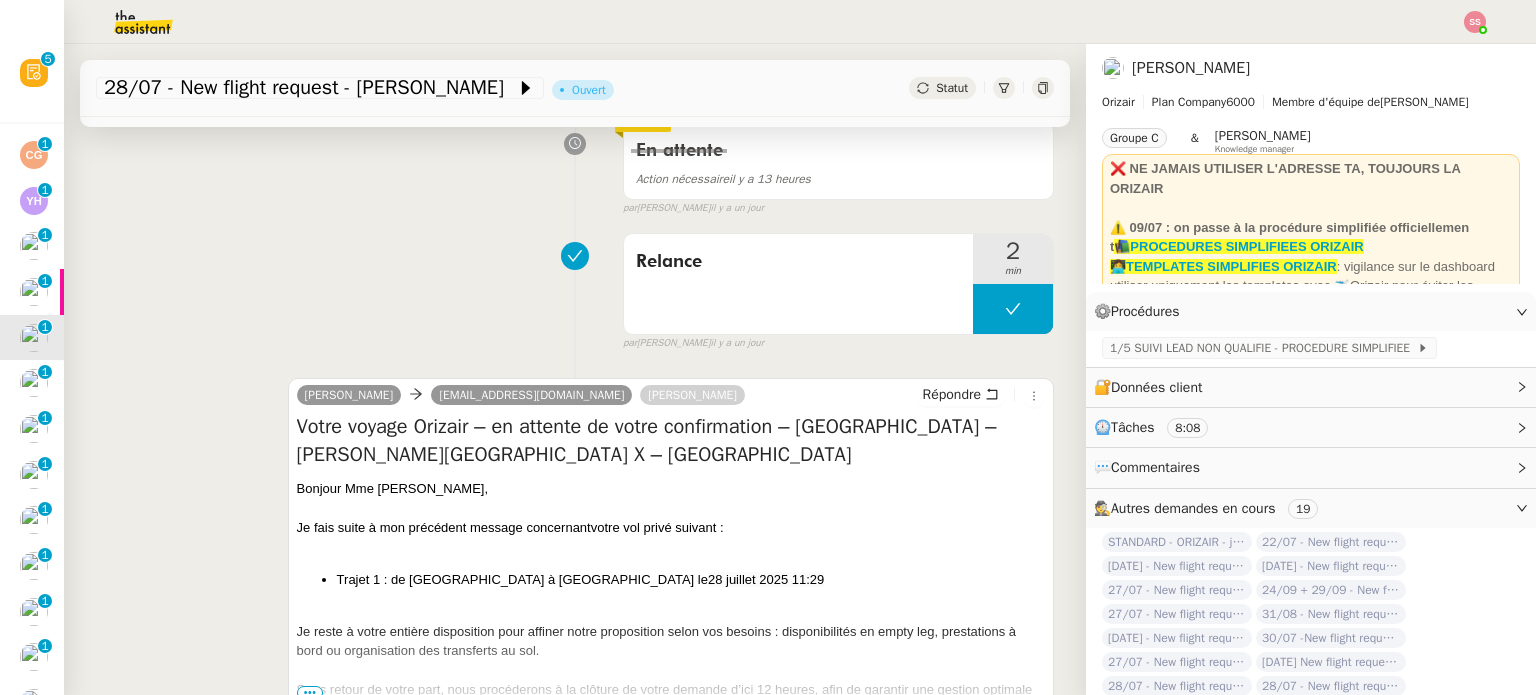 scroll, scrollTop: 400, scrollLeft: 0, axis: vertical 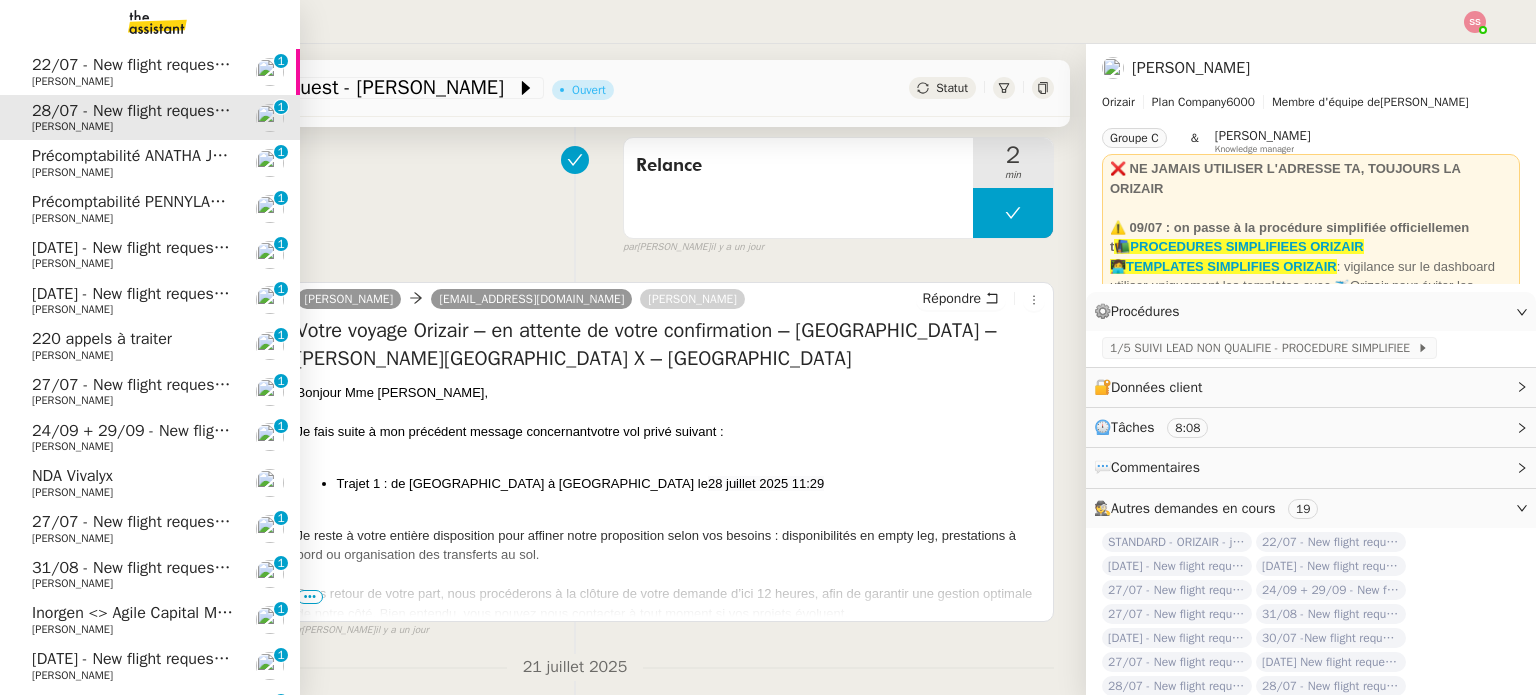 click on "[PERSON_NAME]" 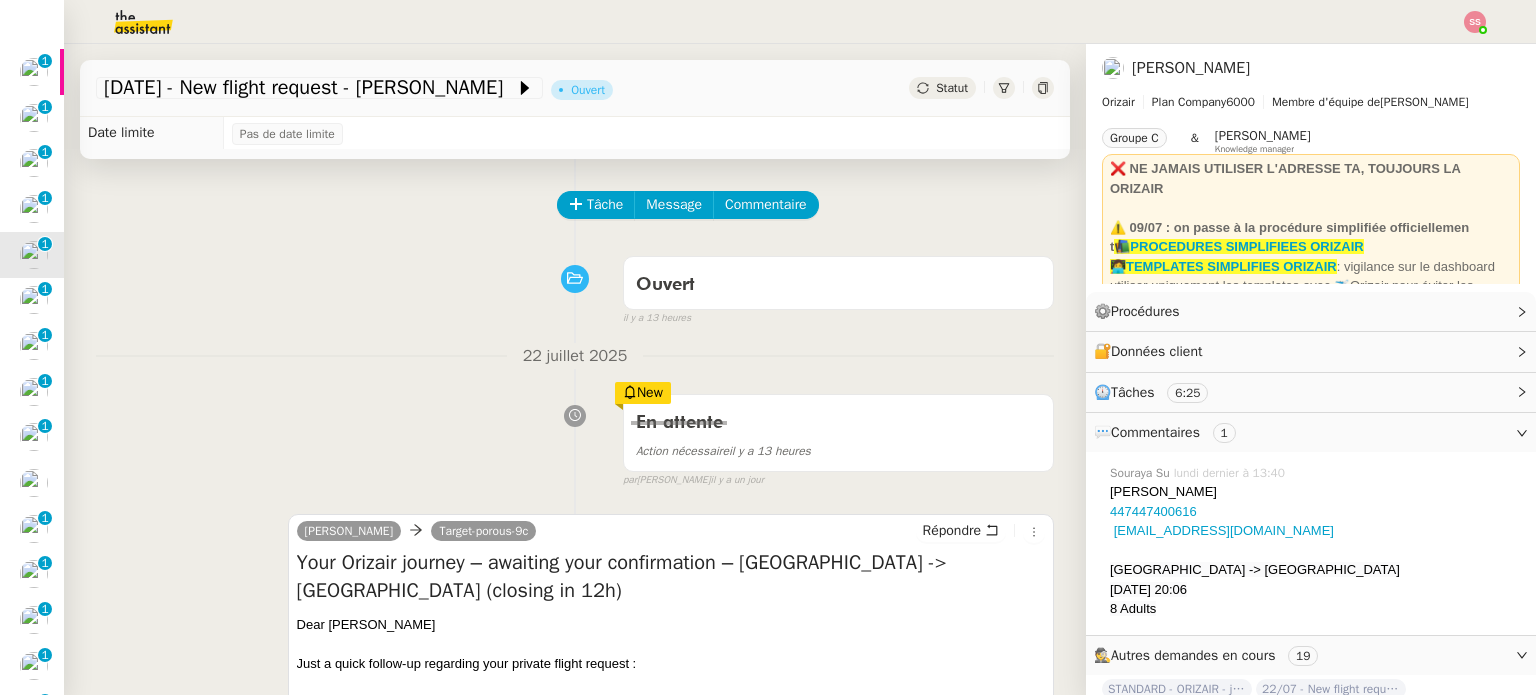 scroll, scrollTop: 0, scrollLeft: 0, axis: both 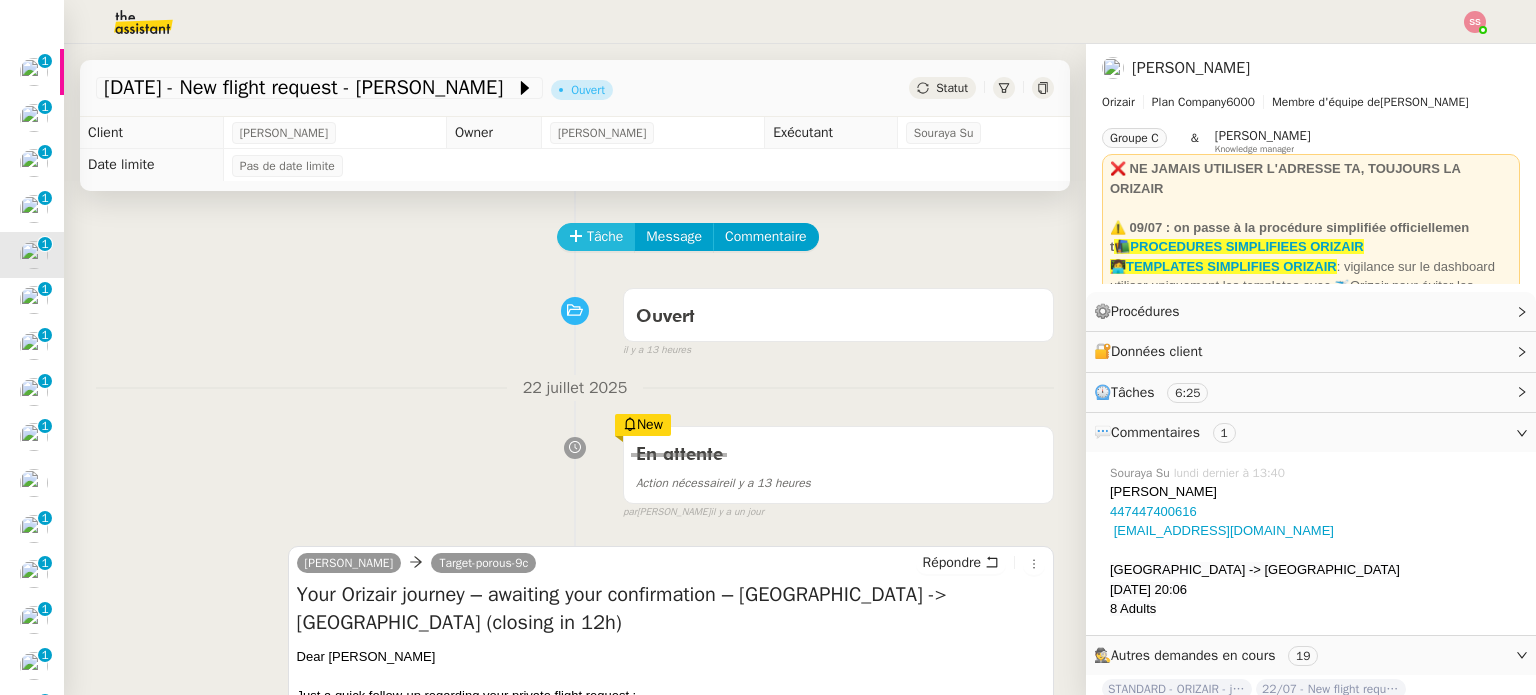 click on "Tâche" 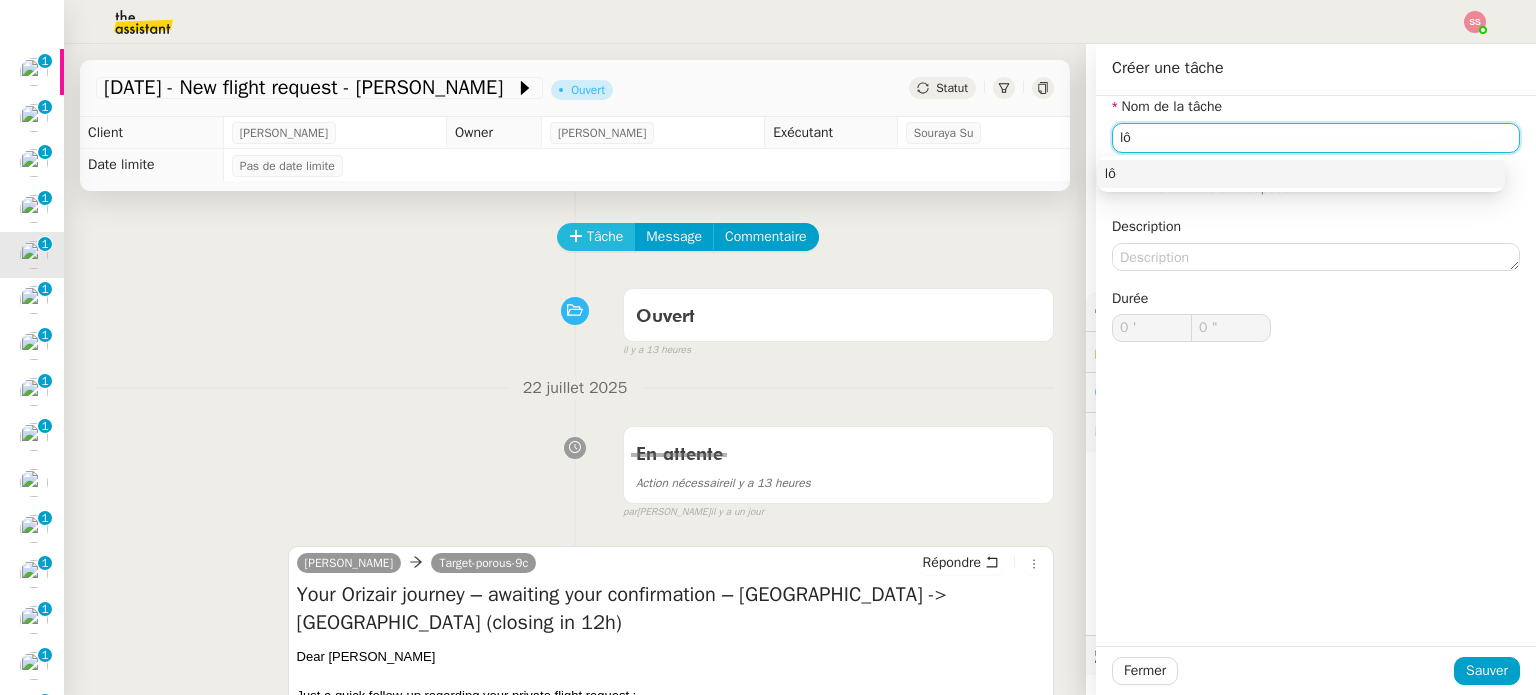 type on "l" 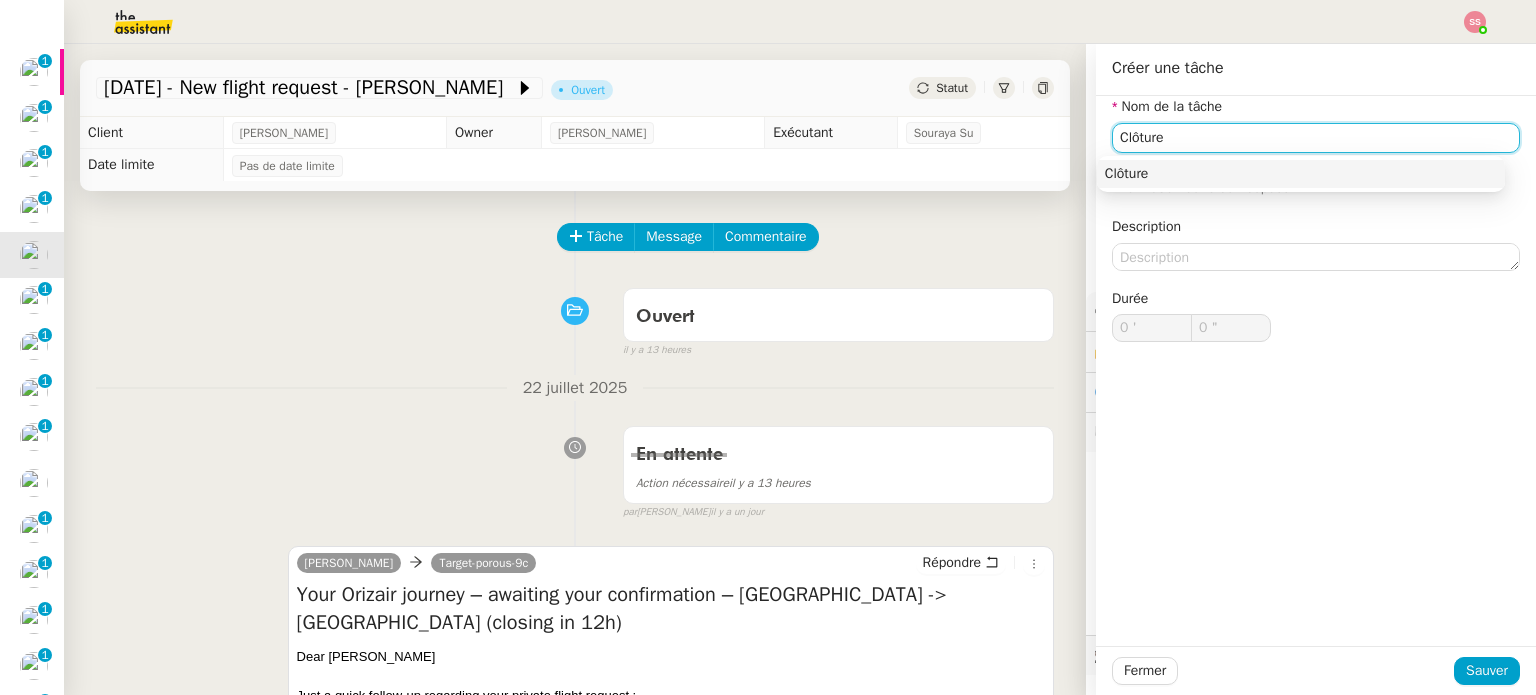 click on "Clôture" at bounding box center (1301, 174) 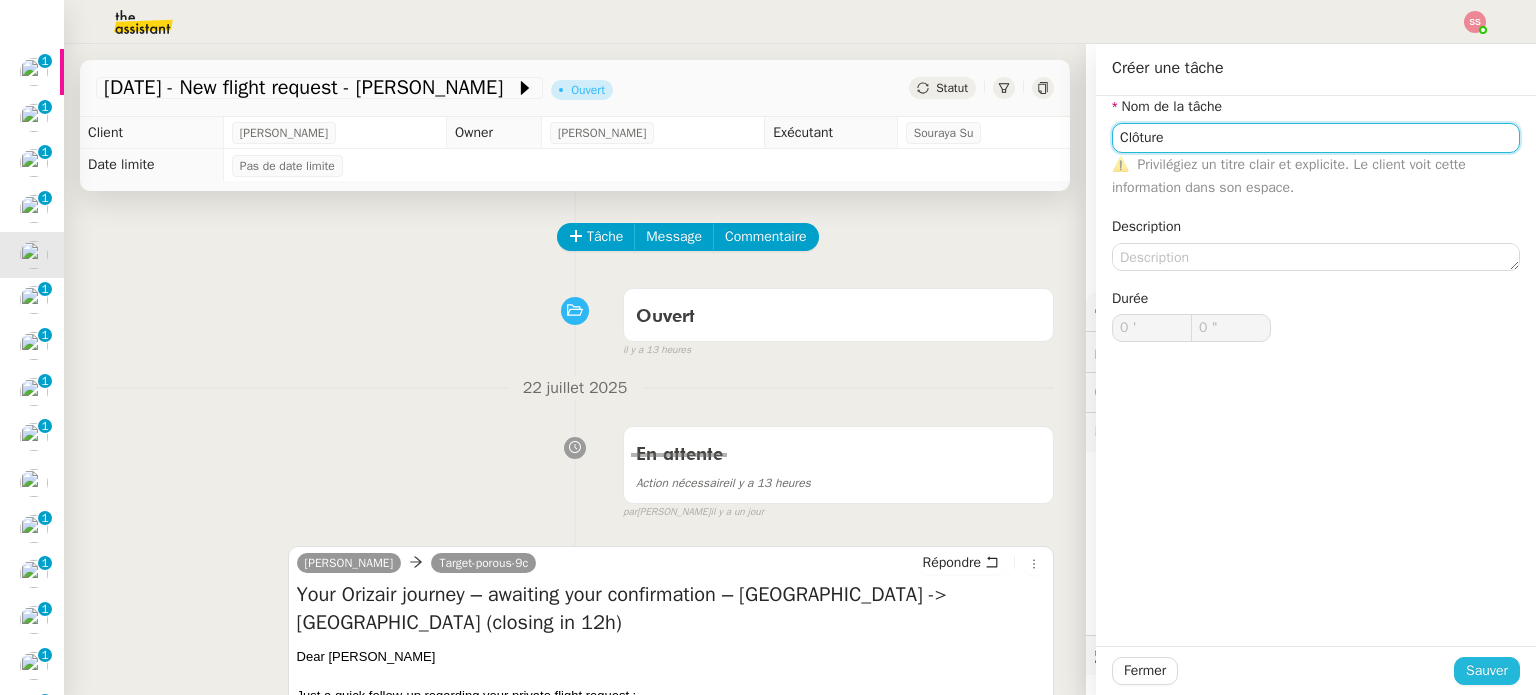 type on "Clôture" 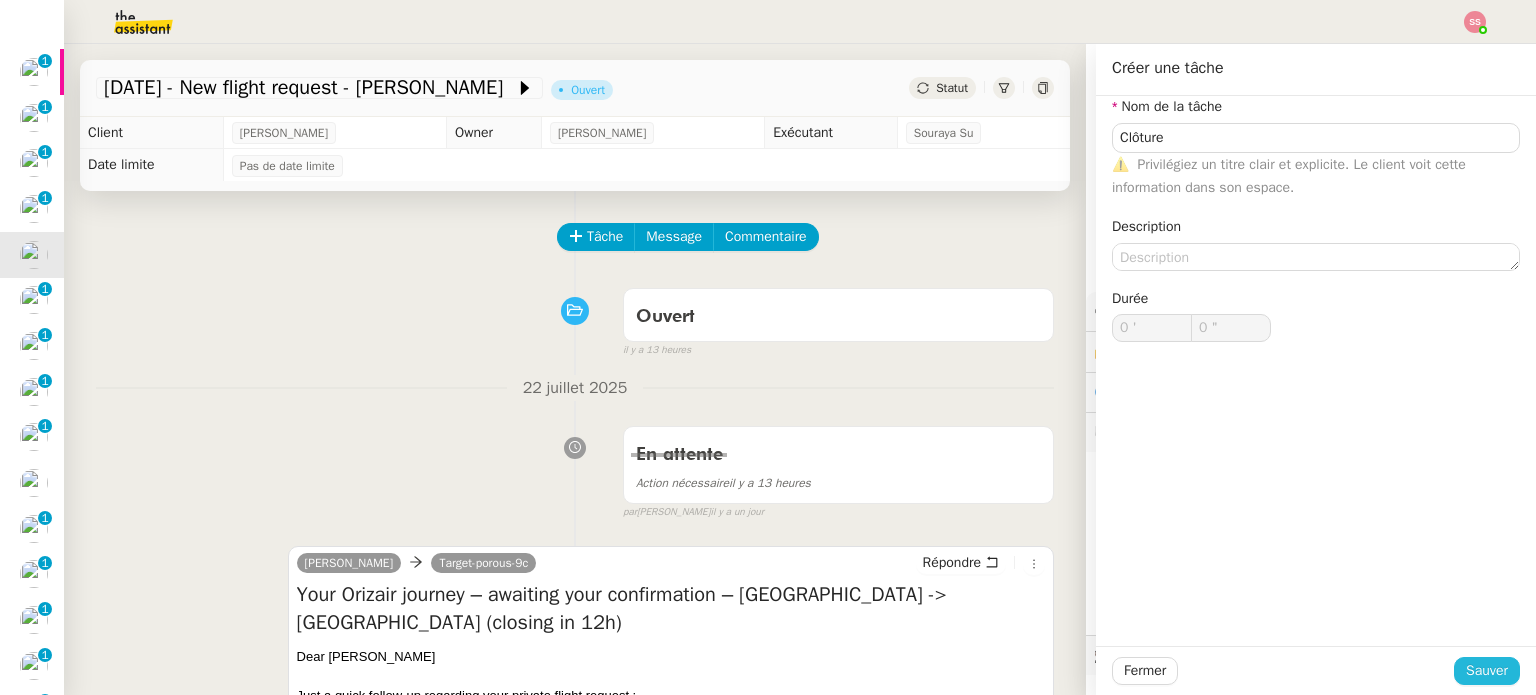 click on "Sauver" 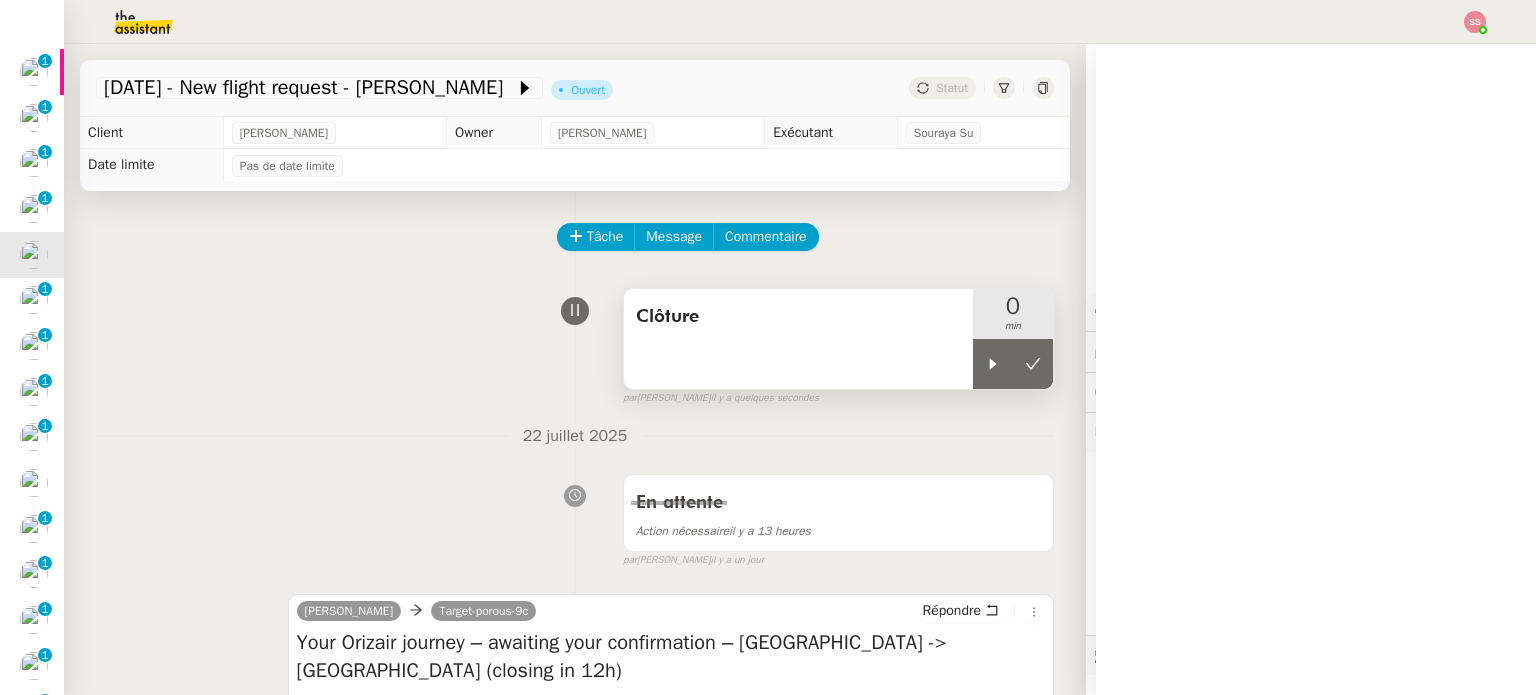 click on "Clôture" at bounding box center (798, 339) 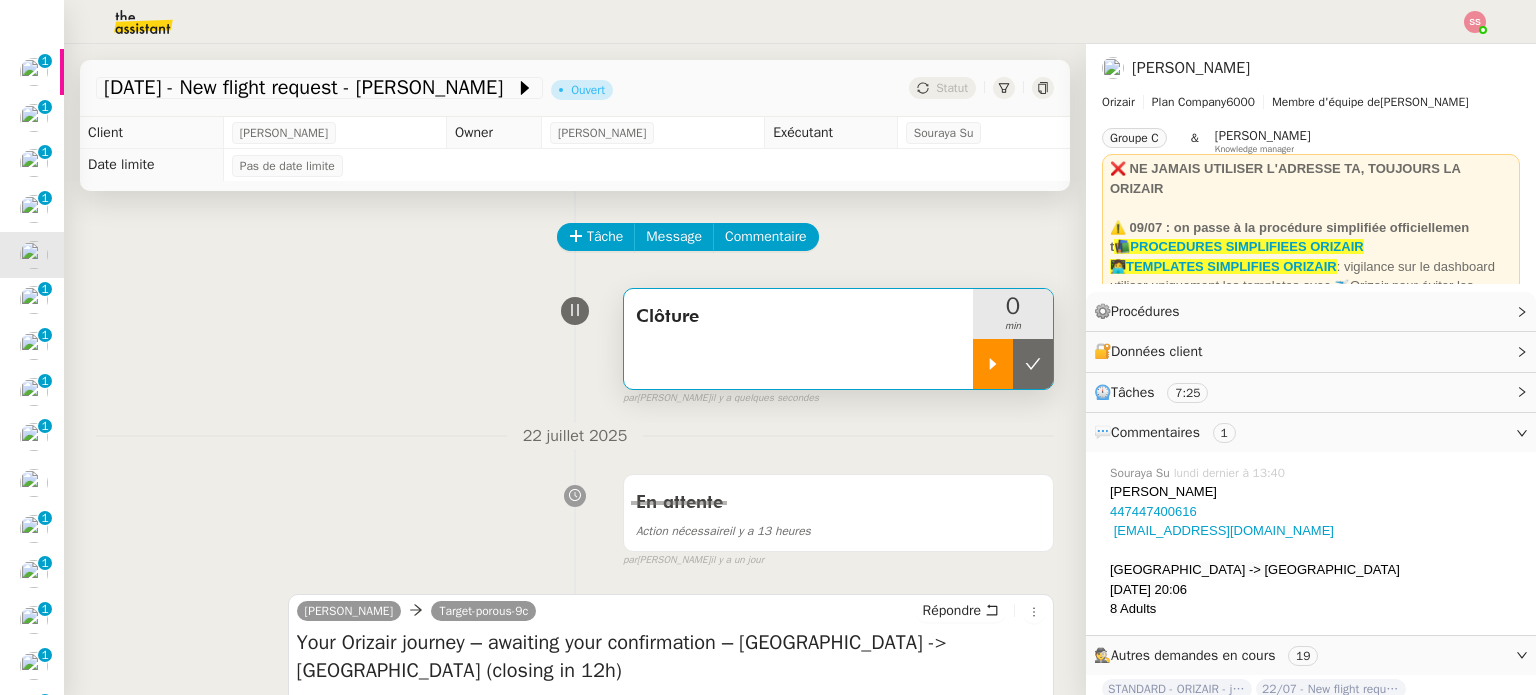 click at bounding box center (993, 364) 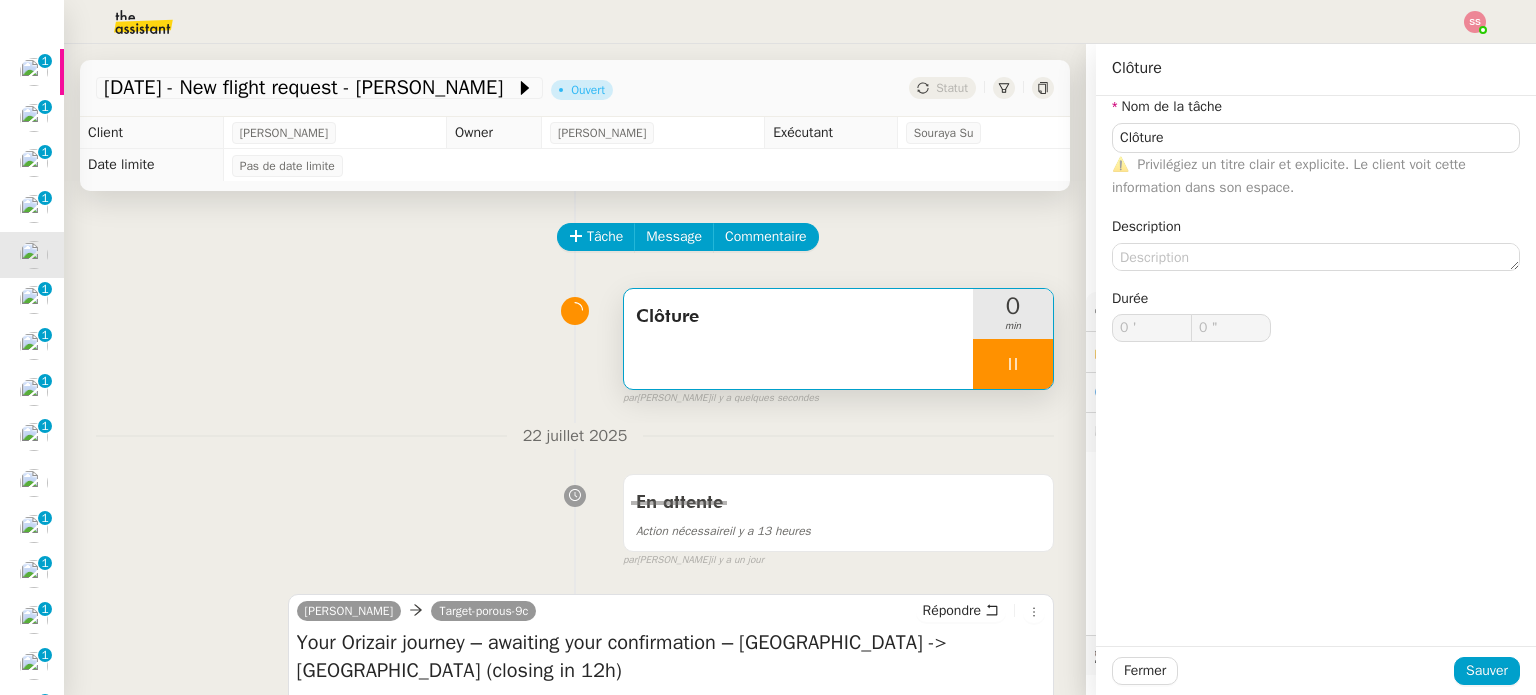 type on "Clôture" 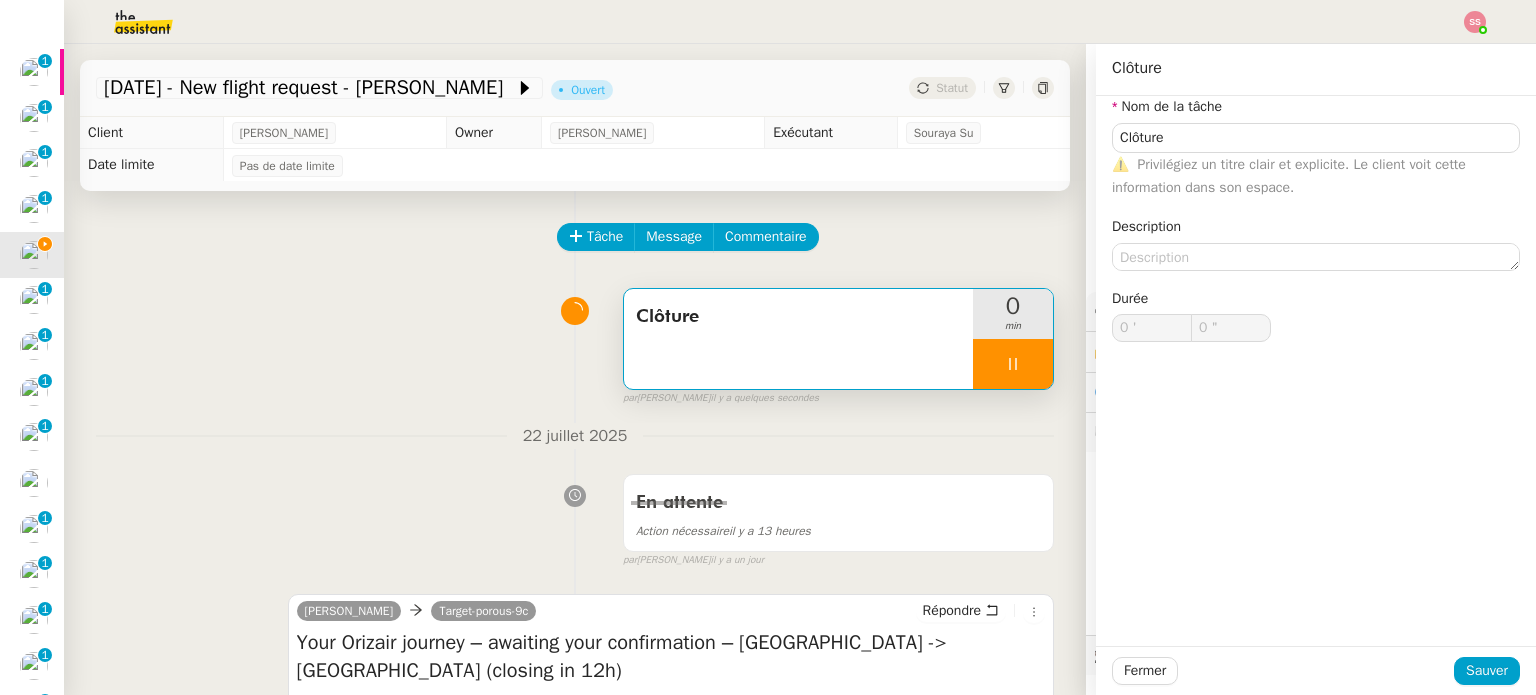 scroll, scrollTop: 200, scrollLeft: 0, axis: vertical 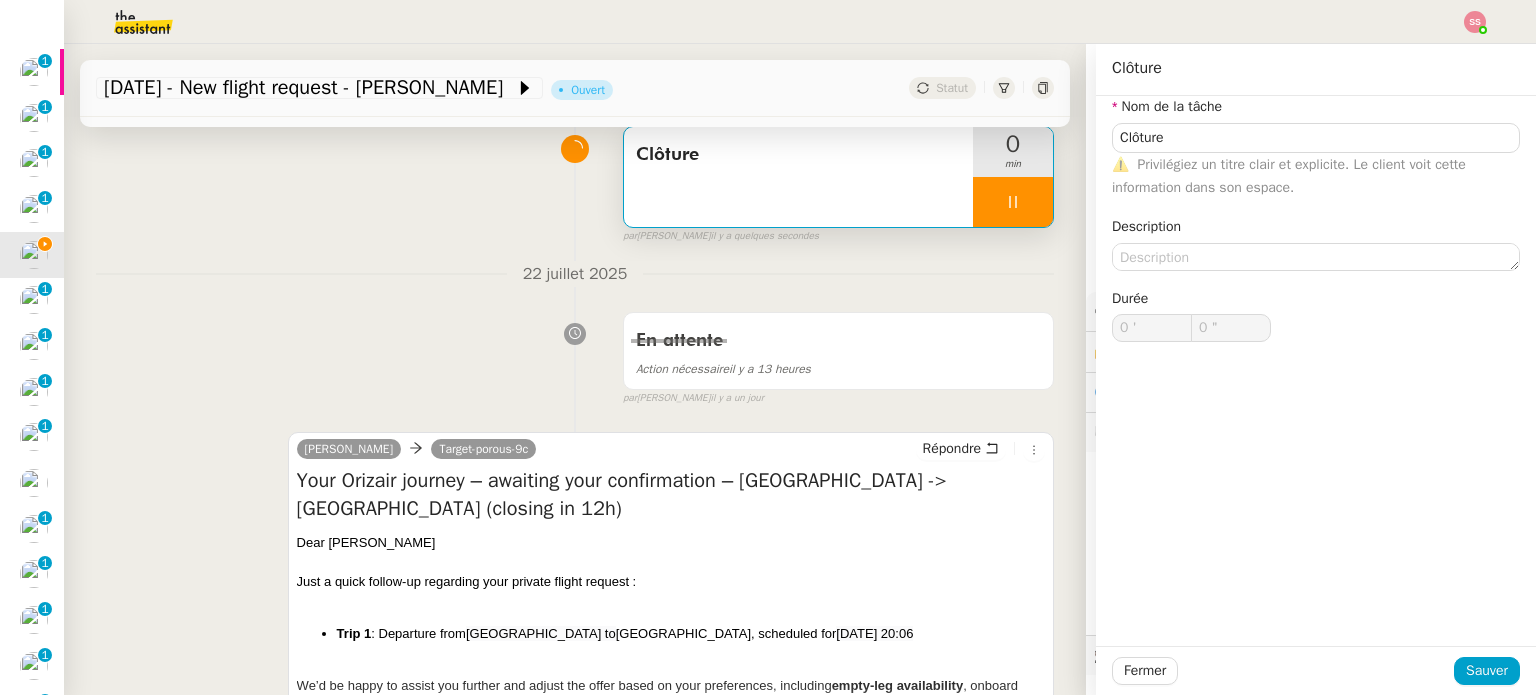type on "Clôture" 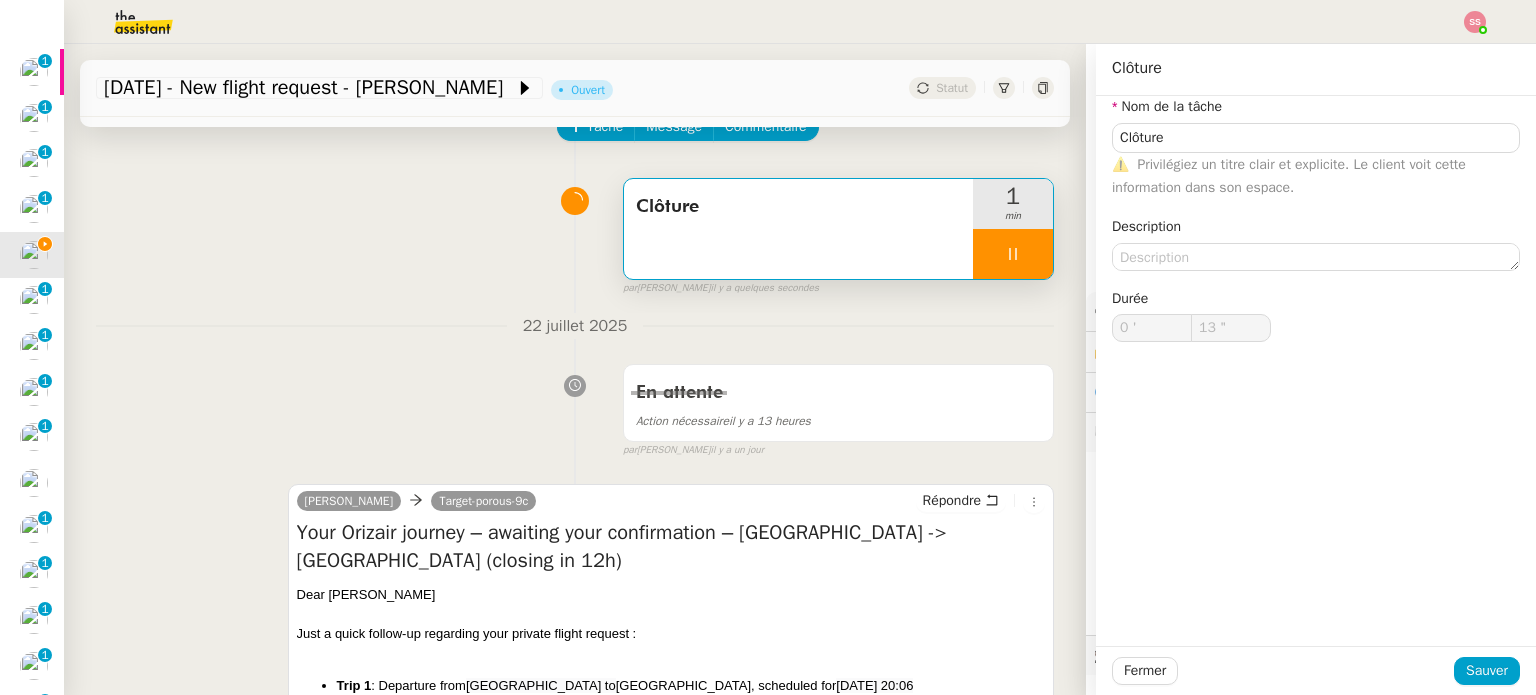 scroll, scrollTop: 0, scrollLeft: 0, axis: both 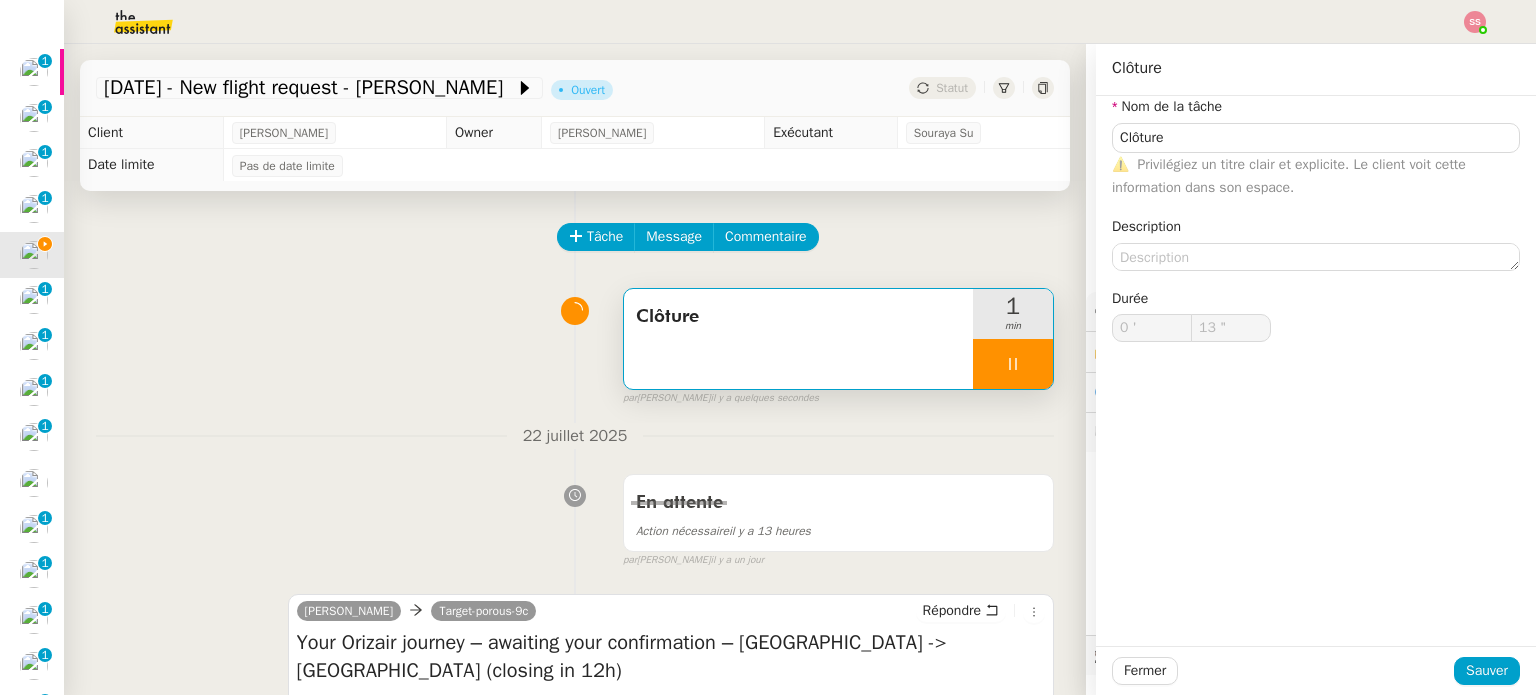 type on "14 "" 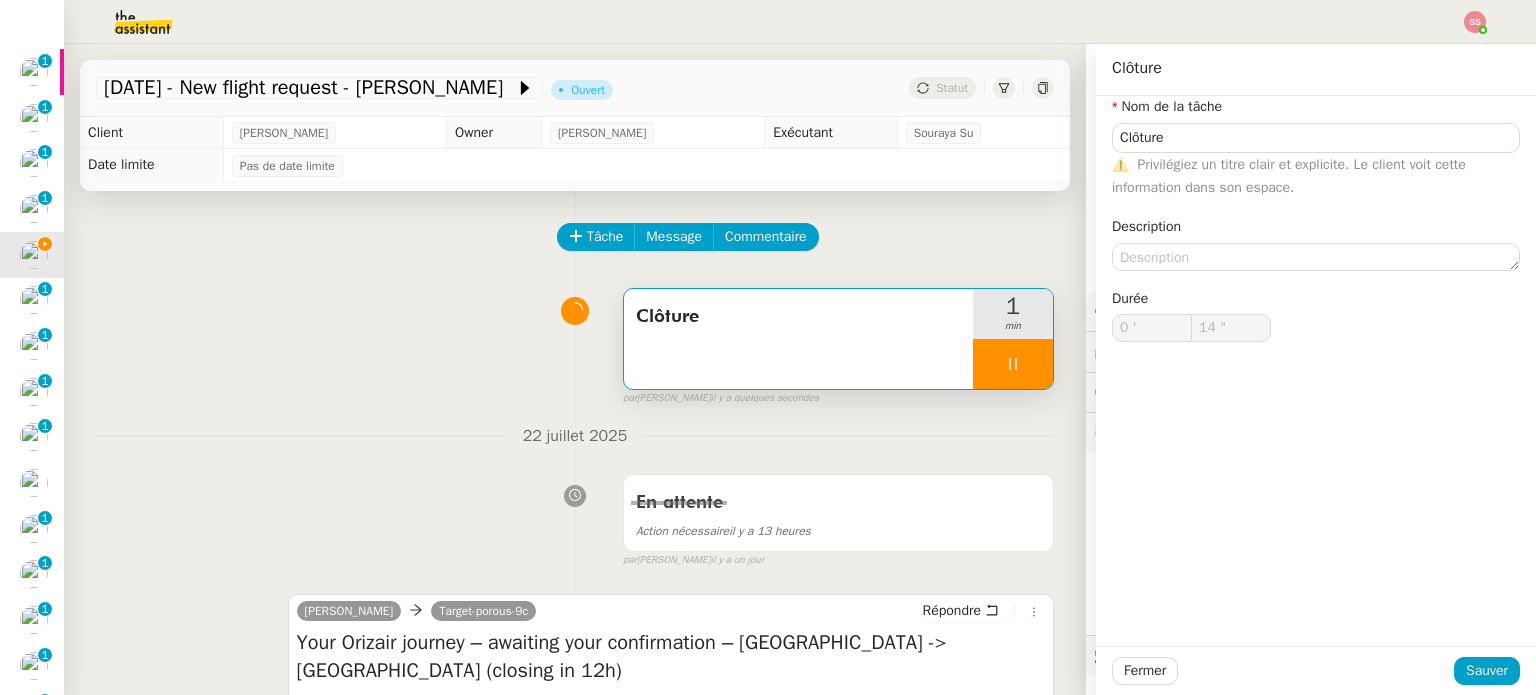 click at bounding box center (1013, 364) 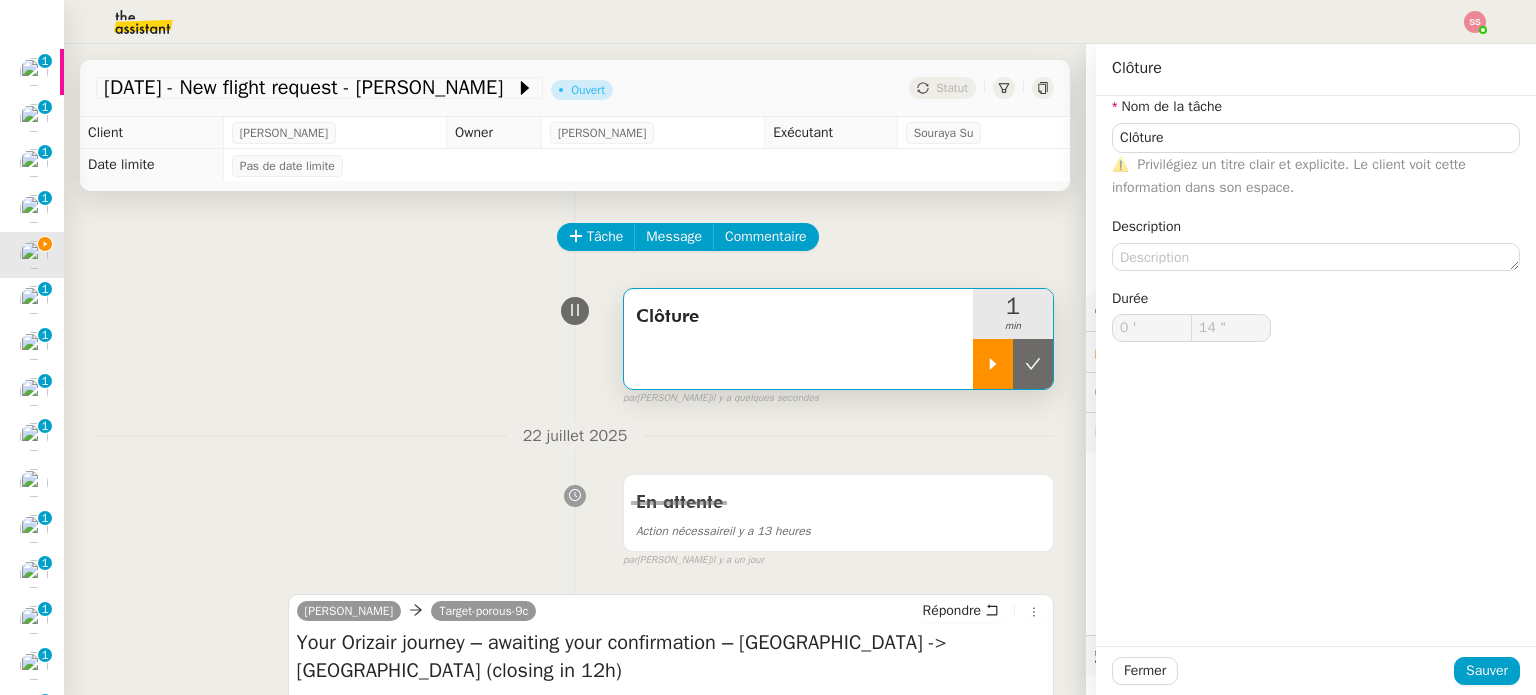 click at bounding box center (1033, 364) 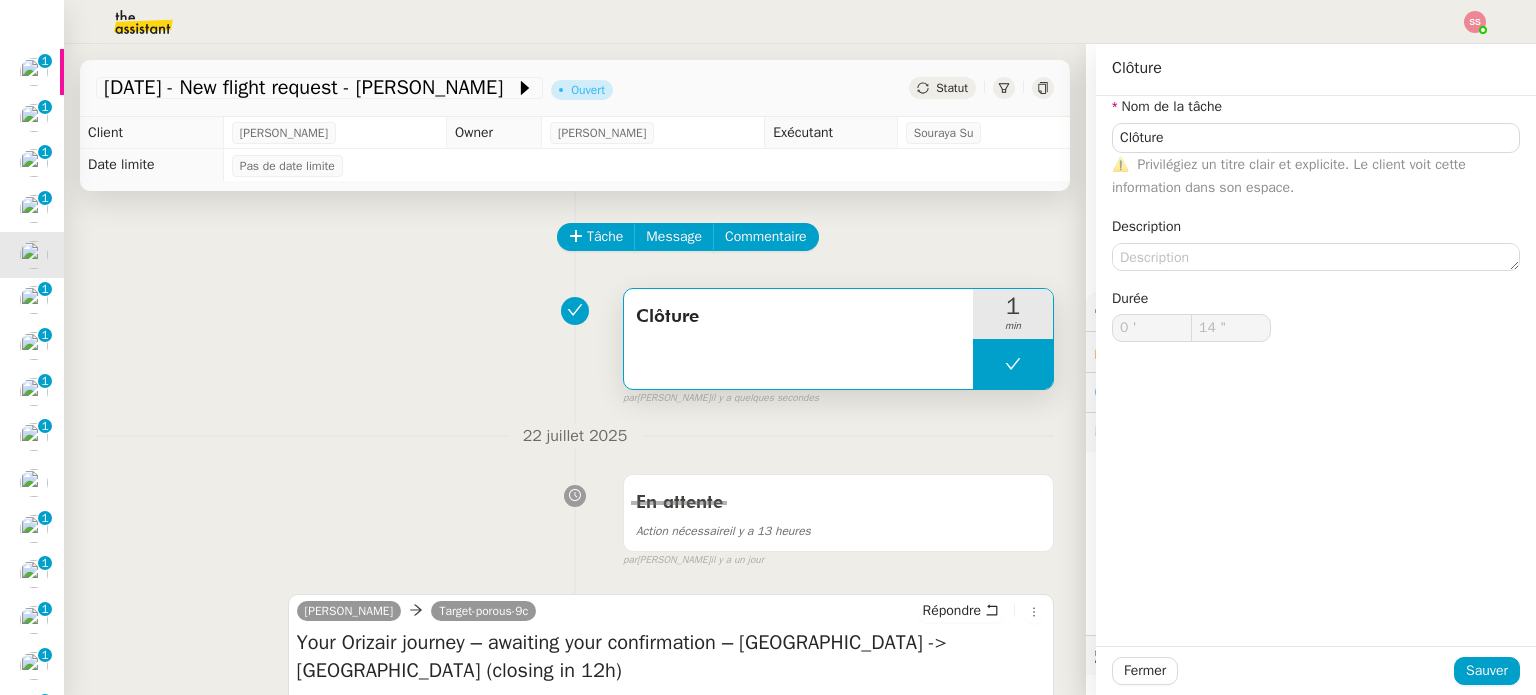 type on "Clôture" 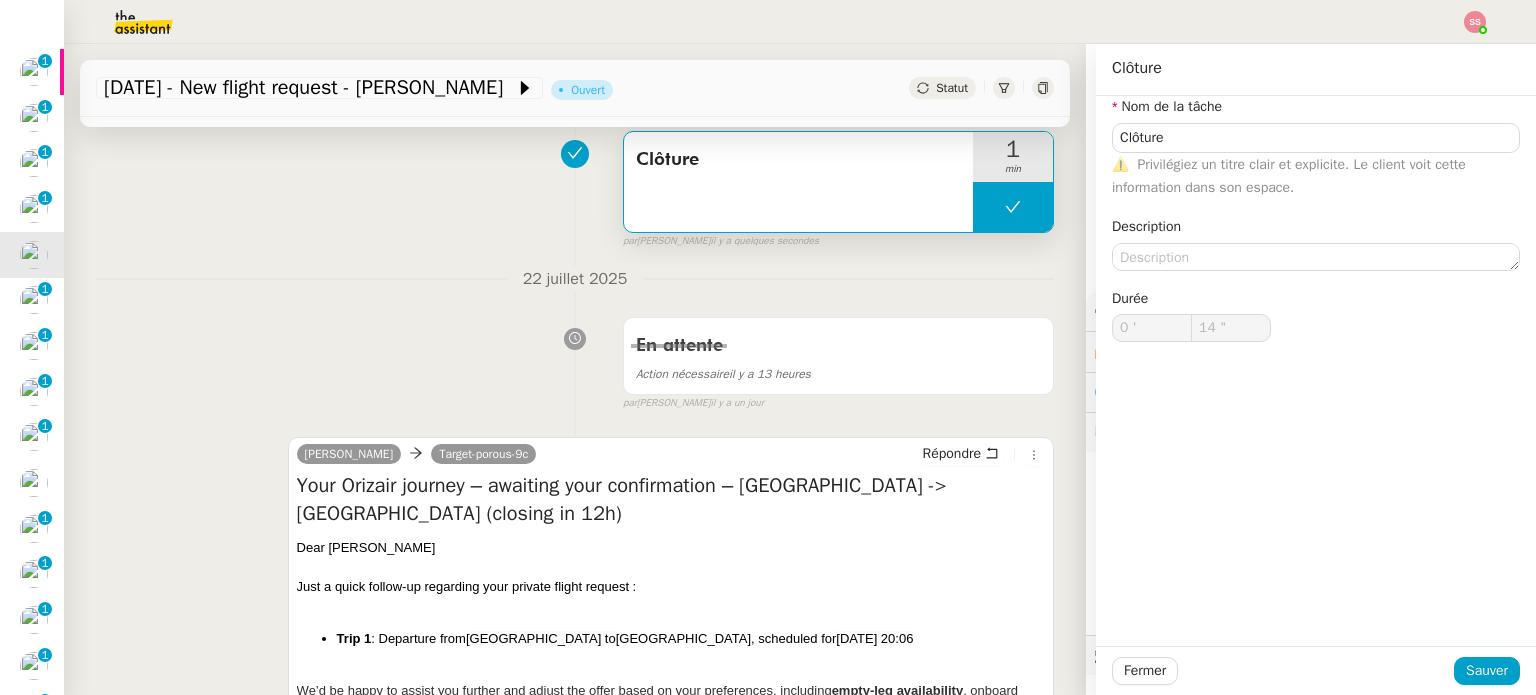 scroll, scrollTop: 200, scrollLeft: 0, axis: vertical 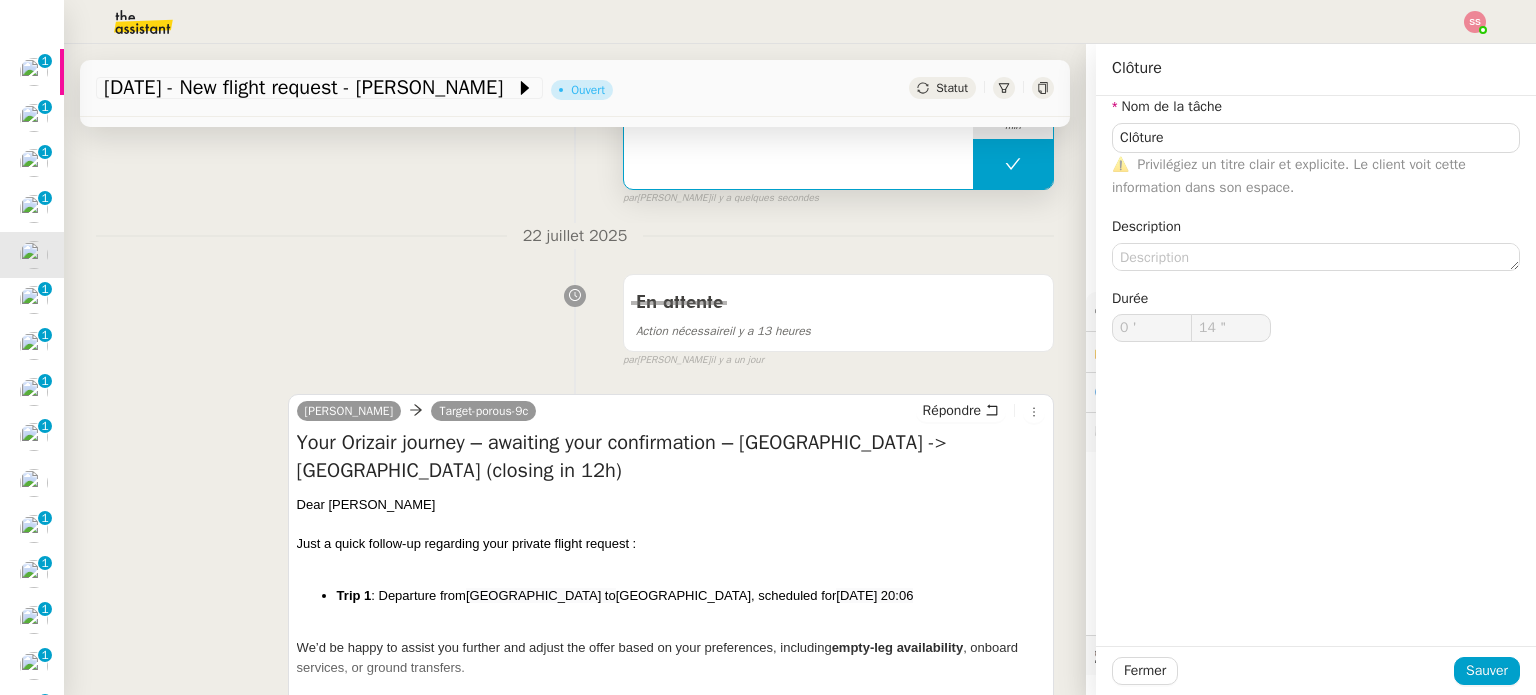 click on "Statut" 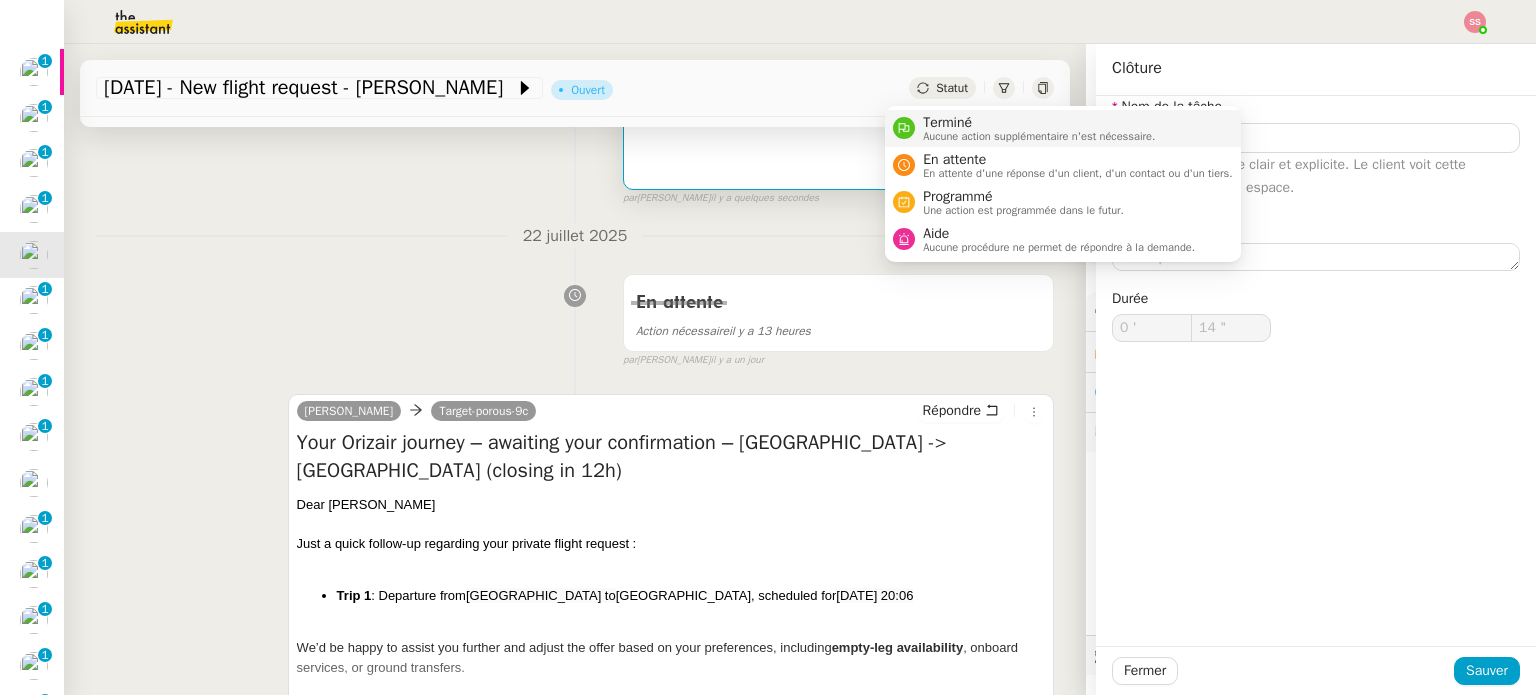 click on "Terminé Aucune action supplémentaire n'est nécessaire." at bounding box center (1035, 128) 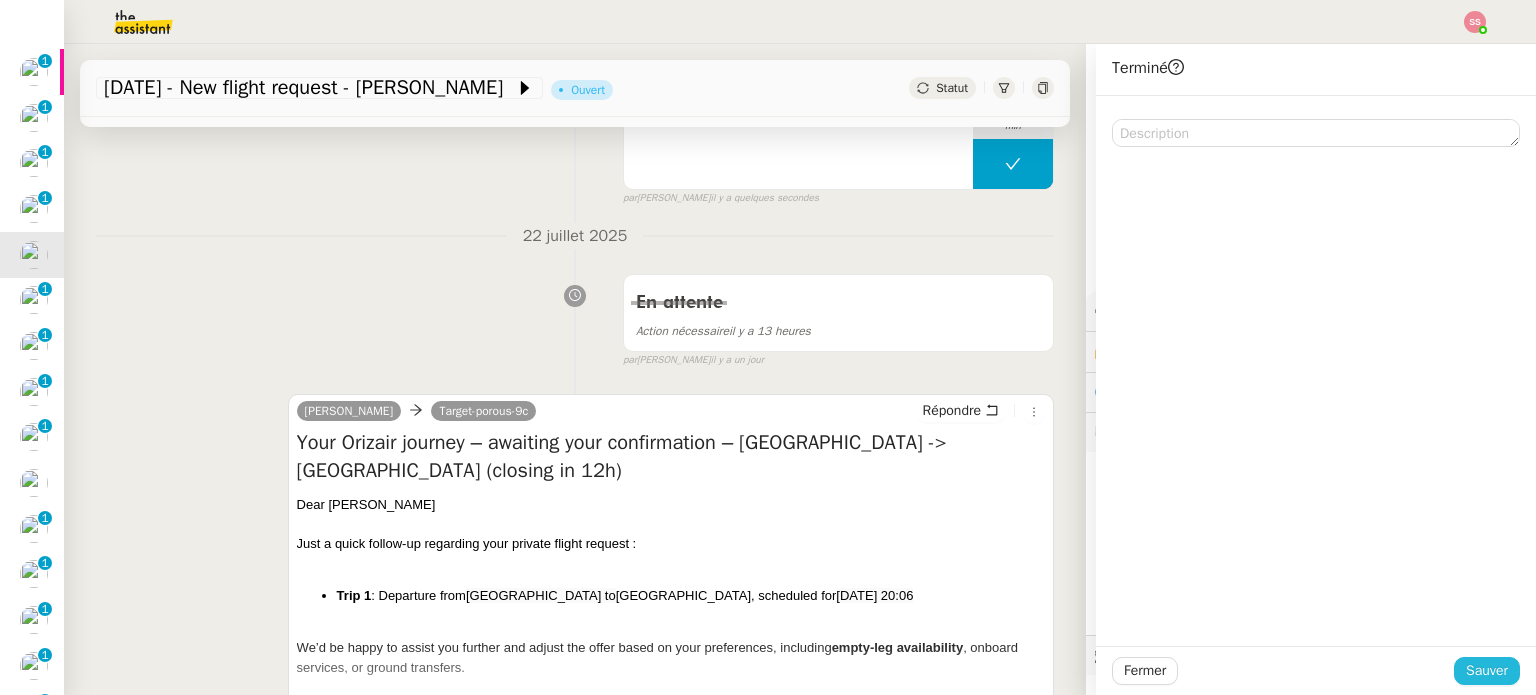 click on "Sauver" 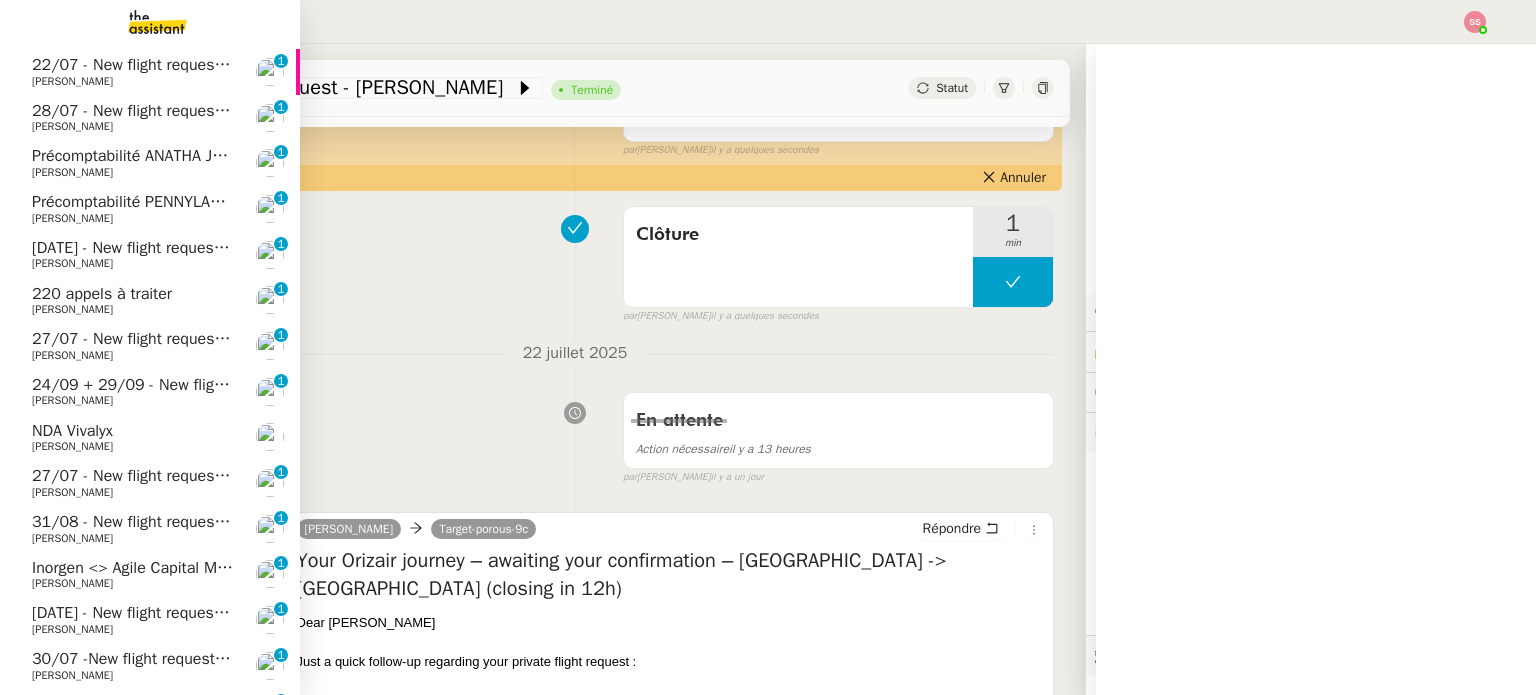 click on "[PERSON_NAME]" 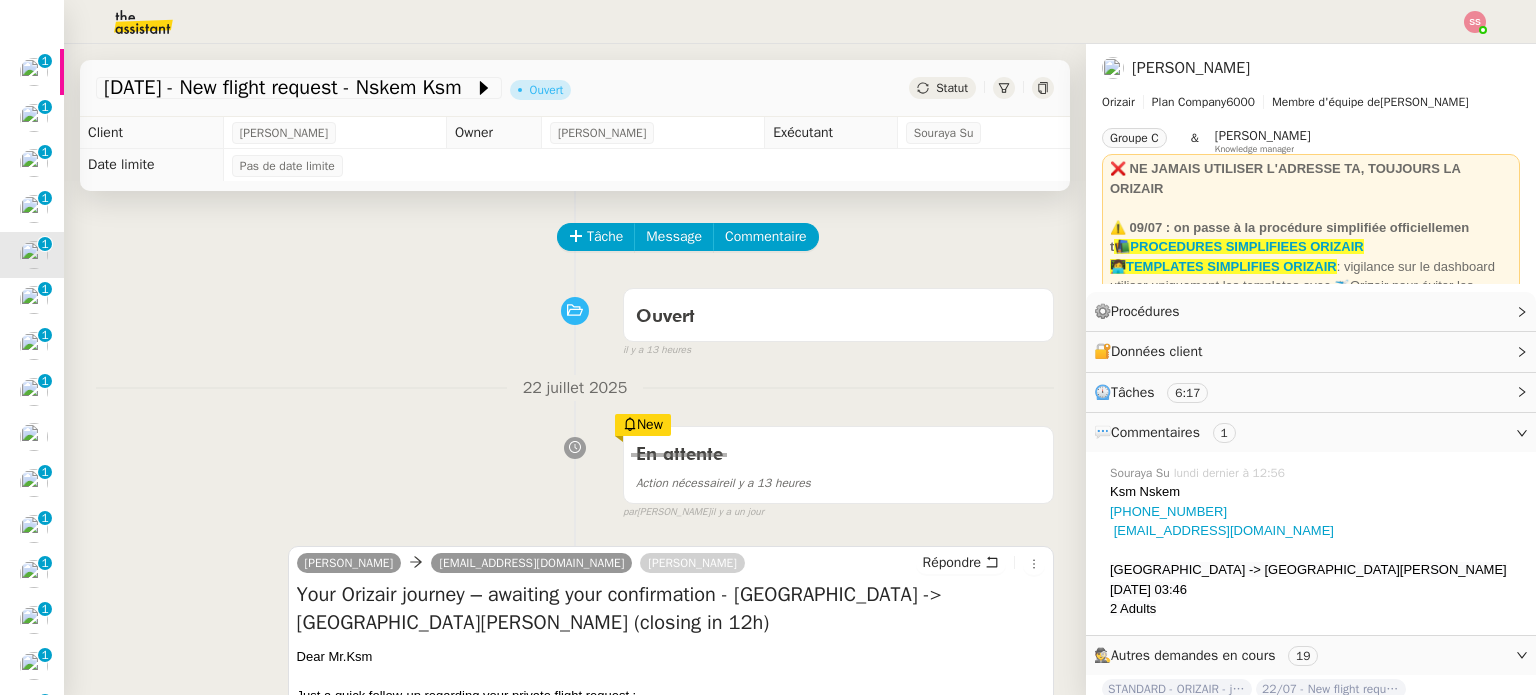scroll, scrollTop: 0, scrollLeft: 0, axis: both 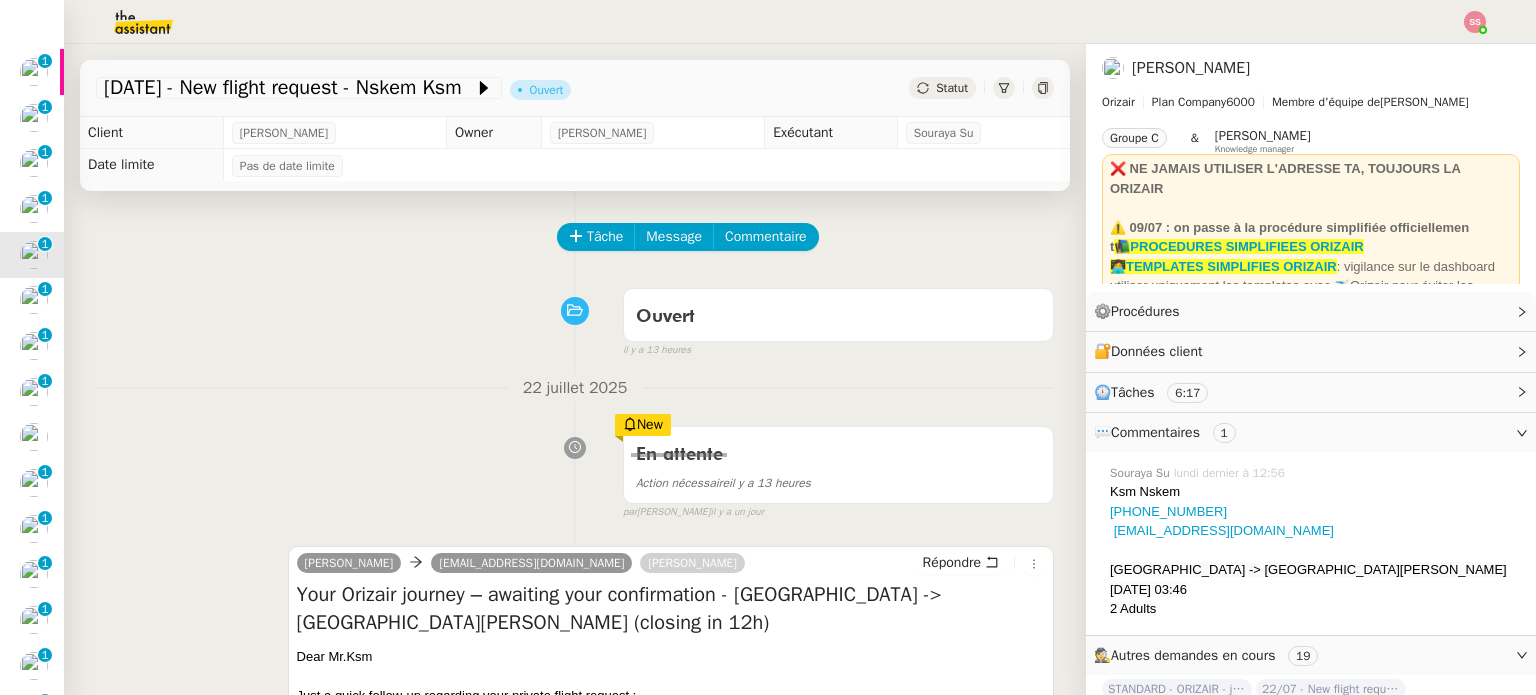 click on "Tâche Message Commentaire Veuillez patienter une erreur s'est produite 👌👌👌 message envoyé ✌️✌️✌️ Veuillez d'abord attribuer un client Une erreur s'est produite, veuillez réessayer Ouvert false il y a 13 heures 👌👌👌 message envoyé ✌️✌️✌️ une erreur s'est produite 👌👌👌 message envoyé ✌️✌️✌️ Votre message va être revu ✌️✌️✌️ une erreur s'est produite La taille des fichiers doit être de 10Mb au maximum. 22 juillet 2025 En attente Action nécessaire  il y a 13 heures   New  par   Souraya S.   il y a un jour 👌👌👌 message envoyé ✌️✌️✌️ une erreur s'est produite 👌👌👌 message envoyé ✌️✌️✌️ Votre message va être revu ✌️✌️✌️ une erreur s'est produite La taille des fichiers doit être de 10Mb au maximum.  Josephine Kelly     keeevinp2@gmail.com  Louis Frei  Répondre
Dear Mr.Ksm Just a quick follow-up regarding your private flight request :  Trip 1 : Departure from  ﻿ Orizair" 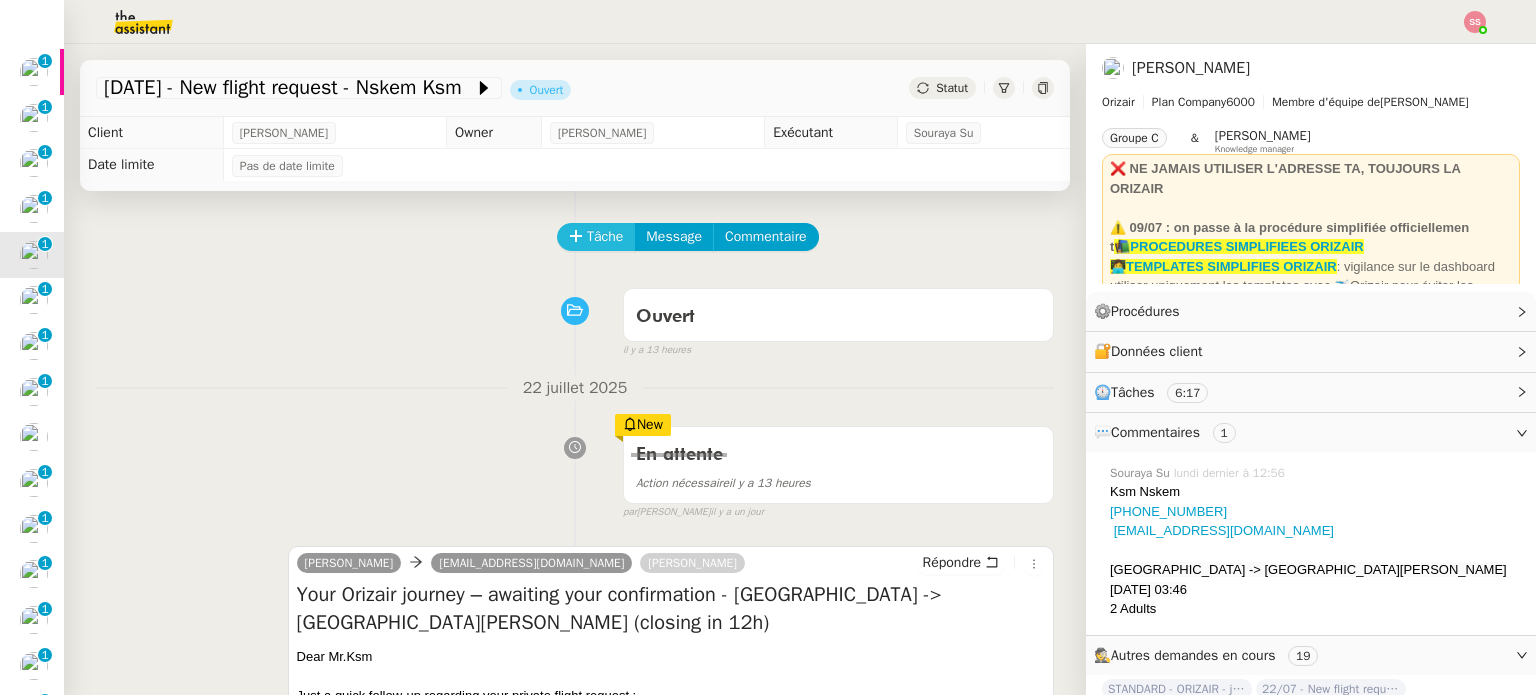 click on "Tâche" 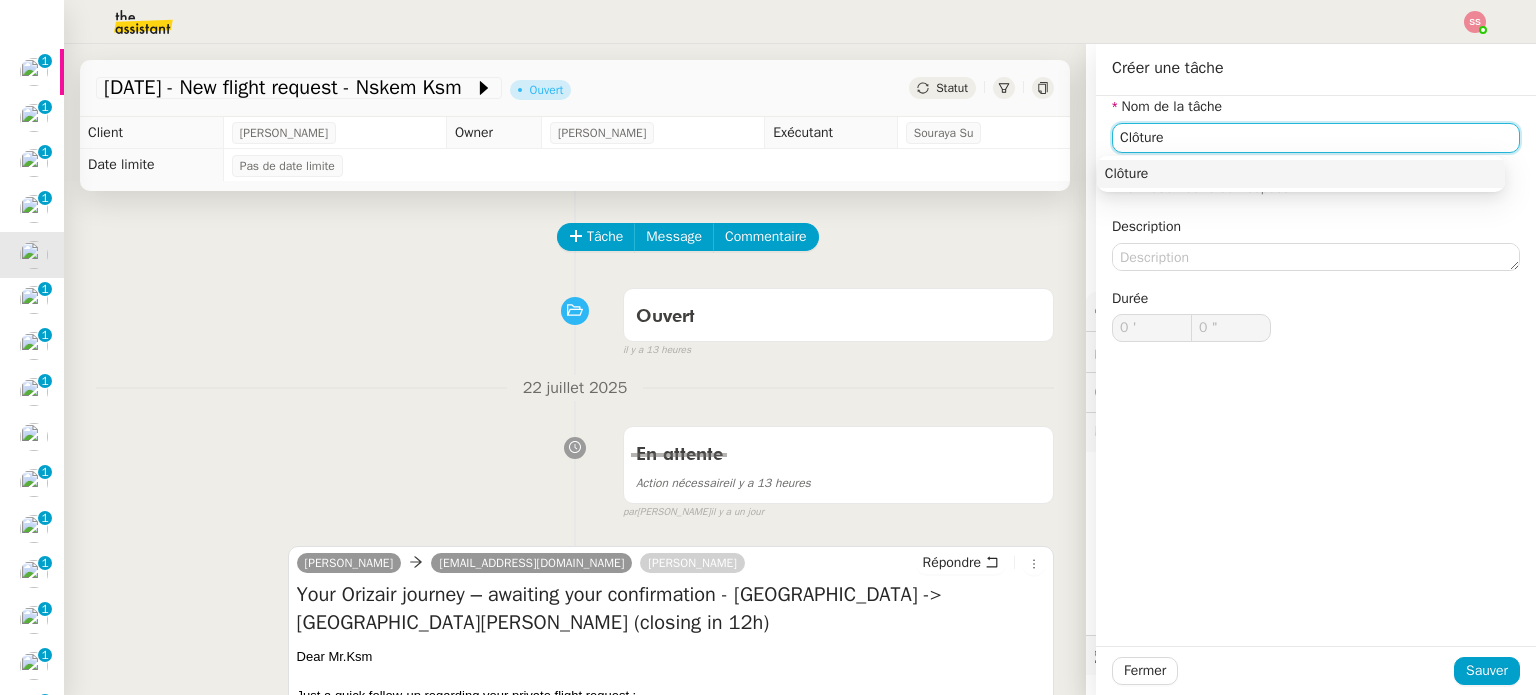 click on "Clôture" at bounding box center [1301, 174] 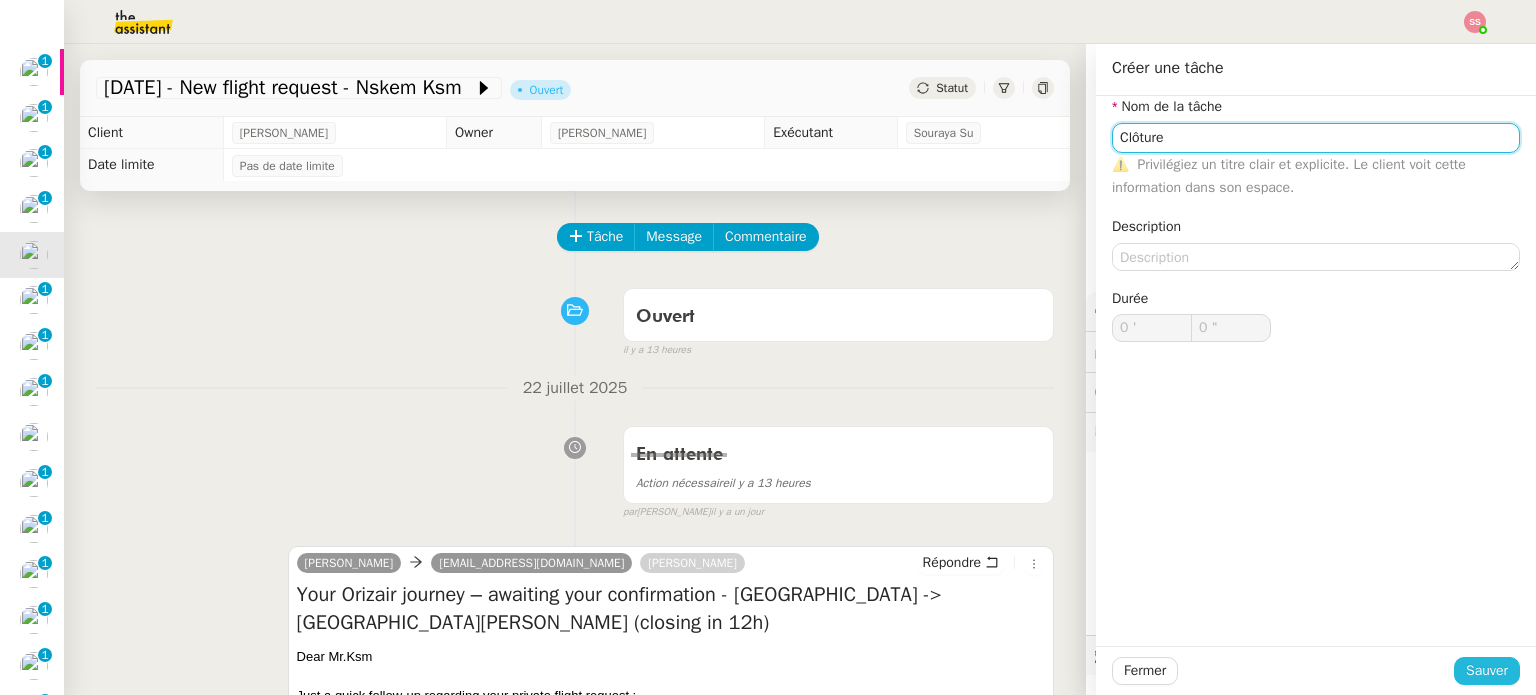 type on "Clôture" 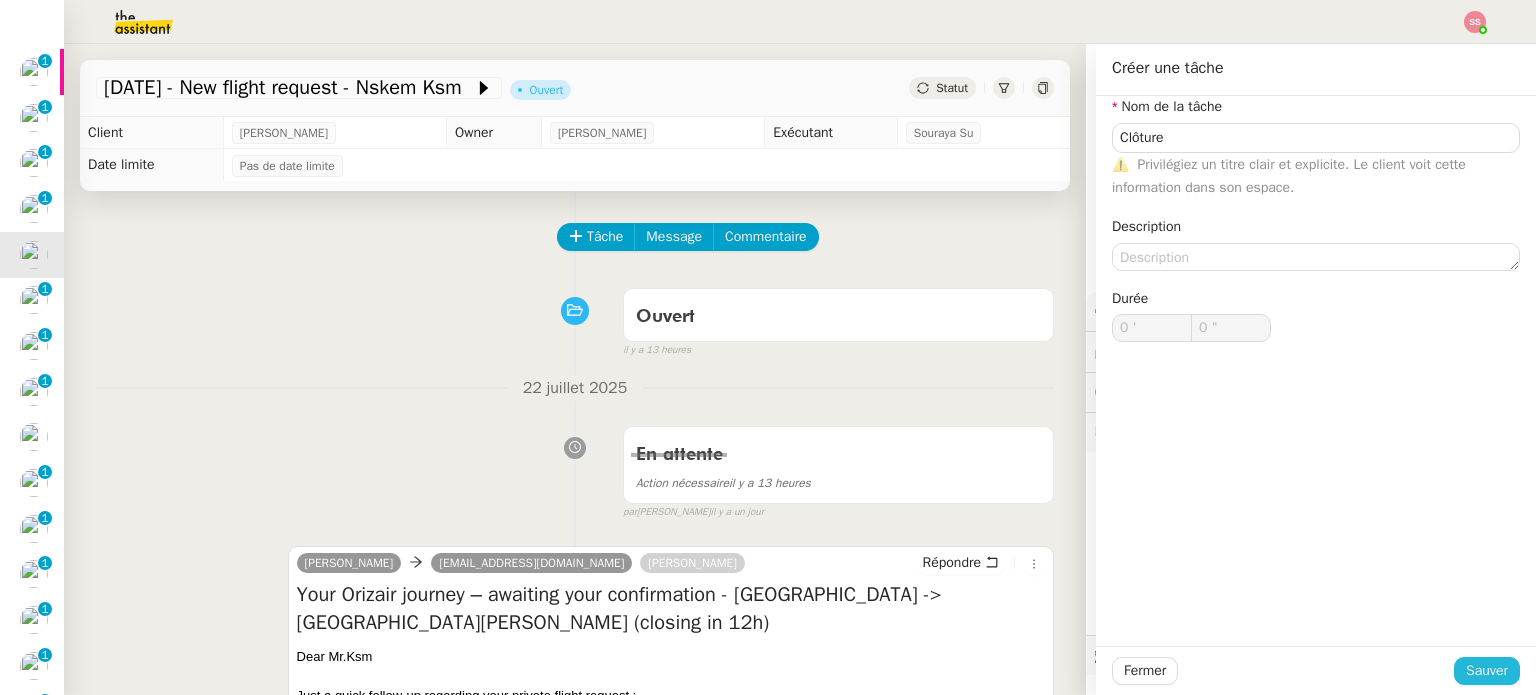 click on "Sauver" 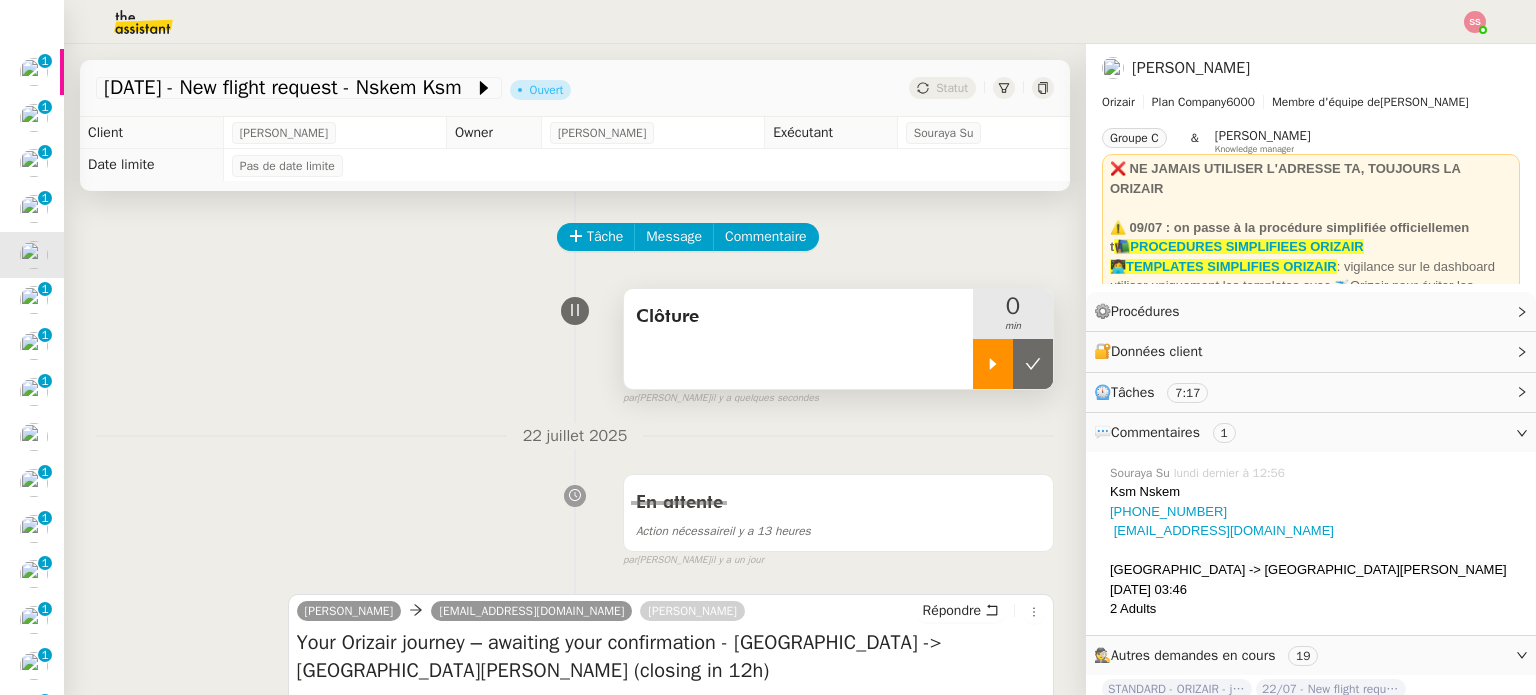 click 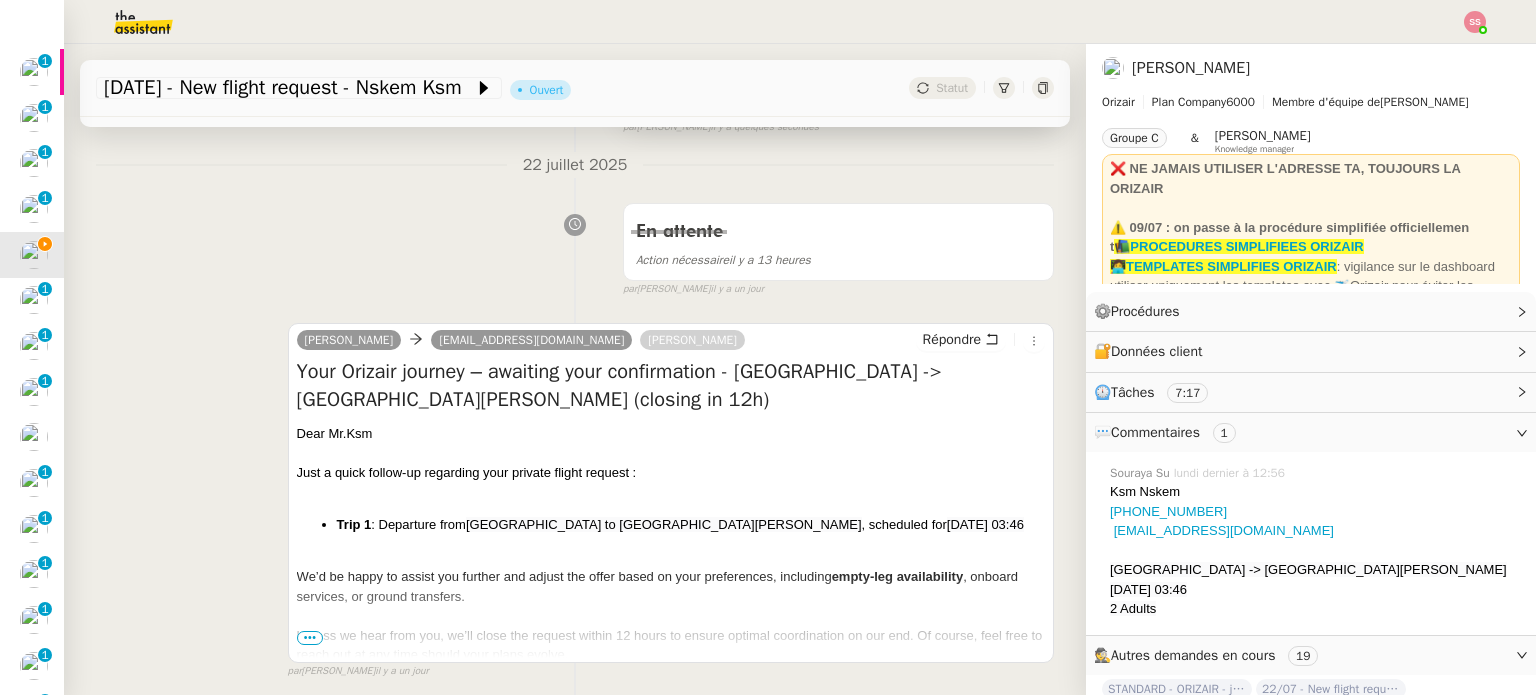 scroll, scrollTop: 100, scrollLeft: 0, axis: vertical 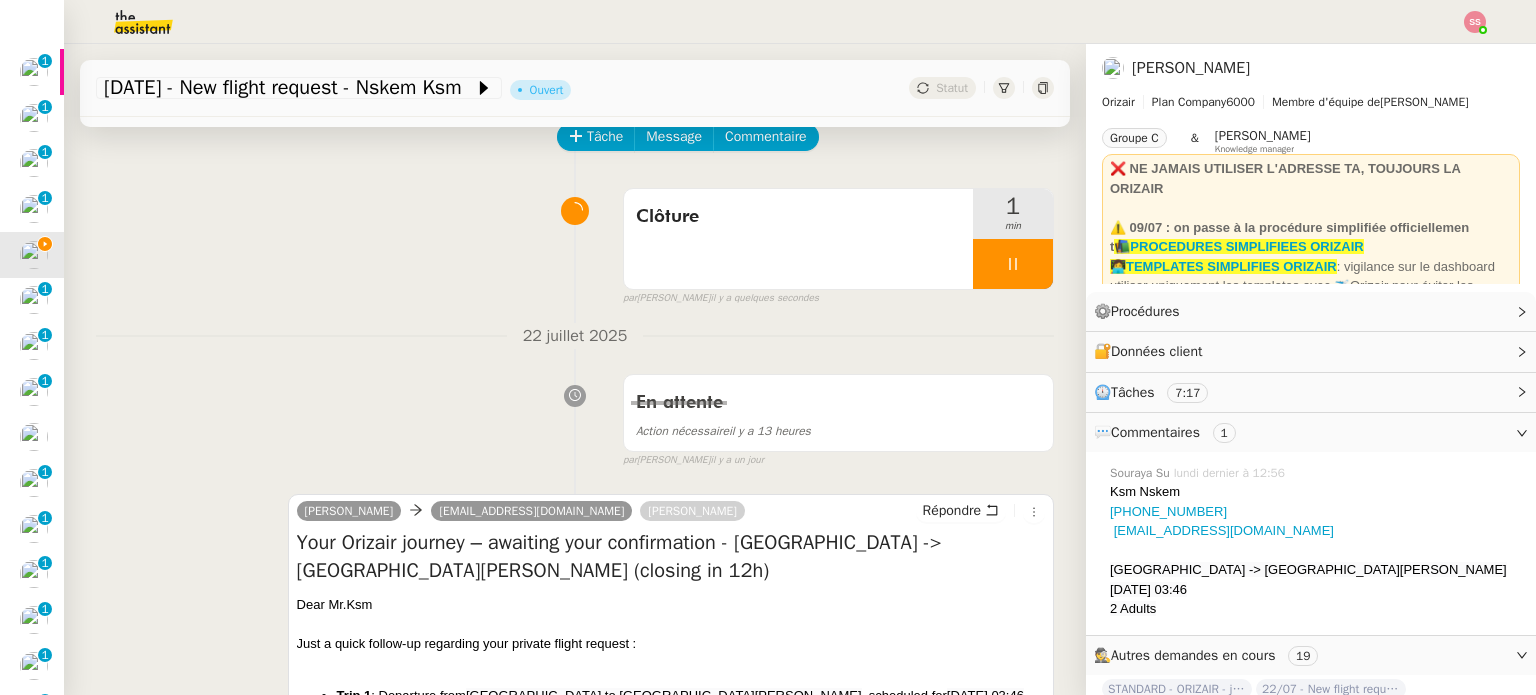 click at bounding box center [1013, 264] 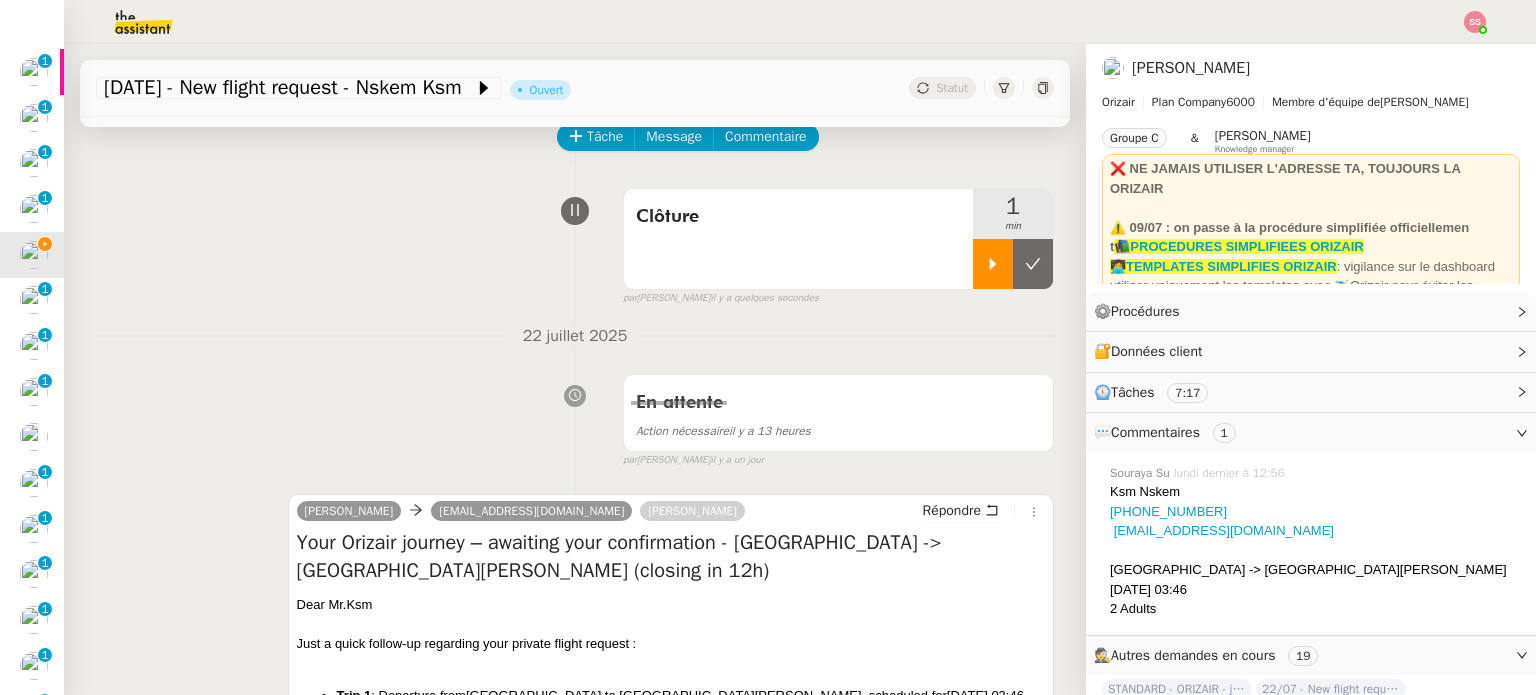 click at bounding box center [1033, 264] 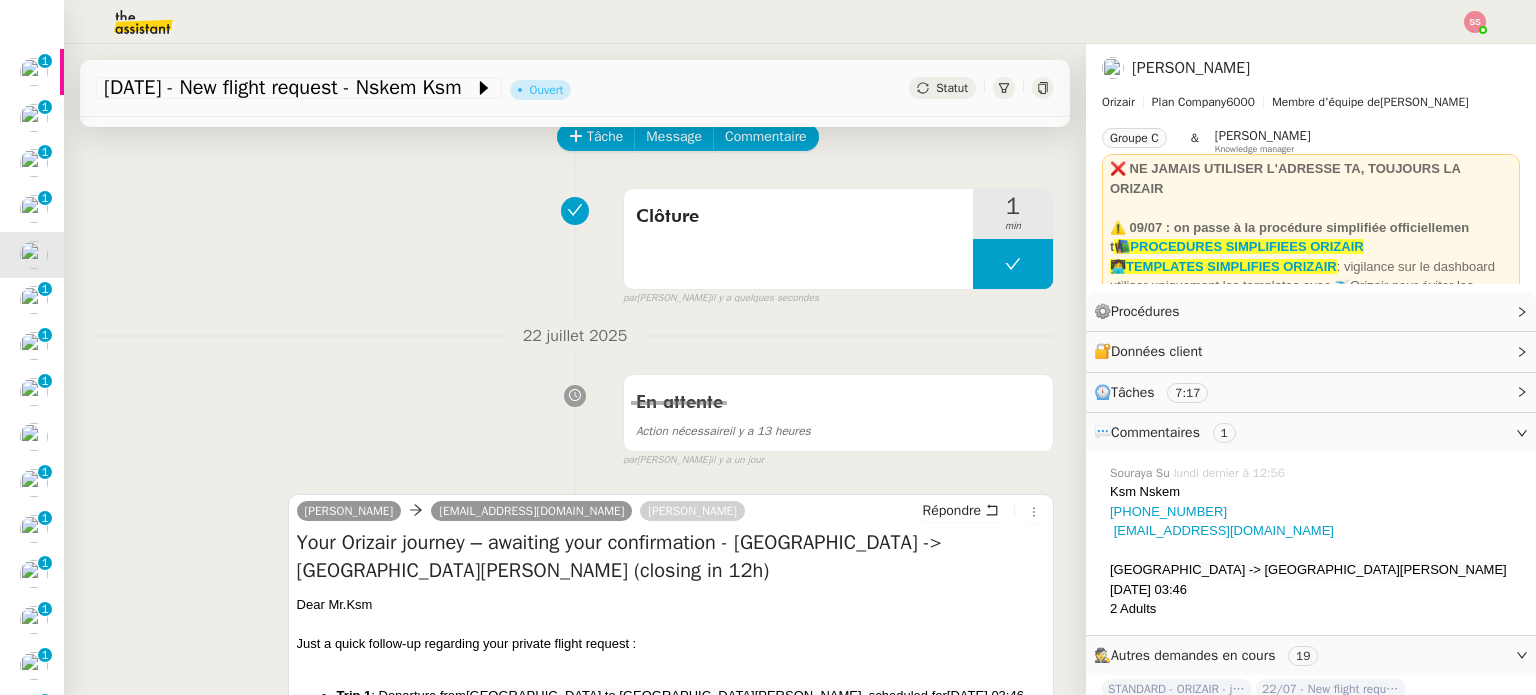 drag, startPoint x: 923, startPoint y: 87, endPoint x: 927, endPoint y: 97, distance: 10.770329 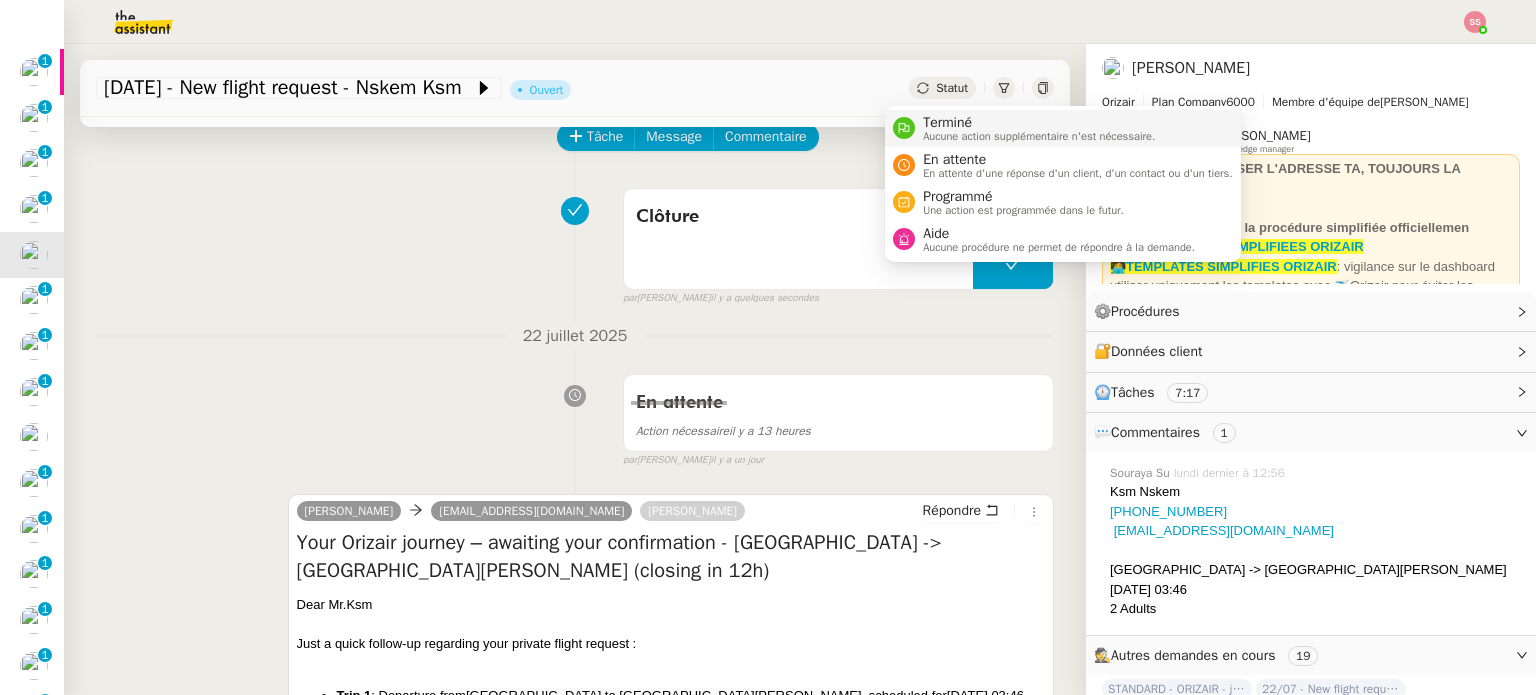 click on "Terminé" at bounding box center (1039, 123) 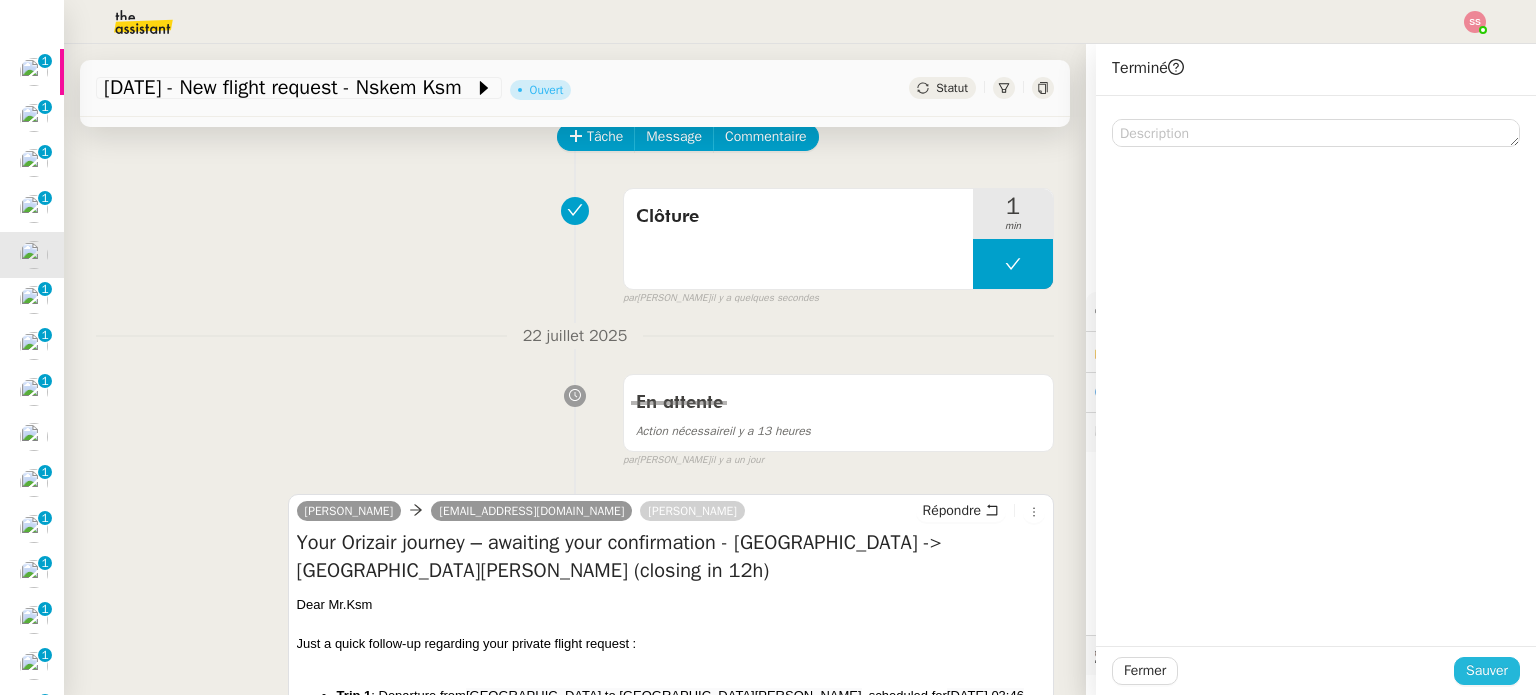 click on "Sauver" 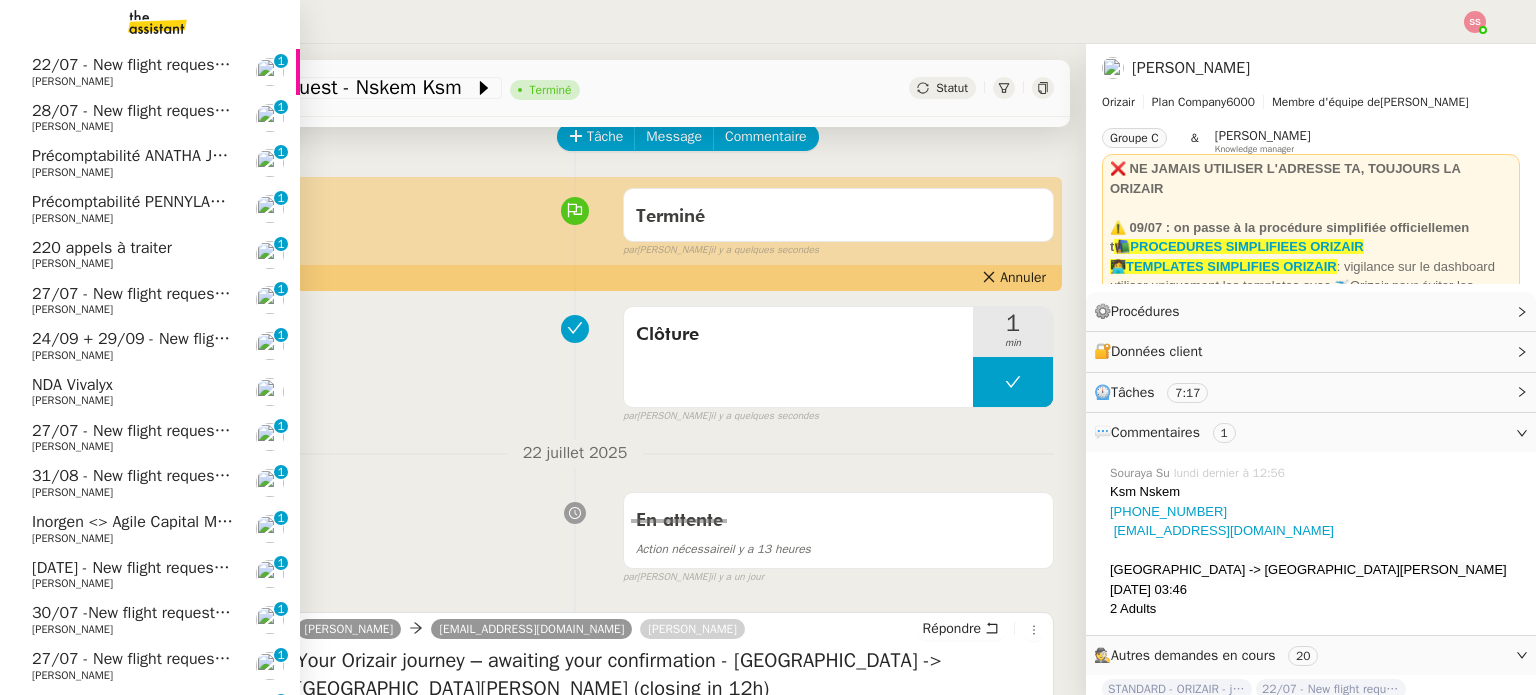 click on "27/07 - New flight request - [PERSON_NAME]" 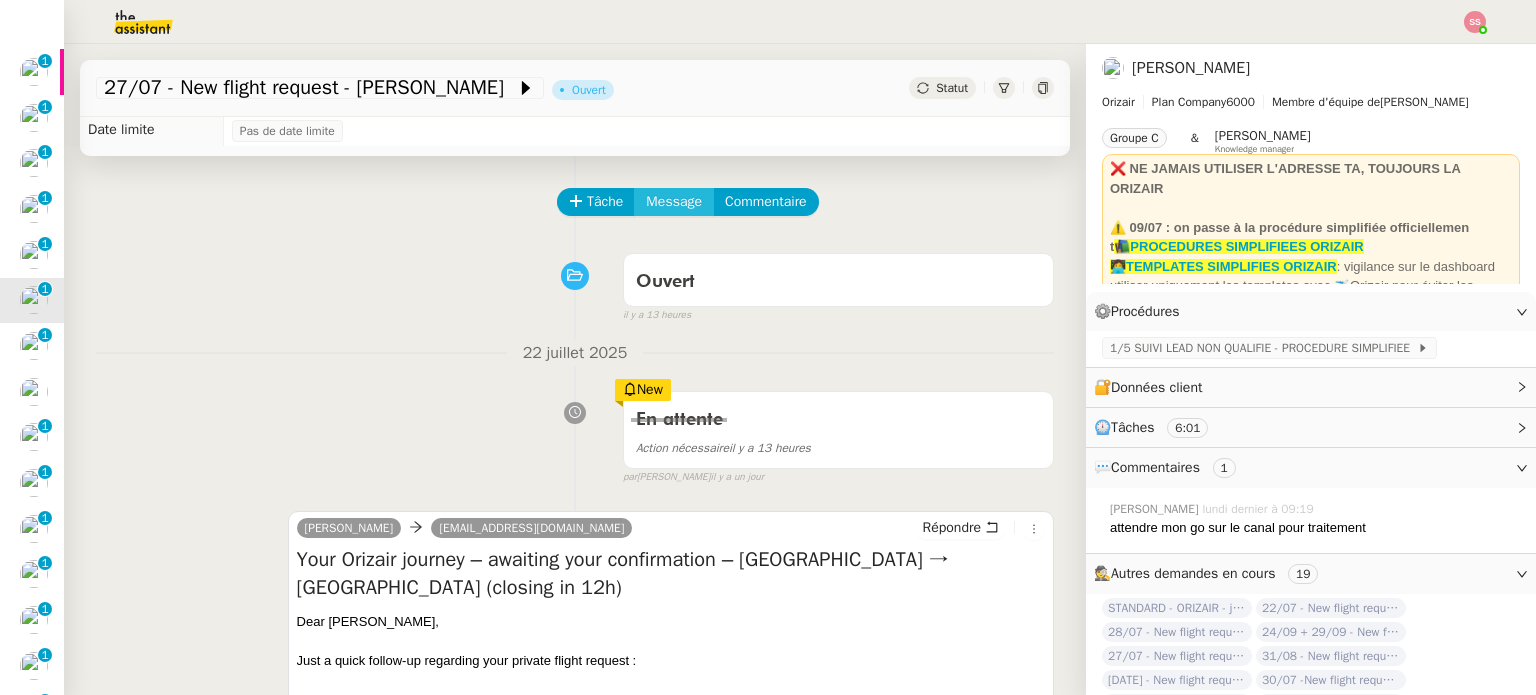 scroll, scrollTop: 0, scrollLeft: 0, axis: both 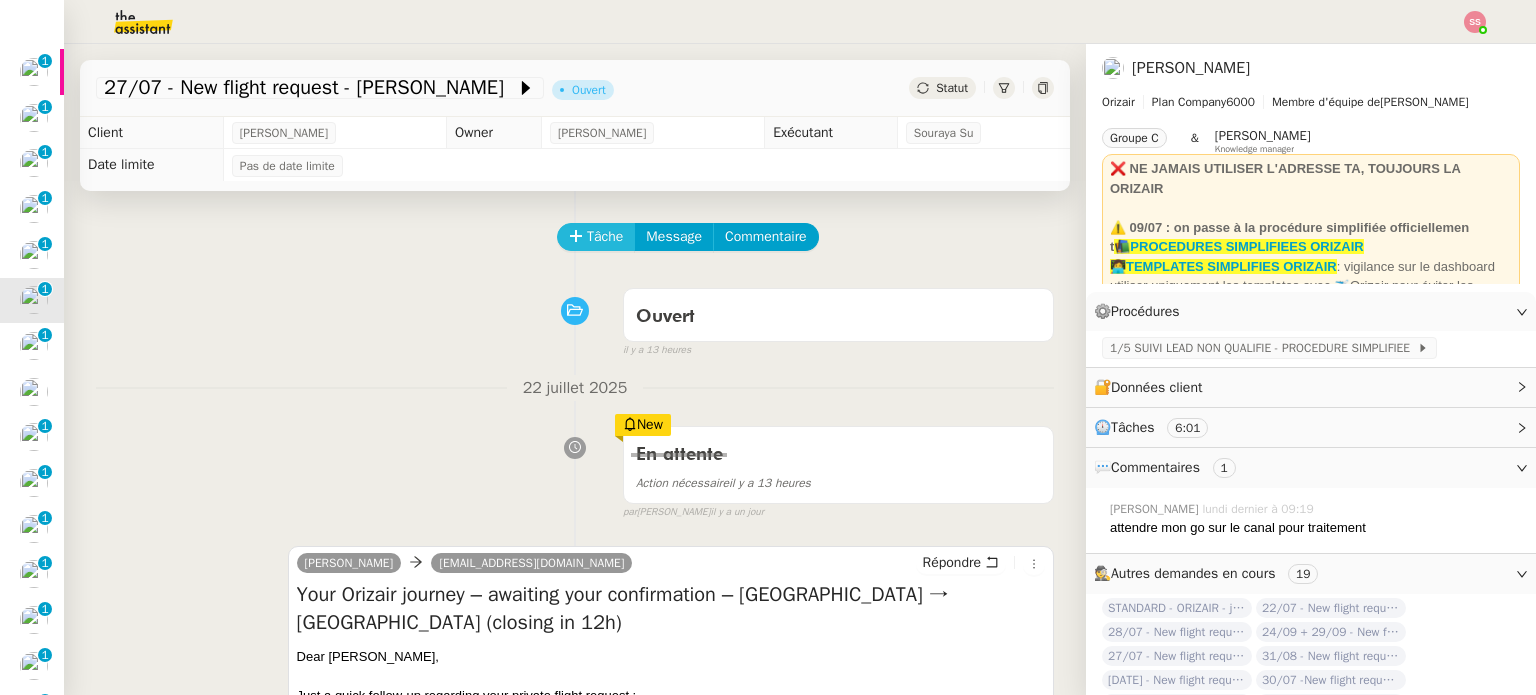 click on "Tâche" 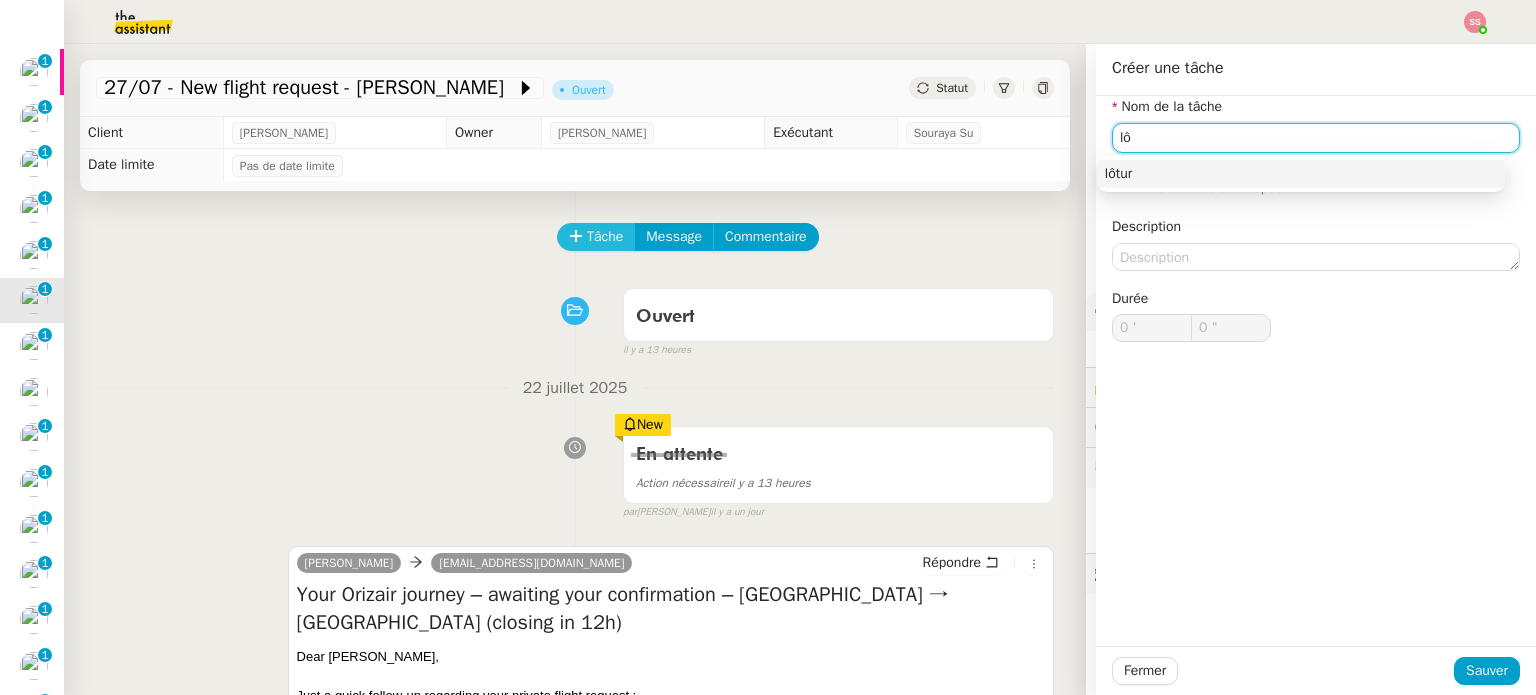 type on "l" 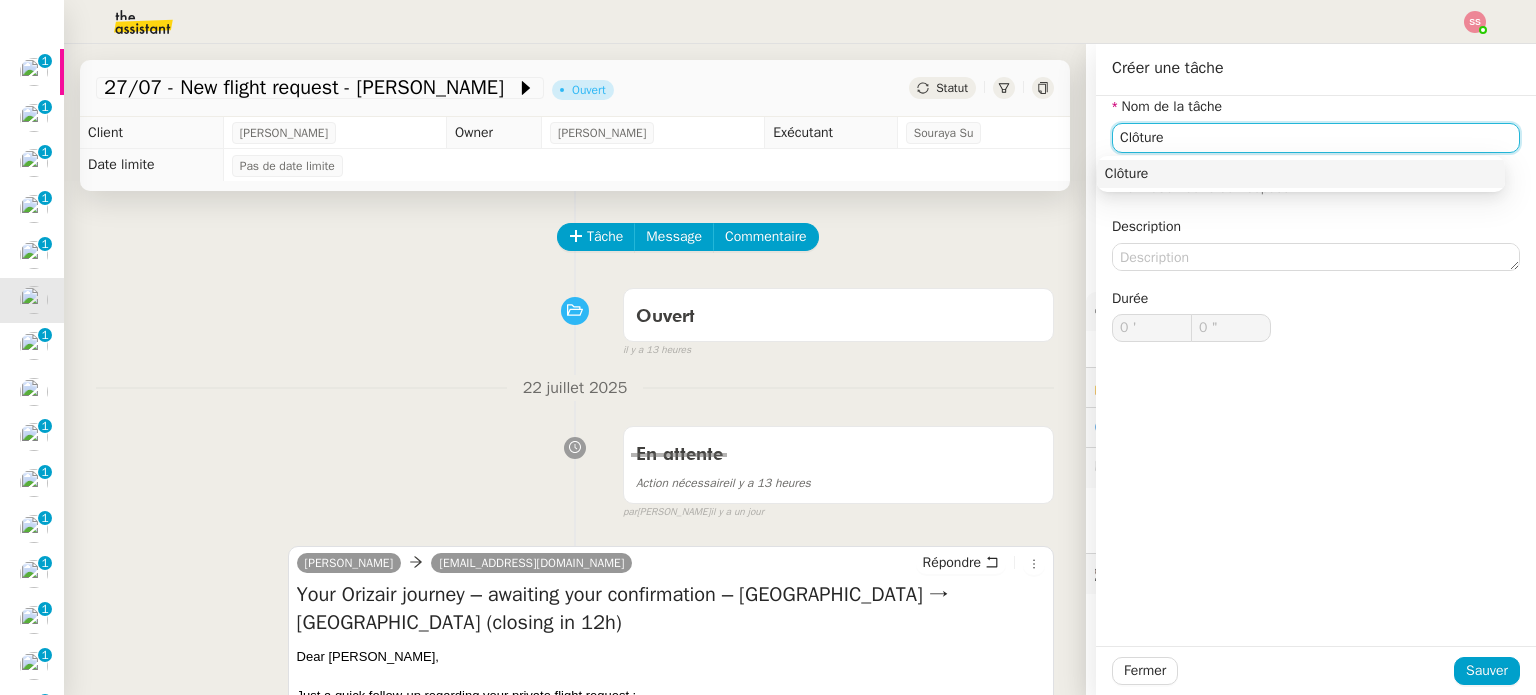 click on "Clôture" at bounding box center [1301, 174] 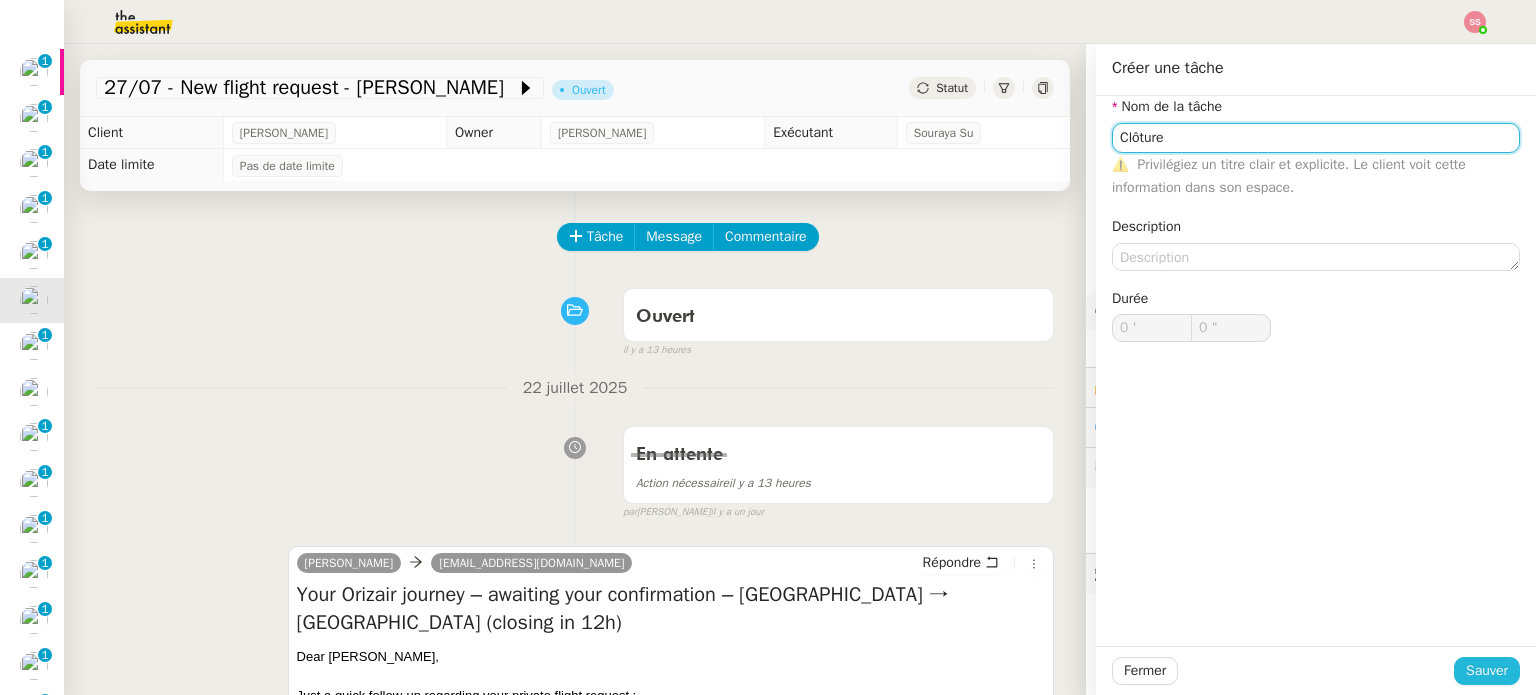 type on "Clôture" 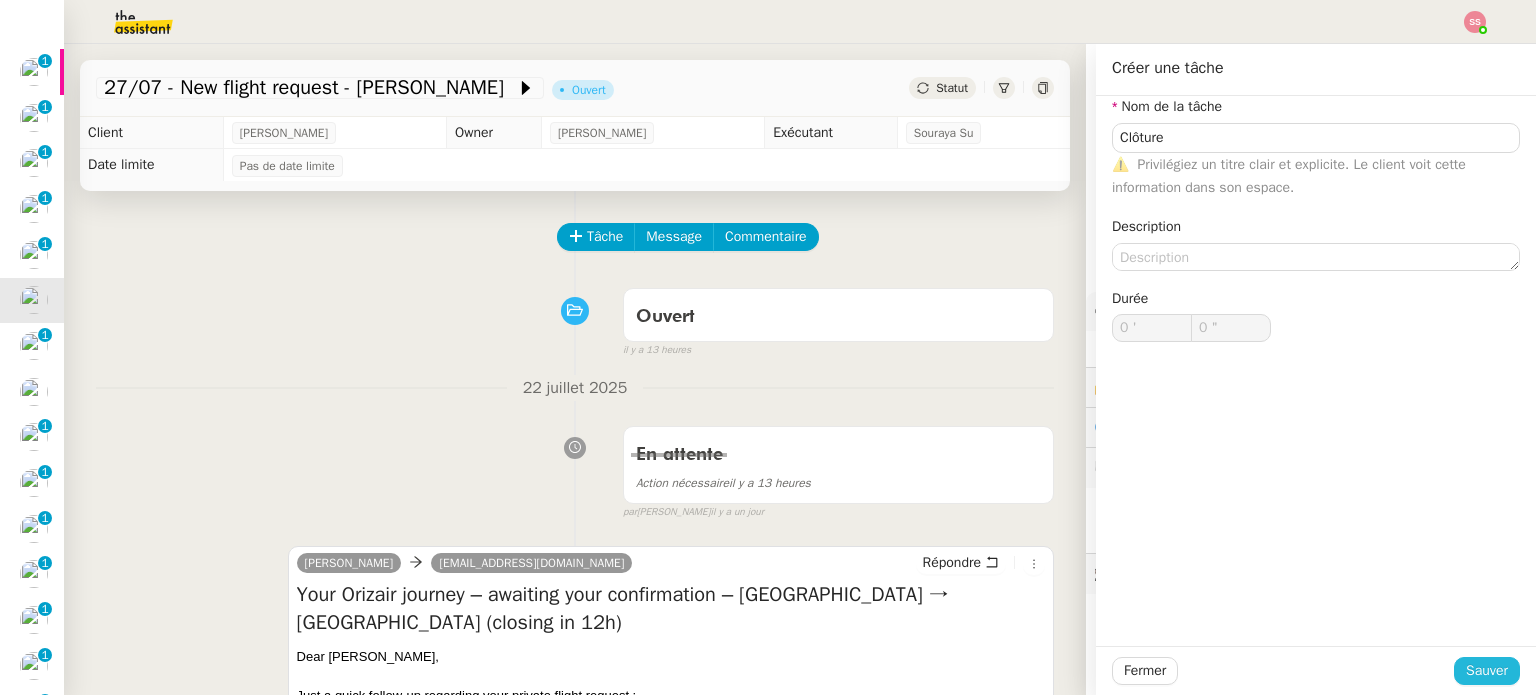 click on "Sauver" 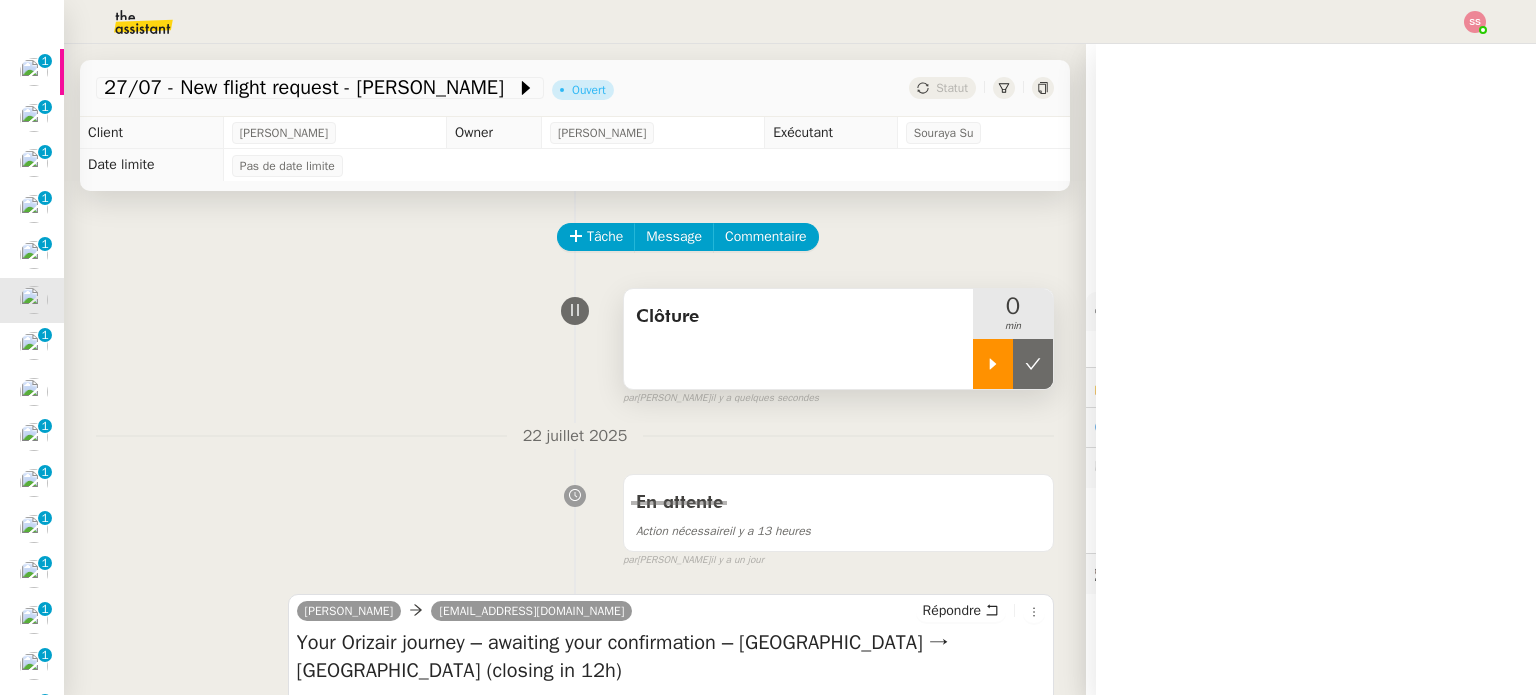 click at bounding box center (993, 364) 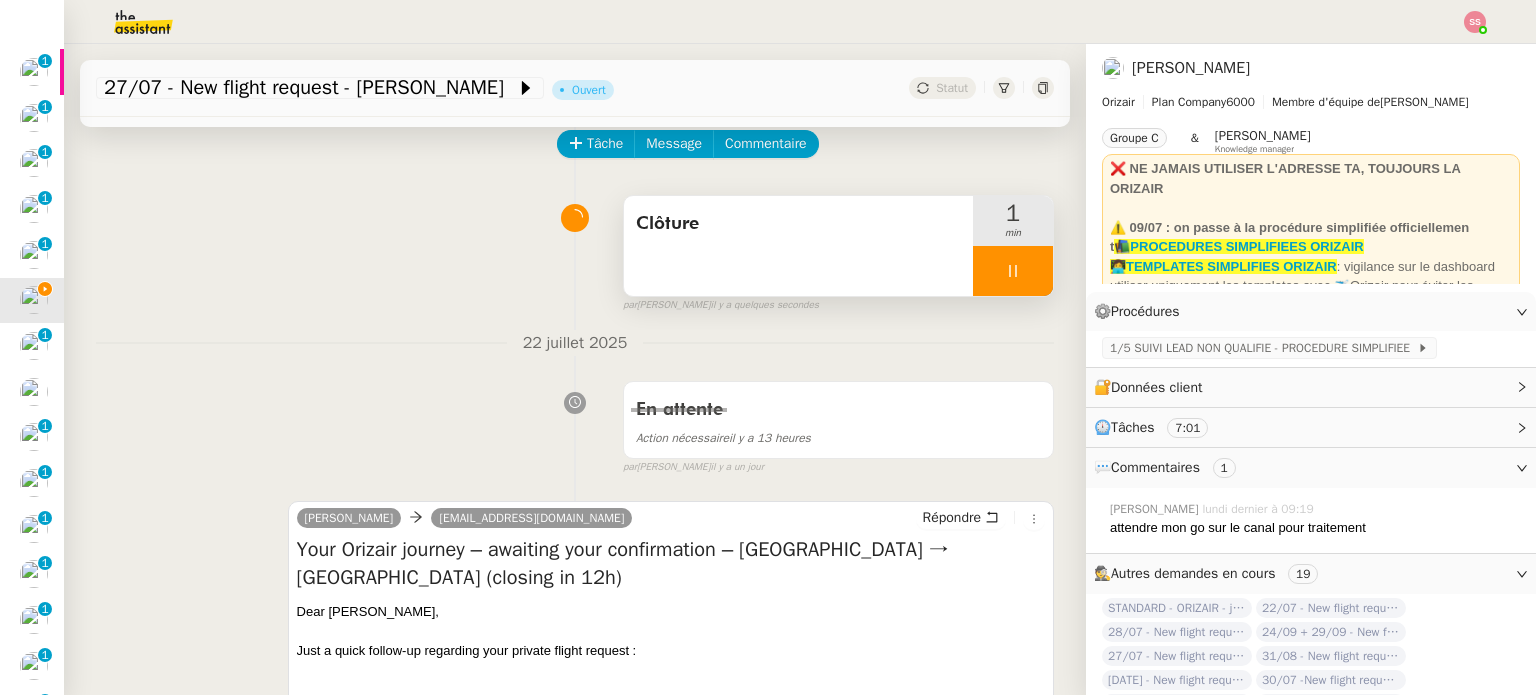 scroll, scrollTop: 100, scrollLeft: 0, axis: vertical 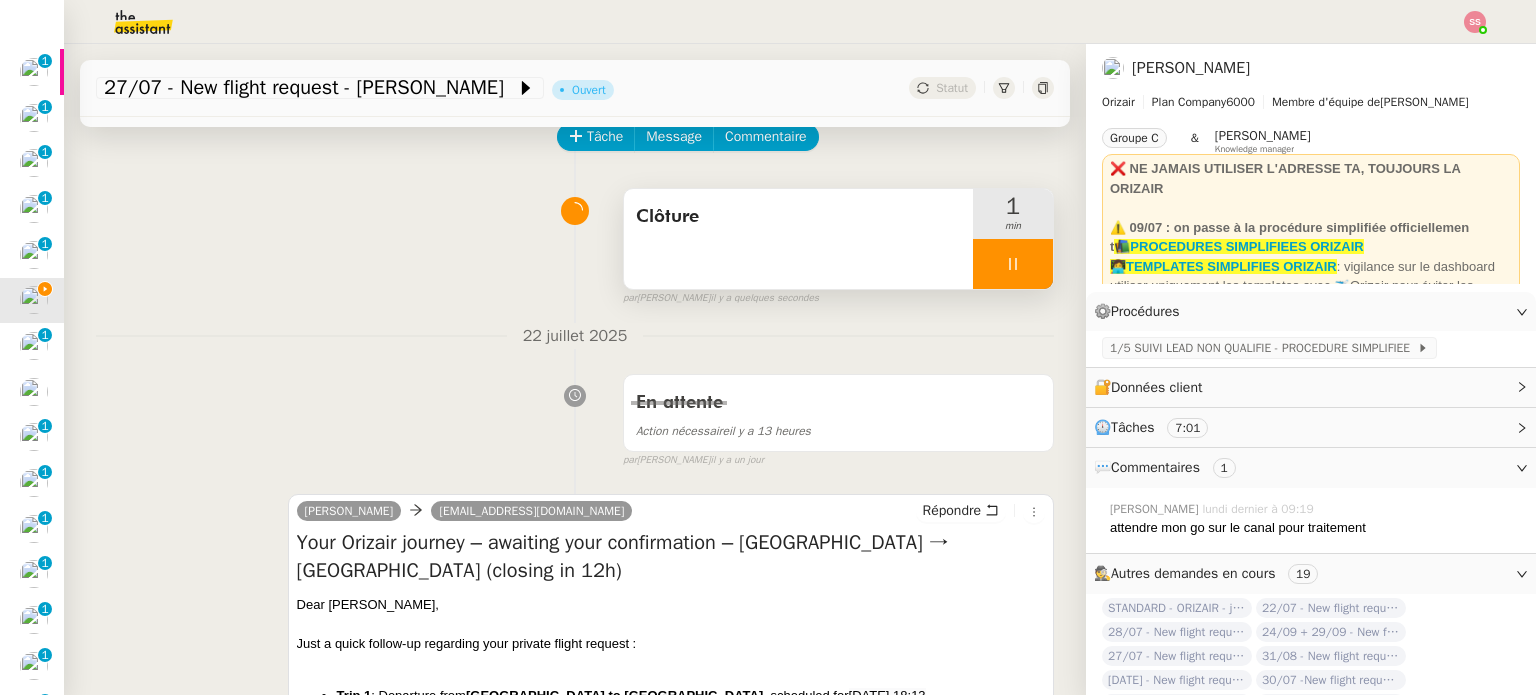 click at bounding box center [1013, 264] 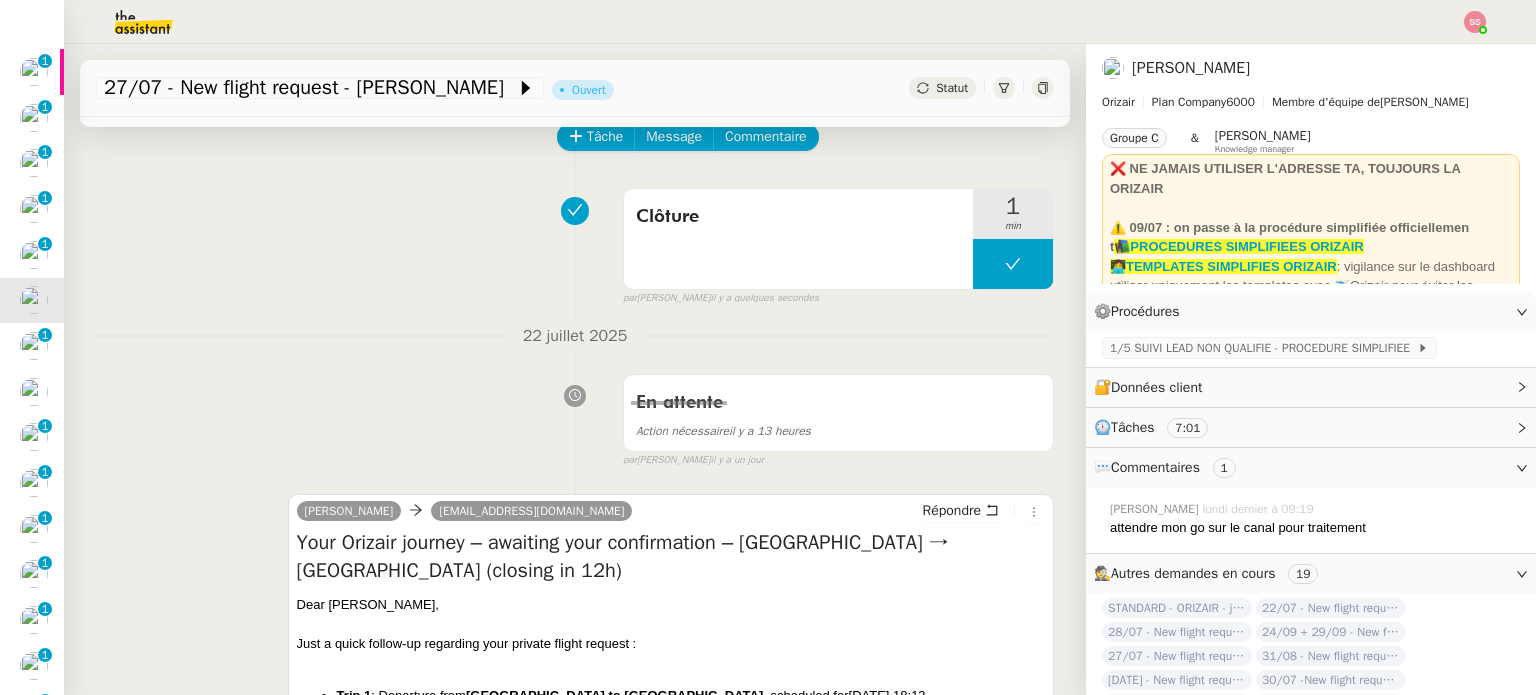 click on "Statut" 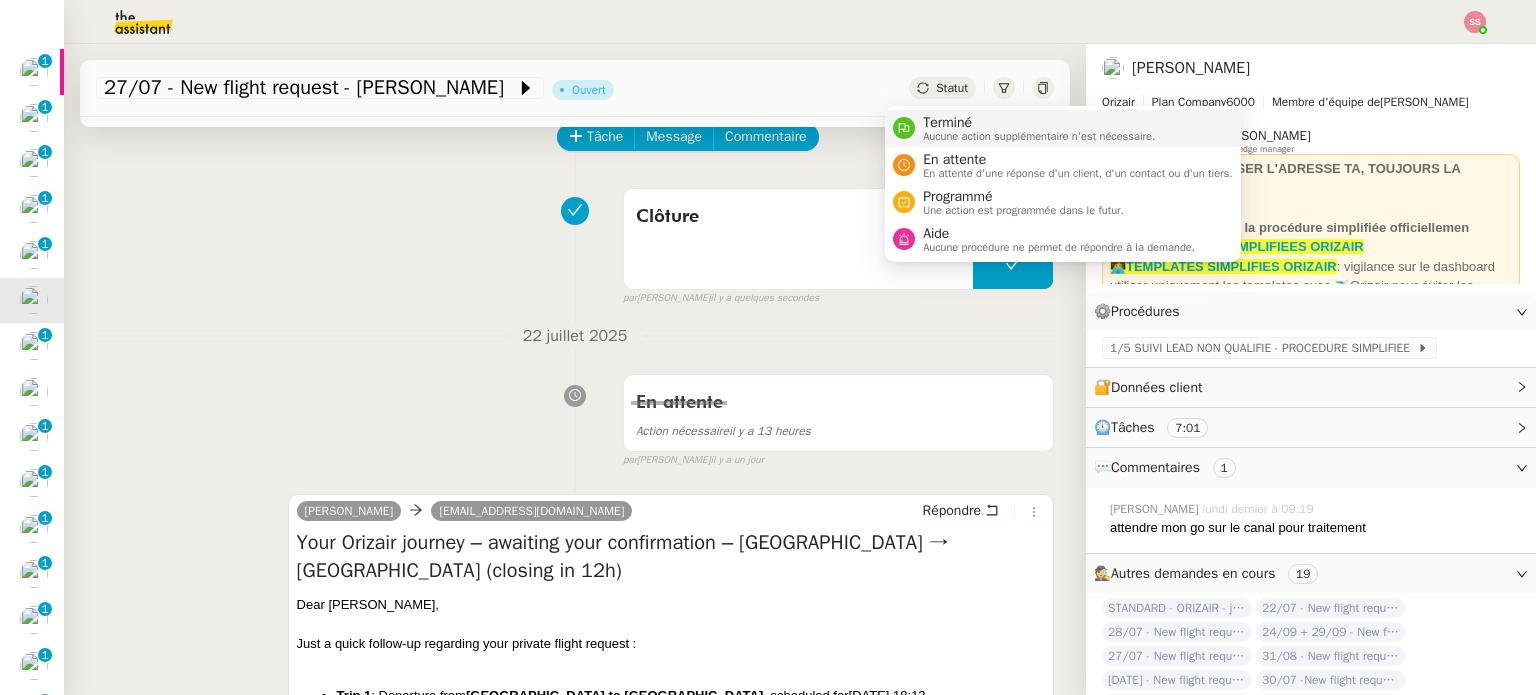 click on "Aucune action supplémentaire n'est nécessaire." at bounding box center [1039, 136] 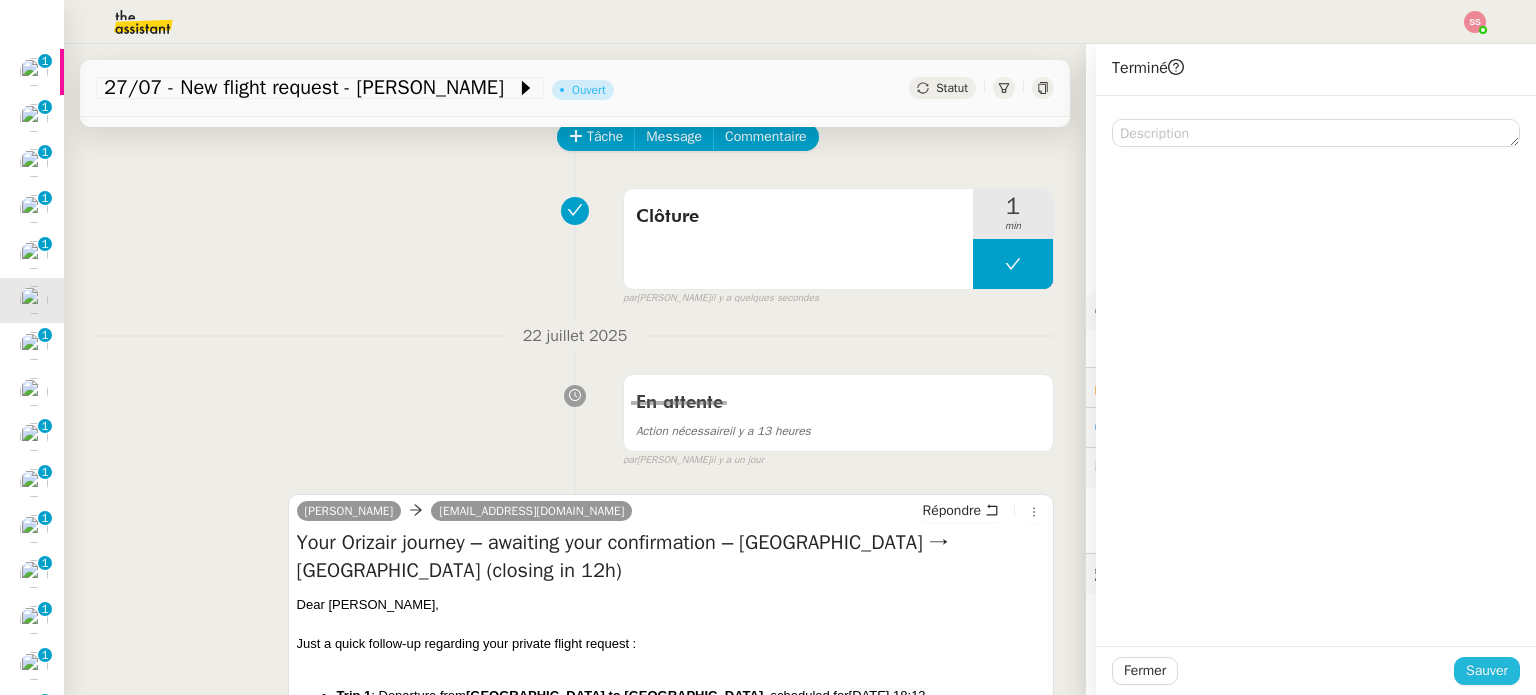 click on "Sauver" 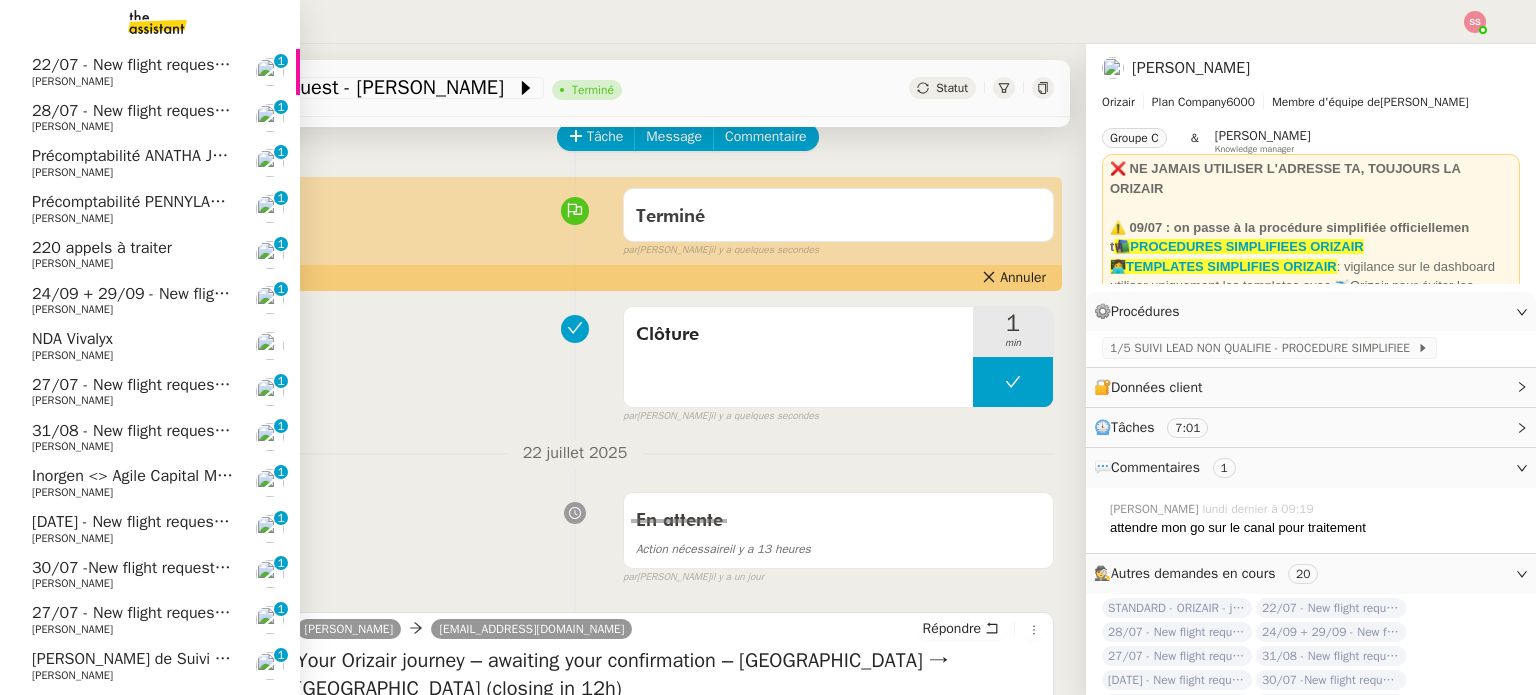 click on "24/09 + 29/09 - New flight request - Jayne Hughes    Louis Frei     0   1   2   3   4   5   6   7   8   9" 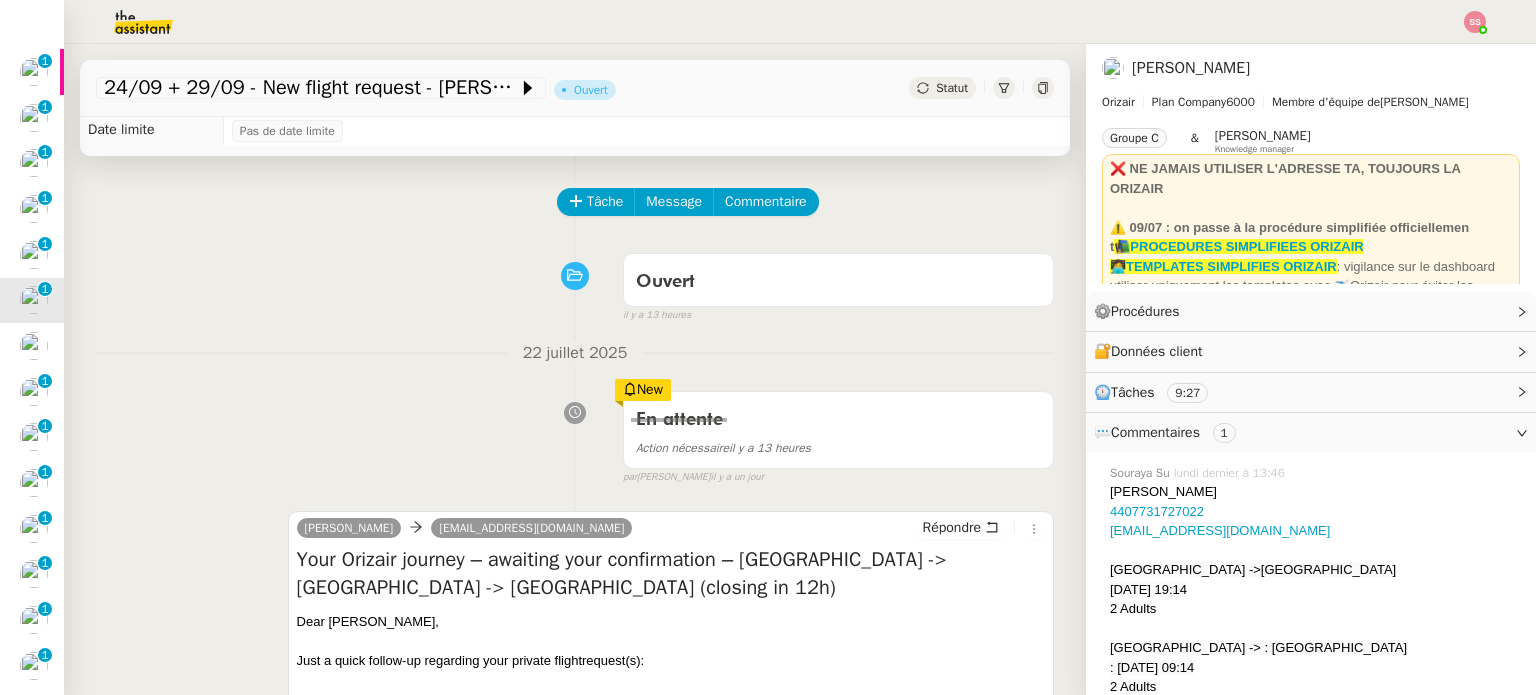 scroll, scrollTop: 0, scrollLeft: 0, axis: both 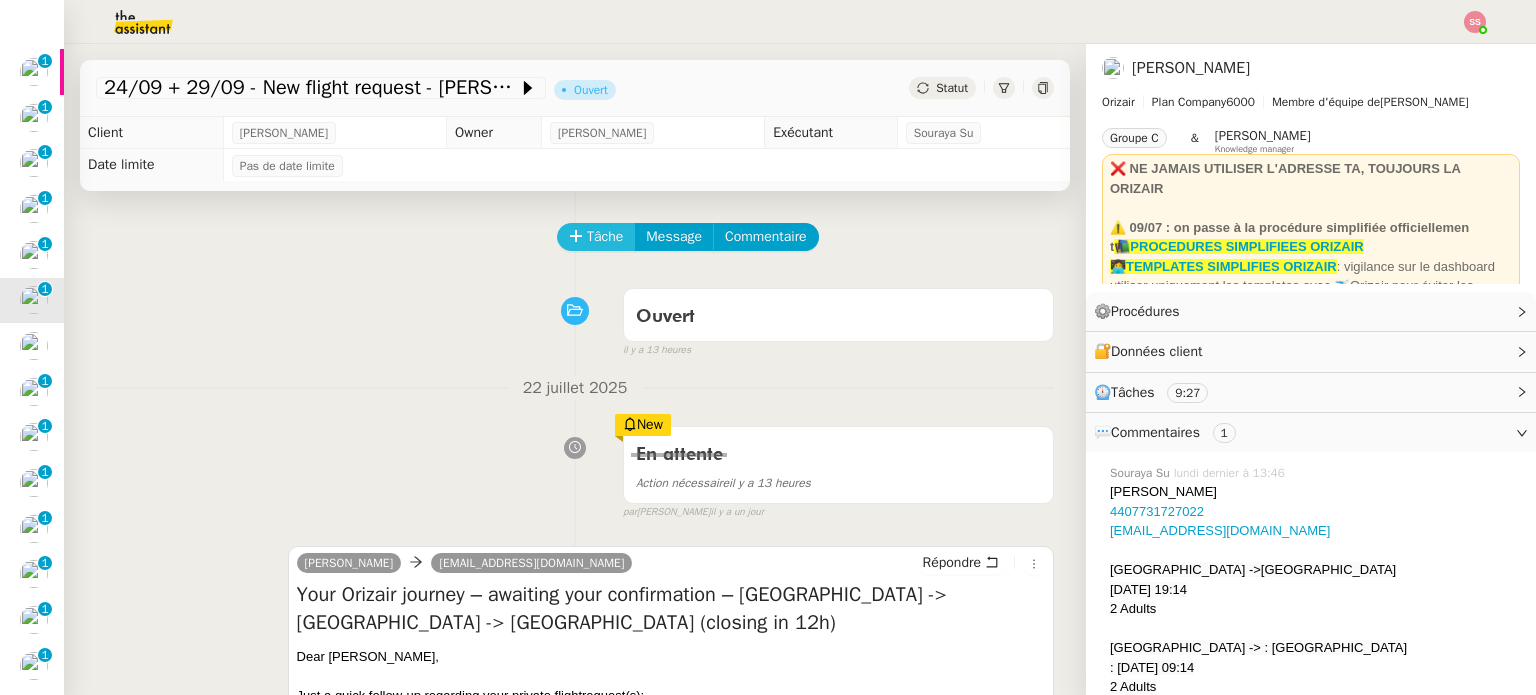 click on "Tâche" 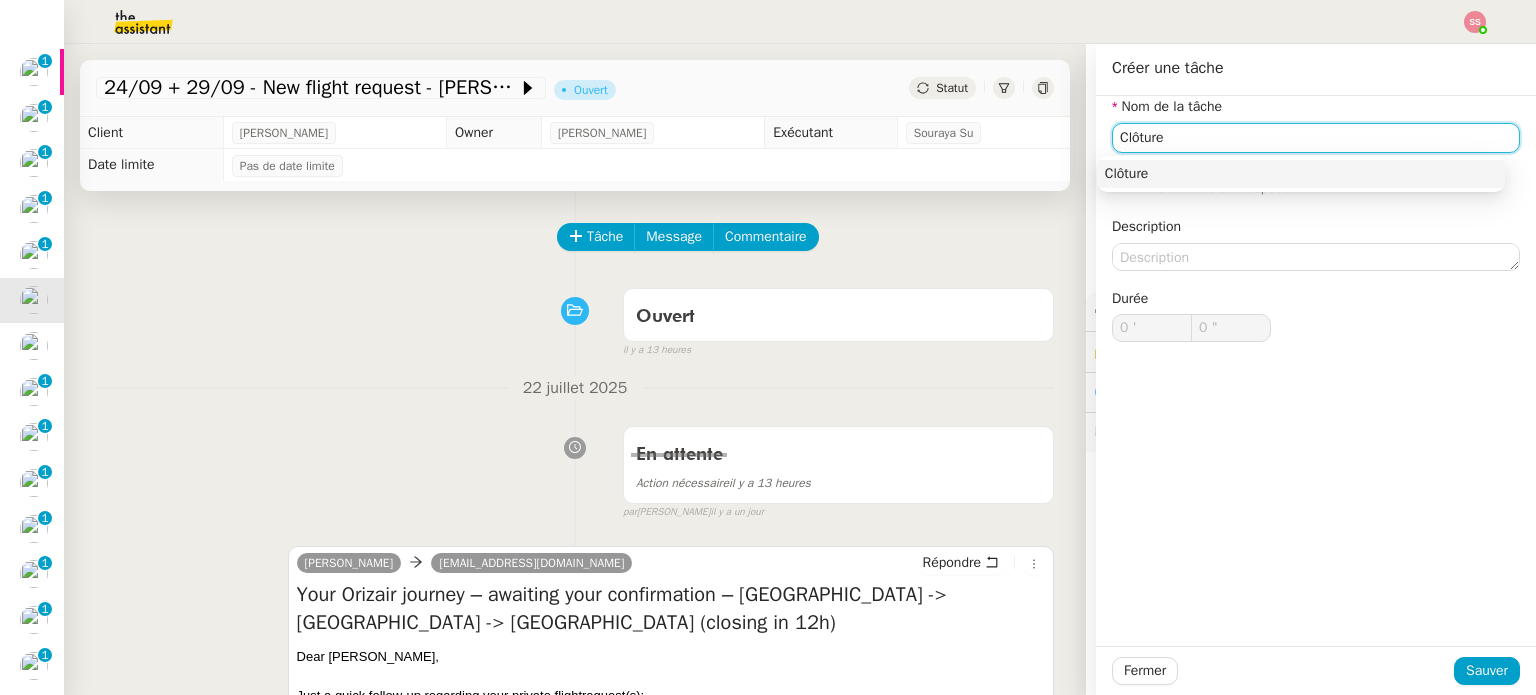 click on "Clôture" at bounding box center (1301, 174) 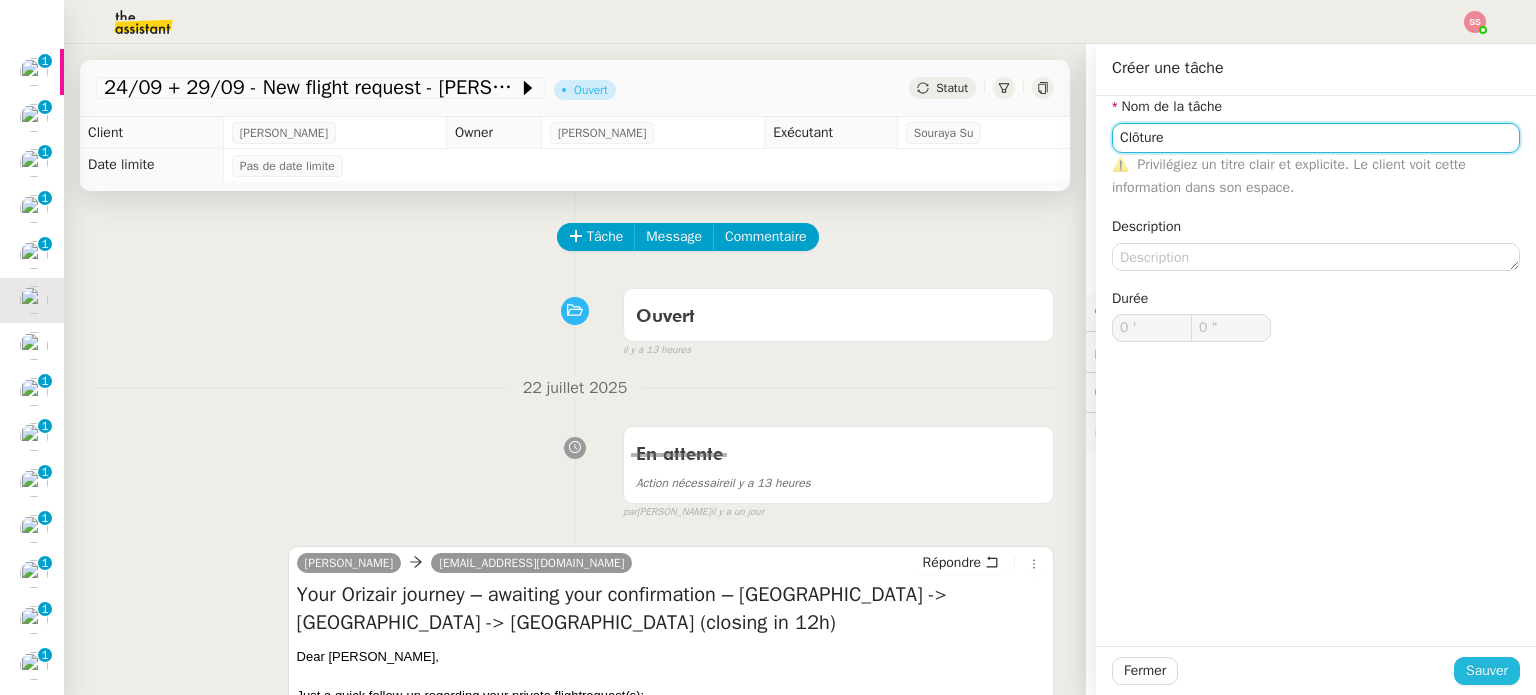 type on "Clôture" 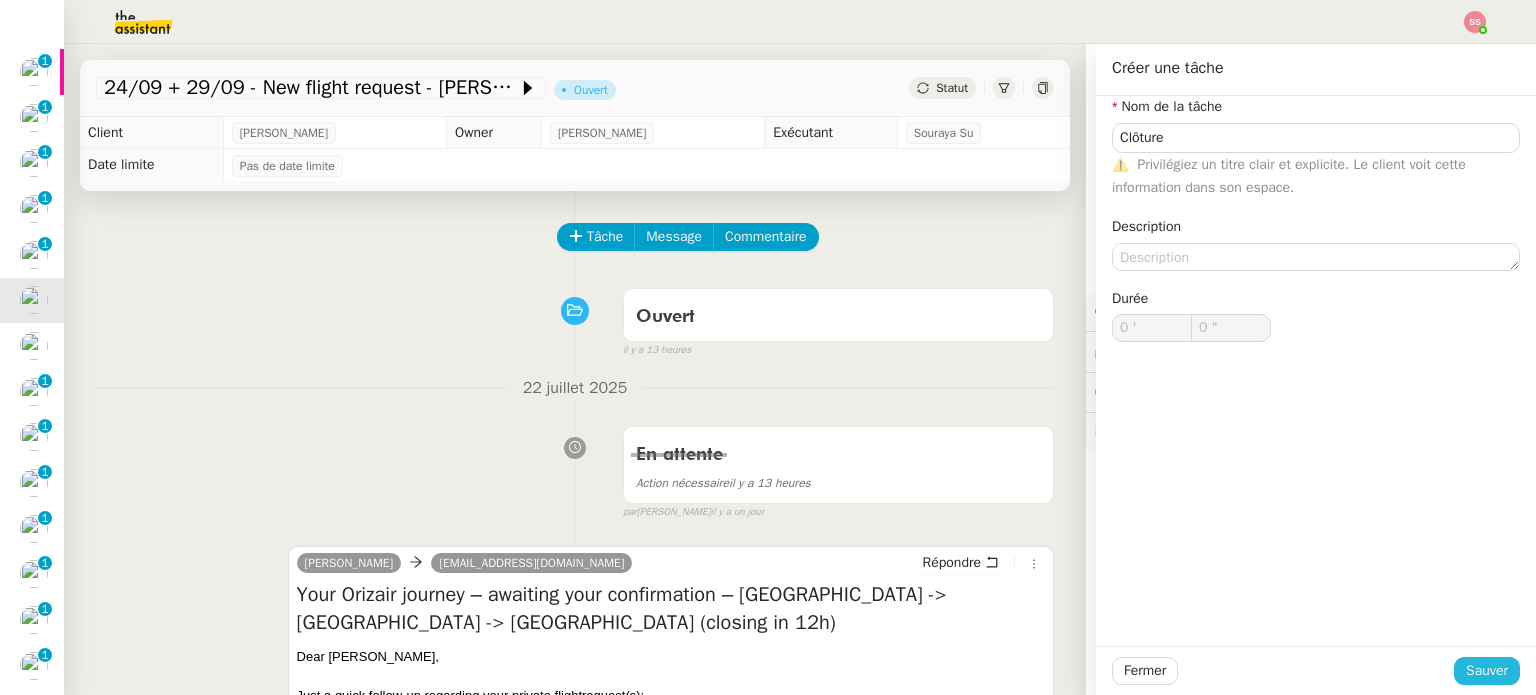 click on "Sauver" 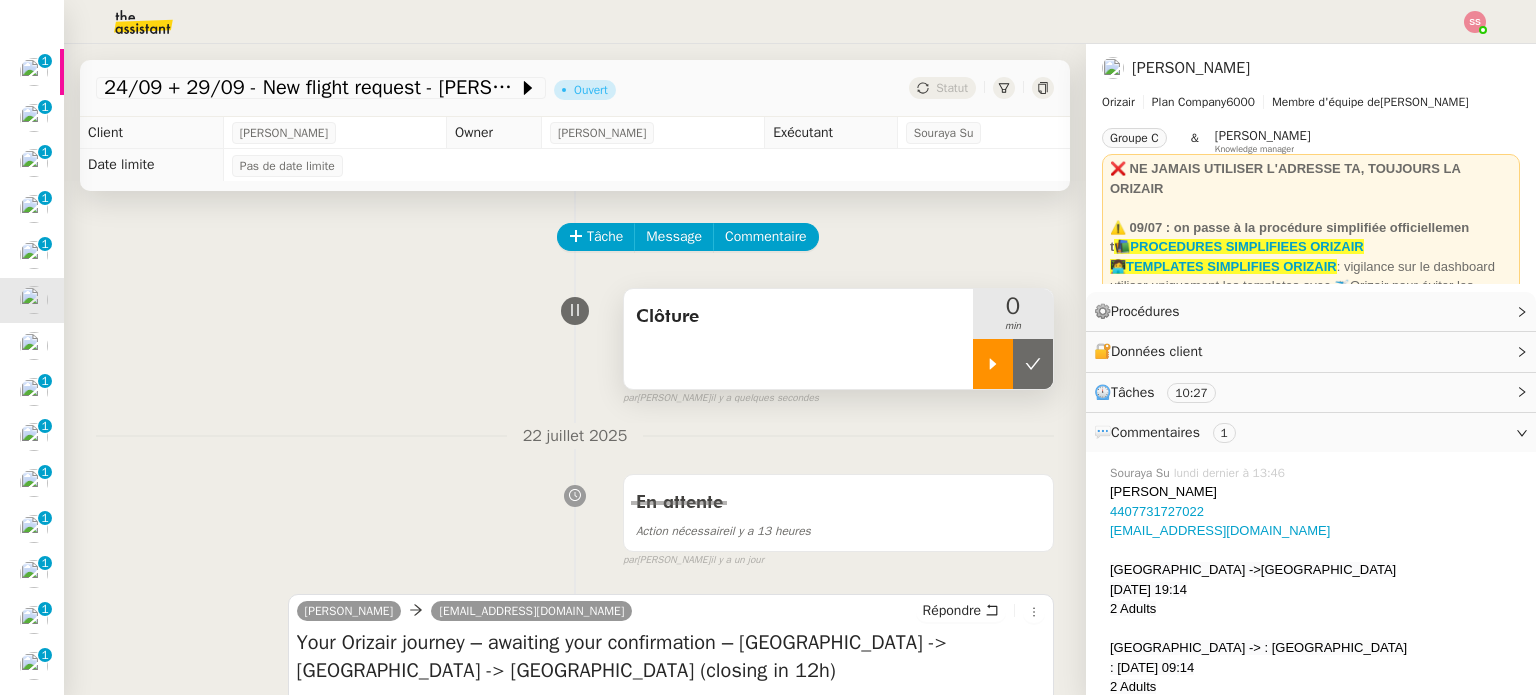 click at bounding box center (993, 364) 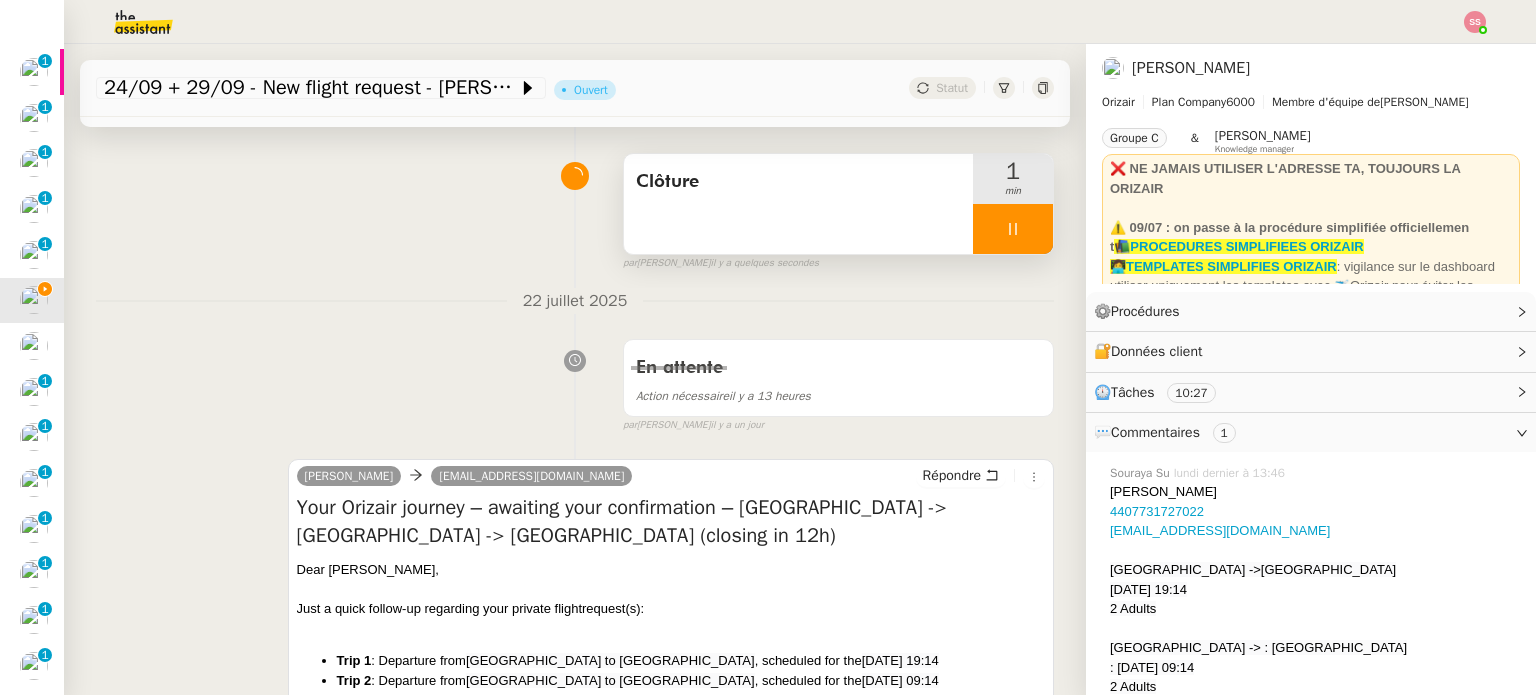 scroll, scrollTop: 100, scrollLeft: 0, axis: vertical 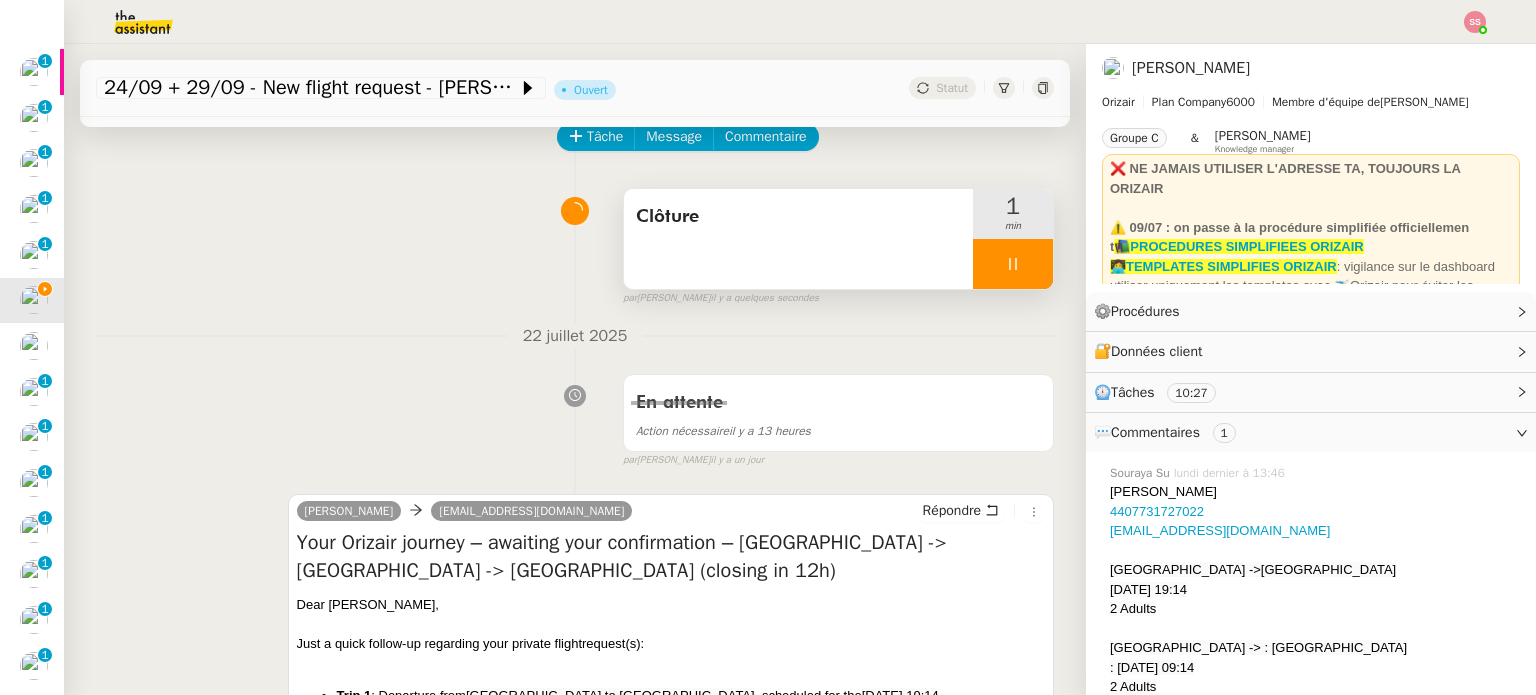 click at bounding box center (1013, 264) 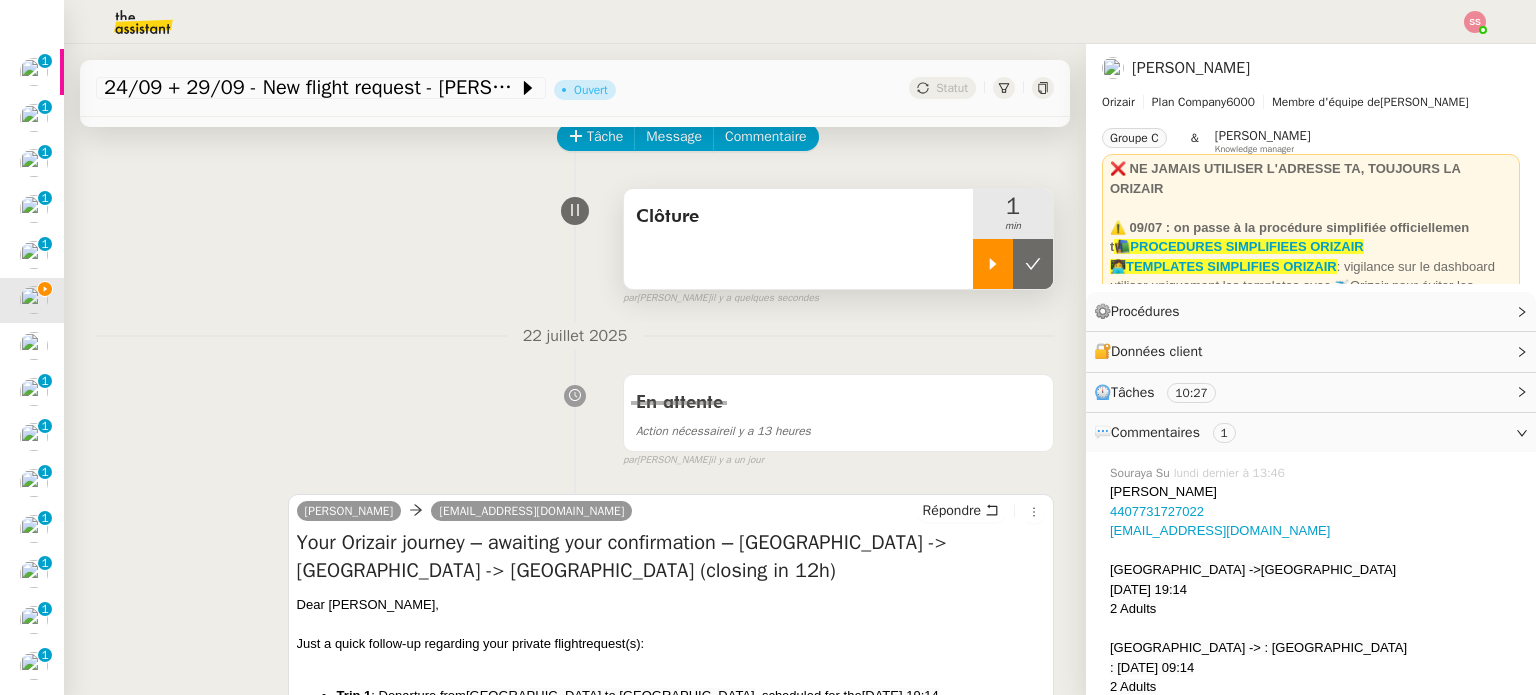 click 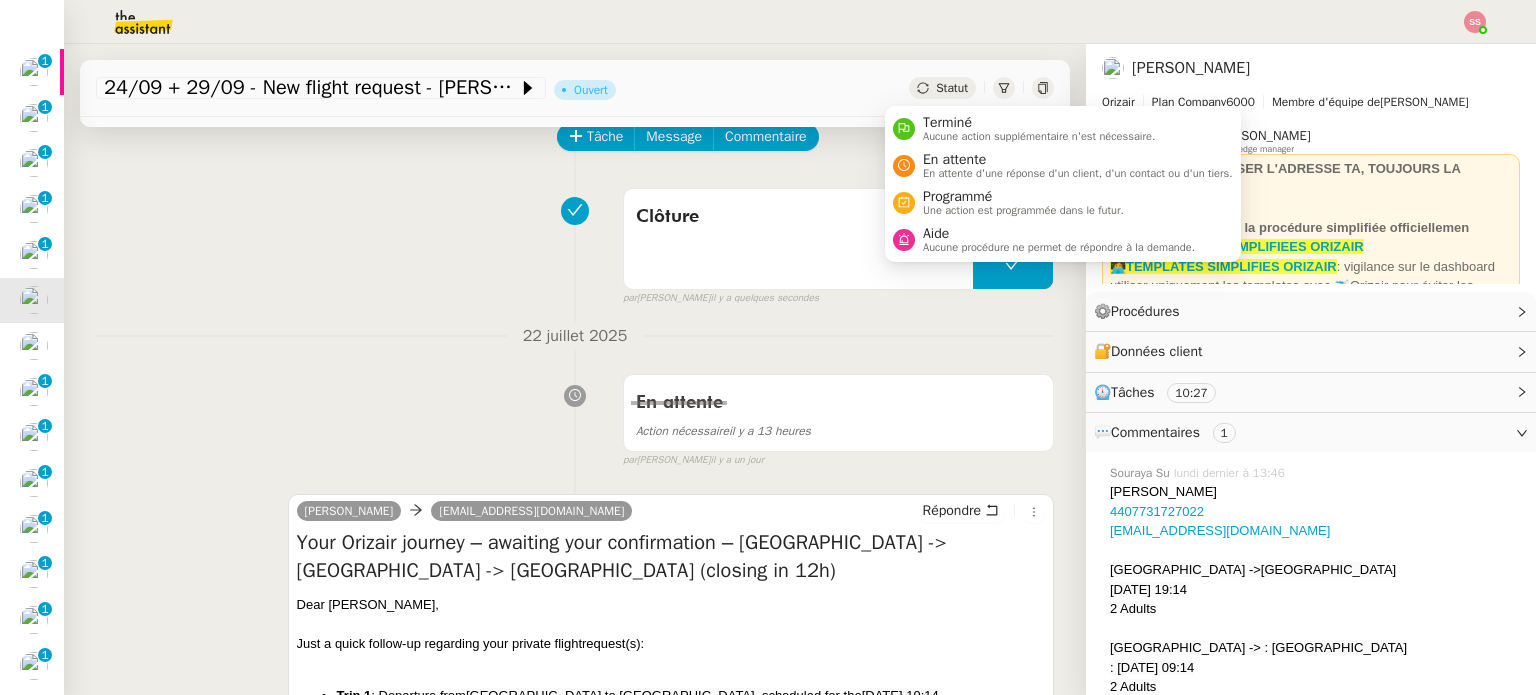 click on "Statut" 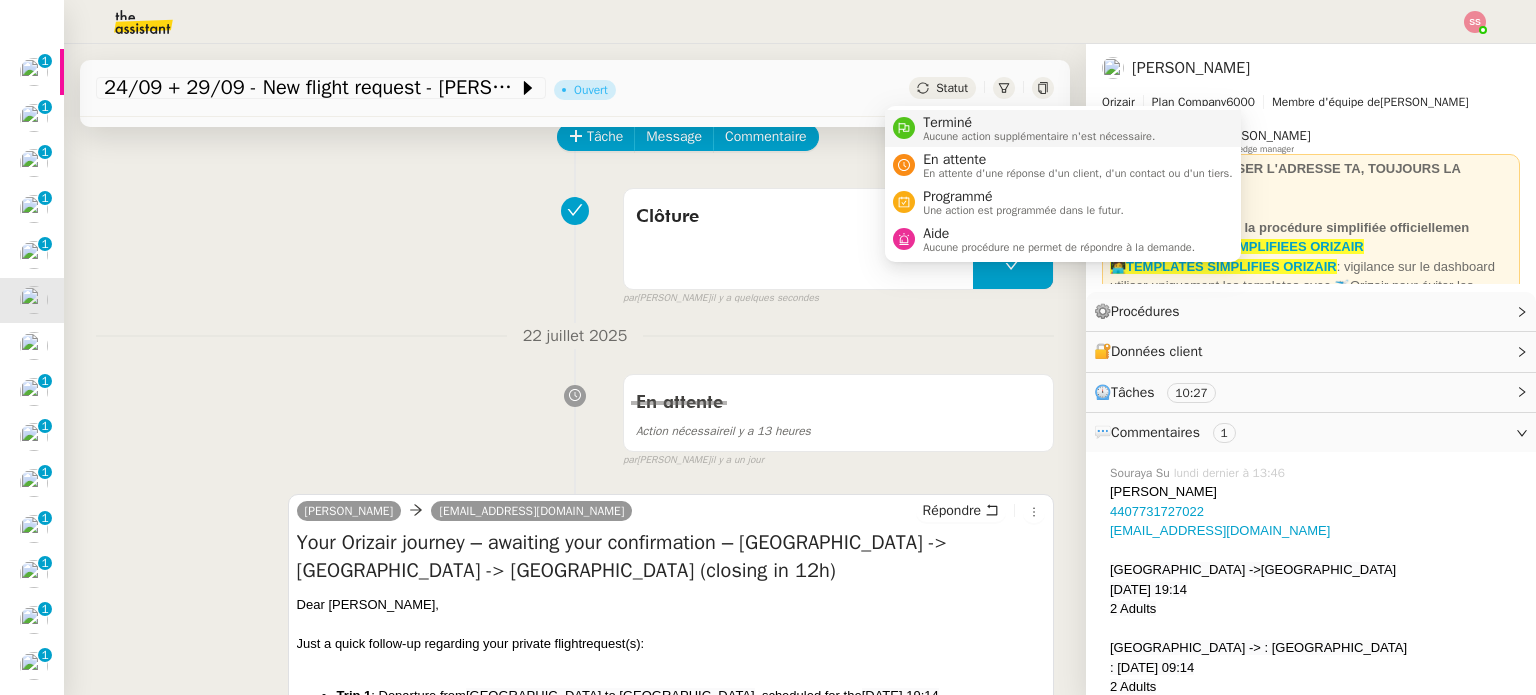 click on "Terminé" at bounding box center [1039, 123] 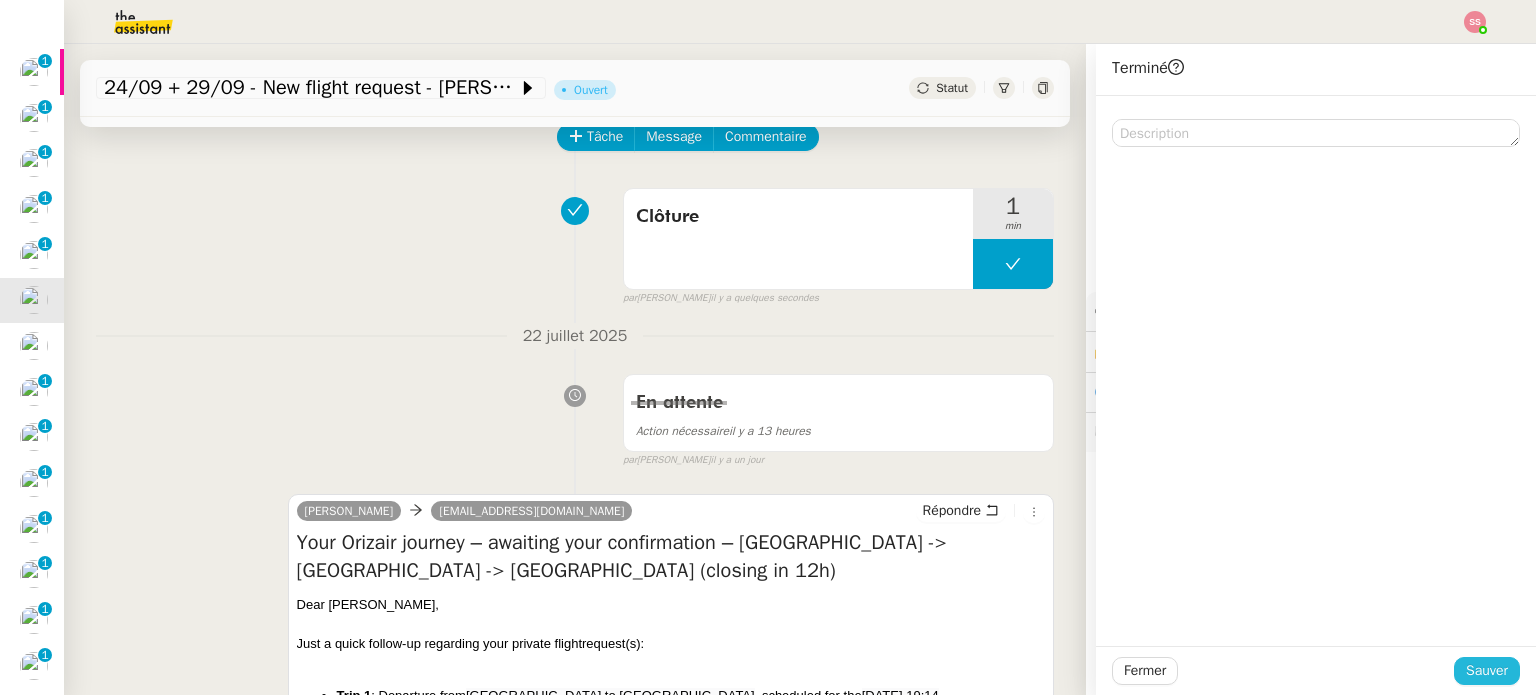 click on "Sauver" 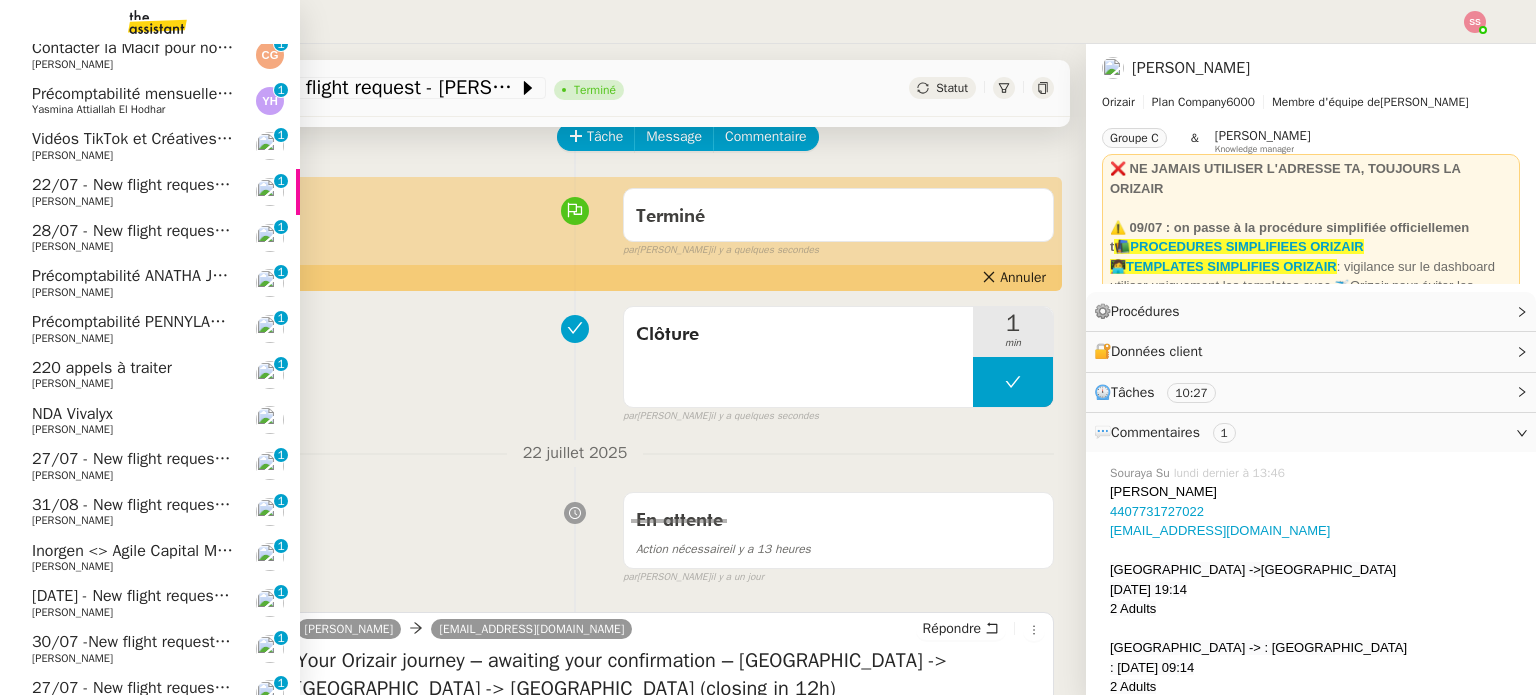 scroll, scrollTop: 236, scrollLeft: 0, axis: vertical 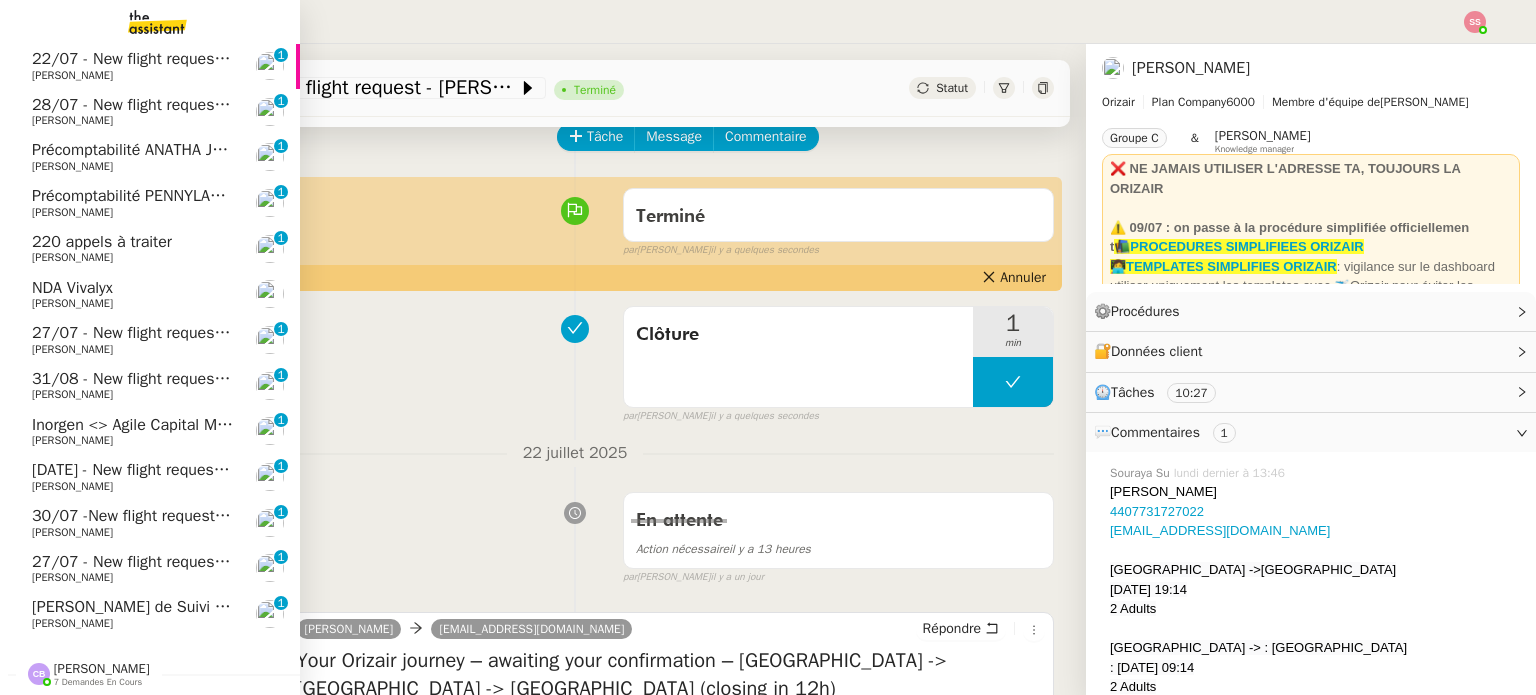 click on "[PERSON_NAME]" 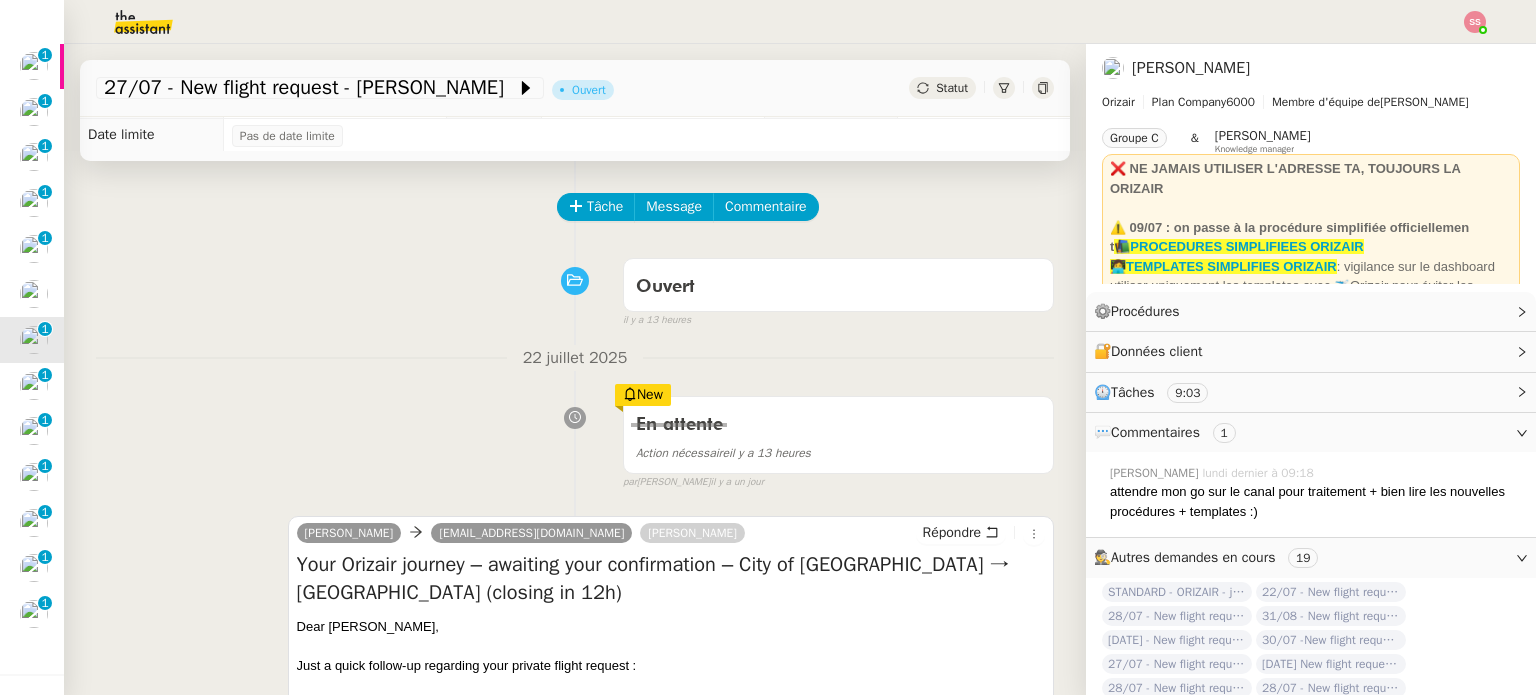 scroll, scrollTop: 0, scrollLeft: 0, axis: both 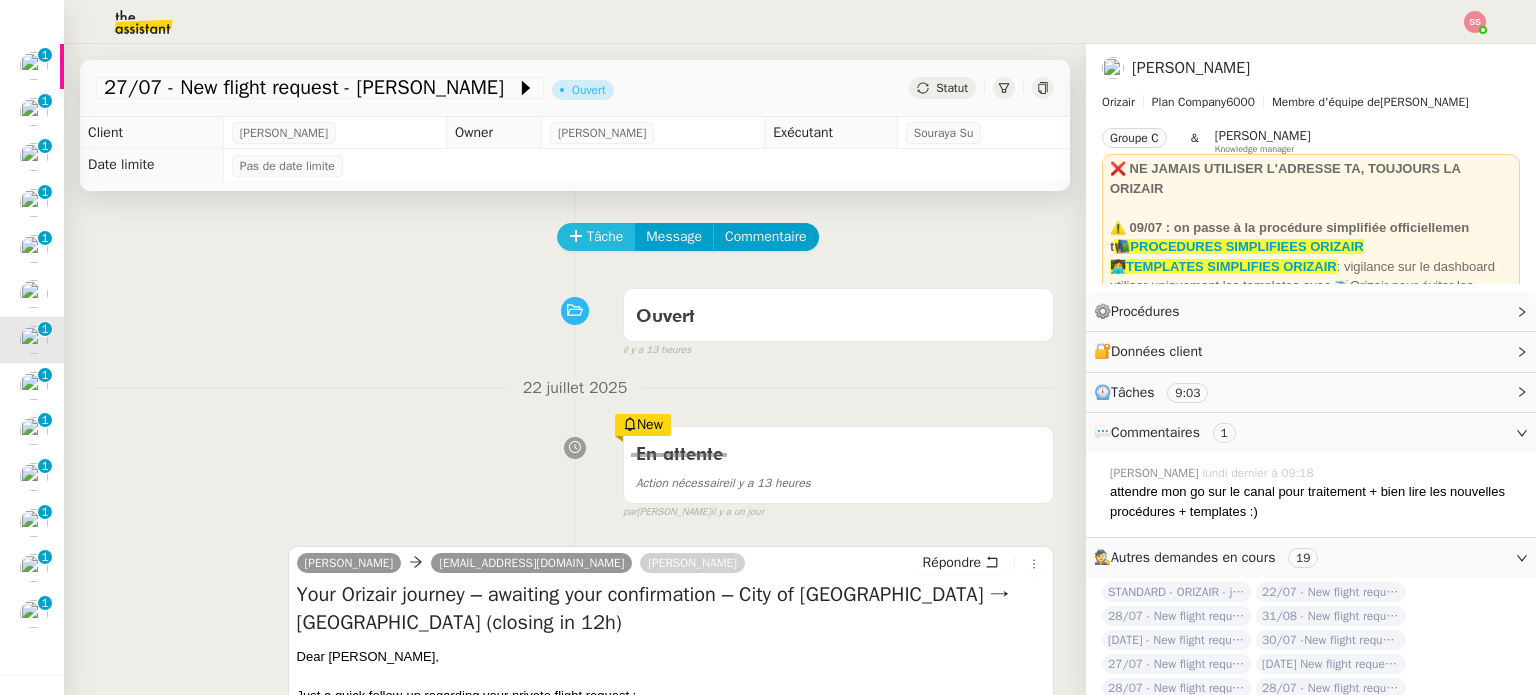 click on "Tâche" 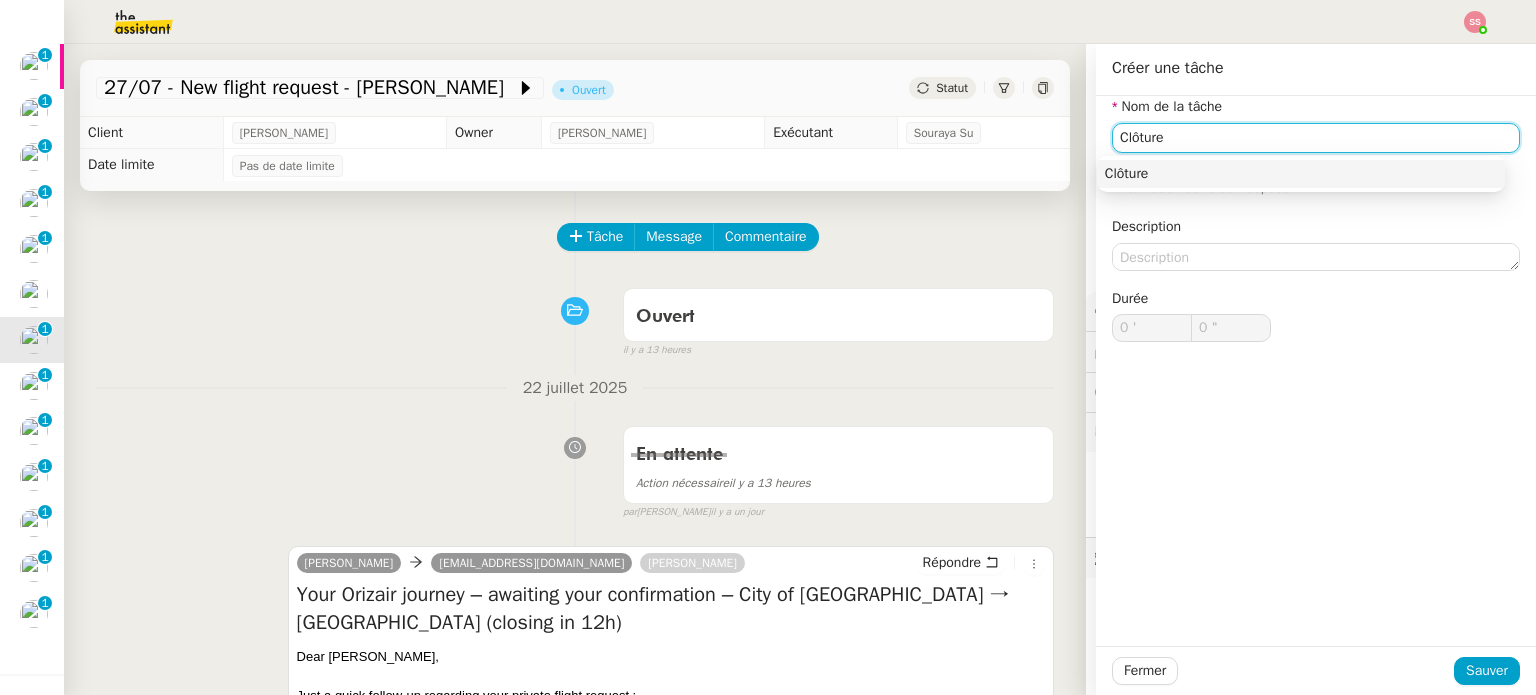 click on "Clôture" at bounding box center [1301, 174] 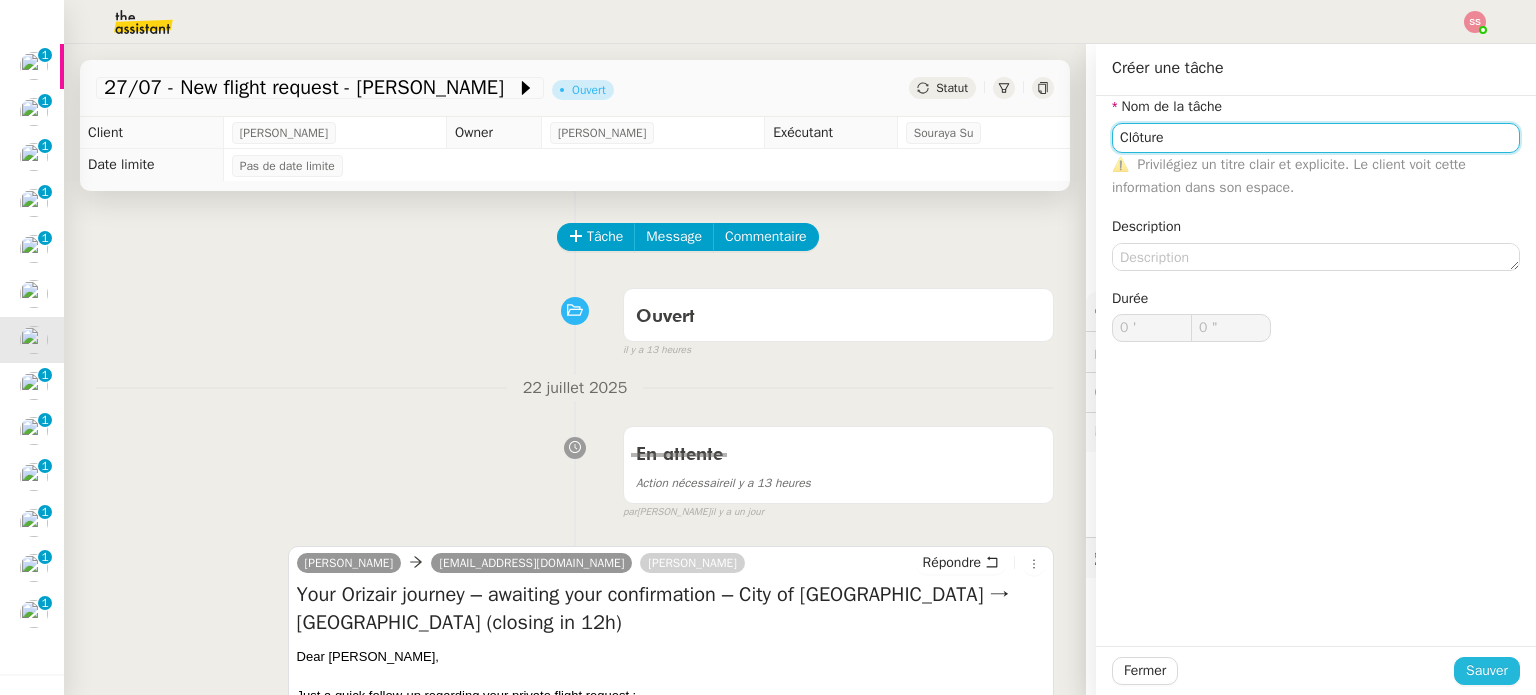 type on "Clôture" 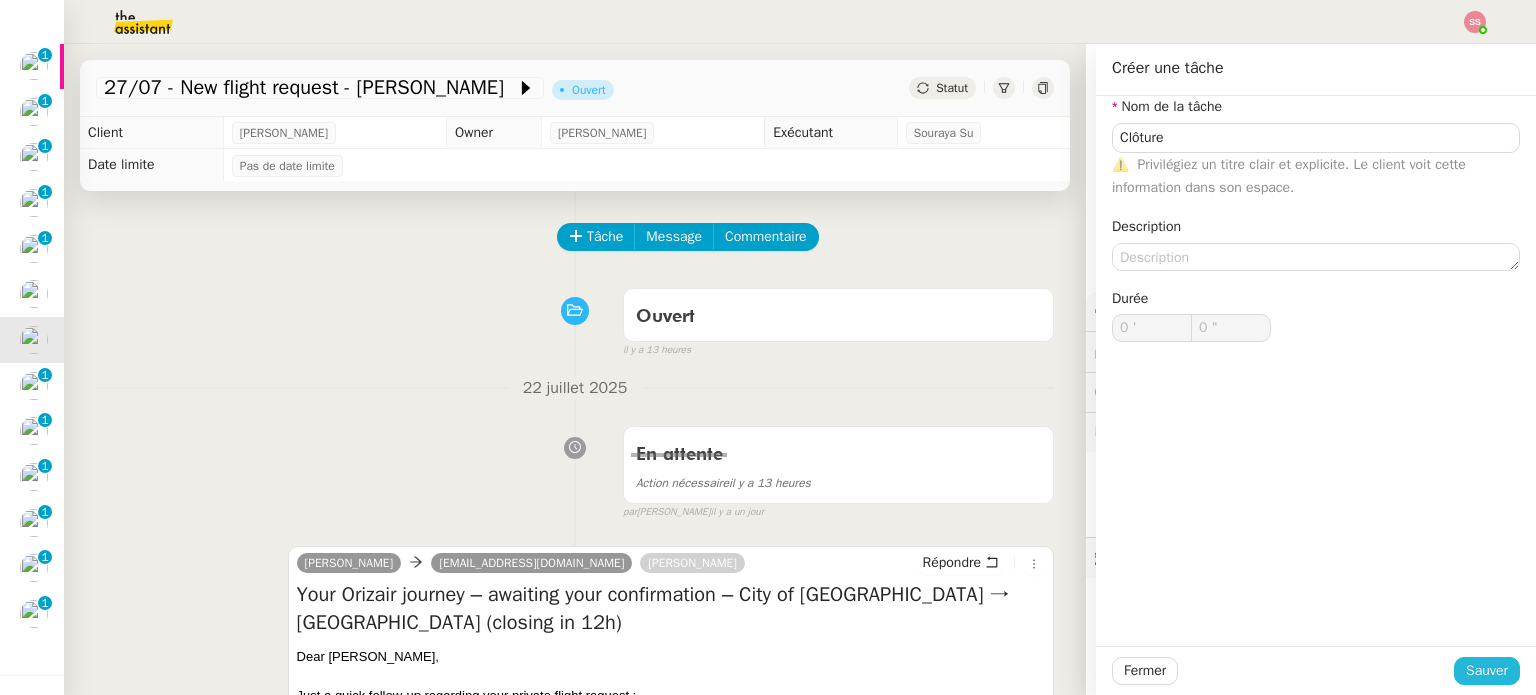 click on "Sauver" 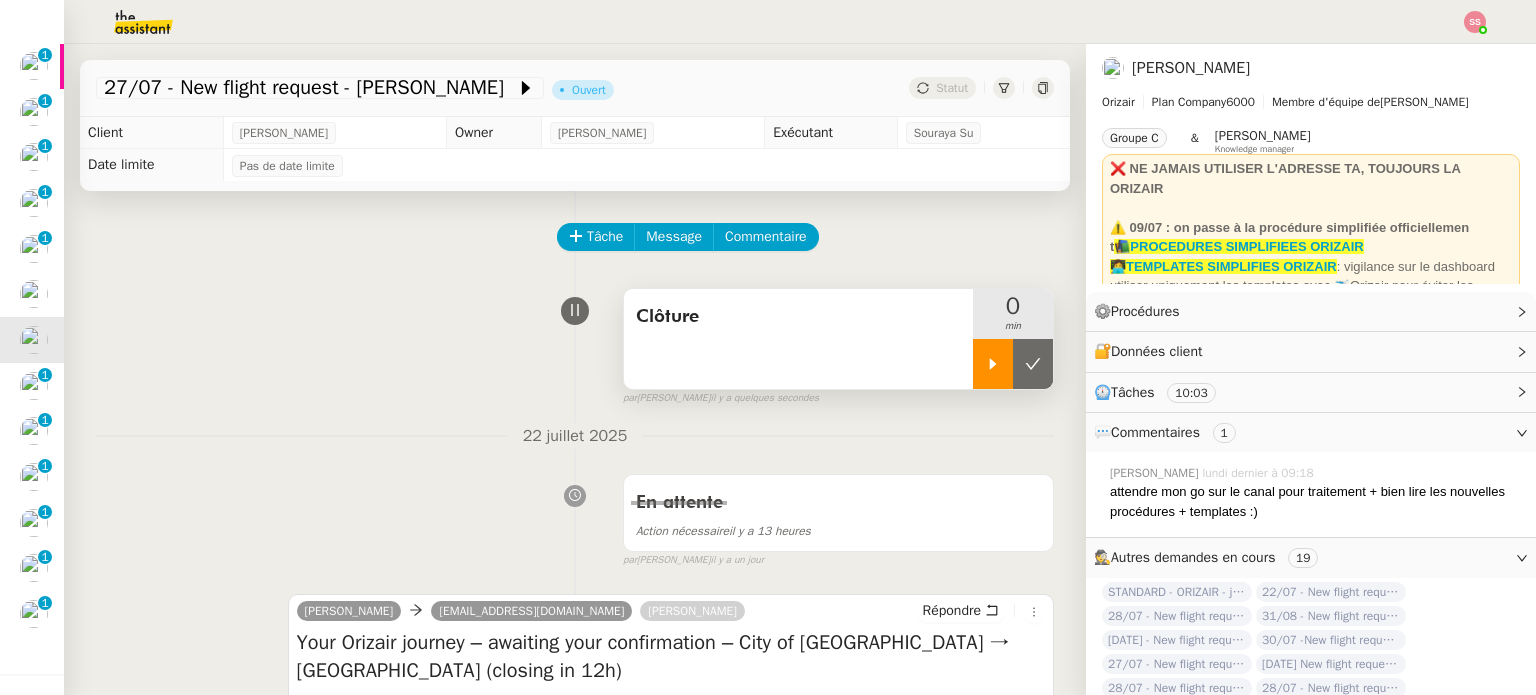 click at bounding box center [993, 364] 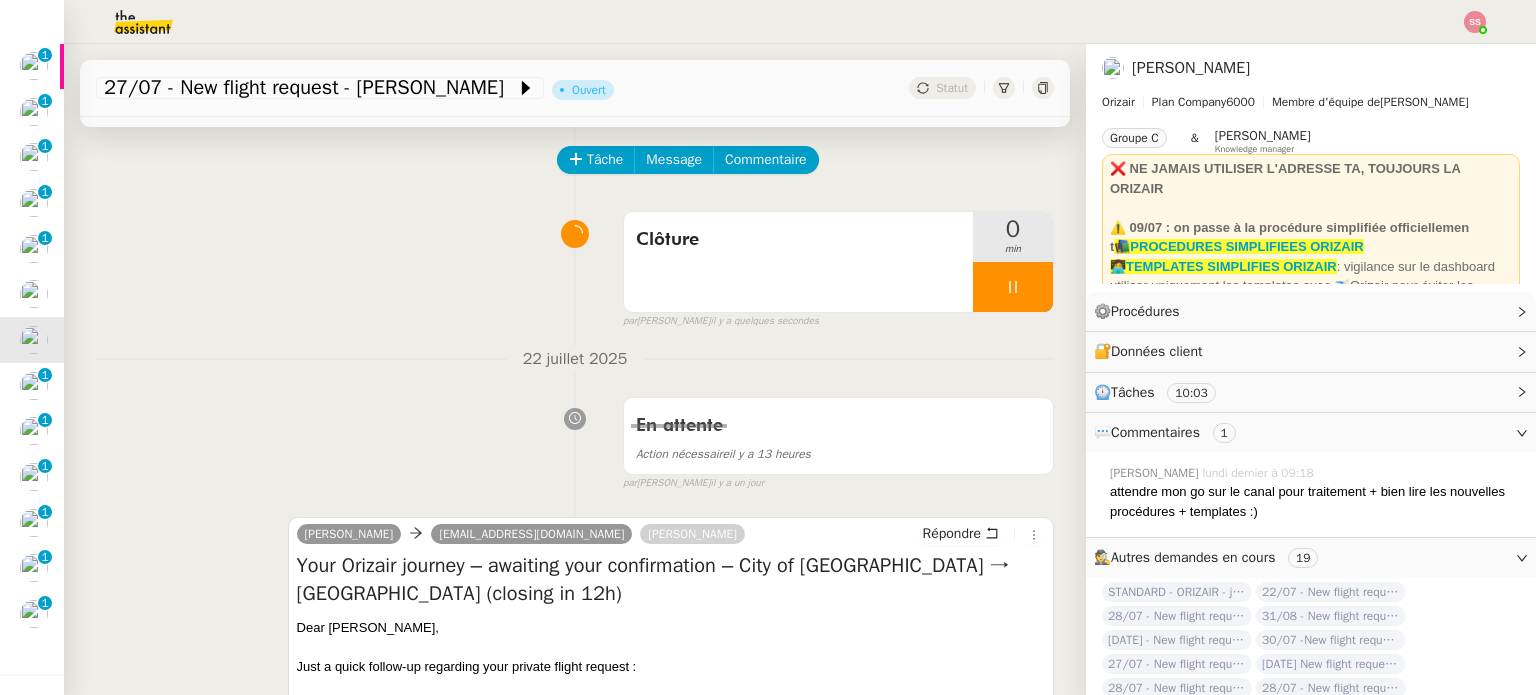 scroll, scrollTop: 100, scrollLeft: 0, axis: vertical 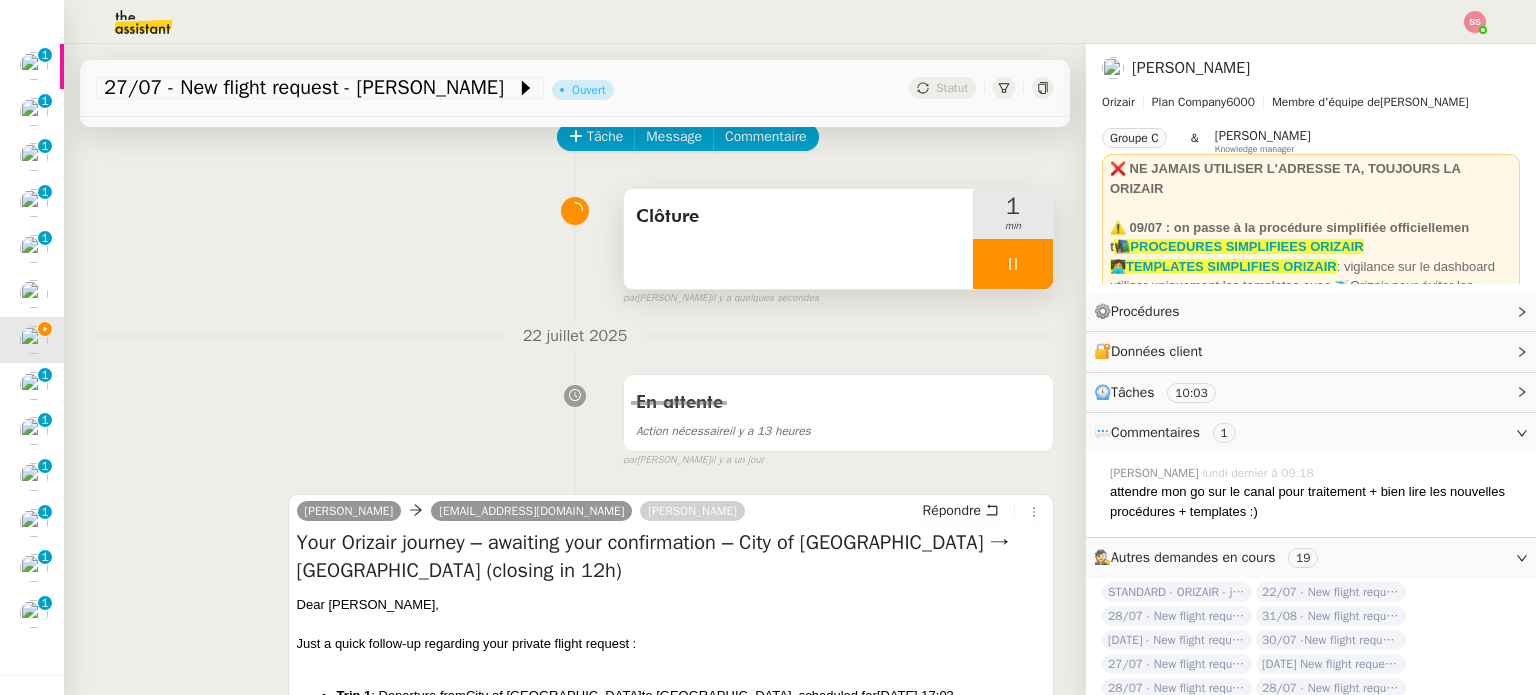 click at bounding box center [1013, 264] 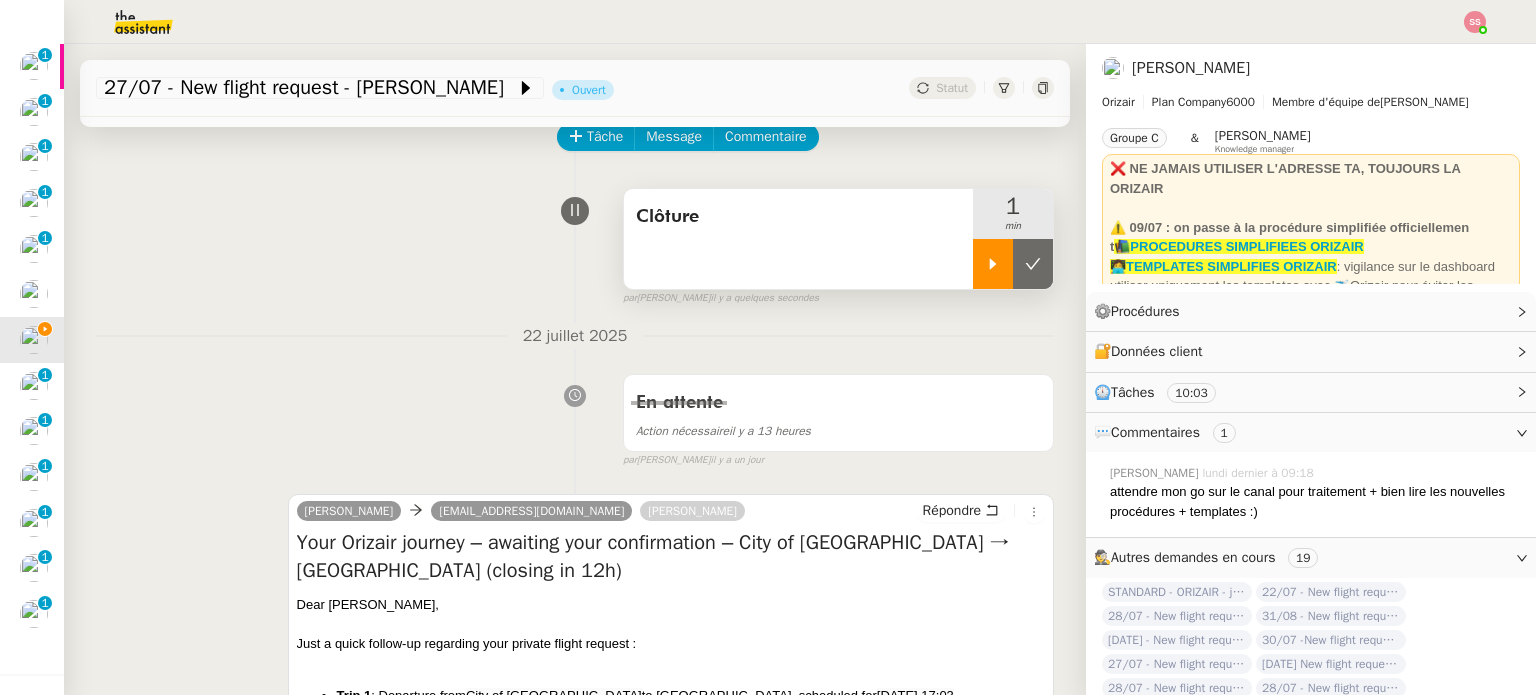 click 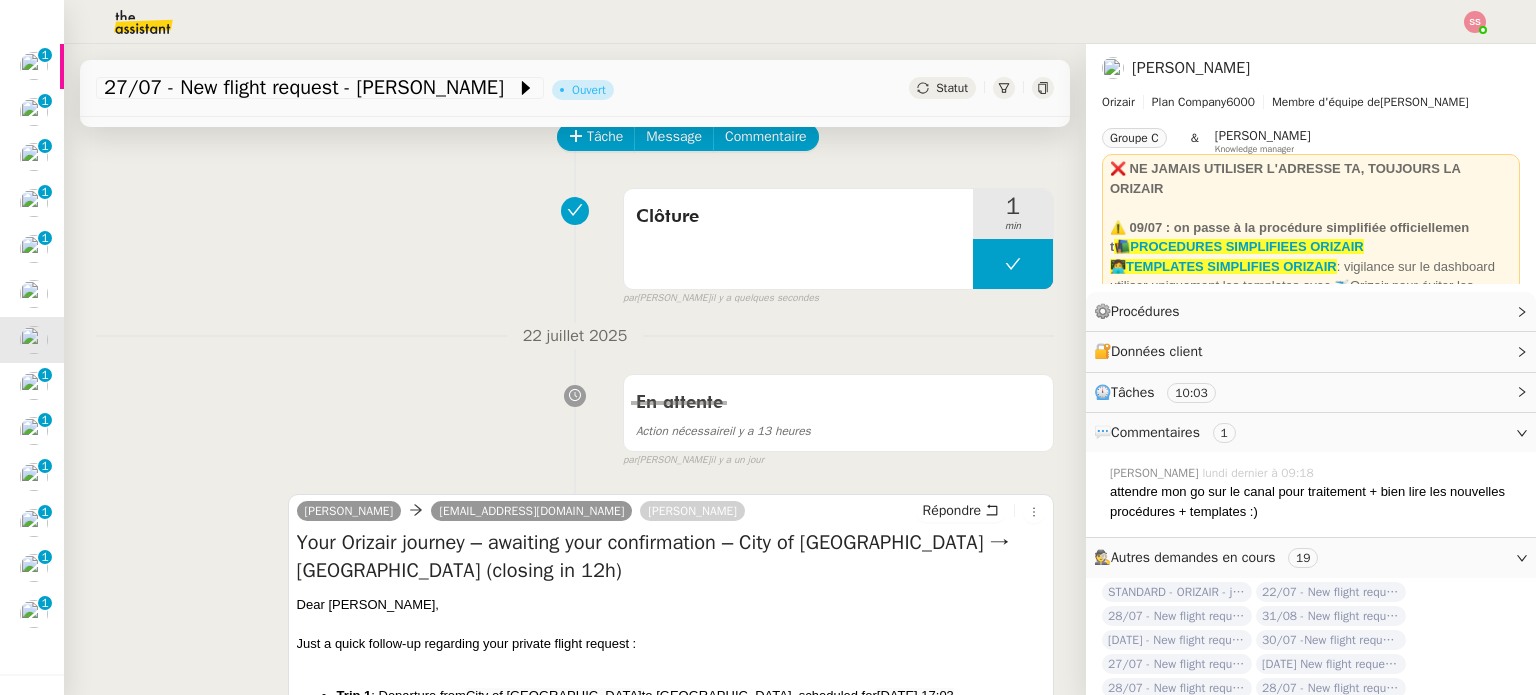 drag, startPoint x: 923, startPoint y: 84, endPoint x: 925, endPoint y: 94, distance: 10.198039 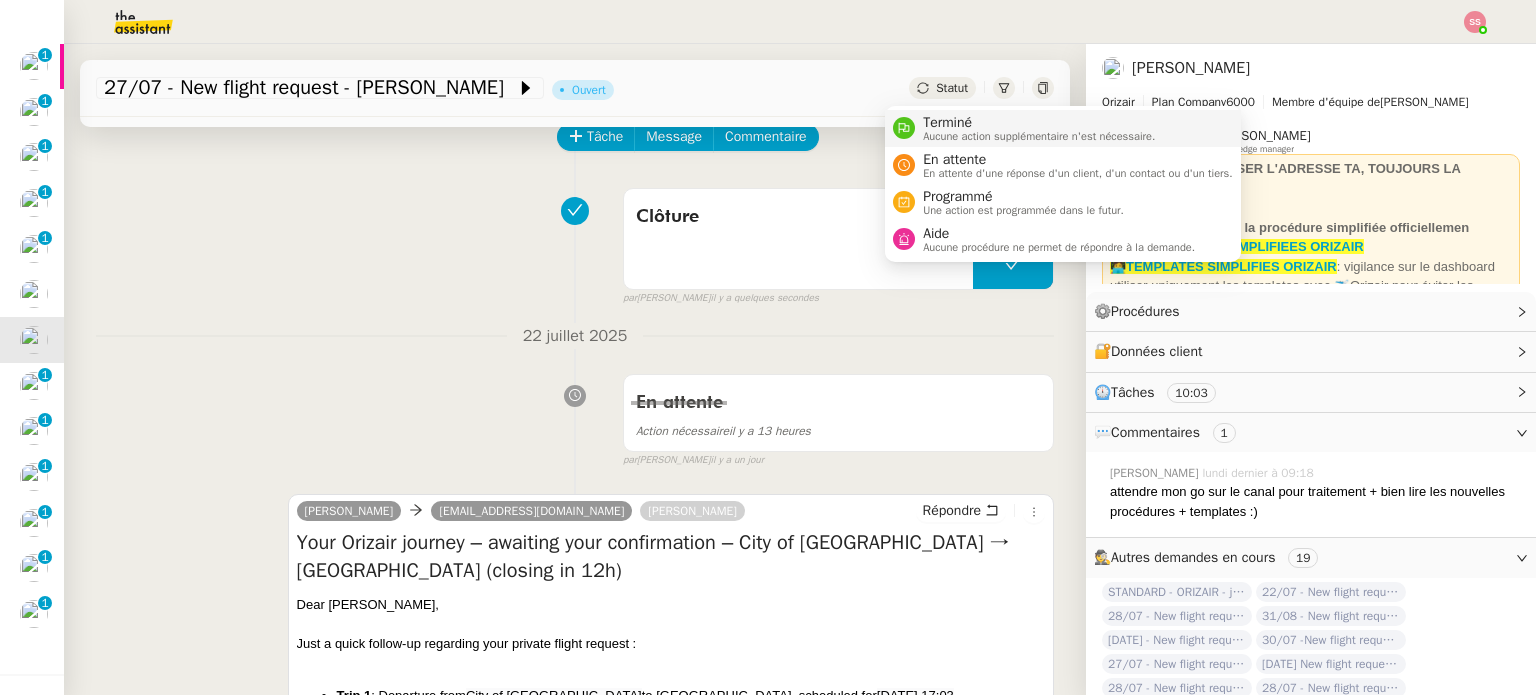 click on "Terminé" at bounding box center (1039, 123) 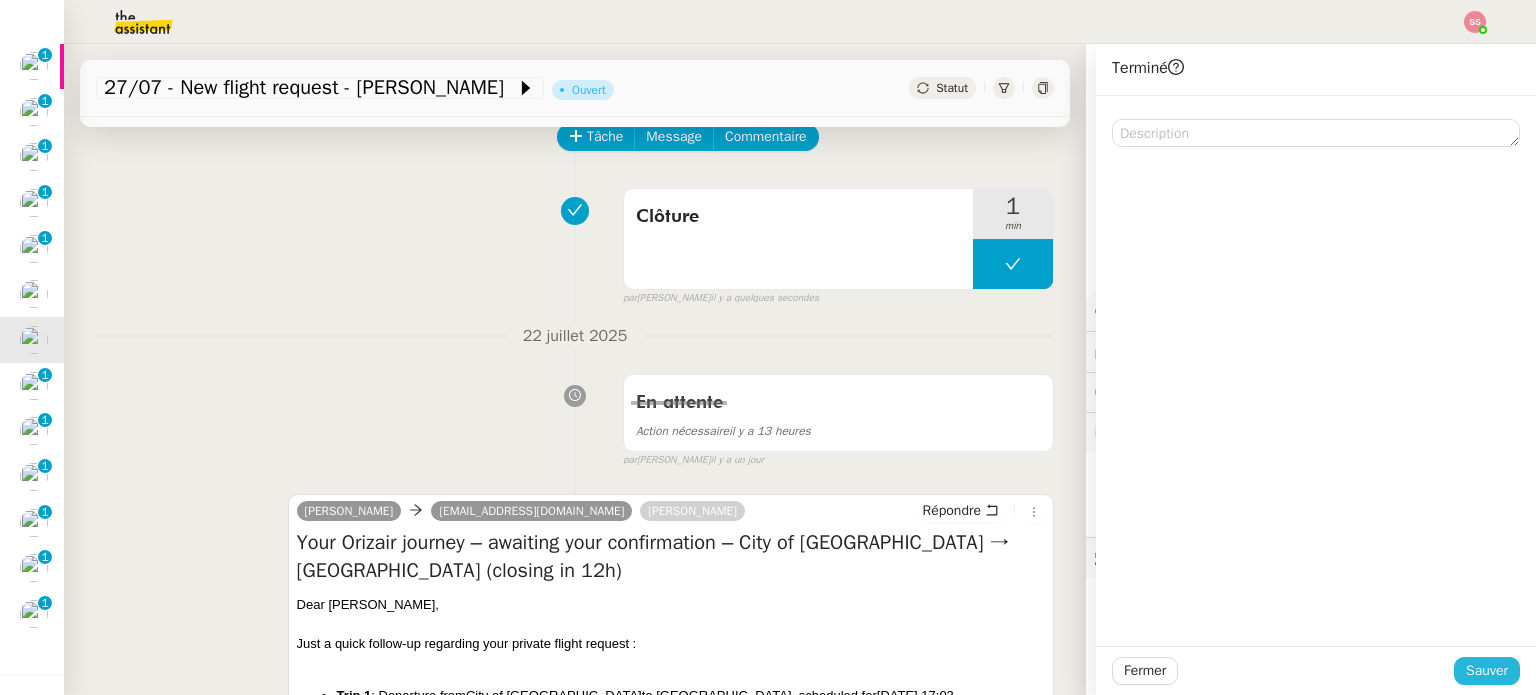 click on "Sauver" 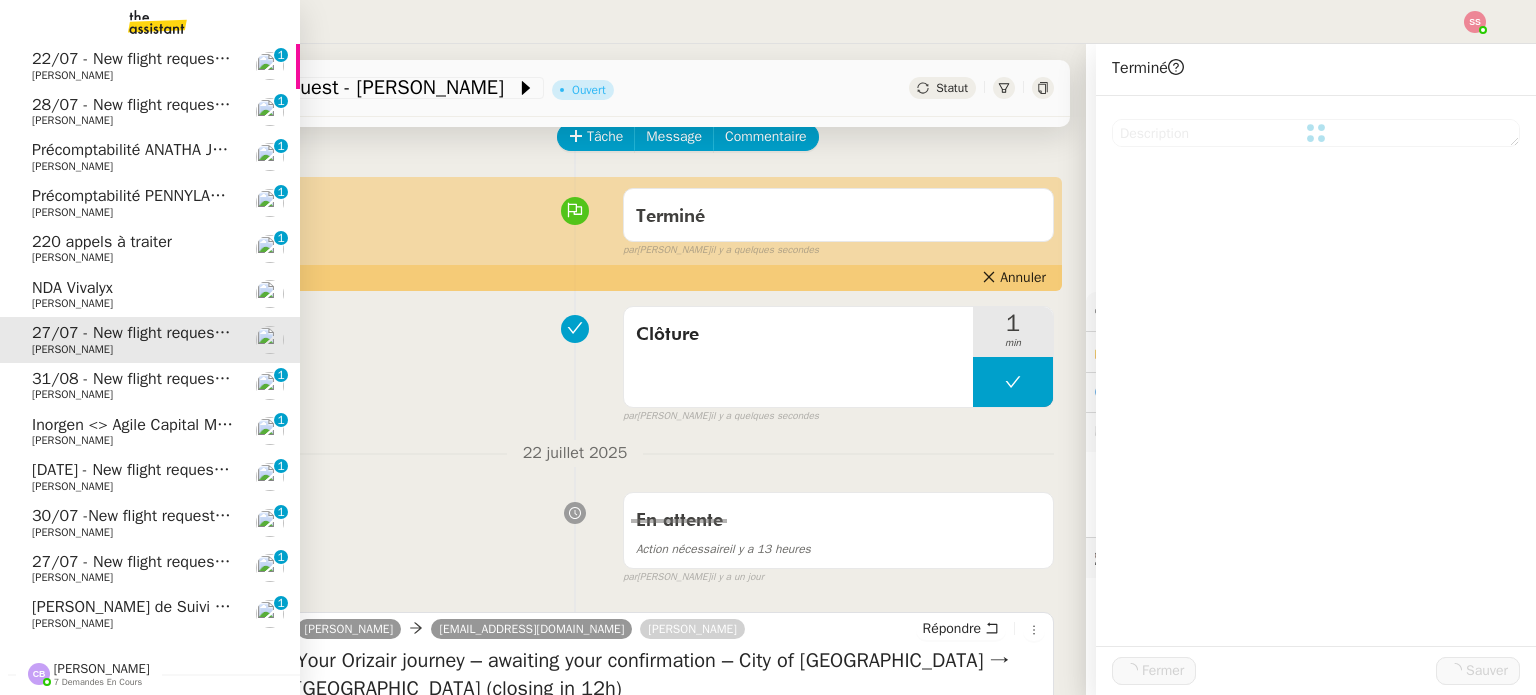 scroll, scrollTop: 191, scrollLeft: 0, axis: vertical 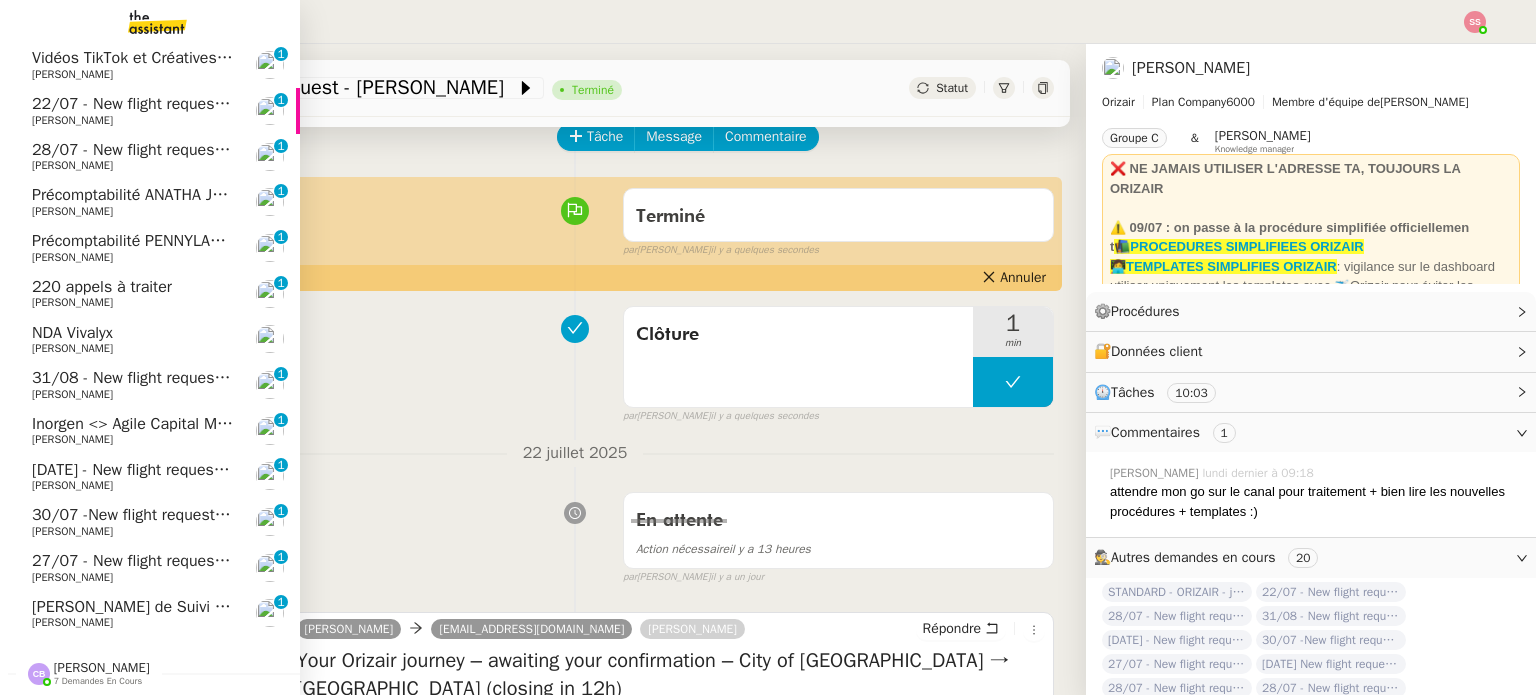 click on "31/08 - New flight request - [GEOGRAPHIC_DATA]" 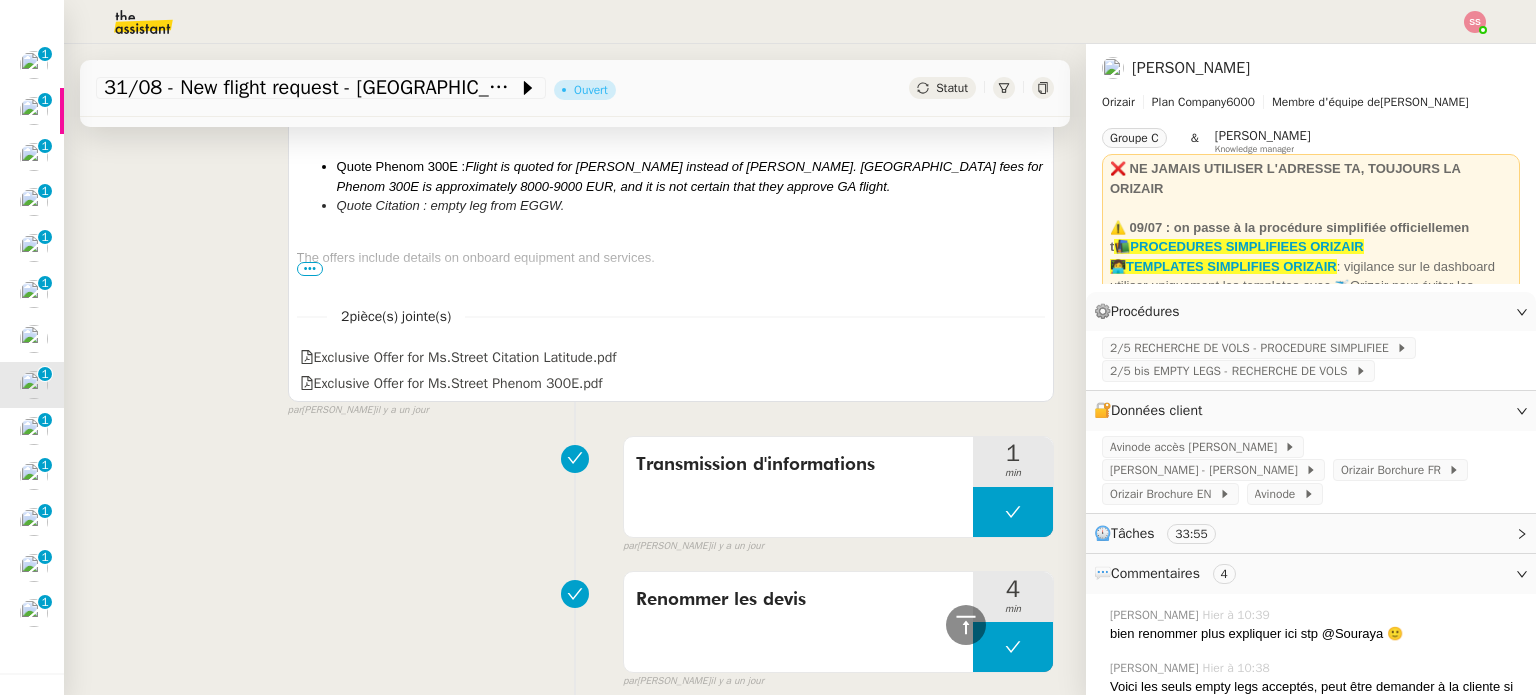 scroll, scrollTop: 600, scrollLeft: 0, axis: vertical 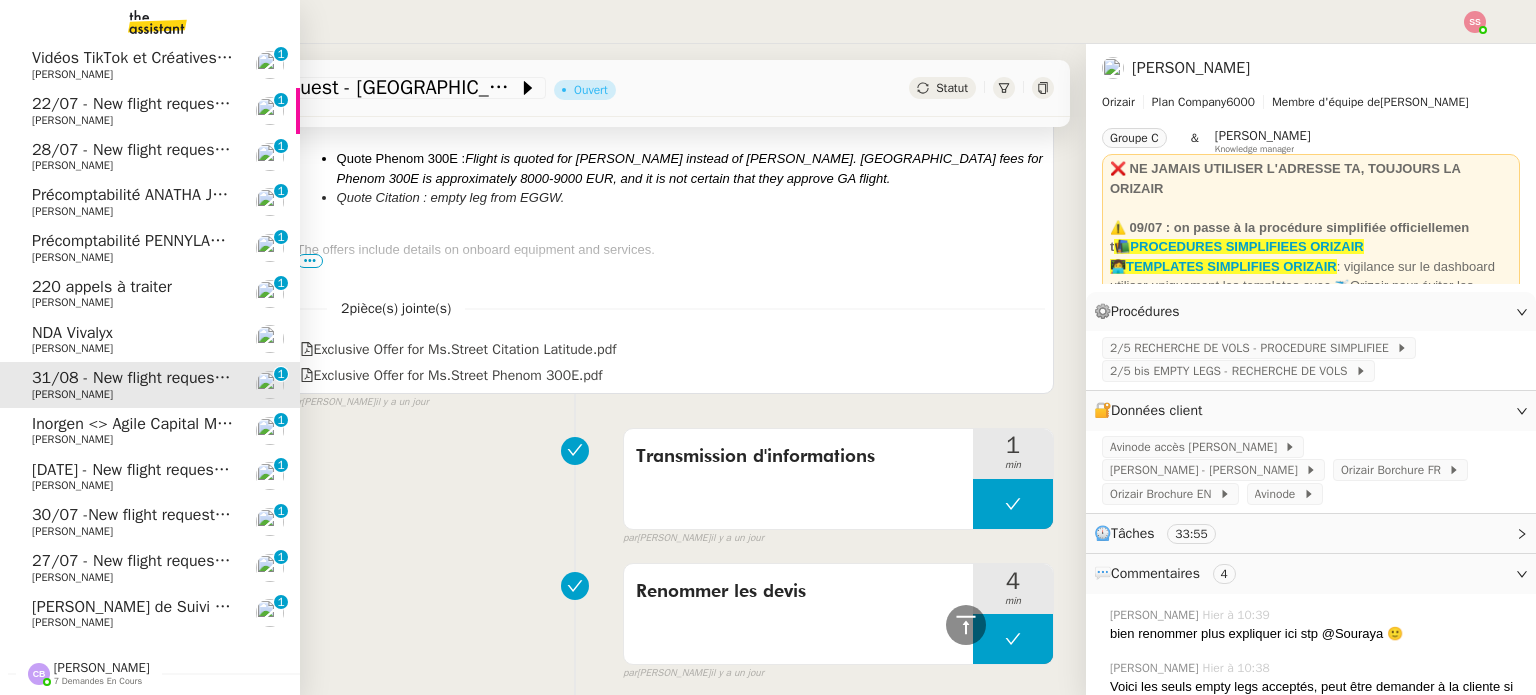 click on "[DATE] - New flight request - [PERSON_NAME]" 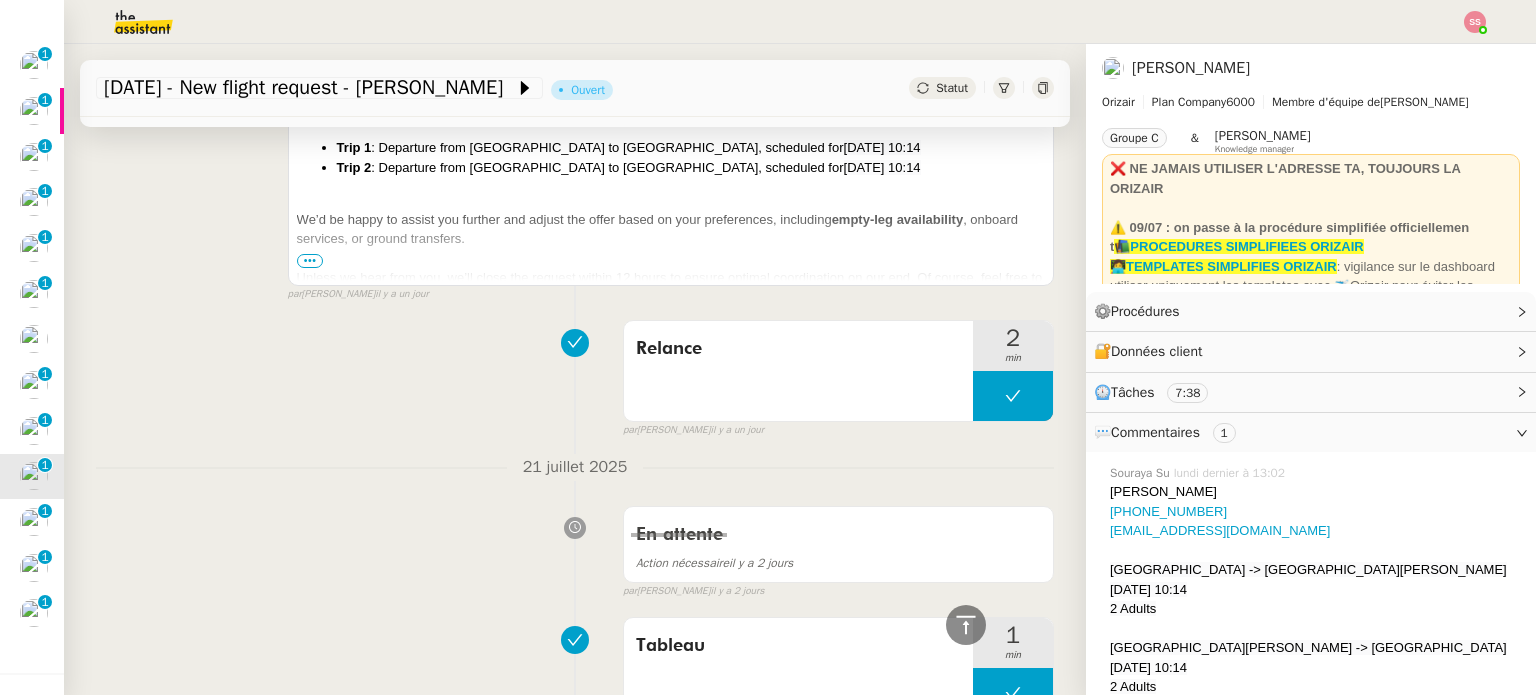 scroll, scrollTop: 300, scrollLeft: 0, axis: vertical 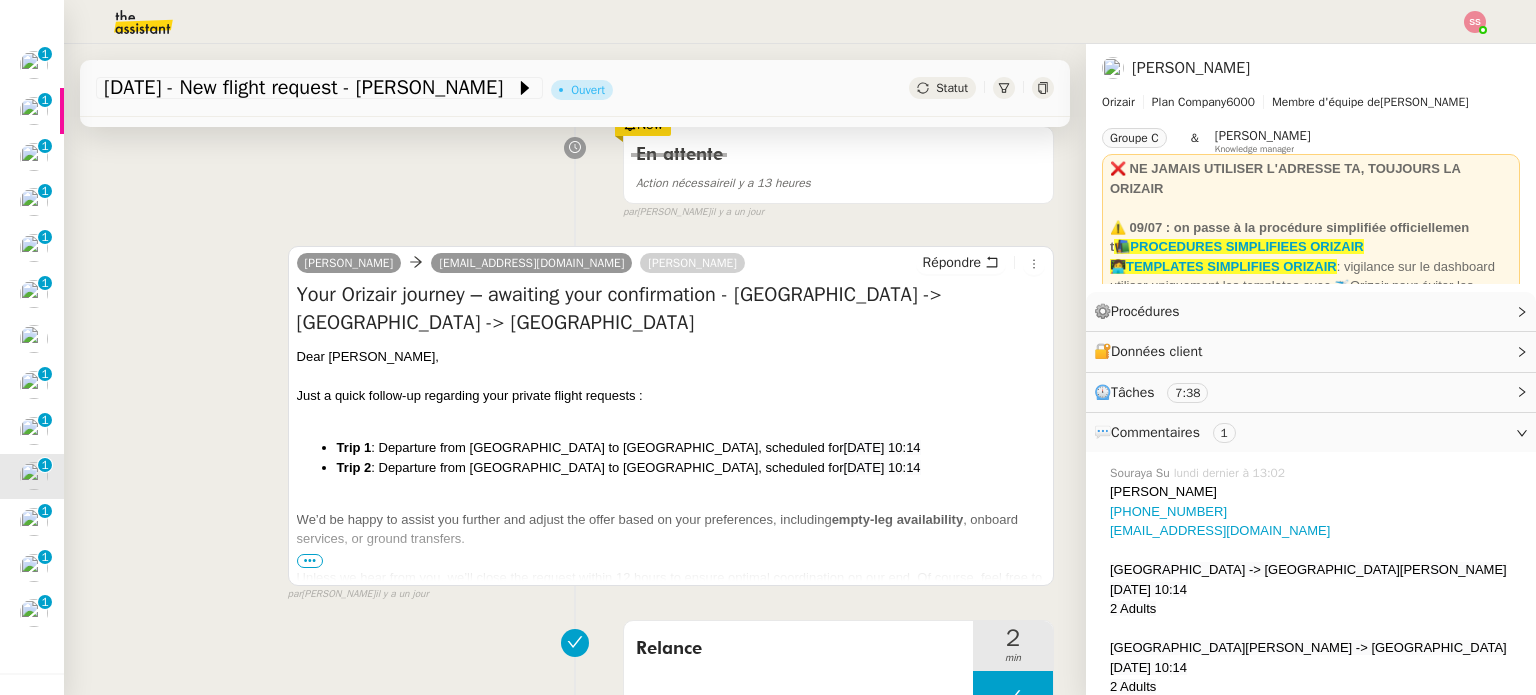 click on "•••" at bounding box center [310, 561] 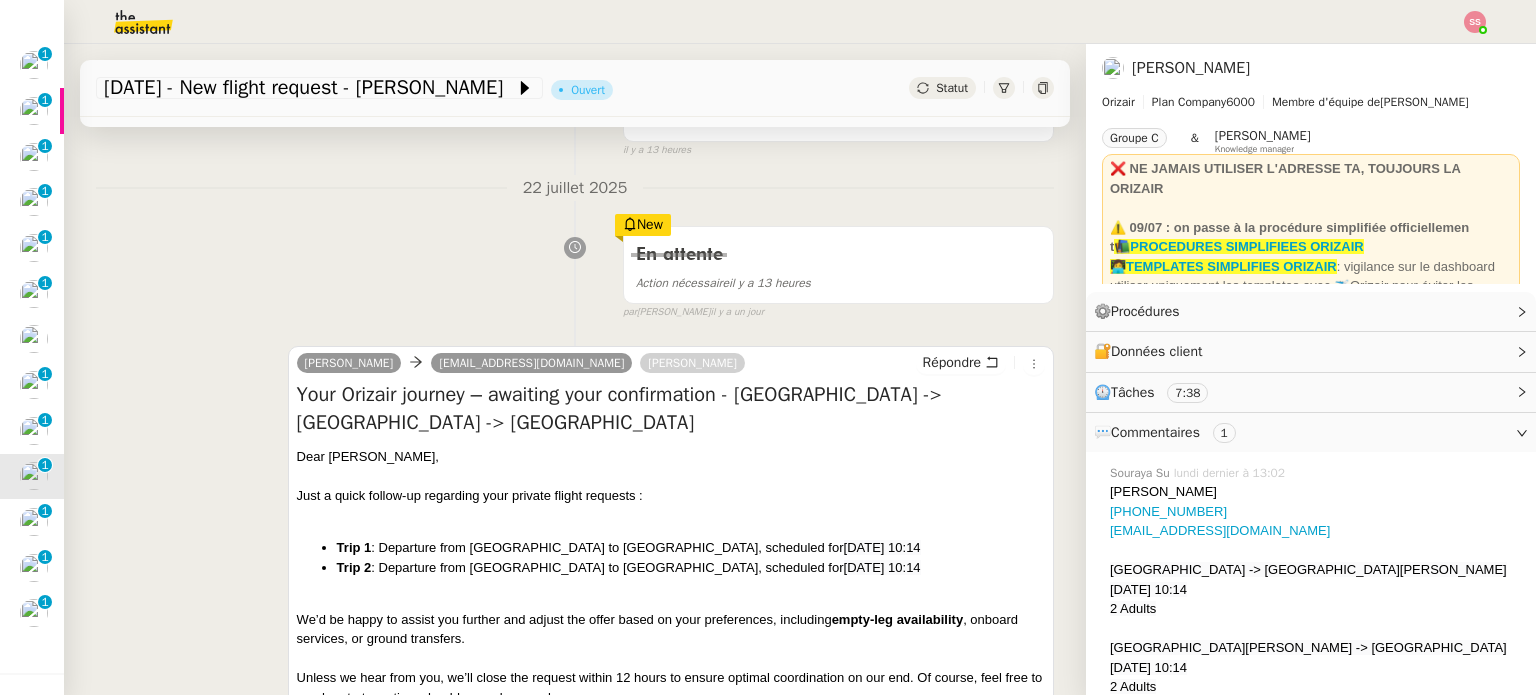 scroll, scrollTop: 0, scrollLeft: 0, axis: both 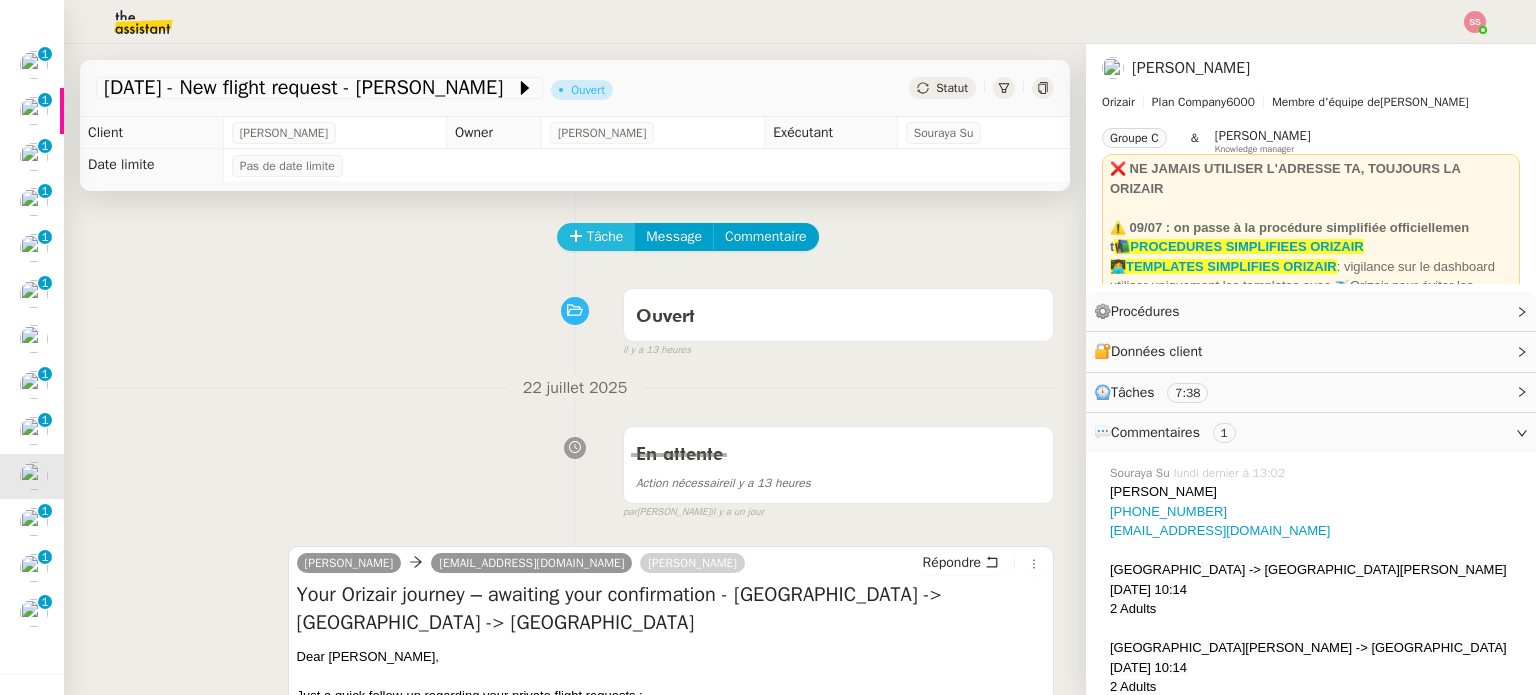 click on "Tâche" 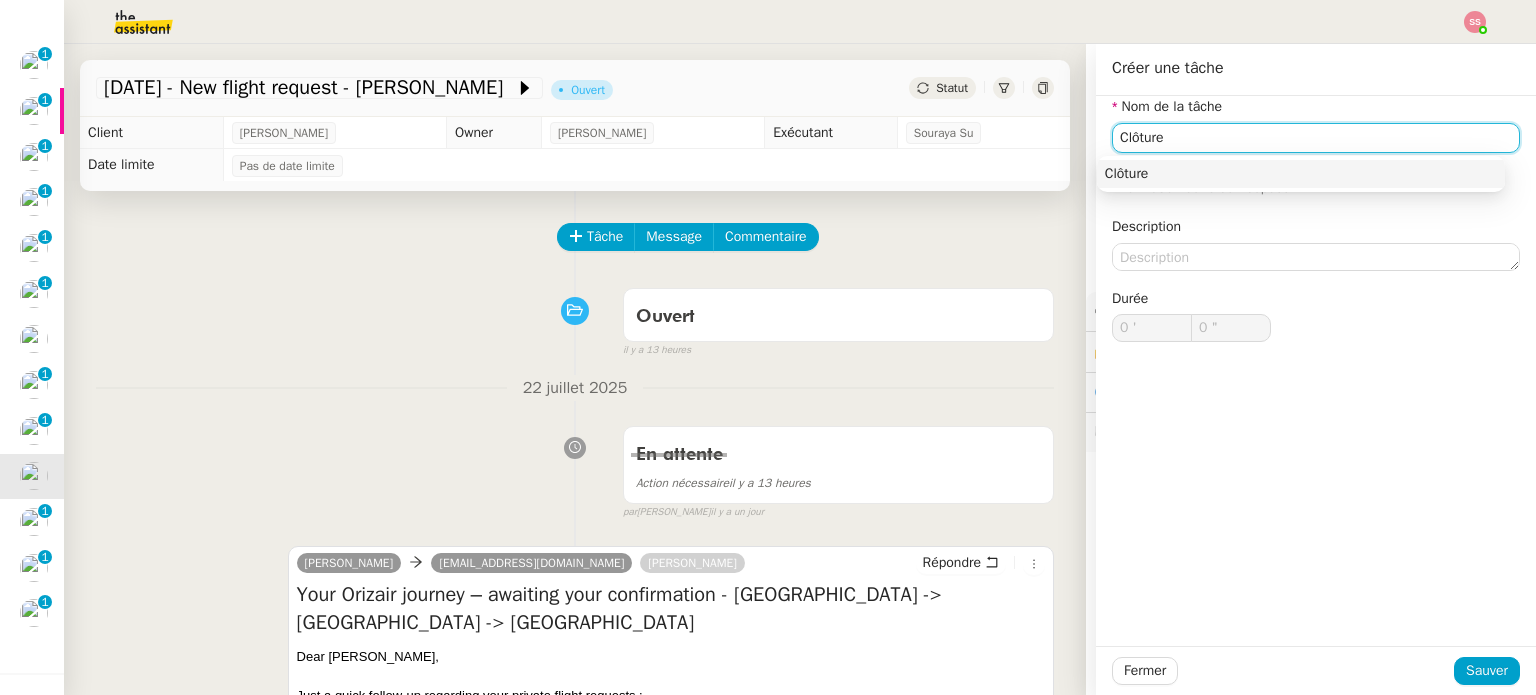 click on "Clôture" at bounding box center (1301, 174) 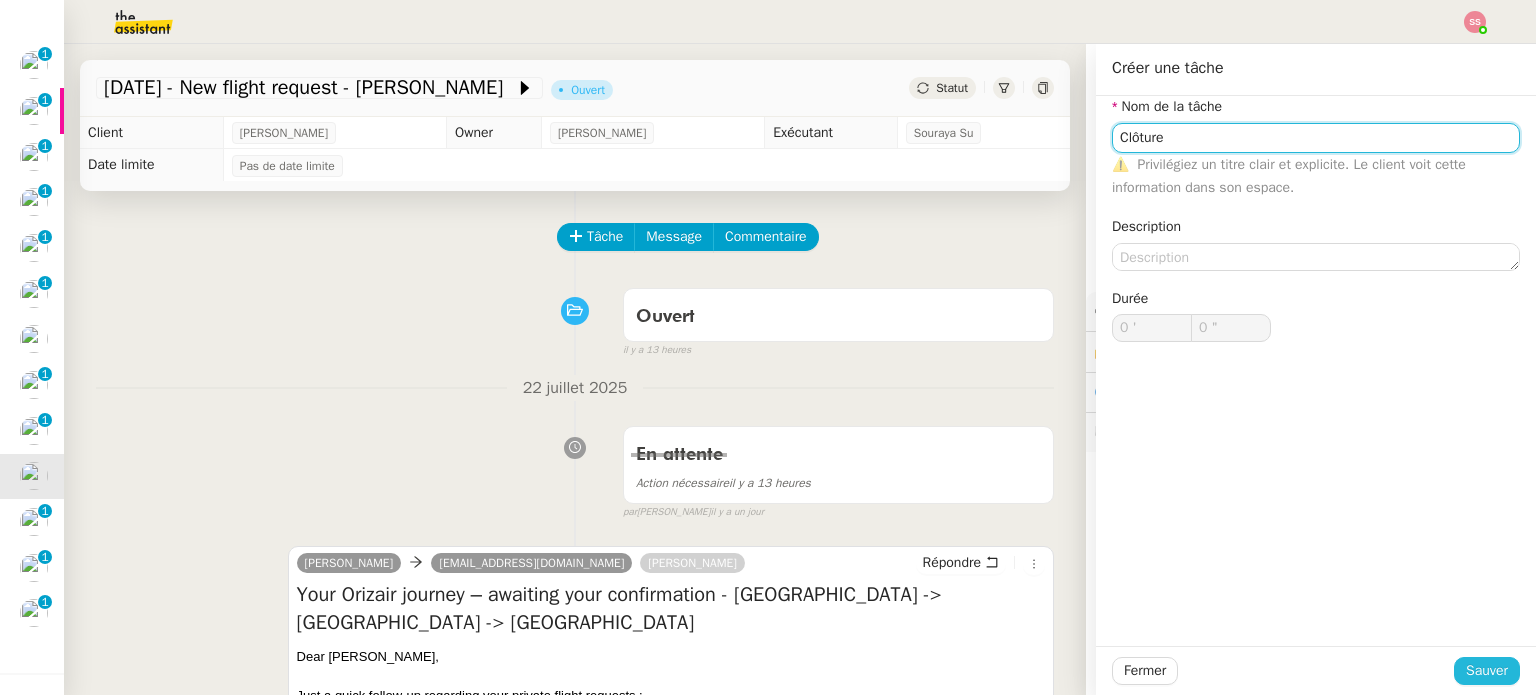 type on "Clôture" 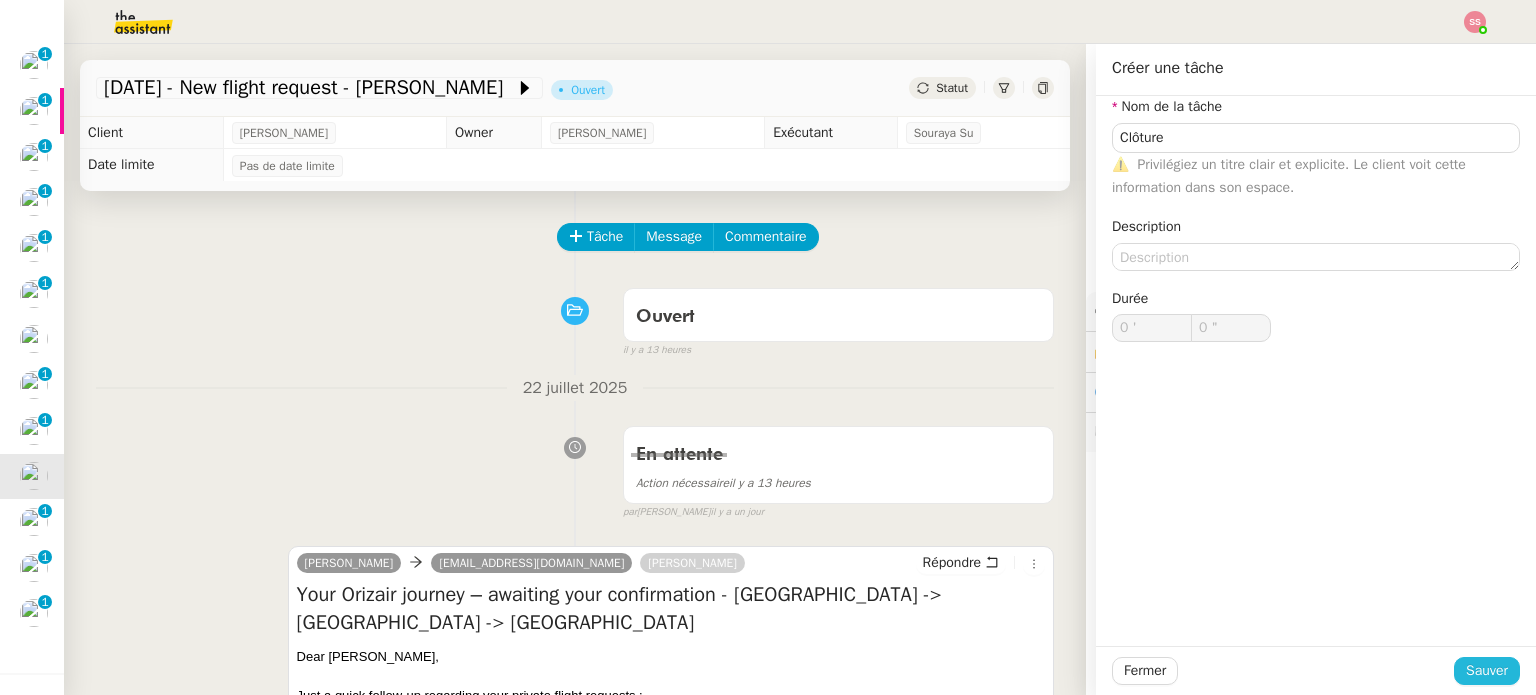 click on "Sauver" 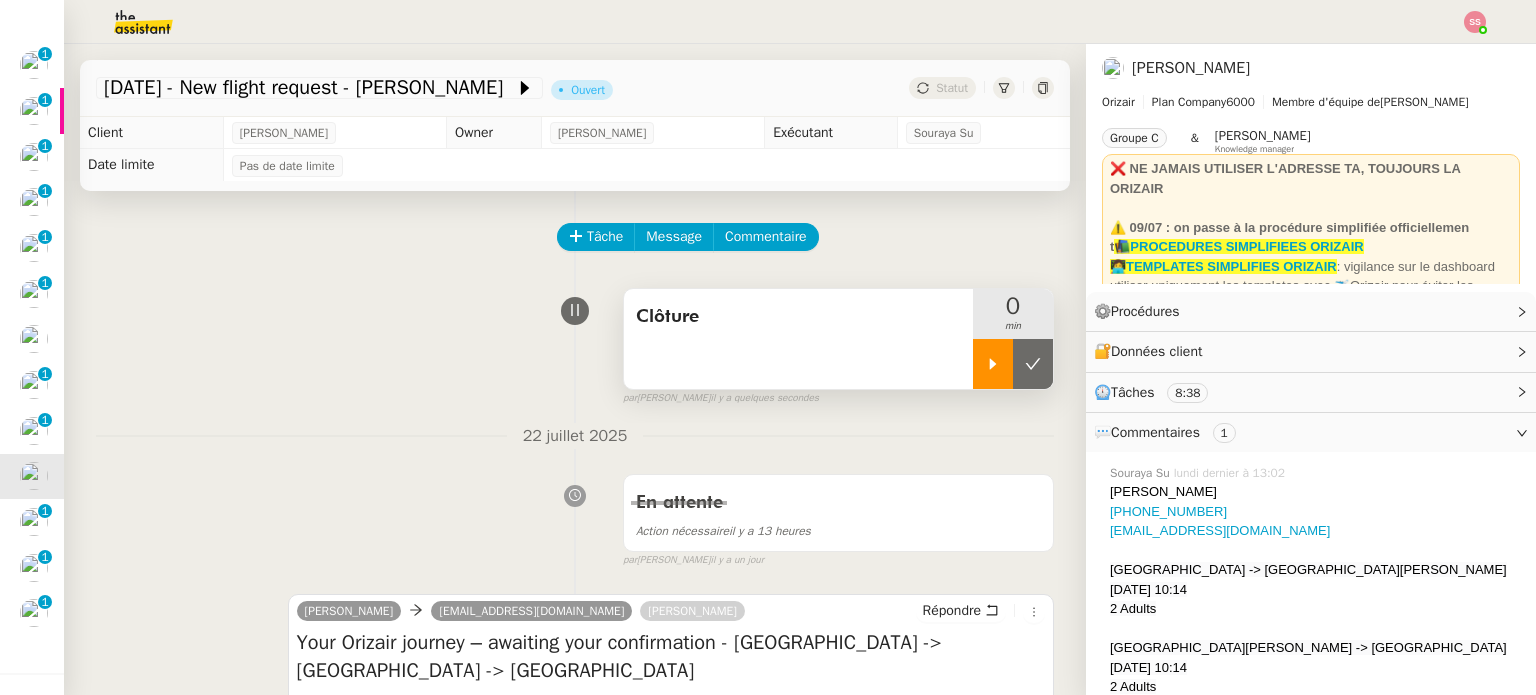click at bounding box center (993, 364) 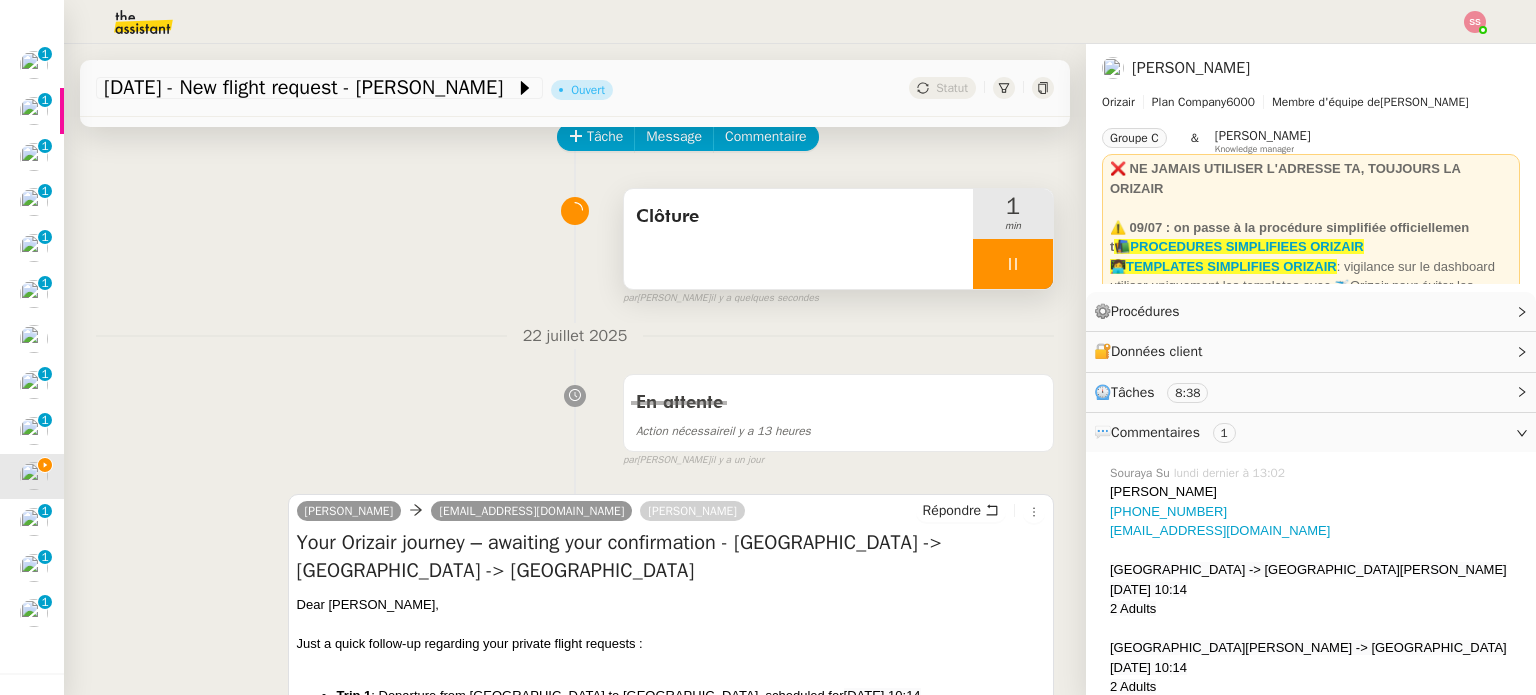 scroll, scrollTop: 100, scrollLeft: 0, axis: vertical 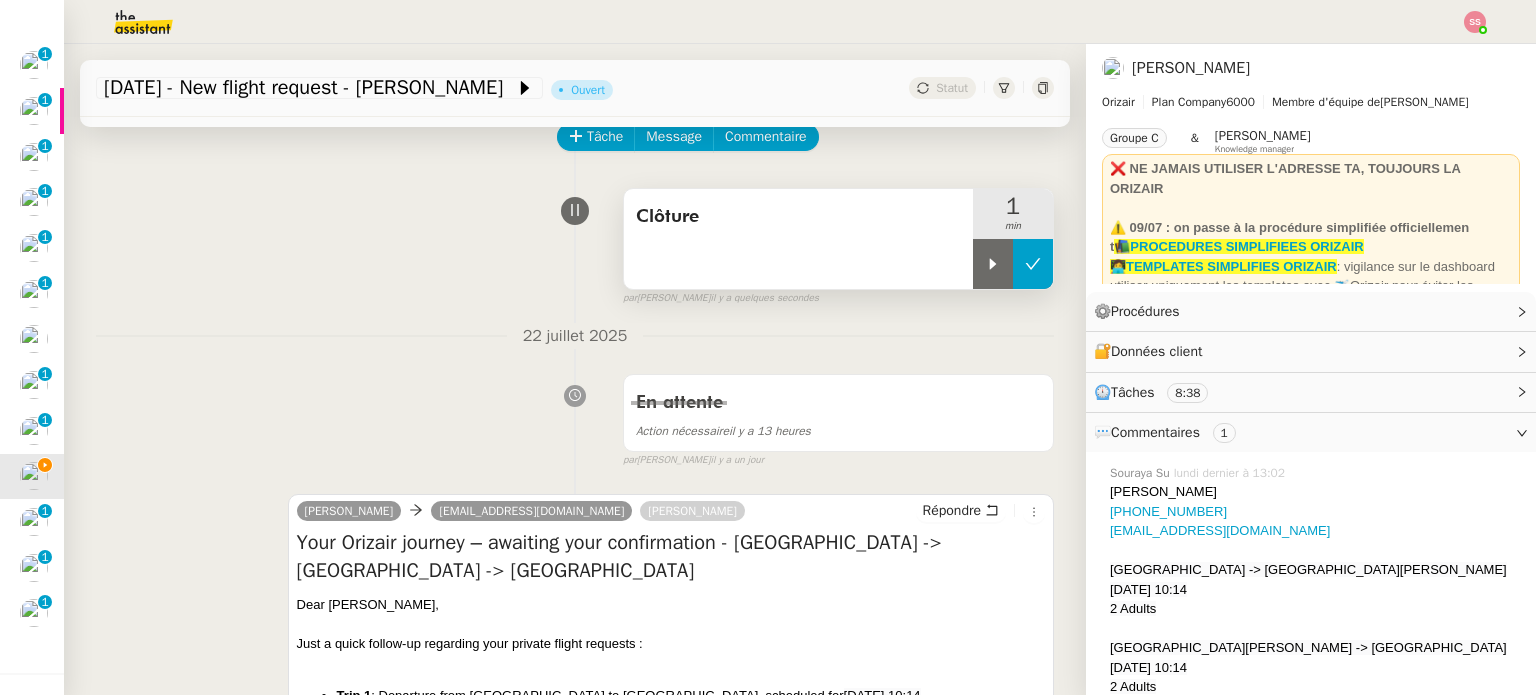 click 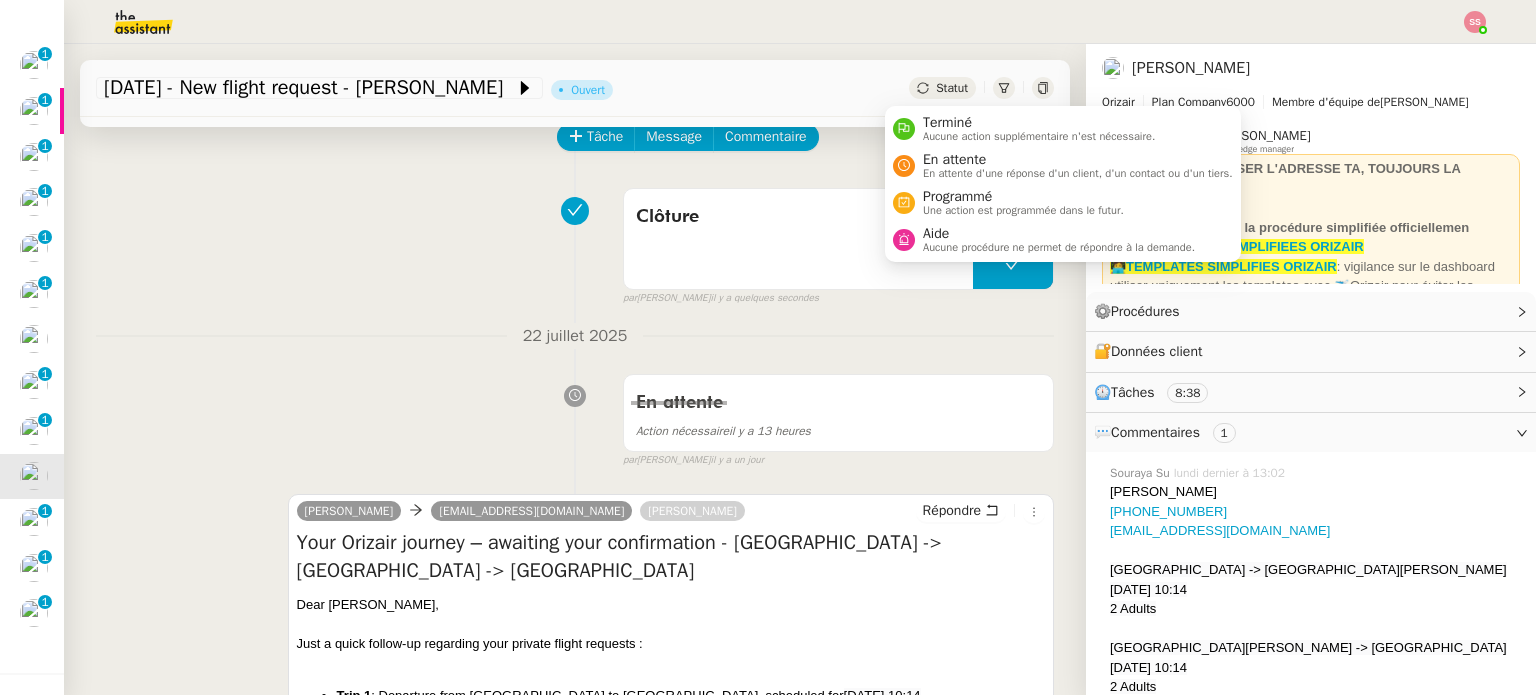 click on "Statut" 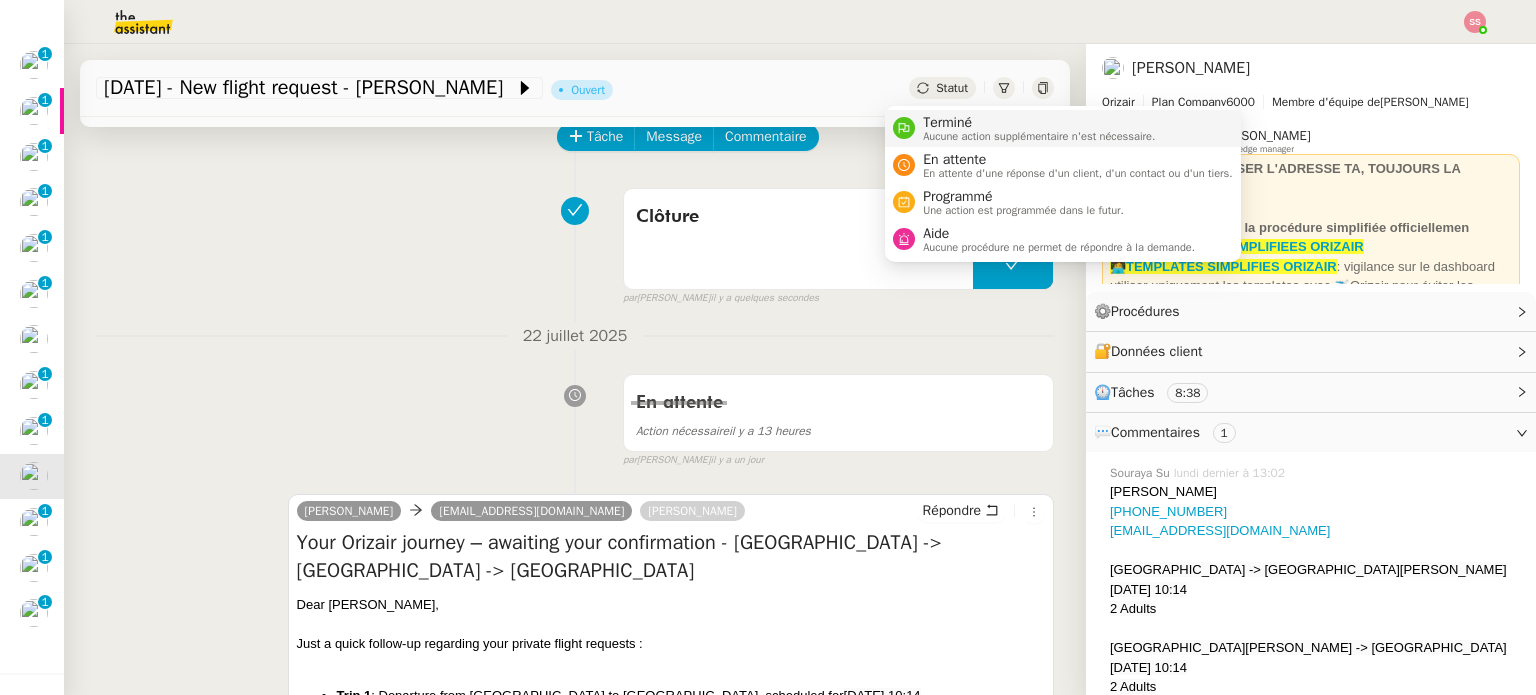 click on "Terminé" at bounding box center [1039, 123] 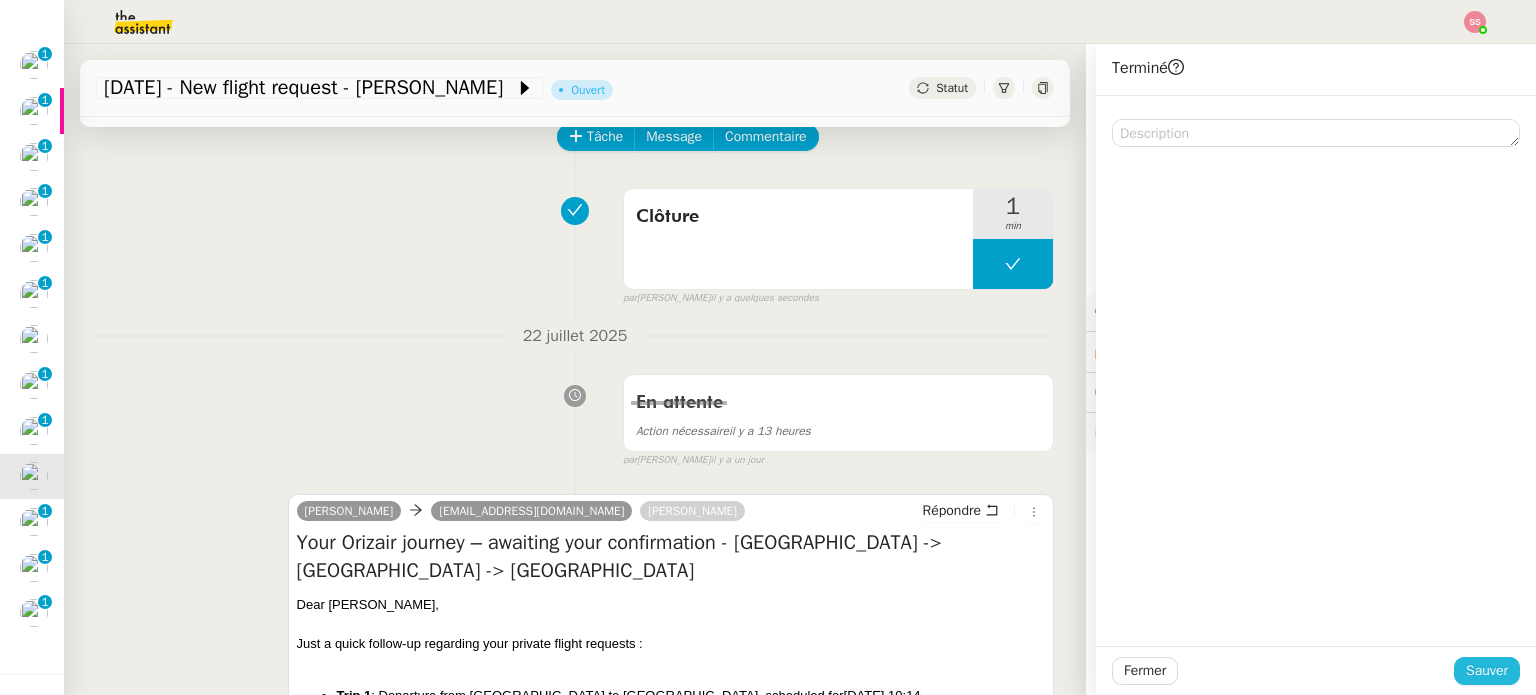 click on "Sauver" 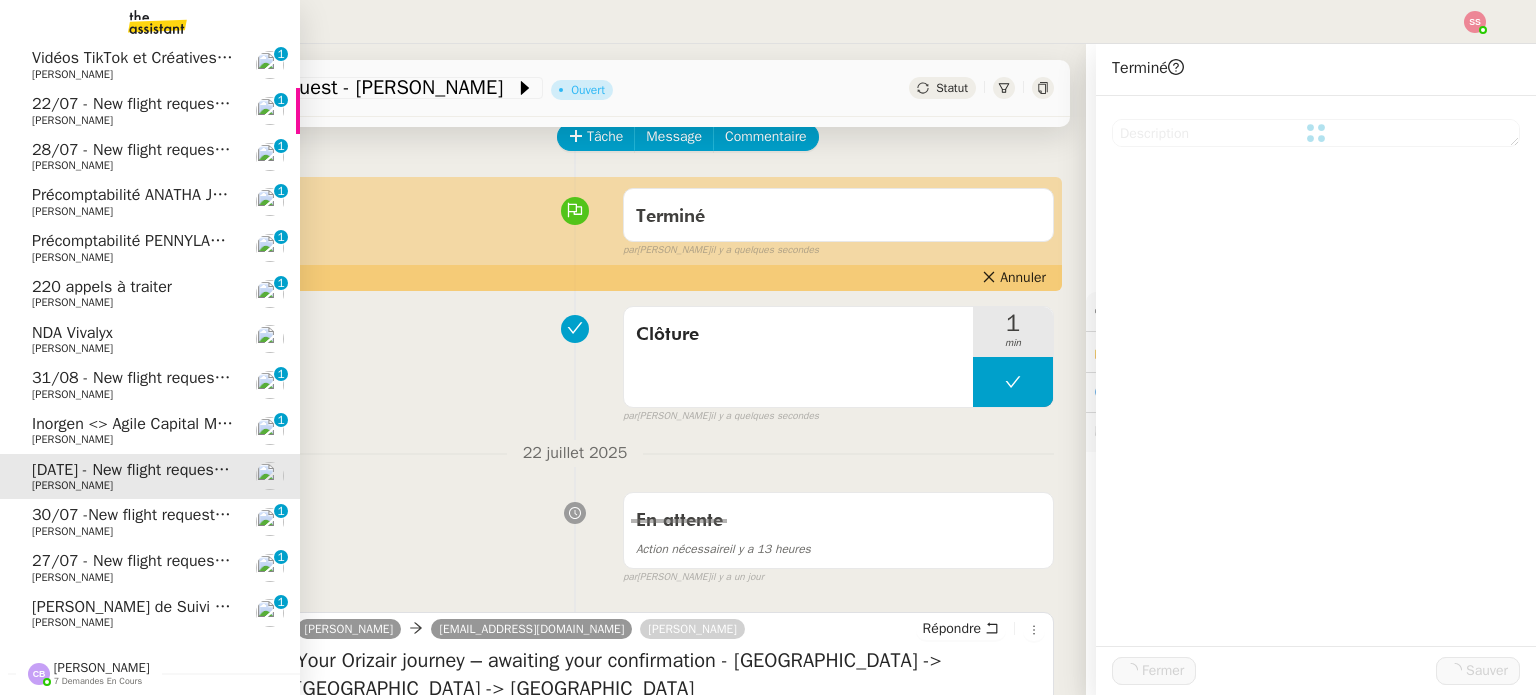 scroll, scrollTop: 145, scrollLeft: 0, axis: vertical 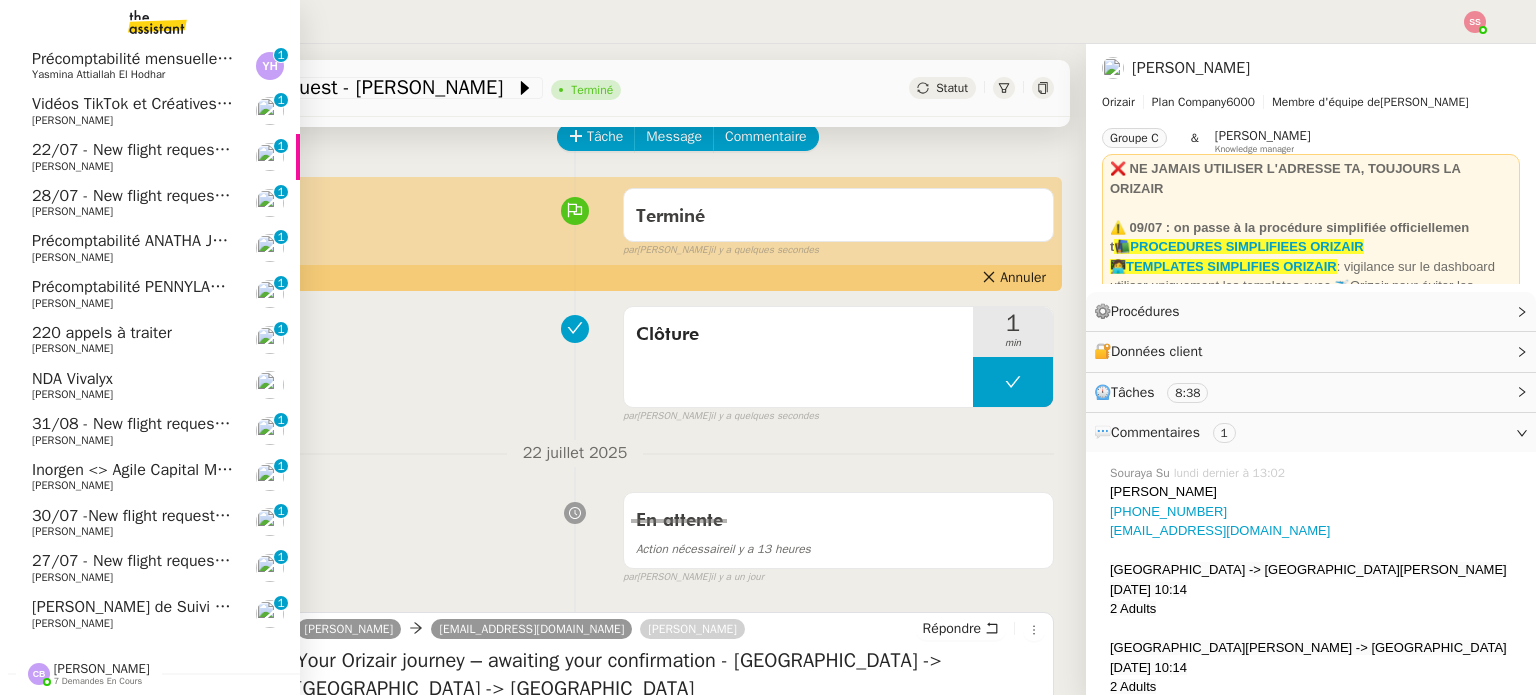 click on "[PERSON_NAME]" 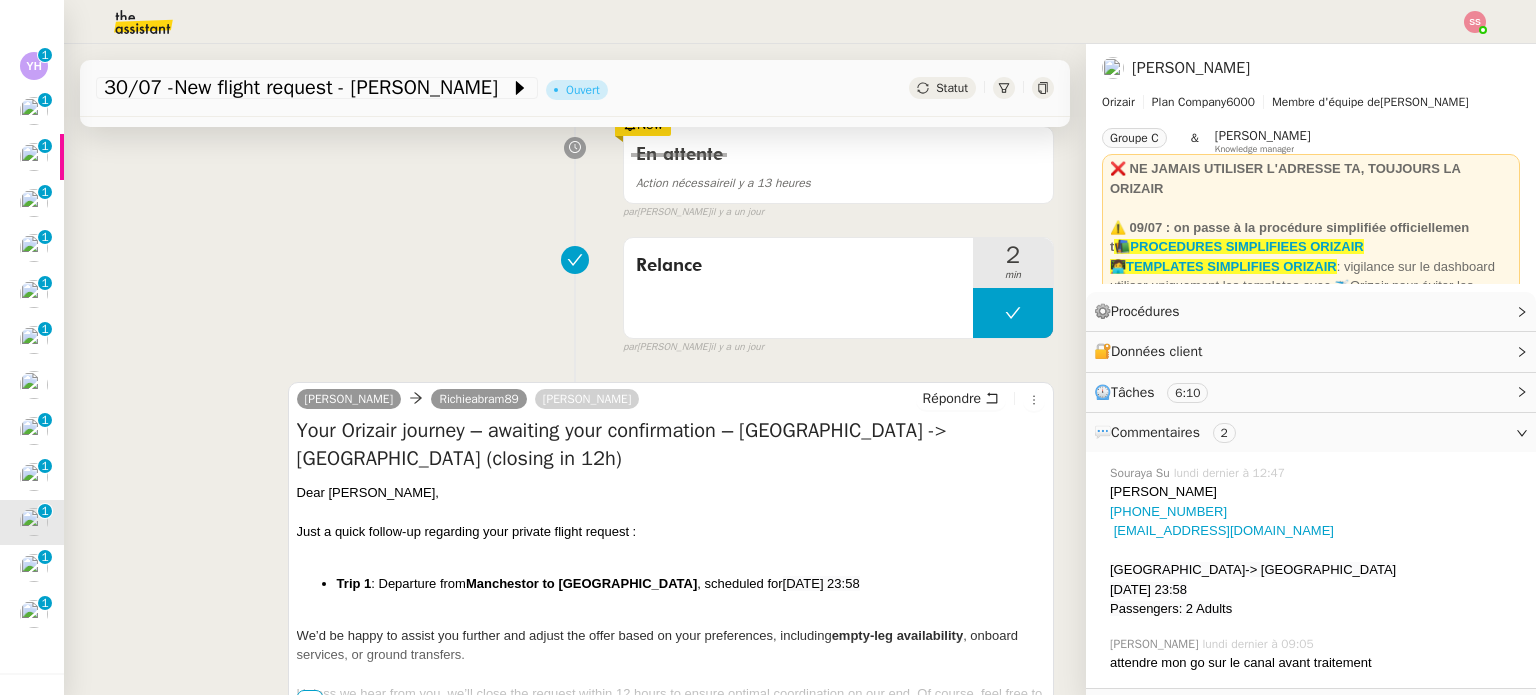 scroll, scrollTop: 0, scrollLeft: 0, axis: both 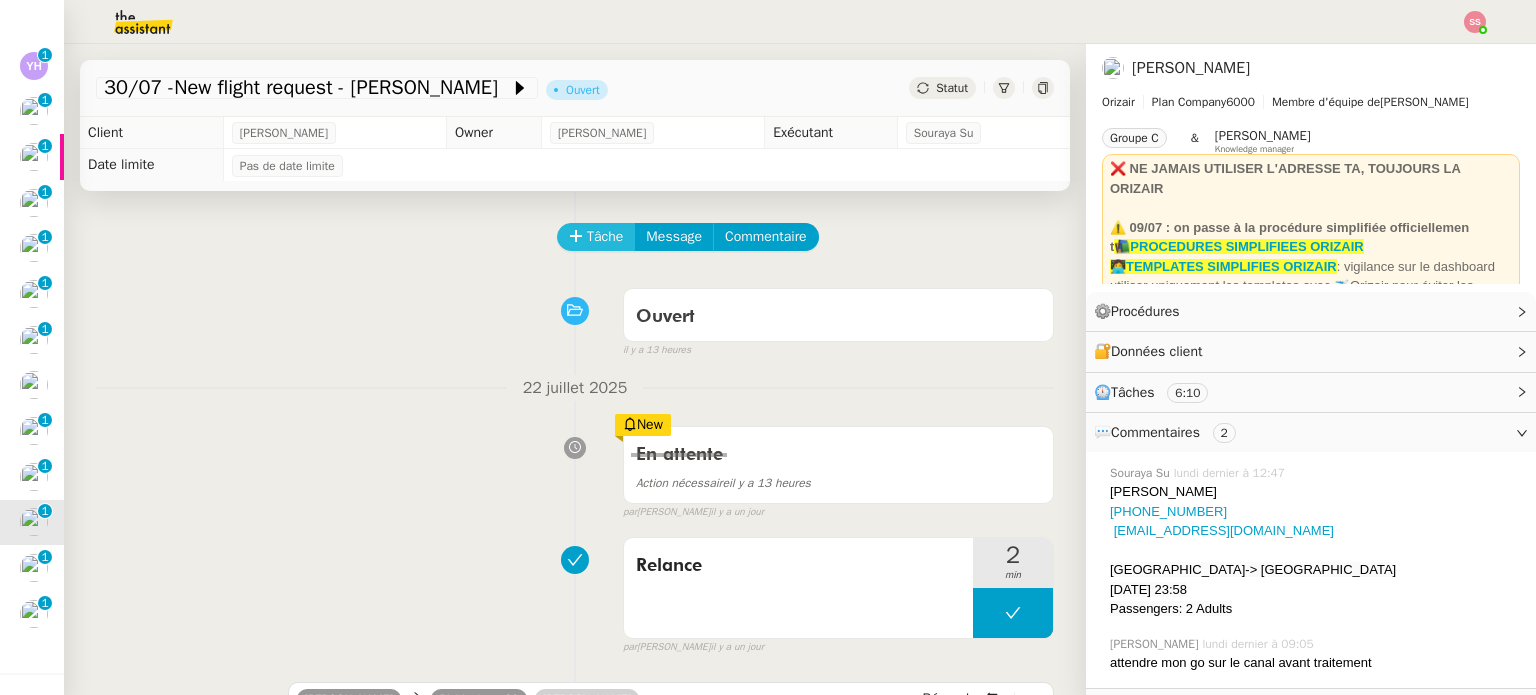 click on "Tâche" 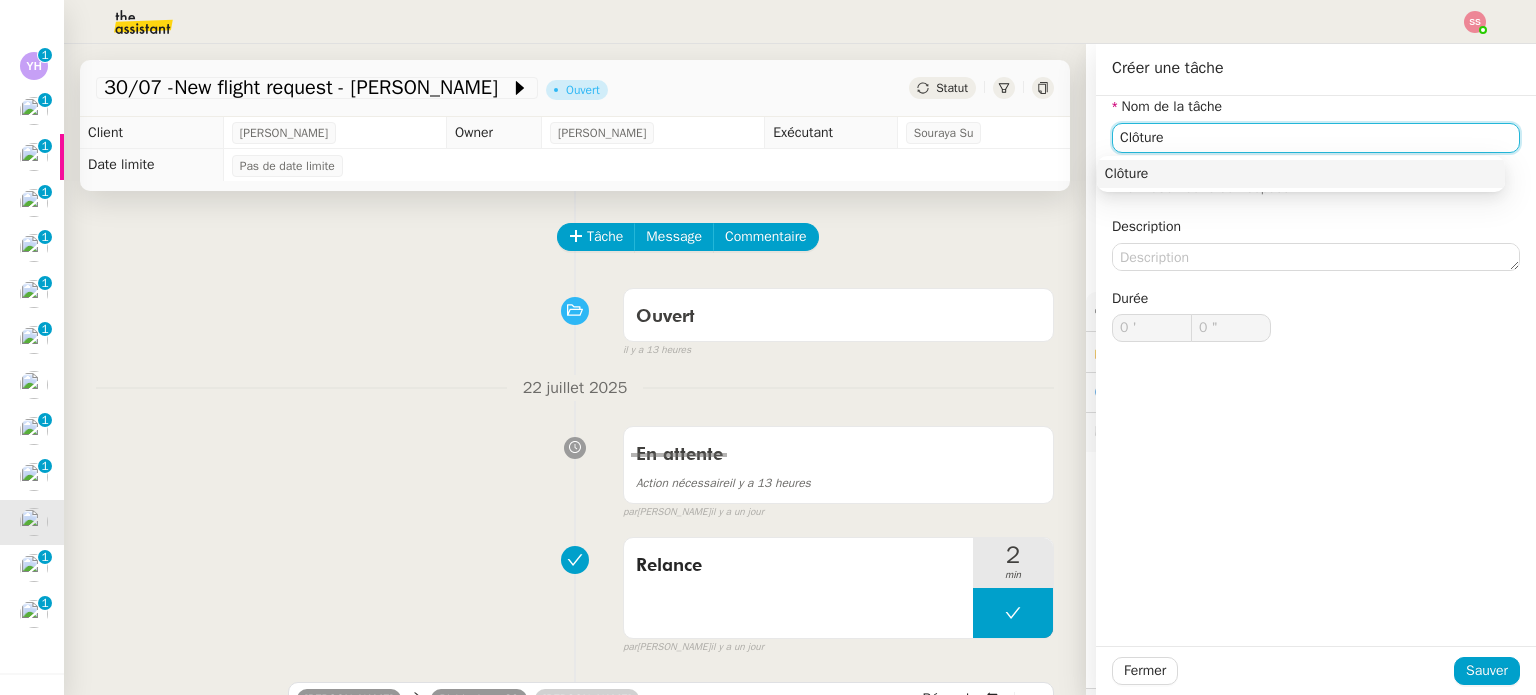 click on "Clôture" at bounding box center (1301, 174) 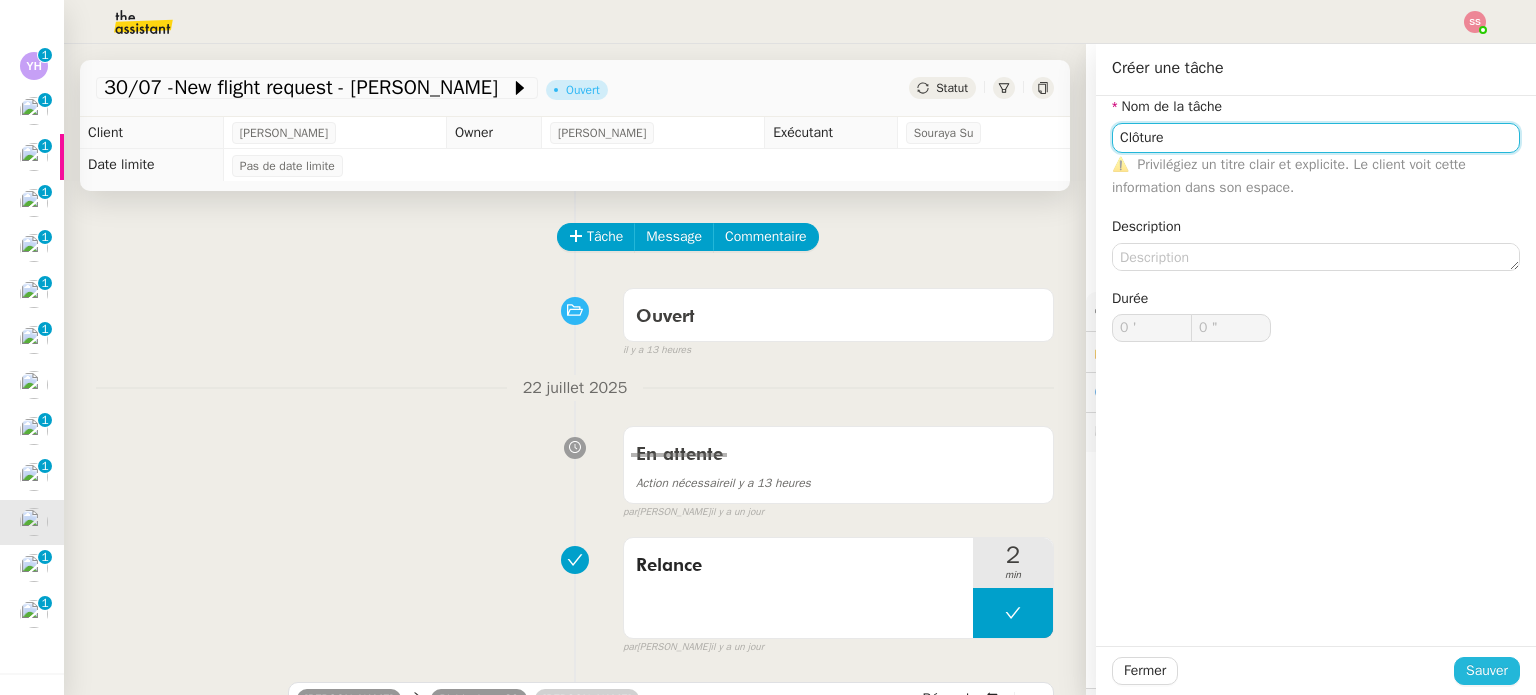 type on "Clôture" 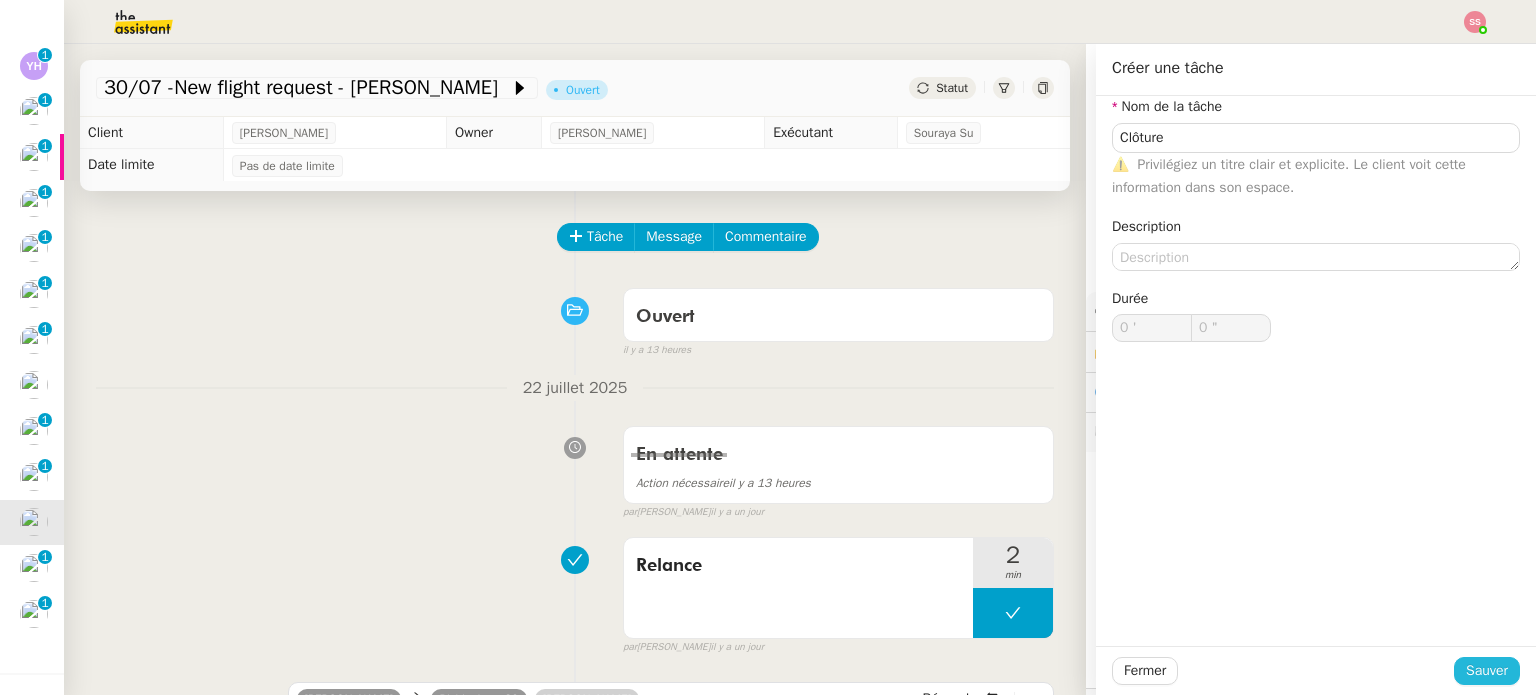 click on "Sauver" 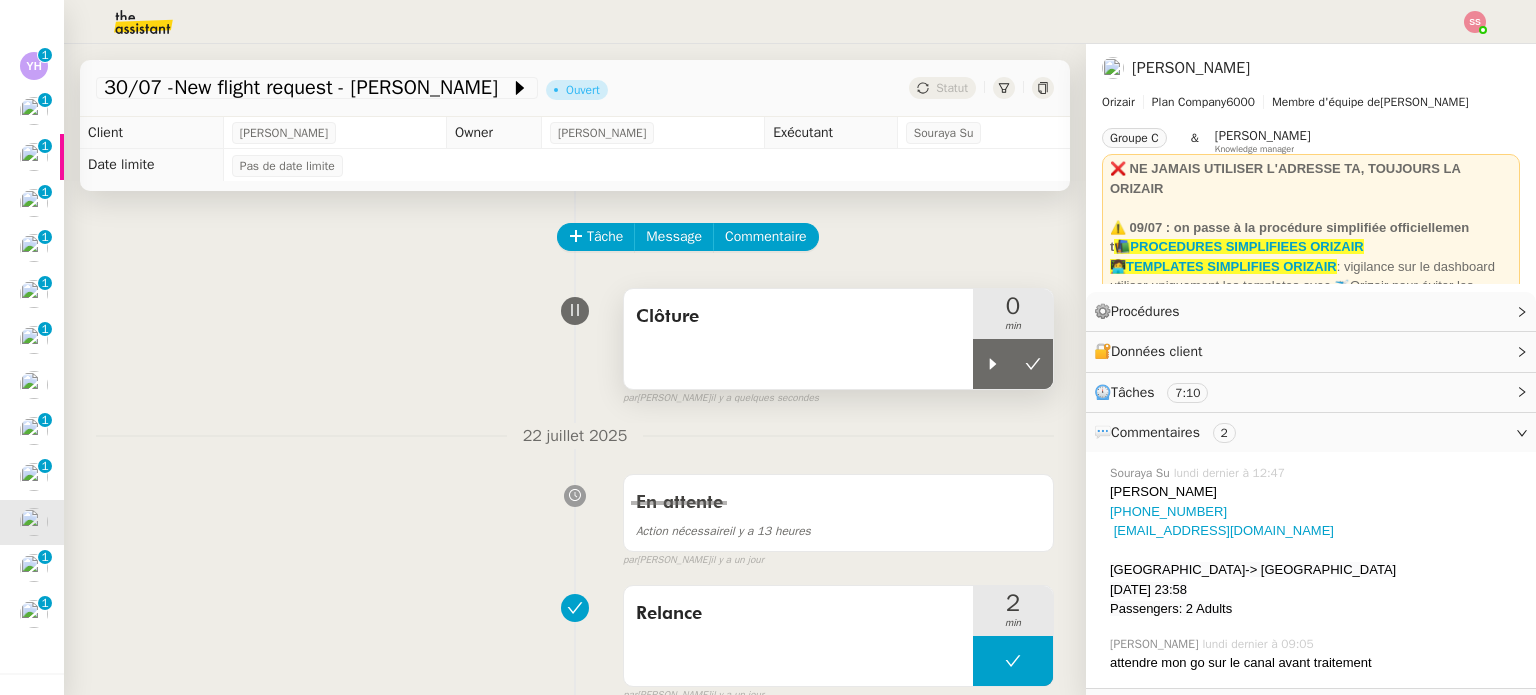 click on "Clôture" at bounding box center [798, 339] 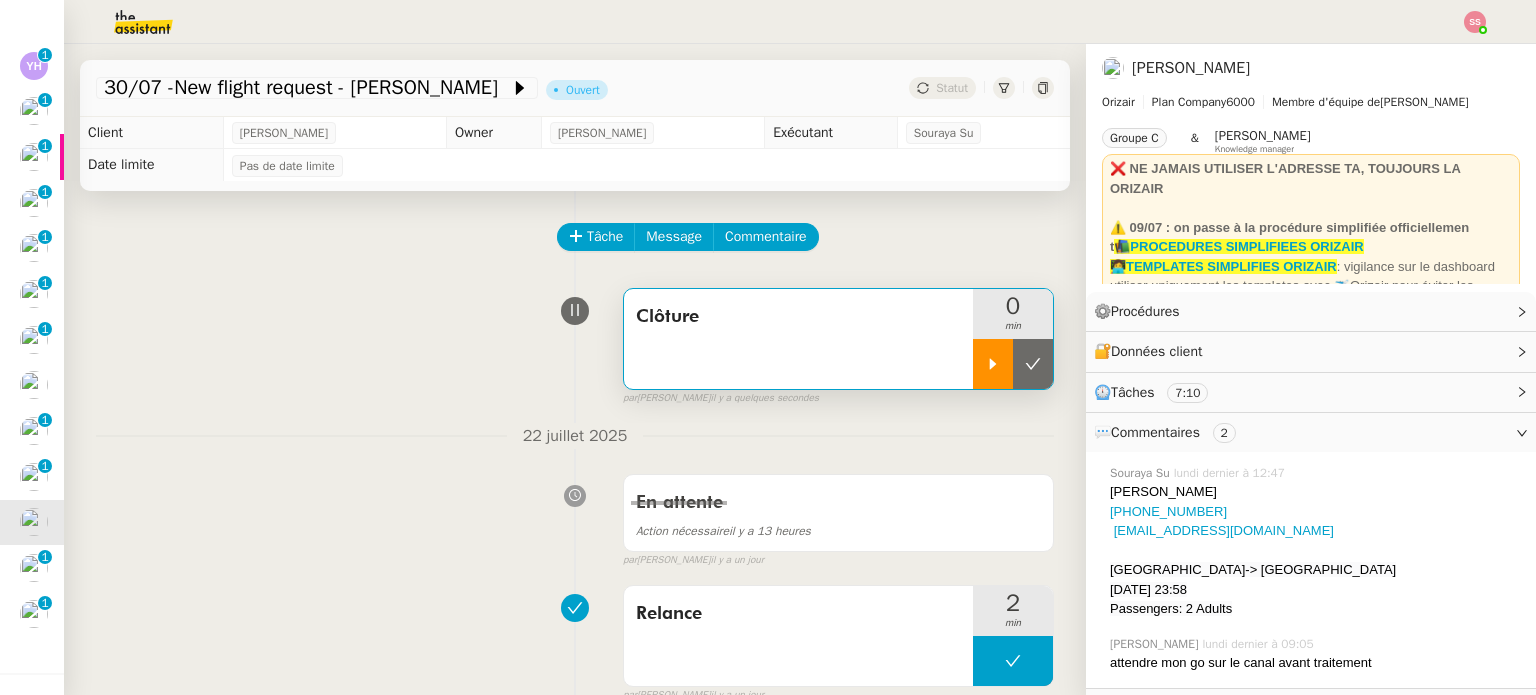 click at bounding box center (993, 364) 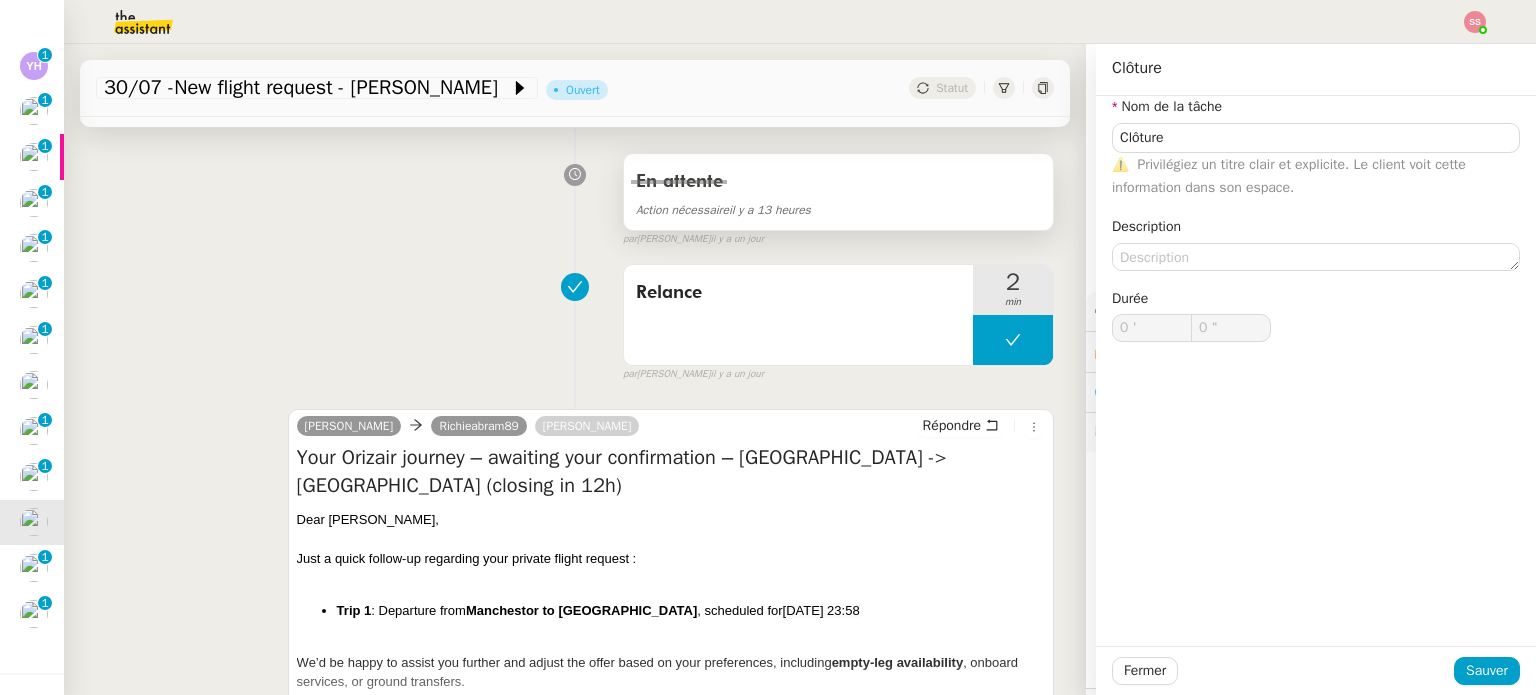 type on "Clôture" 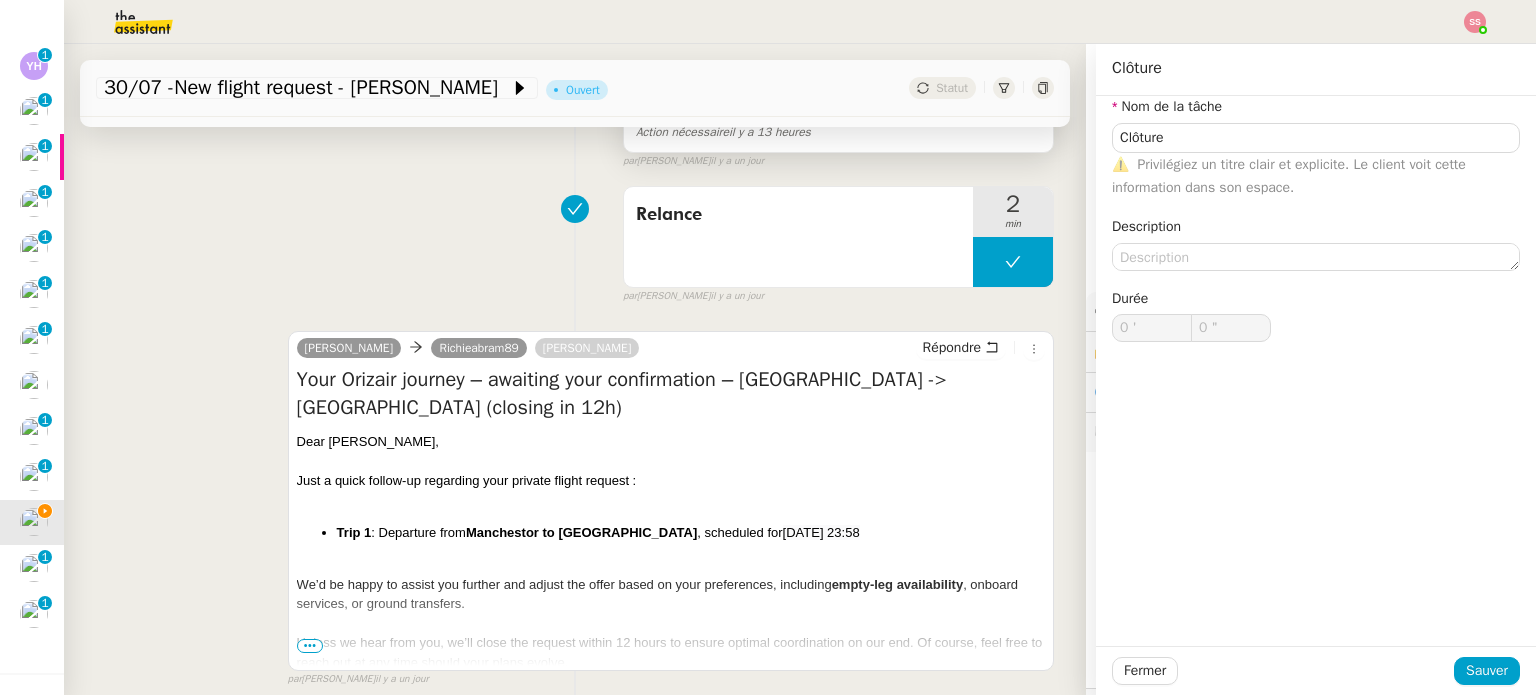 scroll, scrollTop: 400, scrollLeft: 0, axis: vertical 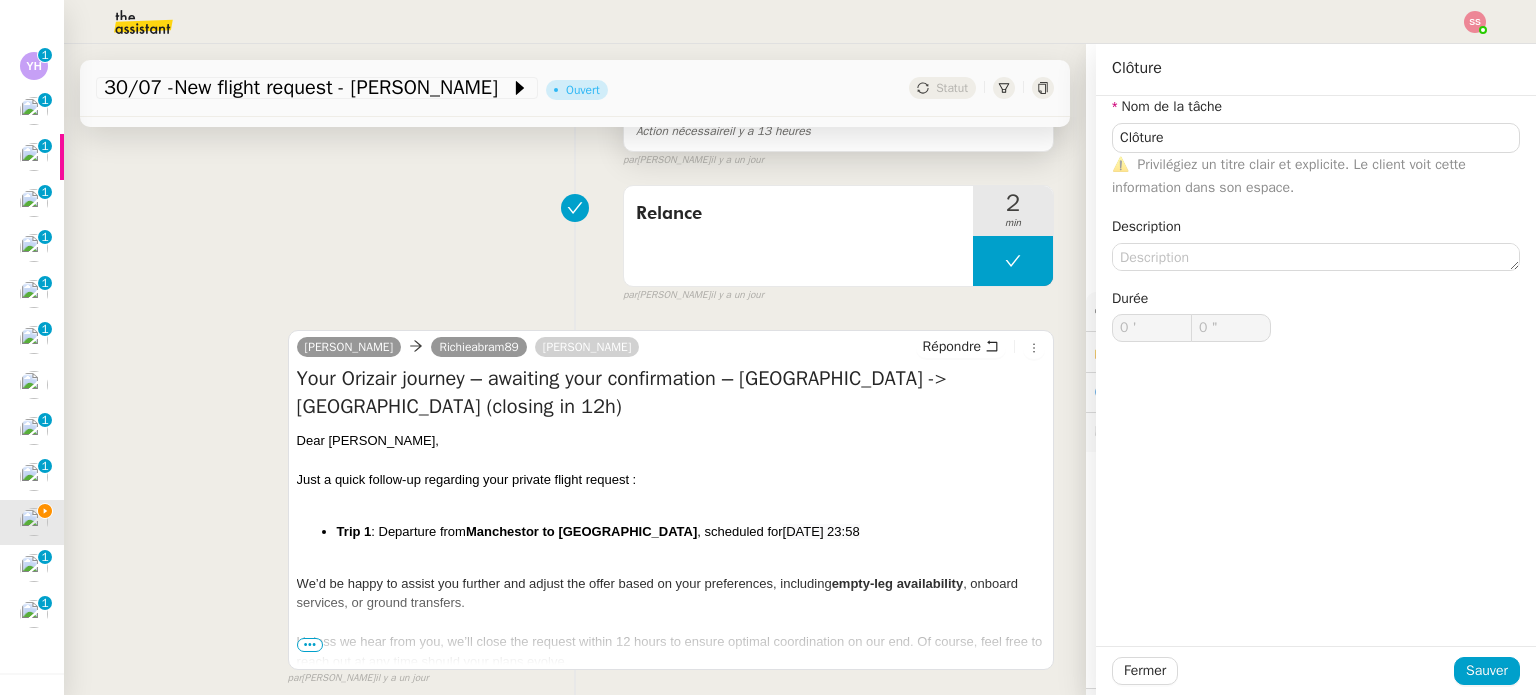 type on "Clôture" 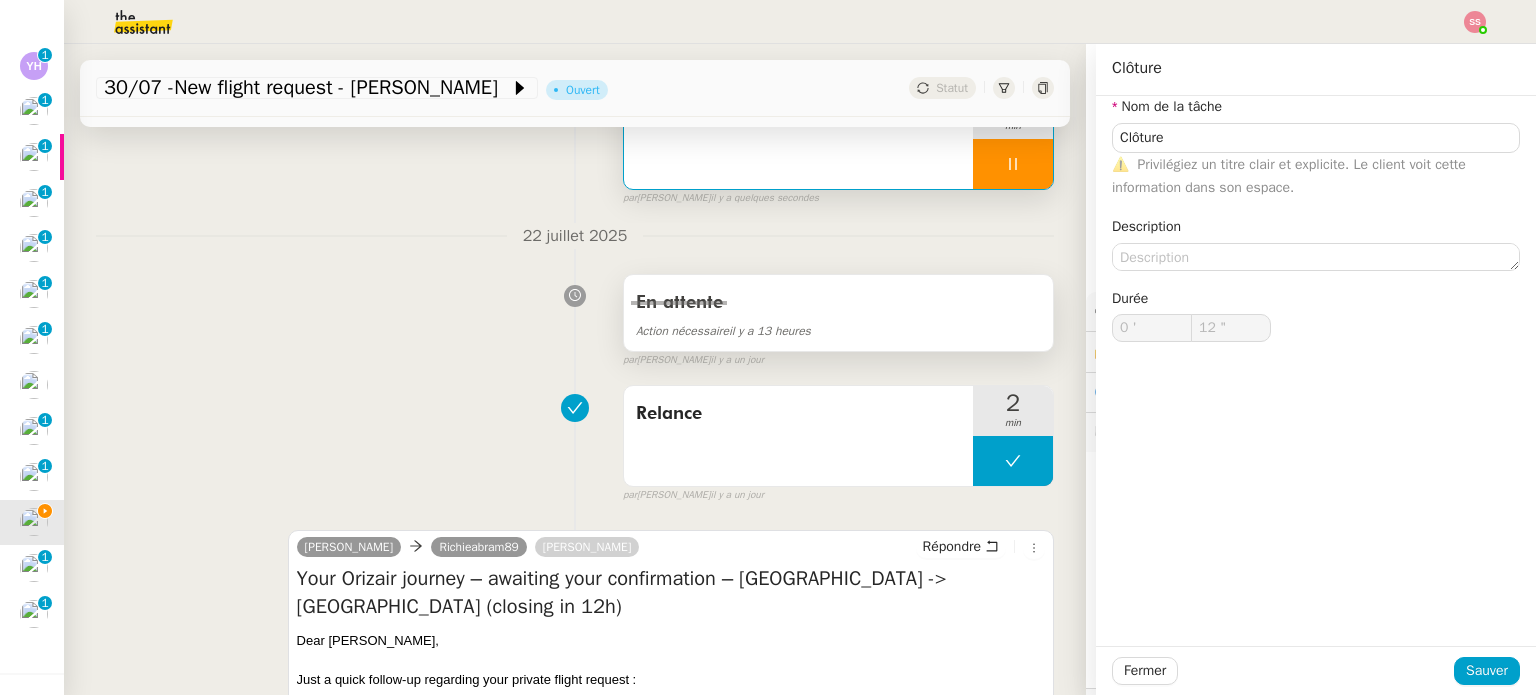 type on "13 "" 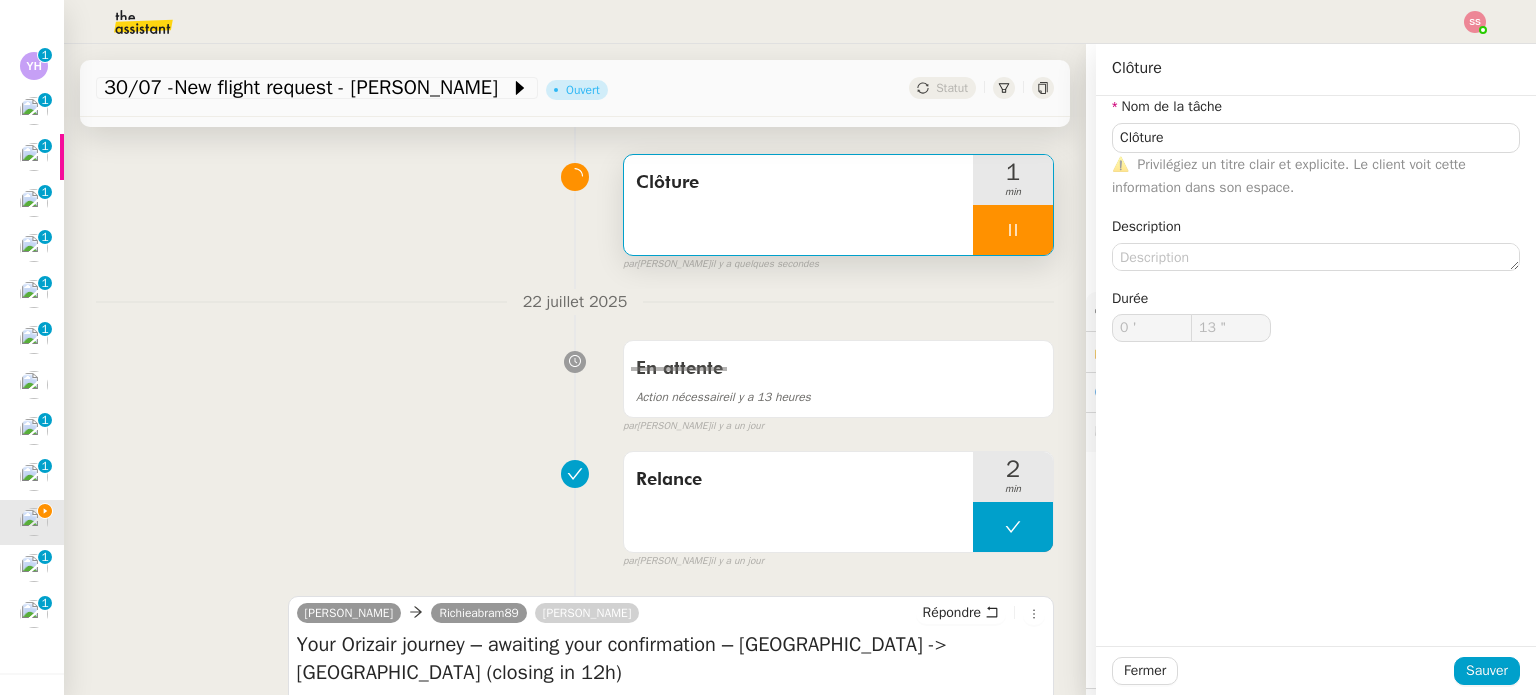 scroll, scrollTop: 100, scrollLeft: 0, axis: vertical 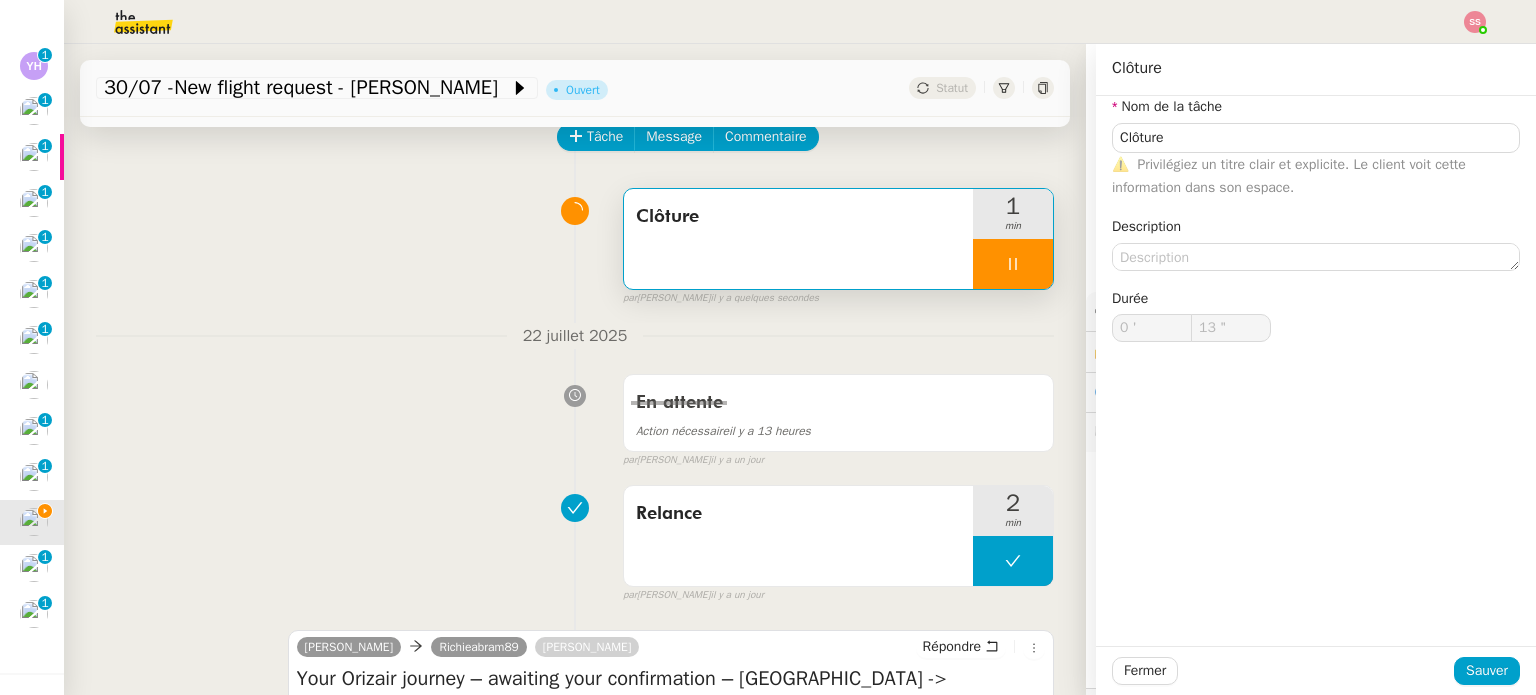 click at bounding box center (1013, 264) 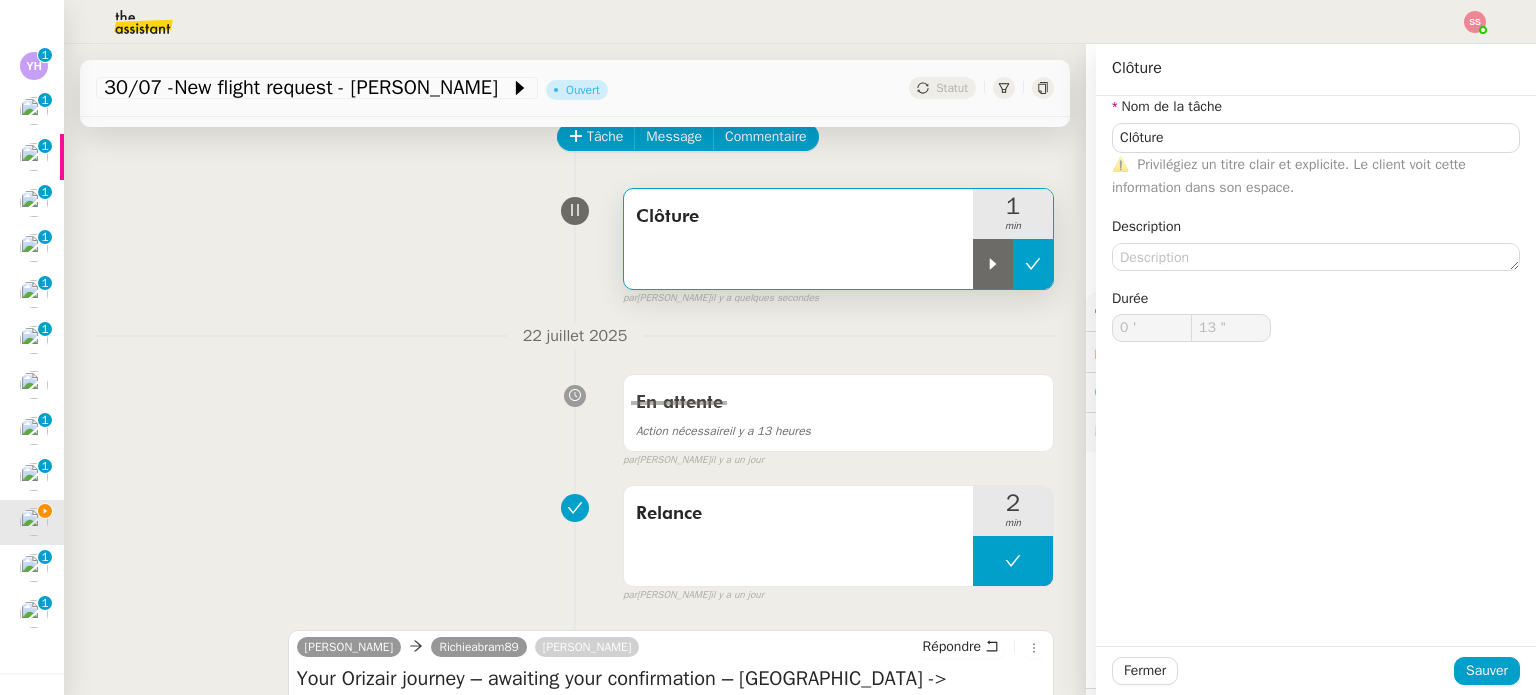 click at bounding box center [1033, 264] 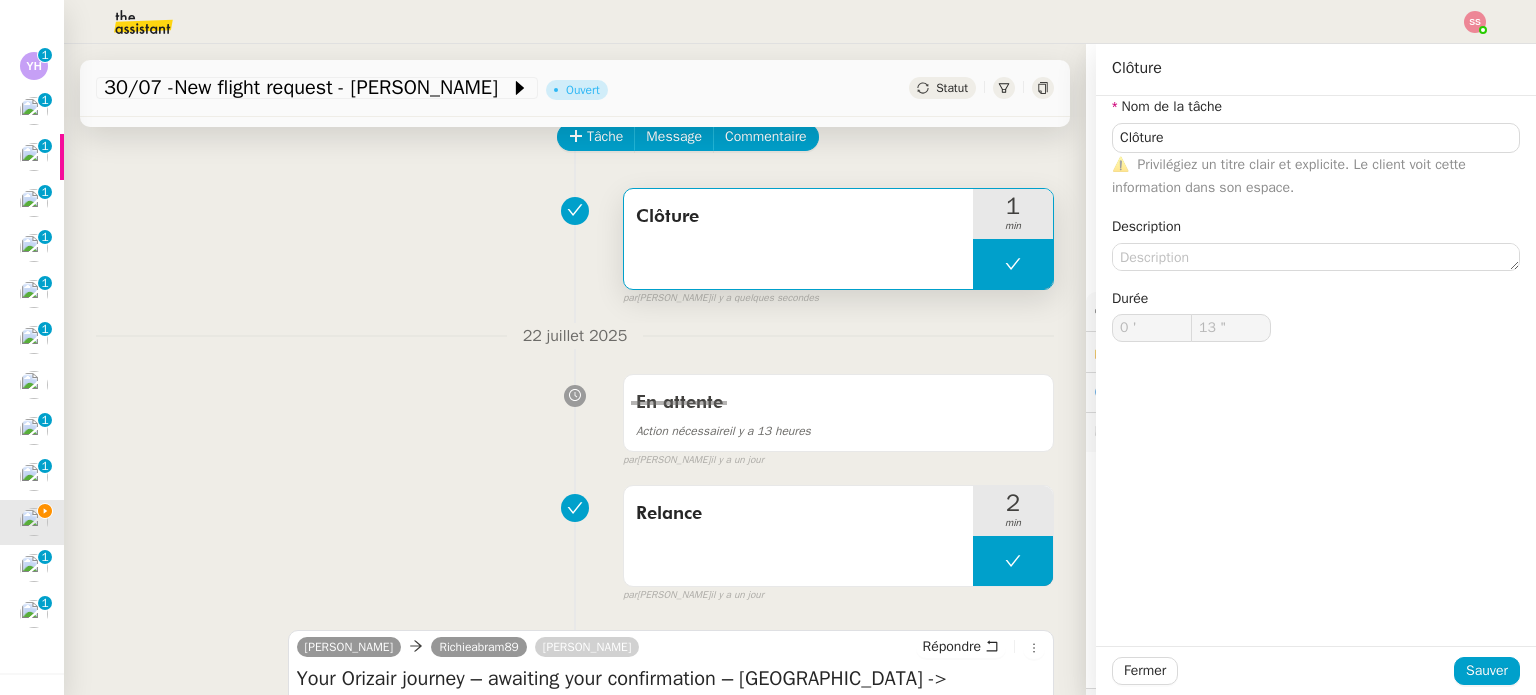 type on "Clôture" 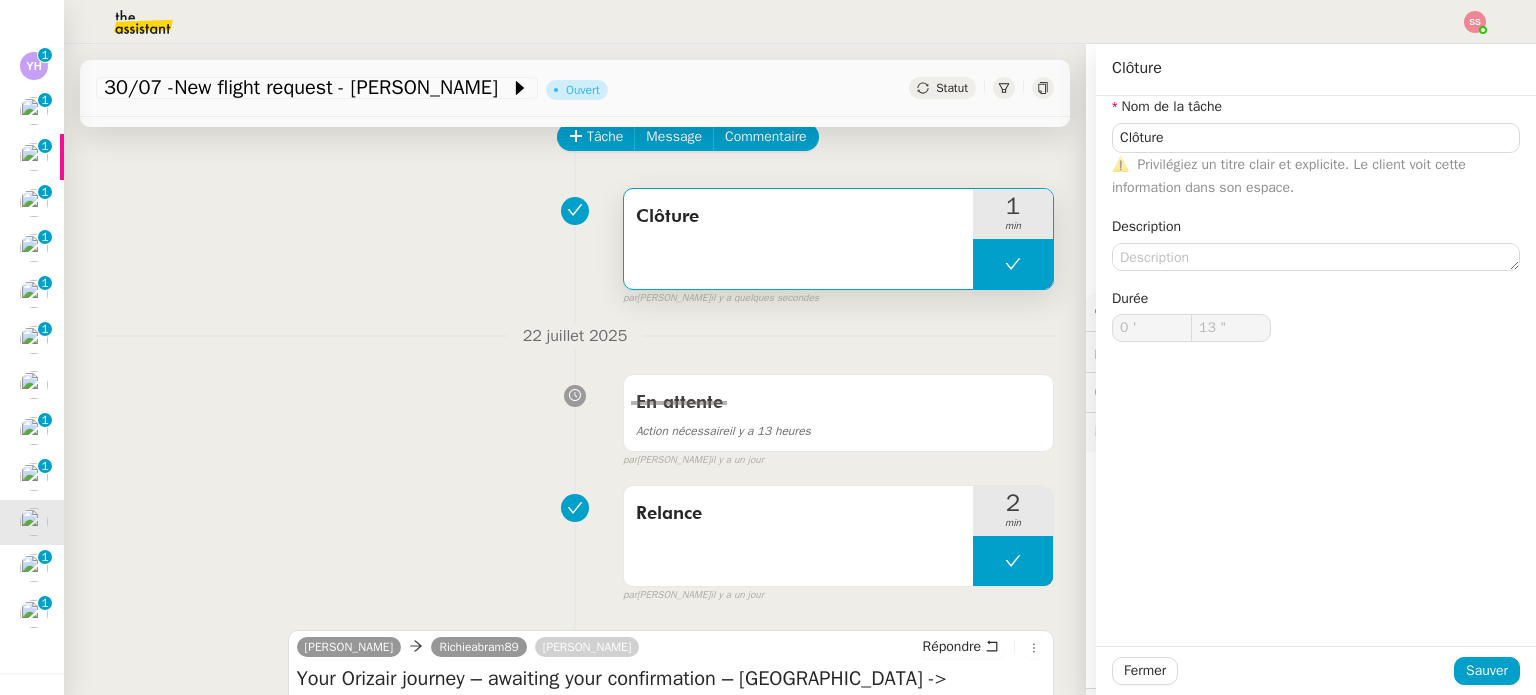 type on "Clôture" 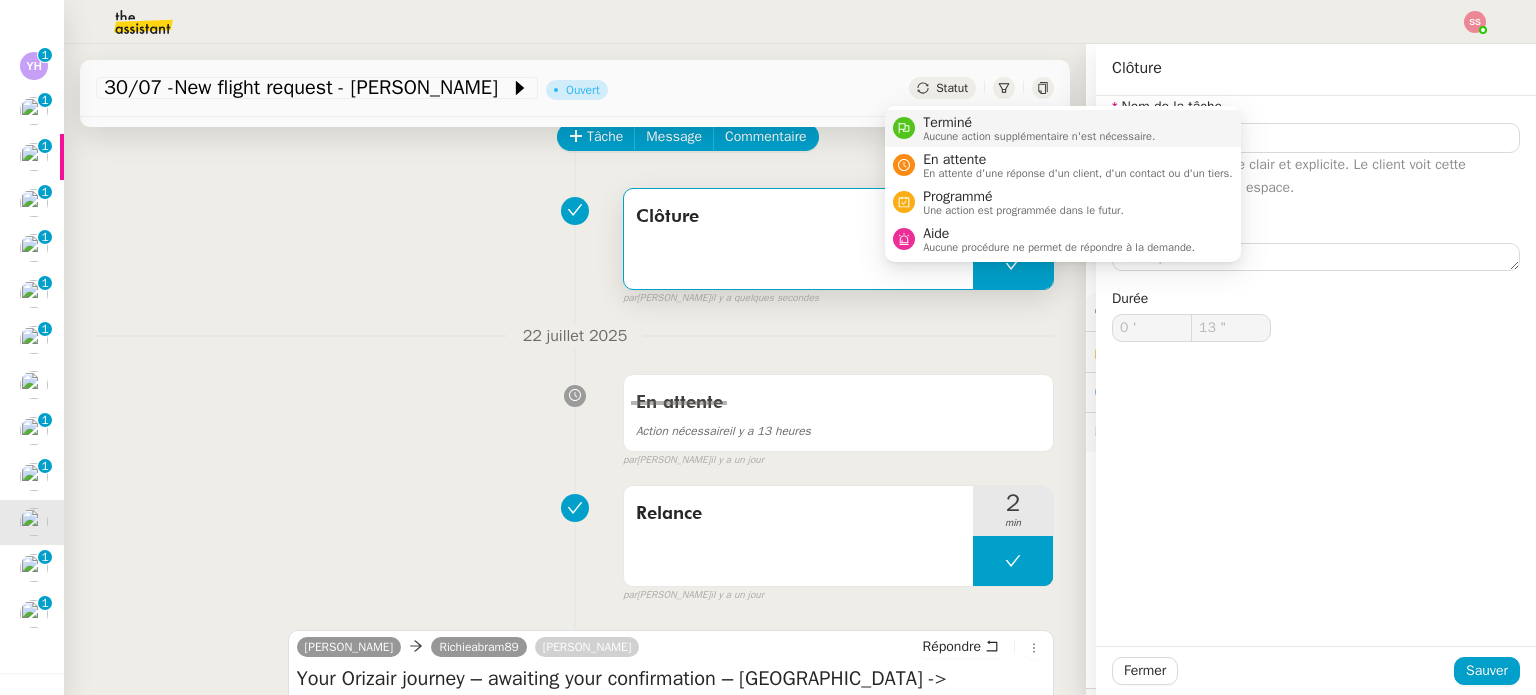 click on "Terminé Aucune action supplémentaire n'est nécessaire." at bounding box center [1035, 128] 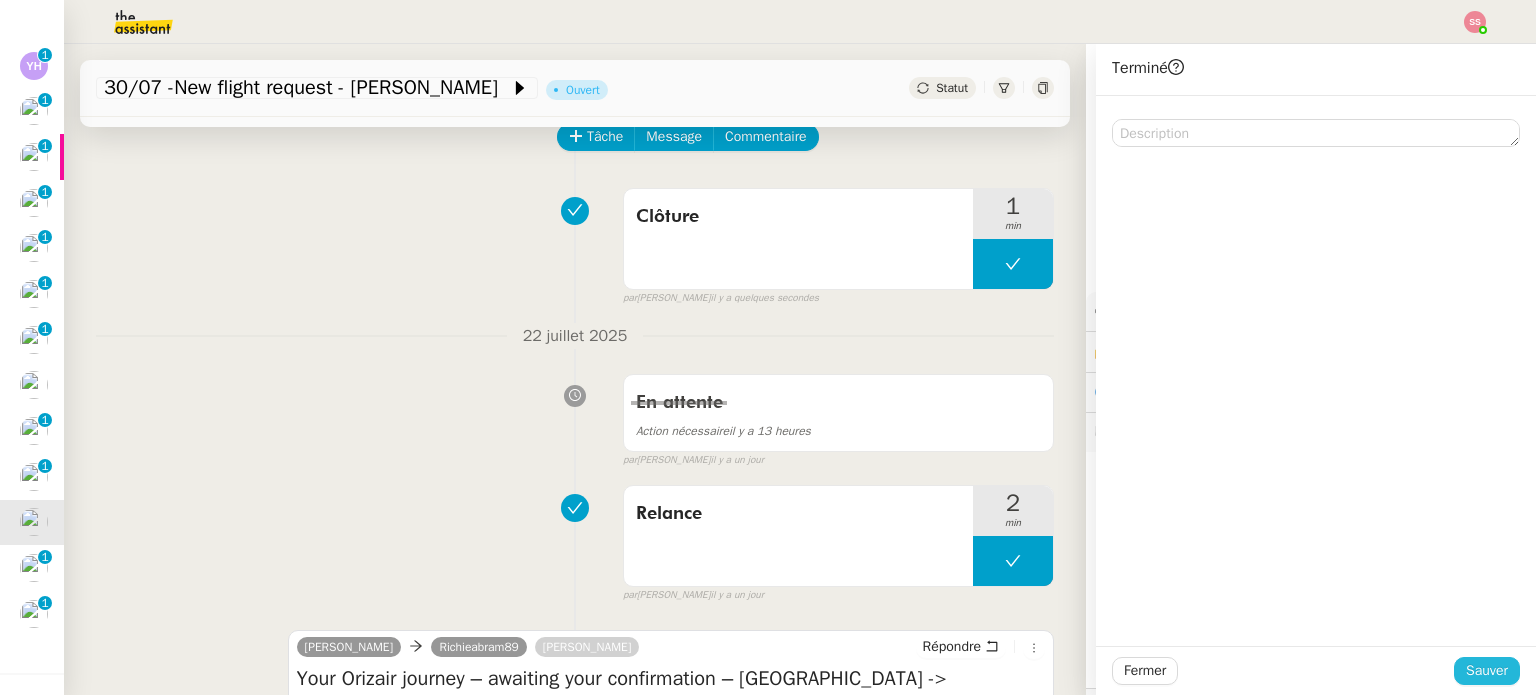 click on "Sauver" 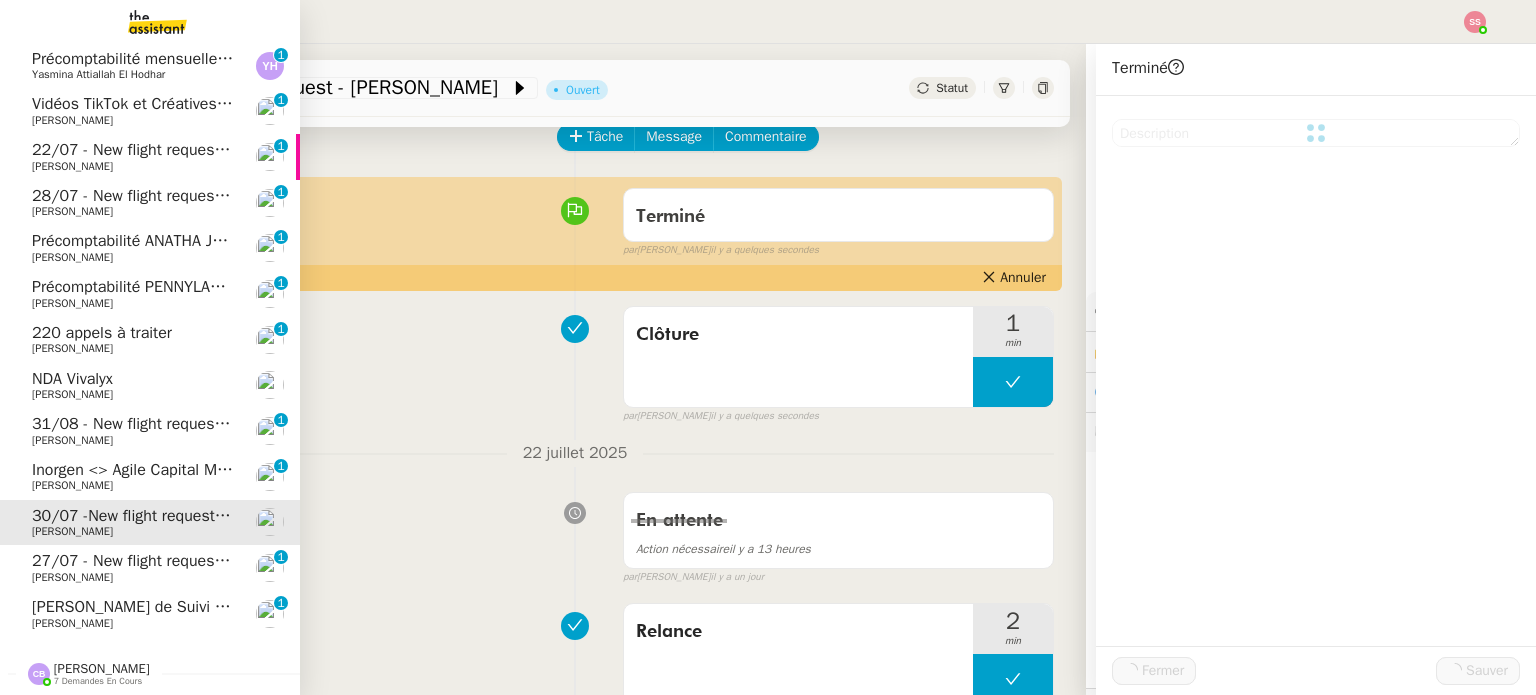 scroll, scrollTop: 100, scrollLeft: 0, axis: vertical 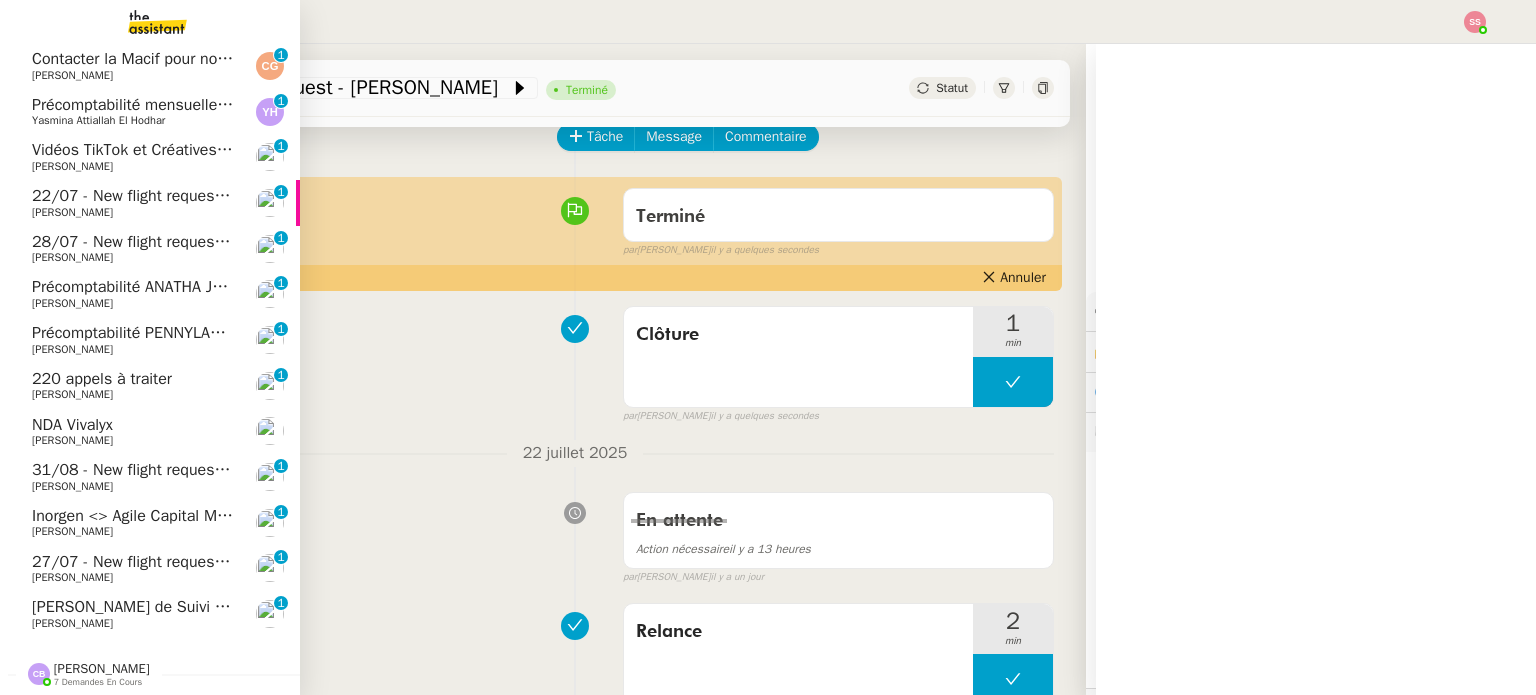click on "27/07 - New flight request - Goetz Sallez    Louis Frei     0   1   2   3   4   5   6   7   8   9" 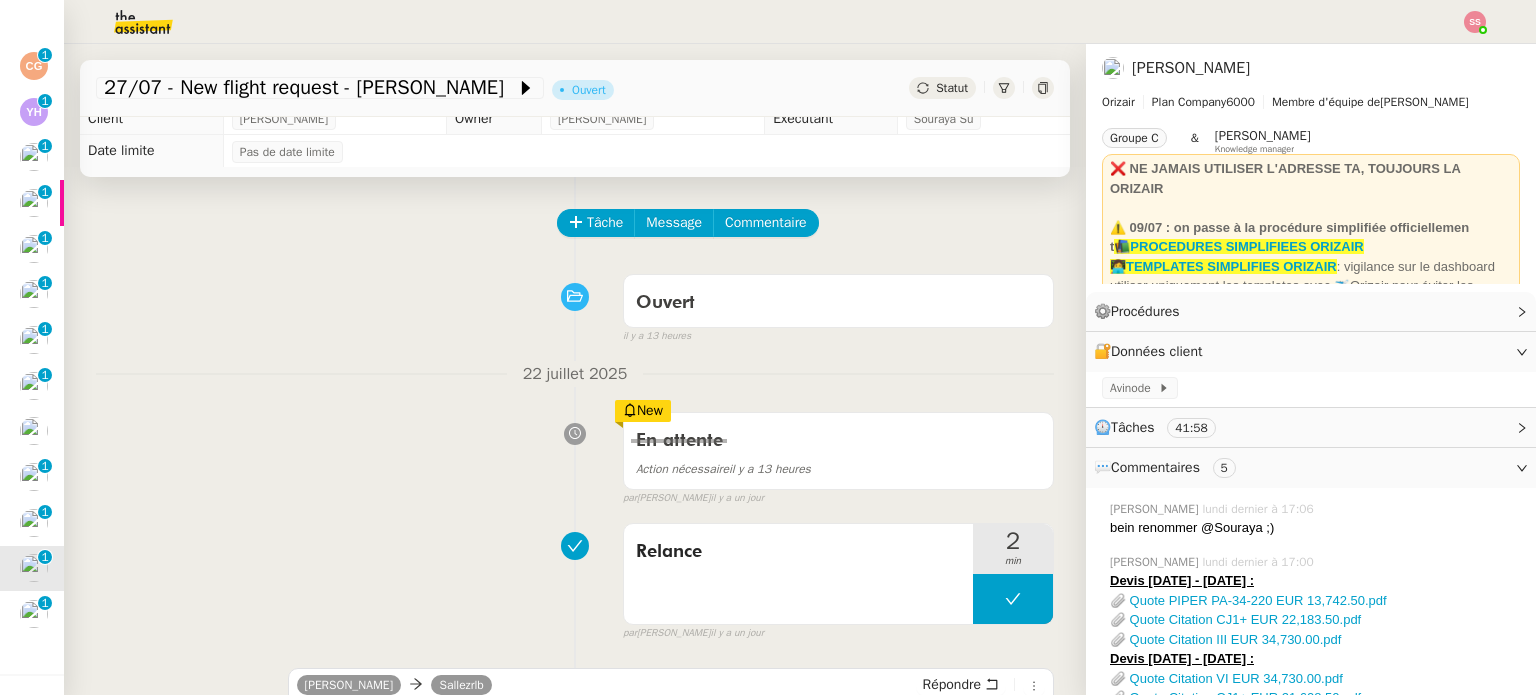 scroll, scrollTop: 0, scrollLeft: 0, axis: both 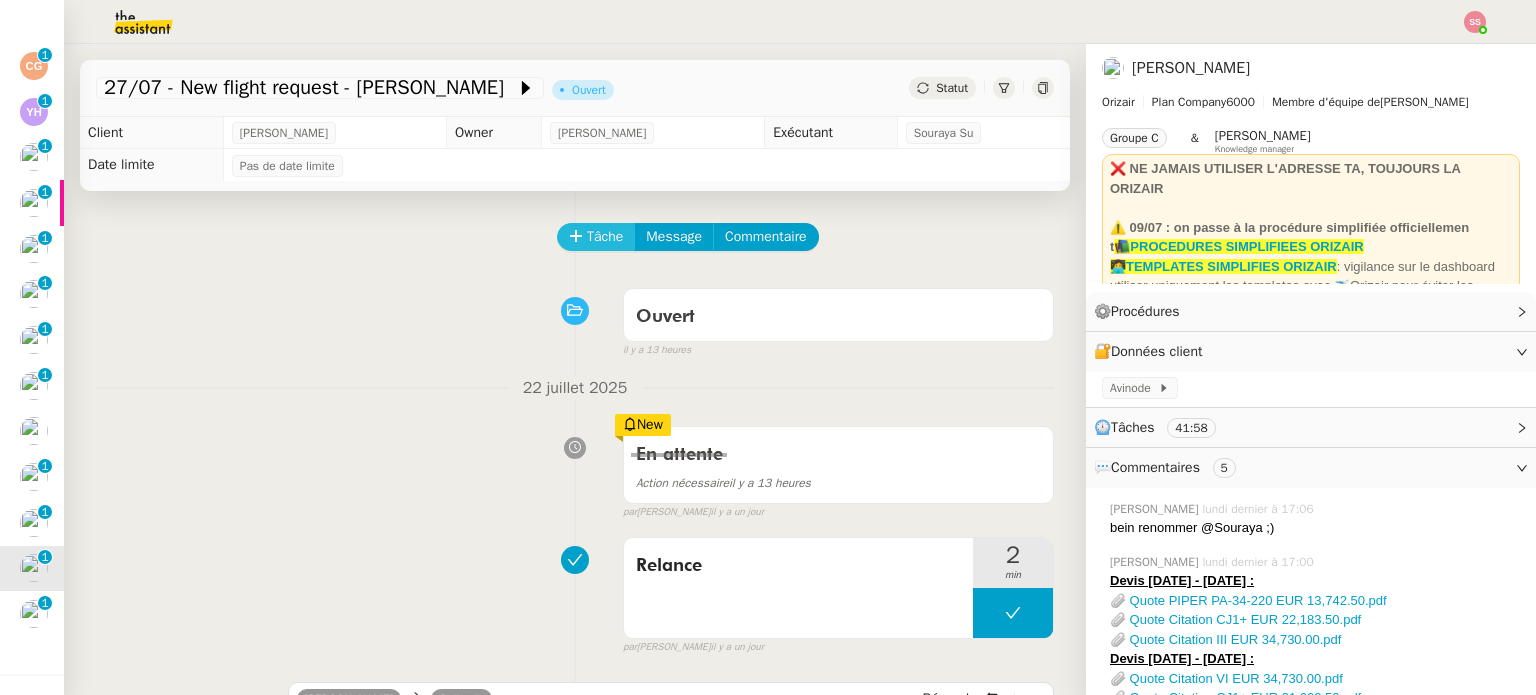 click on "Tâche" 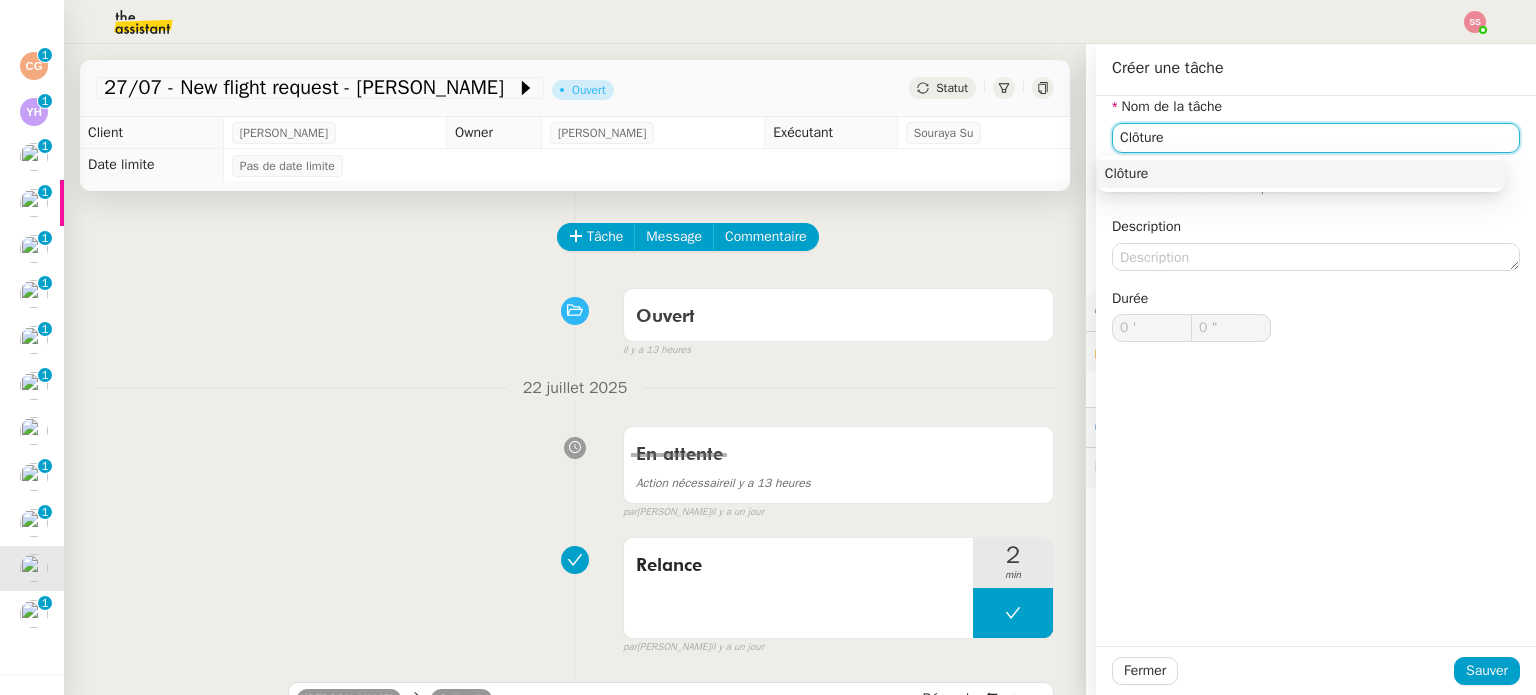 click on "Clôture" at bounding box center [1301, 174] 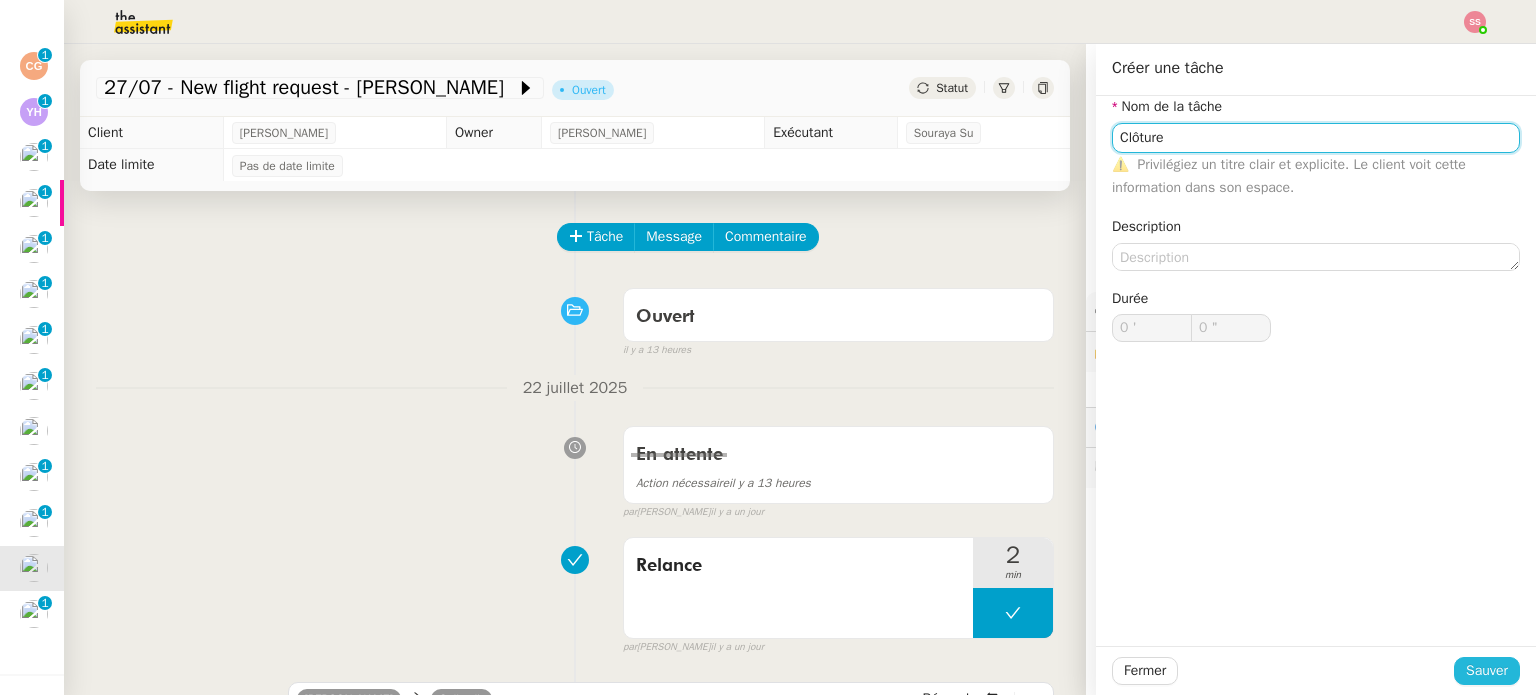 type on "Clôture" 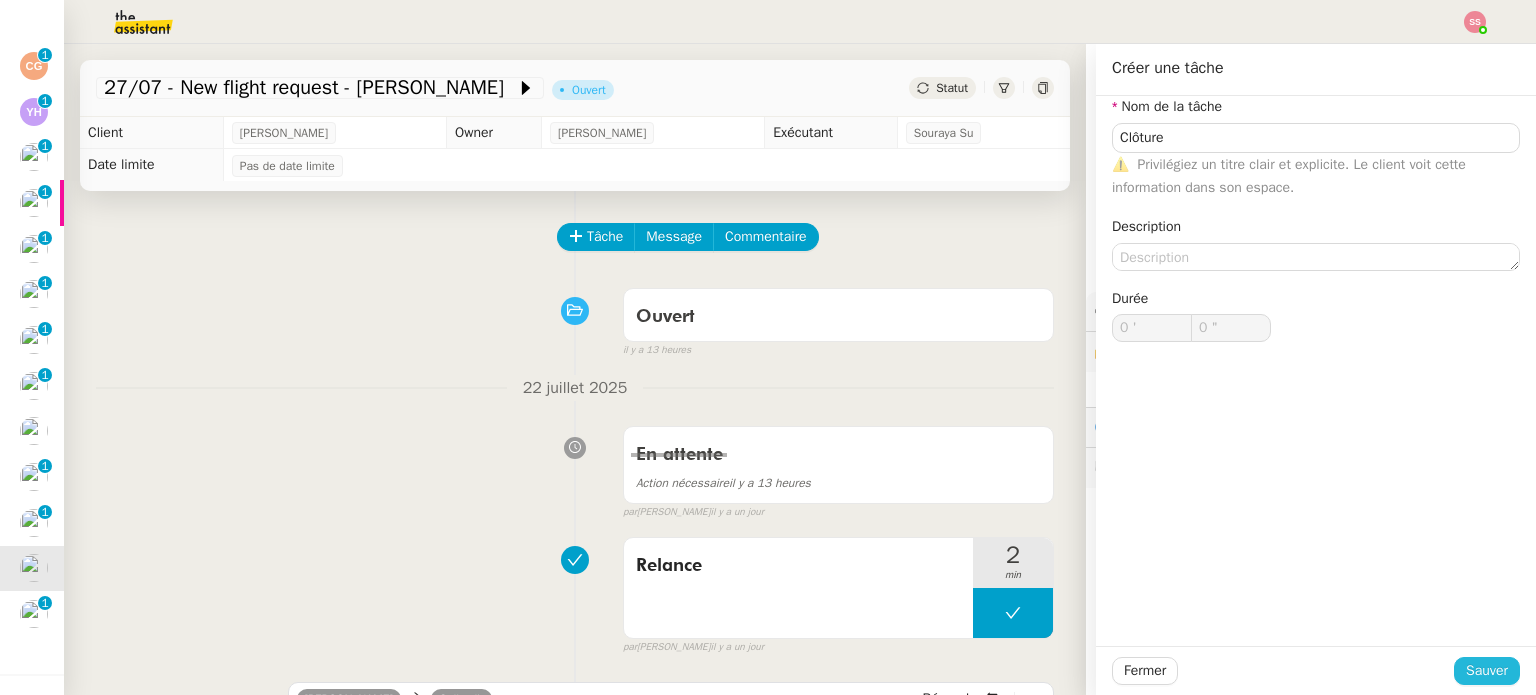 click on "Sauver" 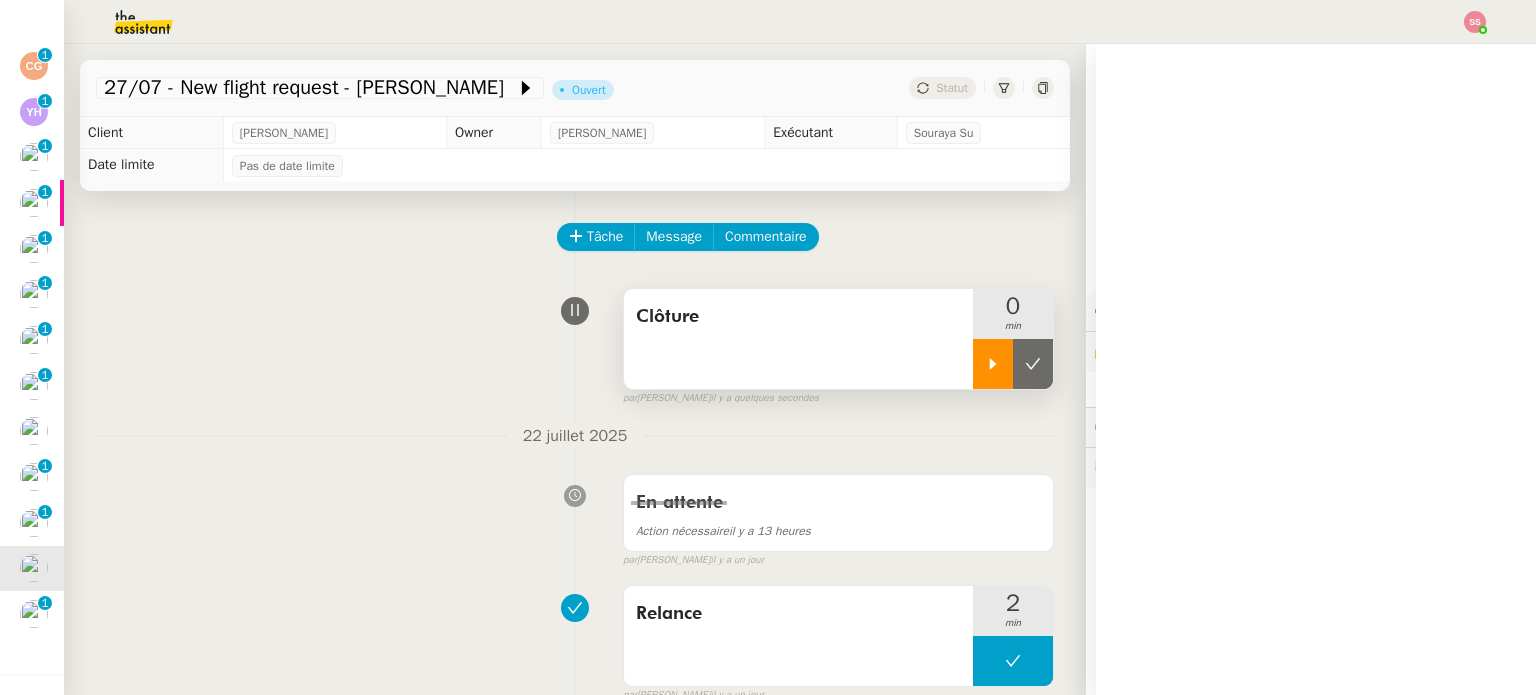 click at bounding box center (993, 364) 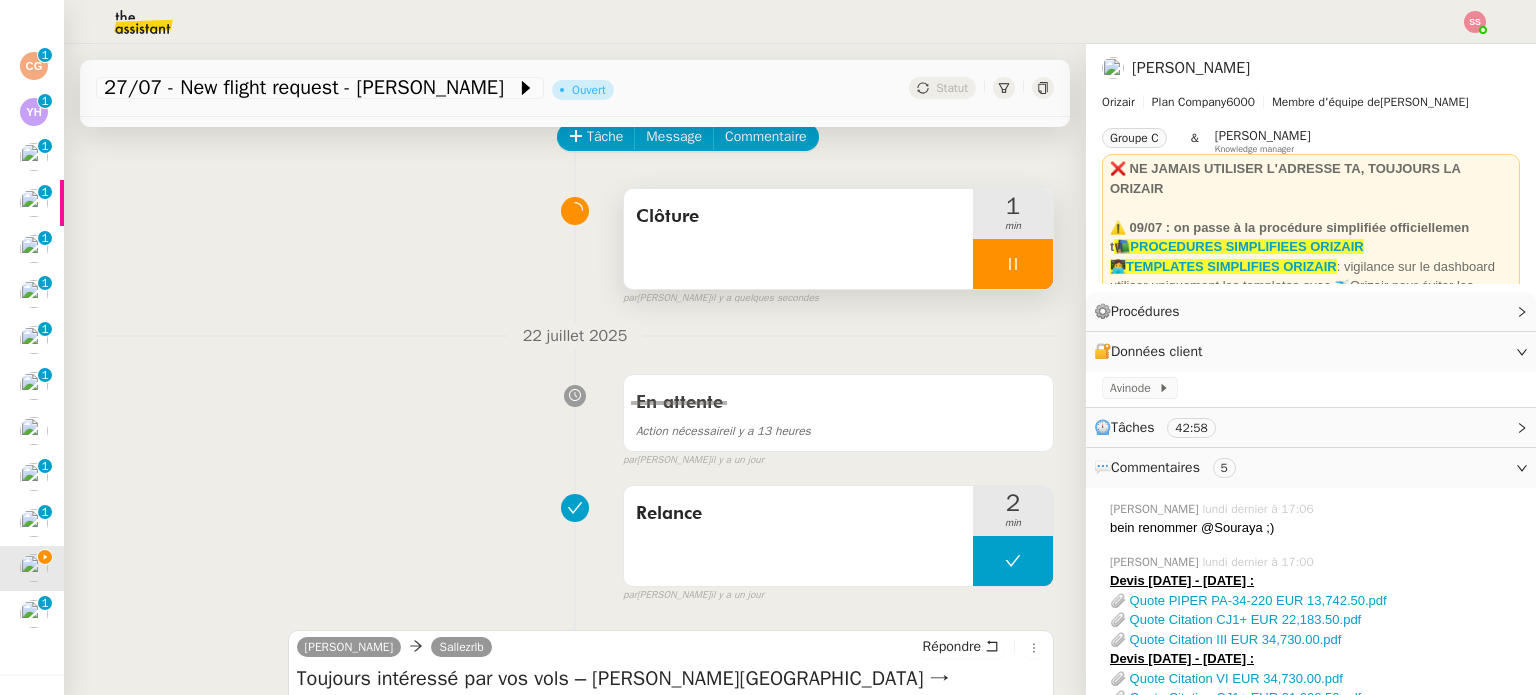 scroll, scrollTop: 100, scrollLeft: 0, axis: vertical 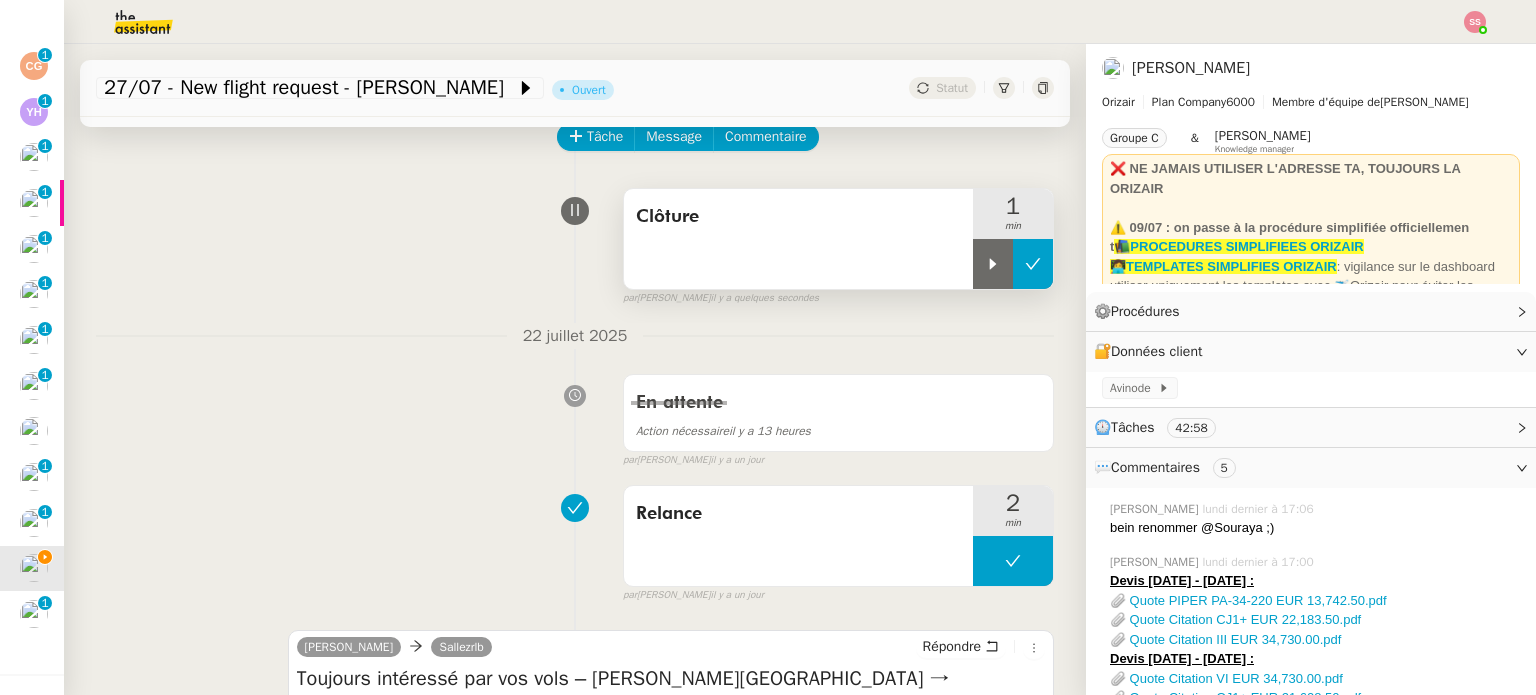 click 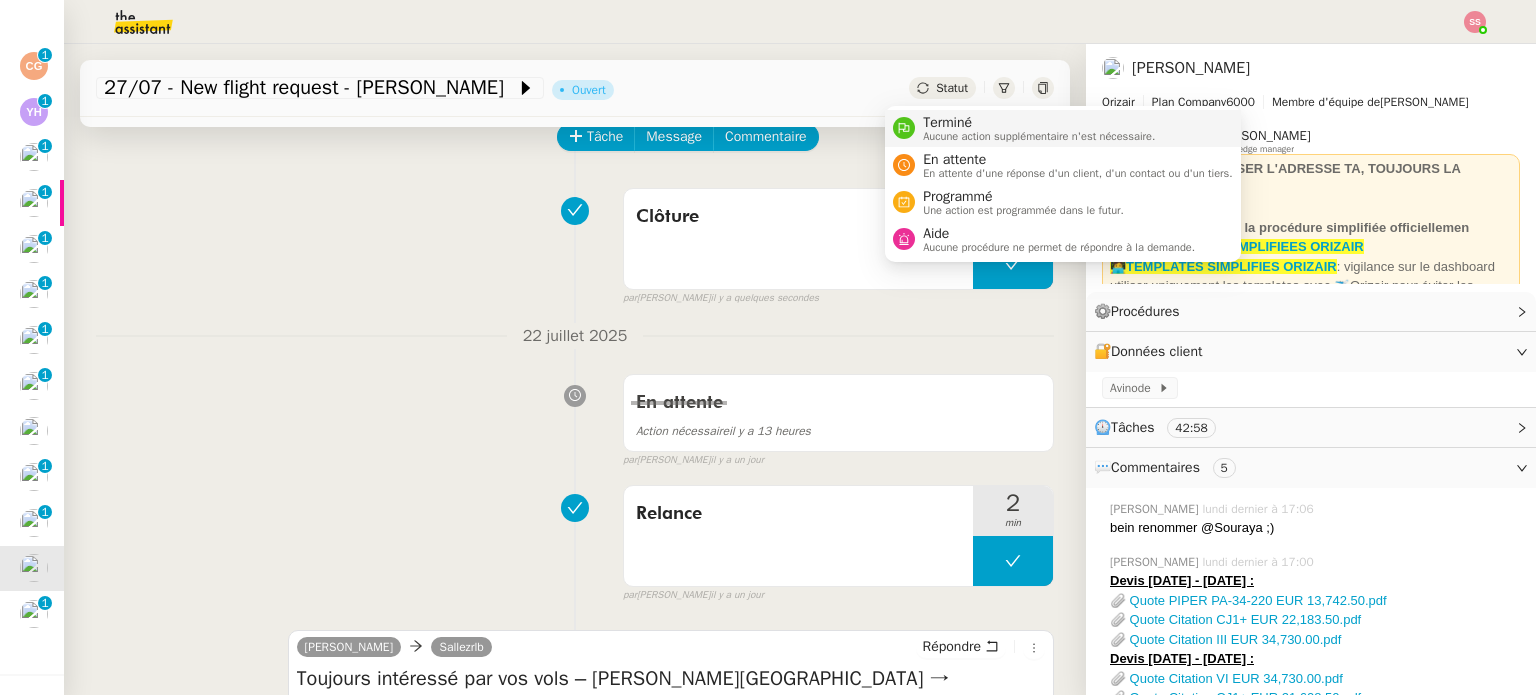 click on "Aucune action supplémentaire n'est nécessaire." at bounding box center (1039, 136) 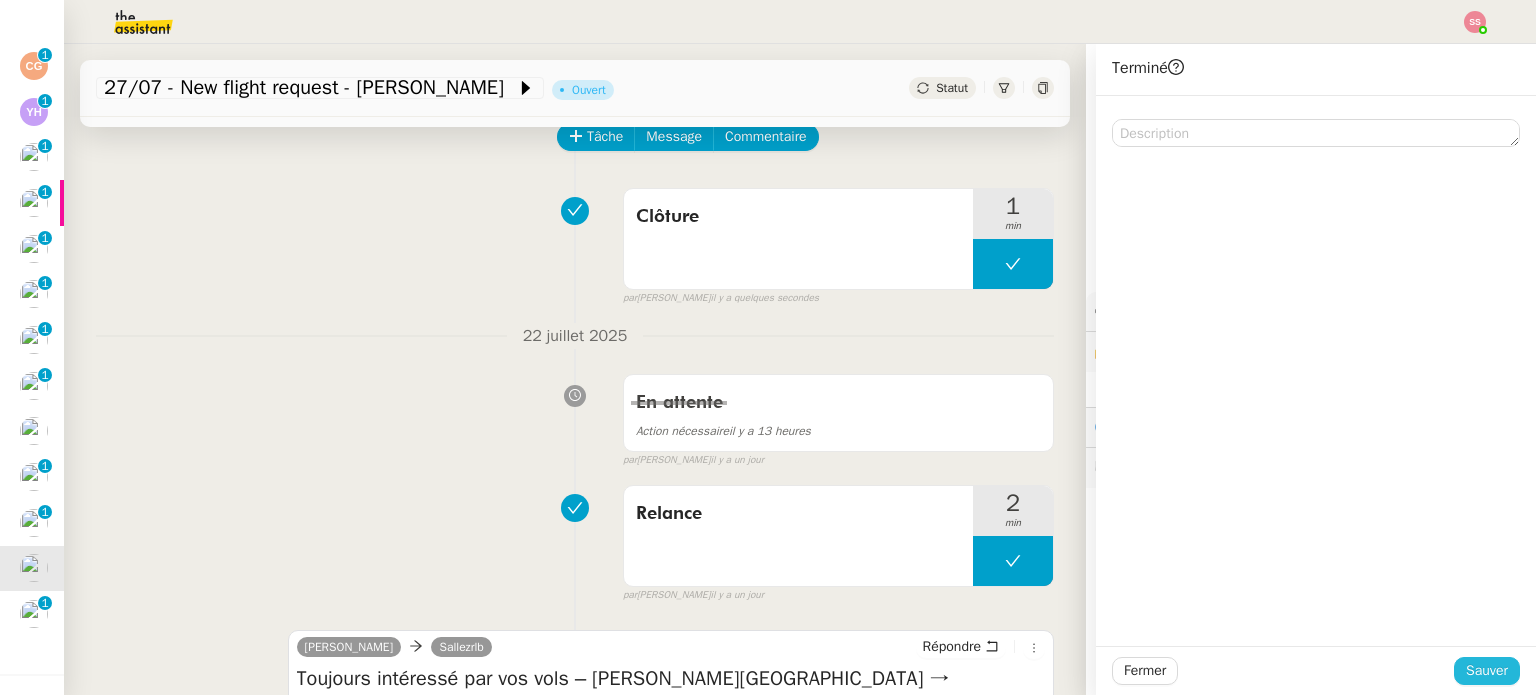 click on "Sauver" 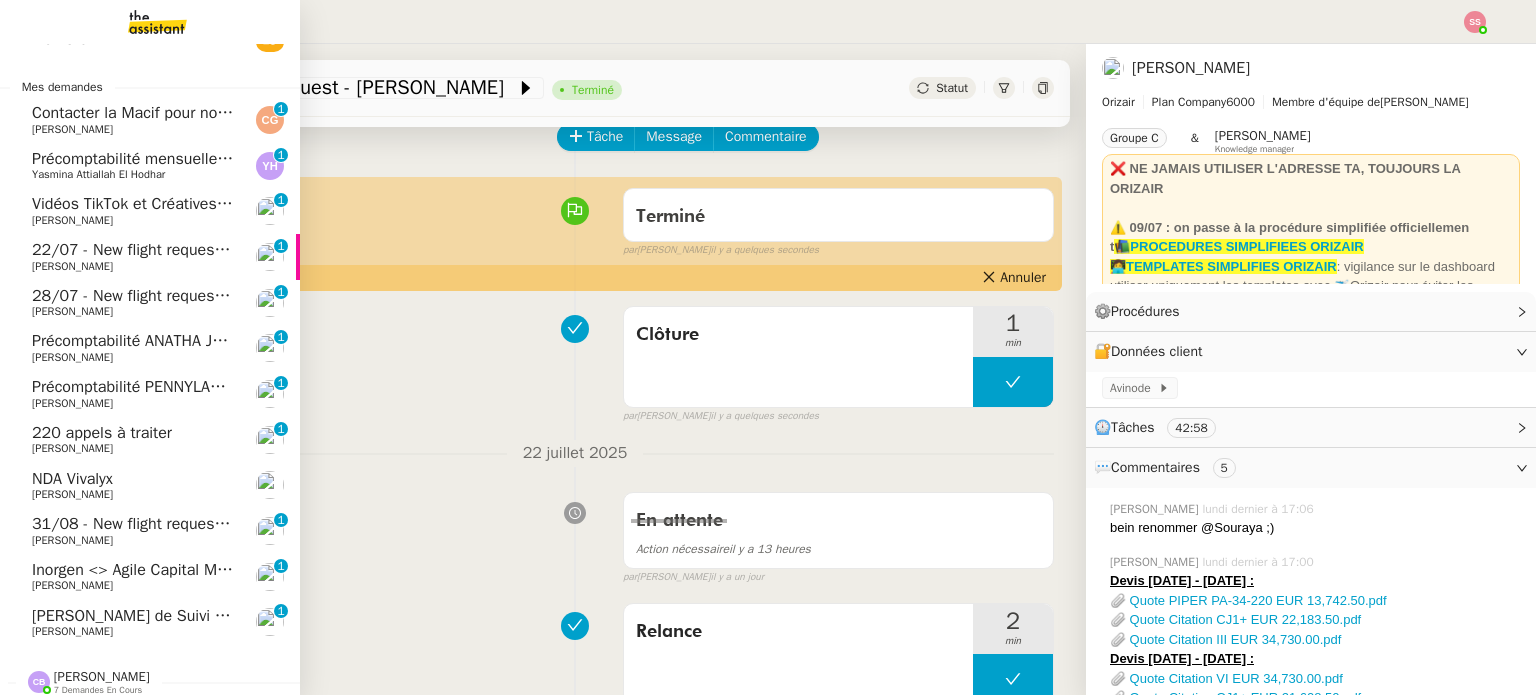 scroll, scrollTop: 54, scrollLeft: 0, axis: vertical 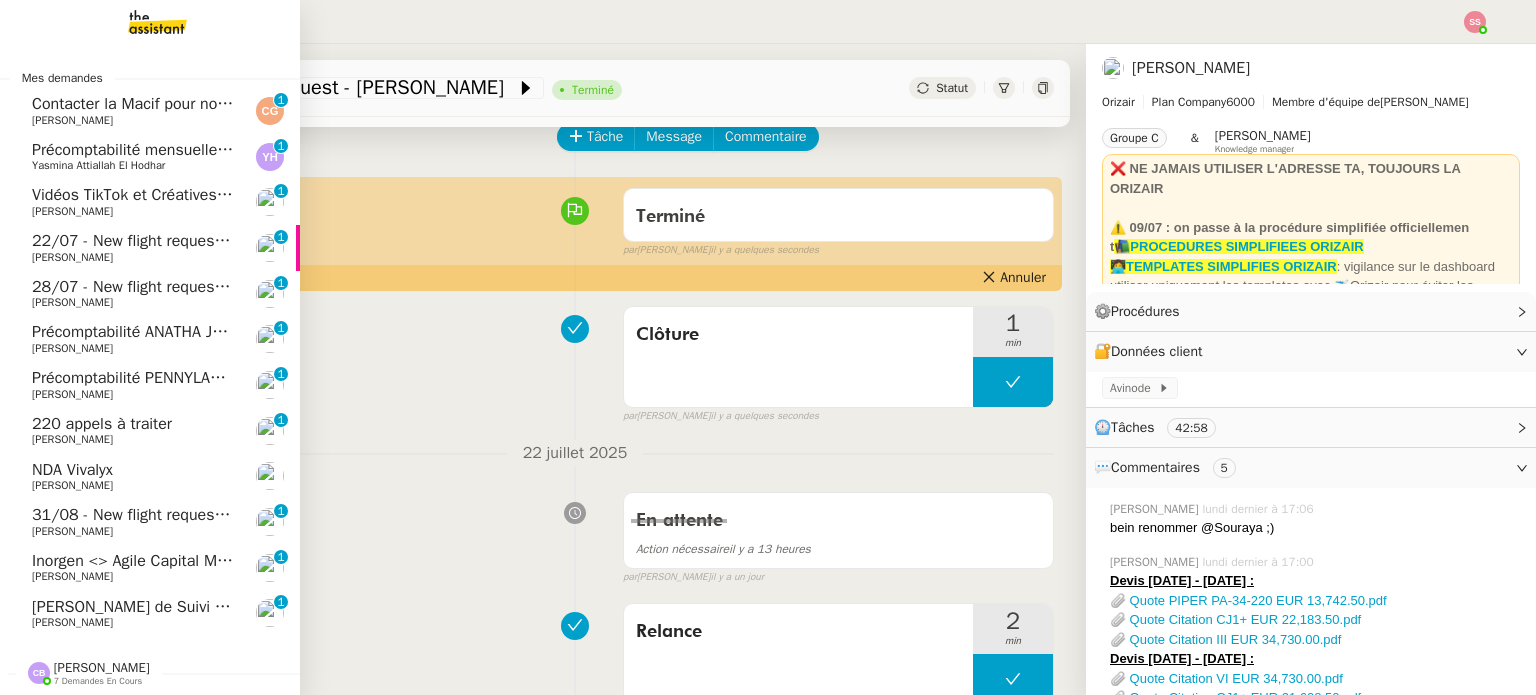 click on "[PERSON_NAME]" 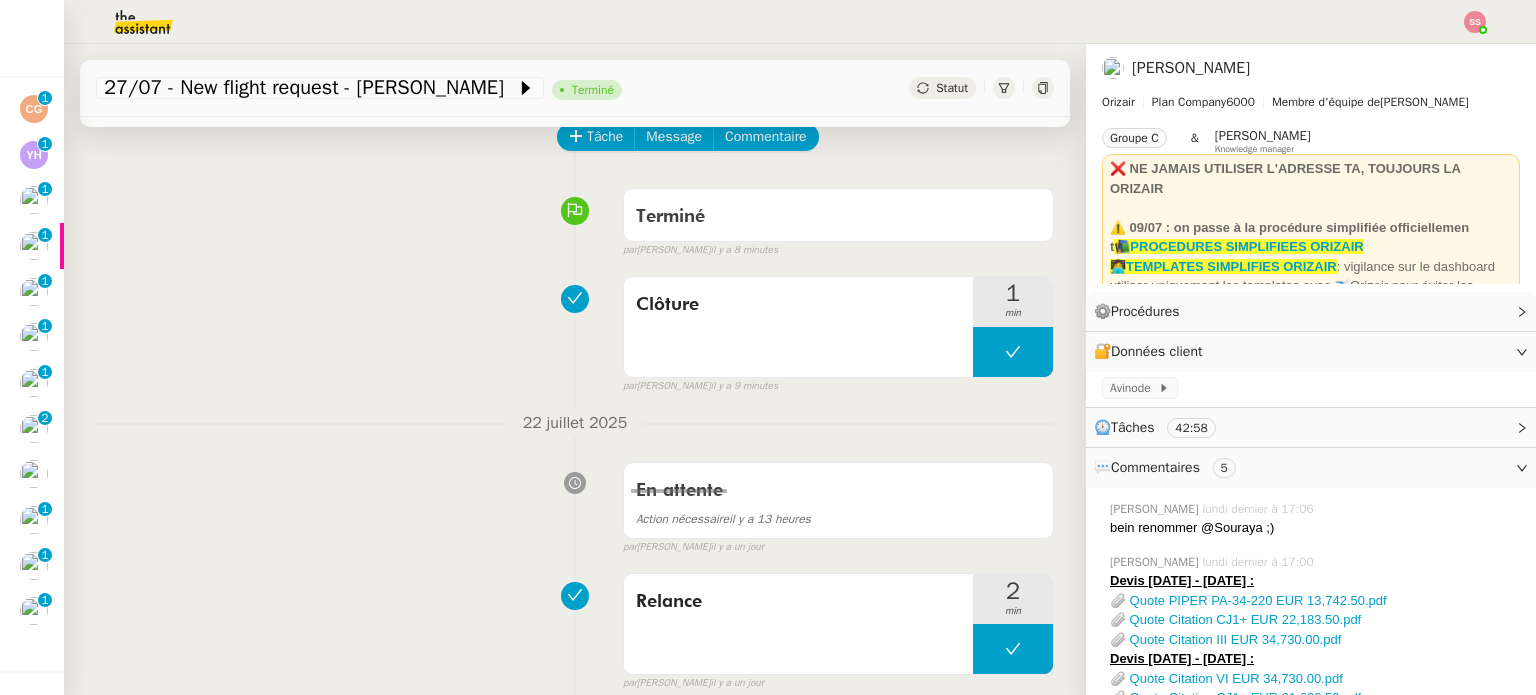 scroll, scrollTop: 8, scrollLeft: 0, axis: vertical 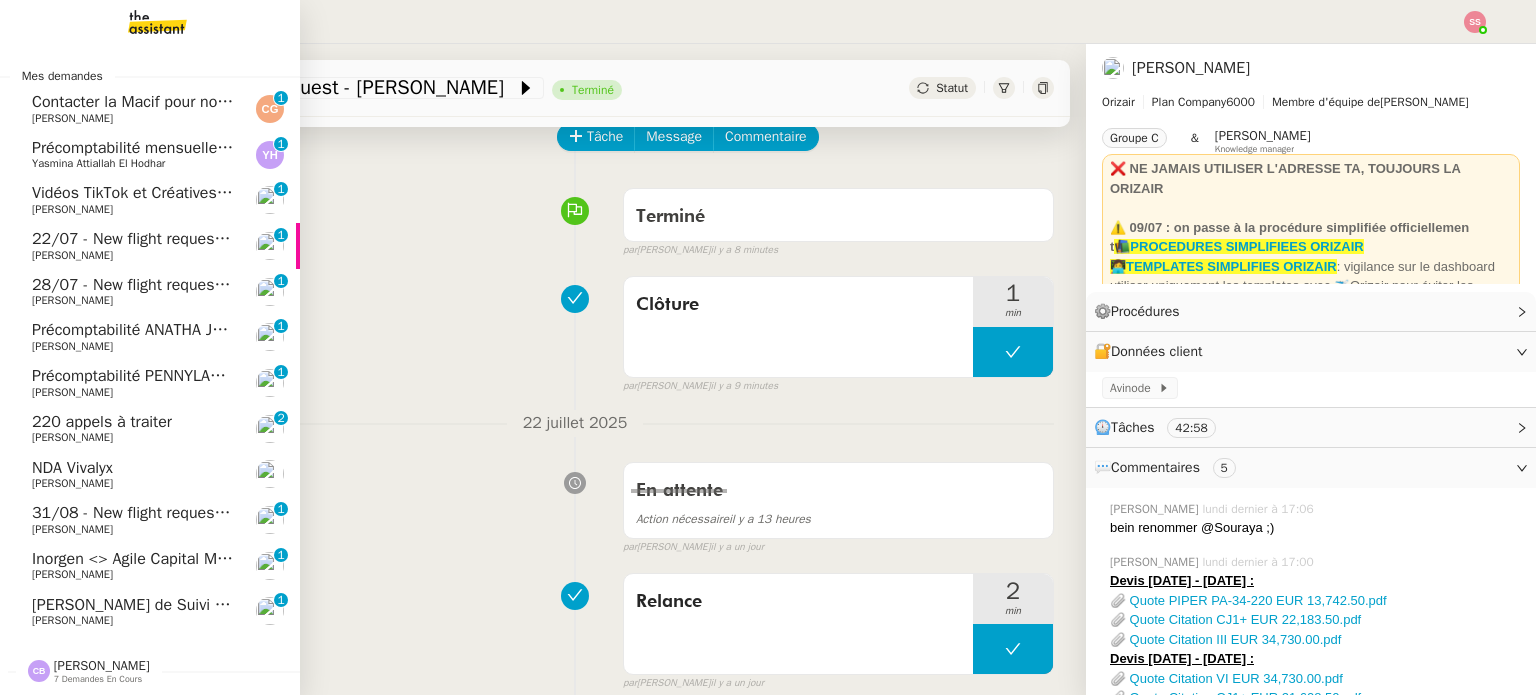 click on "22/07 - New flight request - [PERSON_NAME]" 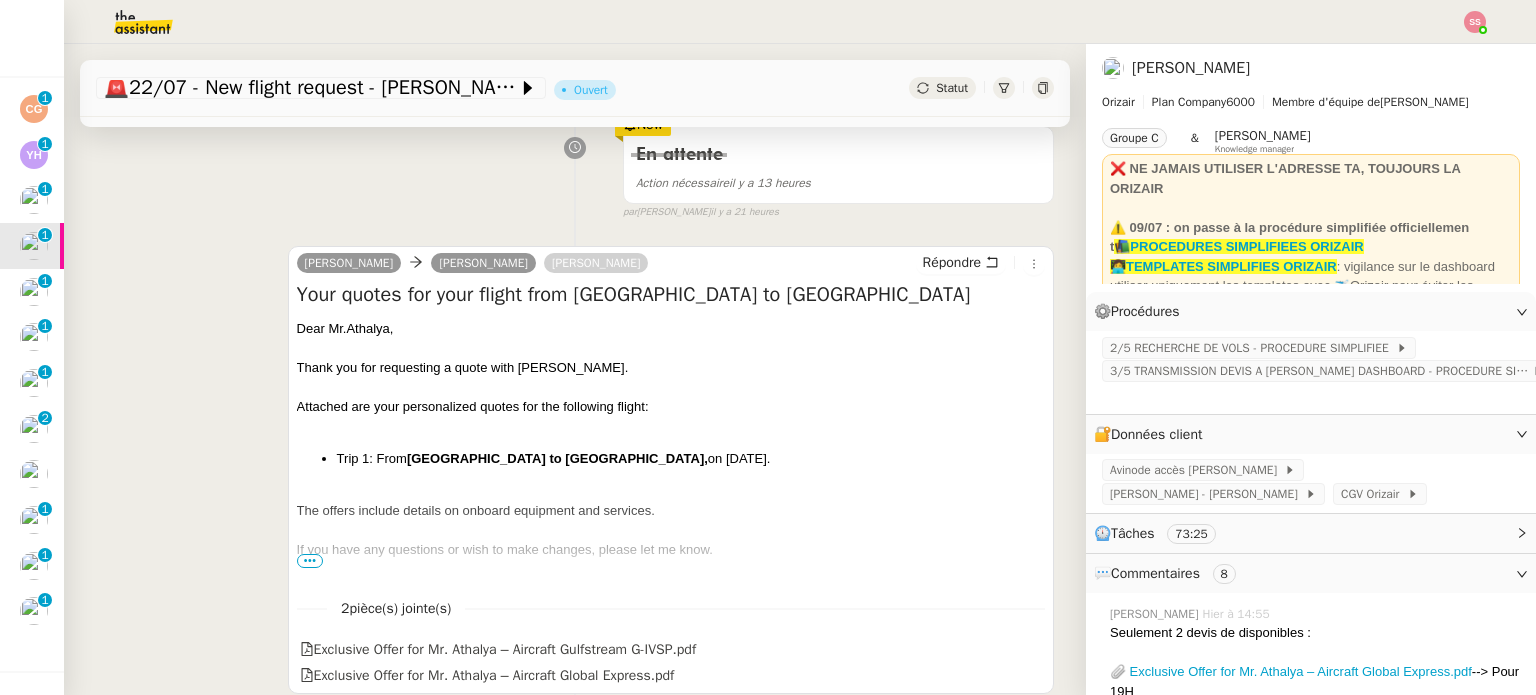 scroll, scrollTop: 500, scrollLeft: 0, axis: vertical 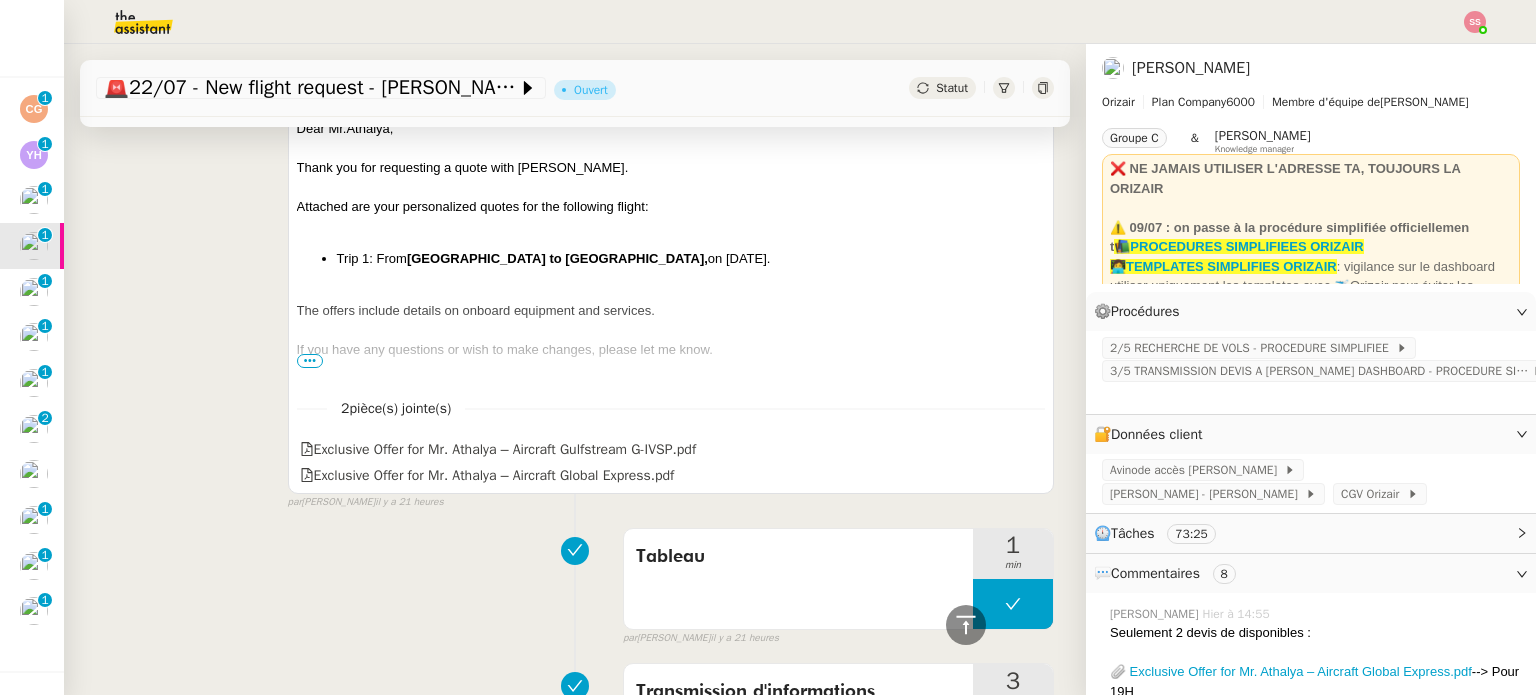click on "•••" at bounding box center (310, 361) 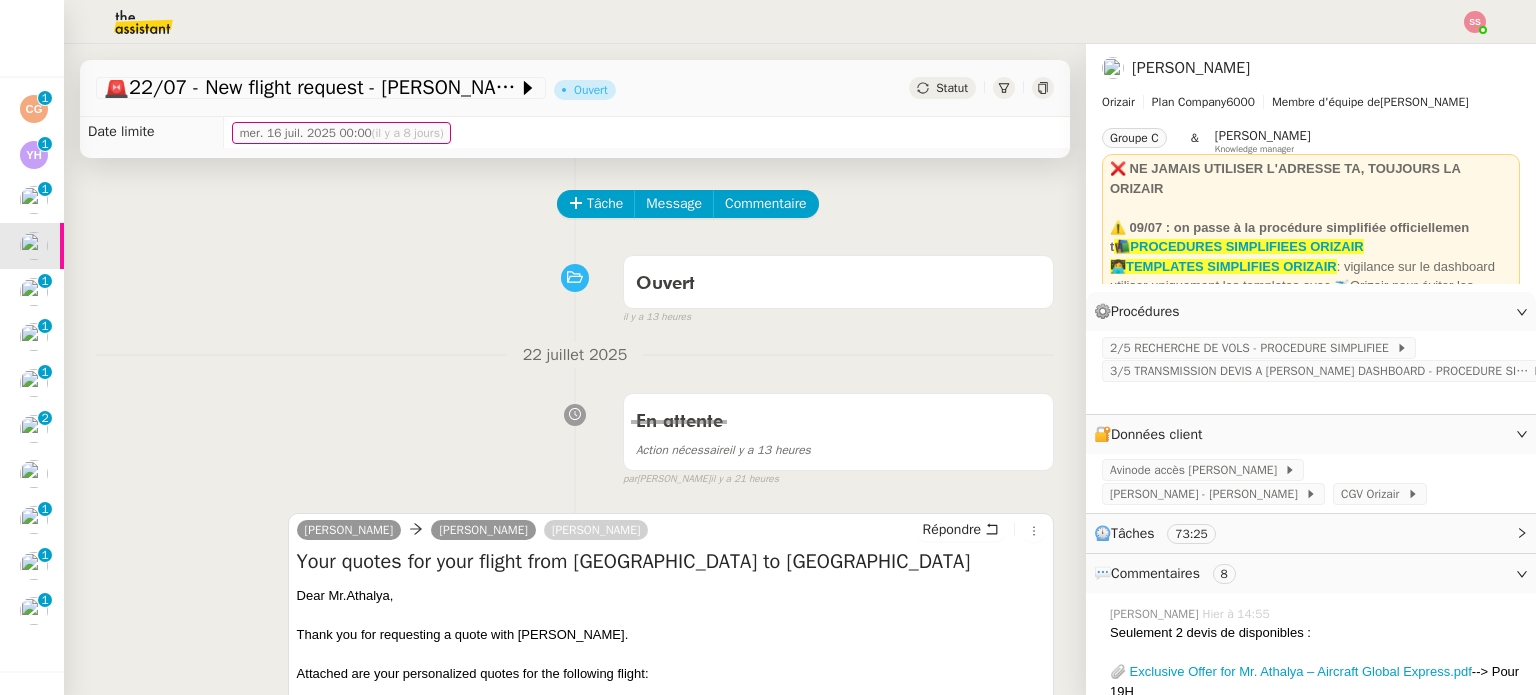 scroll, scrollTop: 0, scrollLeft: 0, axis: both 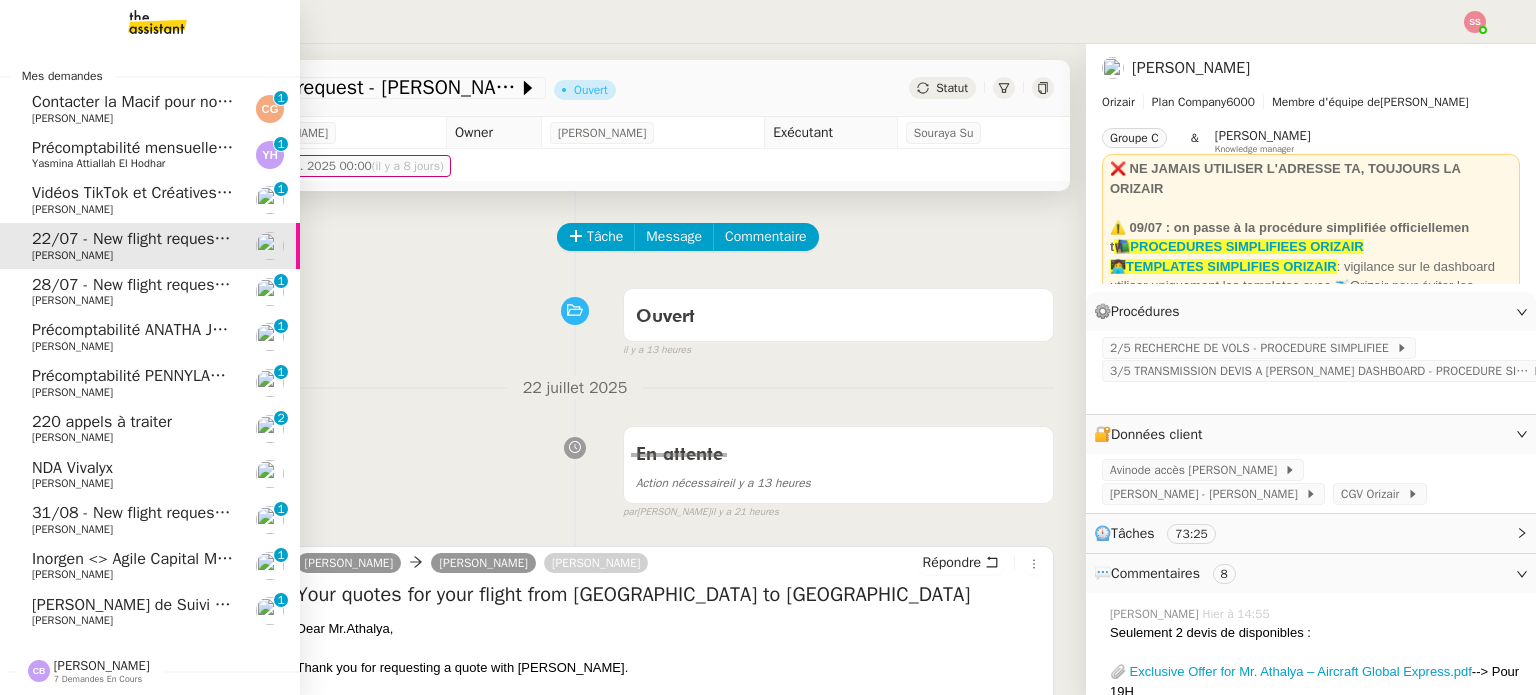 click on "220 appels à traiter" 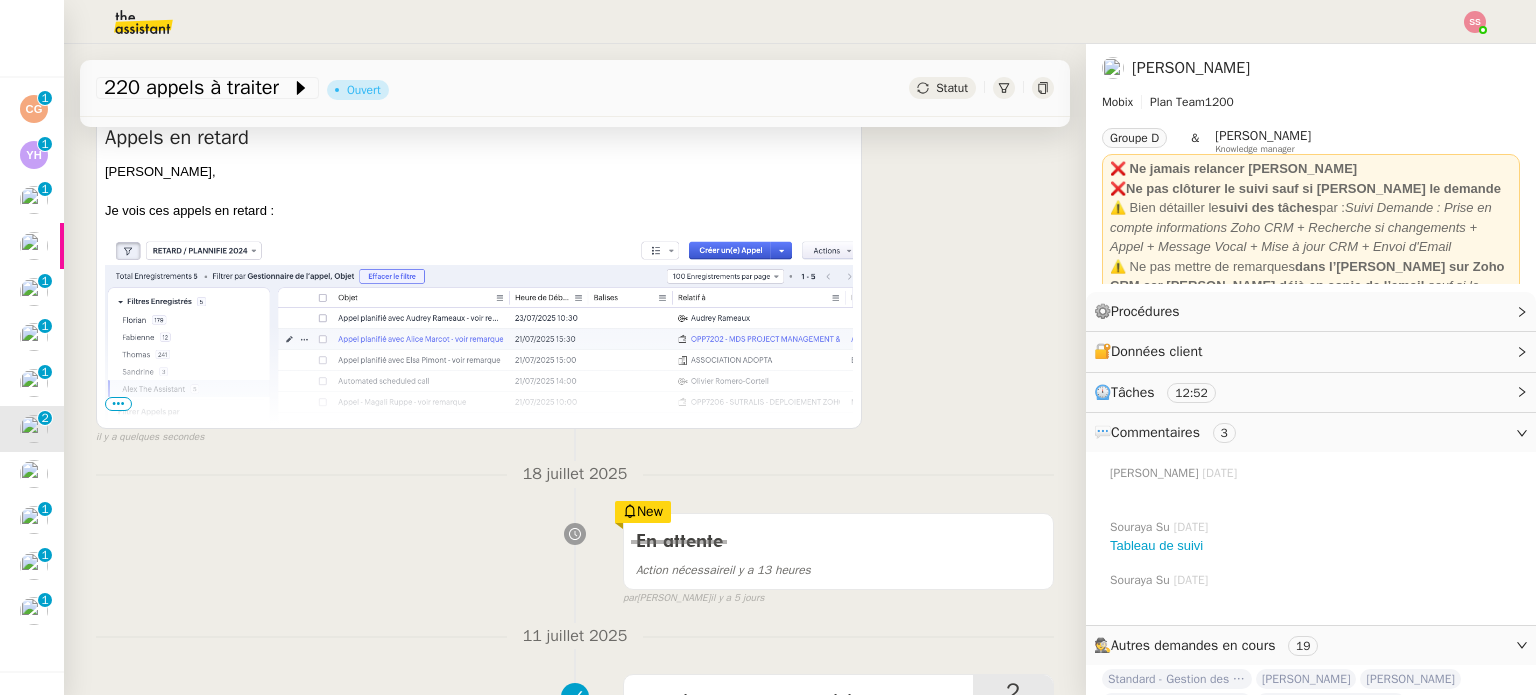scroll, scrollTop: 300, scrollLeft: 0, axis: vertical 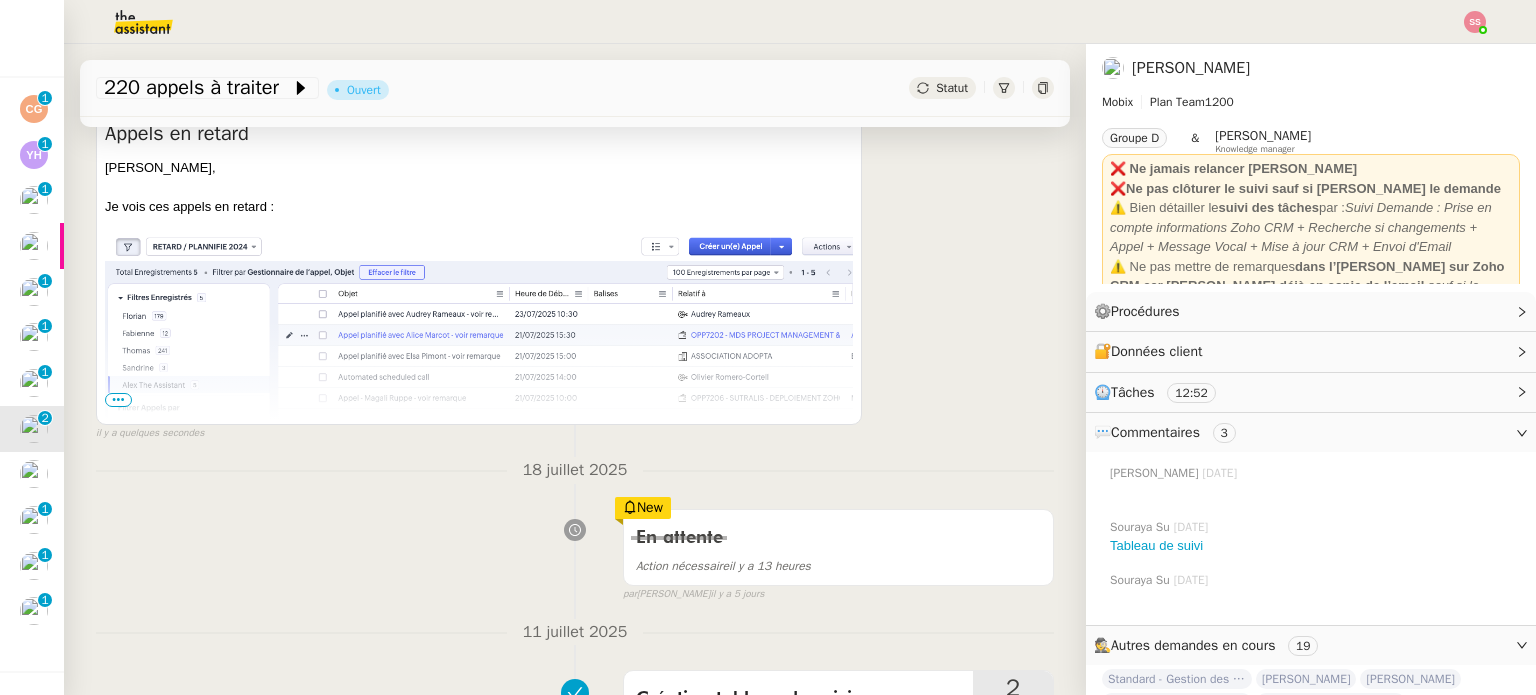 click on "•••" at bounding box center (118, 400) 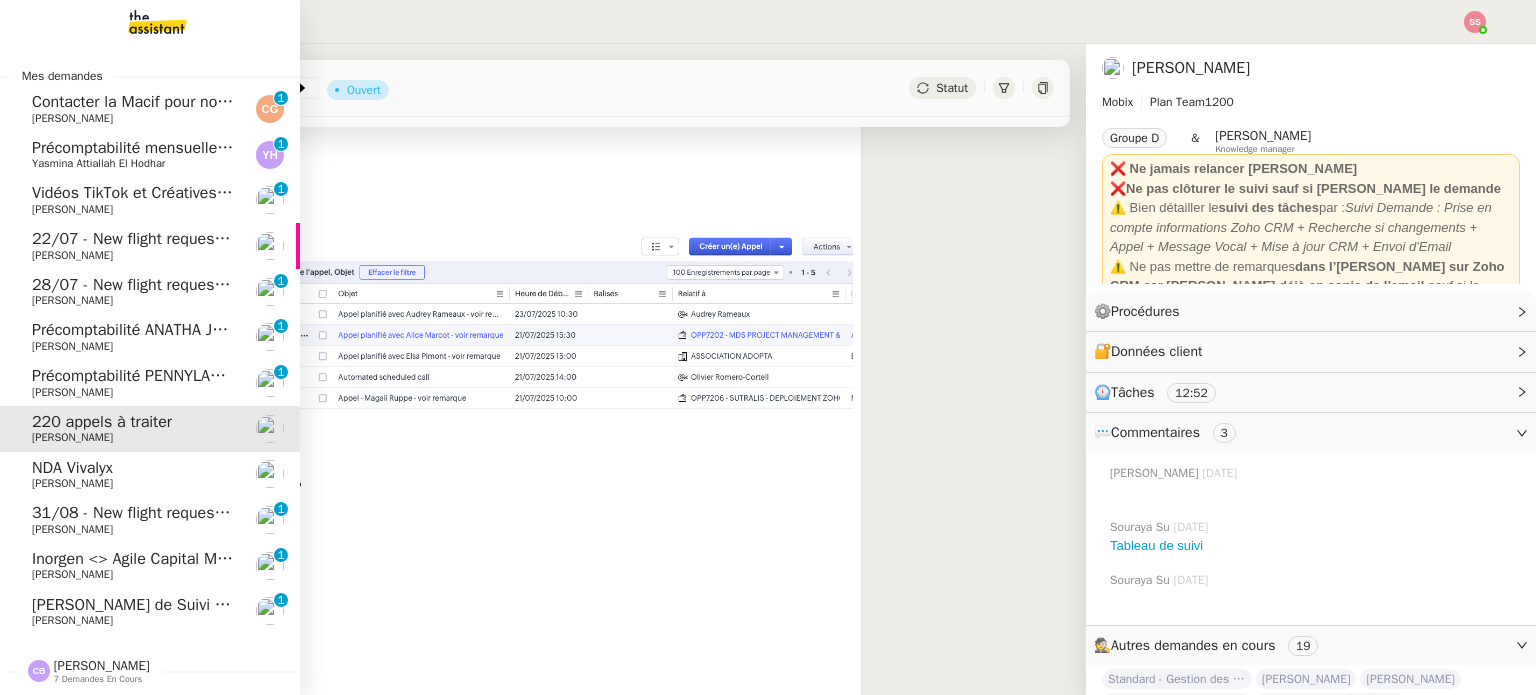 click on "[PERSON_NAME]" 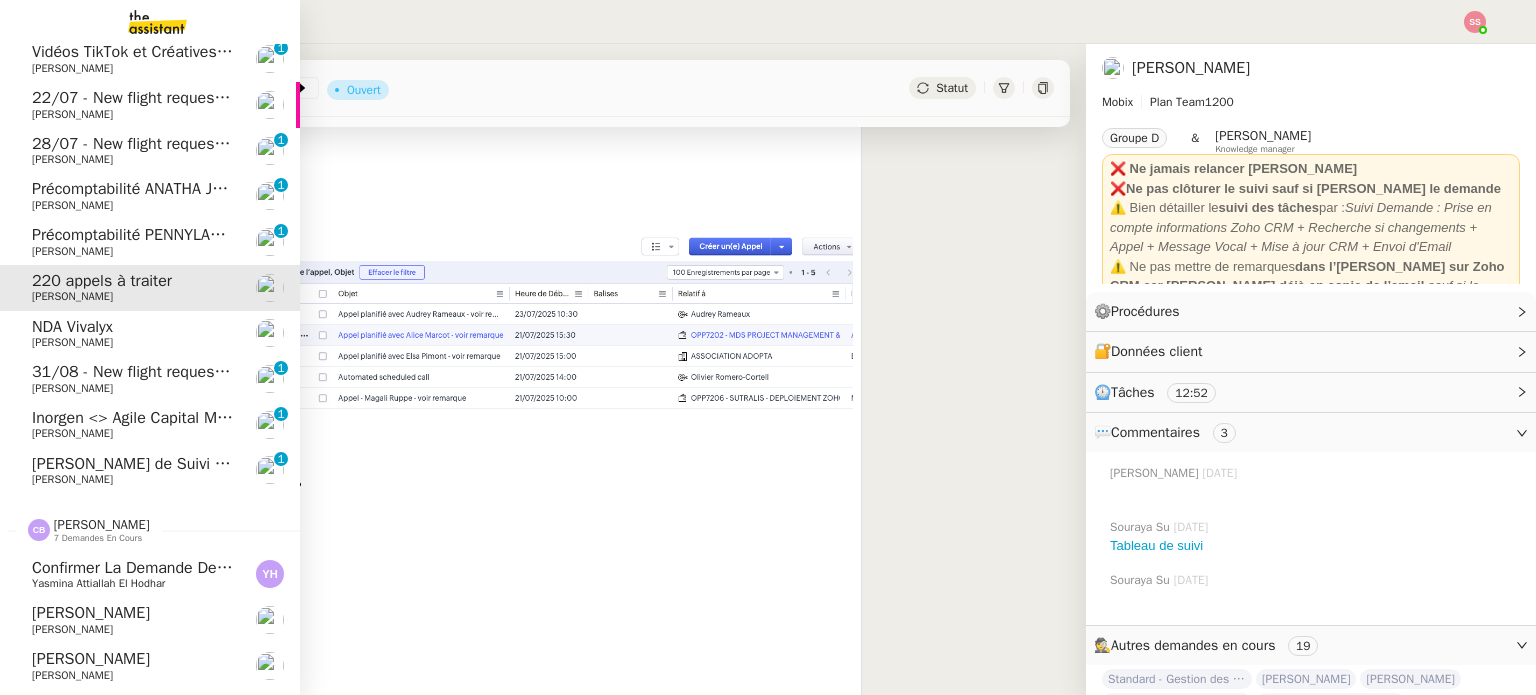 scroll, scrollTop: 308, scrollLeft: 0, axis: vertical 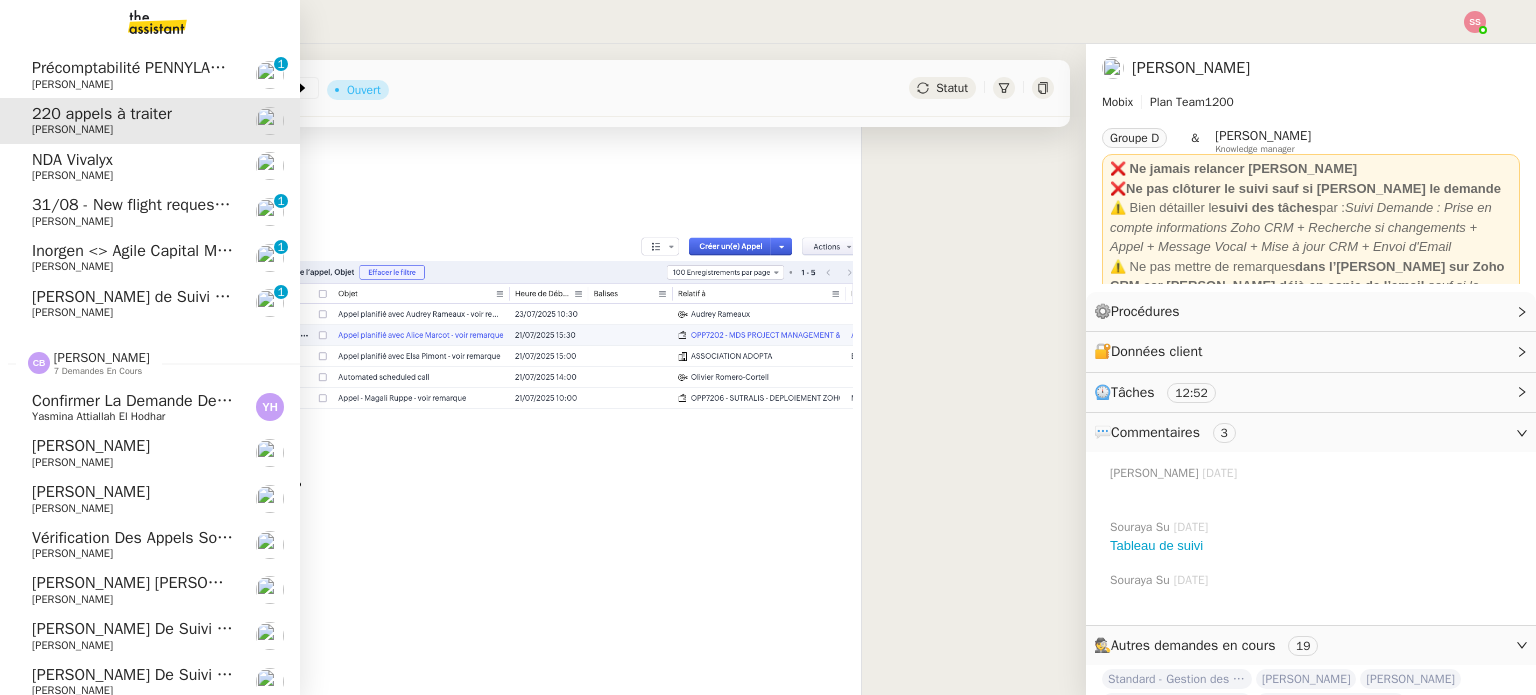 click on "[PERSON_NAME]" 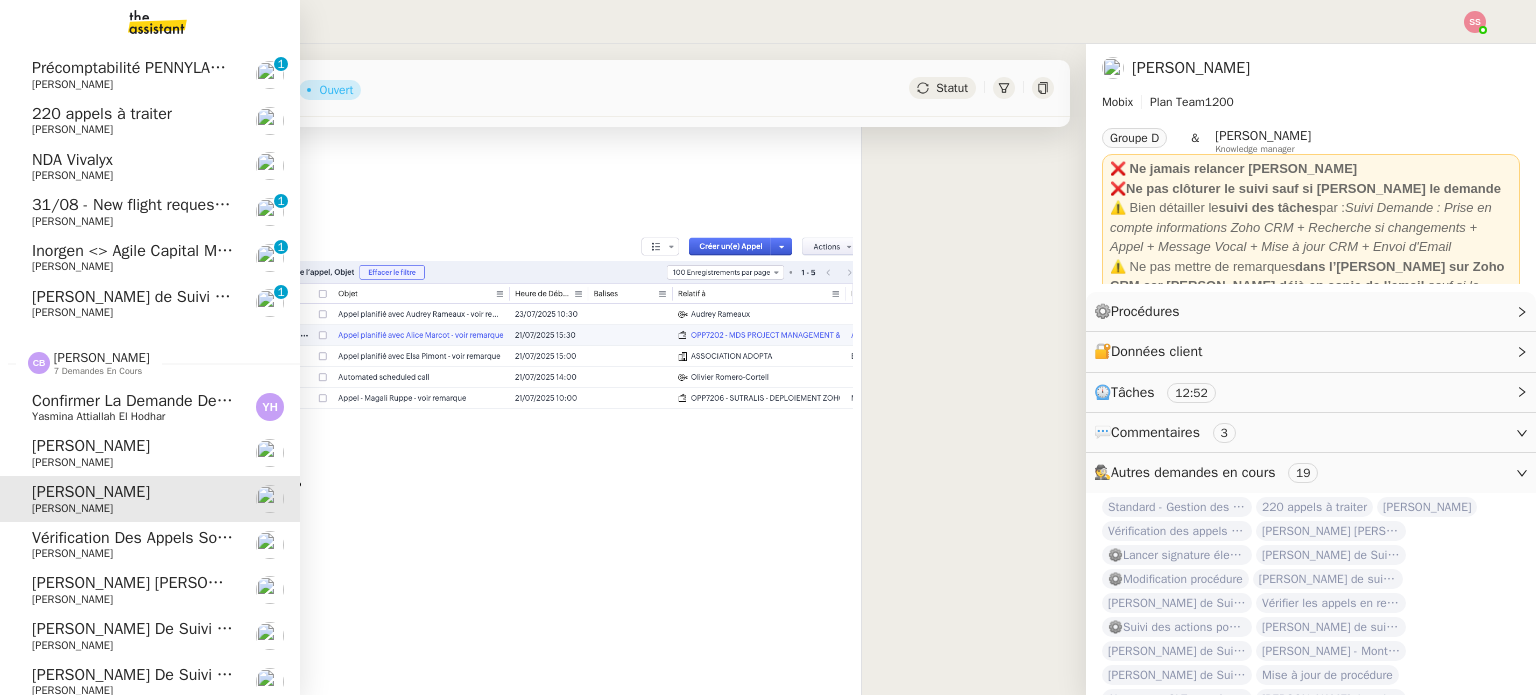 scroll, scrollTop: 268, scrollLeft: 0, axis: vertical 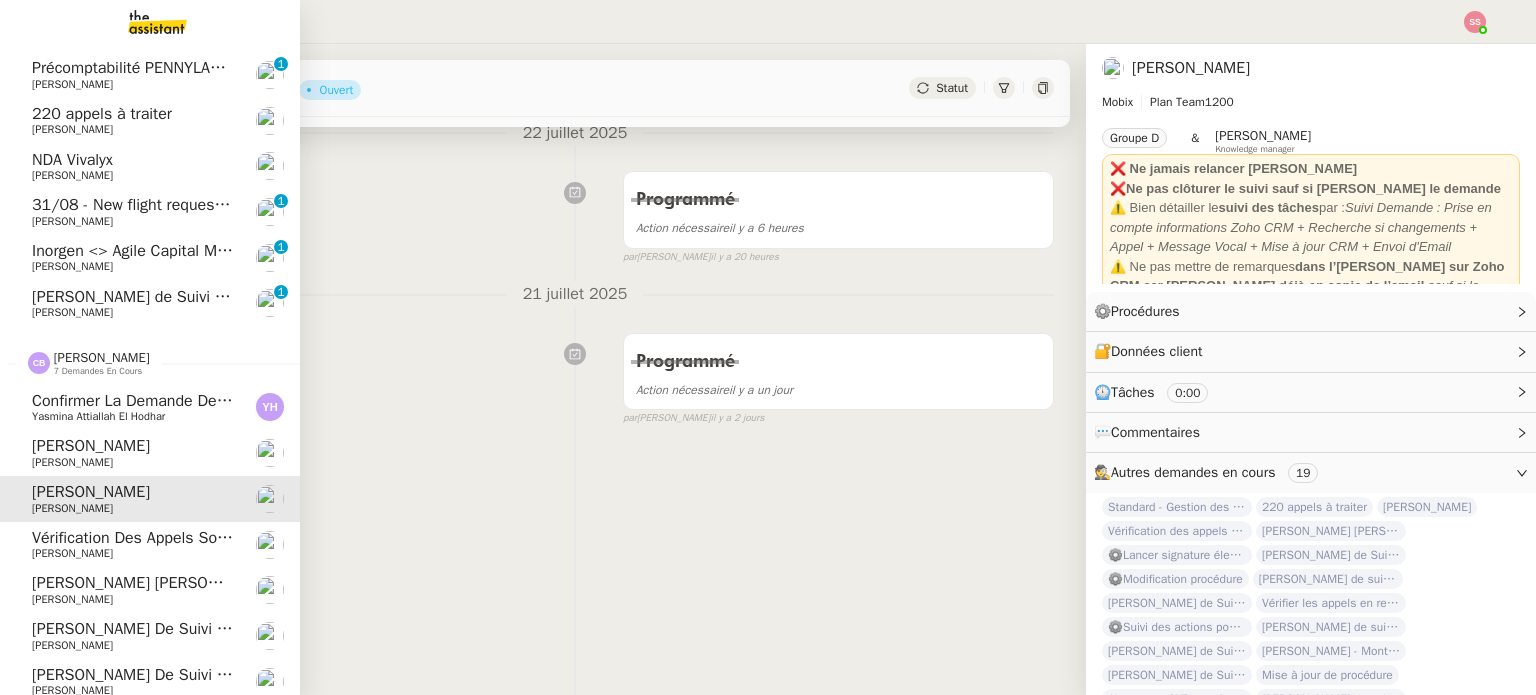 click on "[PERSON_NAME]" 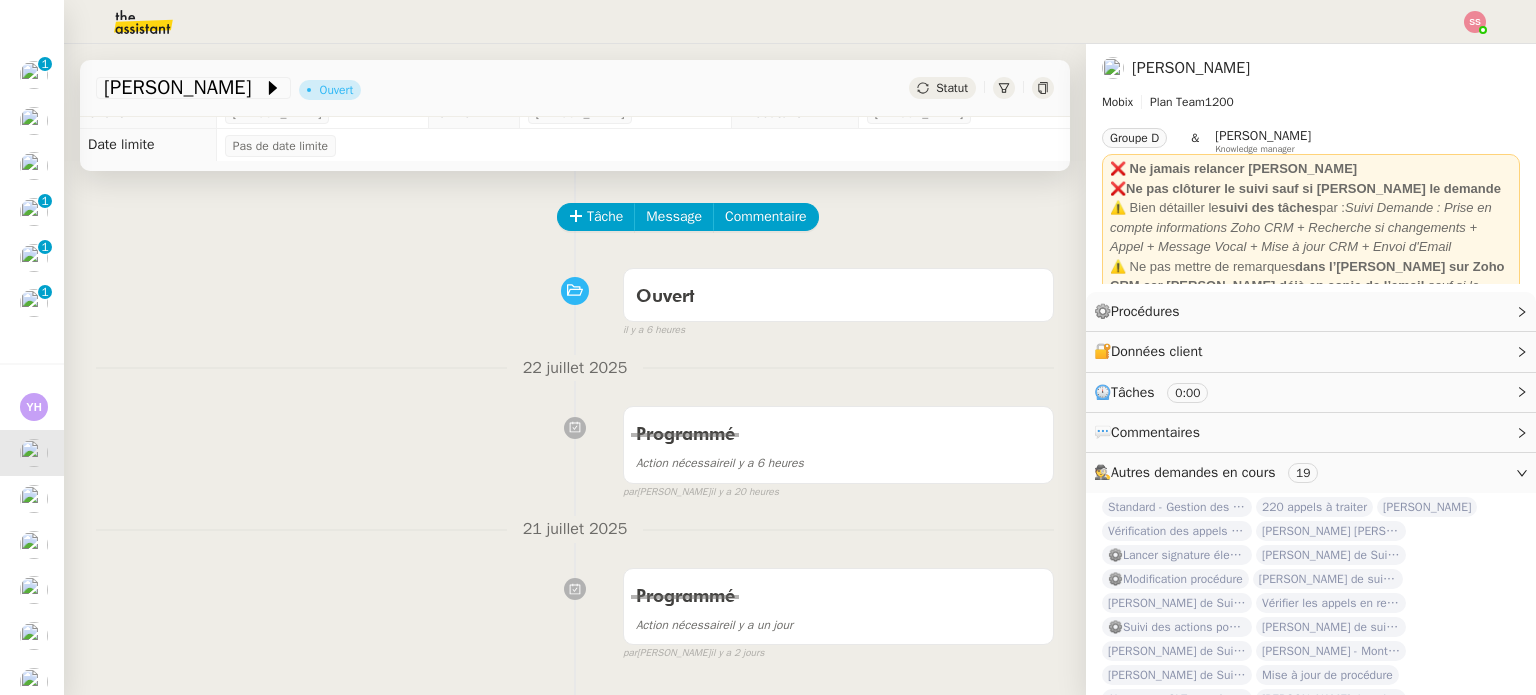 scroll, scrollTop: 0, scrollLeft: 0, axis: both 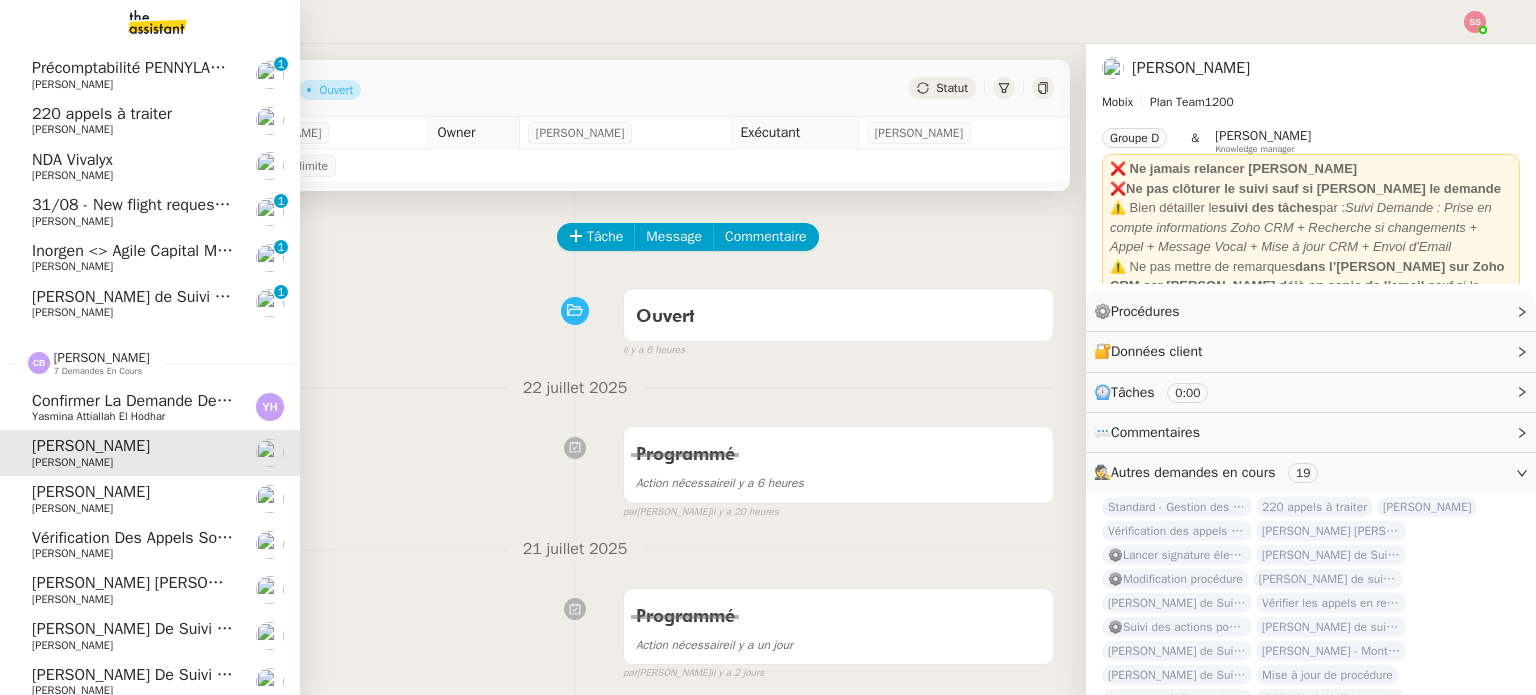 click on "[PERSON_NAME] [PERSON_NAME]" 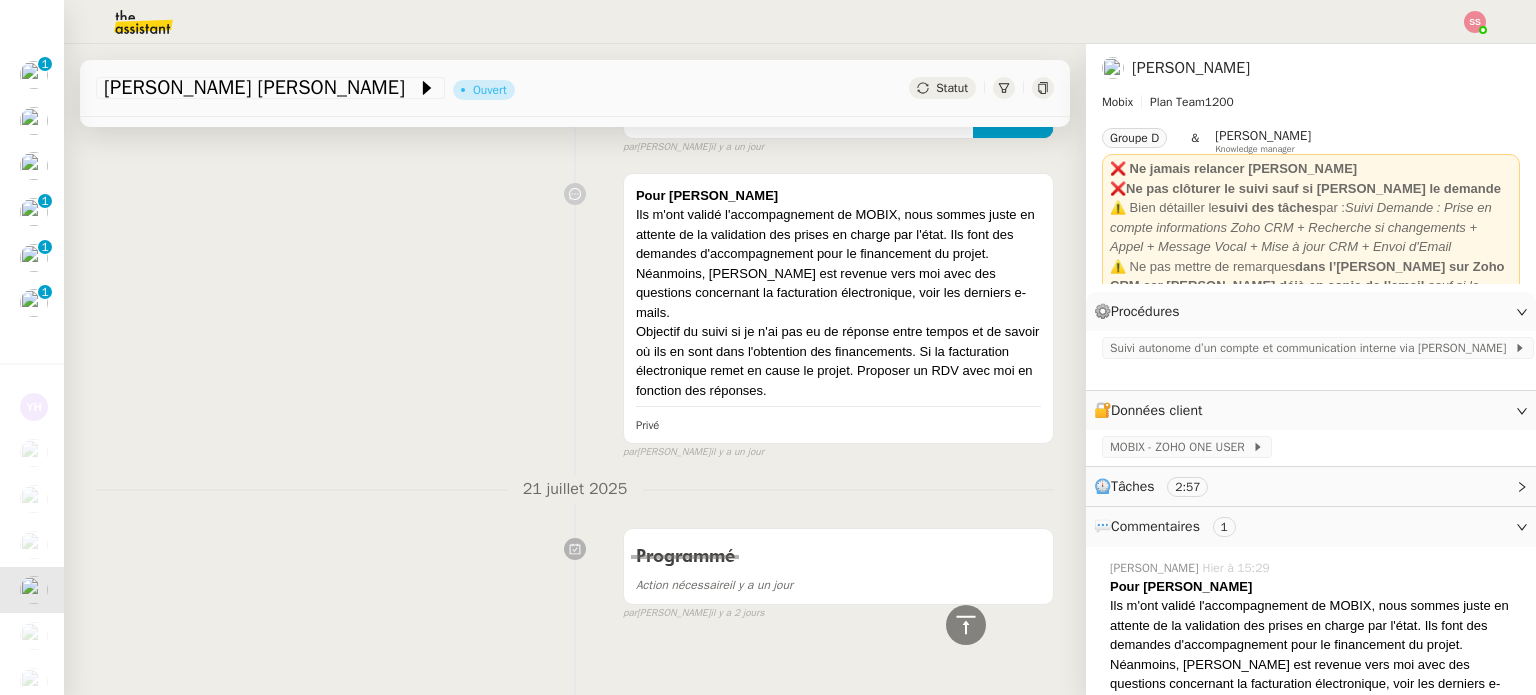 scroll, scrollTop: 100, scrollLeft: 0, axis: vertical 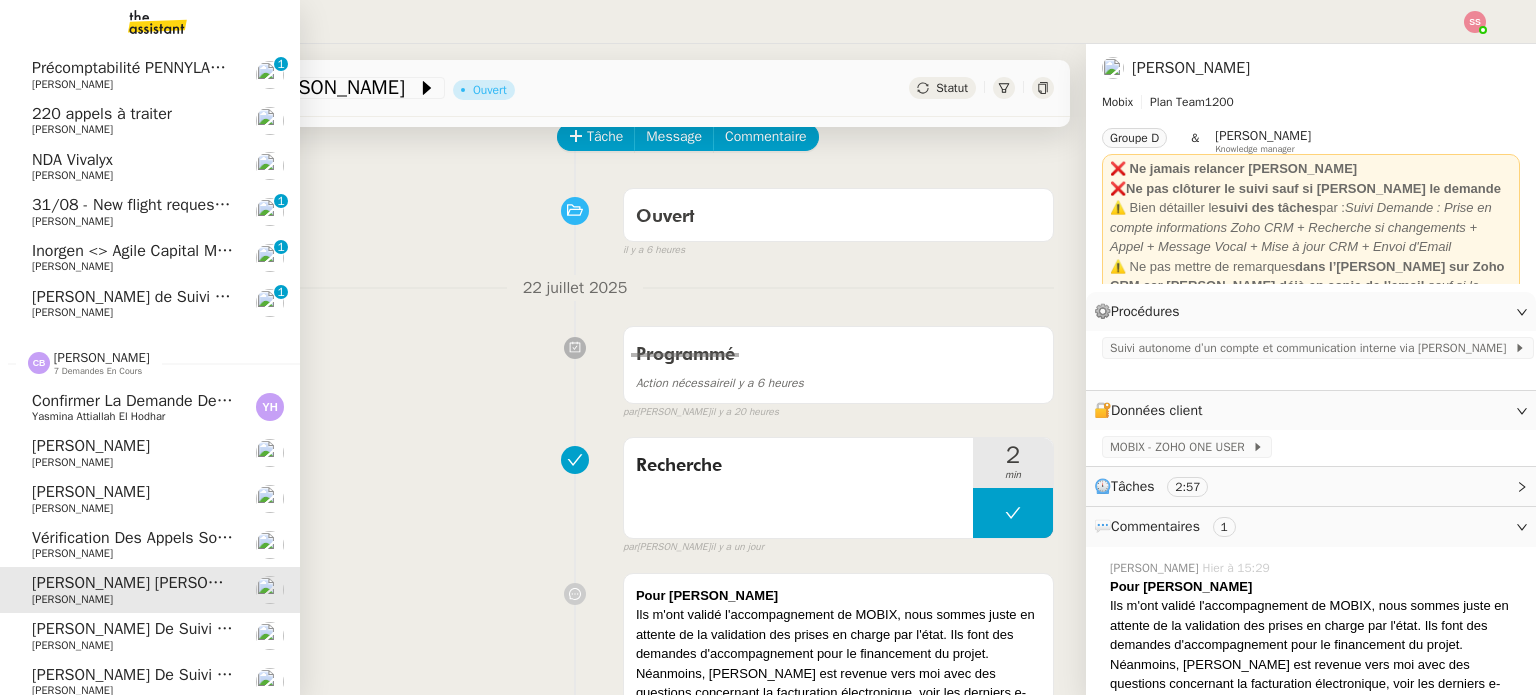 click on "[PERSON_NAME]" 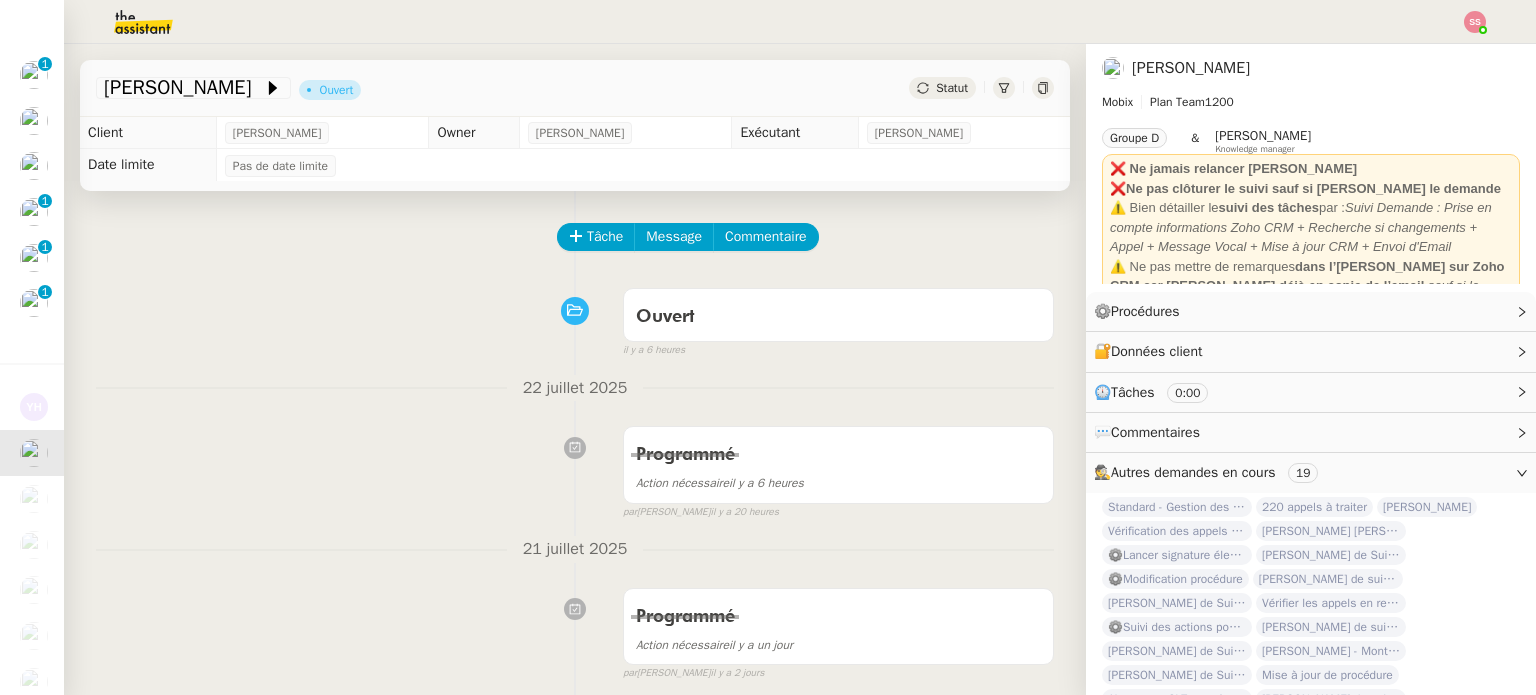 scroll, scrollTop: 0, scrollLeft: 0, axis: both 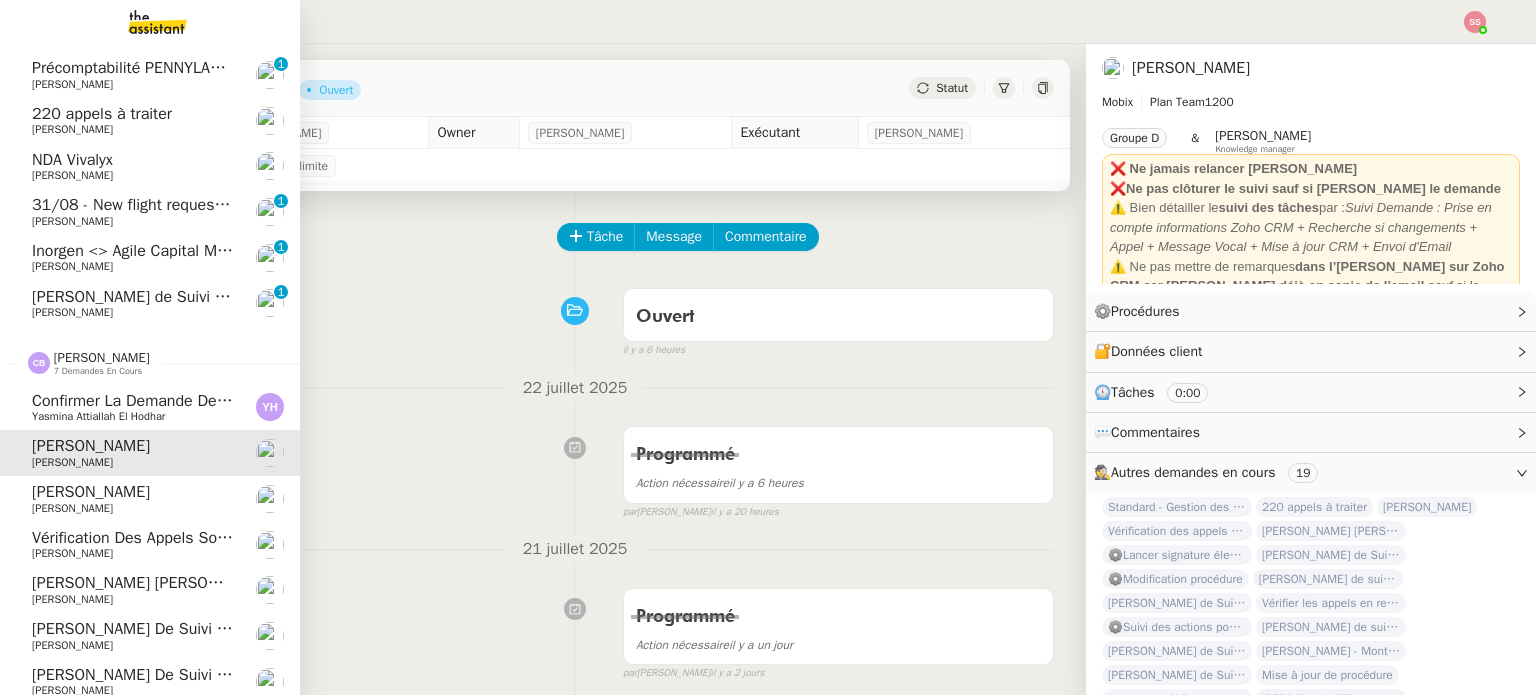 click on "[PERSON_NAME]" 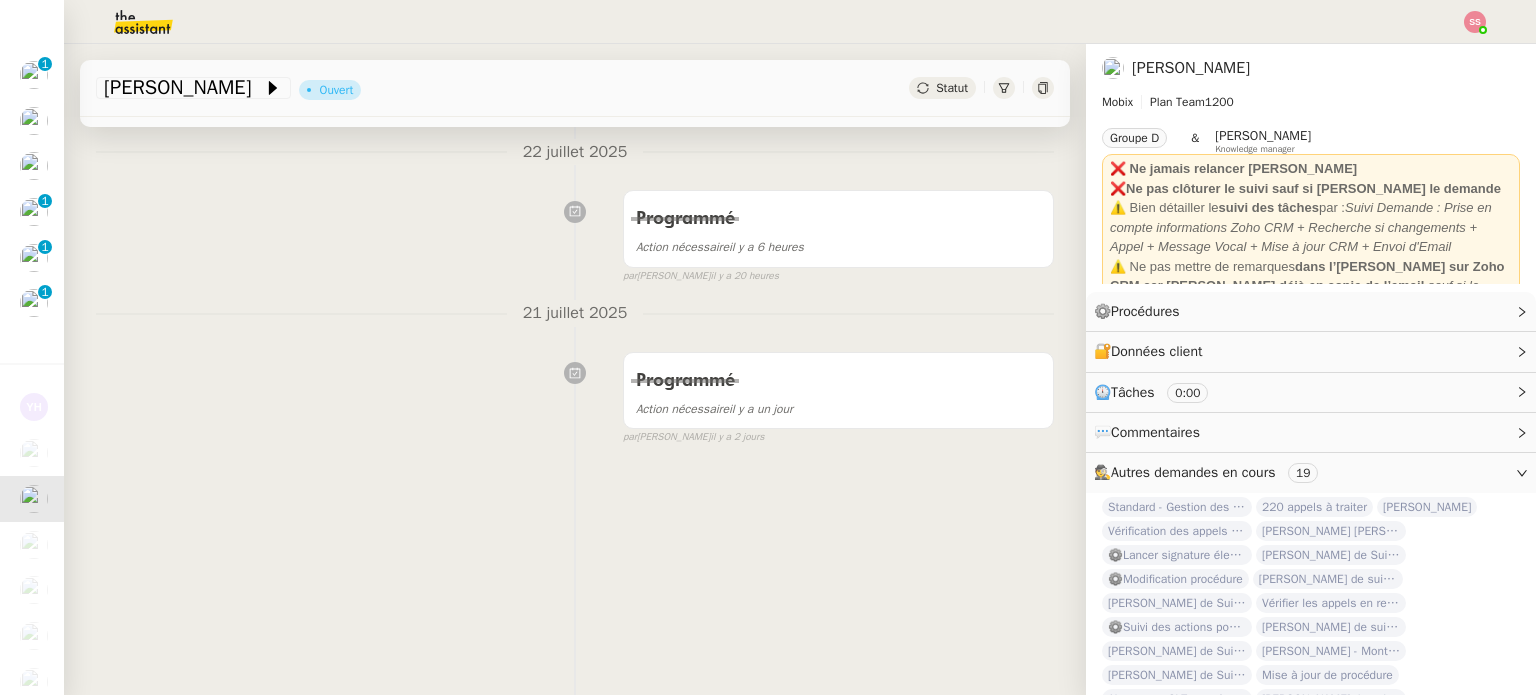 scroll, scrollTop: 268, scrollLeft: 0, axis: vertical 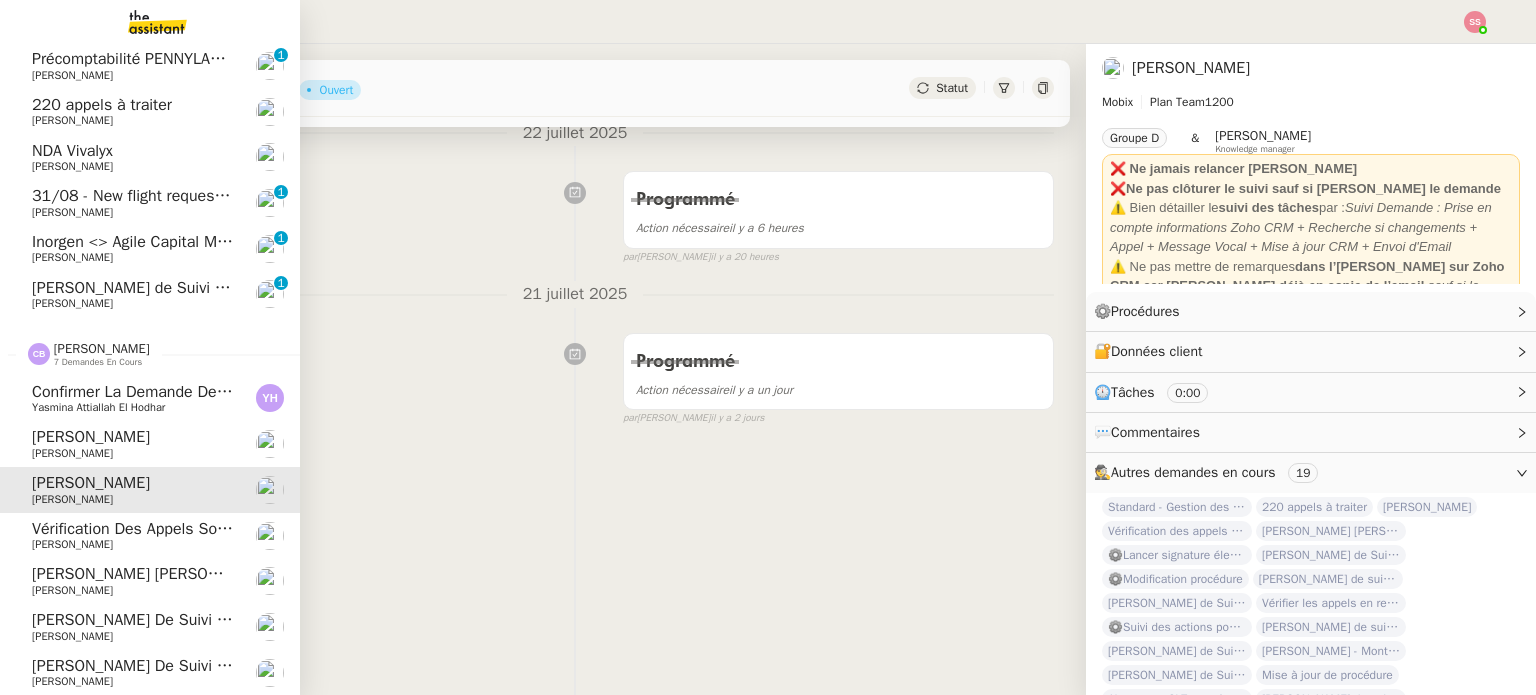 click on "[PERSON_NAME] de Suivi - [PERSON_NAME] - [PERSON_NAME]" 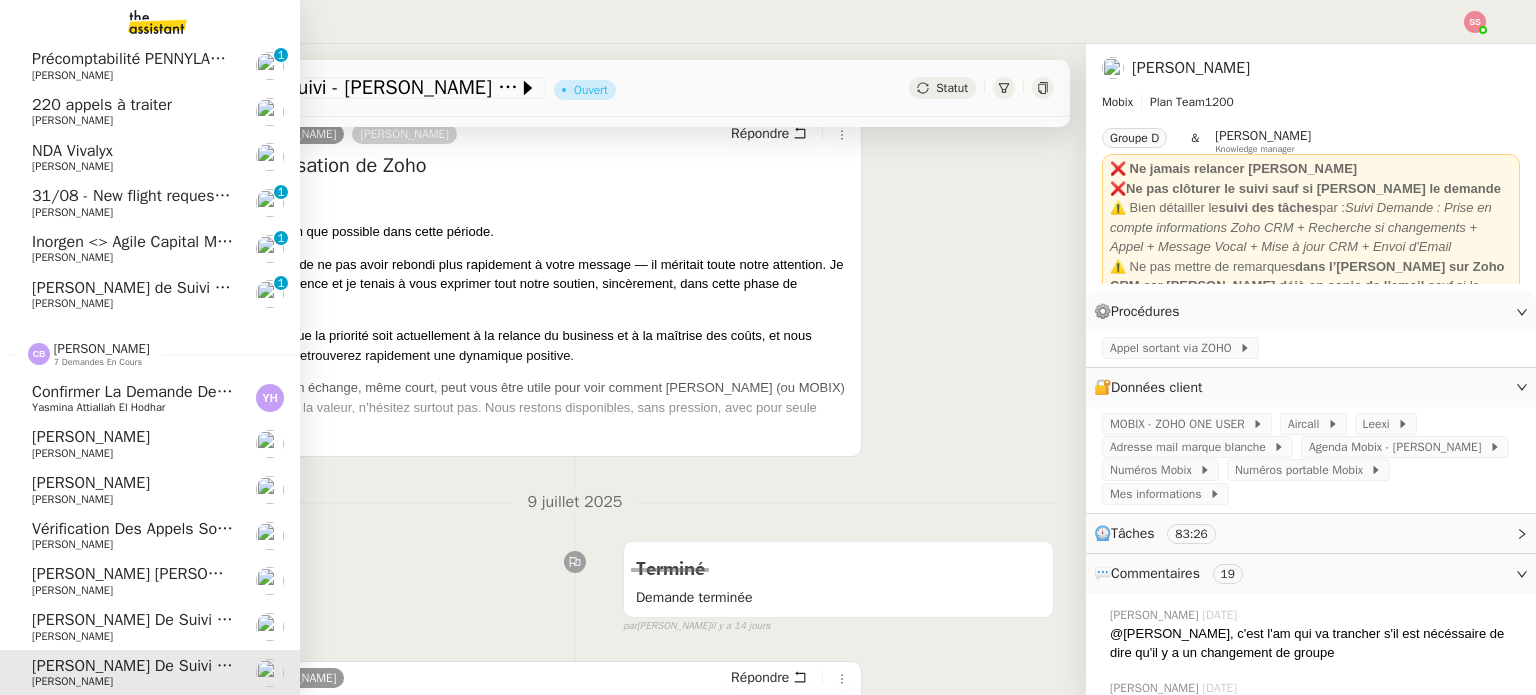 scroll, scrollTop: 68, scrollLeft: 0, axis: vertical 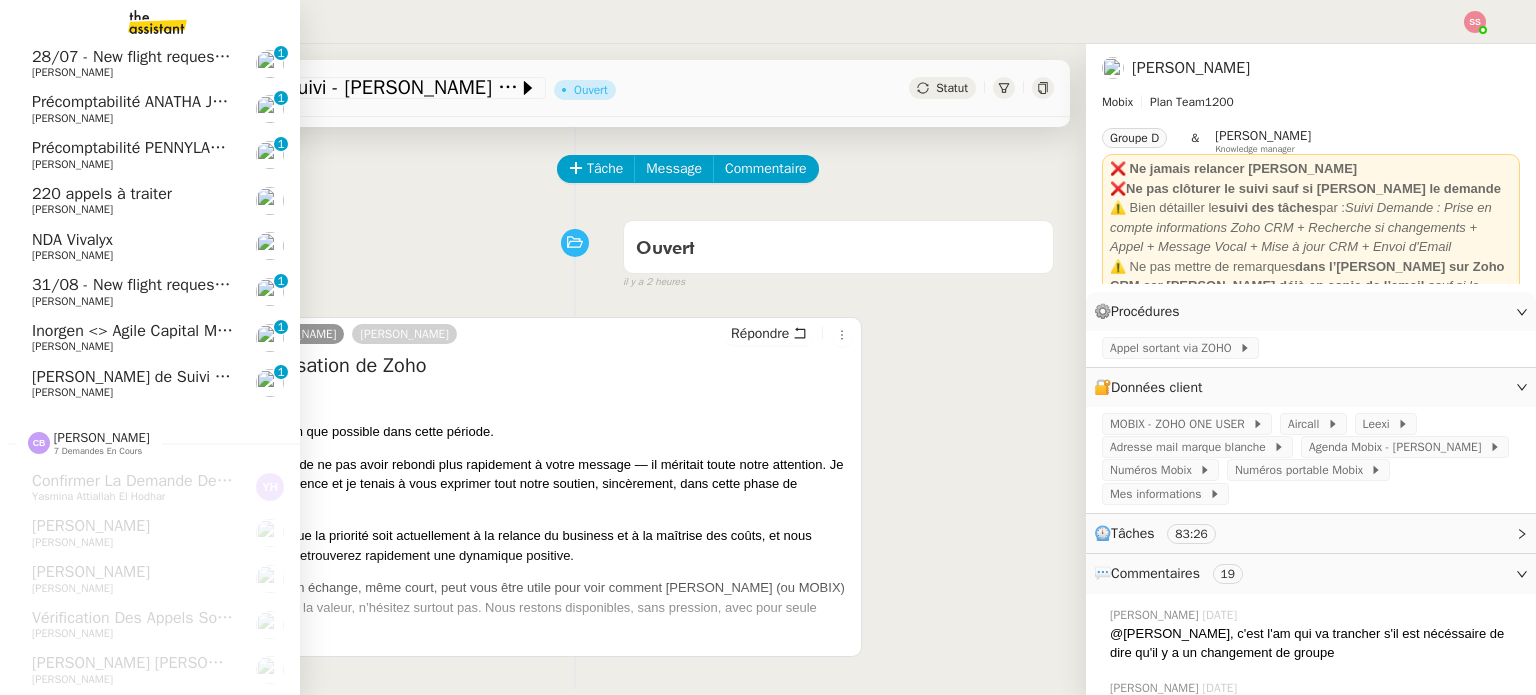 click on "[PERSON_NAME] de Suivi - [PERSON_NAME] - HUMAN DESIGN GROUP" 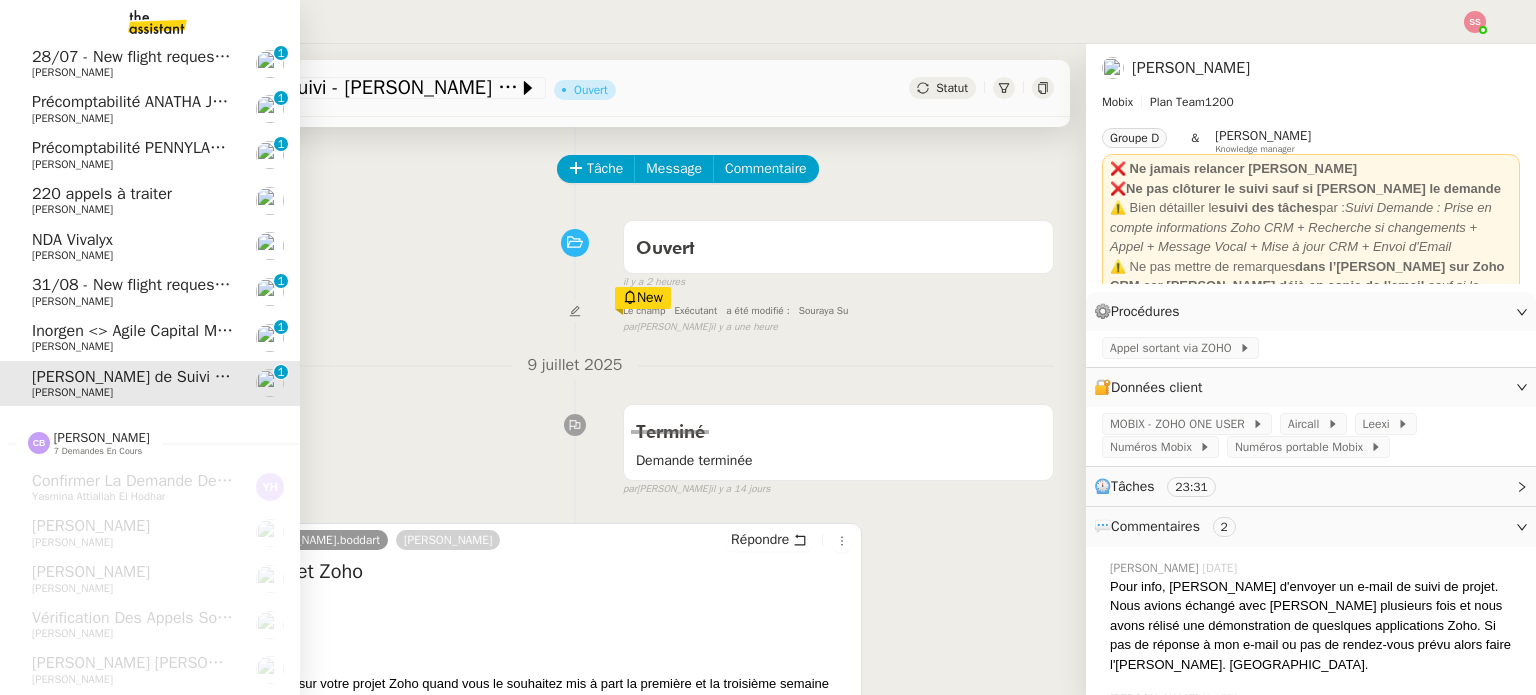 scroll, scrollTop: 0, scrollLeft: 0, axis: both 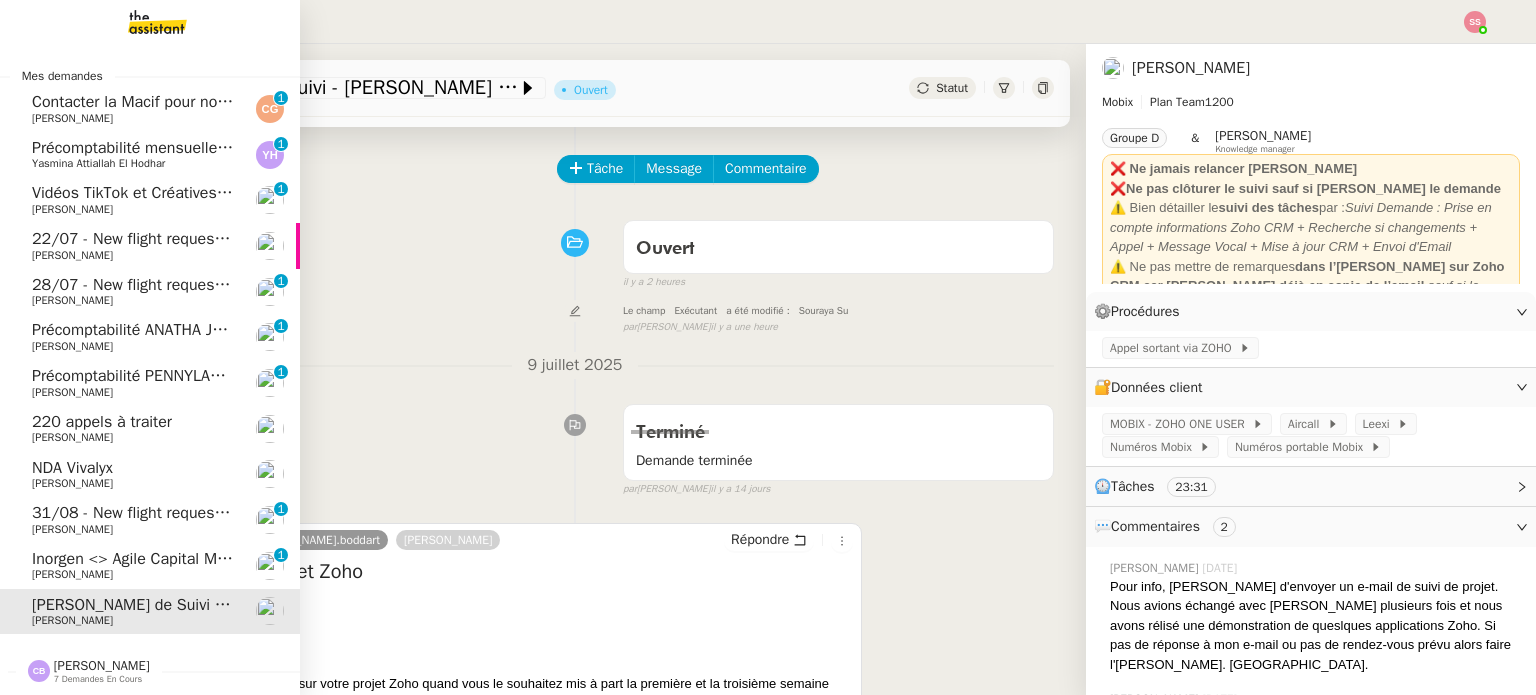 drag, startPoint x: 123, startPoint y: 431, endPoint x: 159, endPoint y: 419, distance: 37.94733 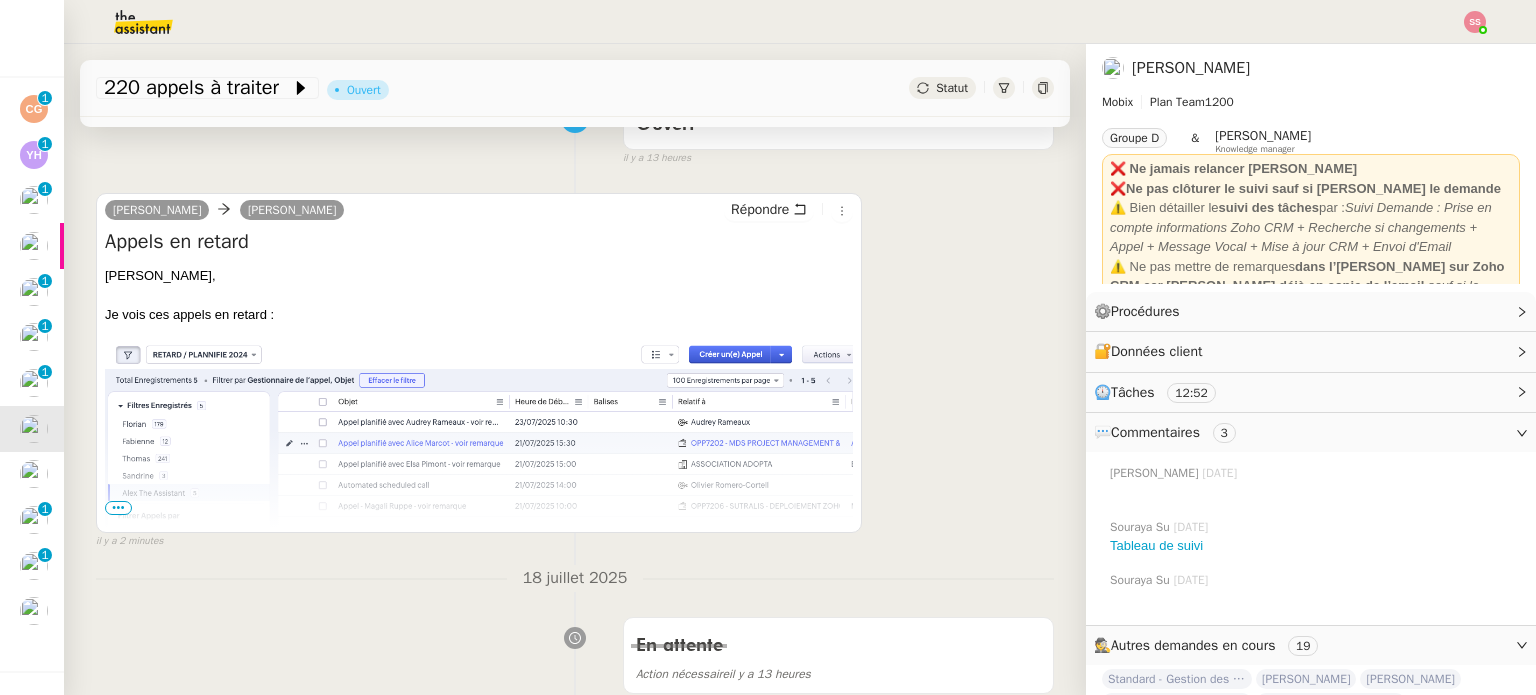 scroll, scrollTop: 200, scrollLeft: 0, axis: vertical 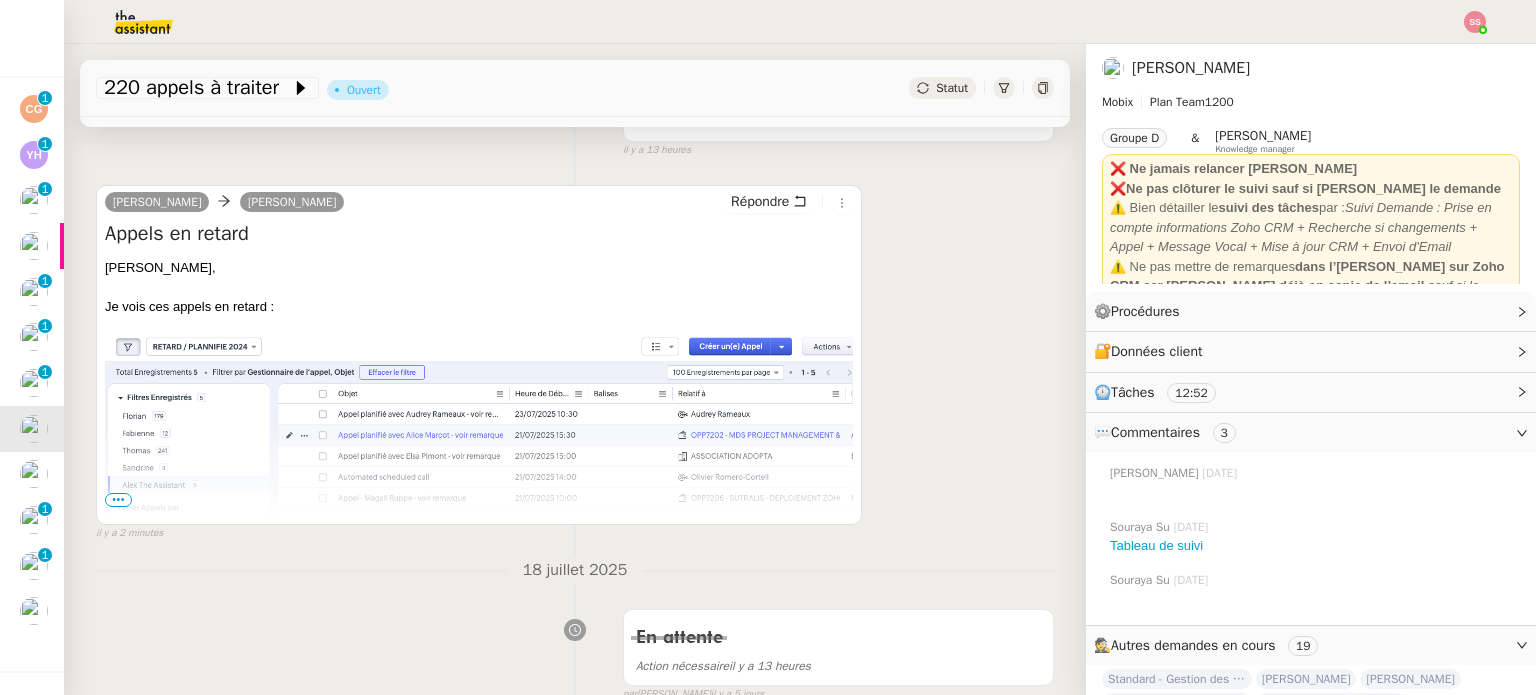 click on "•••" at bounding box center [118, 500] 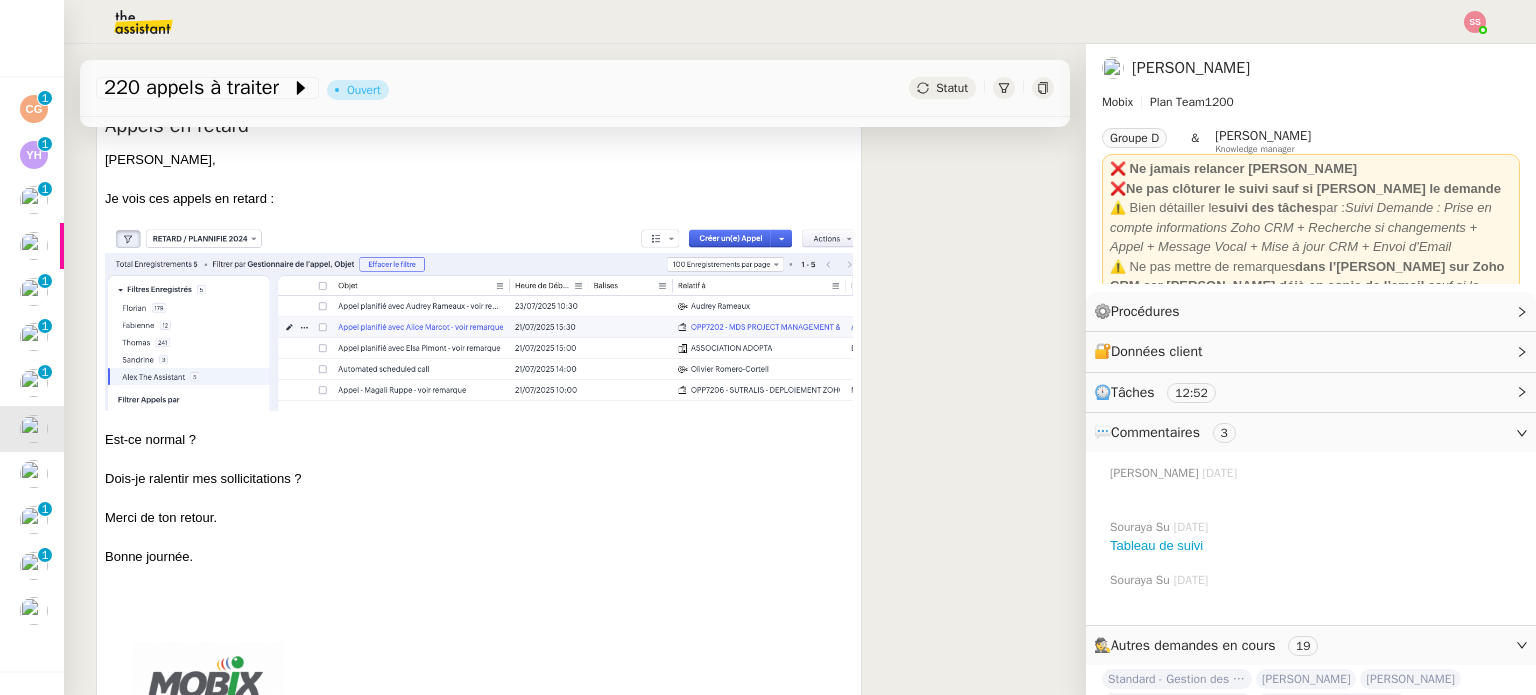 scroll, scrollTop: 200, scrollLeft: 0, axis: vertical 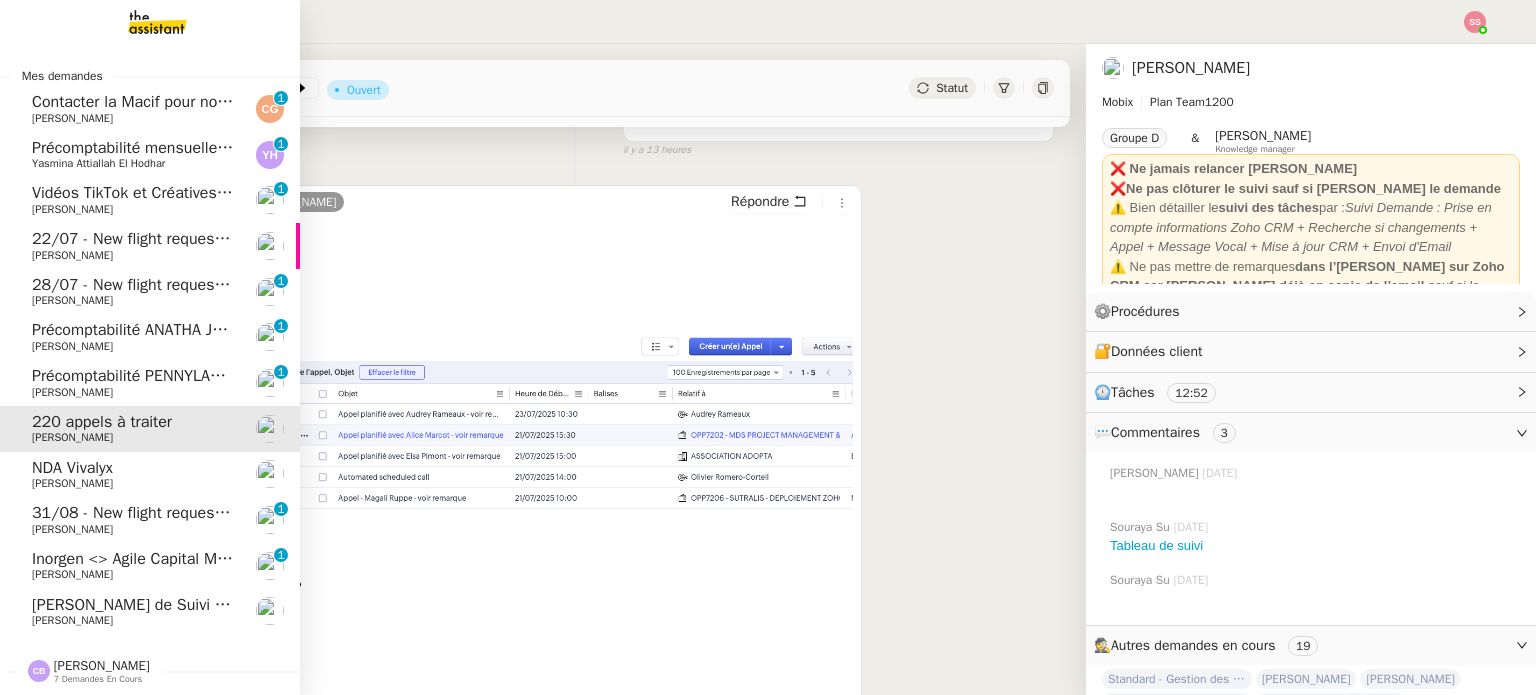 click on "[PERSON_NAME]" 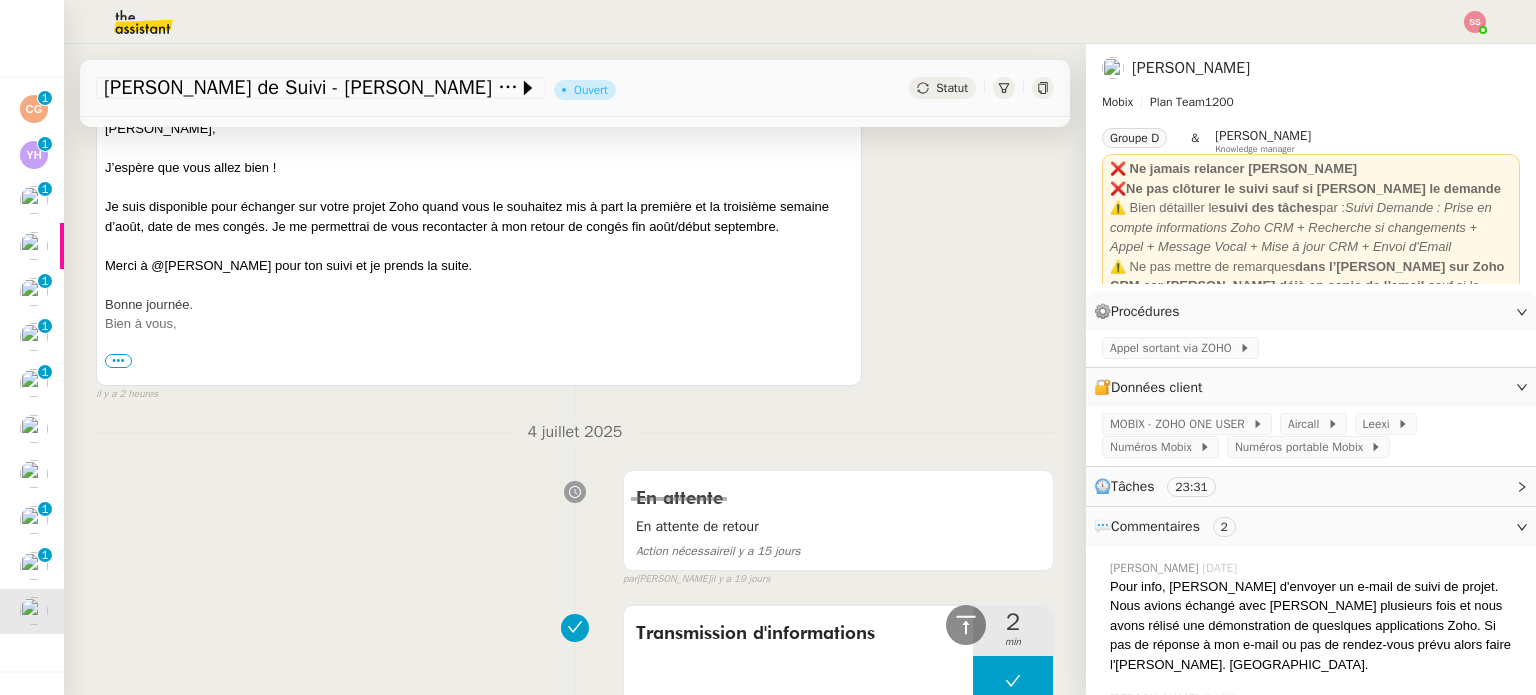 scroll, scrollTop: 400, scrollLeft: 0, axis: vertical 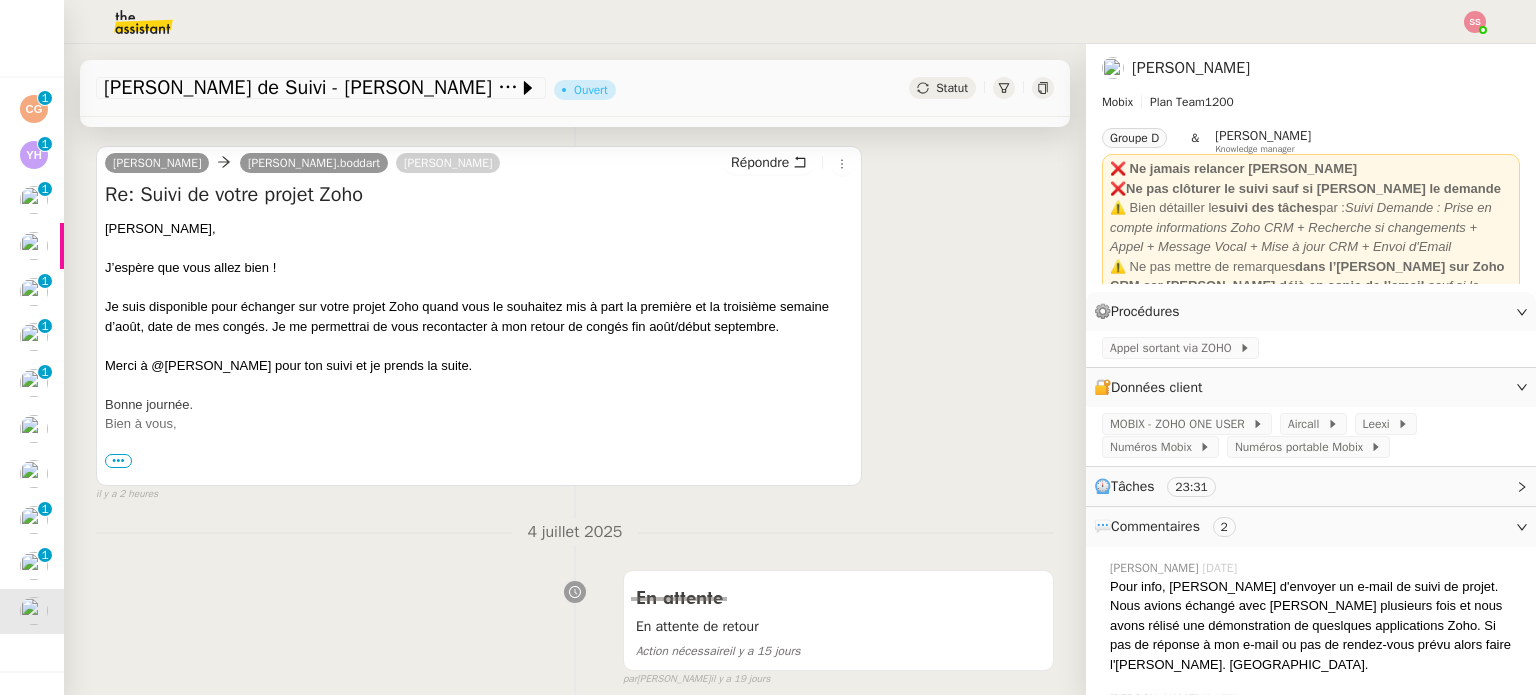 click on "•••" at bounding box center (118, 461) 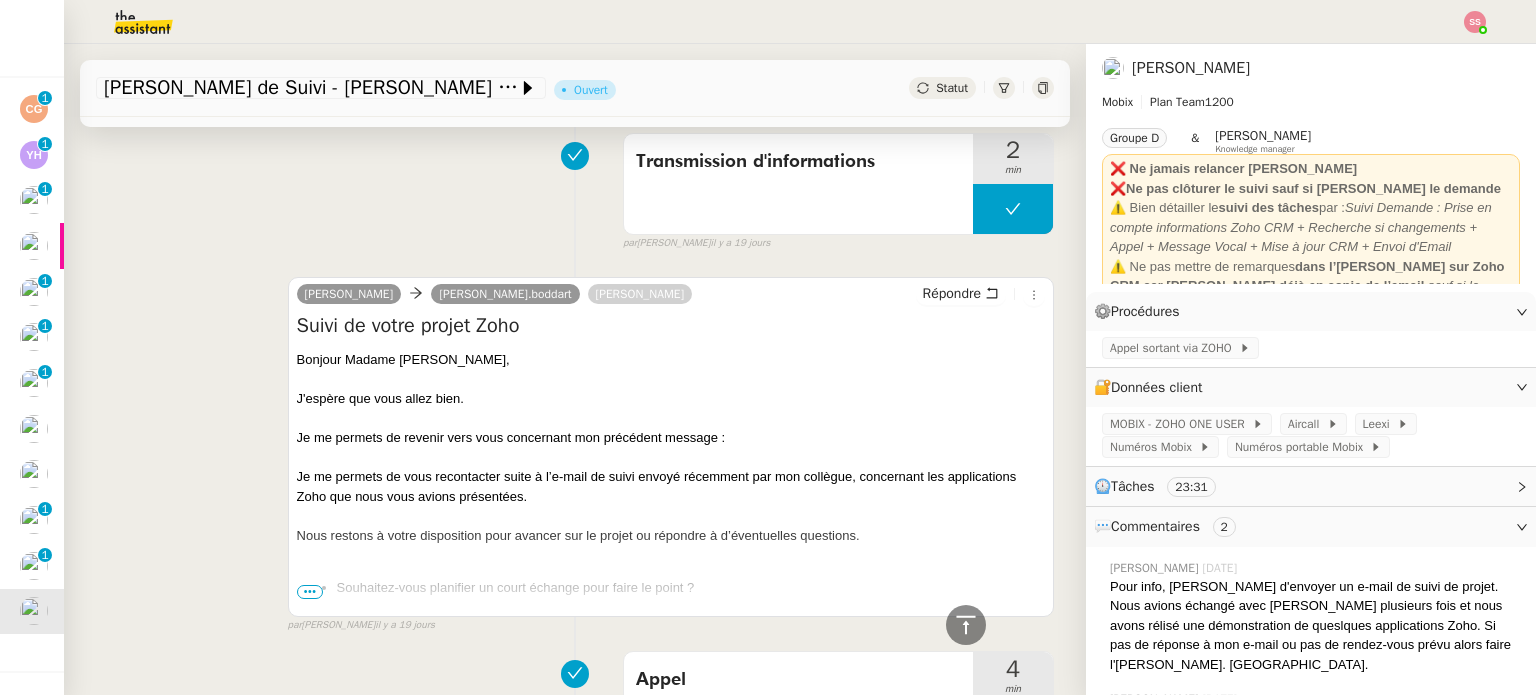 scroll, scrollTop: 1700, scrollLeft: 0, axis: vertical 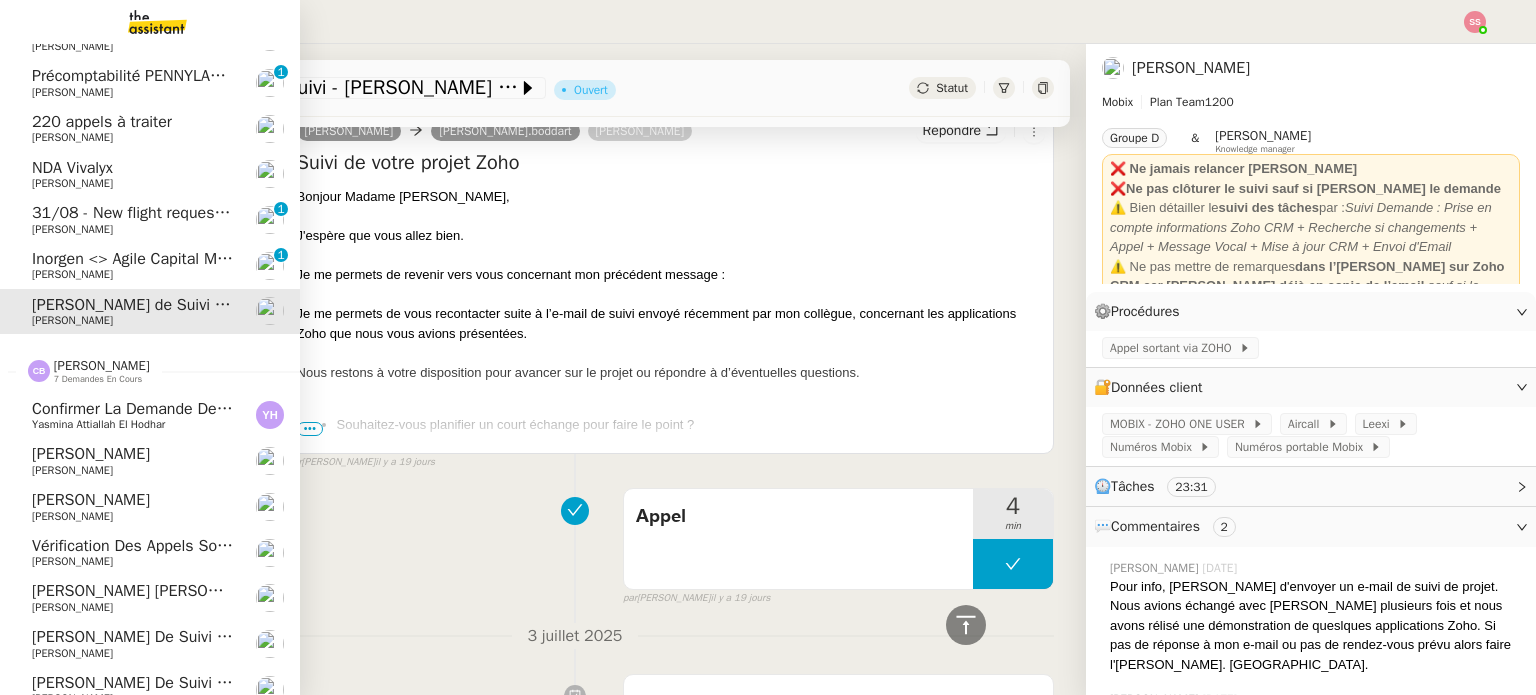 click on "[PERSON_NAME] de suivi - [PERSON_NAME]" 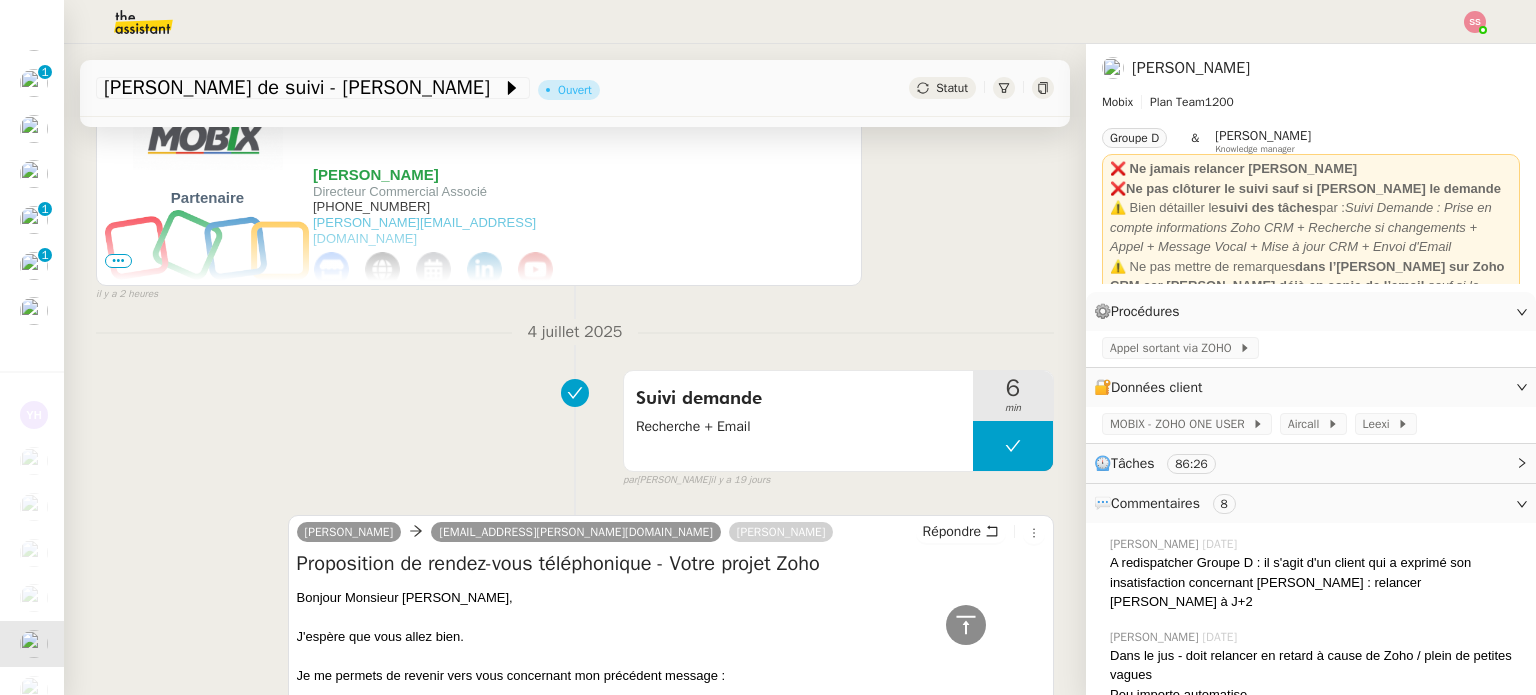scroll, scrollTop: 700, scrollLeft: 0, axis: vertical 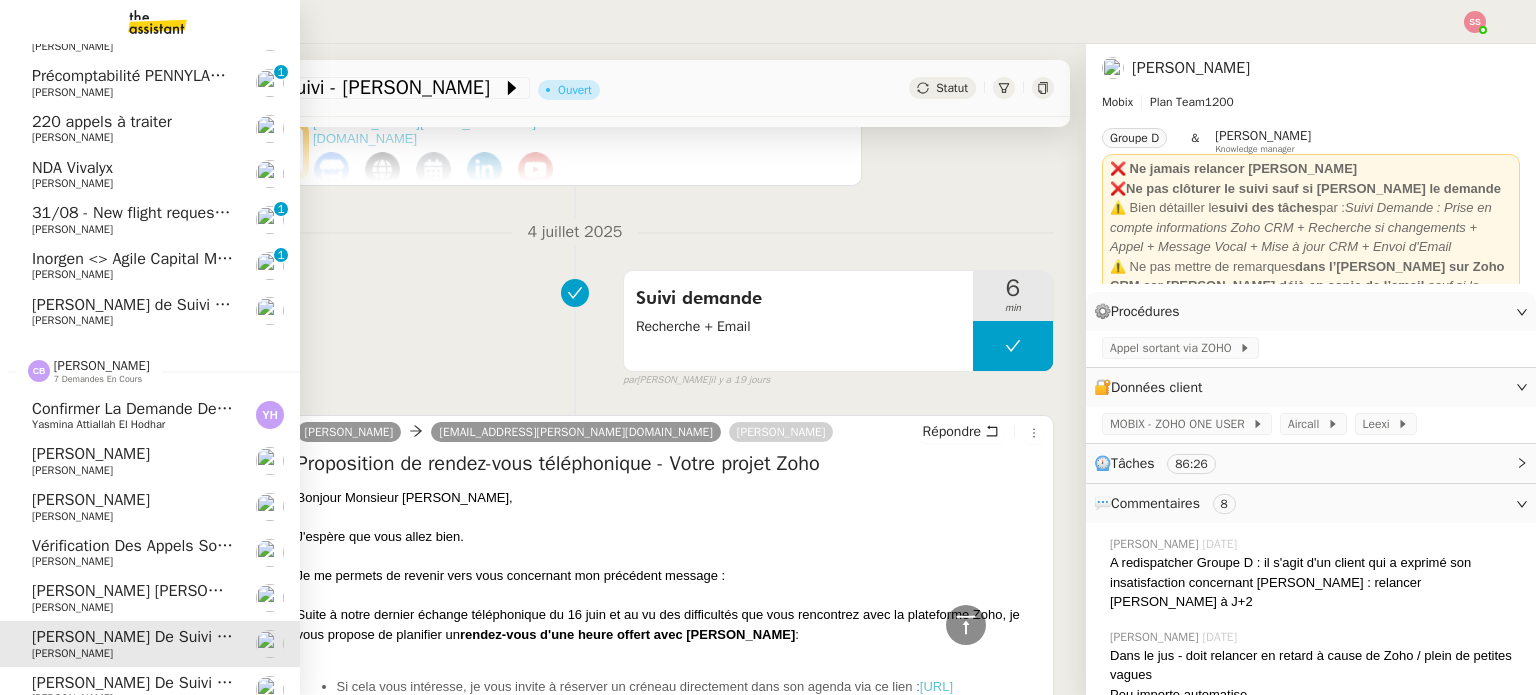 click on "Yasmina  Attiallah El Hodhar" 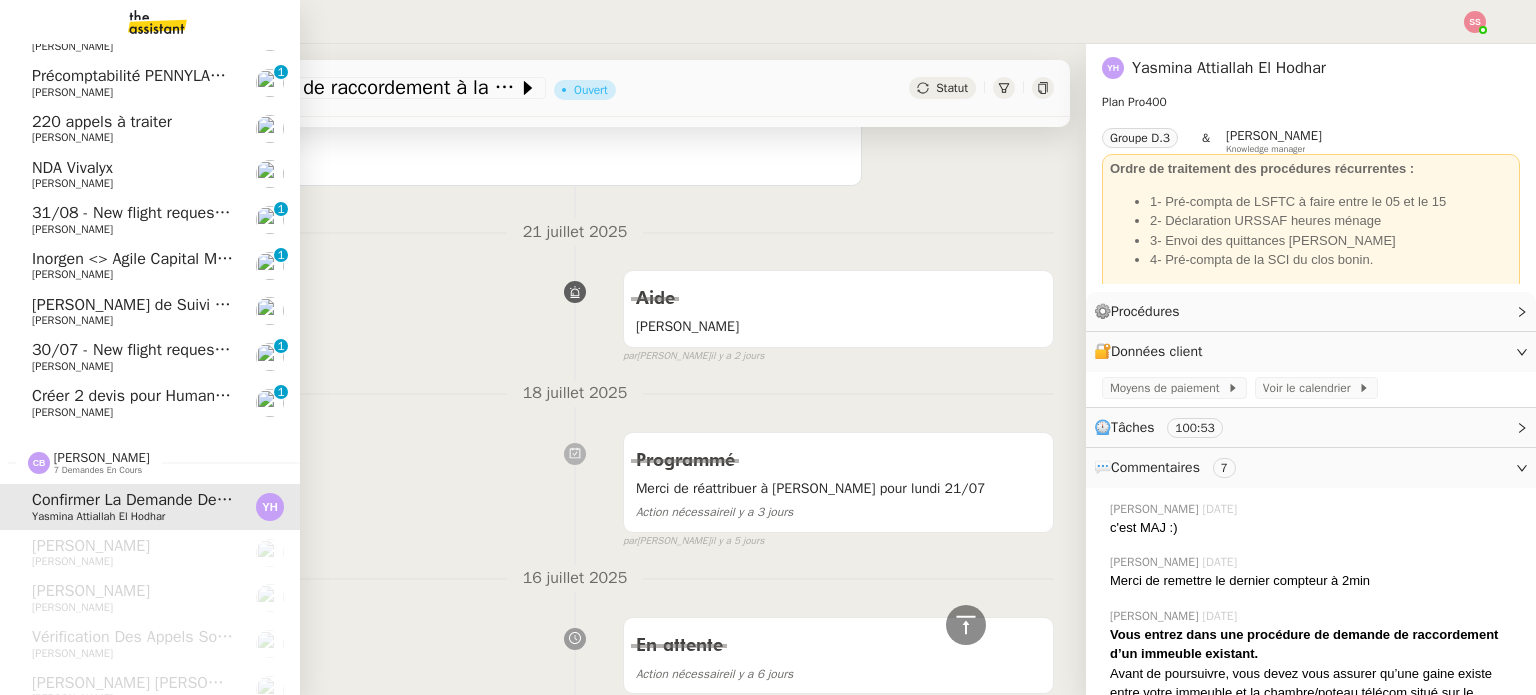 click on "Créer 2 devis pour Human Adaptation Institute" 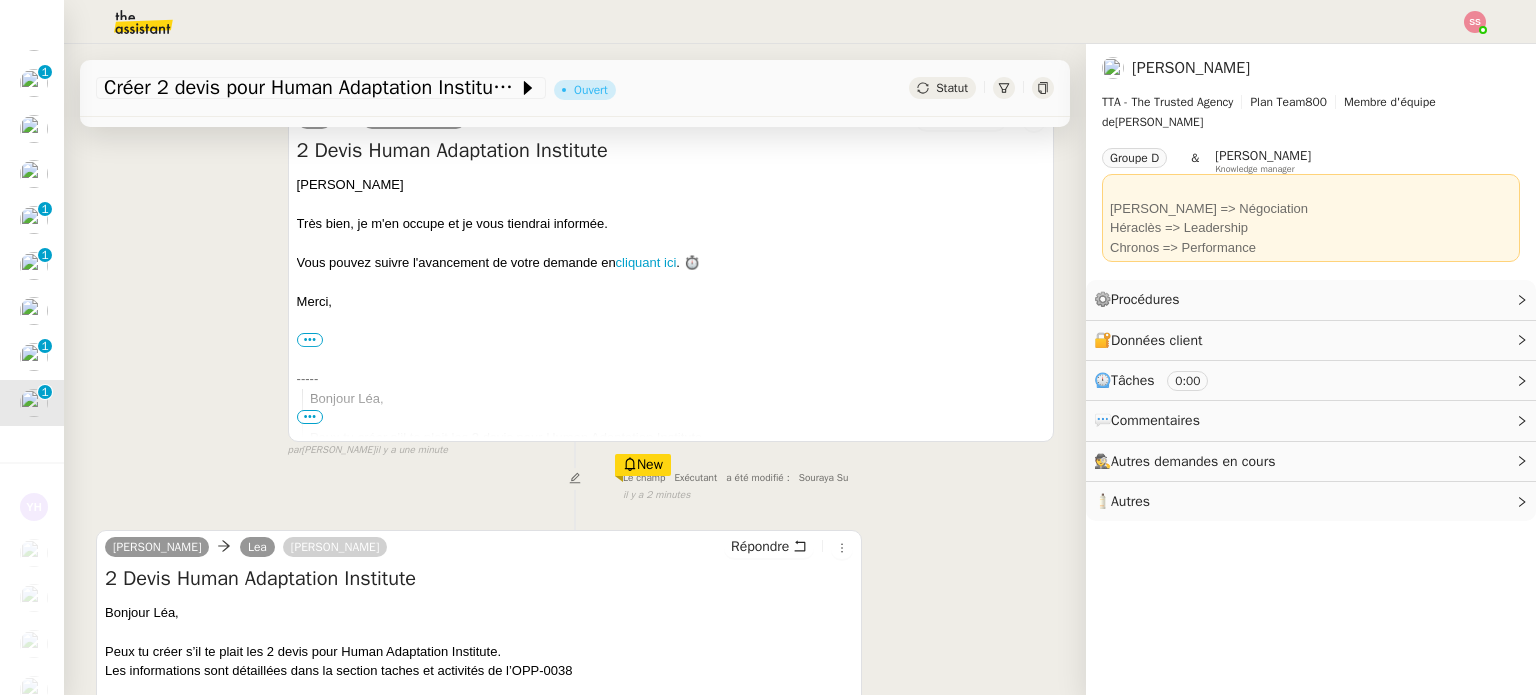 scroll, scrollTop: 383, scrollLeft: 0, axis: vertical 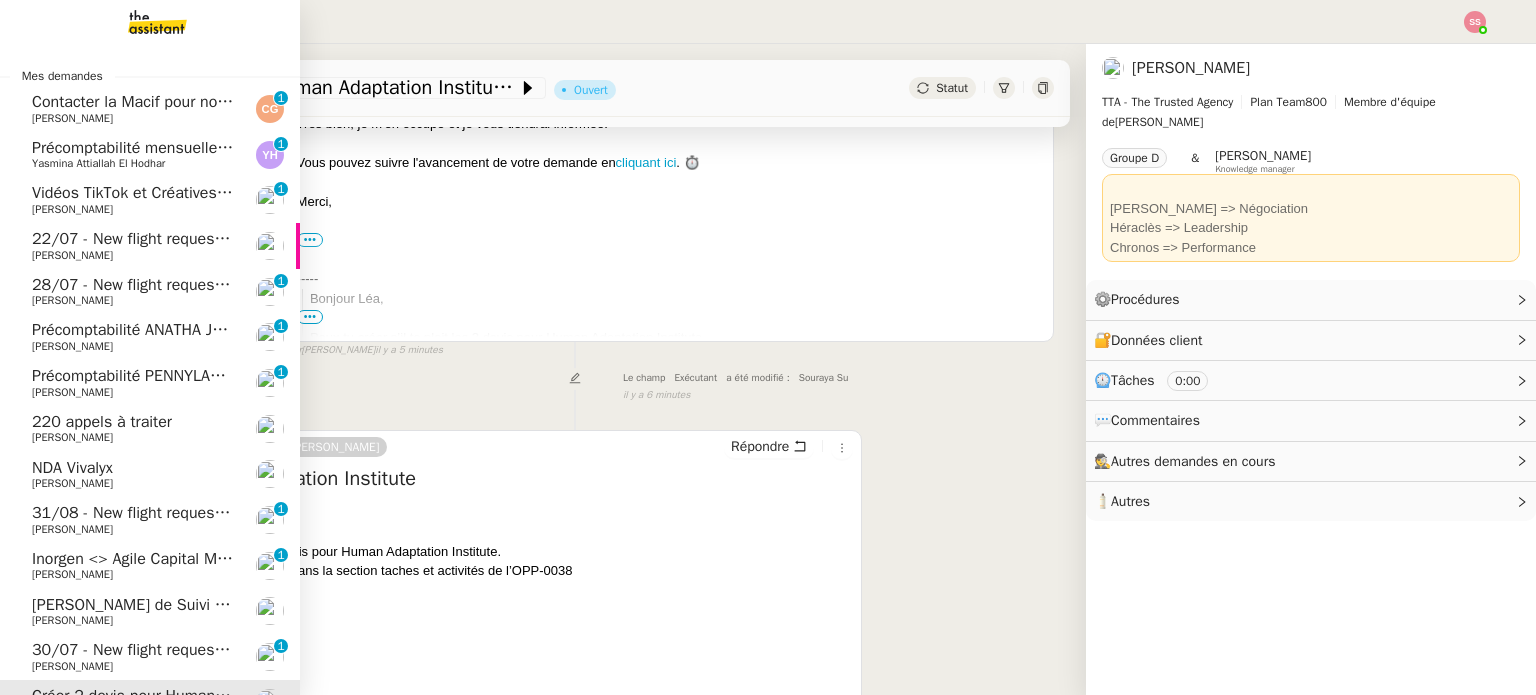 click on "[PERSON_NAME]" 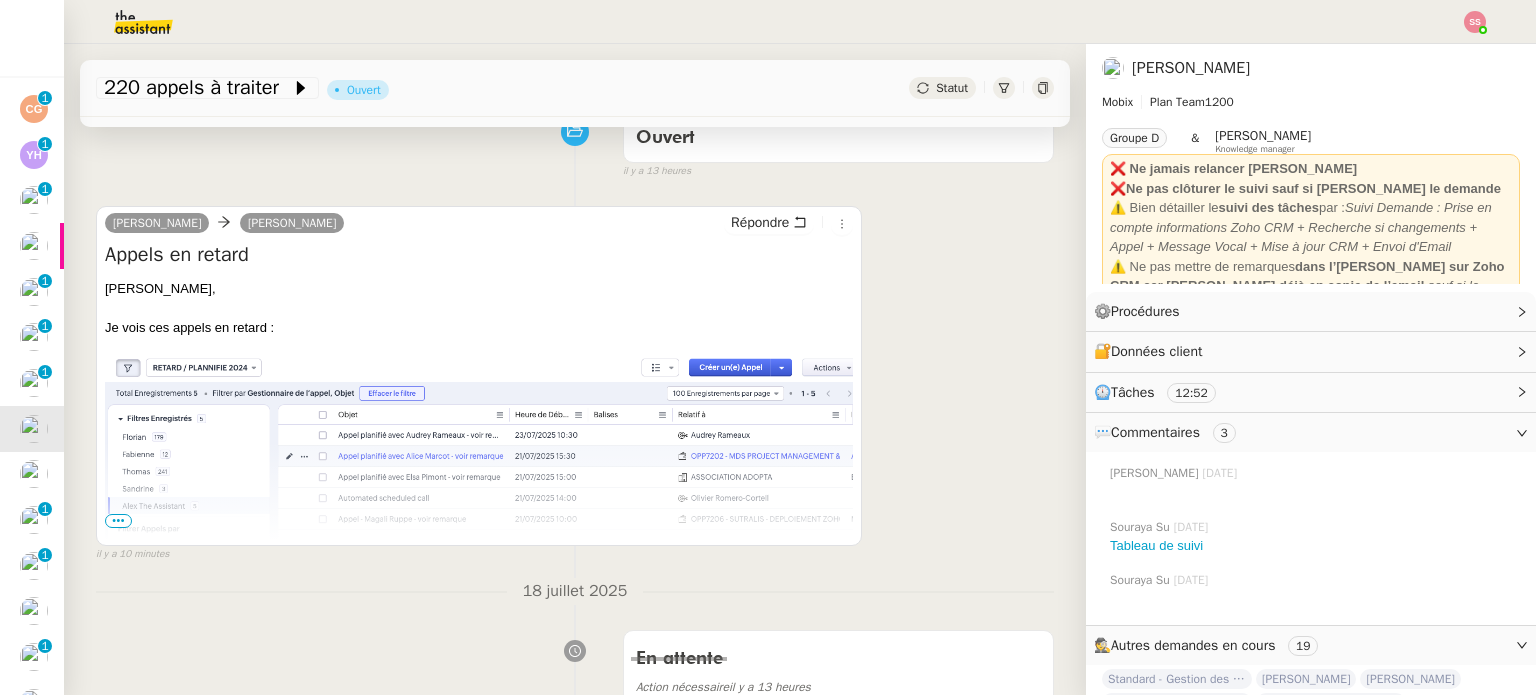 scroll, scrollTop: 200, scrollLeft: 0, axis: vertical 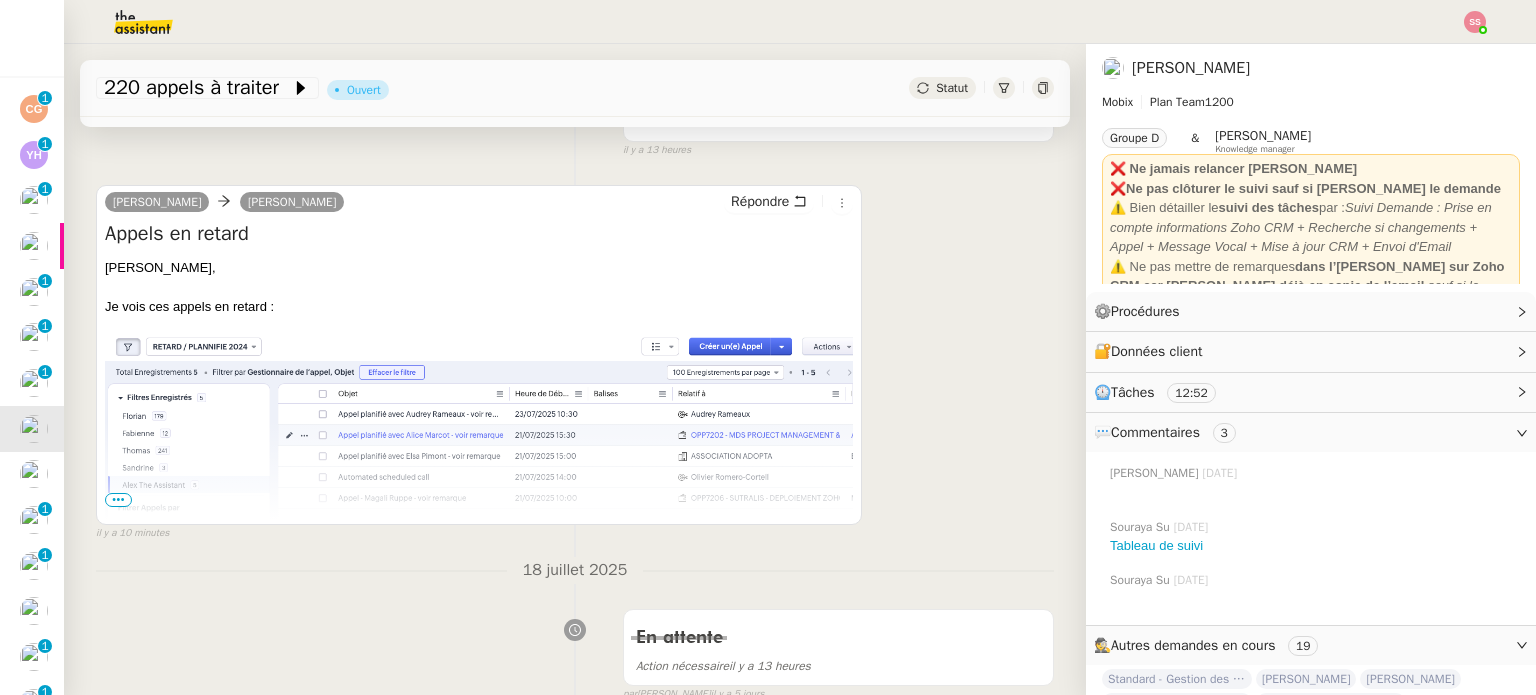 click on "•••" at bounding box center [118, 500] 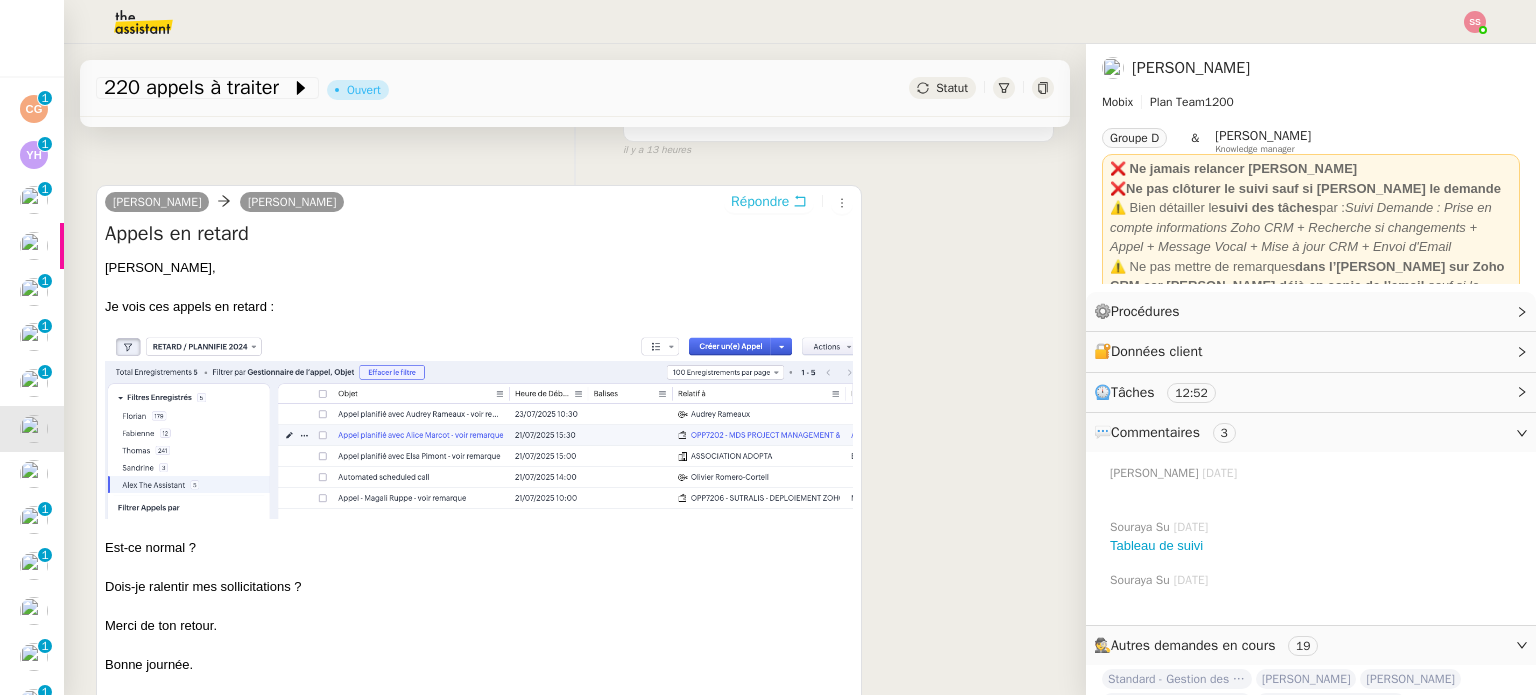 click on "Répondre" at bounding box center [760, 202] 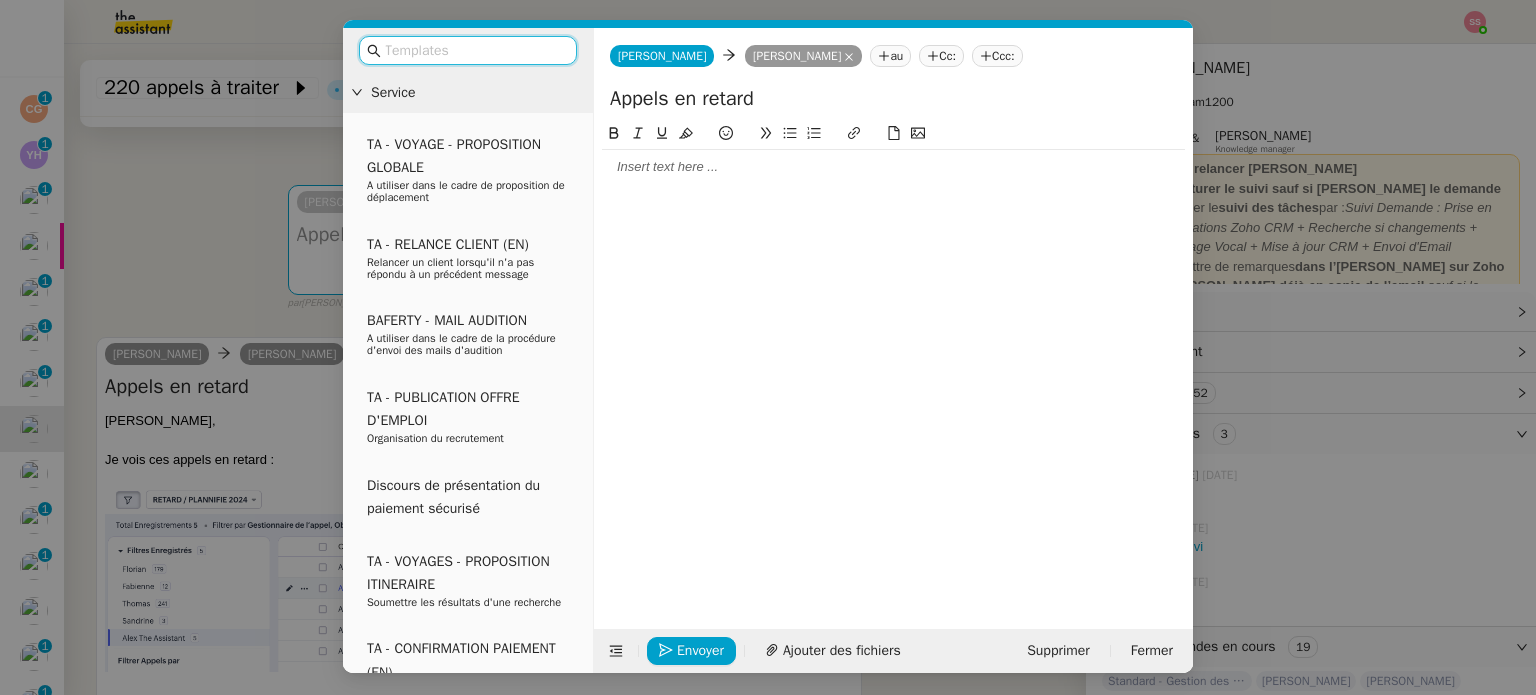 click 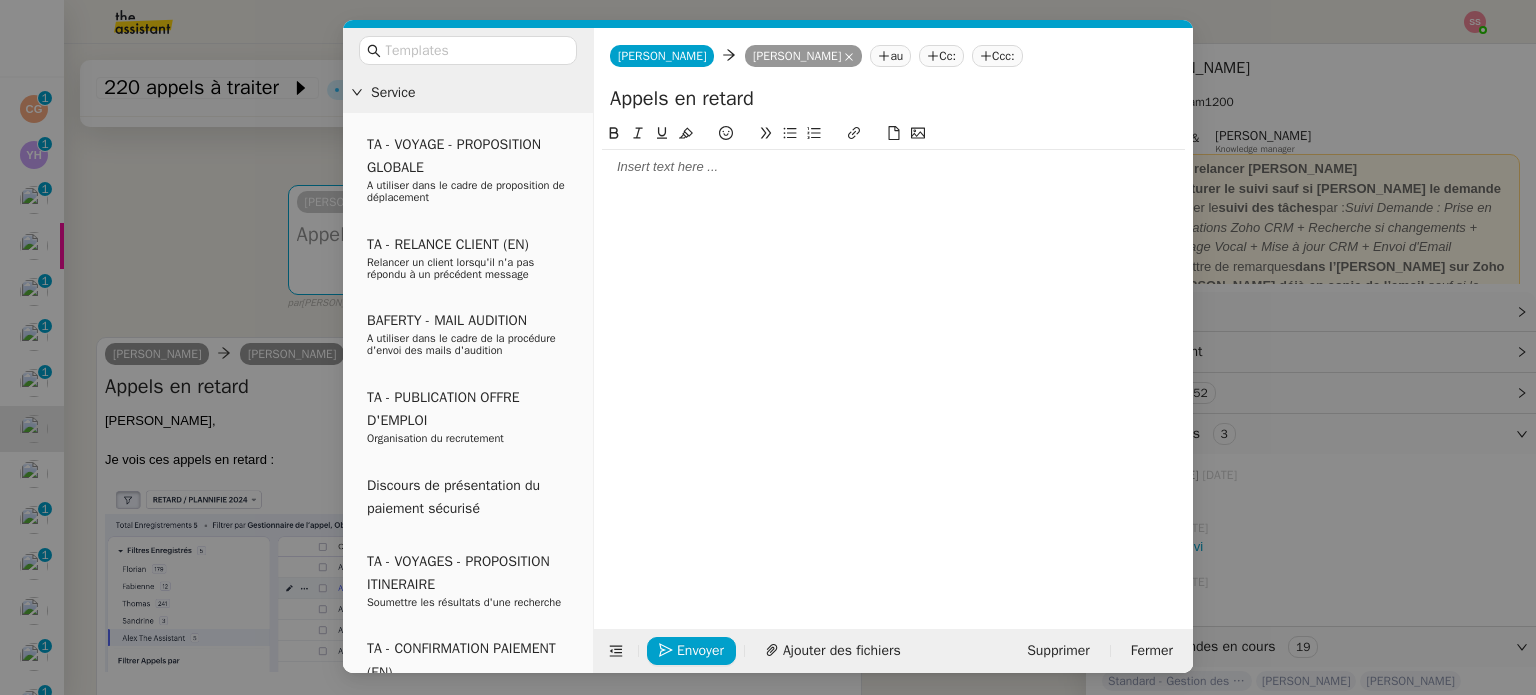 click 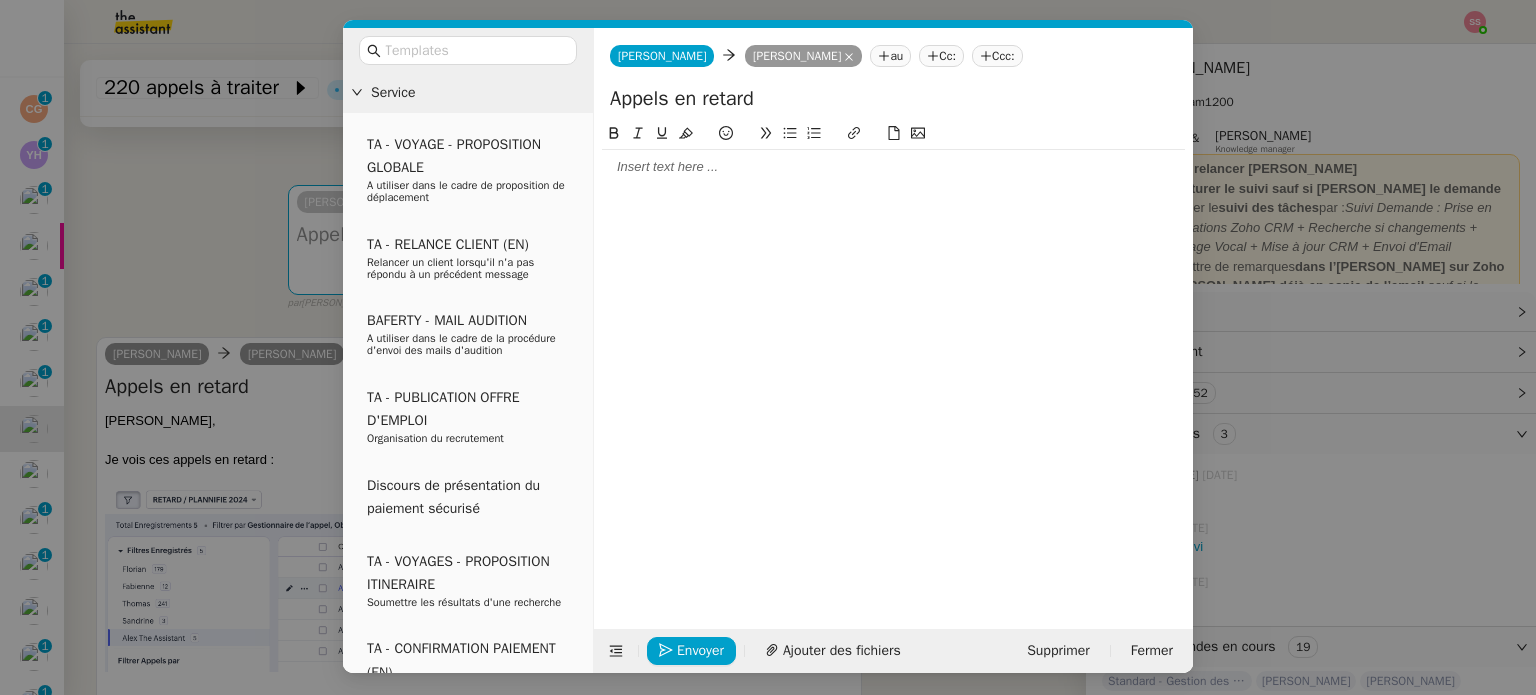 type 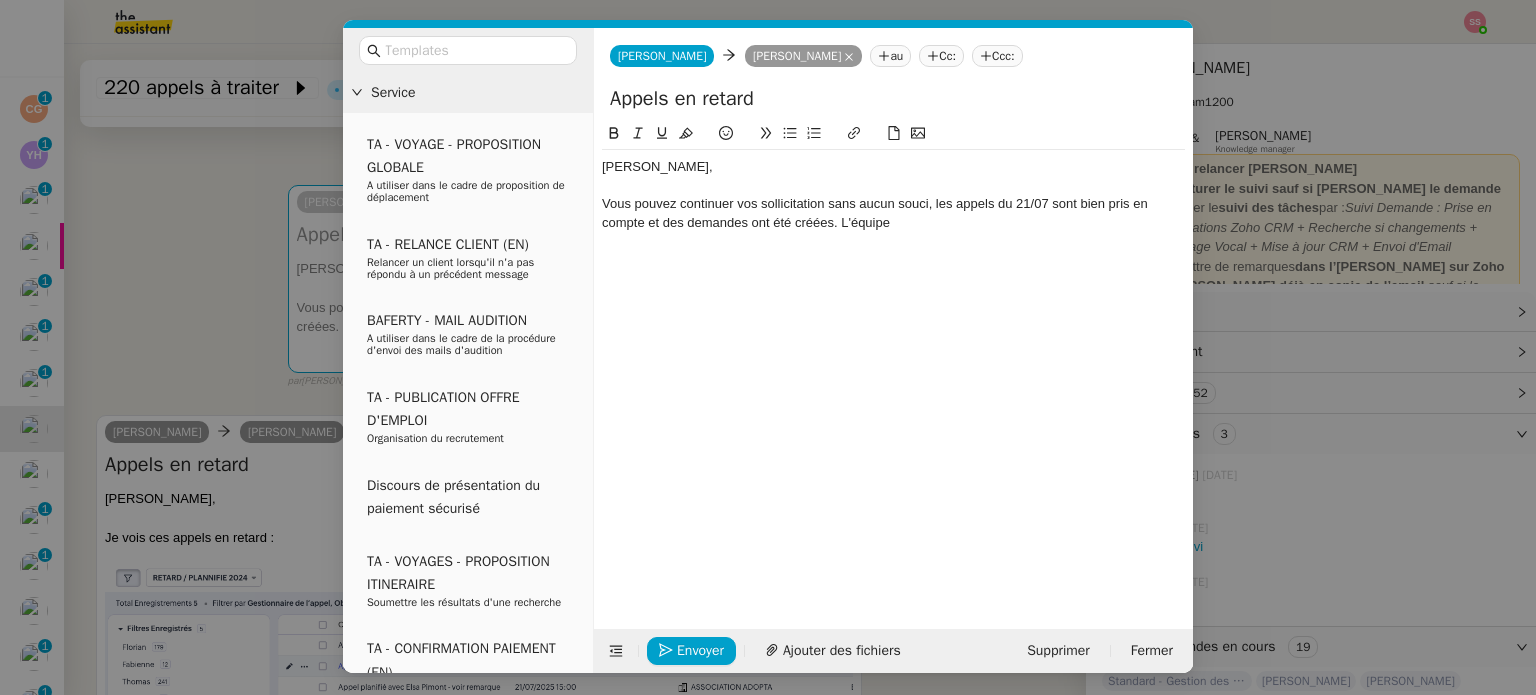 click on "Vous pouvez continuer vos sollicitation sans aucun souci, les appels du 21/07 sont bien pris en compte et des demandes ont été créées. L'équipe" 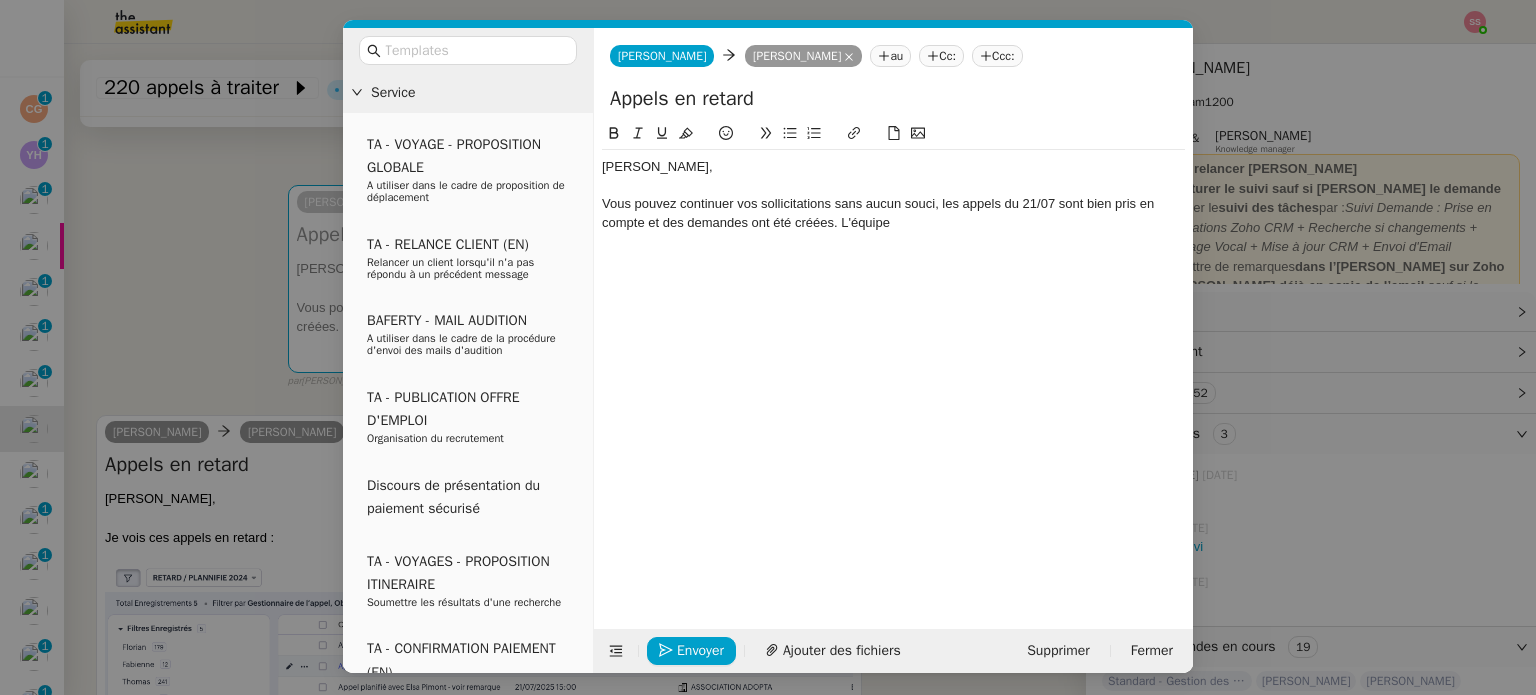 click on "Vous pouvez continuer vos sollicitations sans aucun souci, les appels du 21/07 sont bien pris en compte et des demandes ont été créées. L'équipe" 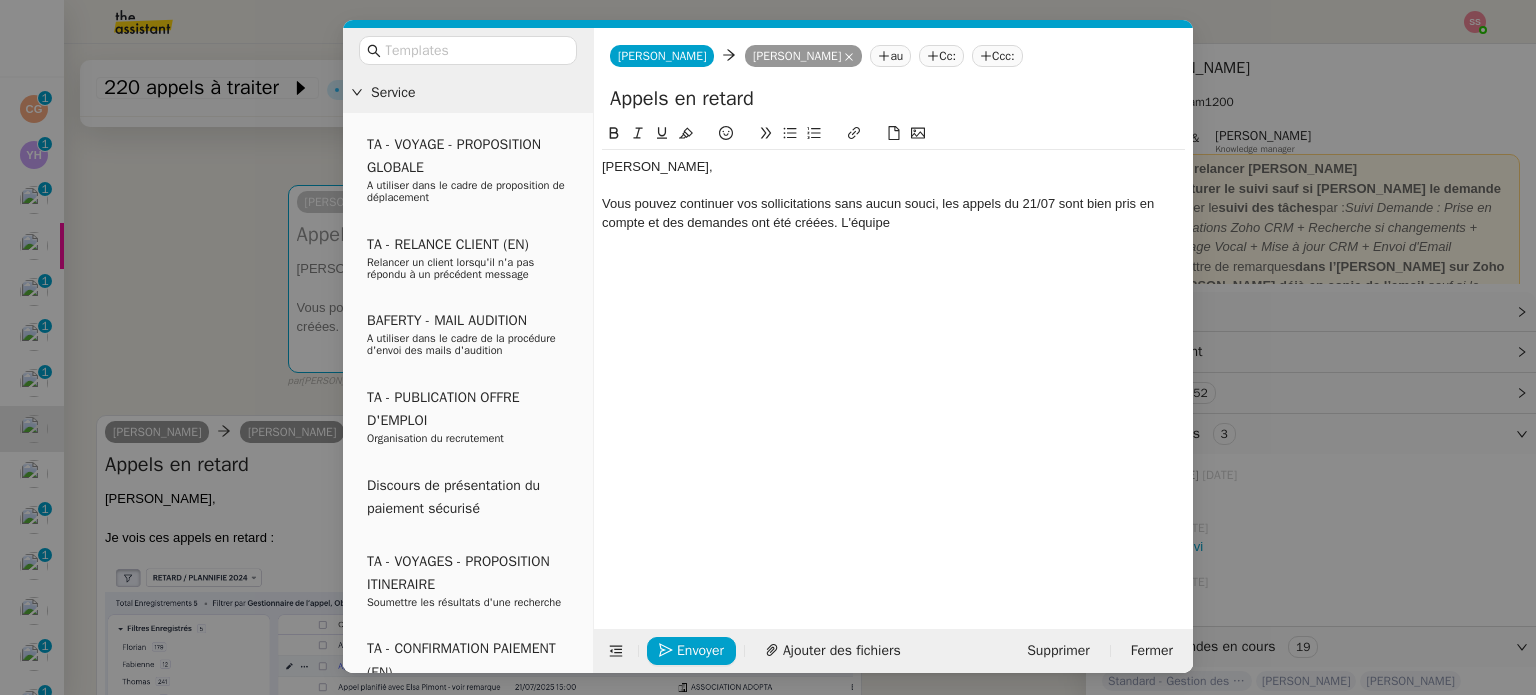 drag, startPoint x: 647, startPoint y: 223, endPoint x: 909, endPoint y: 222, distance: 262.00192 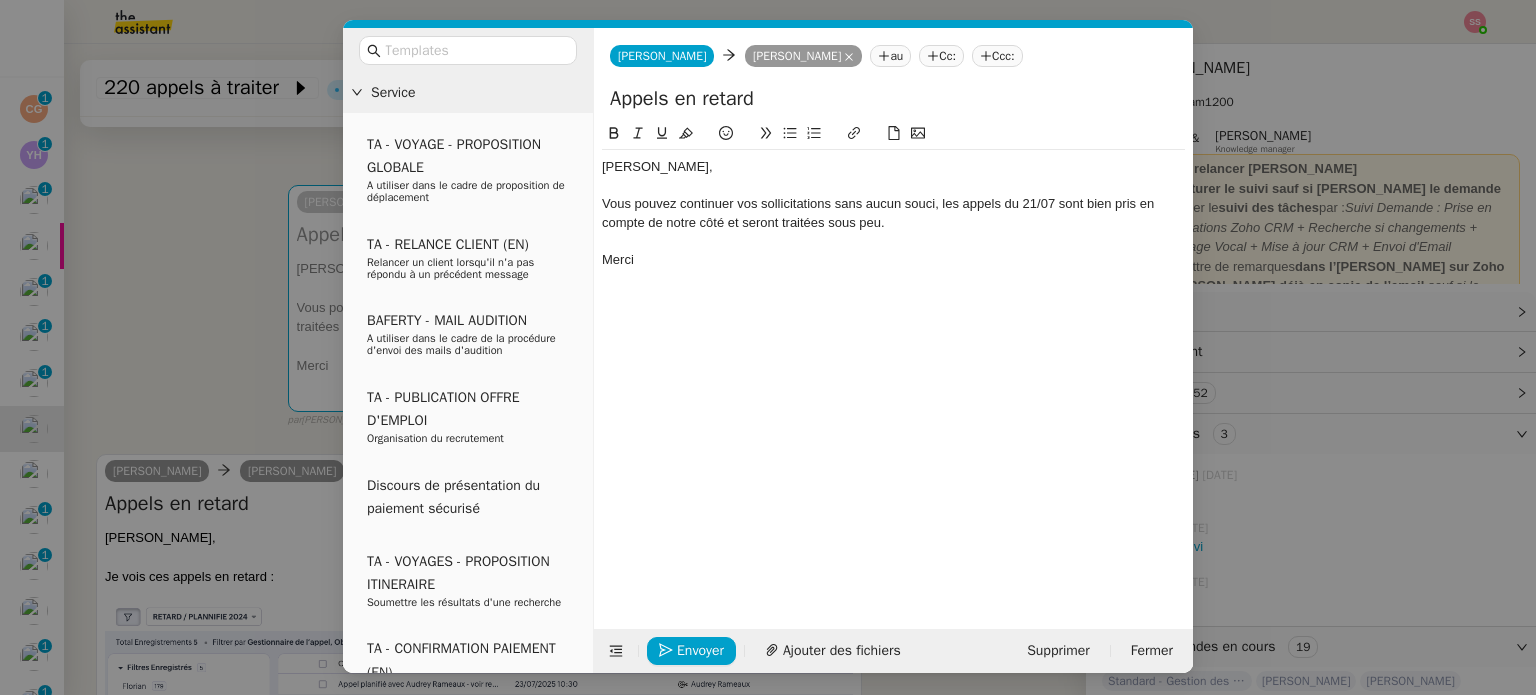 click on "Vous pouvez continuer vos sollicitations sans aucun souci, les appels du 21/07 sont bien pris en compte de notre côté et seront traitées sous peu." 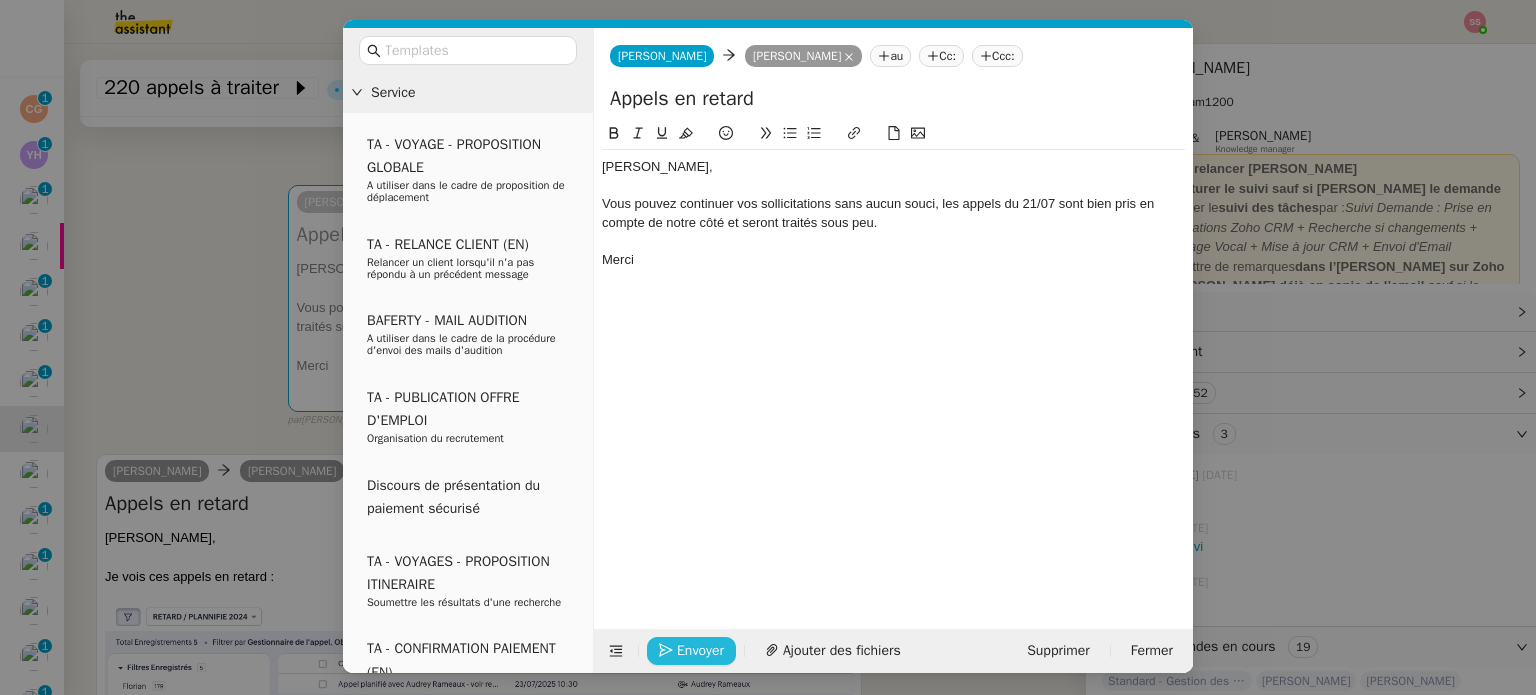 click on "Envoyer" 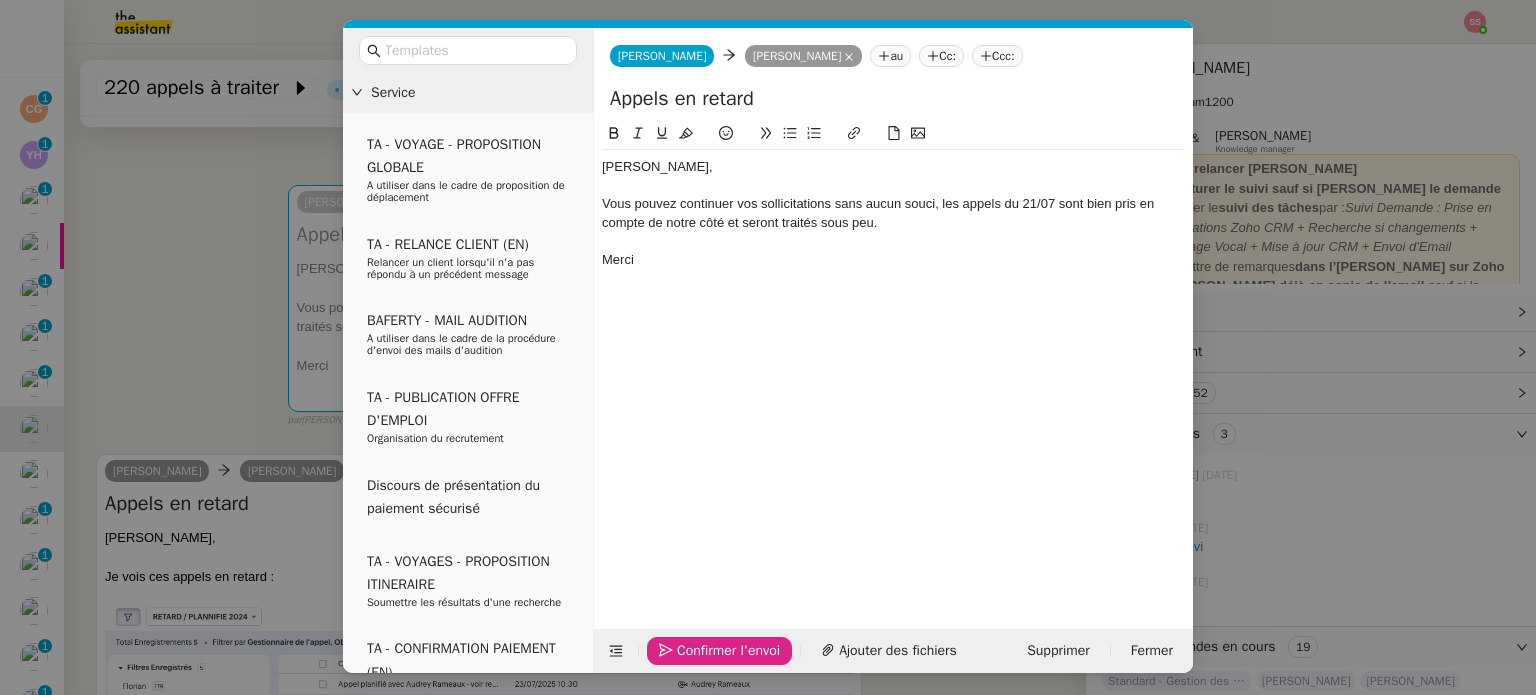 click on "Confirmer l'envoi" 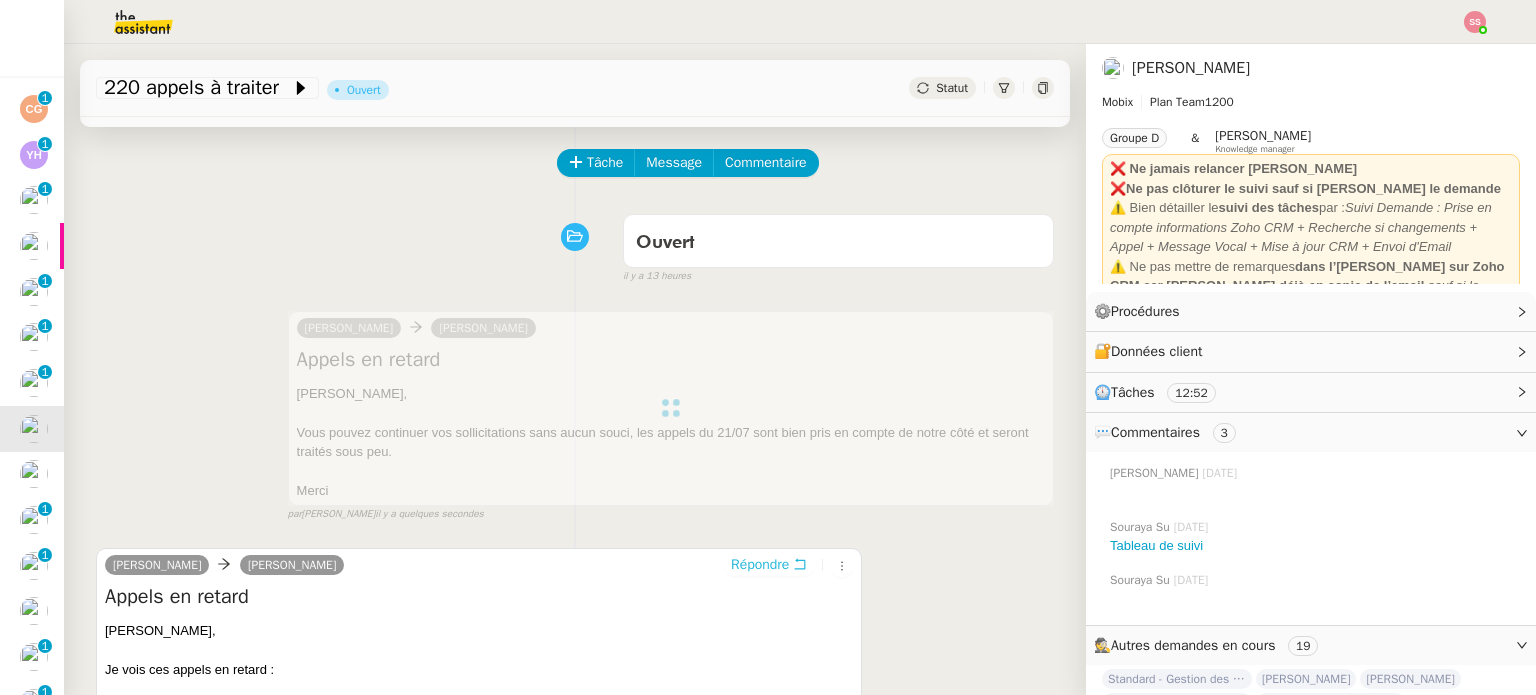 scroll, scrollTop: 0, scrollLeft: 0, axis: both 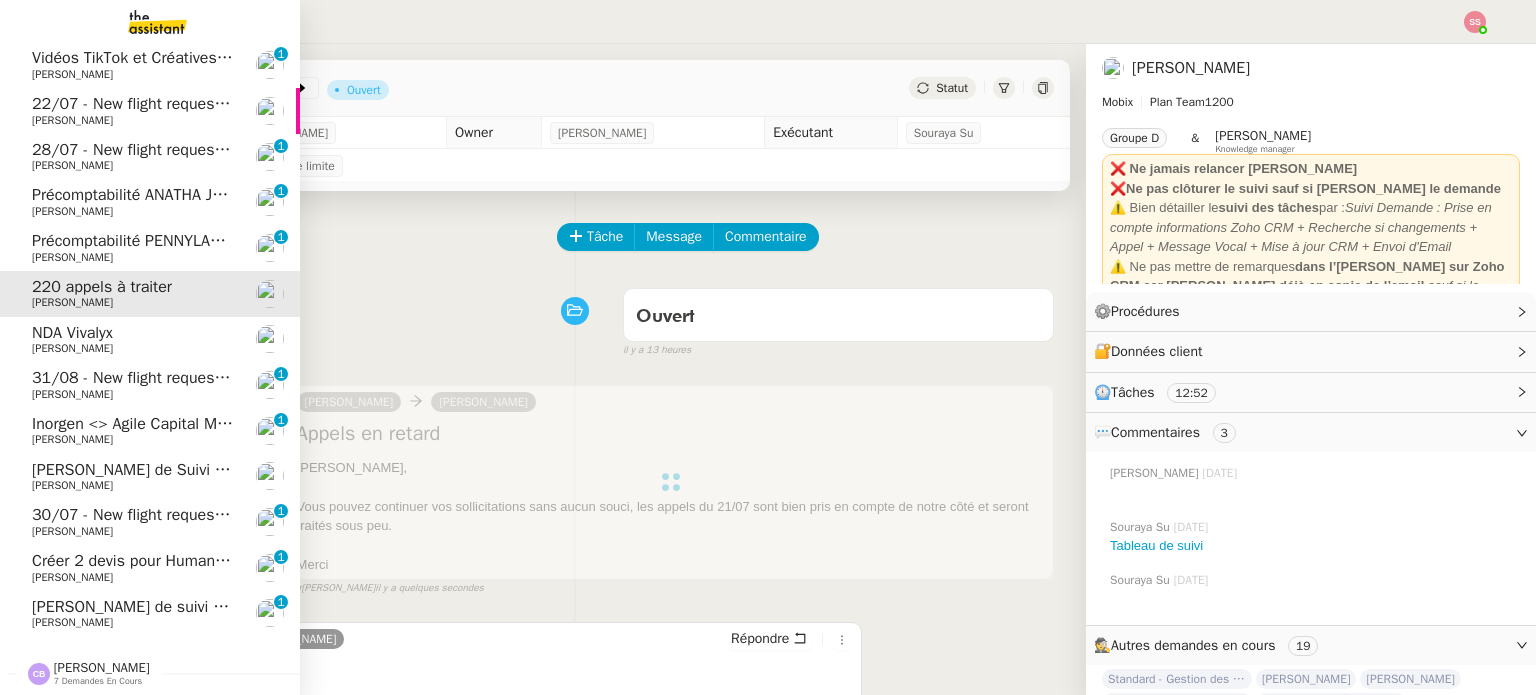 click on "[PERSON_NAME] de suivi - [PERSON_NAME]" 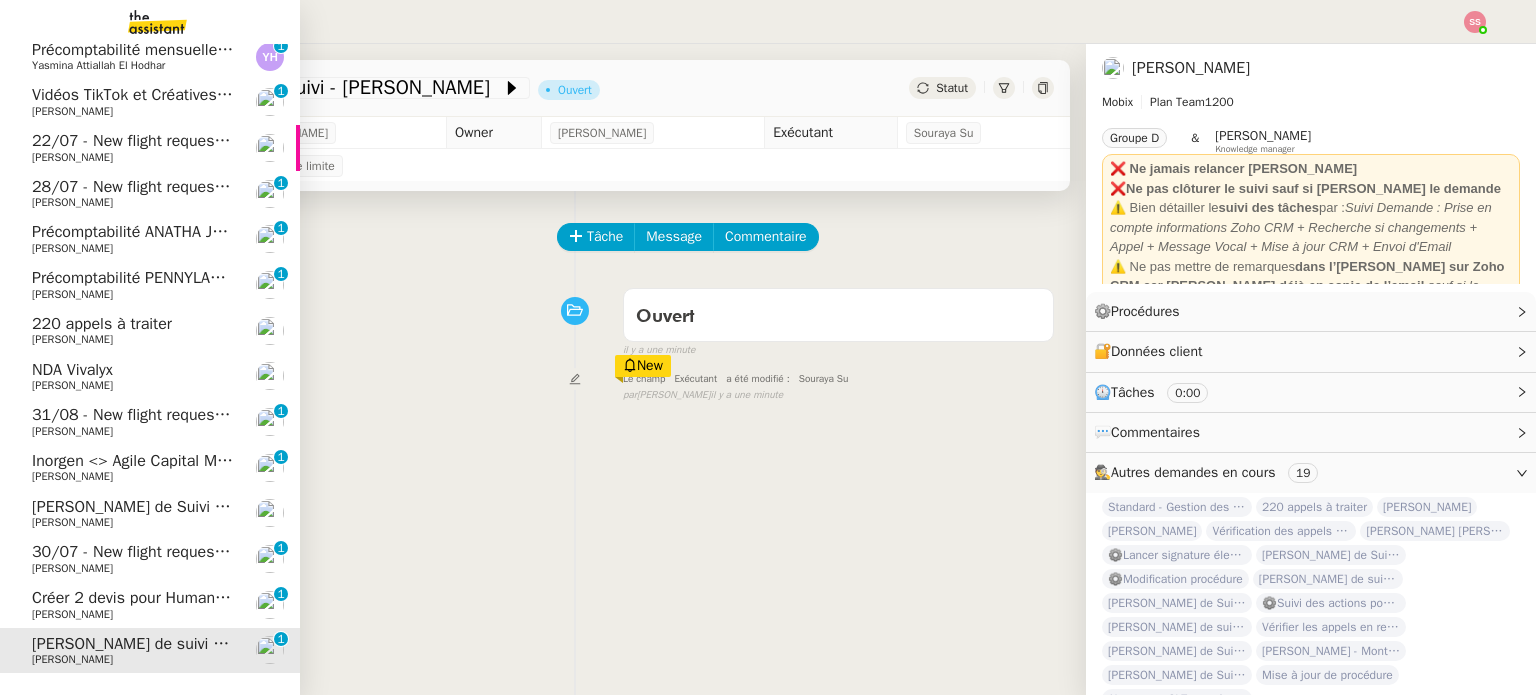 scroll, scrollTop: 190, scrollLeft: 0, axis: vertical 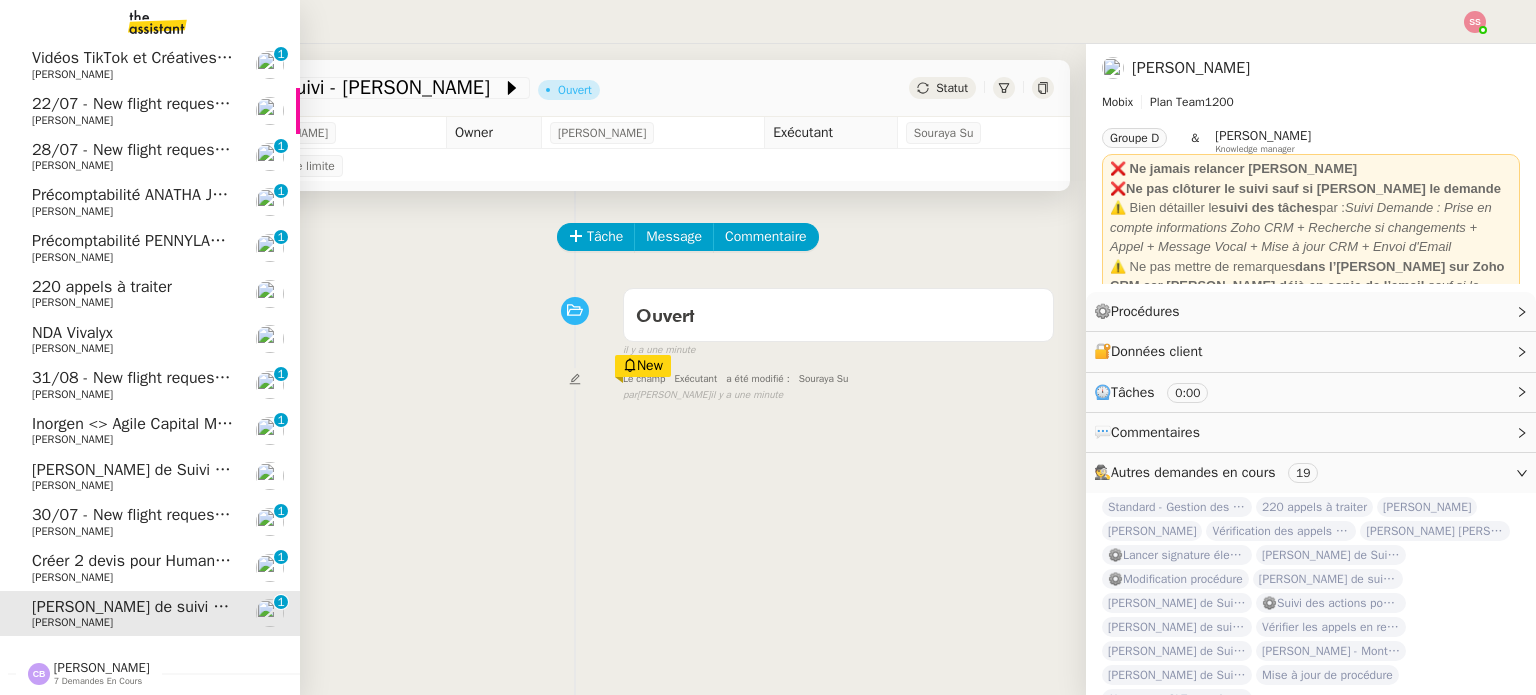 click on "220 appels à traiter" 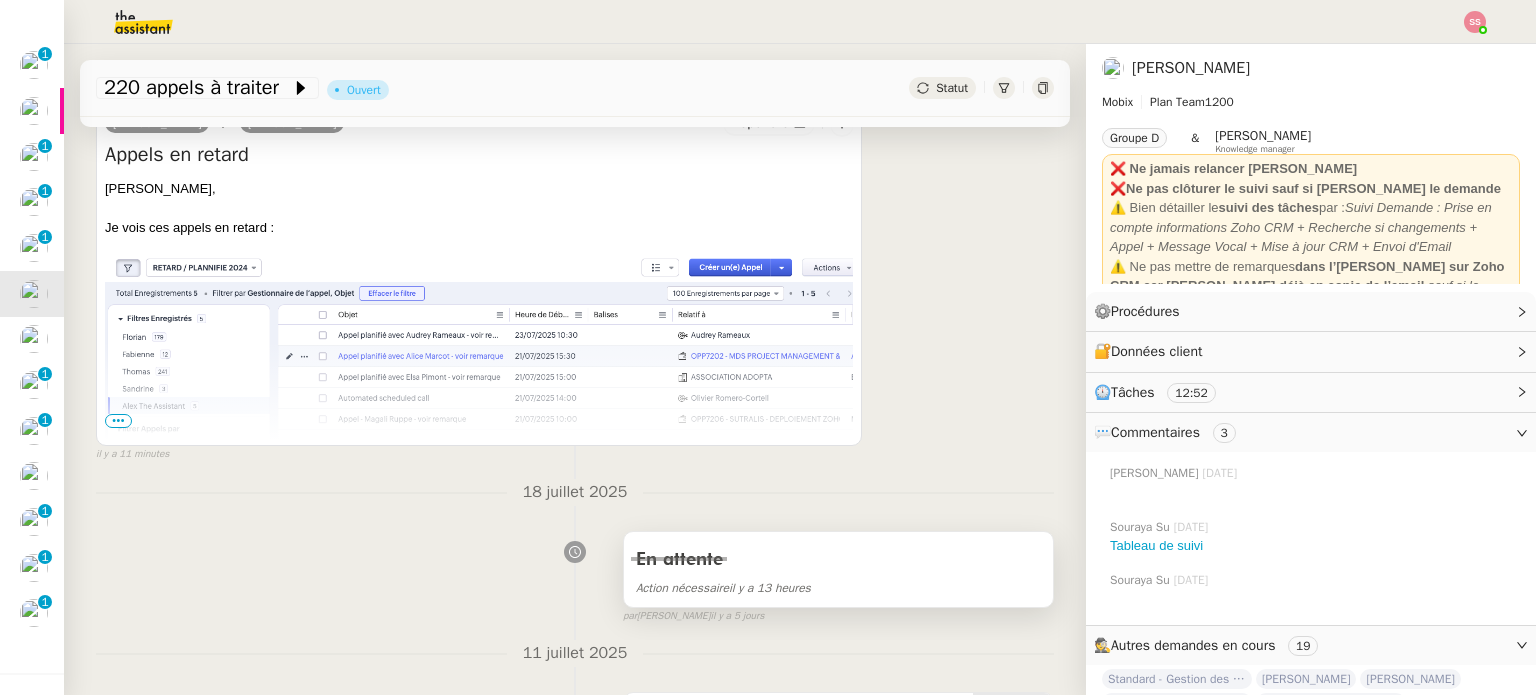 scroll, scrollTop: 600, scrollLeft: 0, axis: vertical 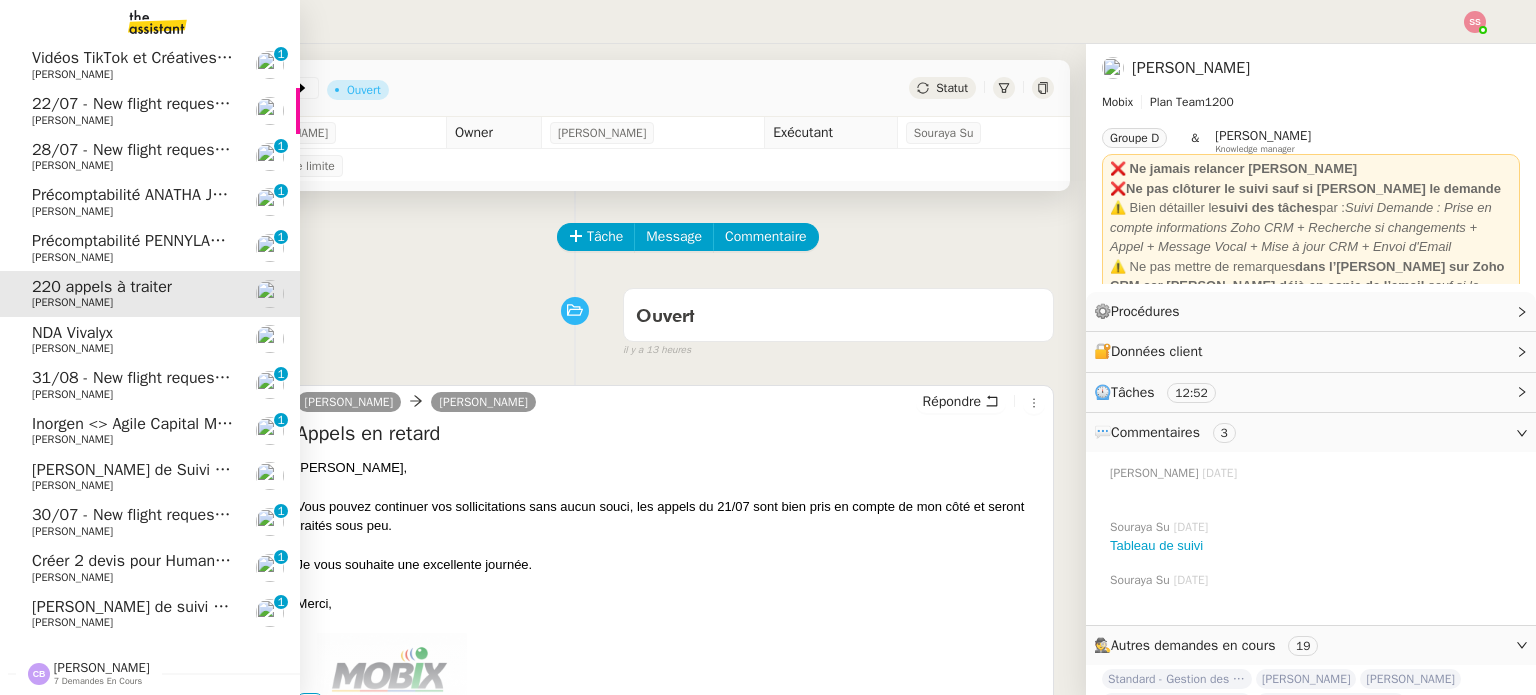 click on "[PERSON_NAME] de suivi - [PERSON_NAME]" 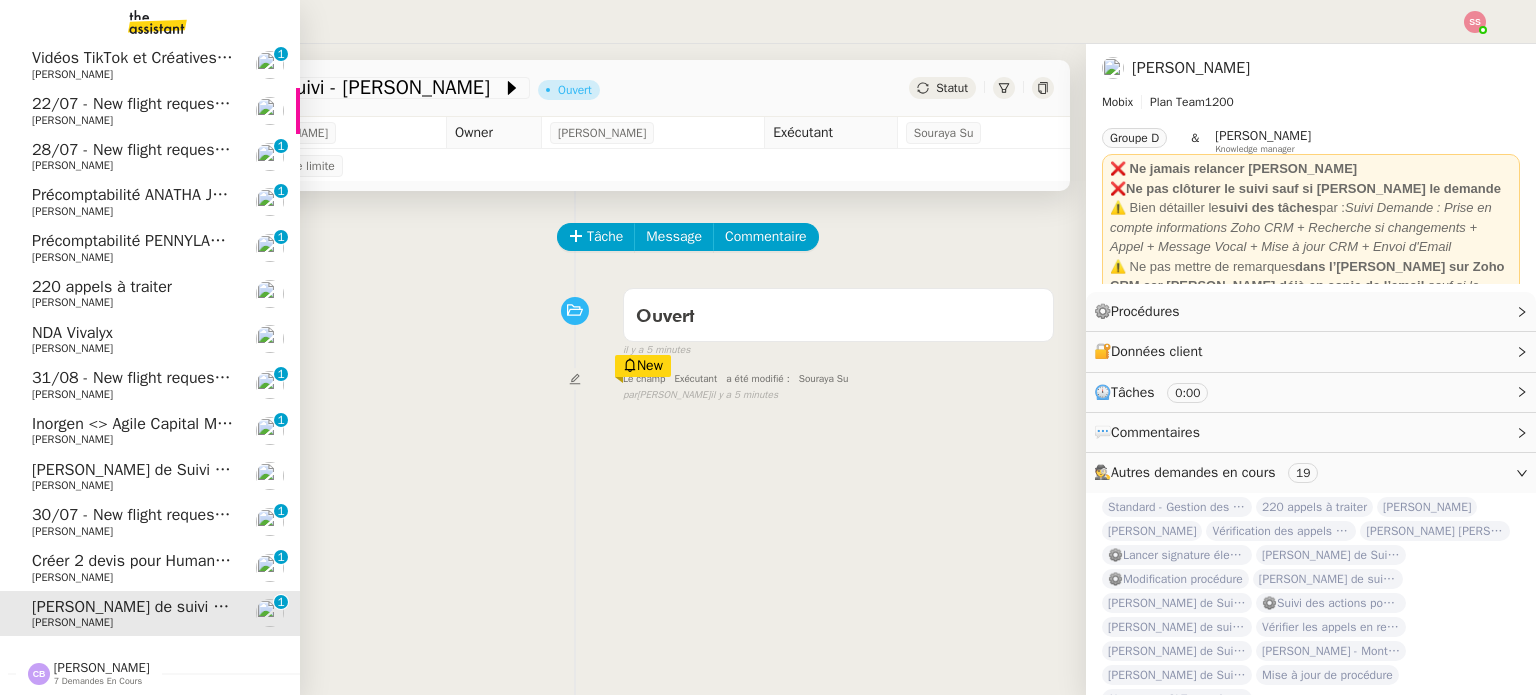 click on "30/07 - New flight request - [PERSON_NAME]" 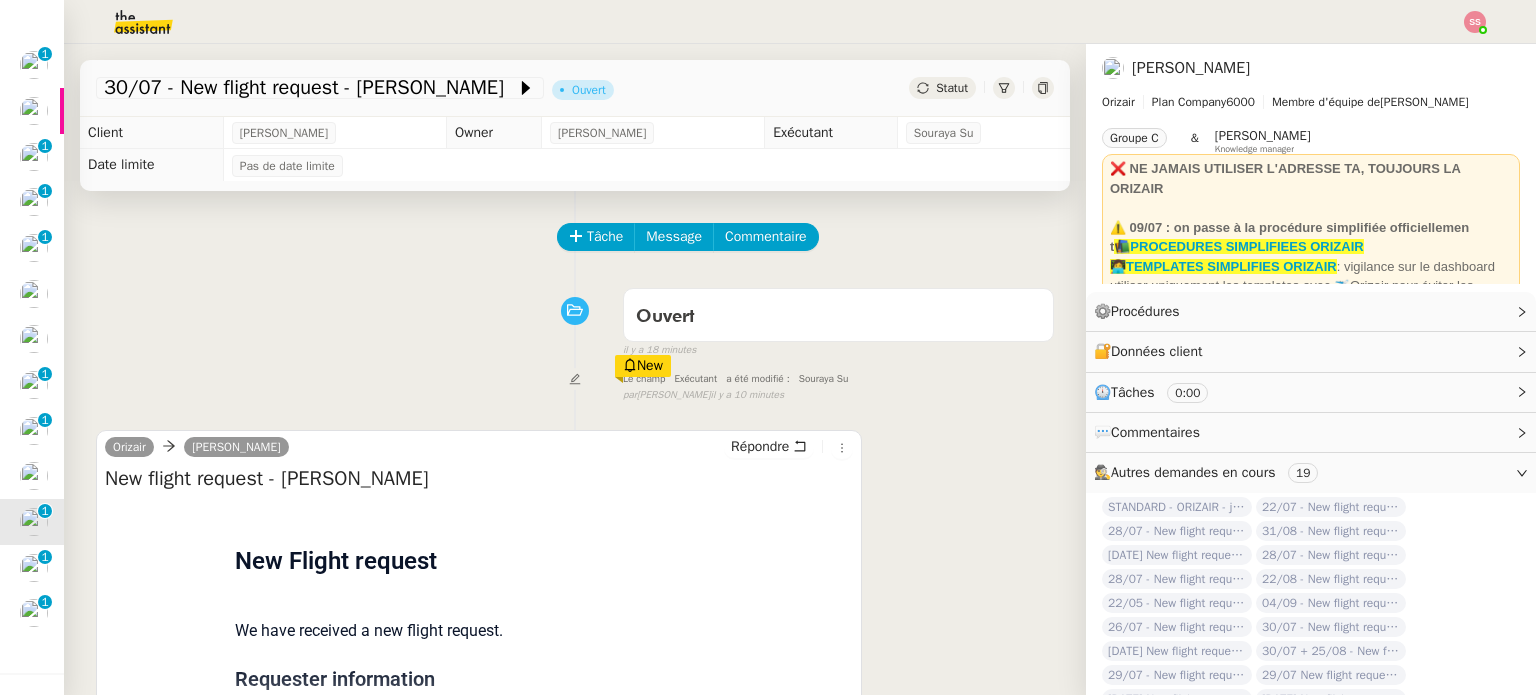 scroll, scrollTop: 168, scrollLeft: 0, axis: vertical 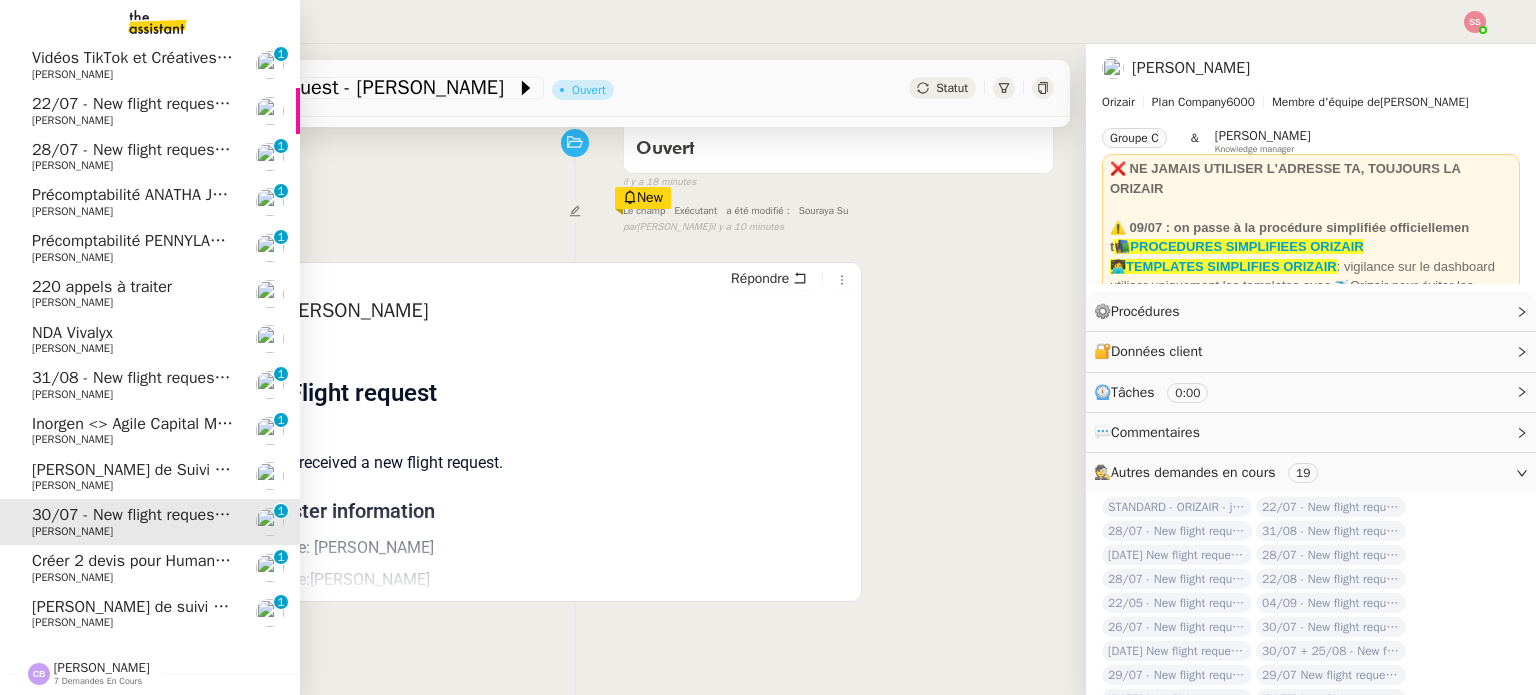 click on "Créer 2 devis pour Human Adaptation Institute" 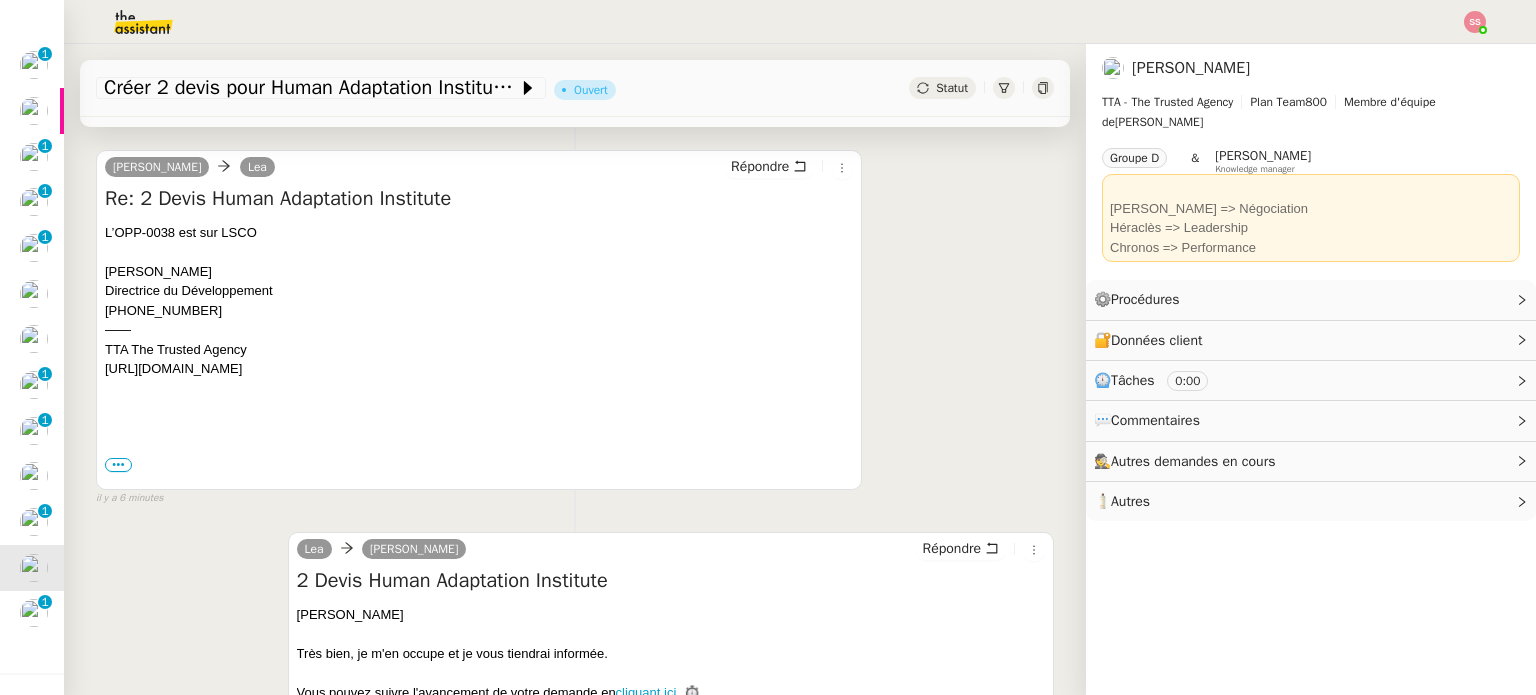 scroll, scrollTop: 221, scrollLeft: 0, axis: vertical 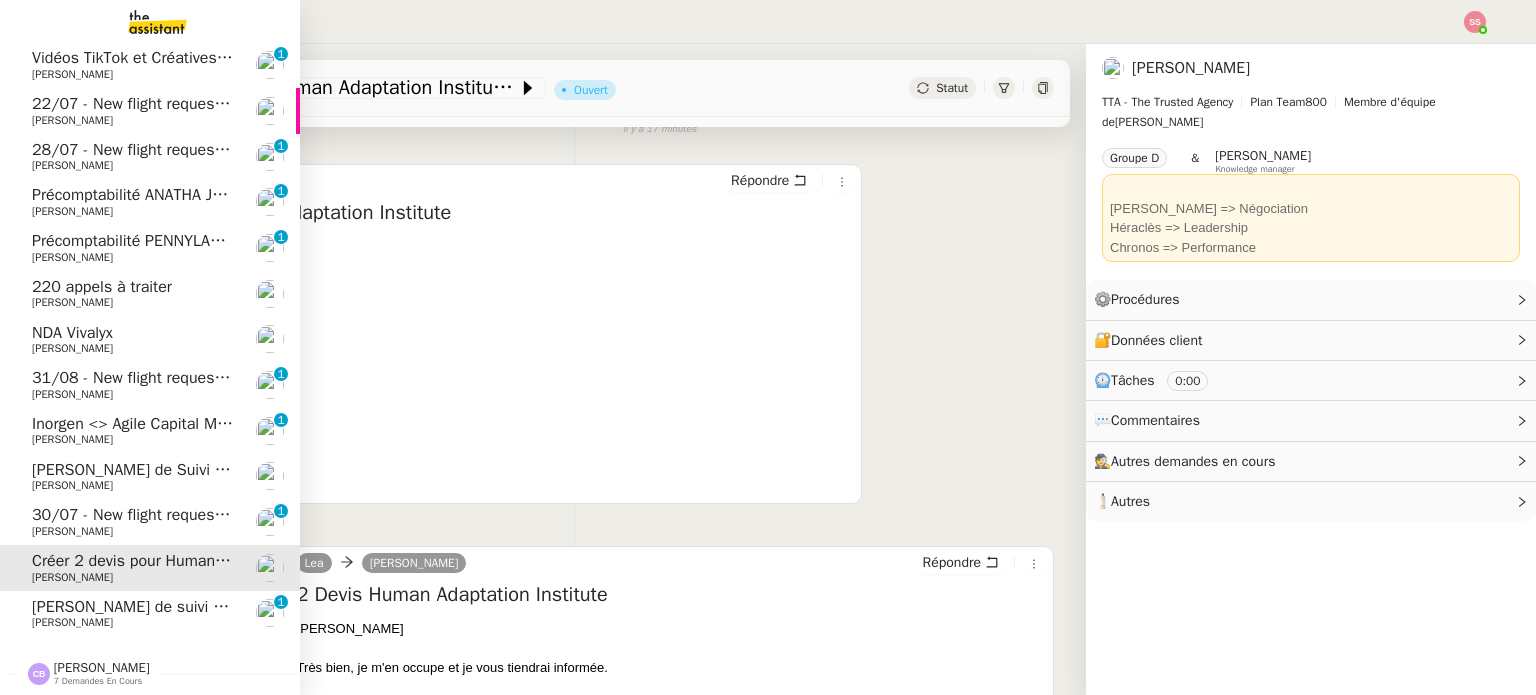 click on "[PERSON_NAME] de suivi - [PERSON_NAME]" 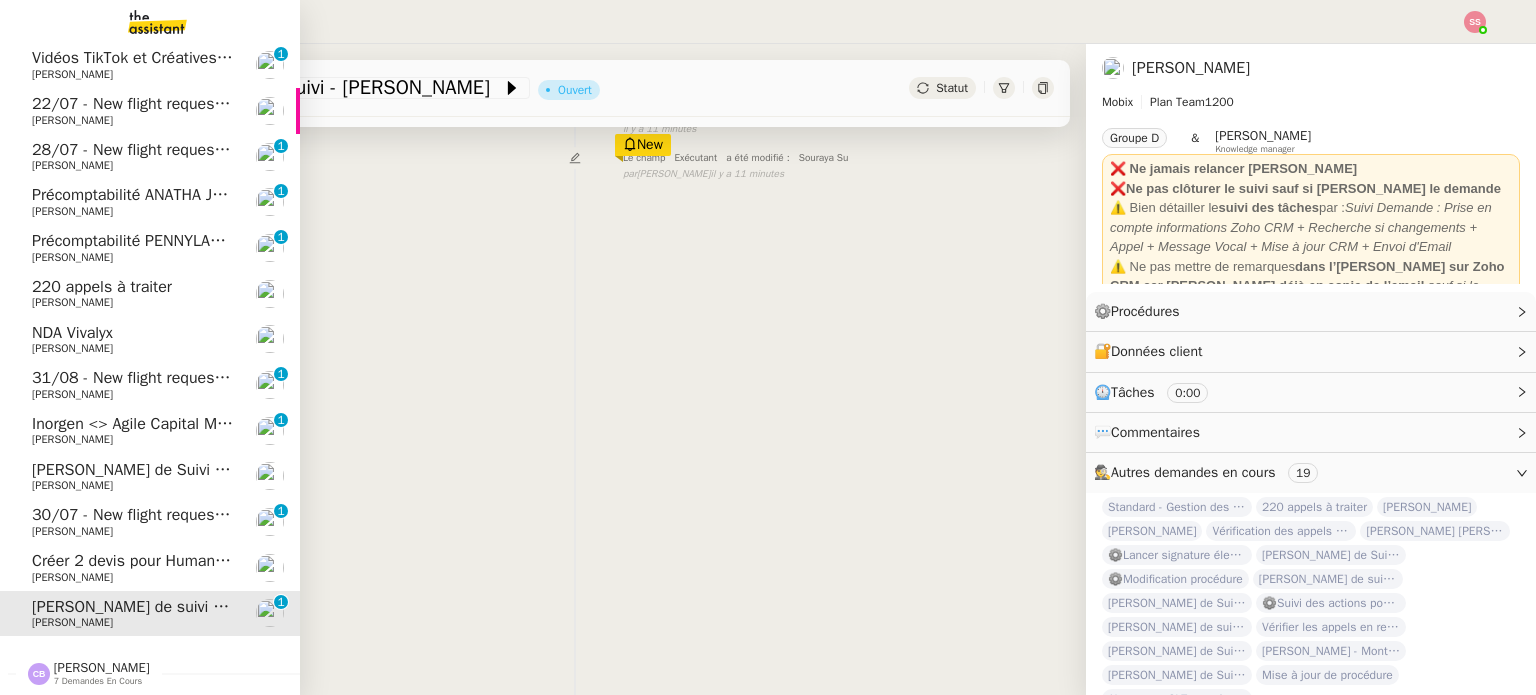 click on "30/07 - New flight request - [PERSON_NAME]" 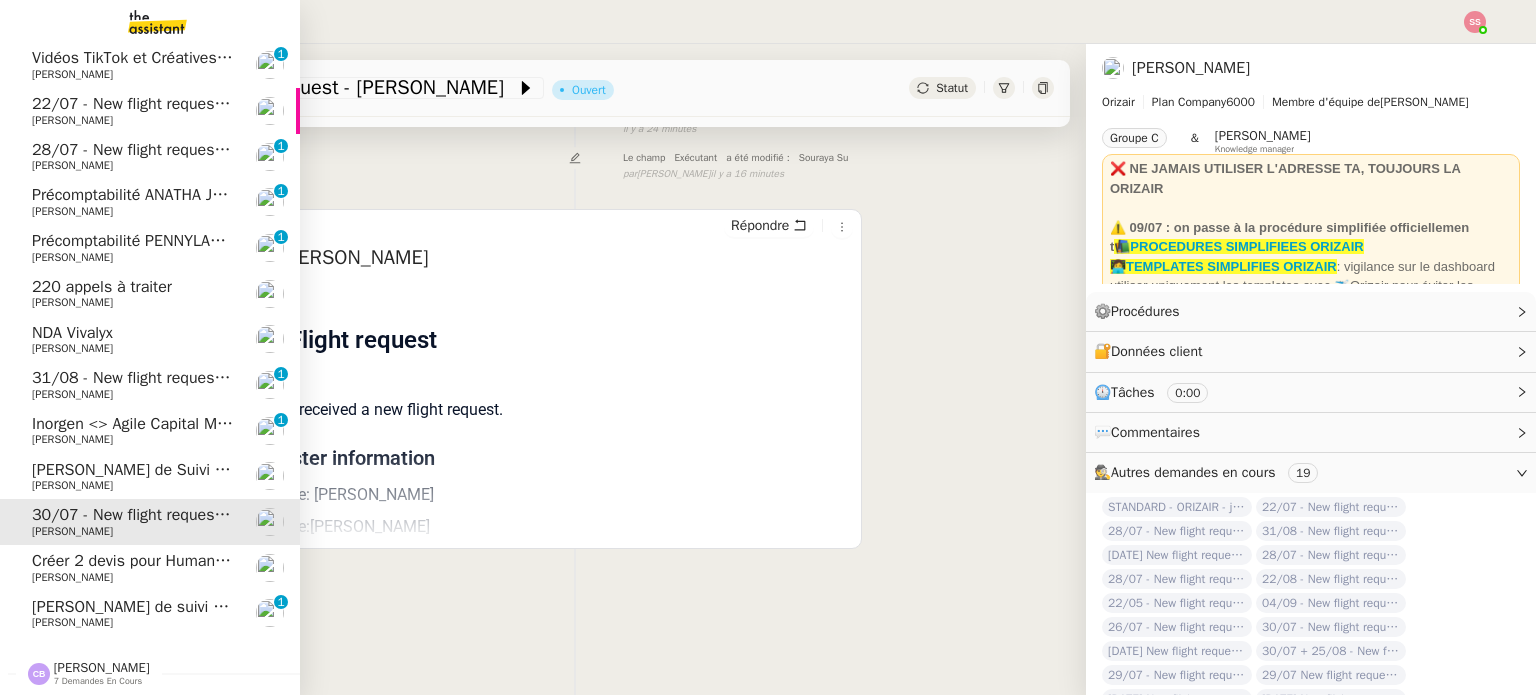 scroll, scrollTop: 0, scrollLeft: 0, axis: both 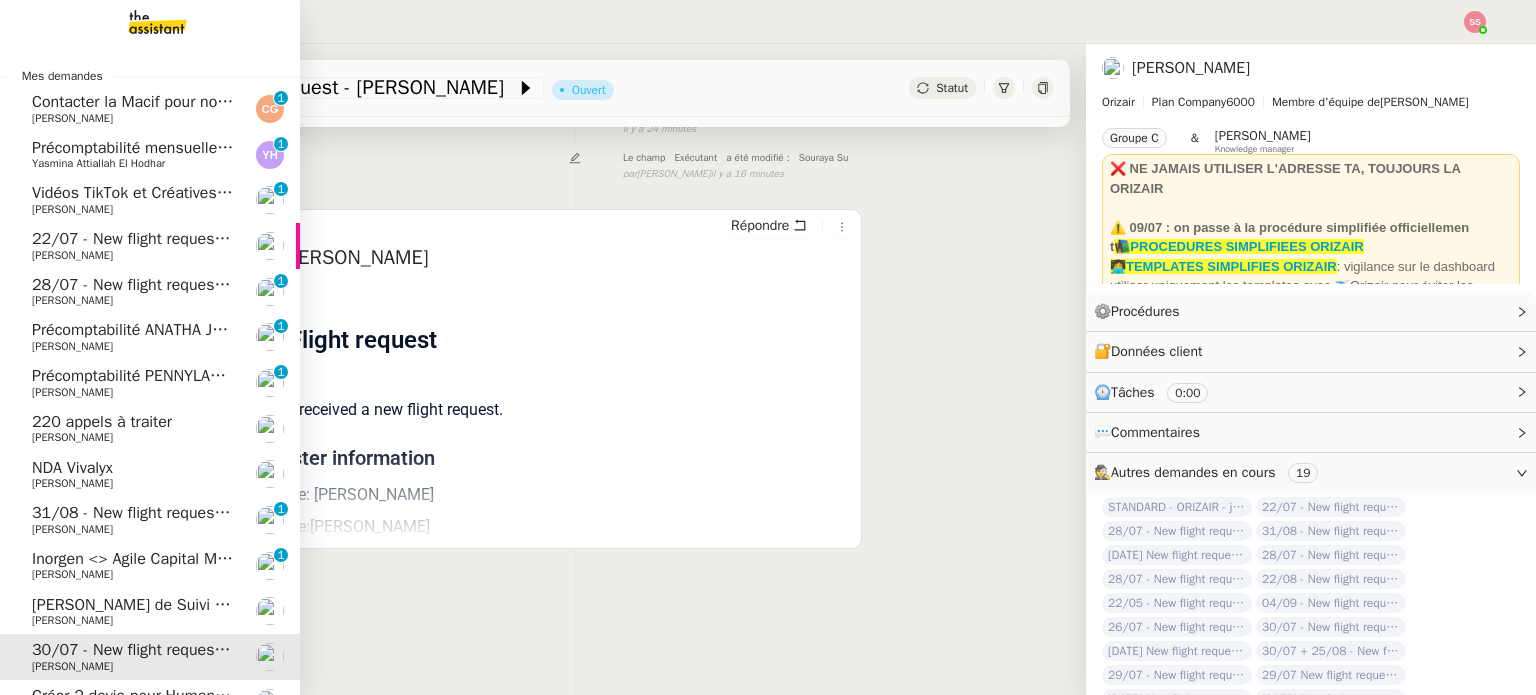 click on "22/07 - New flight request - [PERSON_NAME]" 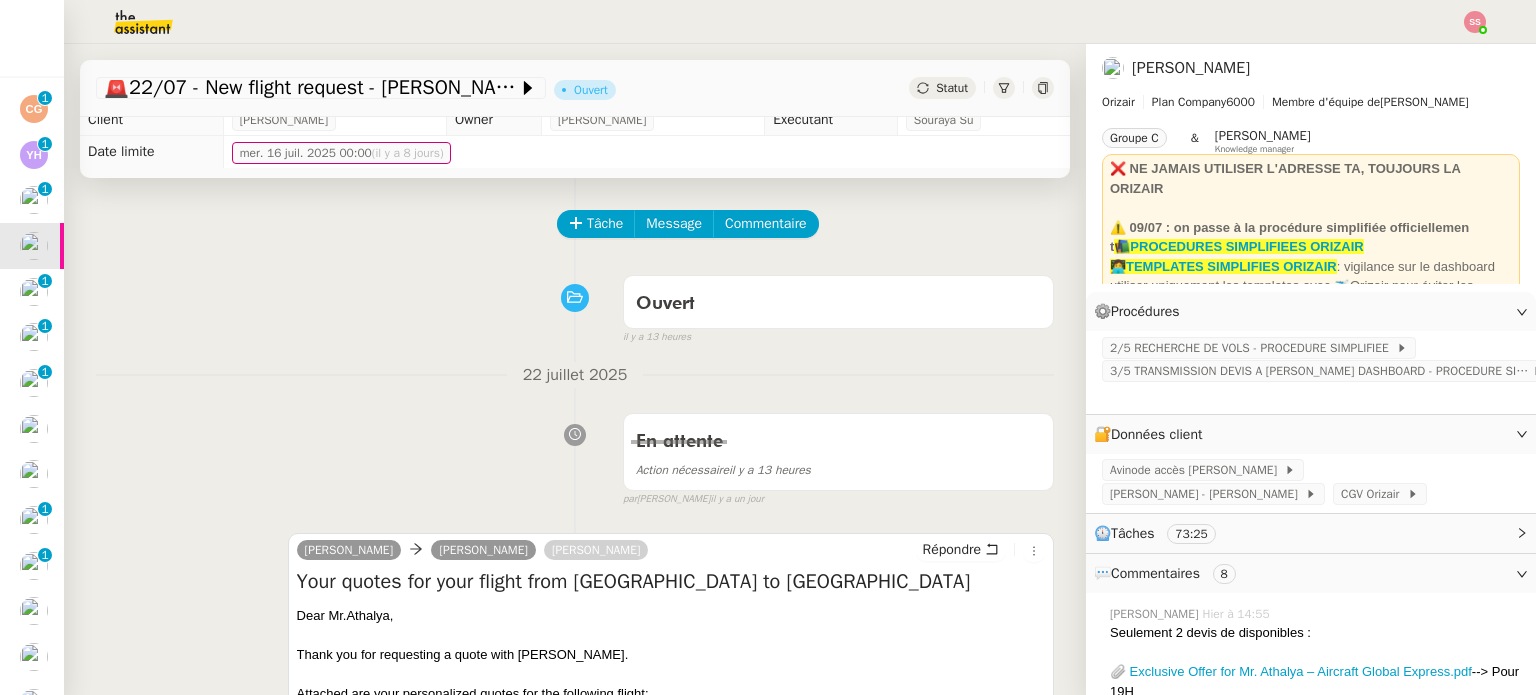 scroll, scrollTop: 0, scrollLeft: 0, axis: both 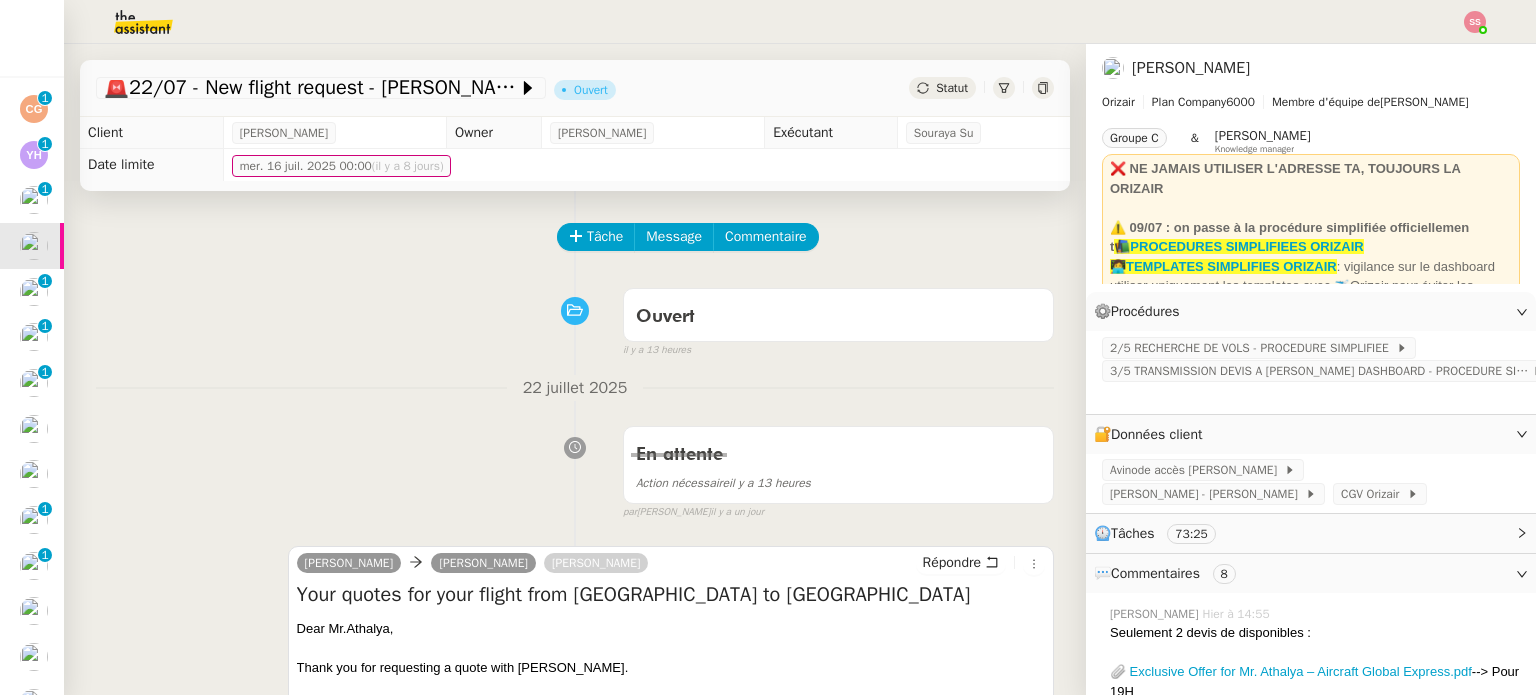 click on "Tâche Message Commentaire Veuillez patienter une erreur s'est produite 👌👌👌 message envoyé ✌️✌️✌️ Veuillez d'abord attribuer un client Une erreur s'est produite, veuillez réessayer Ouvert false il y a 13 heures 👌👌👌 message envoyé ✌️✌️✌️ une erreur s'est produite 👌👌👌 message envoyé ✌️✌️✌️ Votre message va être revu ✌️✌️✌️ une erreur s'est produite La taille des fichiers doit être de 10Mb au maximum. 22 juillet 2025 En attente Action nécessaire  il y a 13 heures  false par   Souraya S.   il y a un jour 👌👌👌 message envoyé ✌️✌️✌️ une erreur s'est produite 👌👌👌 message envoyé ✌️✌️✌️ Votre message va être revu ✌️✌️✌️ une erreur s'est produite La taille des fichiers doit être de 10Mb au maximum.  Joséphine      Jamie Athalya   Louis Frei  Répondre Your quotes for your flight from Singapore to Nice
Dear Mr.Athalya, Thank you for requesting a quote with Orizair. ﻿" 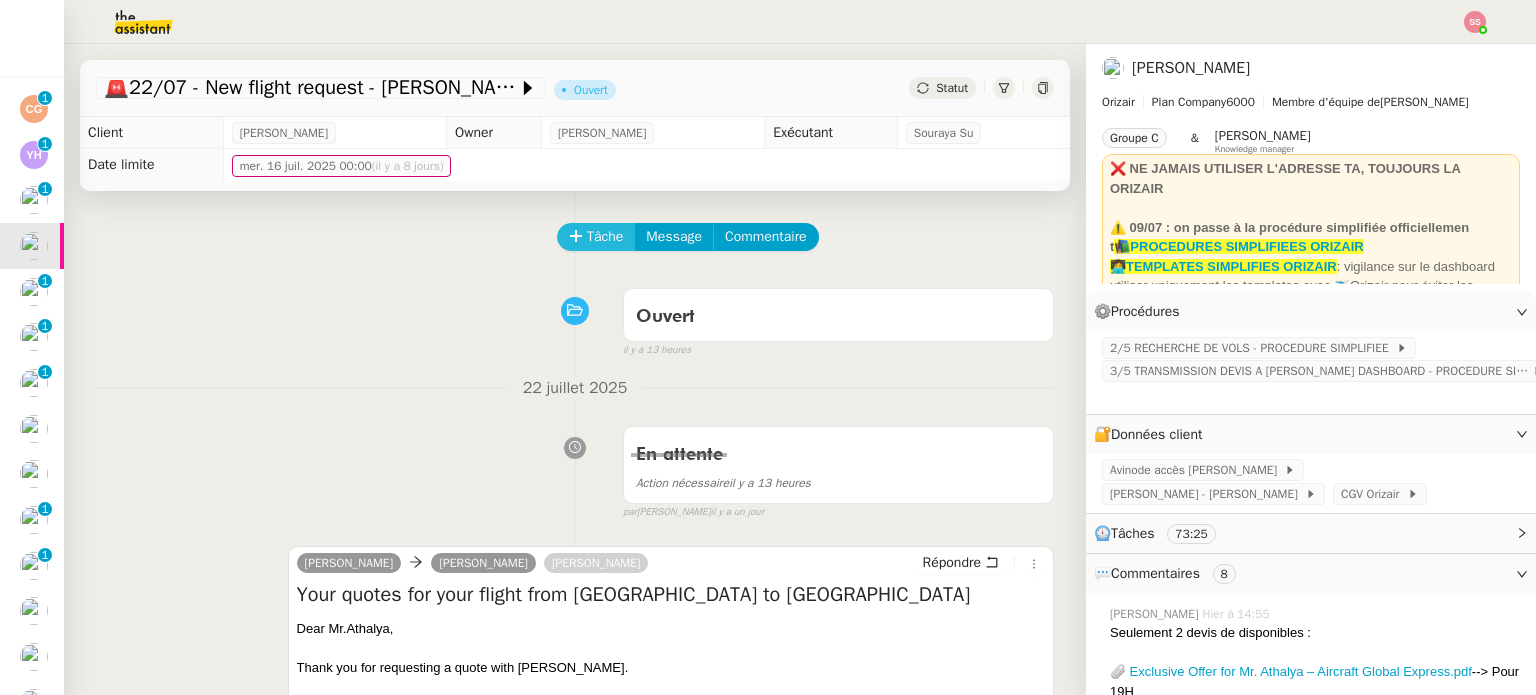 click on "Tâche" 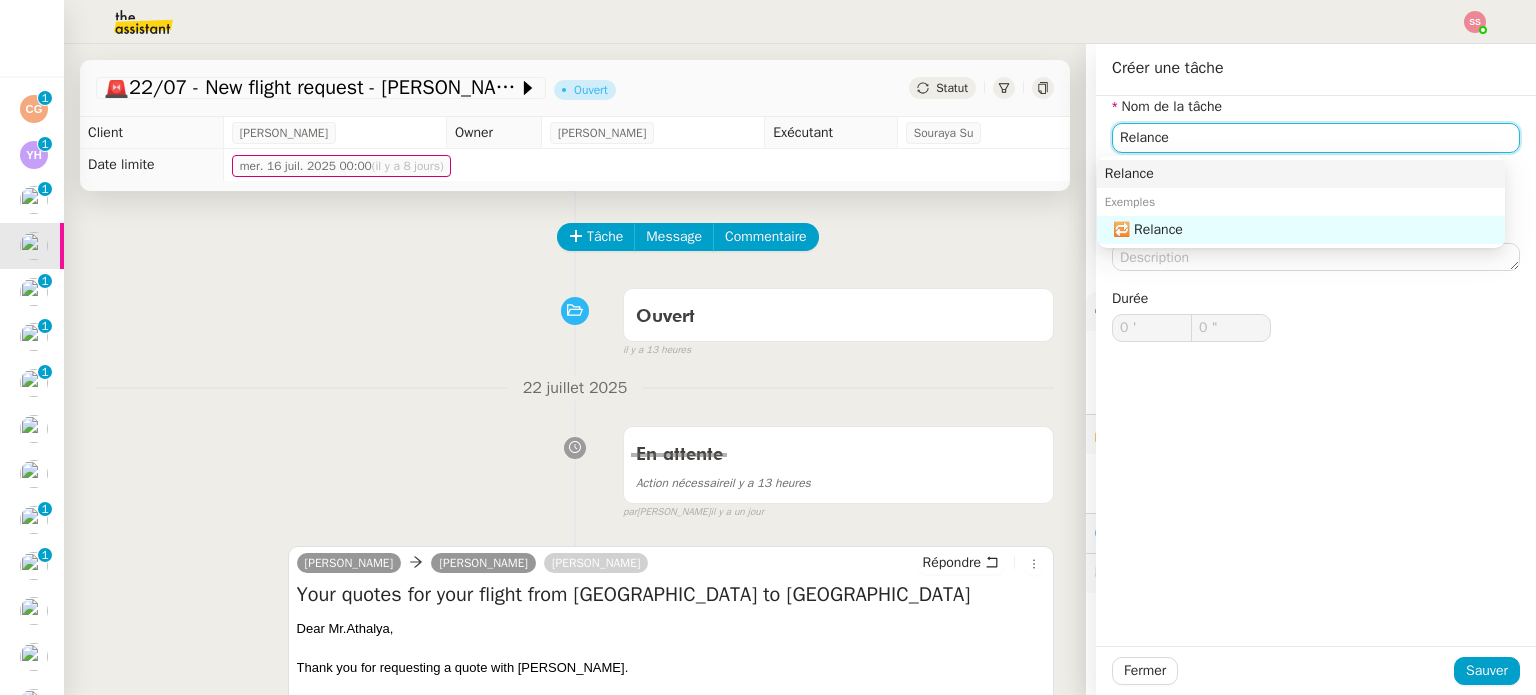click on "Relance" at bounding box center [1301, 174] 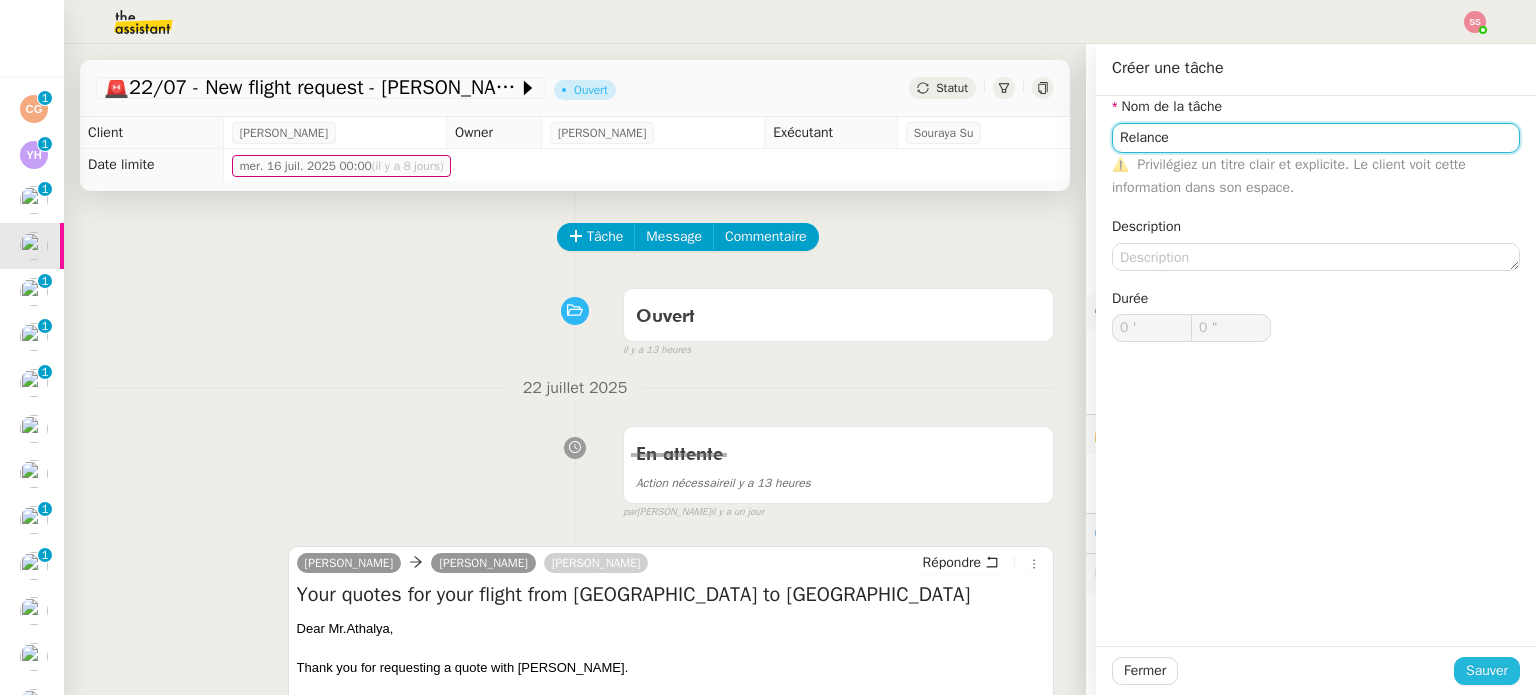 type on "Relance" 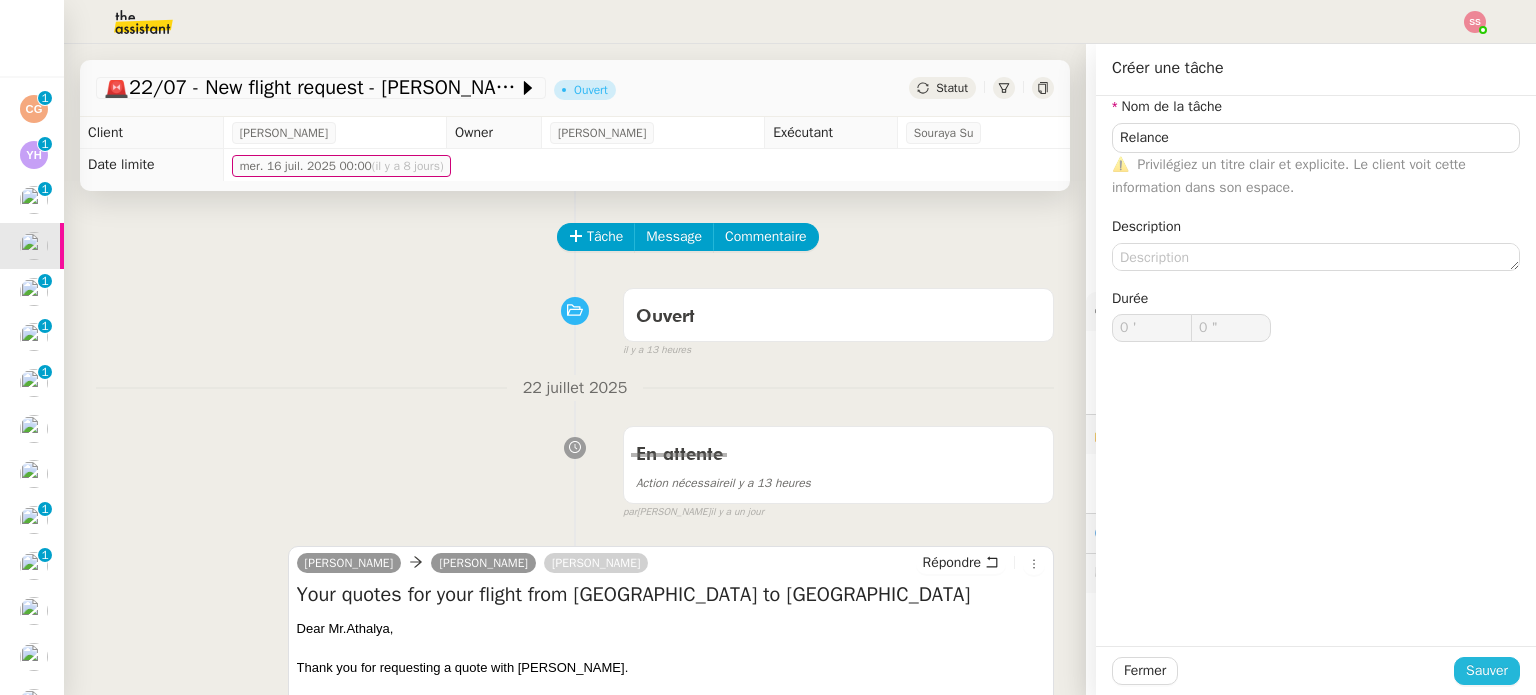 click on "Sauver" 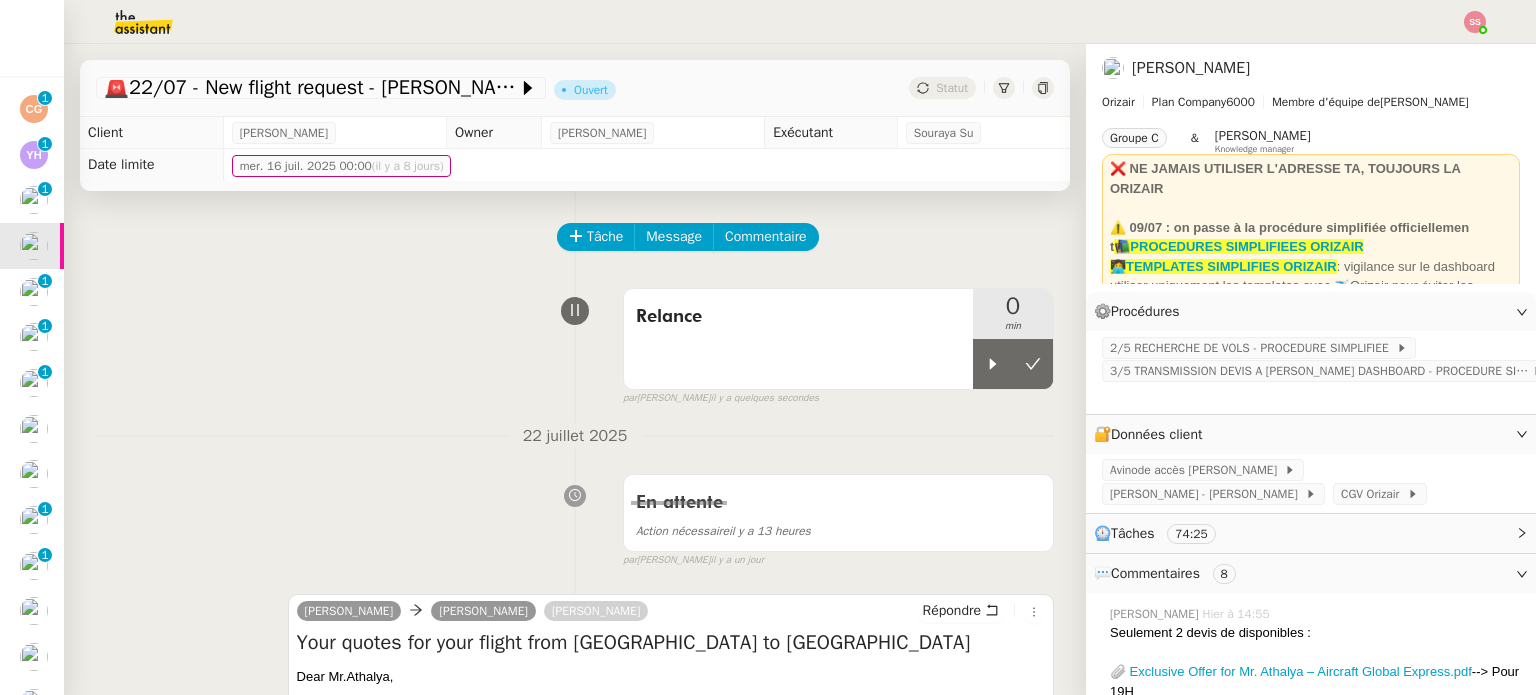 drag, startPoint x: 963, startPoint y: 377, endPoint x: 976, endPoint y: 583, distance: 206.40979 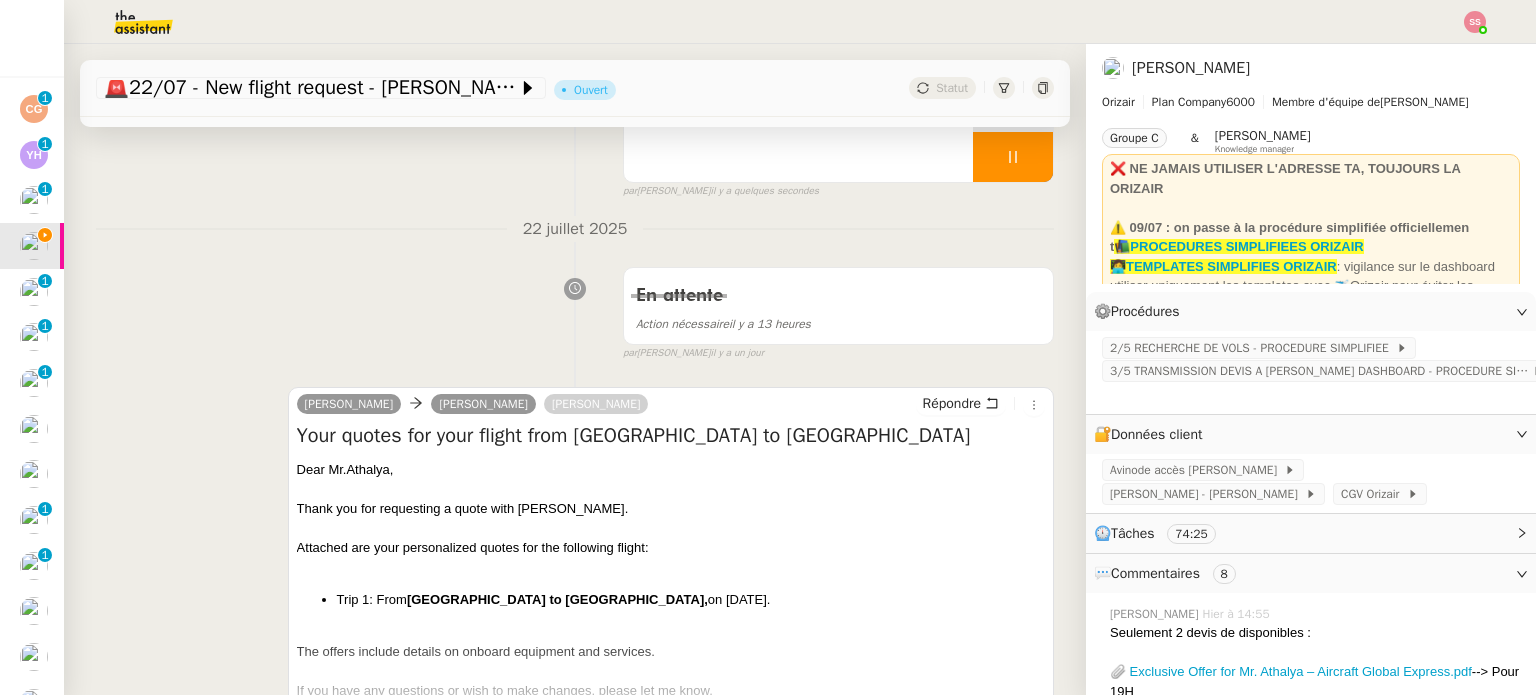scroll, scrollTop: 200, scrollLeft: 0, axis: vertical 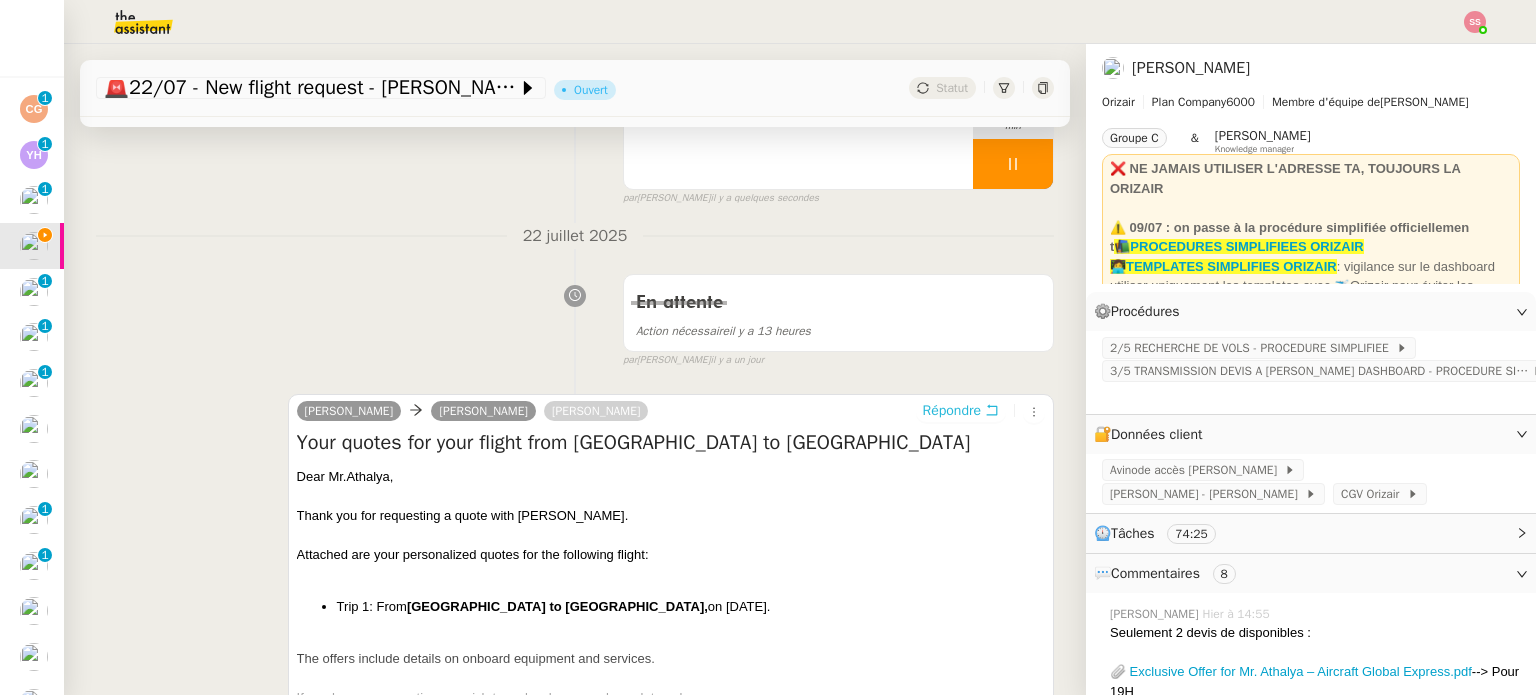 click on "Répondre" at bounding box center [952, 411] 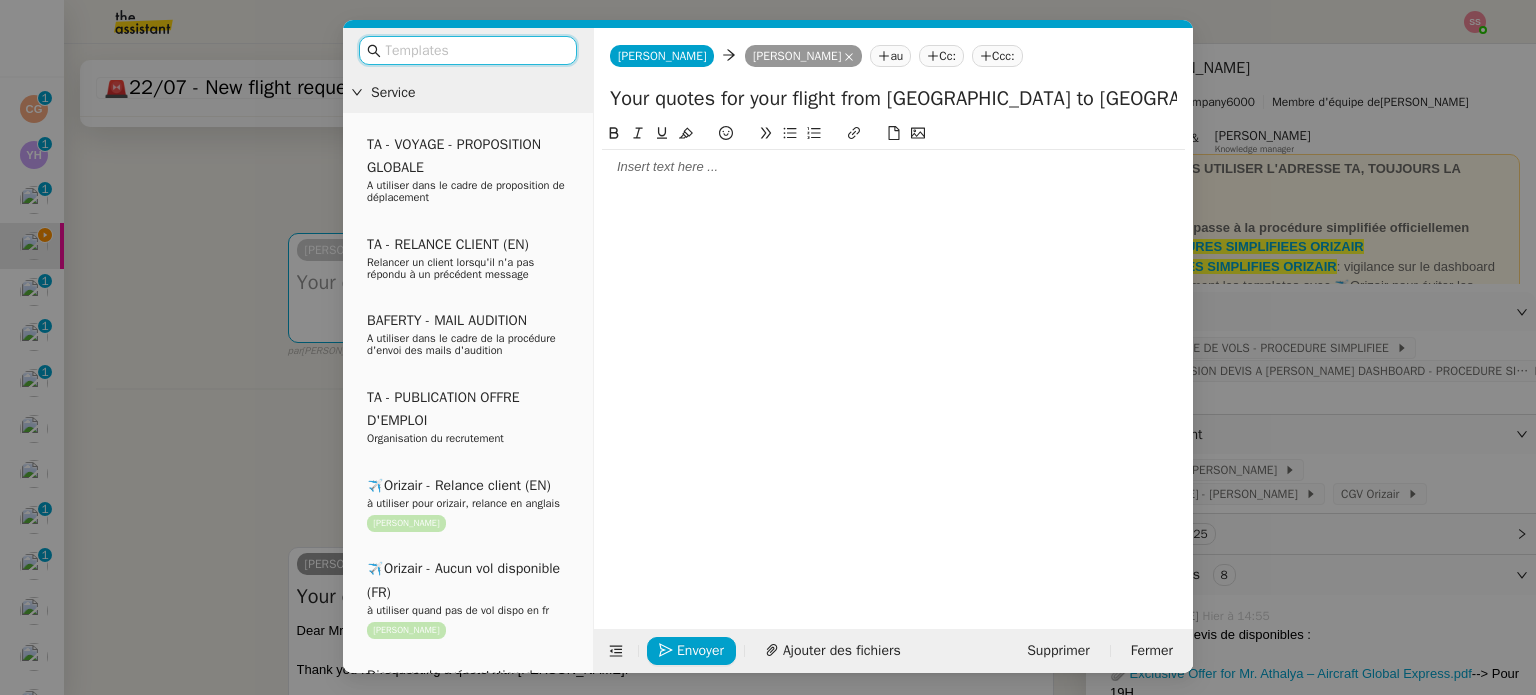 click at bounding box center (475, 50) 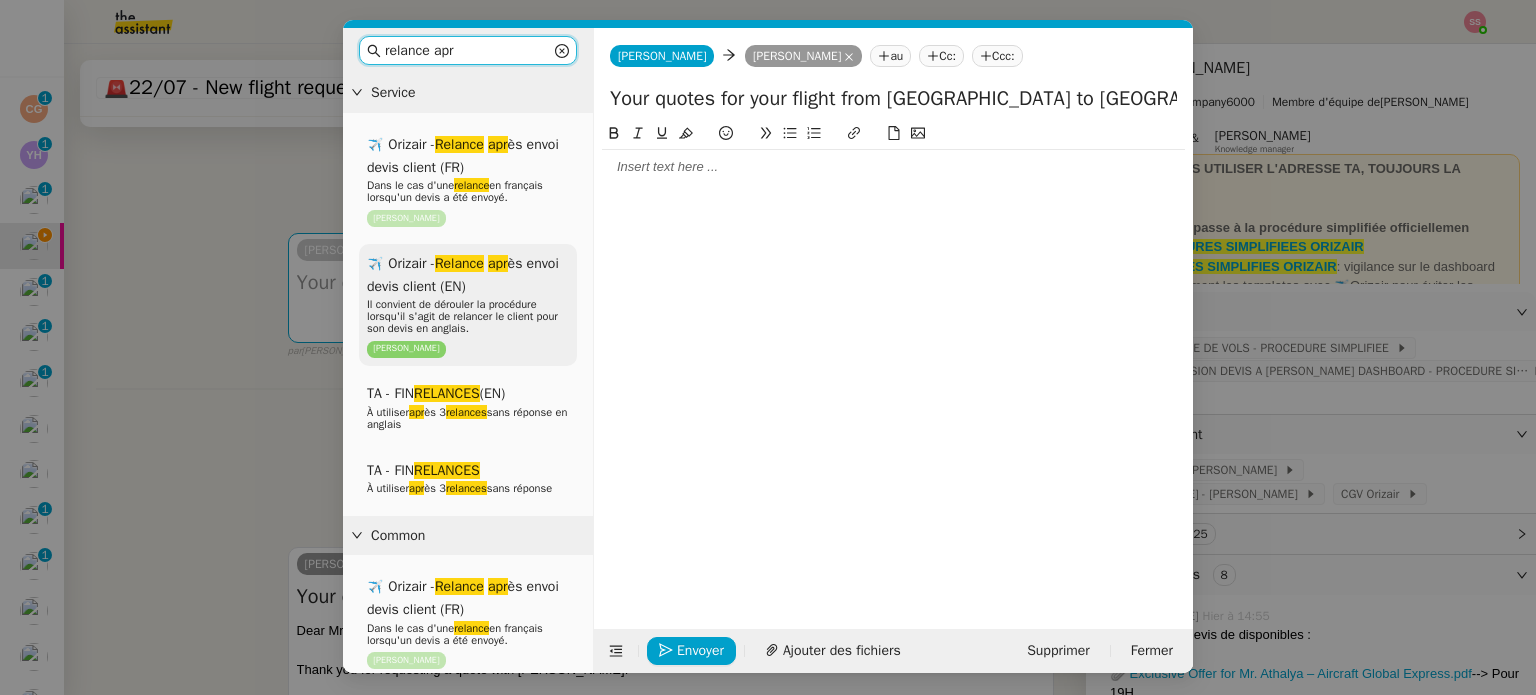 type on "relance apr" 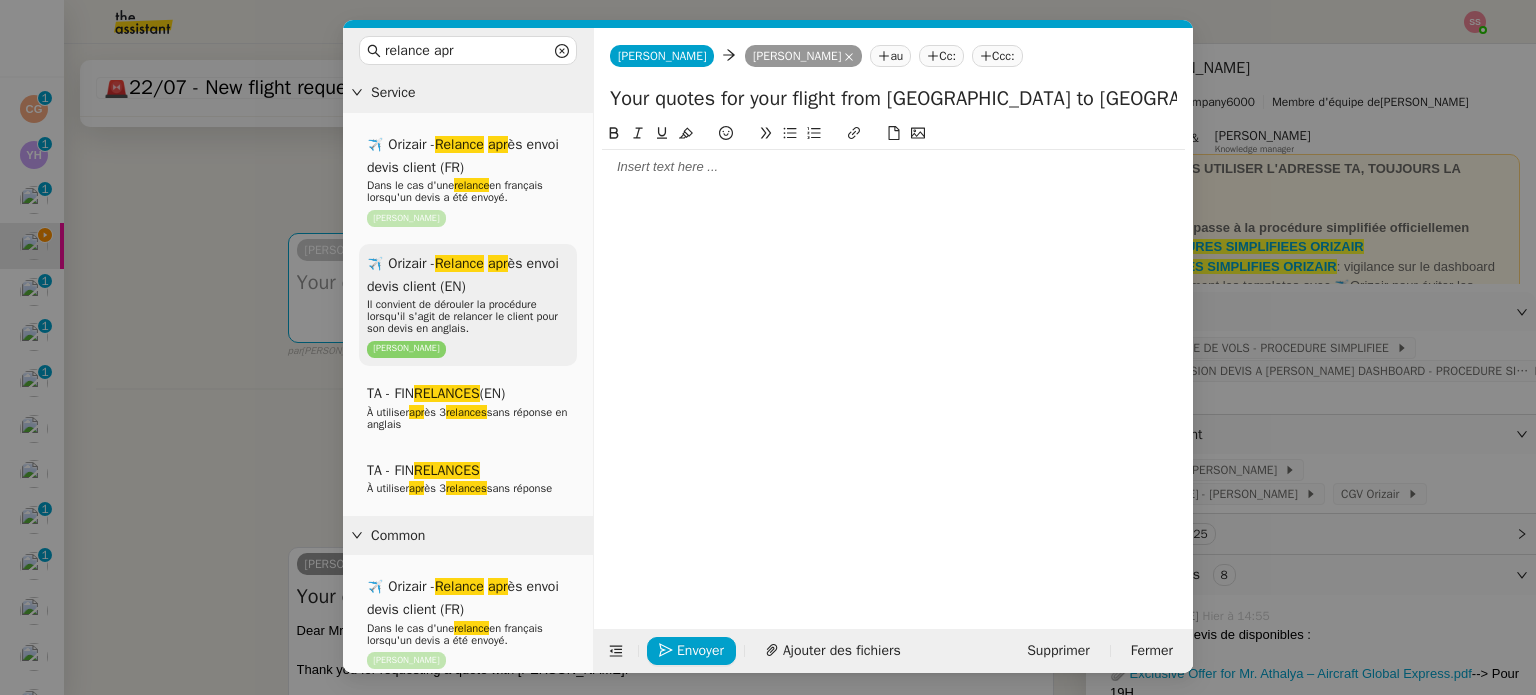 click on "apr" at bounding box center (498, 263) 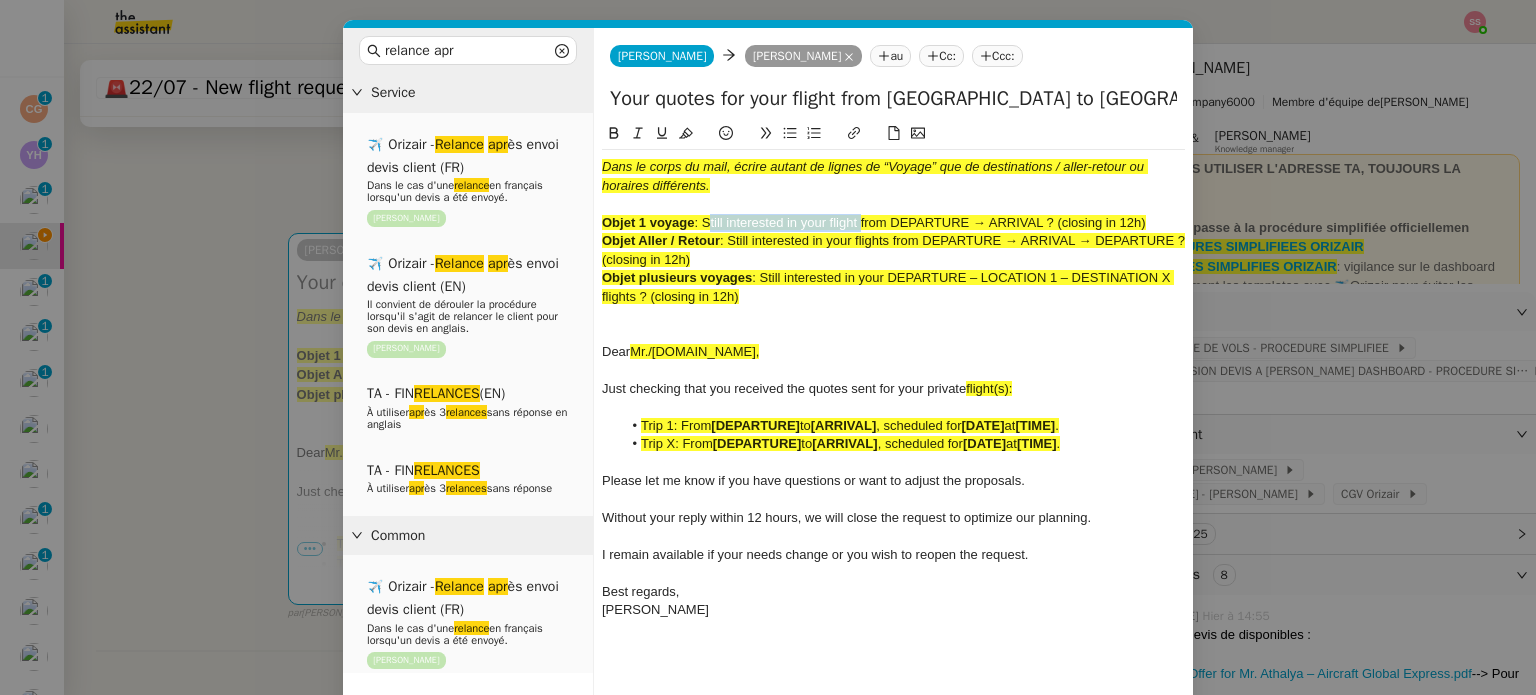drag, startPoint x: 704, startPoint y: 221, endPoint x: 860, endPoint y: 219, distance: 156.01282 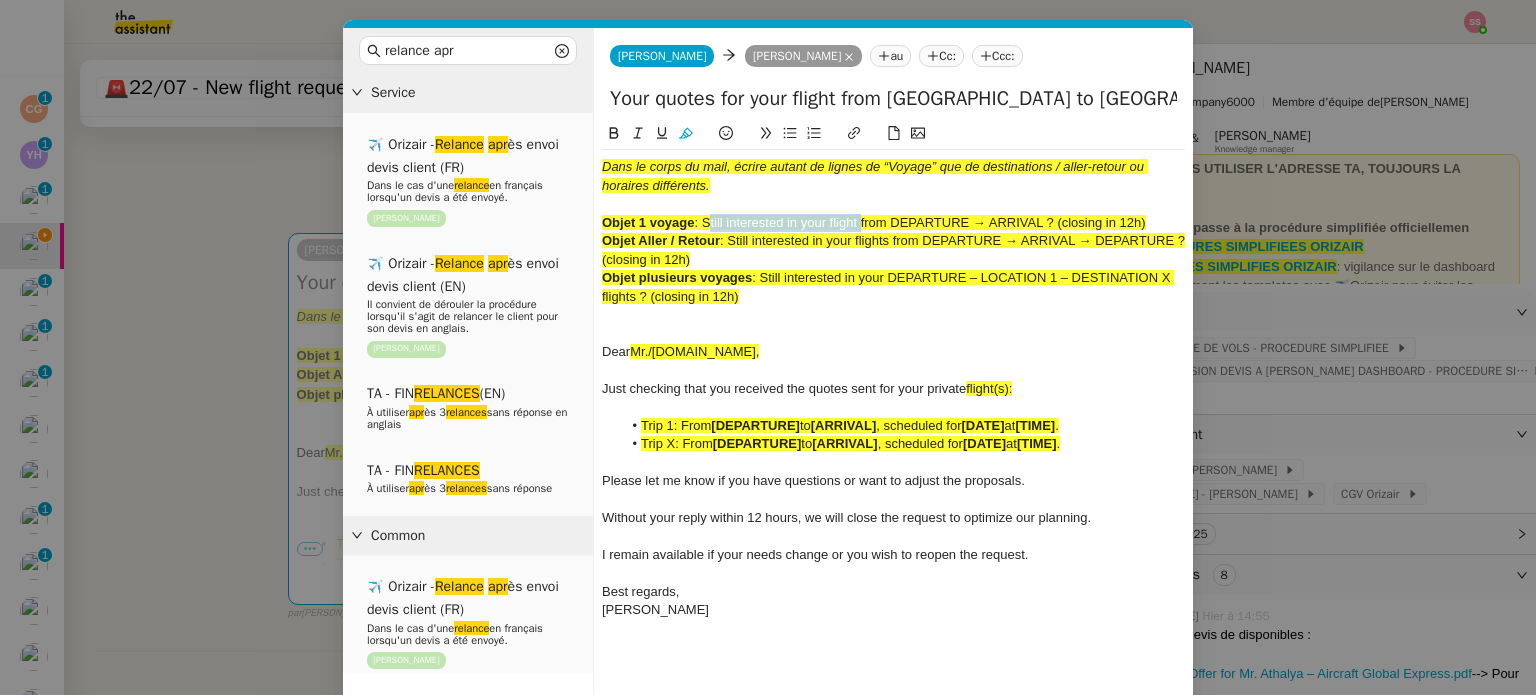 copy on "Still interested in your flight" 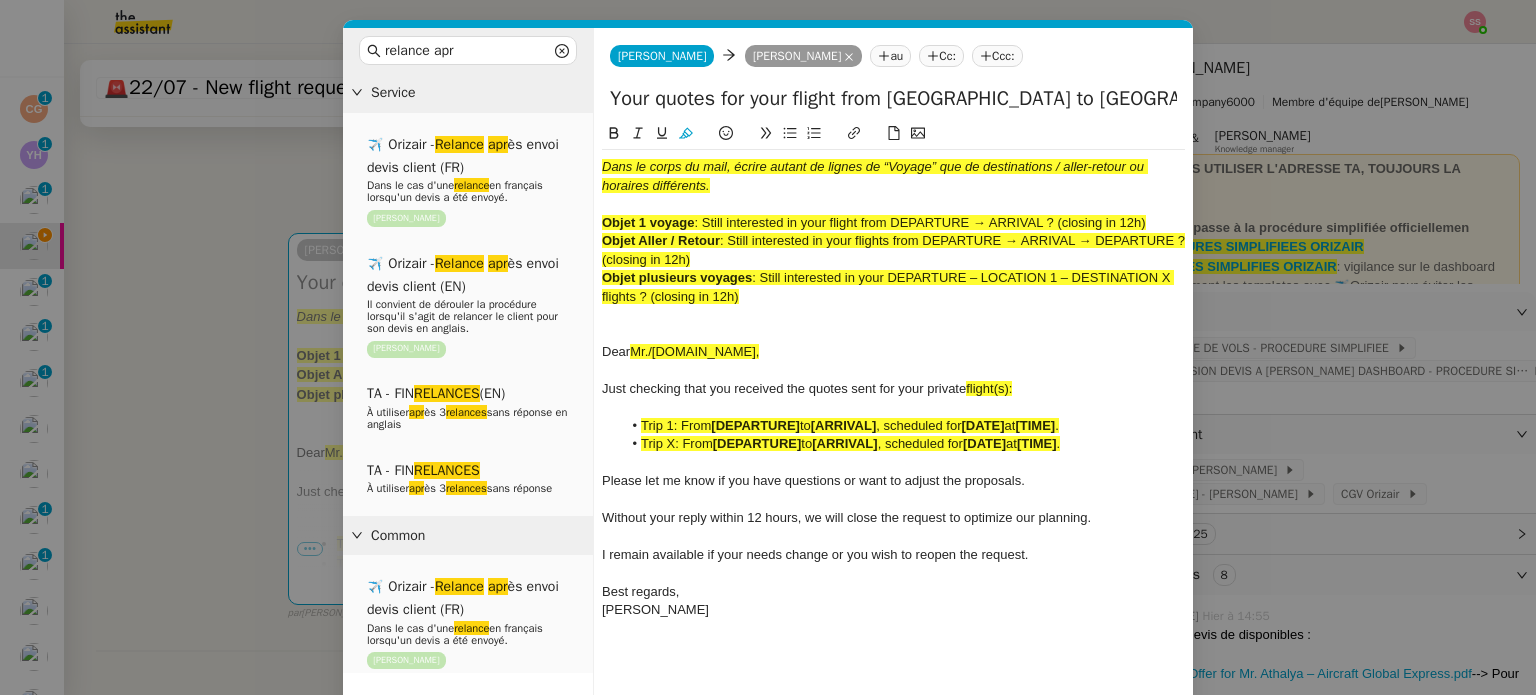 drag, startPoint x: 753, startPoint y: 103, endPoint x: 504, endPoint y: 107, distance: 249.03212 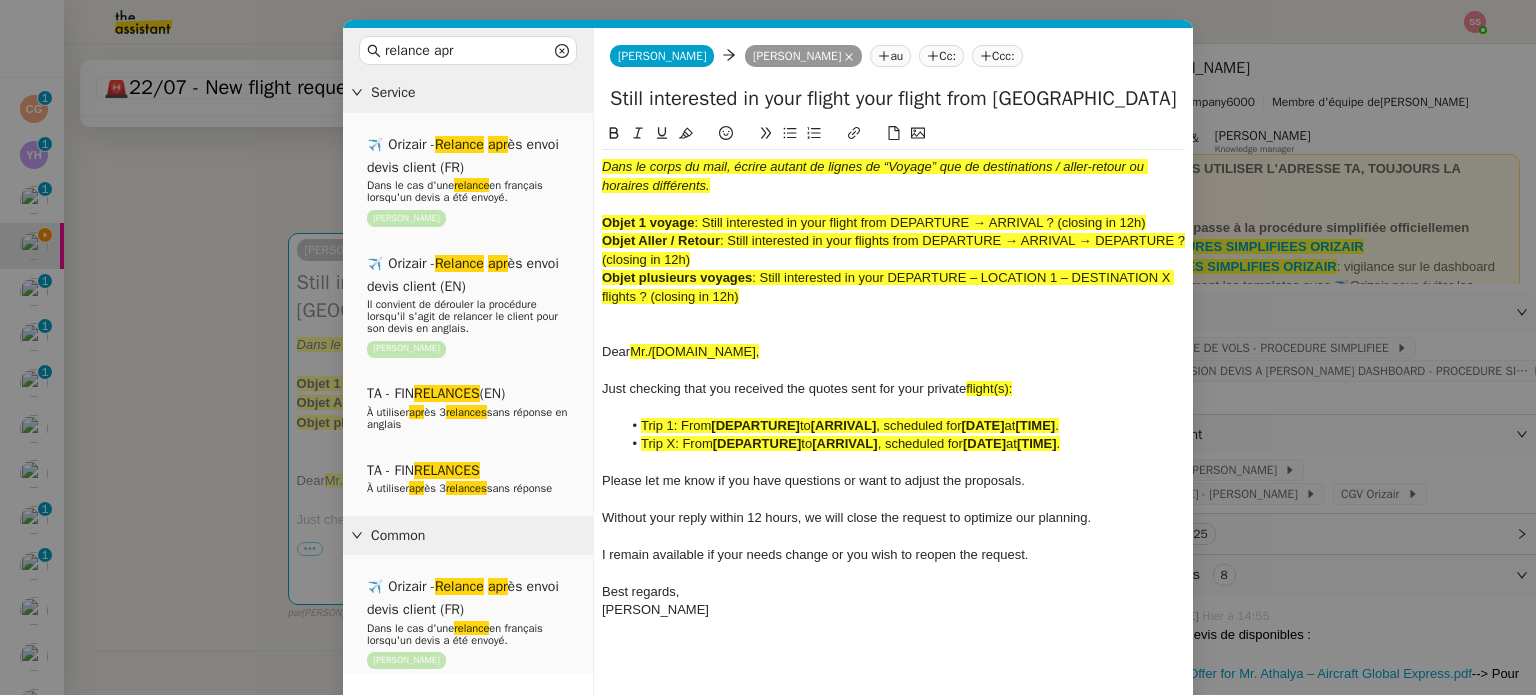 drag, startPoint x: 878, startPoint y: 100, endPoint x: 980, endPoint y: 96, distance: 102.0784 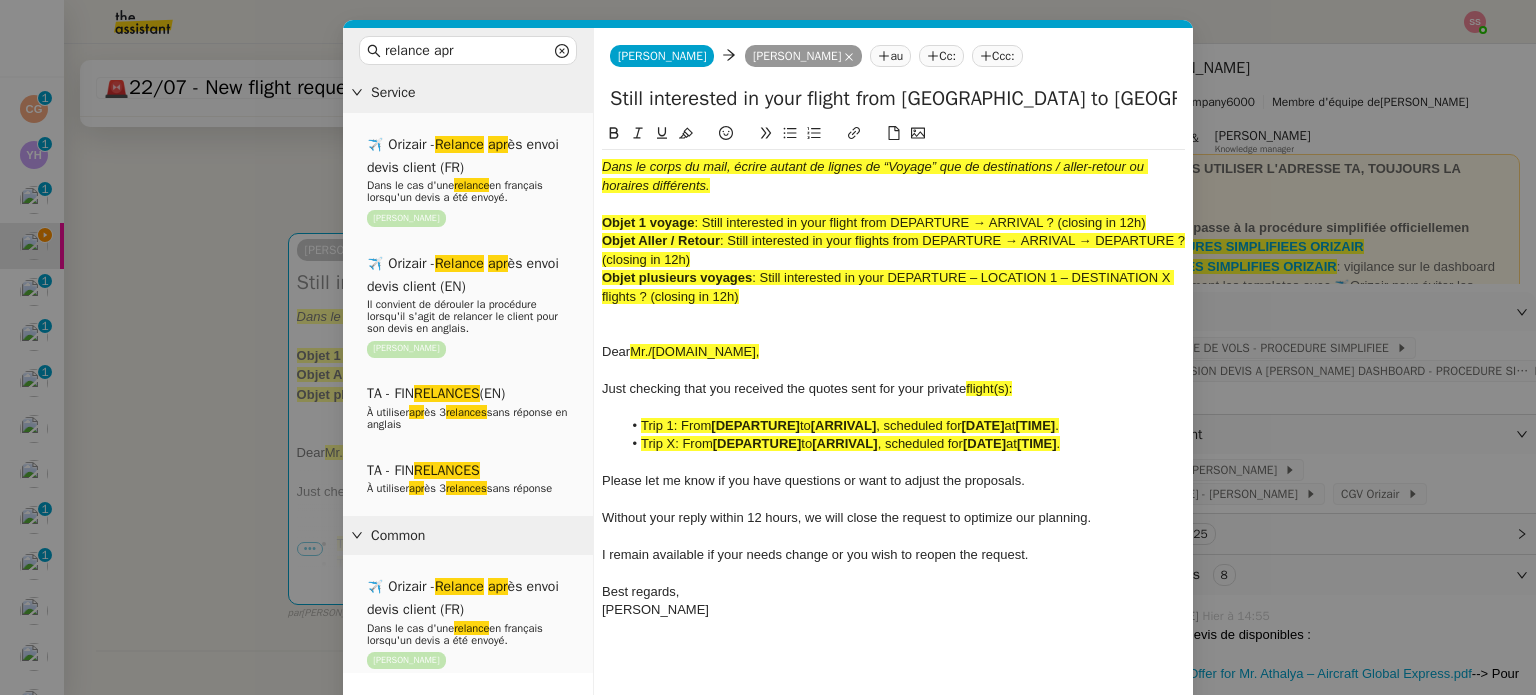 click on "Still interested in your flight from Singapore to Nice" 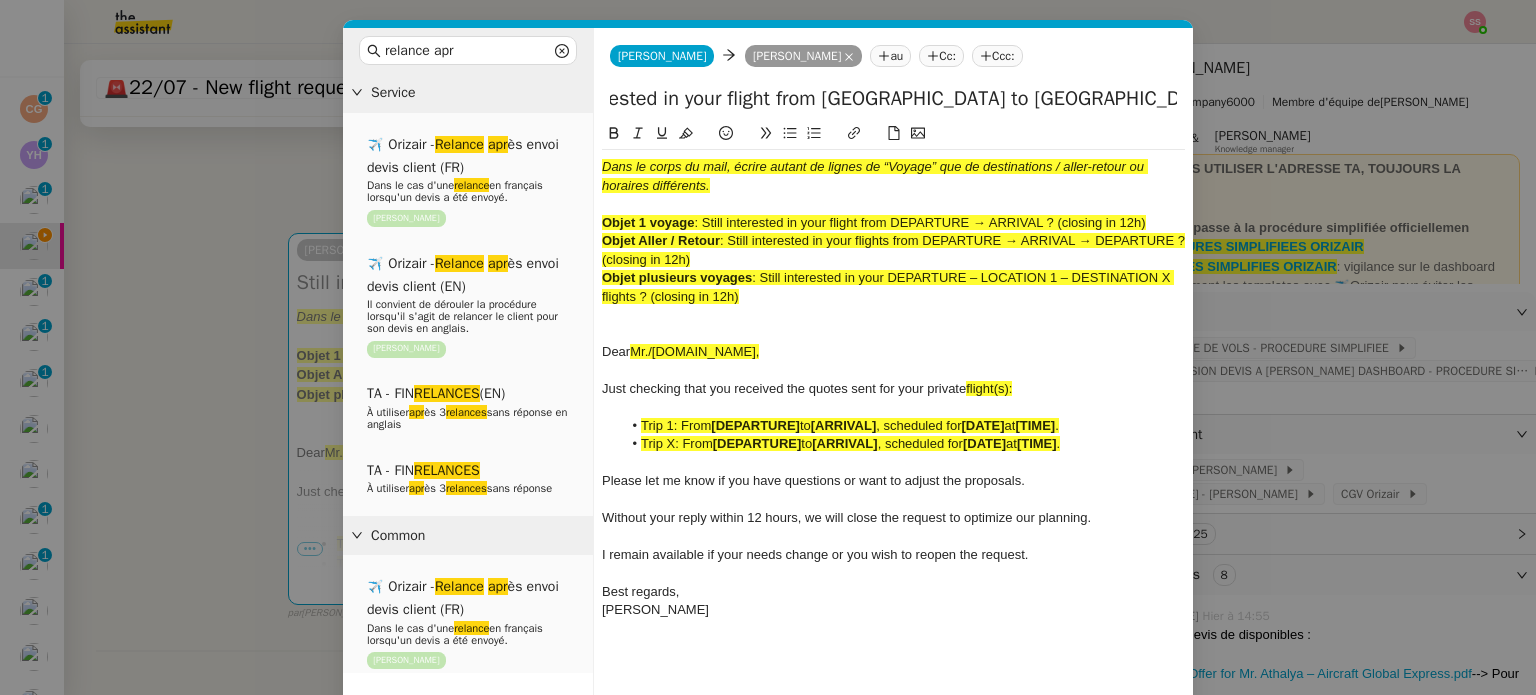 scroll, scrollTop: 0, scrollLeft: 87, axis: horizontal 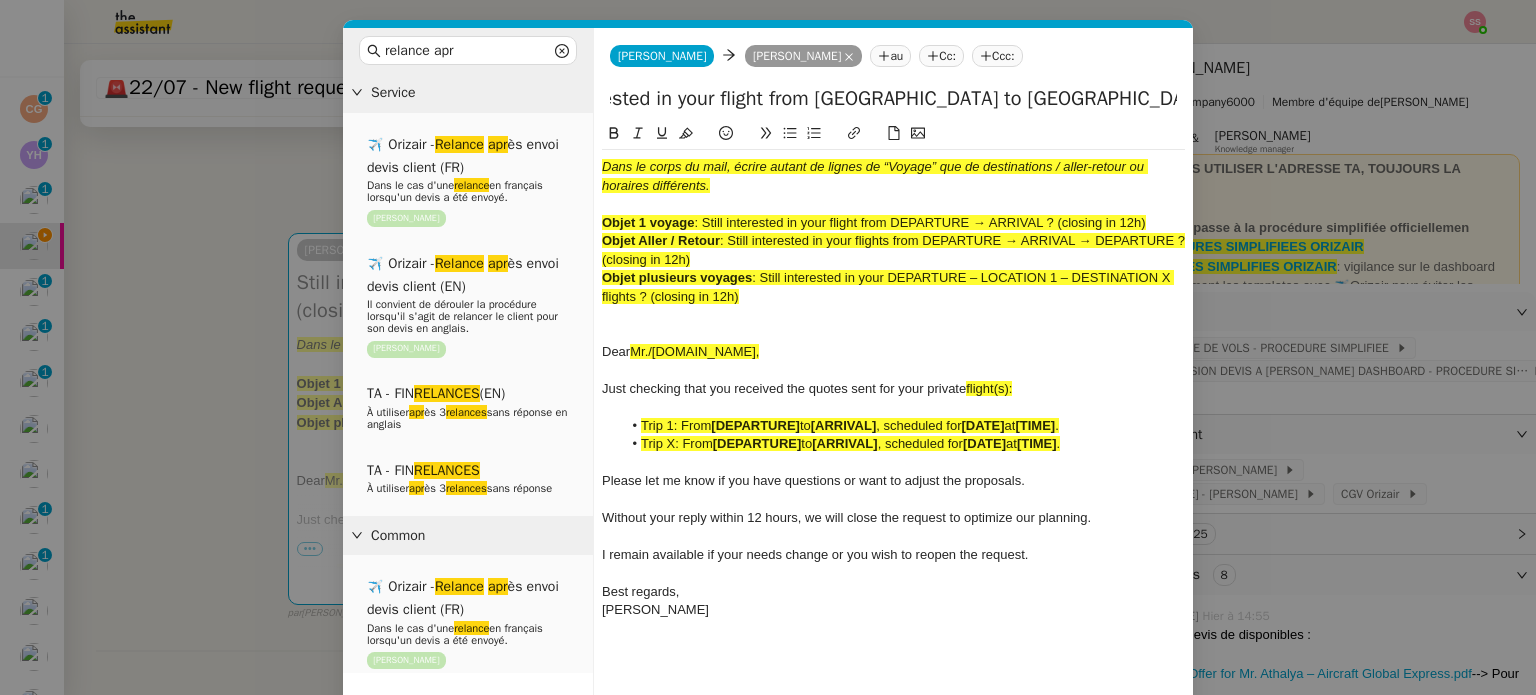 type on "Still interested in your flight from Singapore to Nice ? (closing in 12h)" 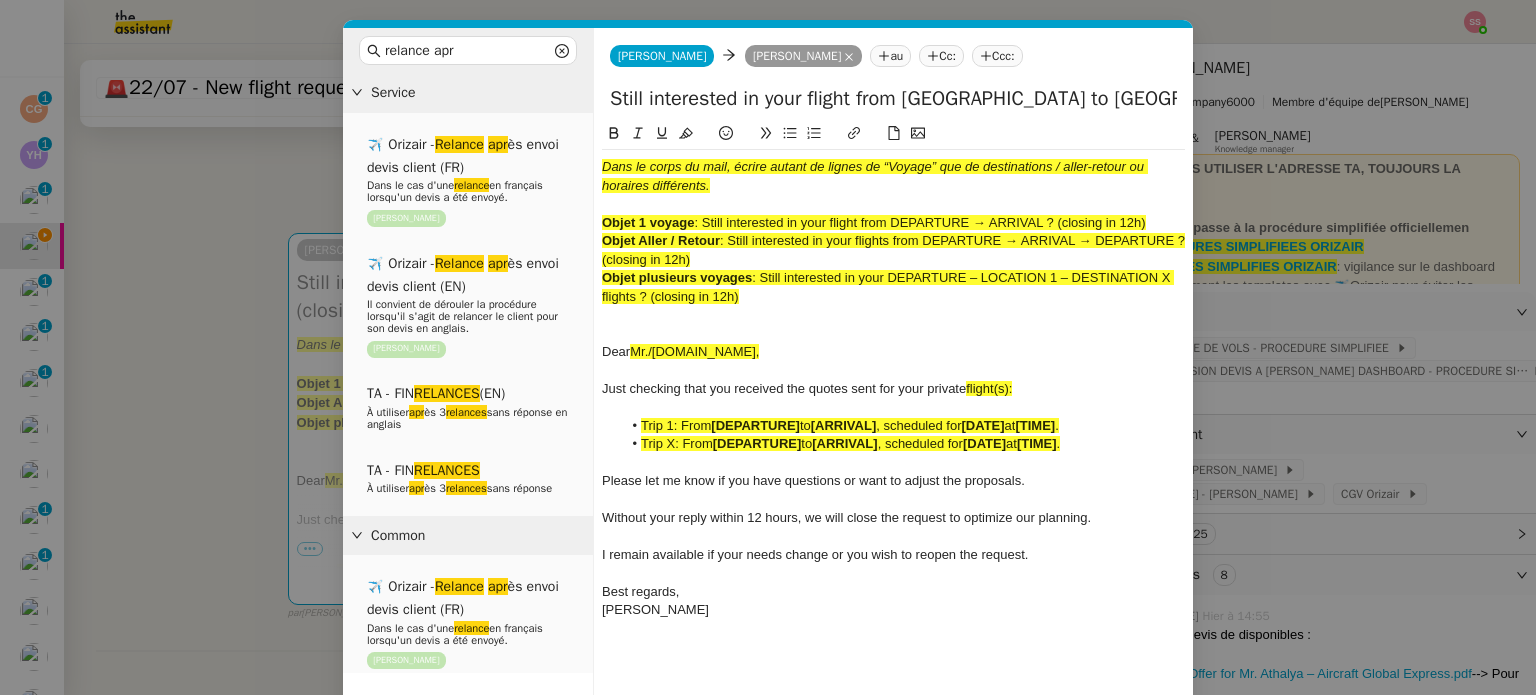 drag, startPoint x: 761, startPoint y: 302, endPoint x: 551, endPoint y: 107, distance: 286.5746 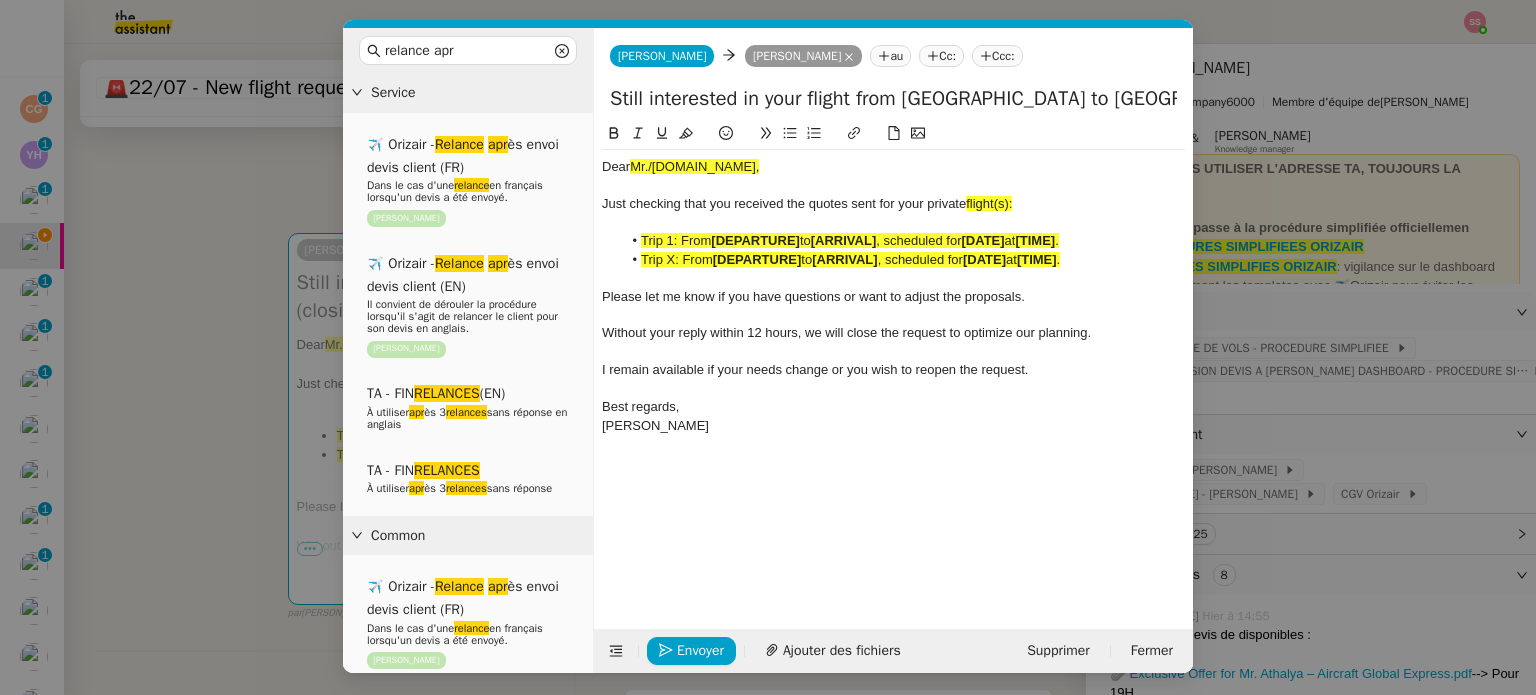 click on "Ccc:" 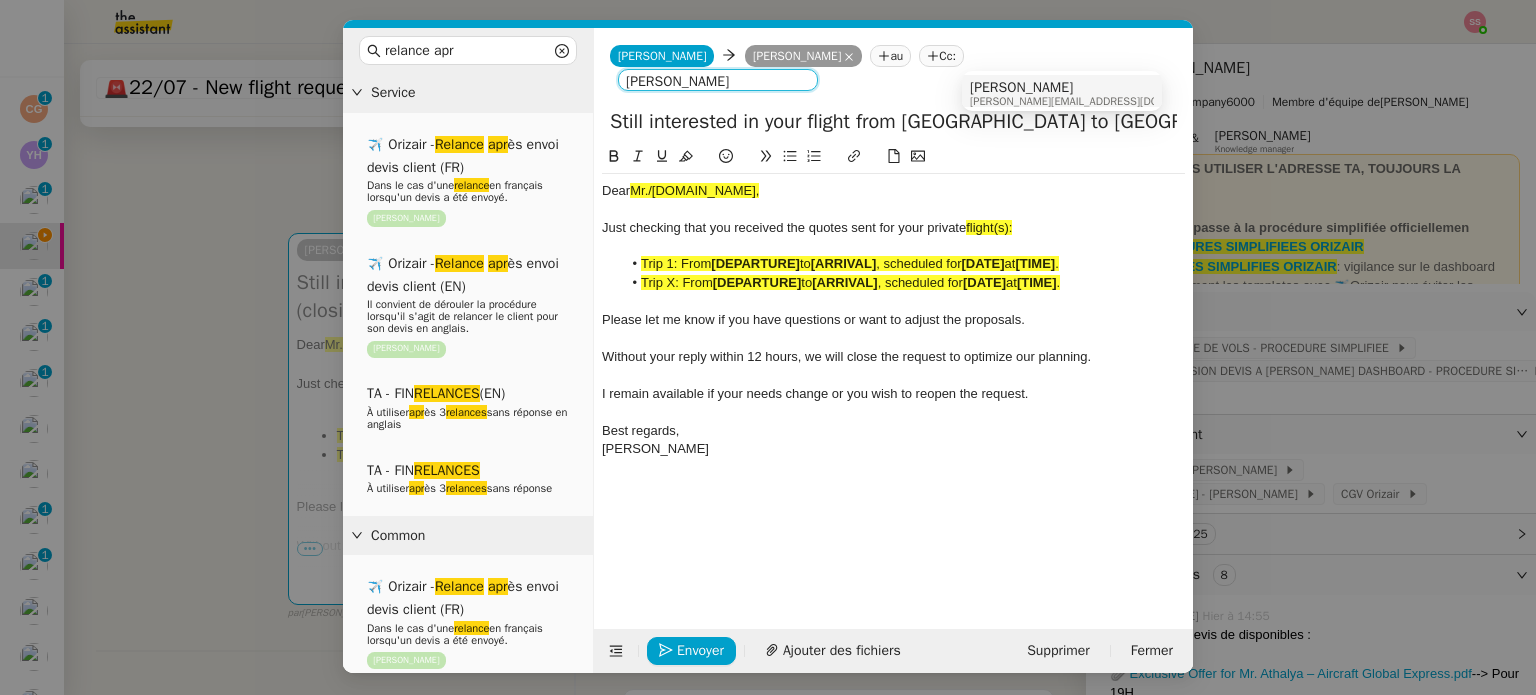 type on "[PERSON_NAME]" 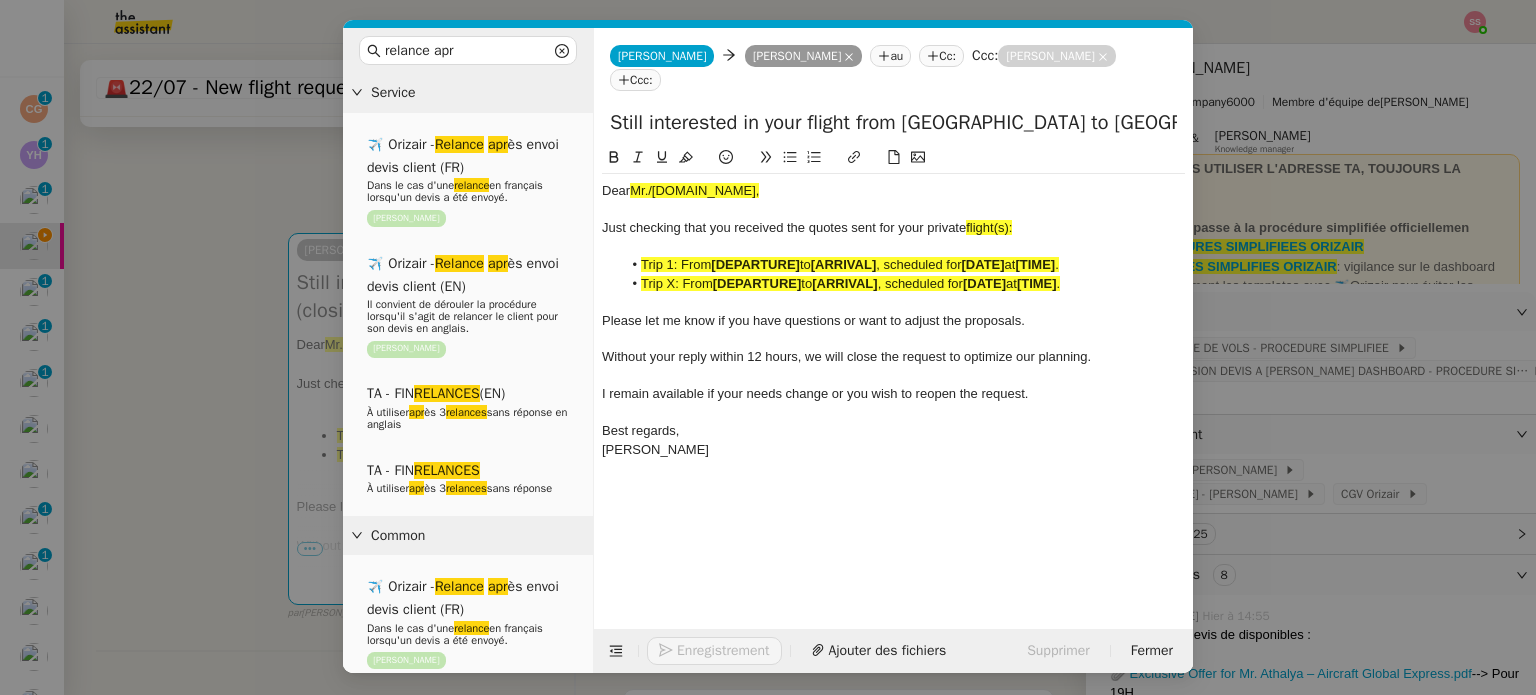 drag, startPoint x: 127, startPoint y: 407, endPoint x: 223, endPoint y: 383, distance: 98.95454 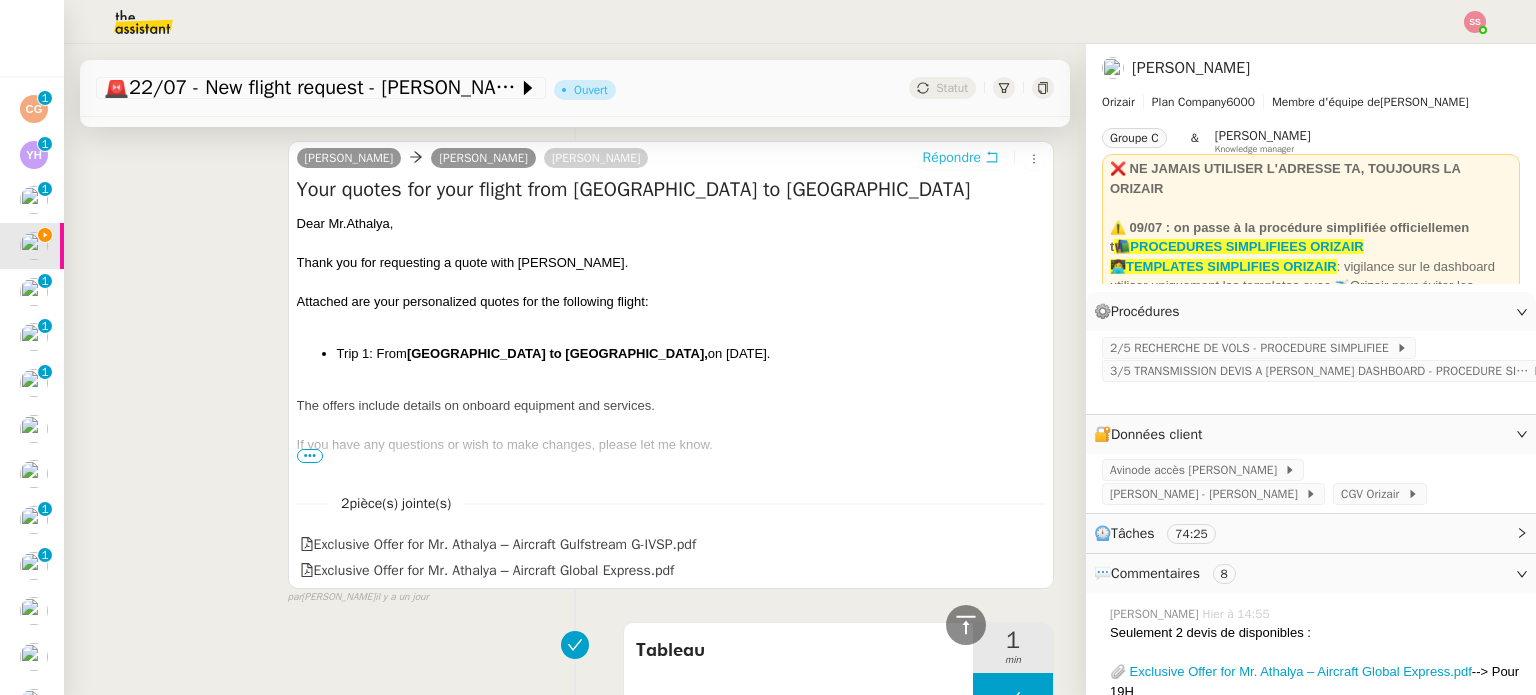 scroll, scrollTop: 862, scrollLeft: 0, axis: vertical 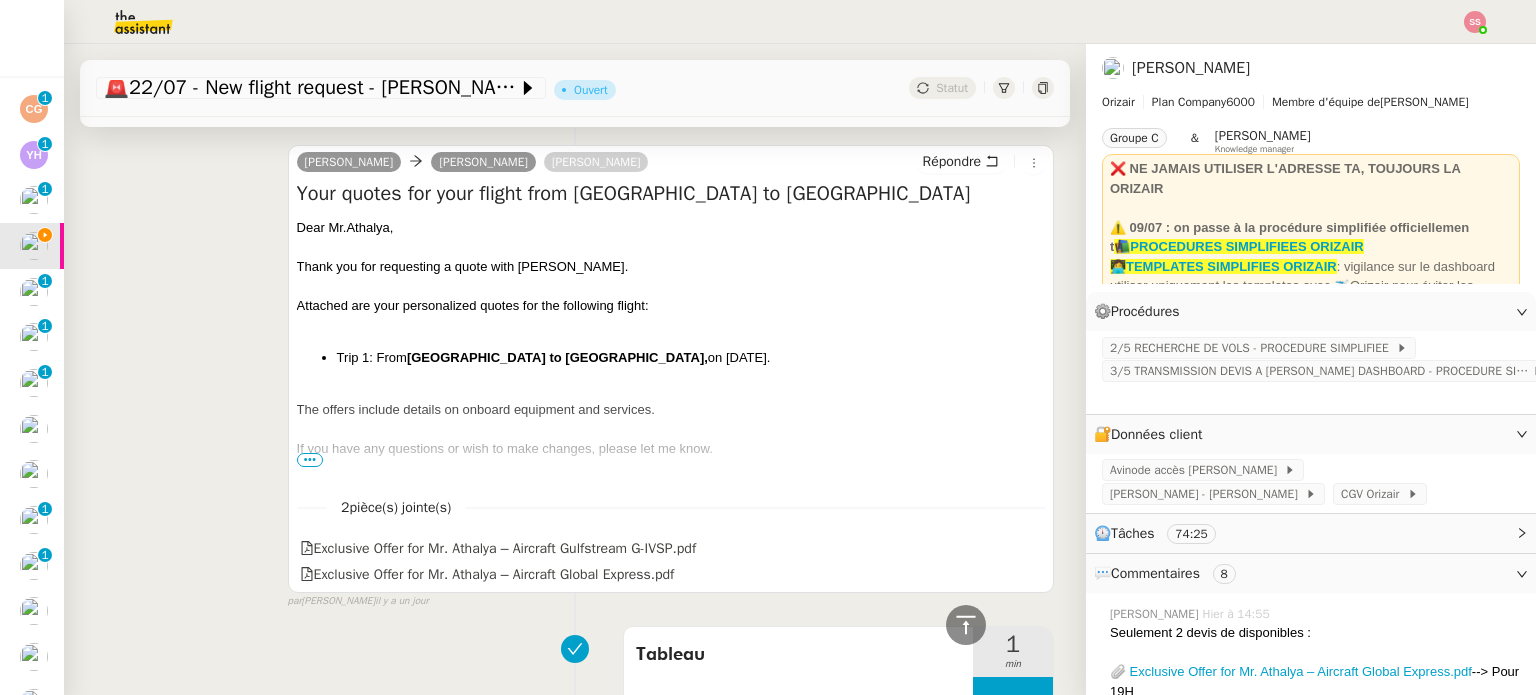 click on "Dear Mr.Athalya," at bounding box center (671, 228) 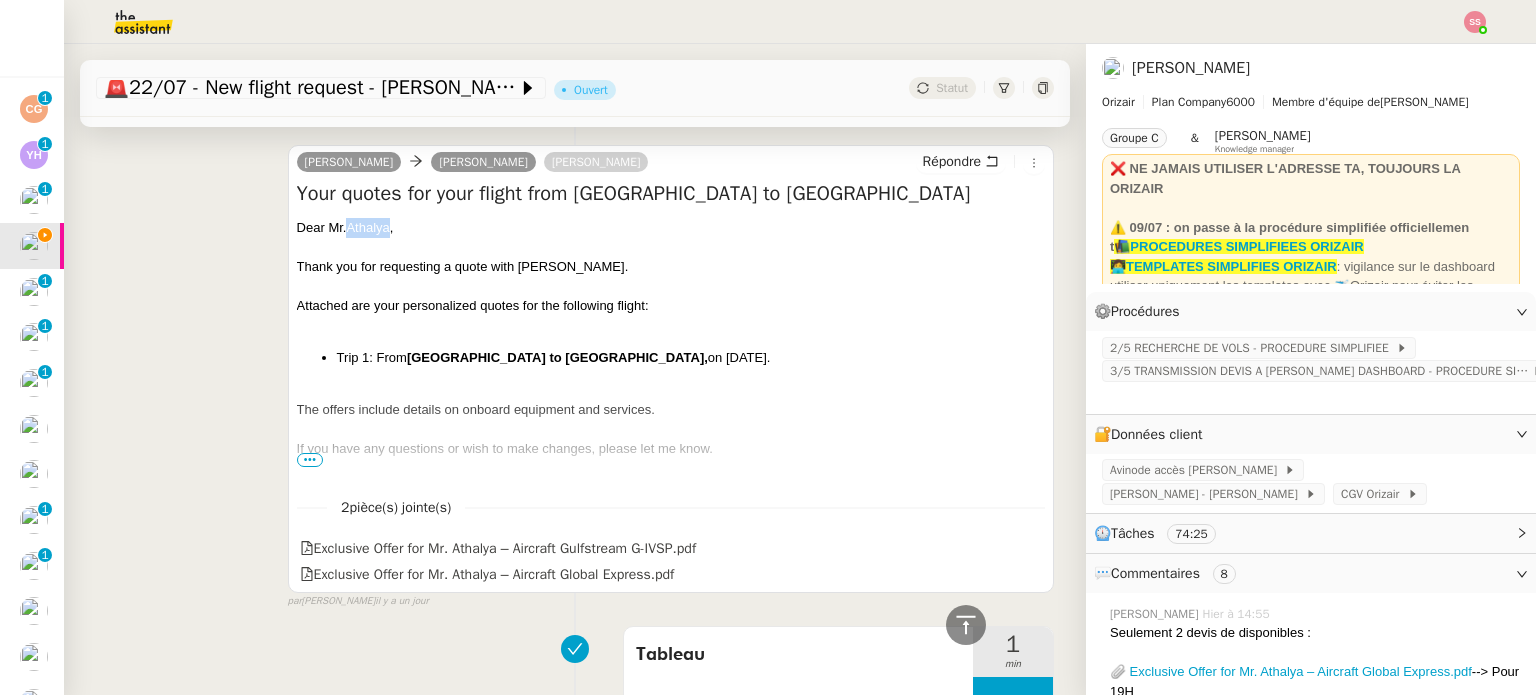 click on "Dear Mr.Athalya," at bounding box center [671, 228] 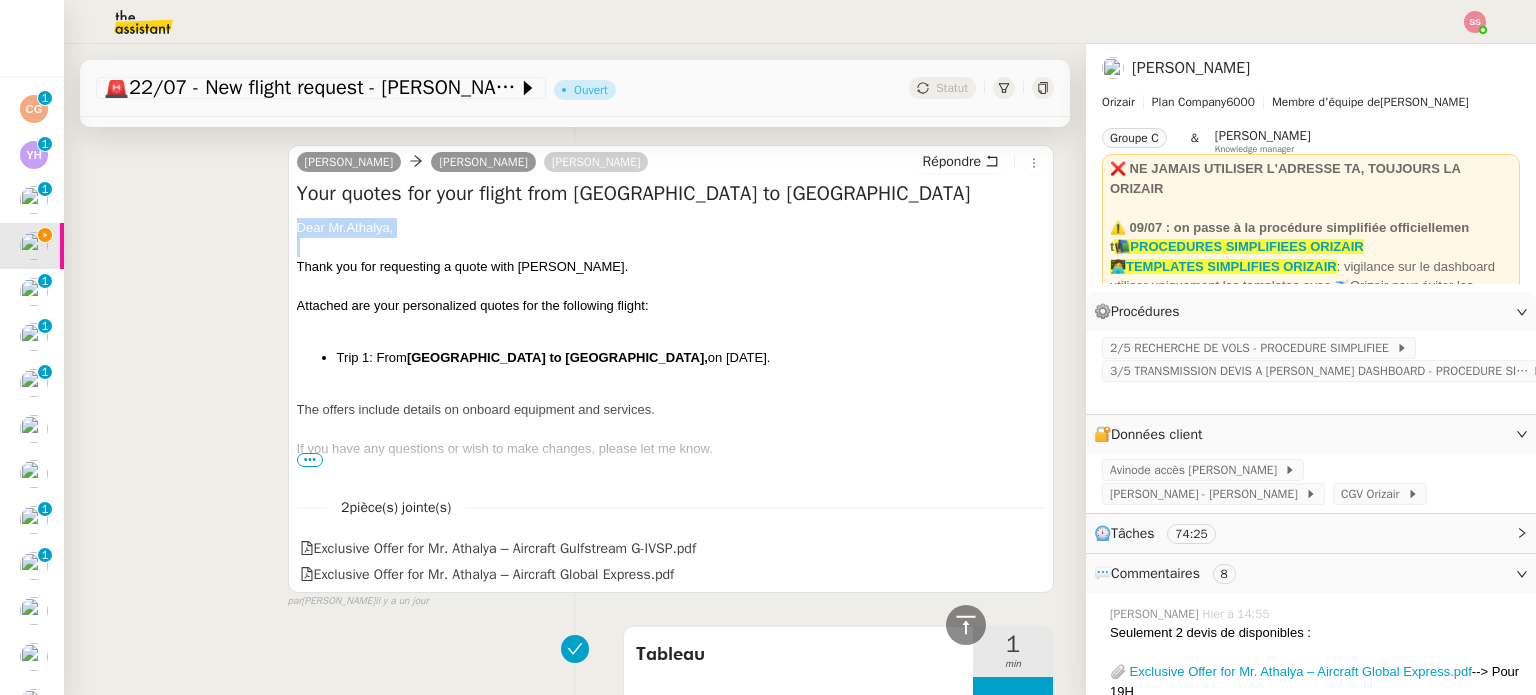 click on "Dear Mr.Athalya," at bounding box center (671, 228) 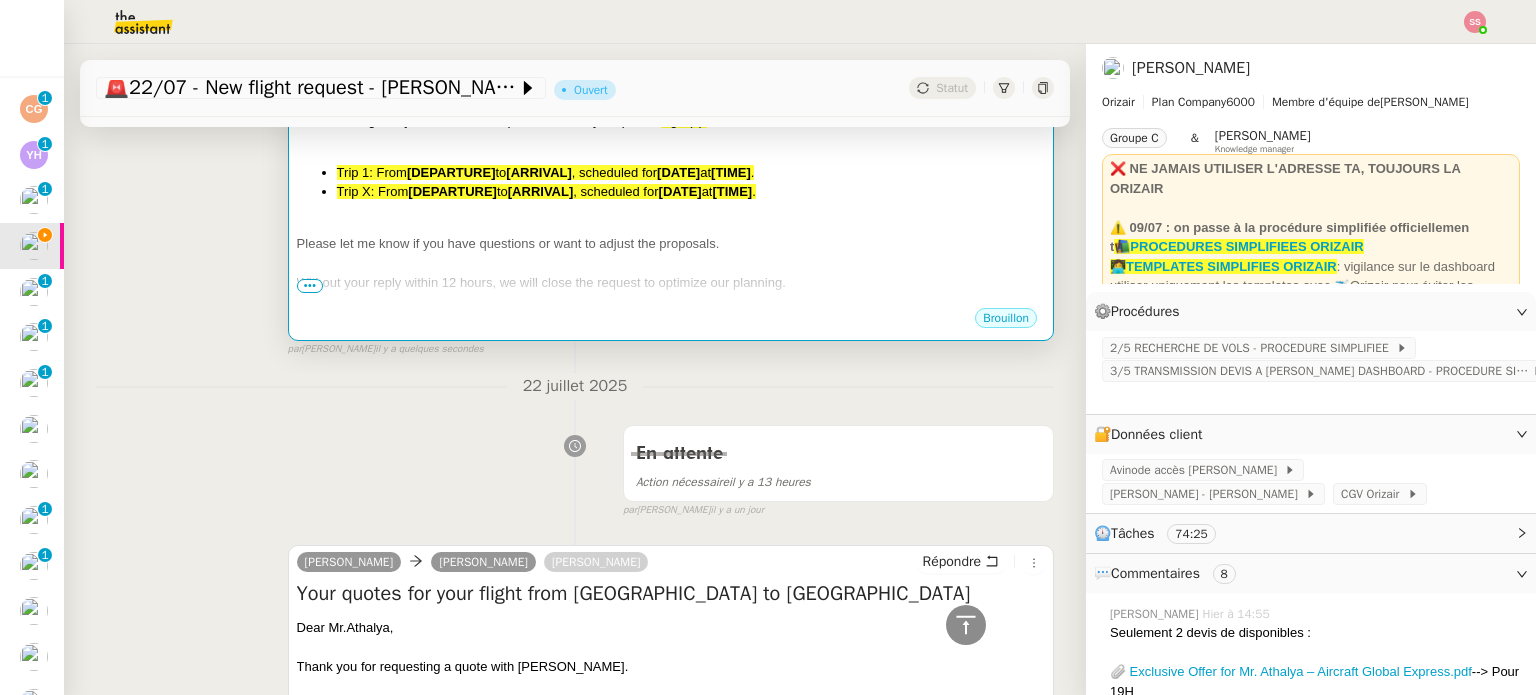 click at bounding box center [671, 303] 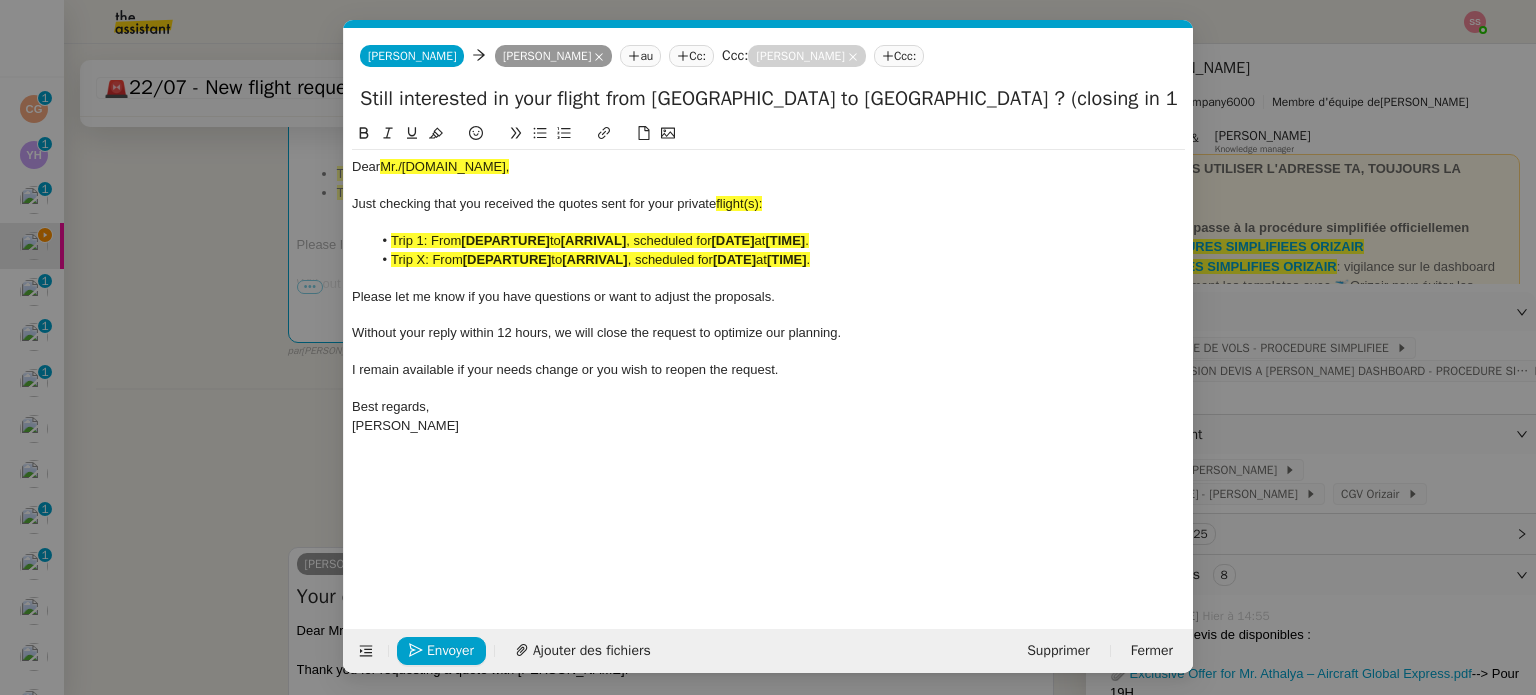 scroll, scrollTop: 463, scrollLeft: 0, axis: vertical 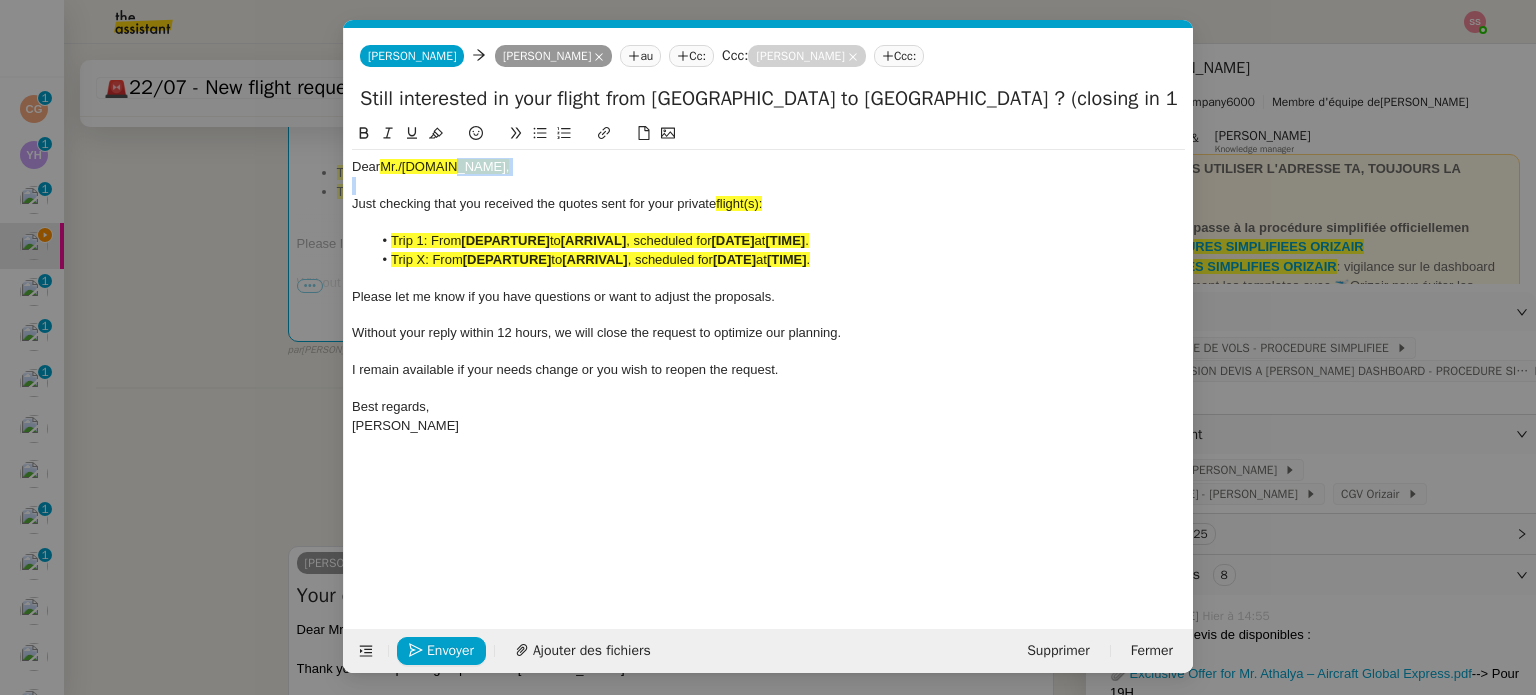 drag, startPoint x: 472, startPoint y: 170, endPoint x: 272, endPoint y: 183, distance: 200.42206 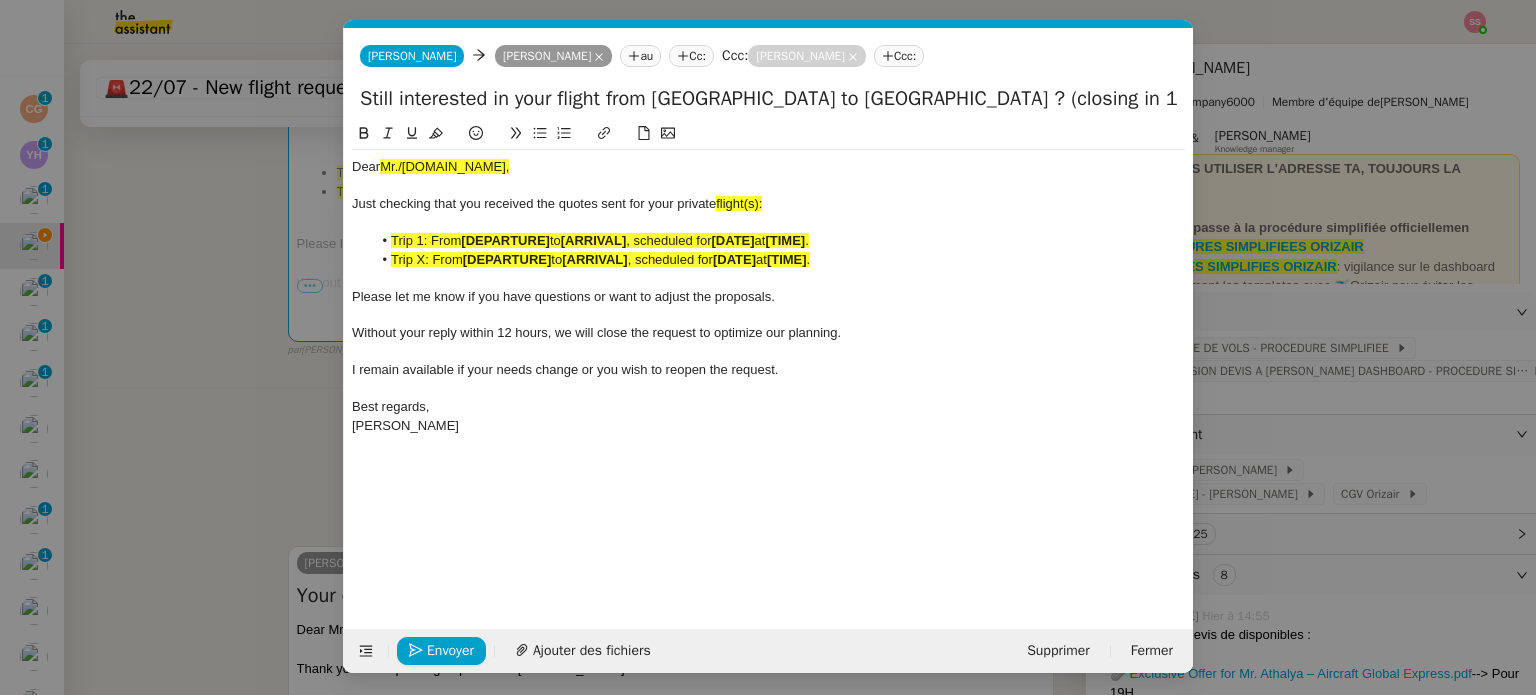 scroll, scrollTop: 0, scrollLeft: 0, axis: both 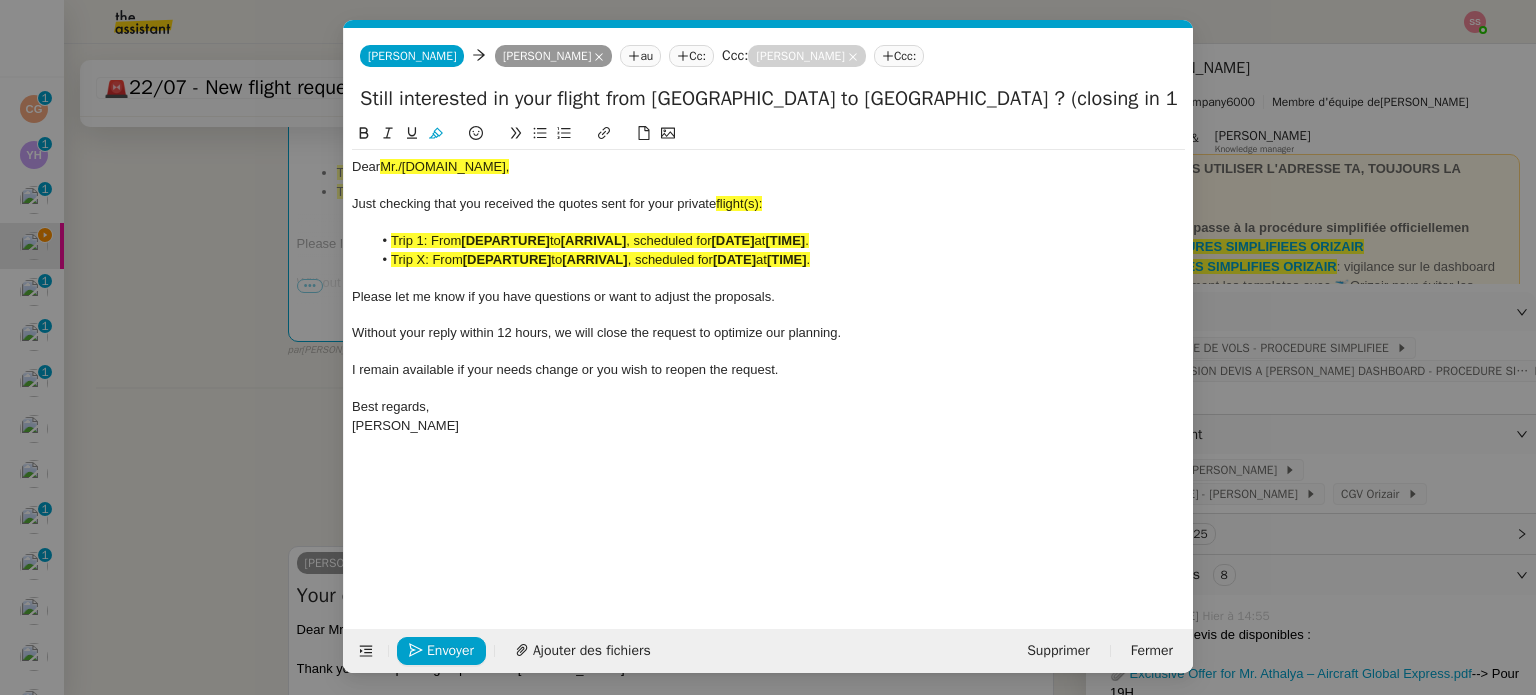 click on "Mr./[DOMAIN_NAME]," 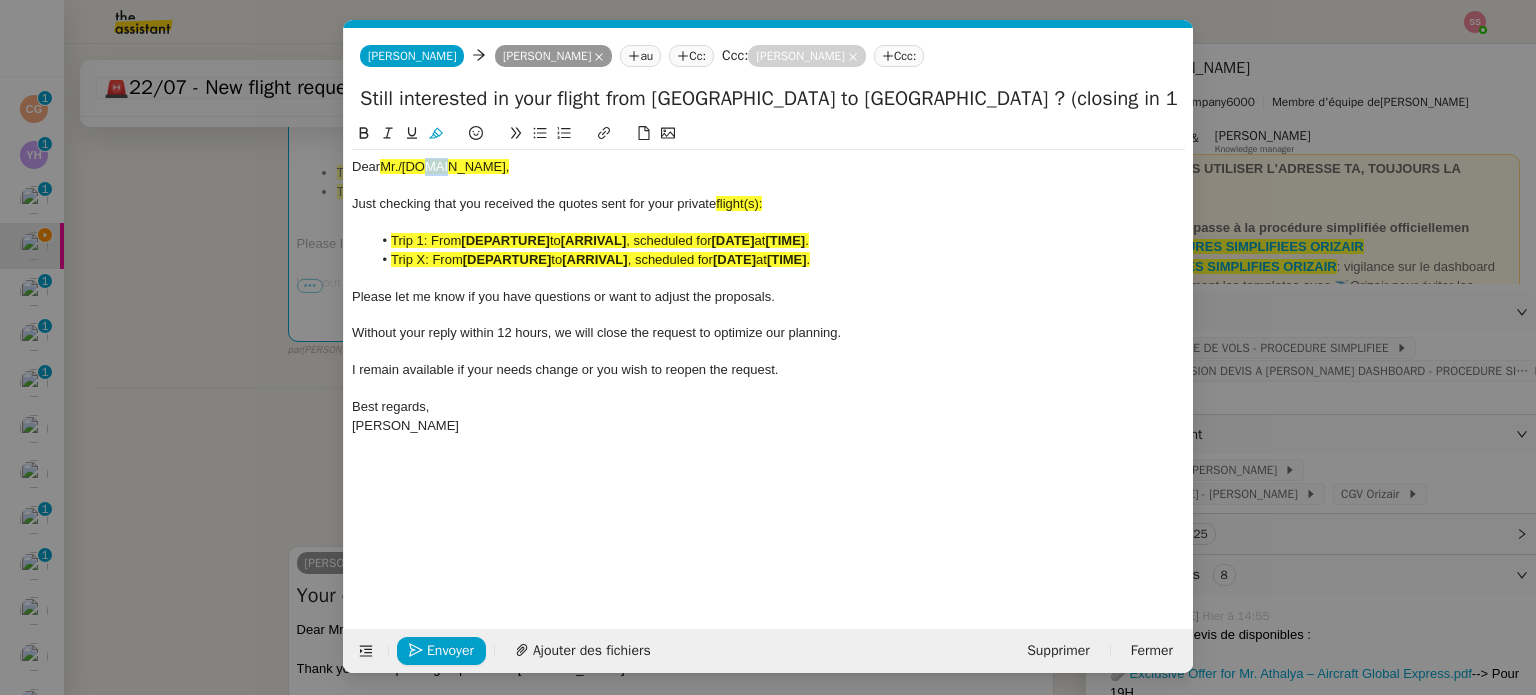 click on "Mr./[DOMAIN_NAME]," 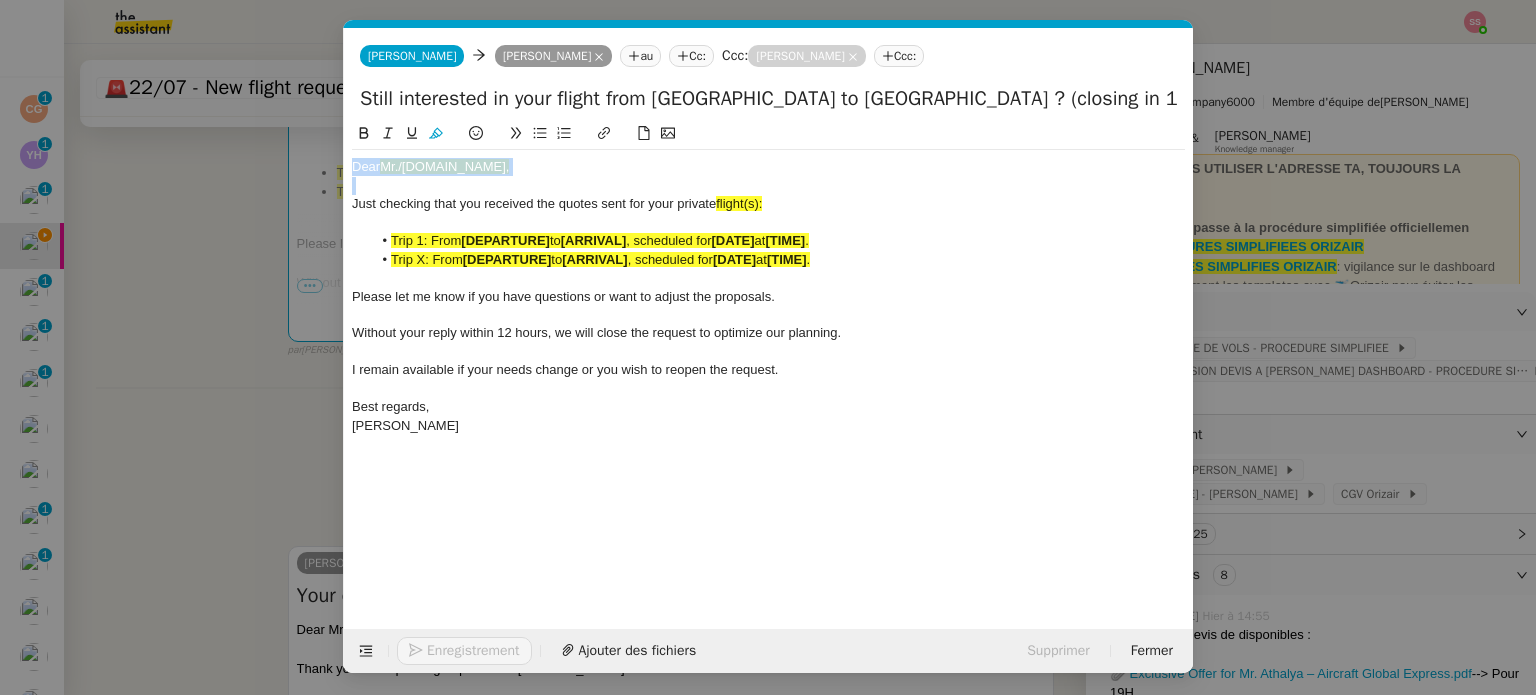 click on "Mr./[DOMAIN_NAME]," 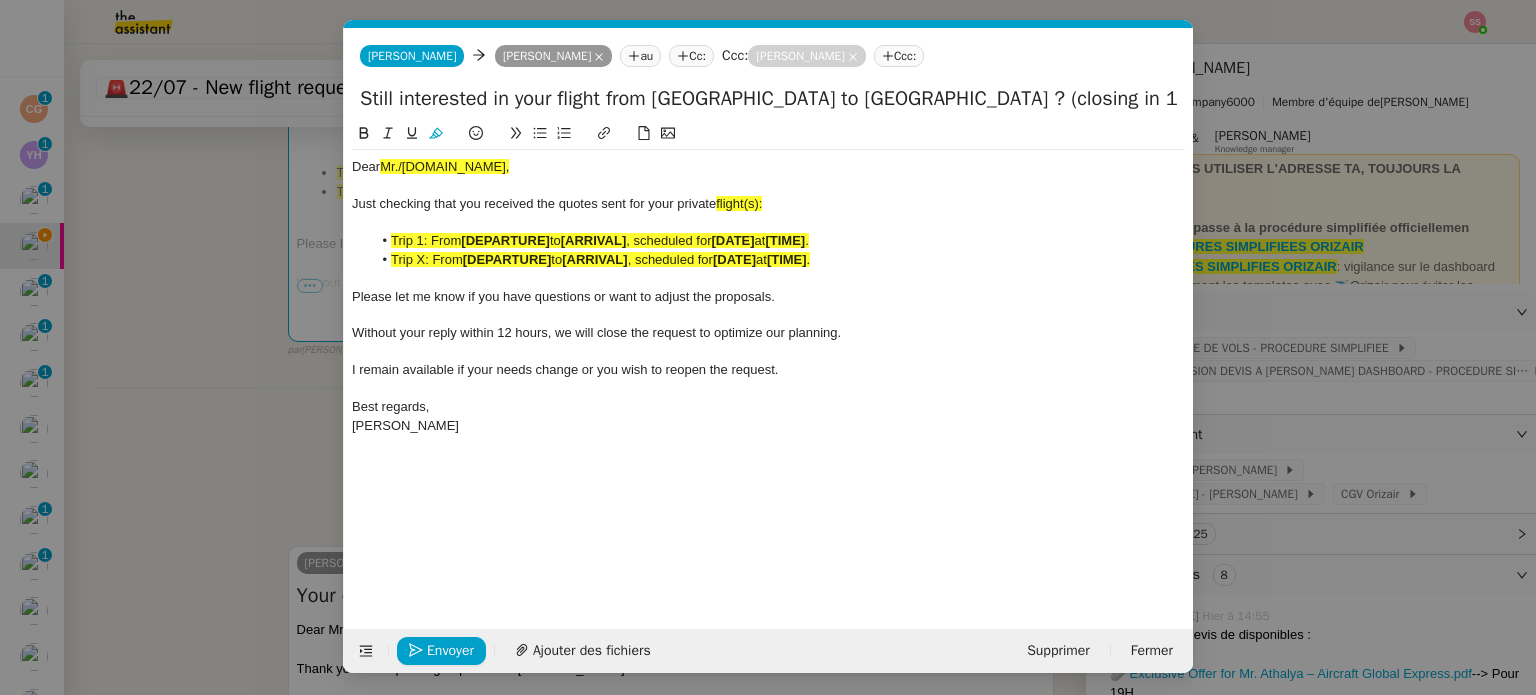 scroll, scrollTop: 0, scrollLeft: 0, axis: both 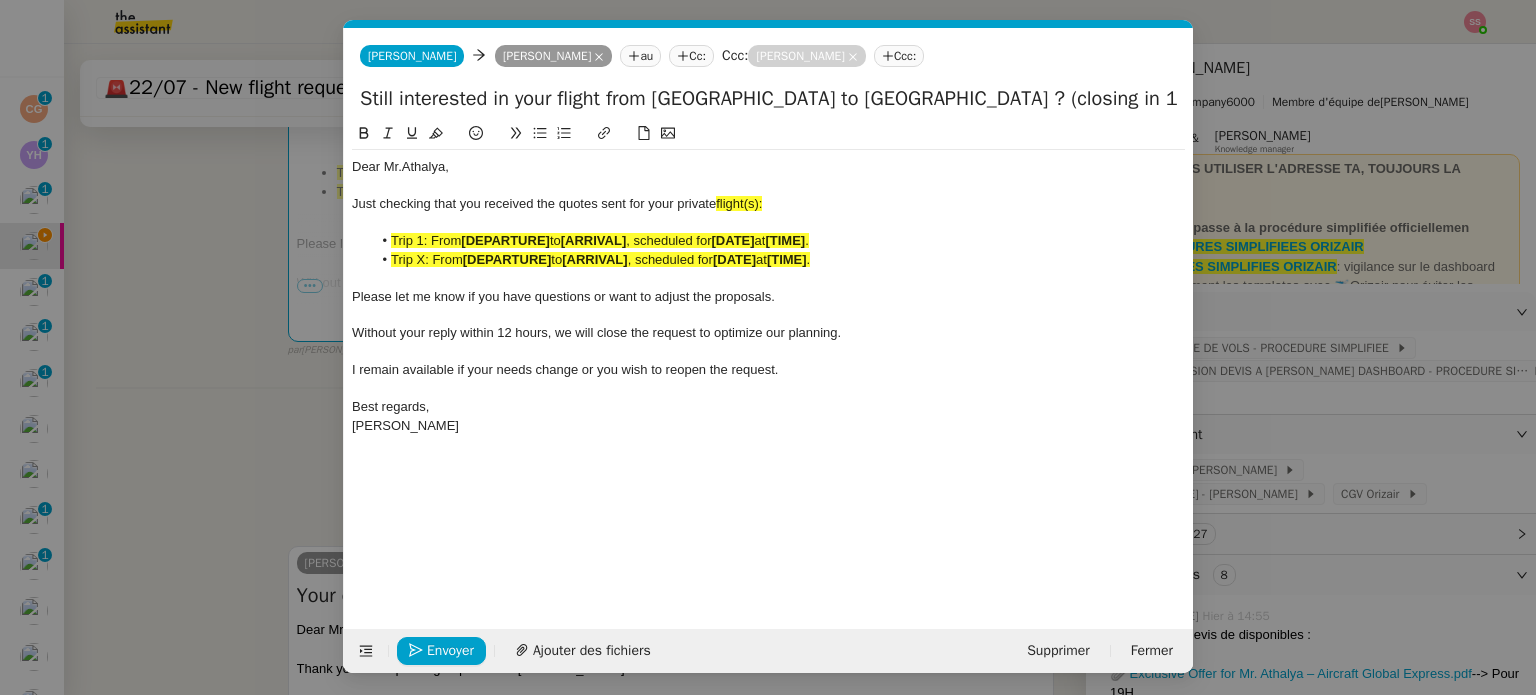 click on "relance apr Service ✈️ Orizair -  Relance   apr ès envoi devis client (FR)    Dans le cas d'une  relance  en français lorsqu'un devis a été envoyé.  [PERSON_NAME] ✈️ Orizair -  Relance   apr ès envoi devis client (EN)    Il convient de dérouler la procédure lorsqu'il s'agit de relancer le client pour son devis en anglais.  [PERSON_NAME] TA - FIN  RELANCES  (EN)    À utiliser  apr ès 3  relances  sans réponse en anglais  TA - FIN  RELANCES      À utiliser  apr ès 3  relances  sans réponse  Common ✈️ Orizair -  Relance   apr ès envoi devis client (FR)    Dans le cas d'une  relance  en français lorsqu'un devis a été envoyé.  [PERSON_NAME] ✈️ Orizair -  Relance   apr ès envoi devis client (EN)    Il convient de dérouler la procédure lorsqu'il s'agit de relancer le client pour son devis en anglais.  [PERSON_NAME] TA - FIN  RELANCES  (EN)    À utiliser  apr ès 3  relances  sans réponse en anglais  TA - FIN  RELANCES      À utiliser  apr ès 3  relances  sans réponse  Other" at bounding box center [768, 347] 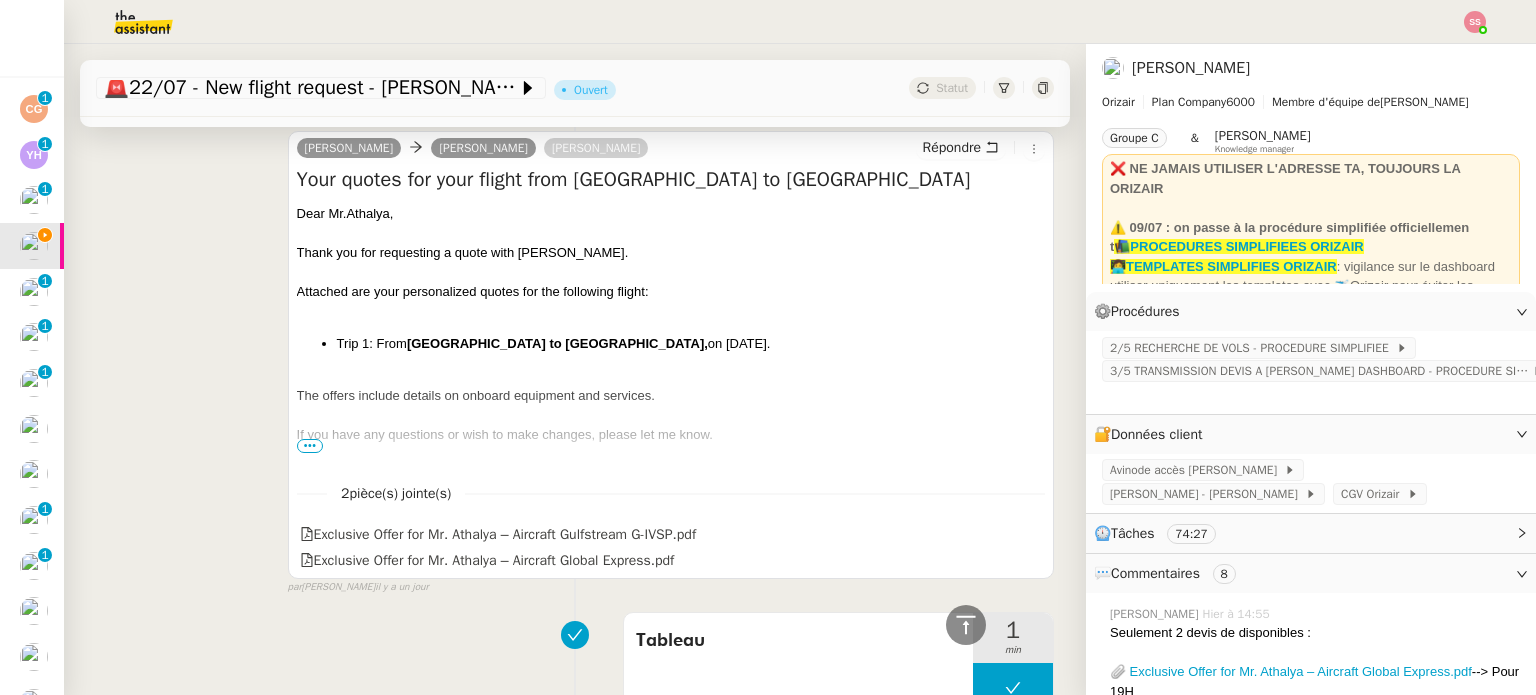 scroll, scrollTop: 862, scrollLeft: 0, axis: vertical 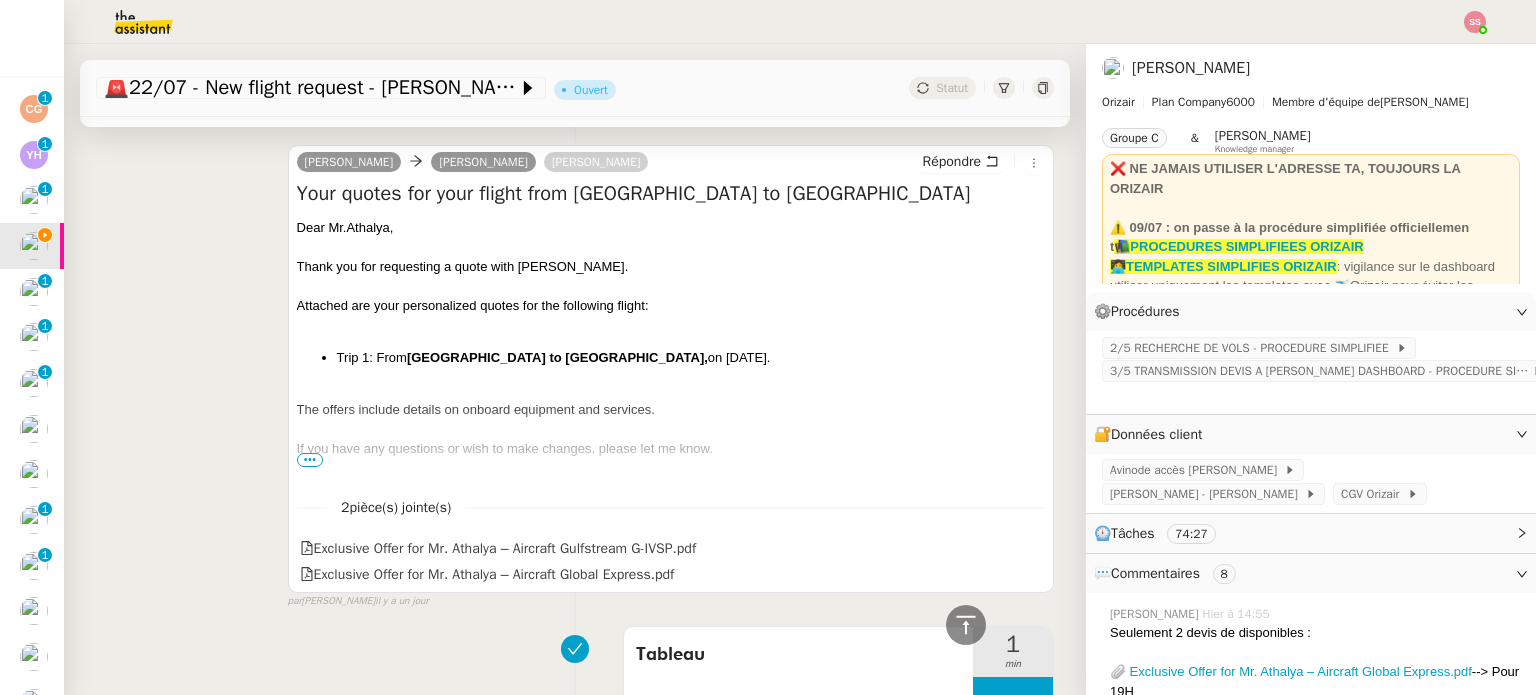 click on "Singapore to Nice," at bounding box center (557, 357) 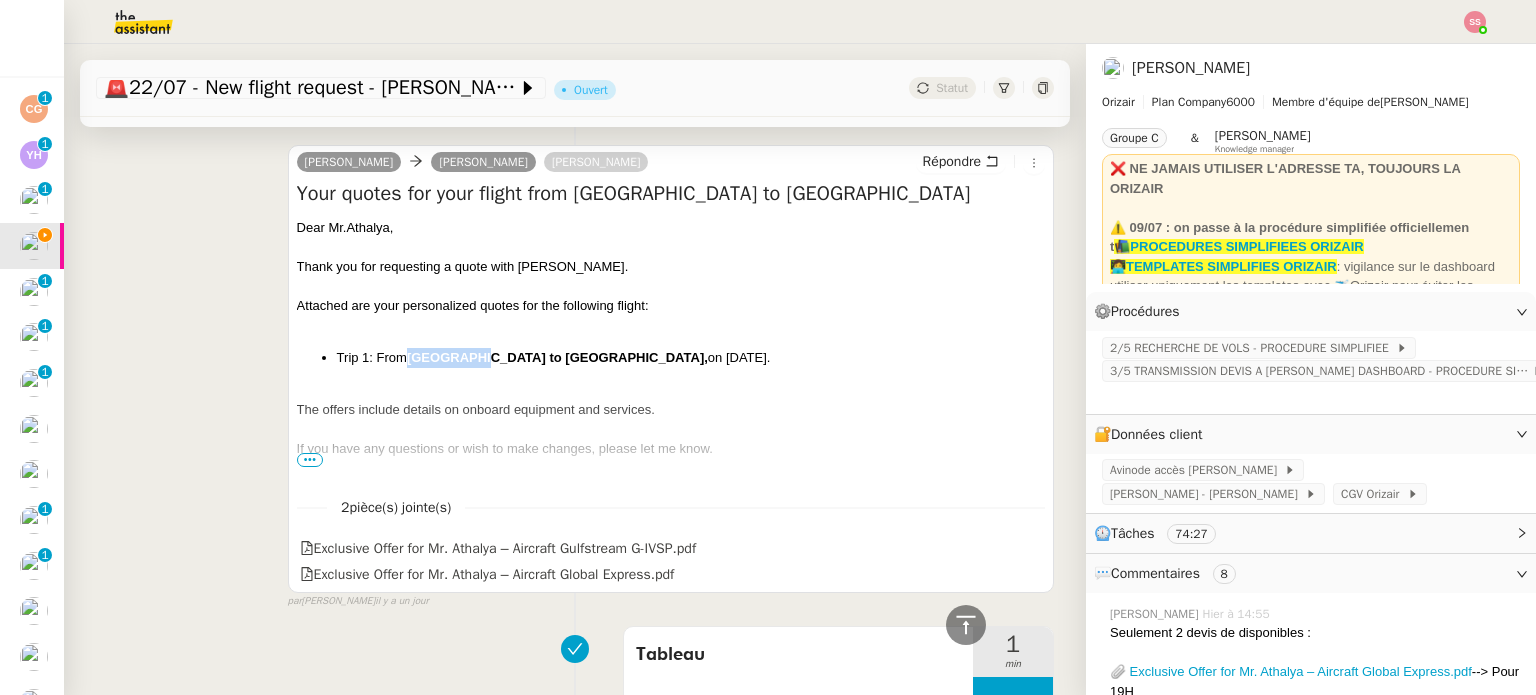 click on "Singapore to Nice," at bounding box center (557, 357) 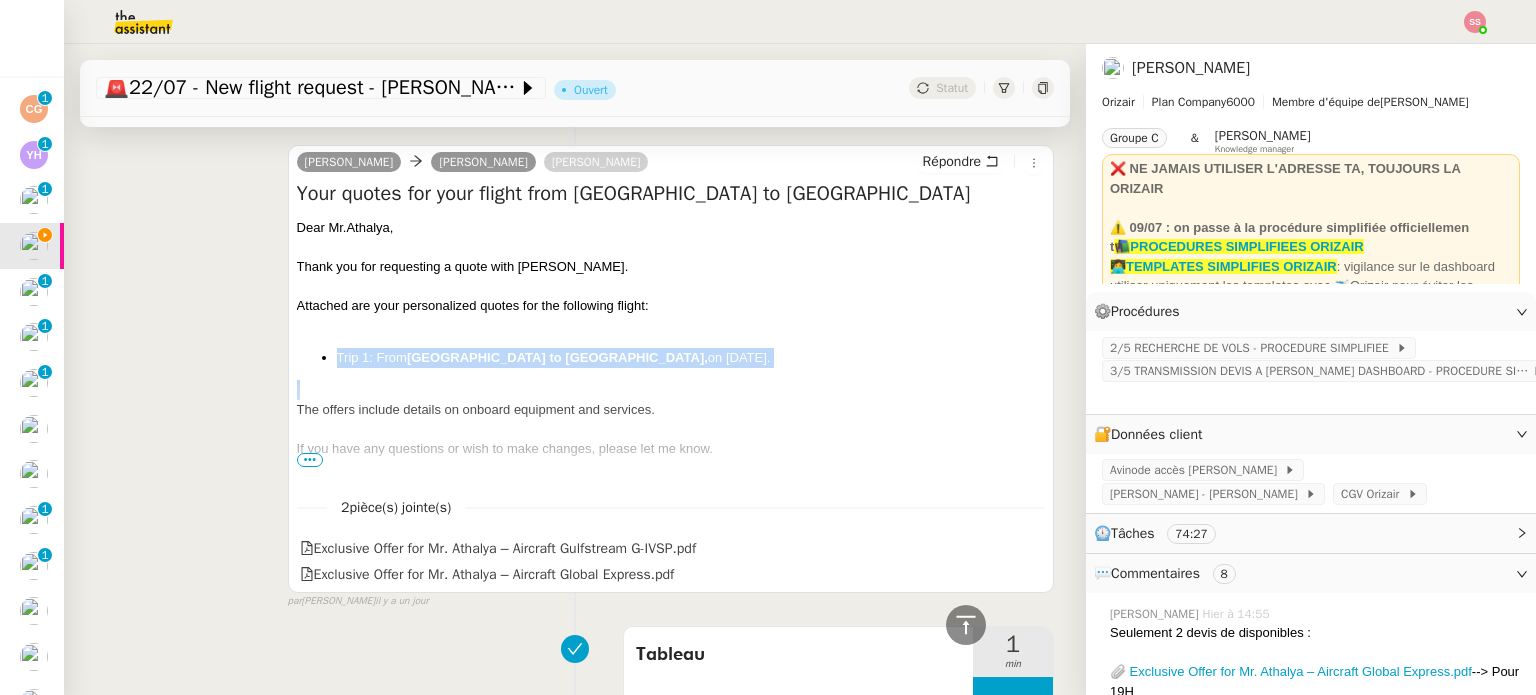 click on "Singapore to Nice," at bounding box center [557, 357] 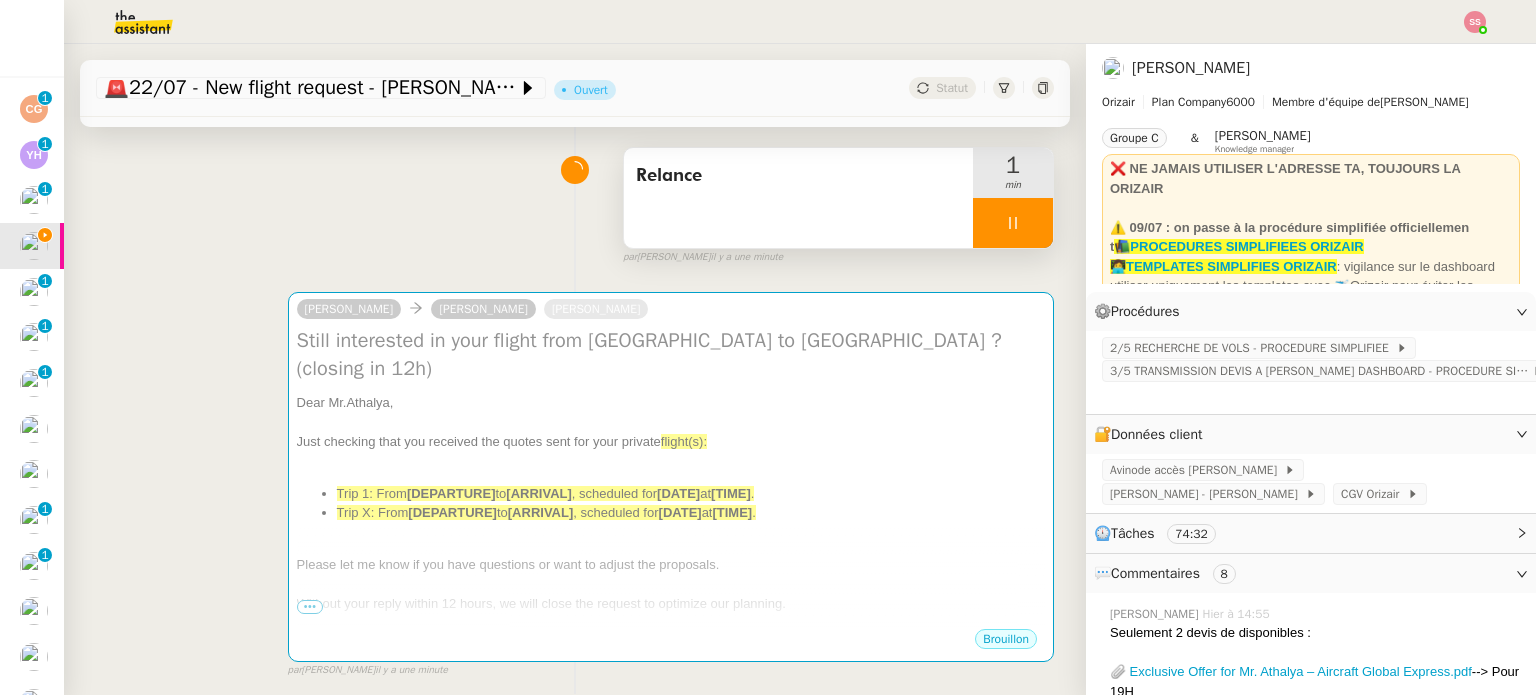 scroll, scrollTop: 200, scrollLeft: 0, axis: vertical 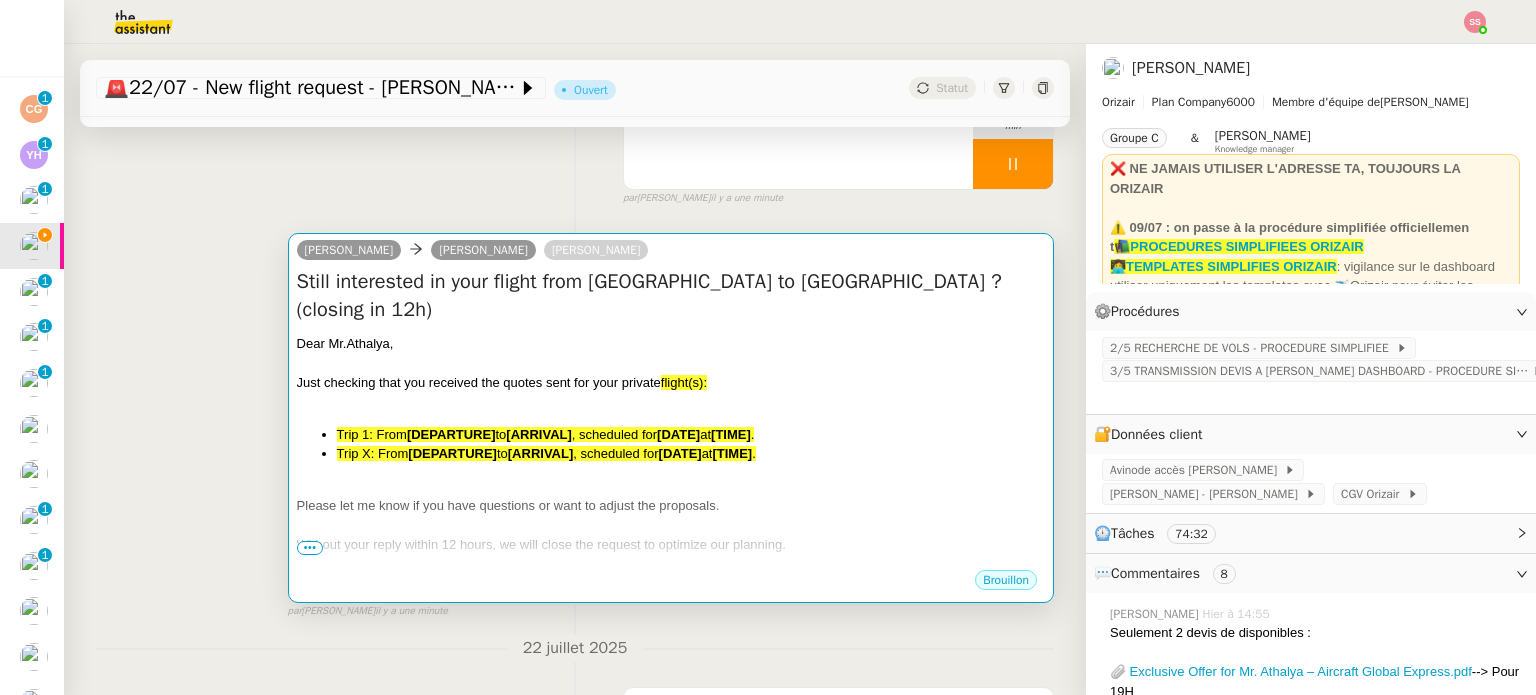 click at bounding box center [671, 363] 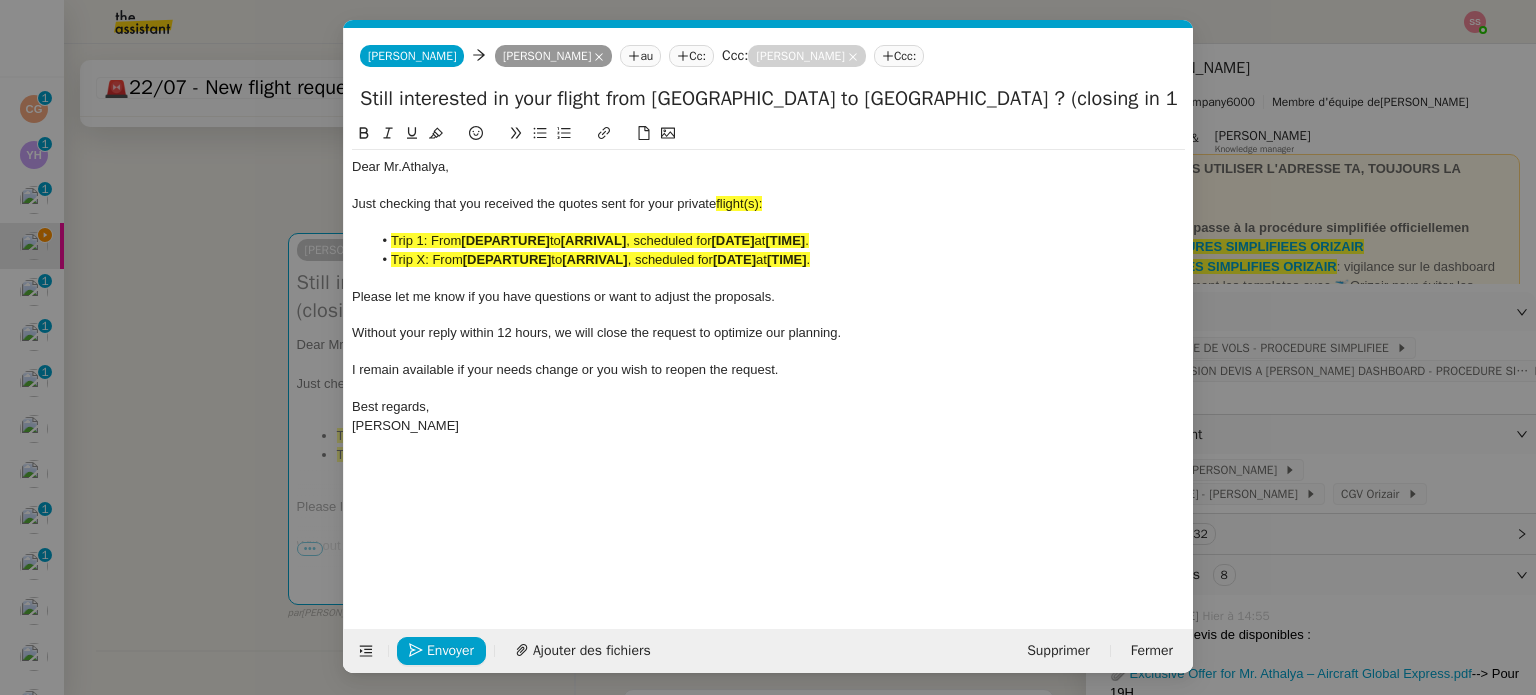 scroll, scrollTop: 0, scrollLeft: 110, axis: horizontal 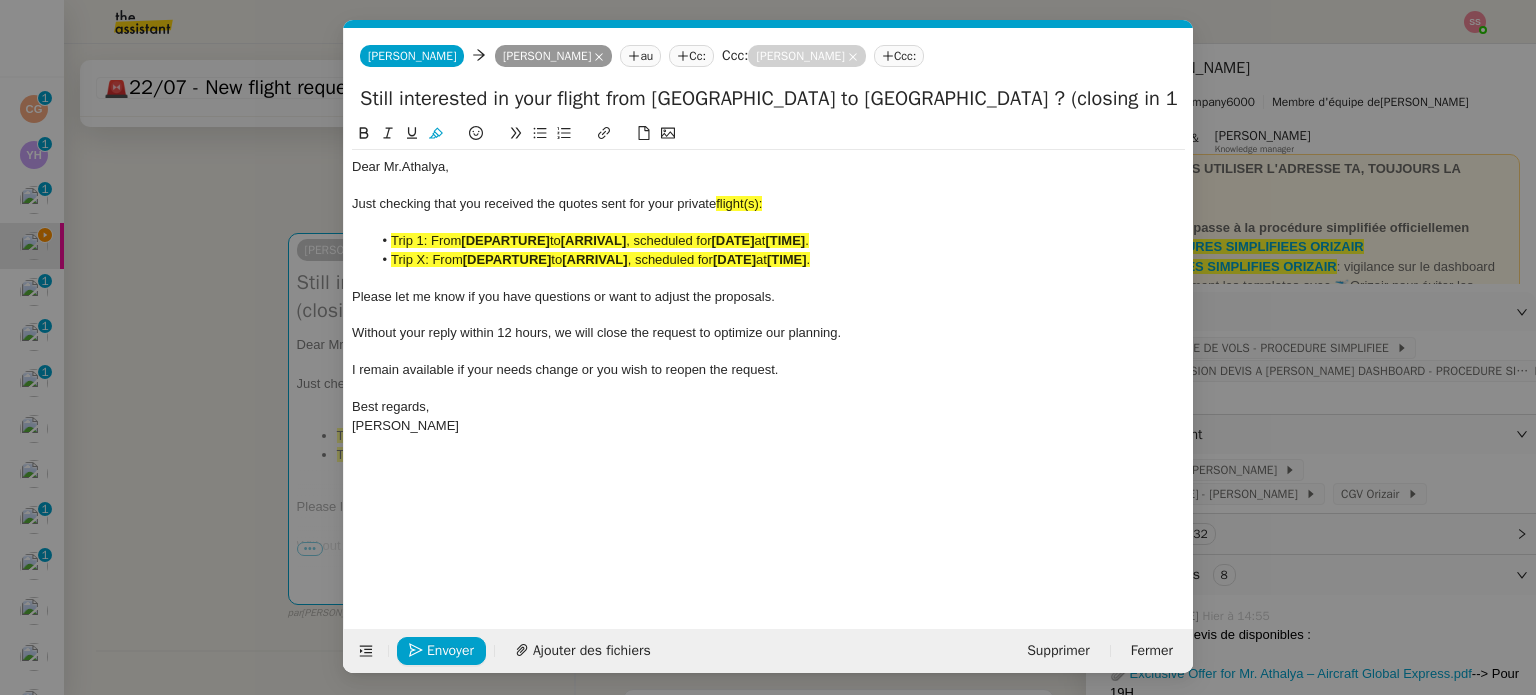 type 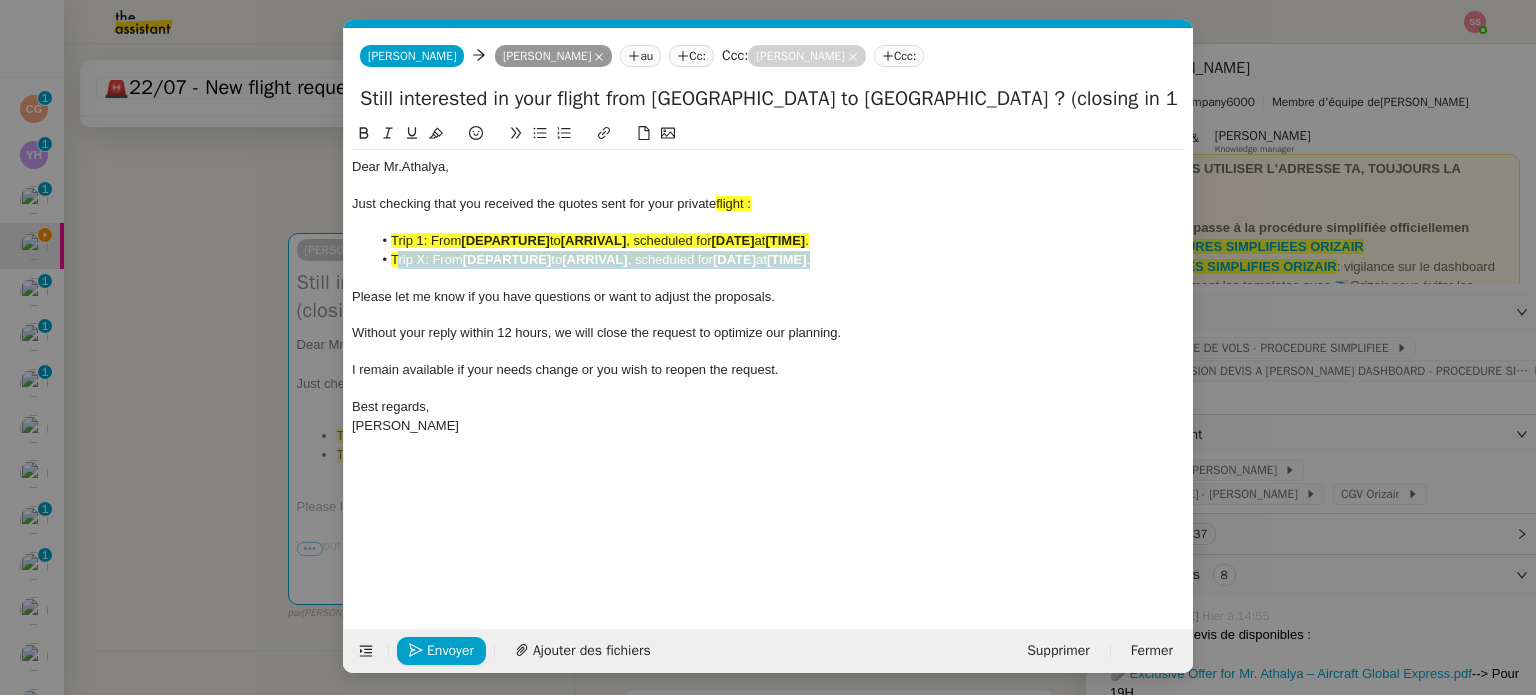 drag, startPoint x: 780, startPoint y: 266, endPoint x: 395, endPoint y: 266, distance: 385 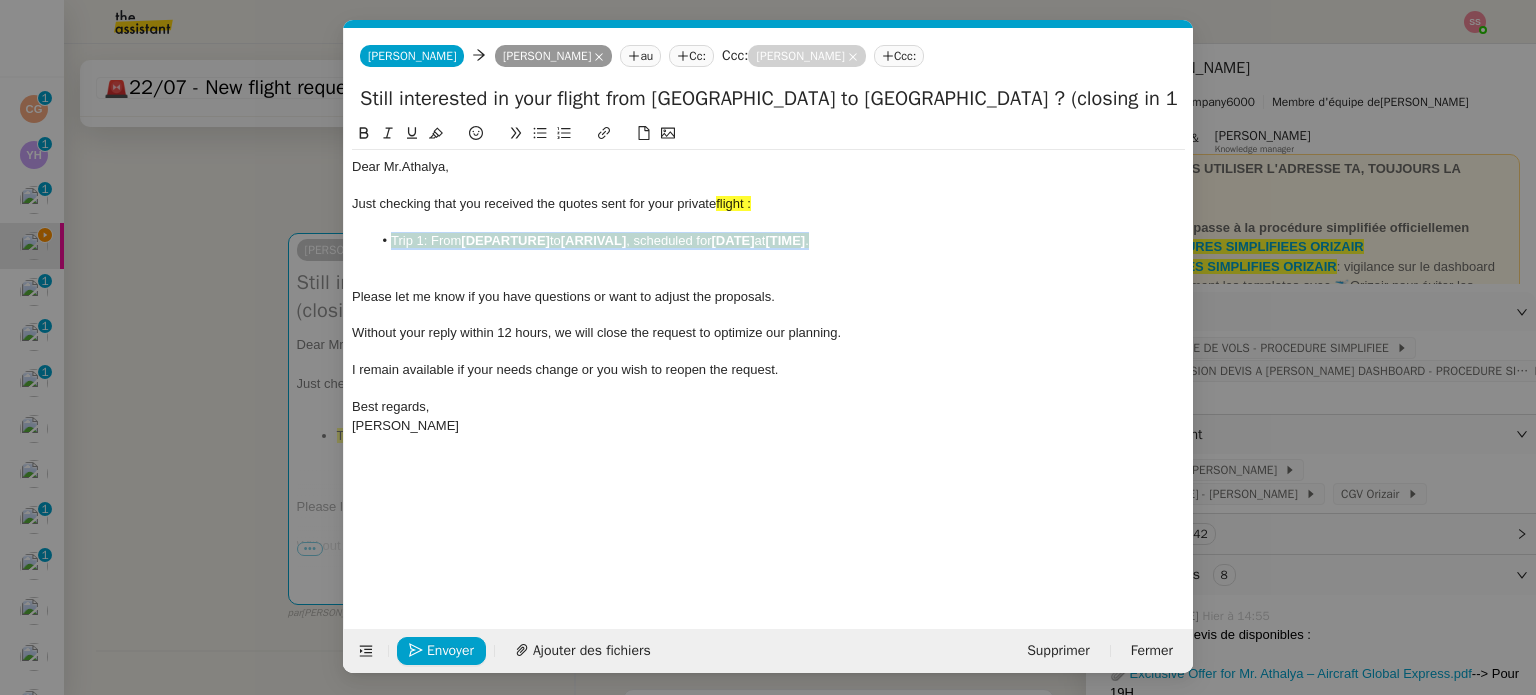 drag, startPoint x: 785, startPoint y: 239, endPoint x: 380, endPoint y: 243, distance: 405.01974 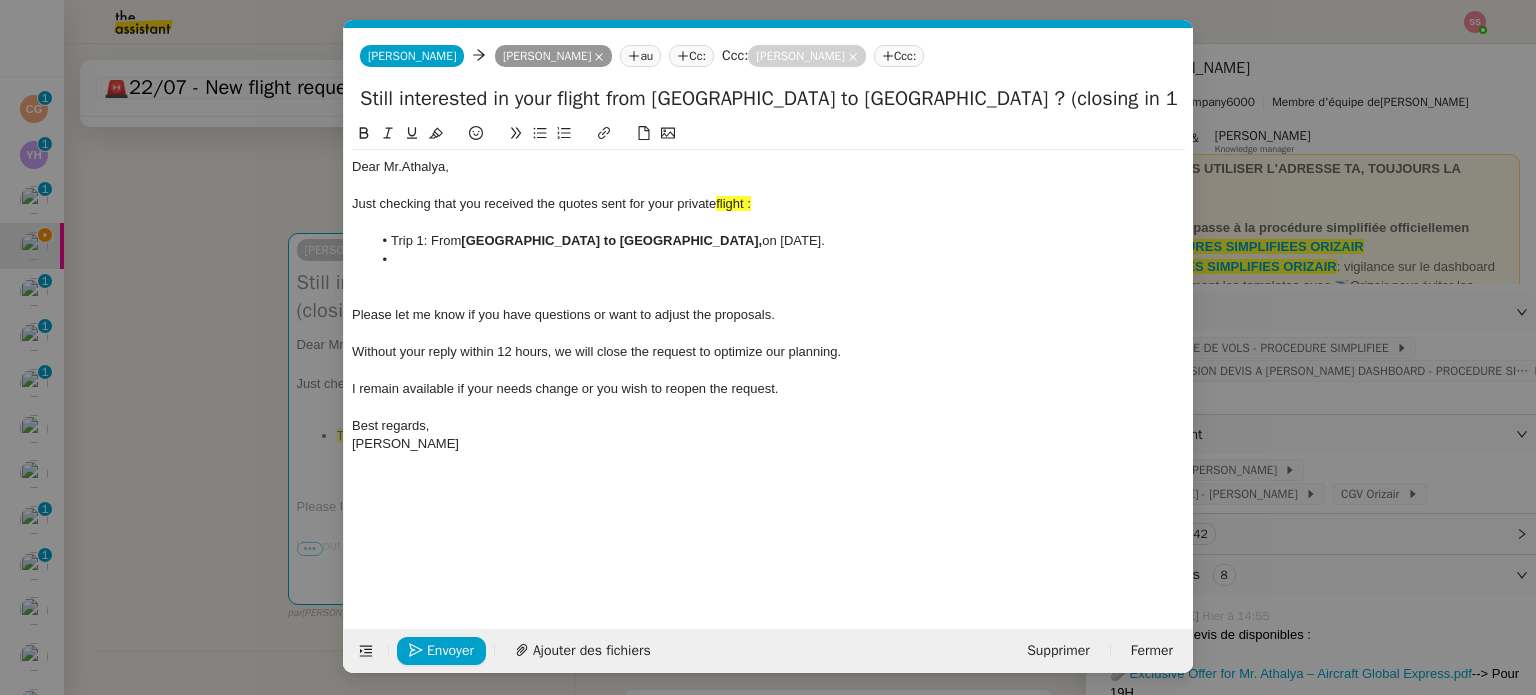 scroll, scrollTop: 0, scrollLeft: 0, axis: both 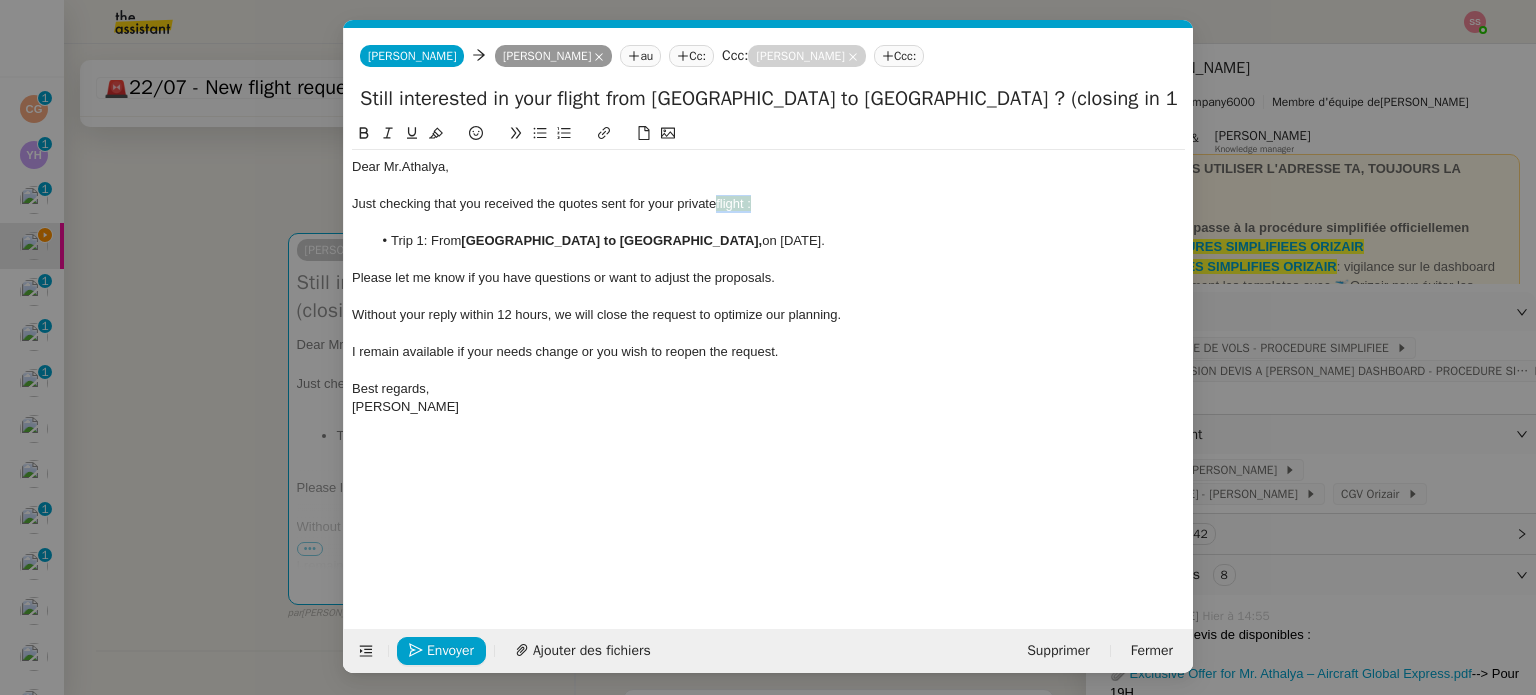 drag, startPoint x: 763, startPoint y: 208, endPoint x: 718, endPoint y: 197, distance: 46.32494 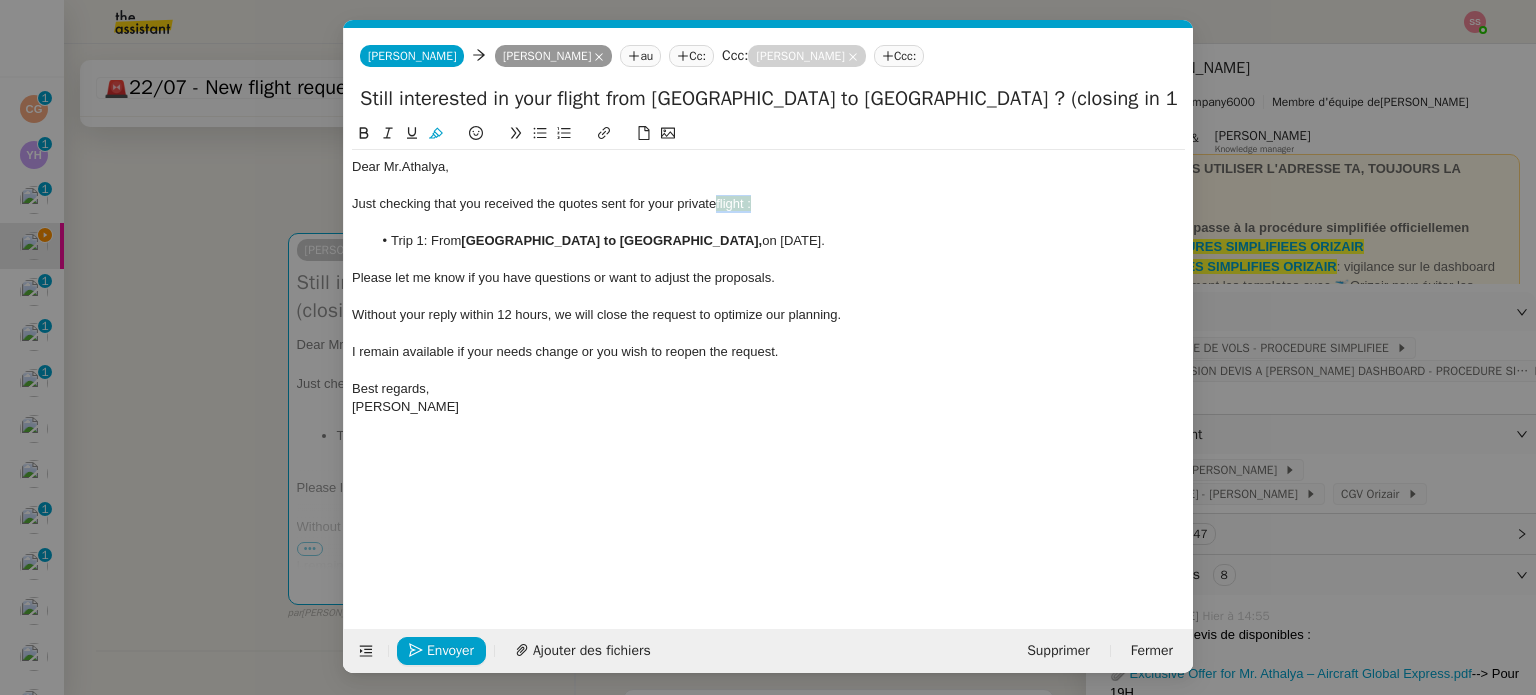 click 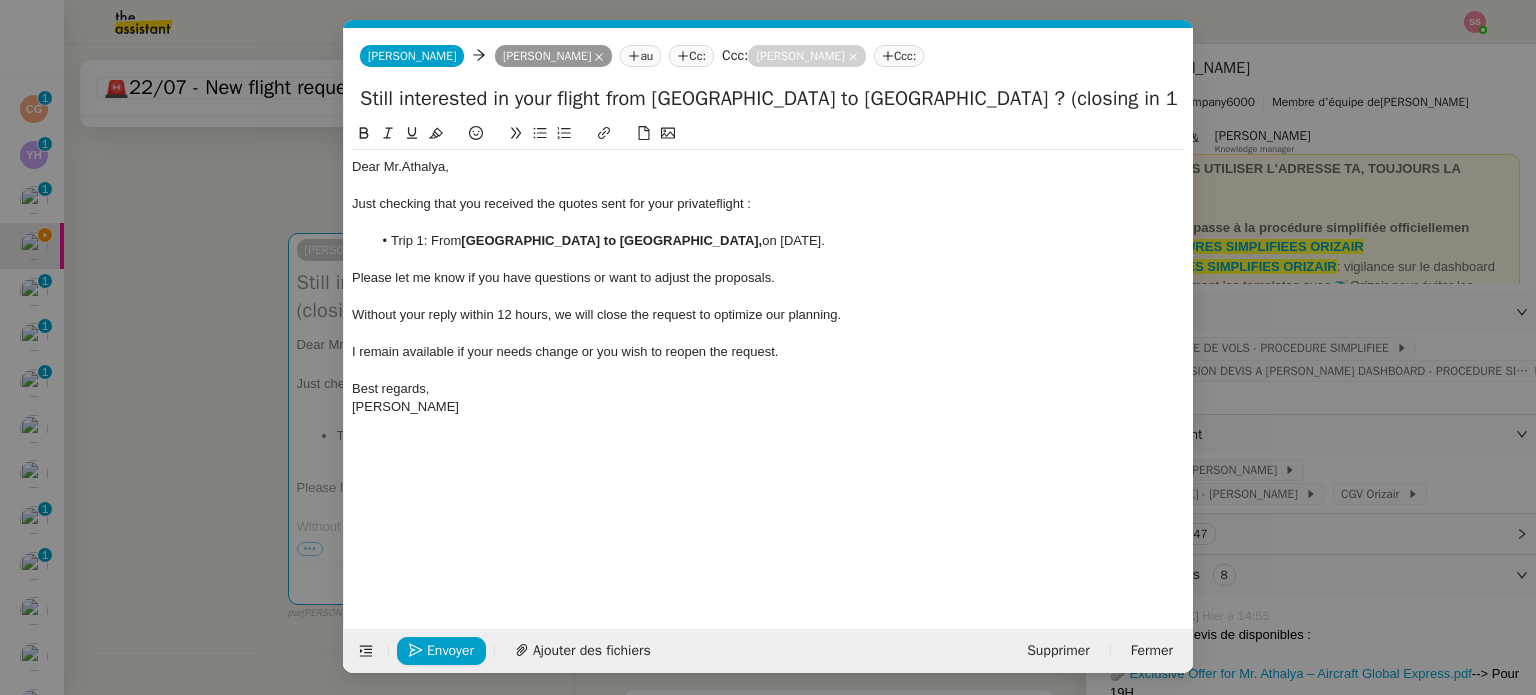 click on "[PERSON_NAME]" 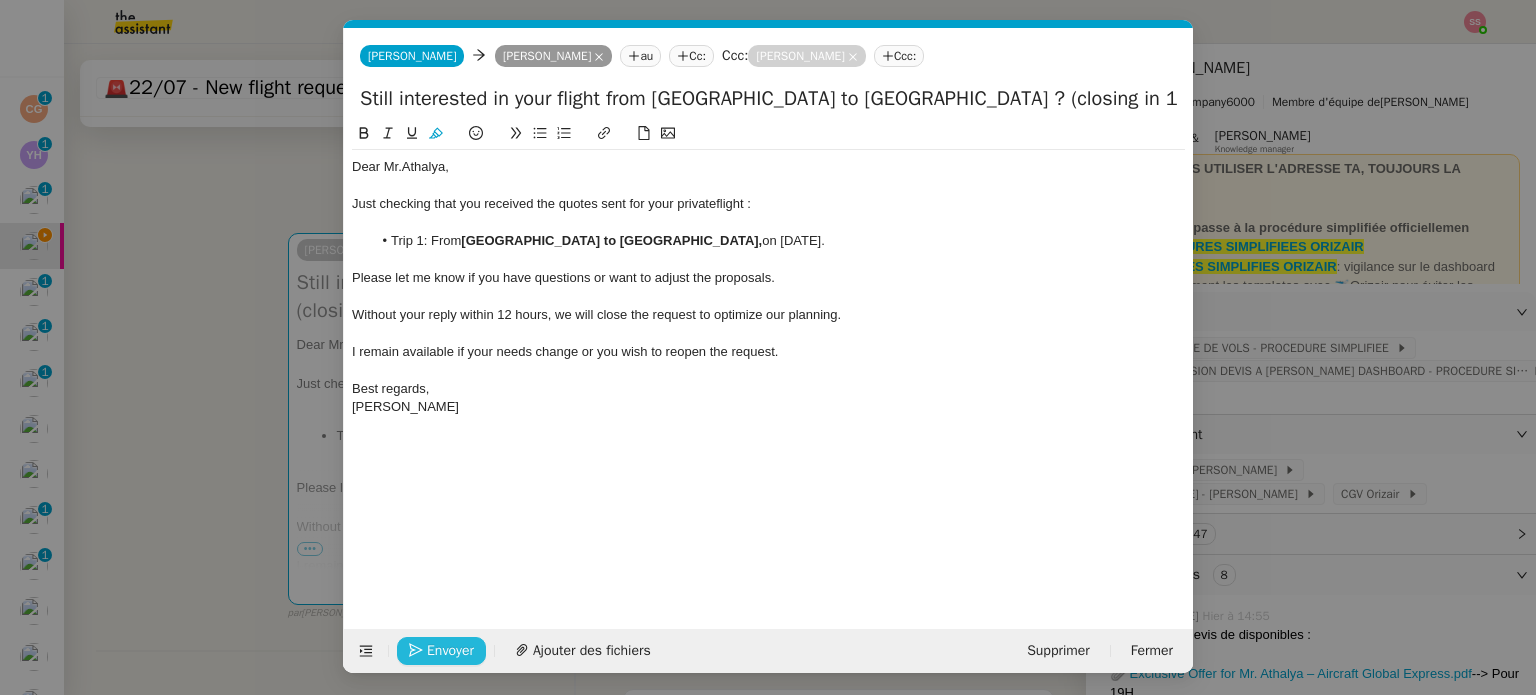 click on "Envoyer" 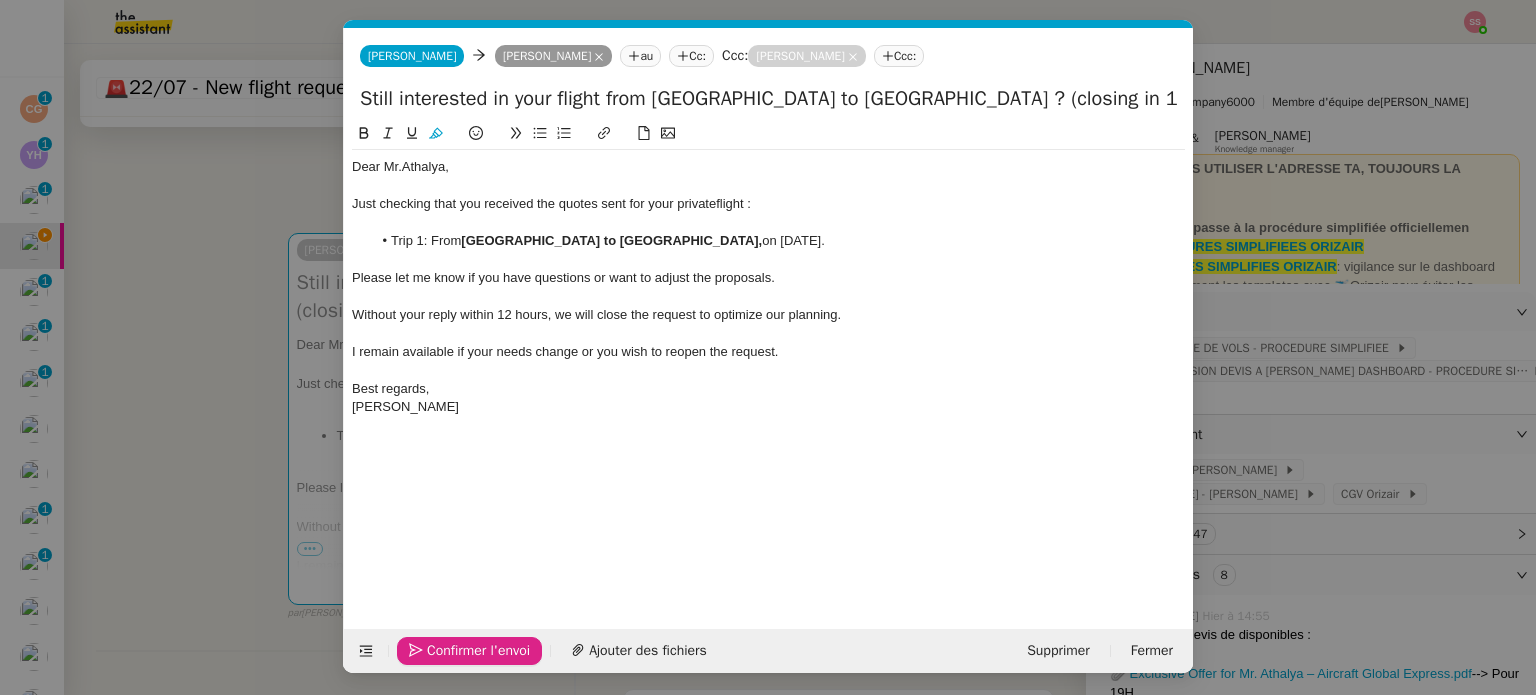 click on "Confirmer l'envoi" 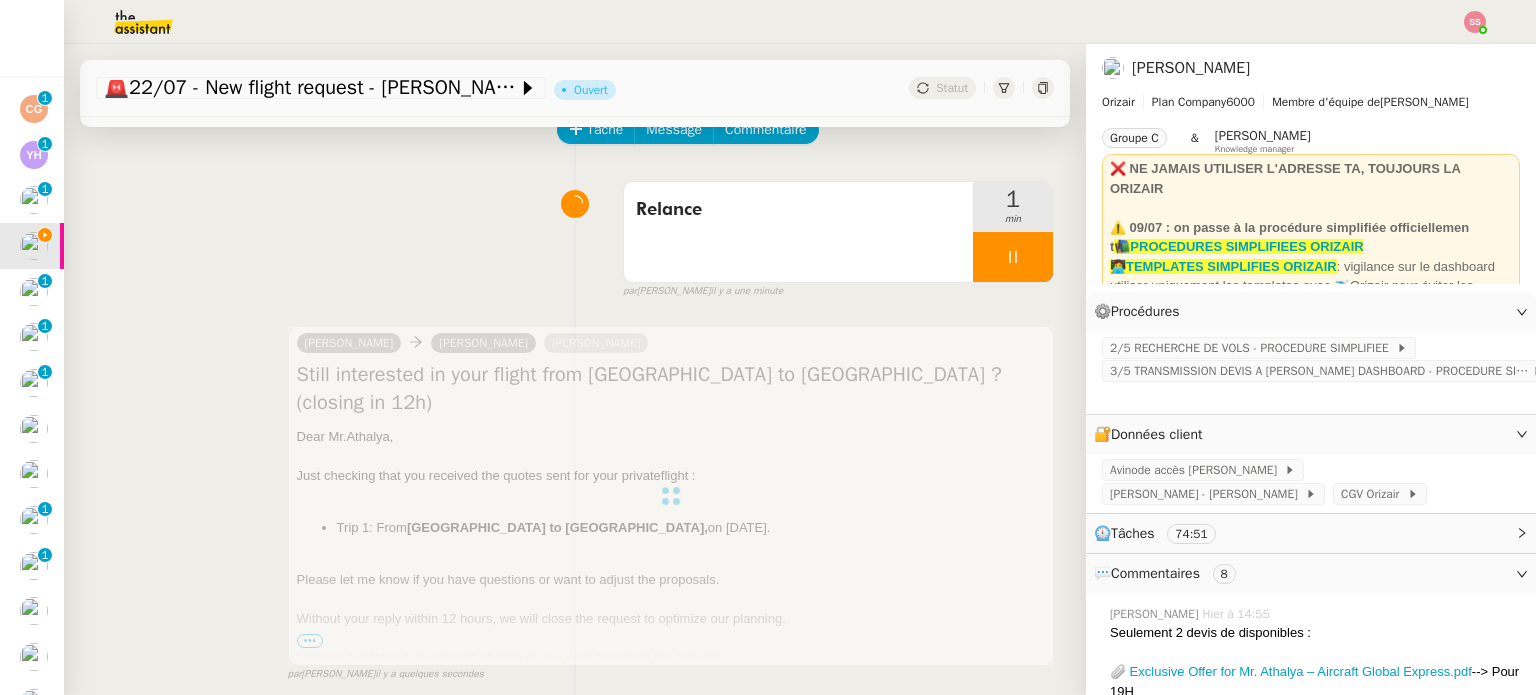 scroll, scrollTop: 100, scrollLeft: 0, axis: vertical 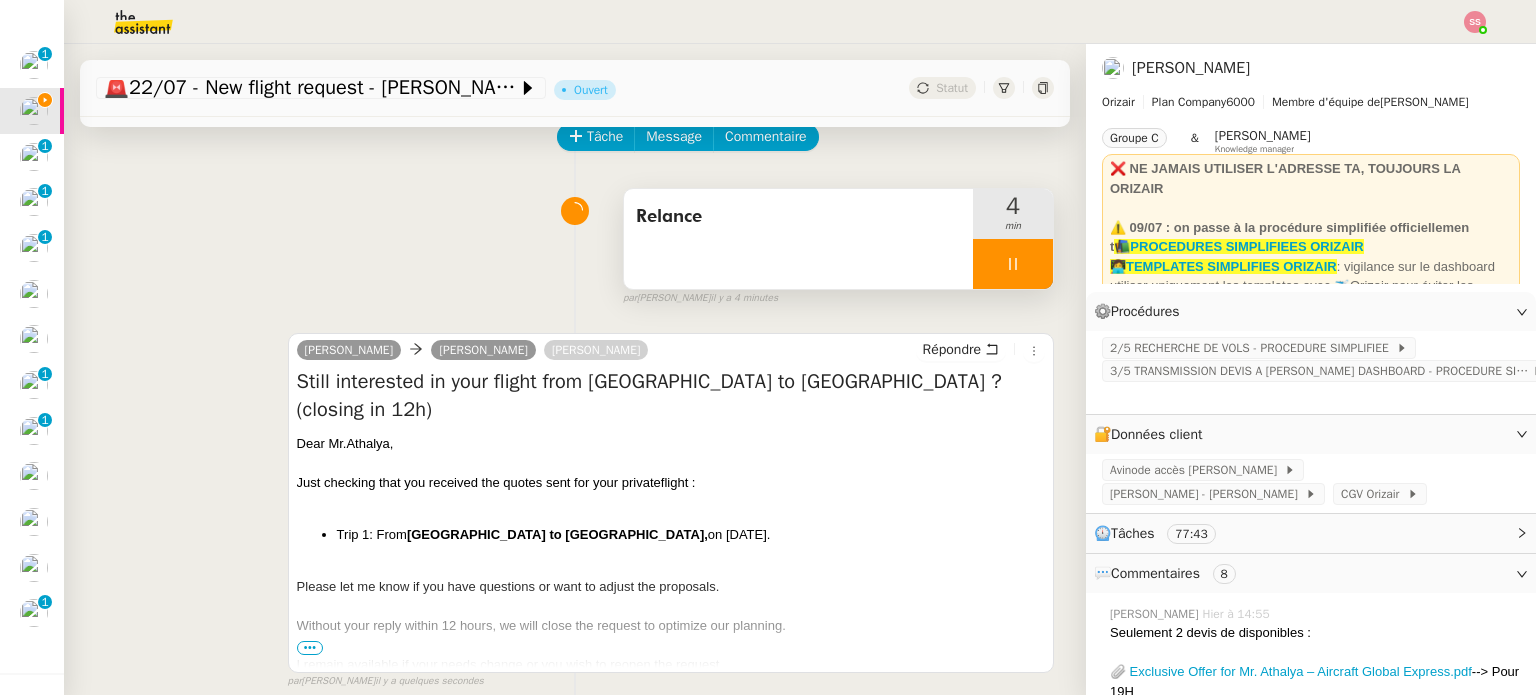 click at bounding box center [1013, 264] 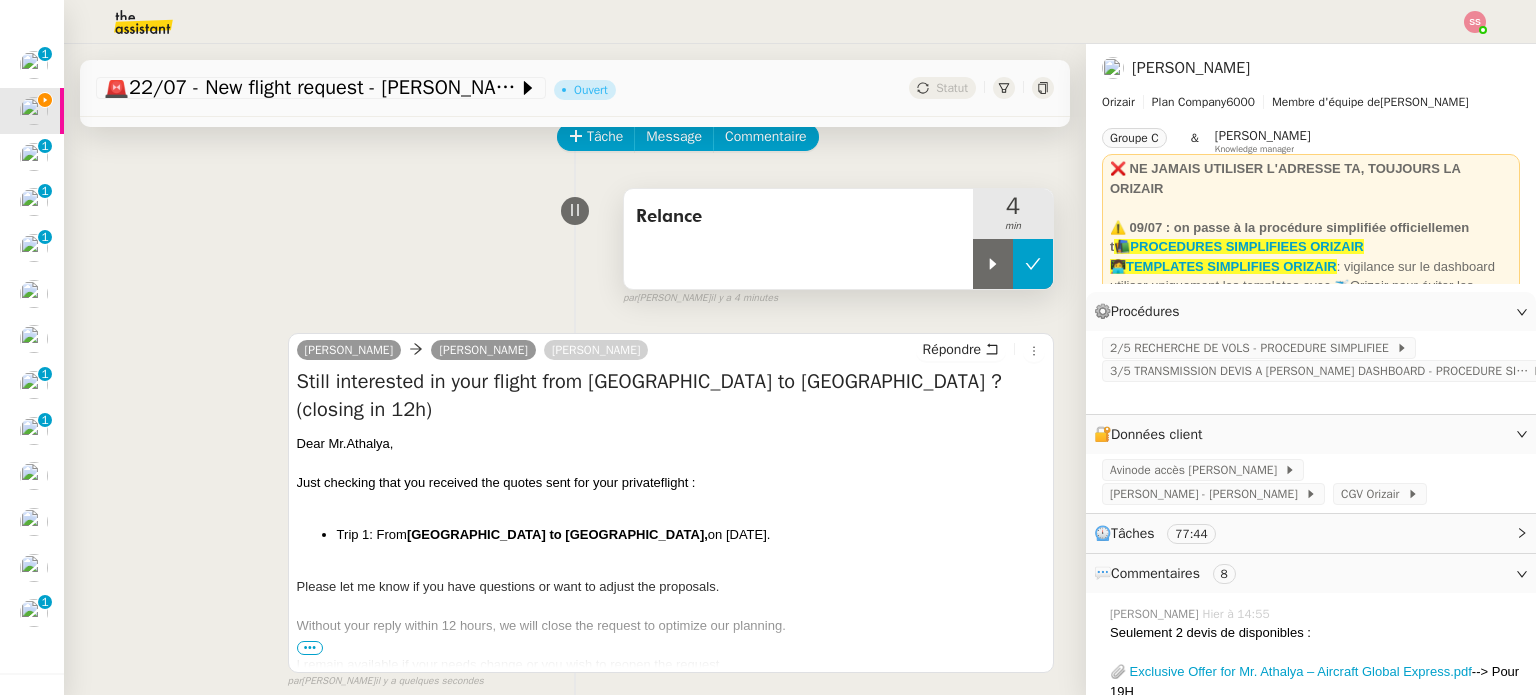 click at bounding box center (1033, 264) 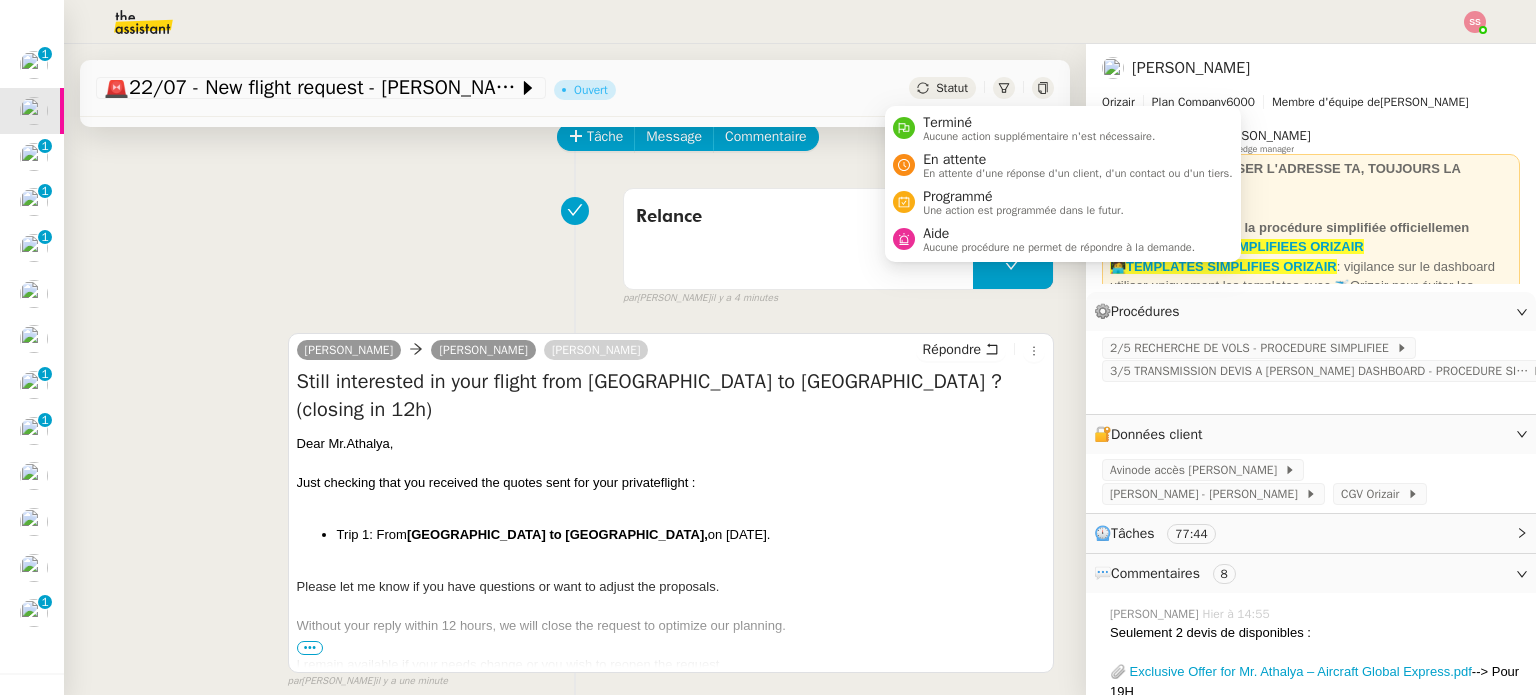 click on "Statut" 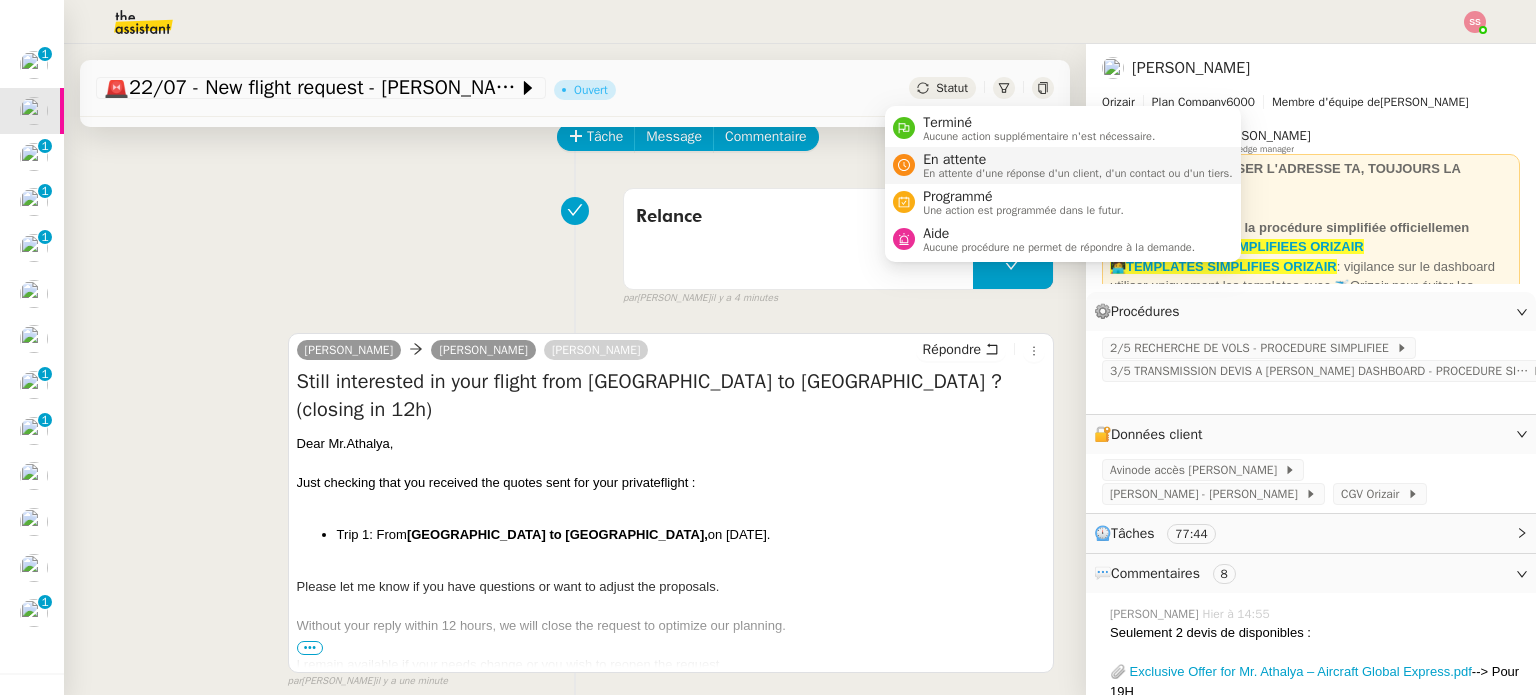 click on "En attente En attente d'une réponse d'un client, d'un contact ou d'un tiers." at bounding box center (1063, 165) 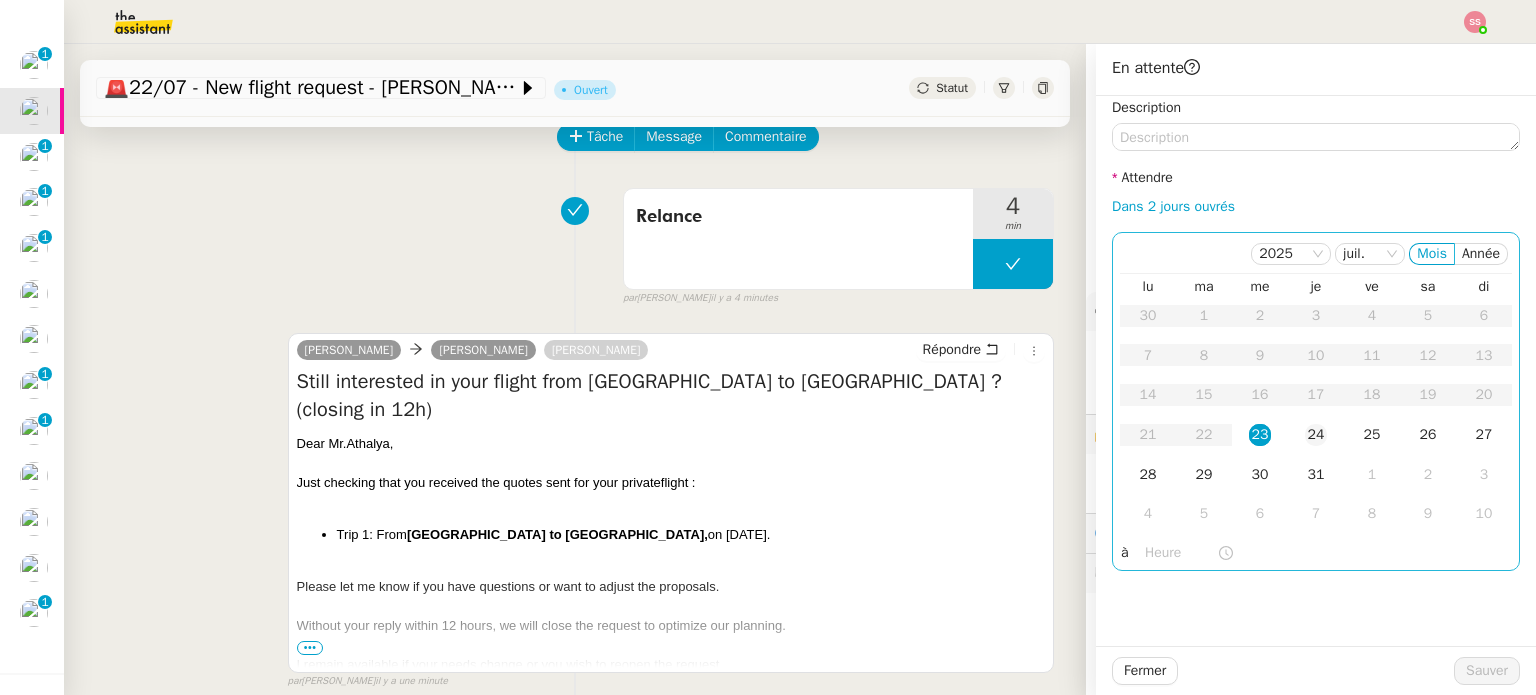 click on "24" 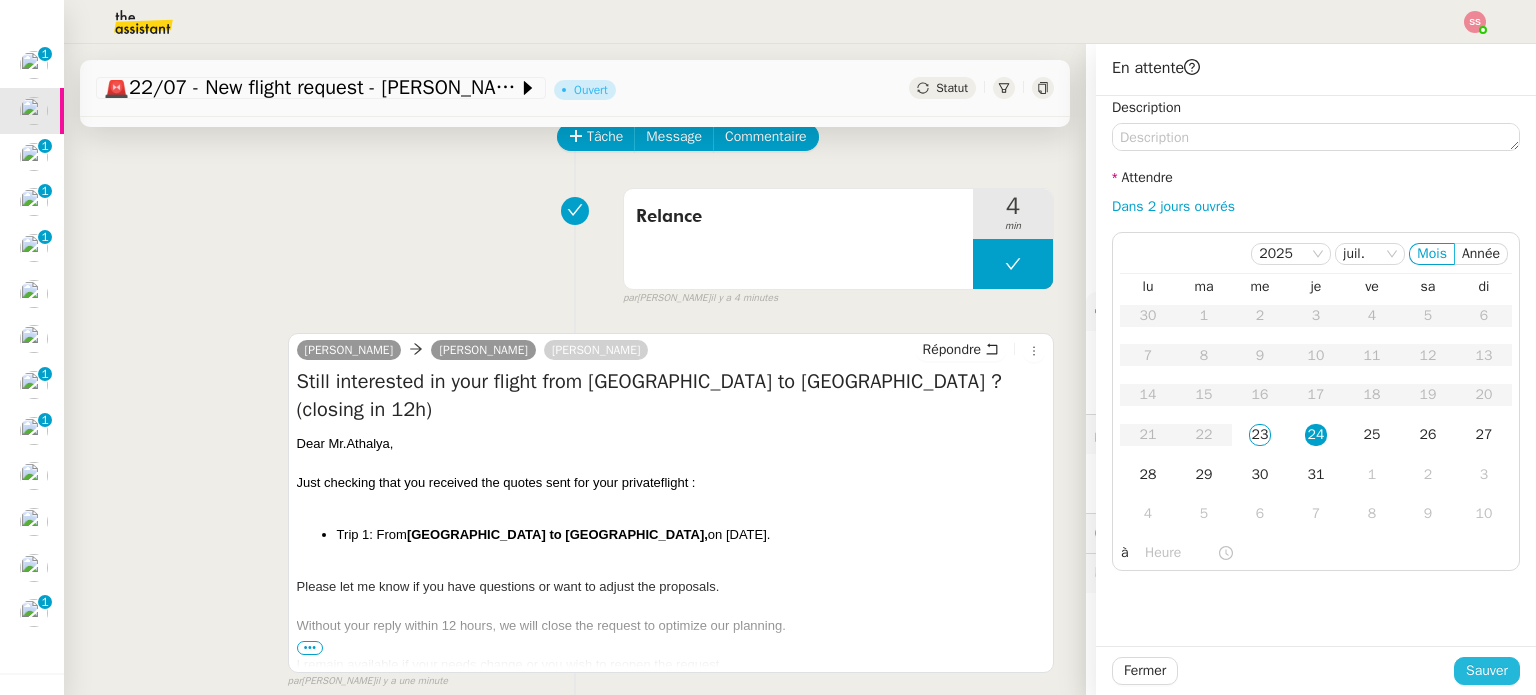 click on "Sauver" 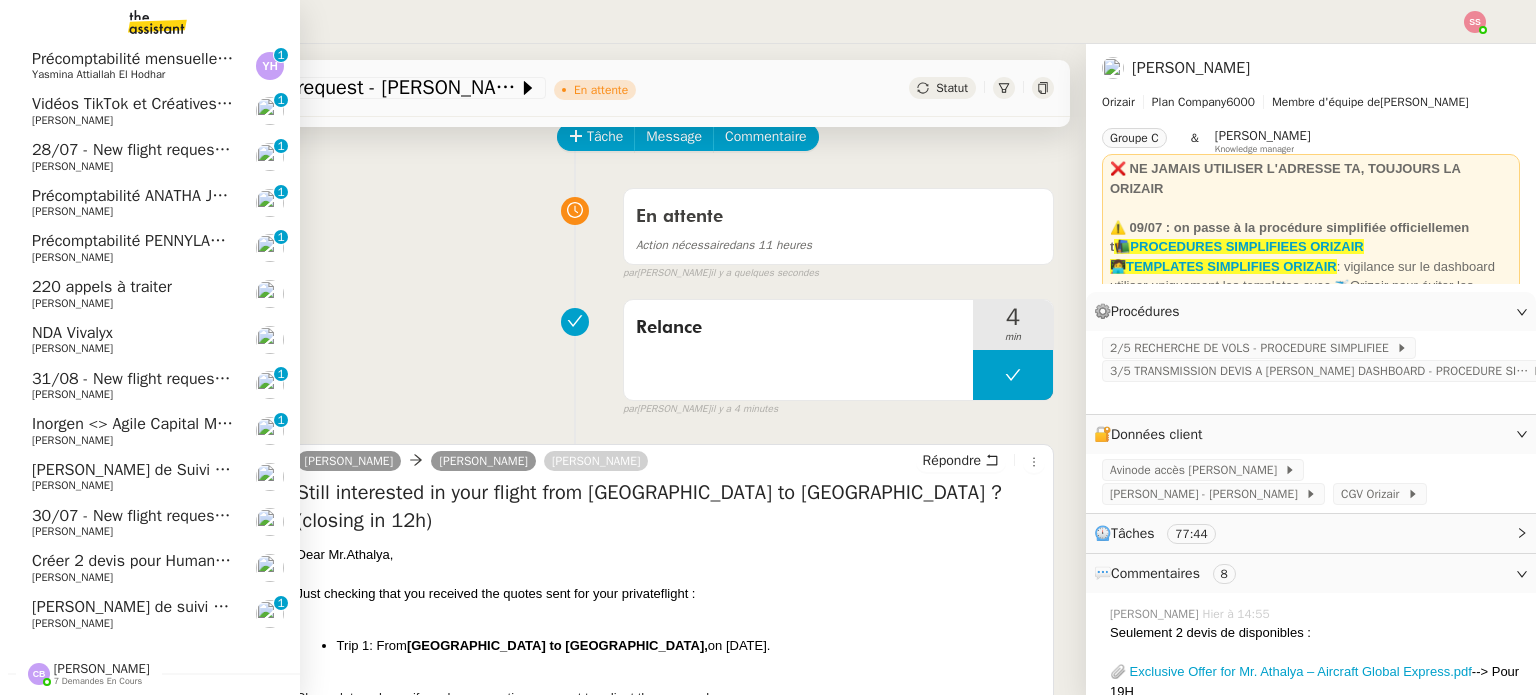 scroll, scrollTop: 99, scrollLeft: 0, axis: vertical 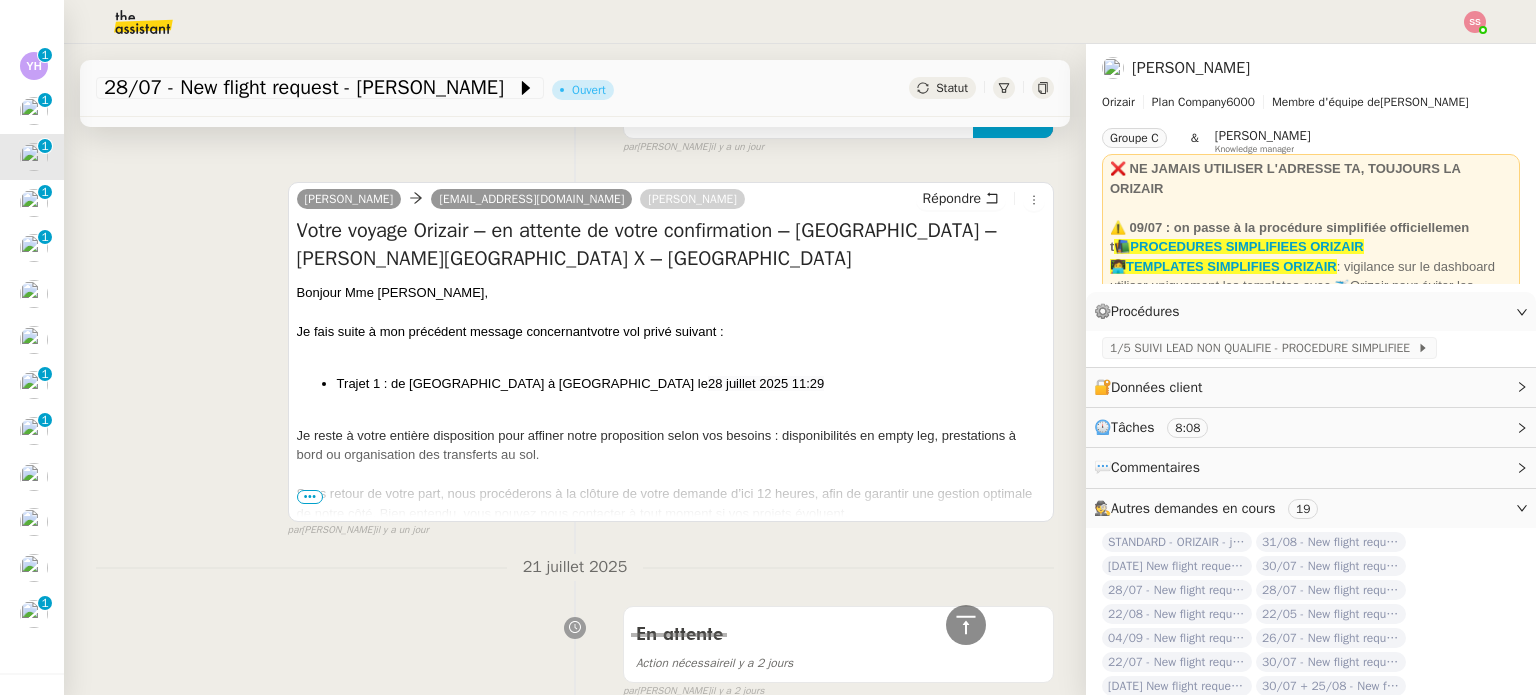 click on "•••" at bounding box center [310, 497] 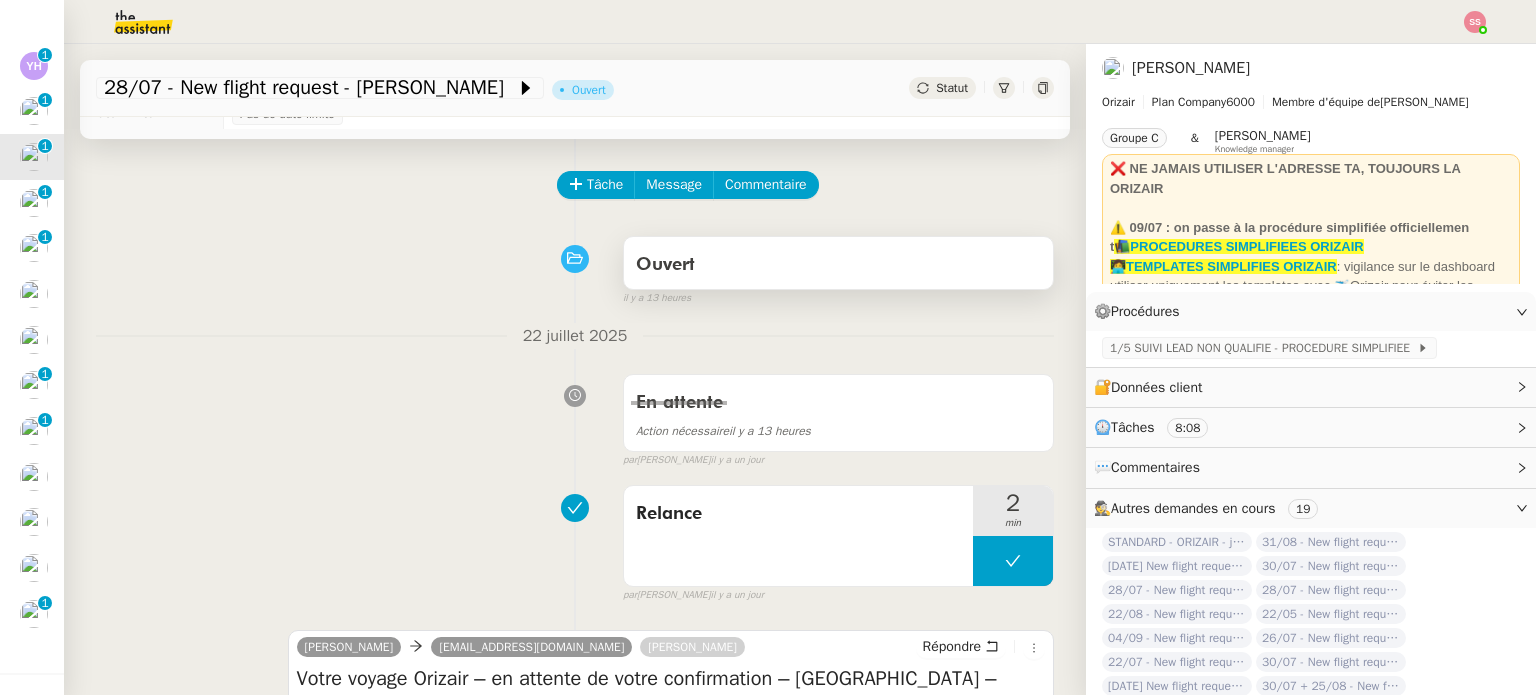 scroll, scrollTop: 0, scrollLeft: 0, axis: both 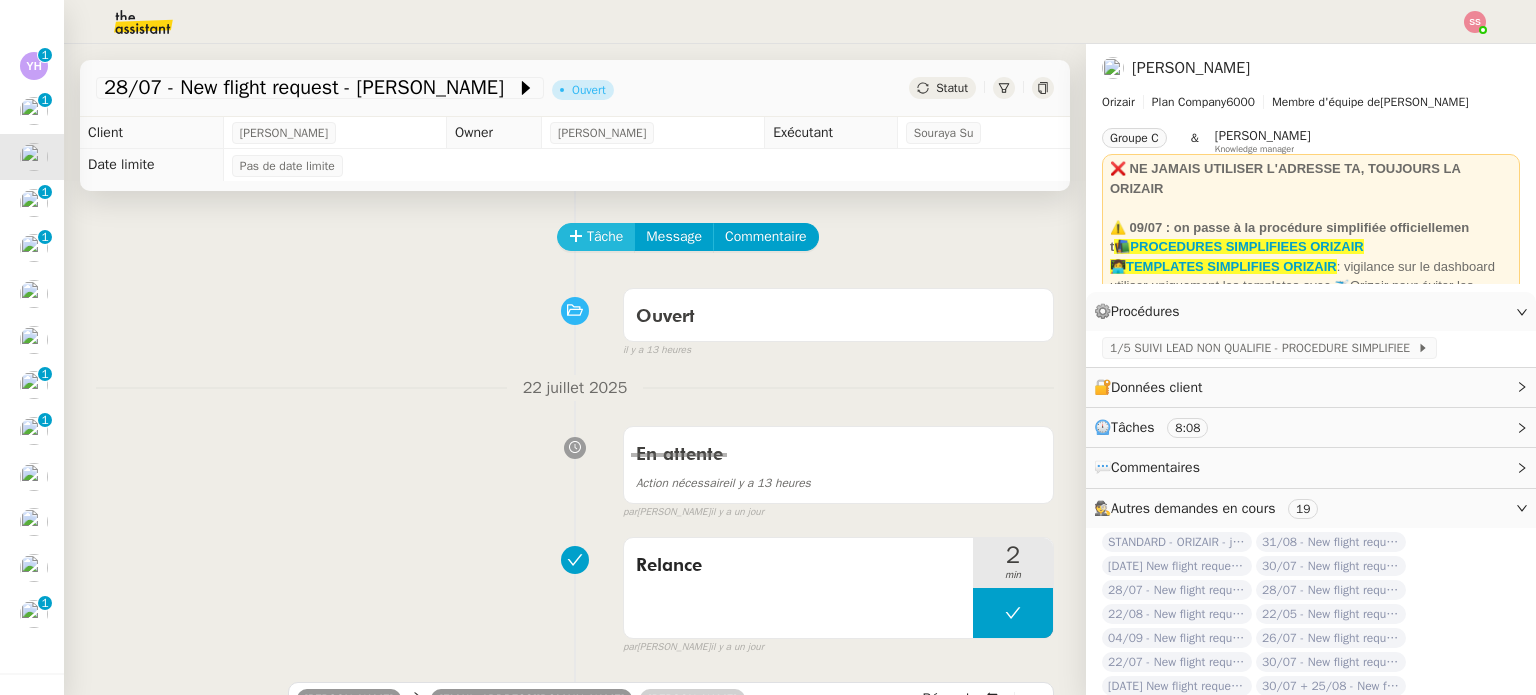 click on "Tâche" 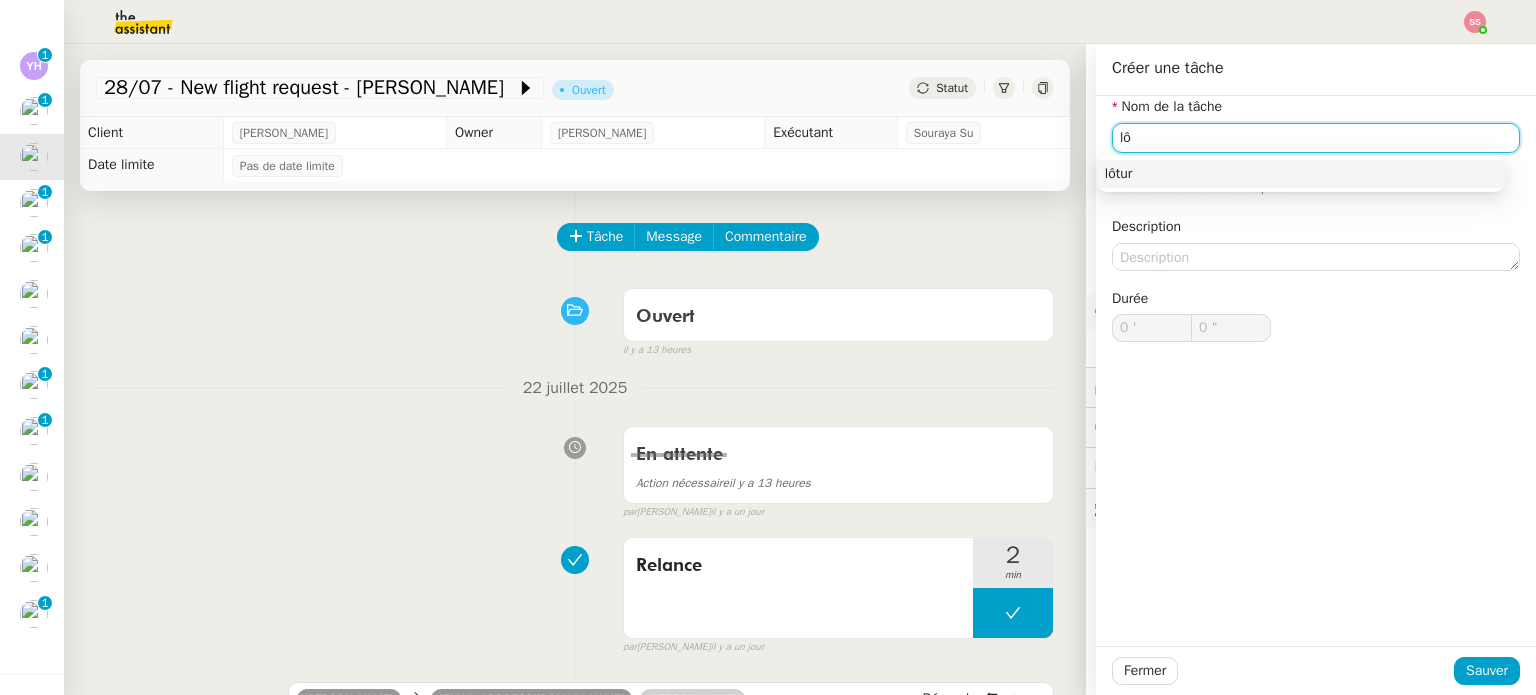 type on "l" 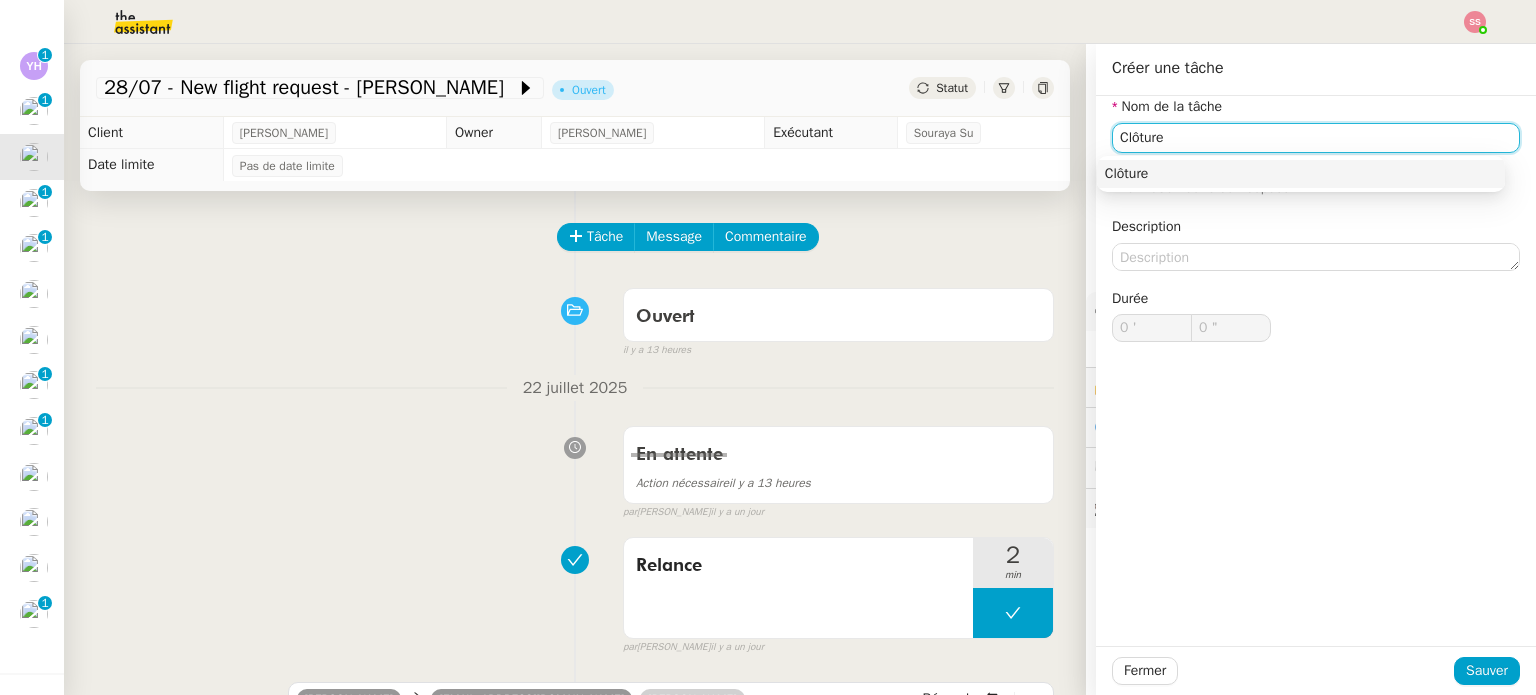 click on "Clôture" at bounding box center (1301, 174) 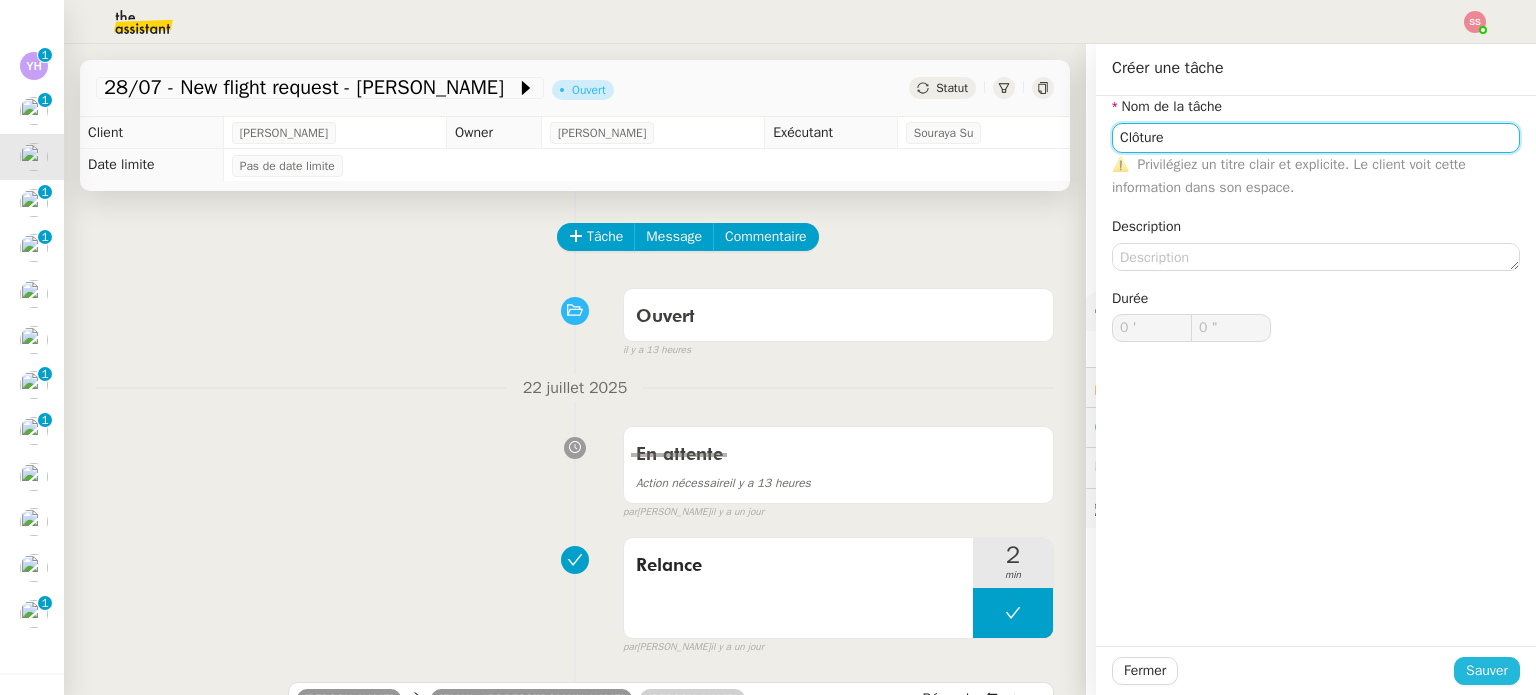 type on "Clôture" 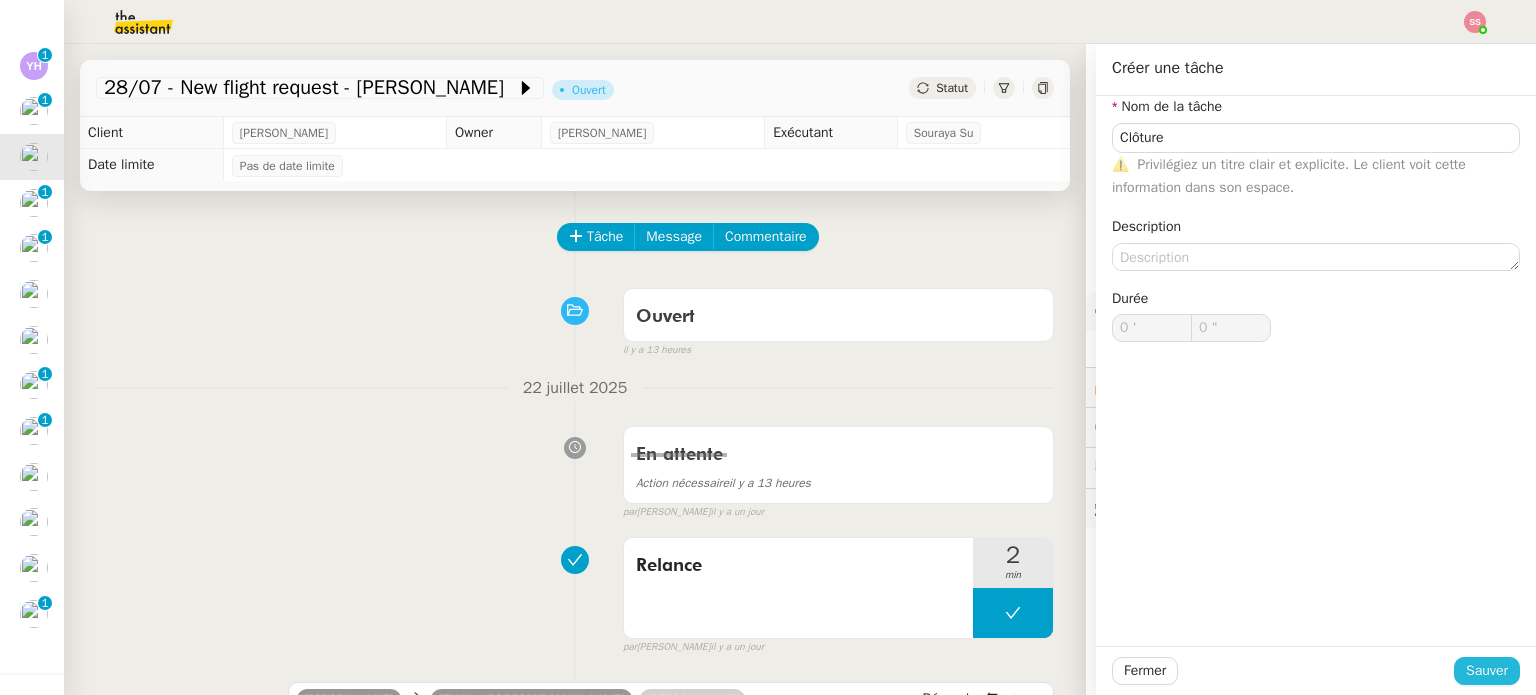 click on "Sauver" 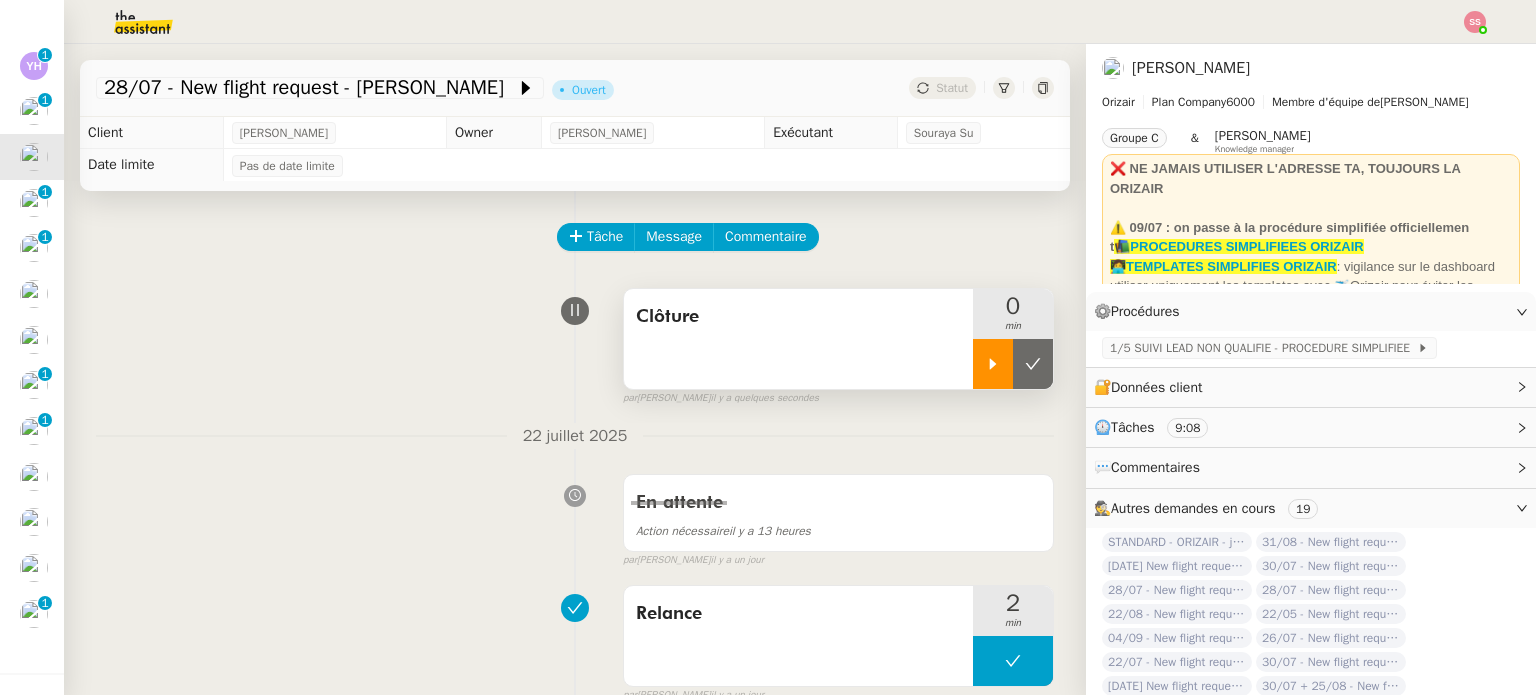 click at bounding box center (993, 364) 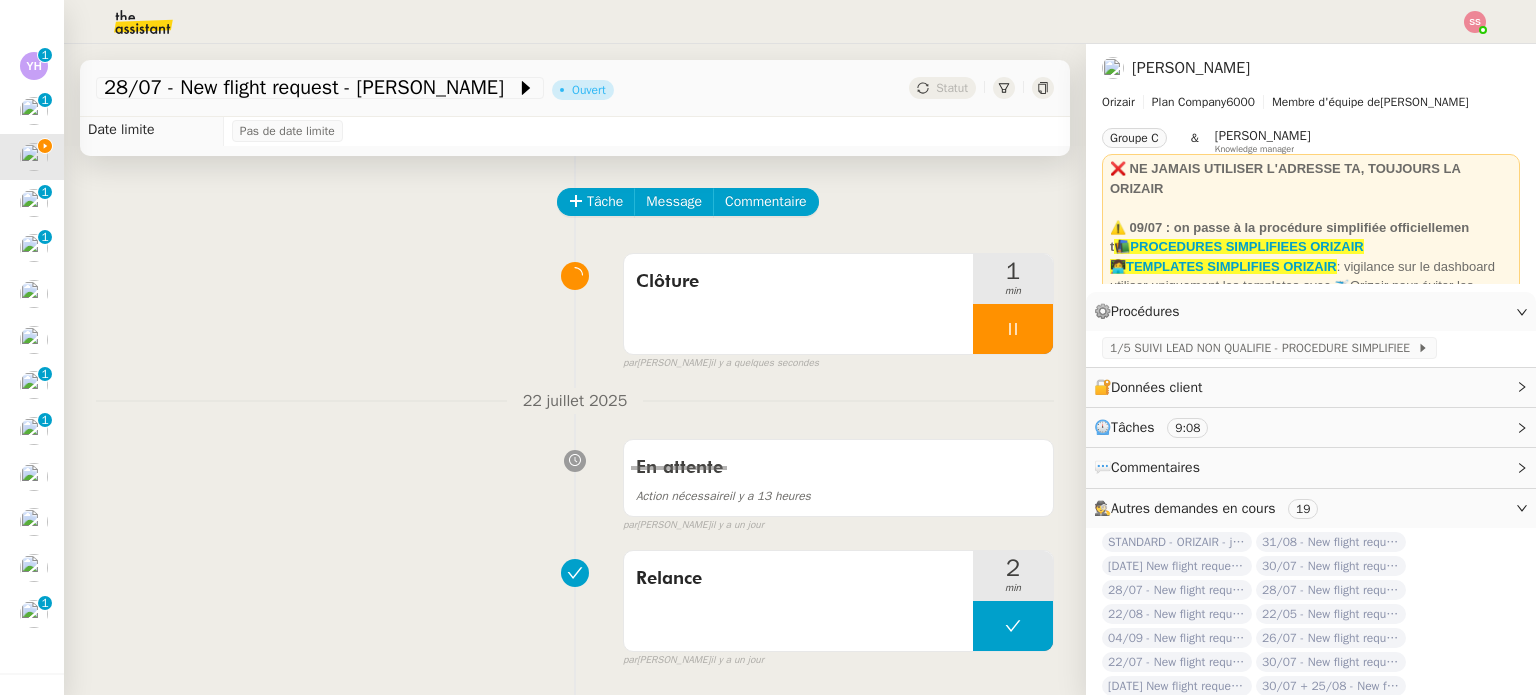 scroll, scrollTop: 0, scrollLeft: 0, axis: both 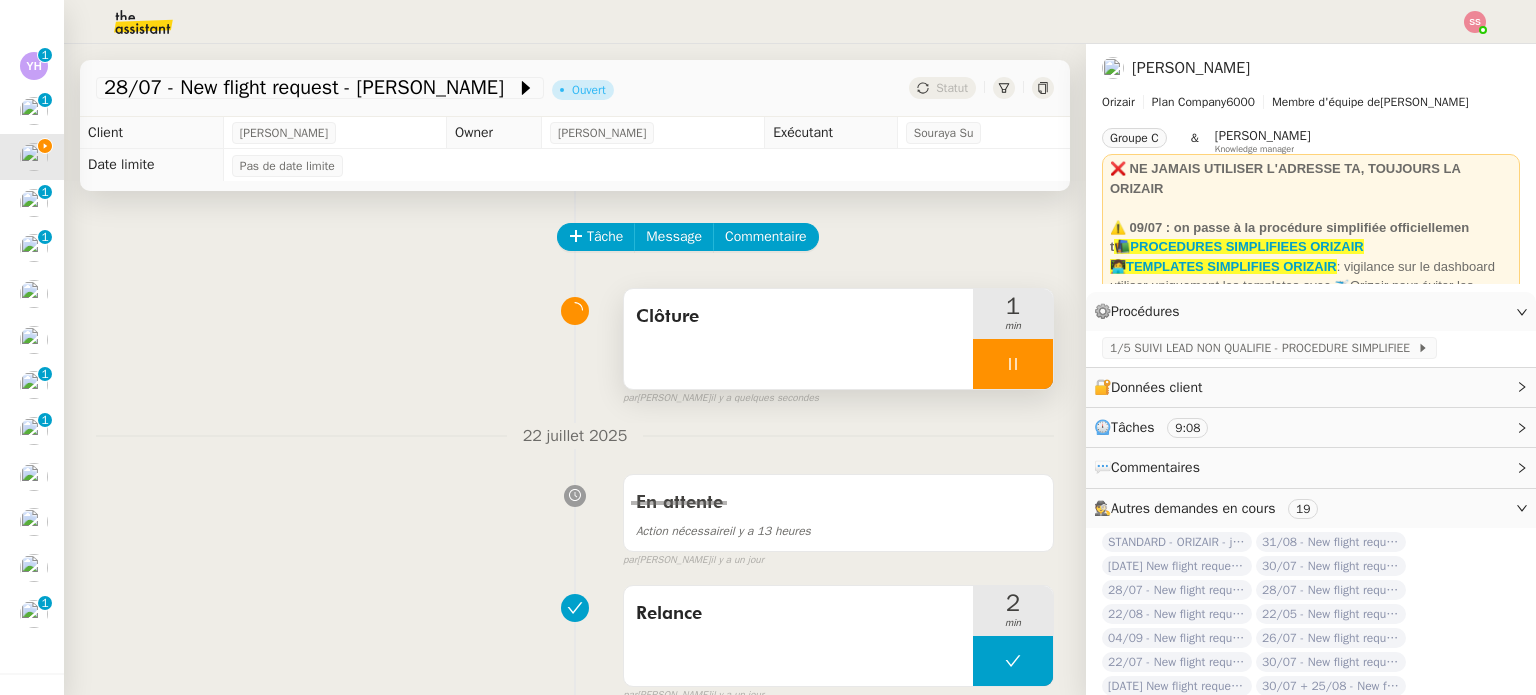 click at bounding box center [1013, 364] 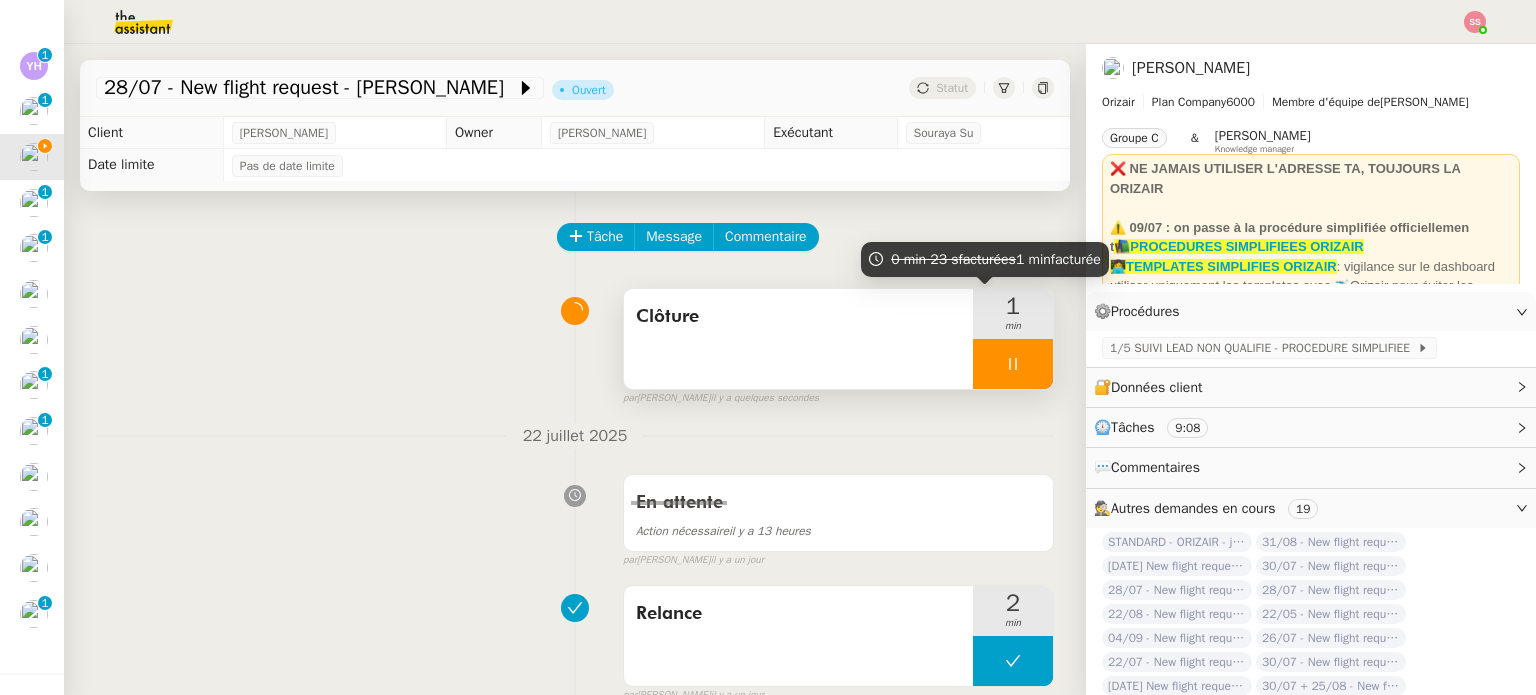 click at bounding box center [1053, 364] 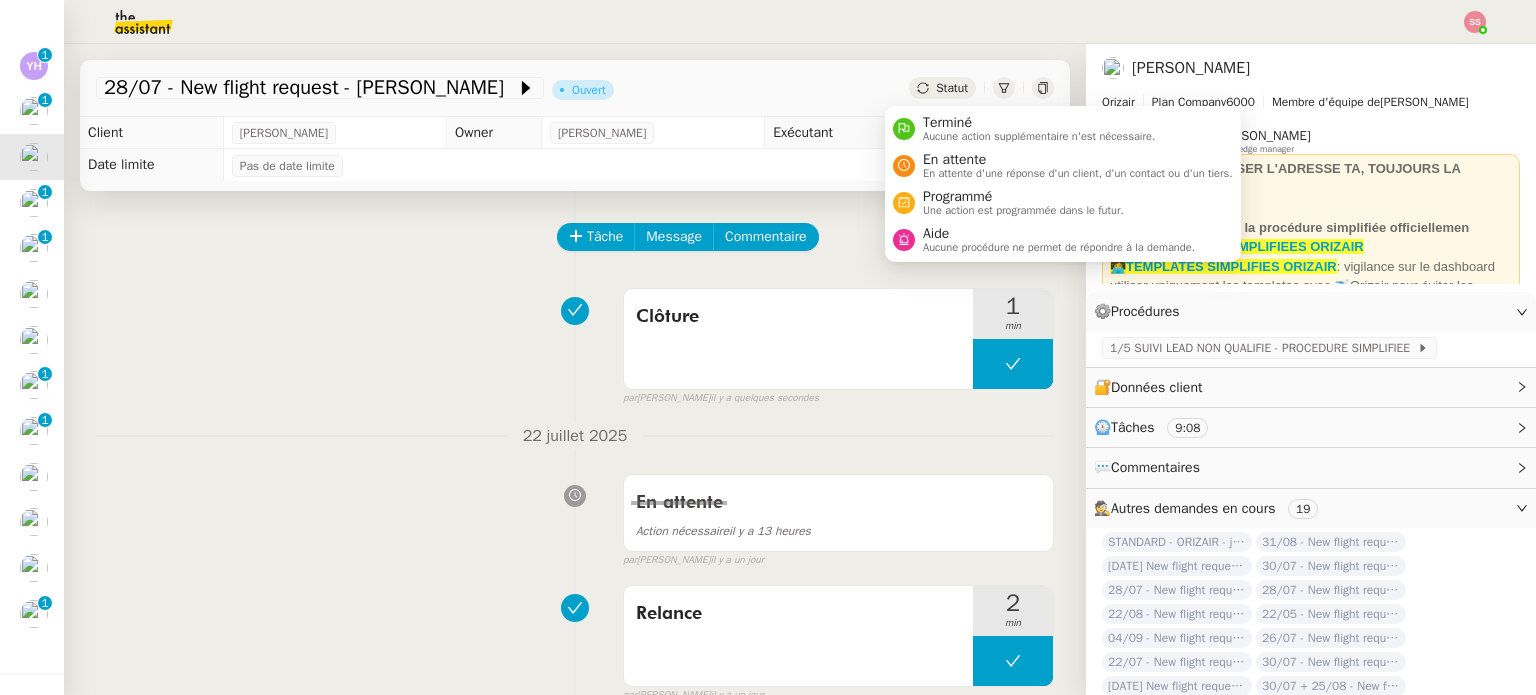 click on "Statut" 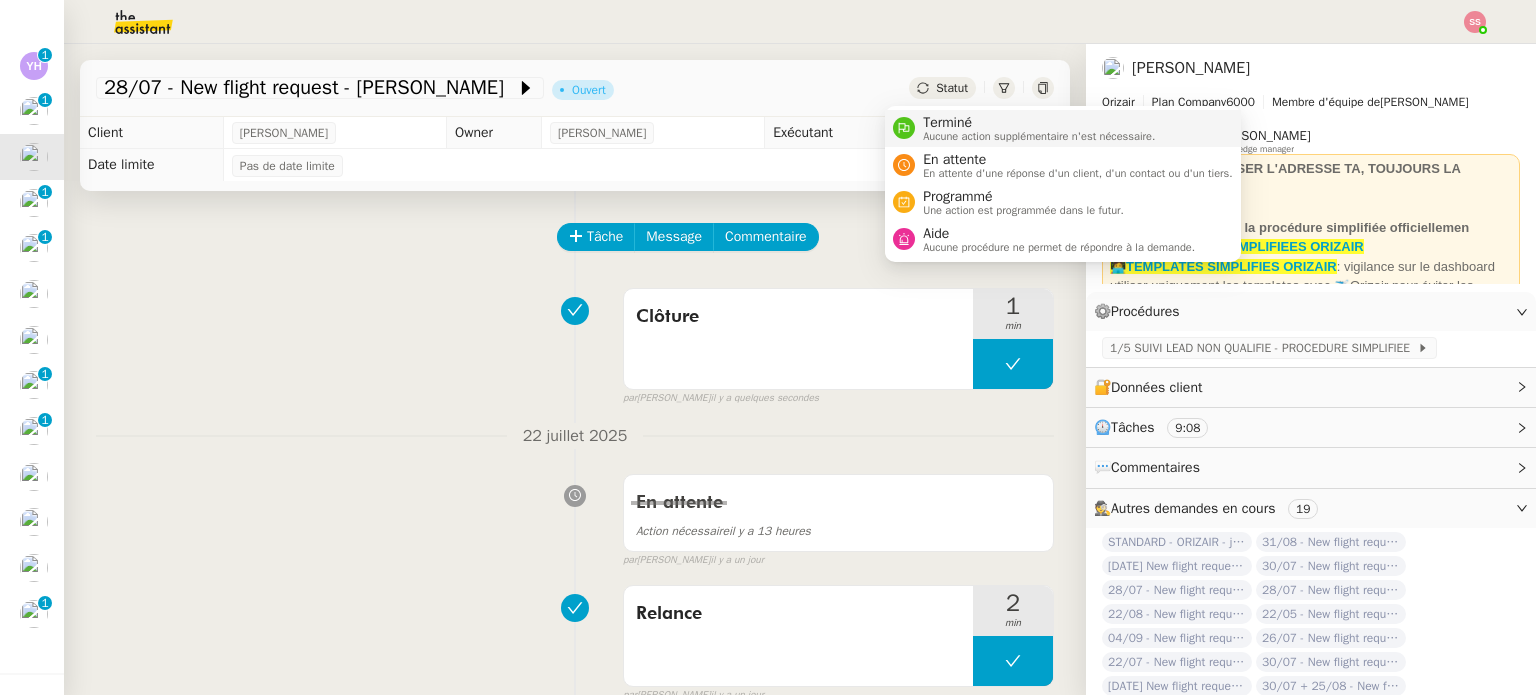 click on "Aucune action supplémentaire n'est nécessaire." at bounding box center (1039, 136) 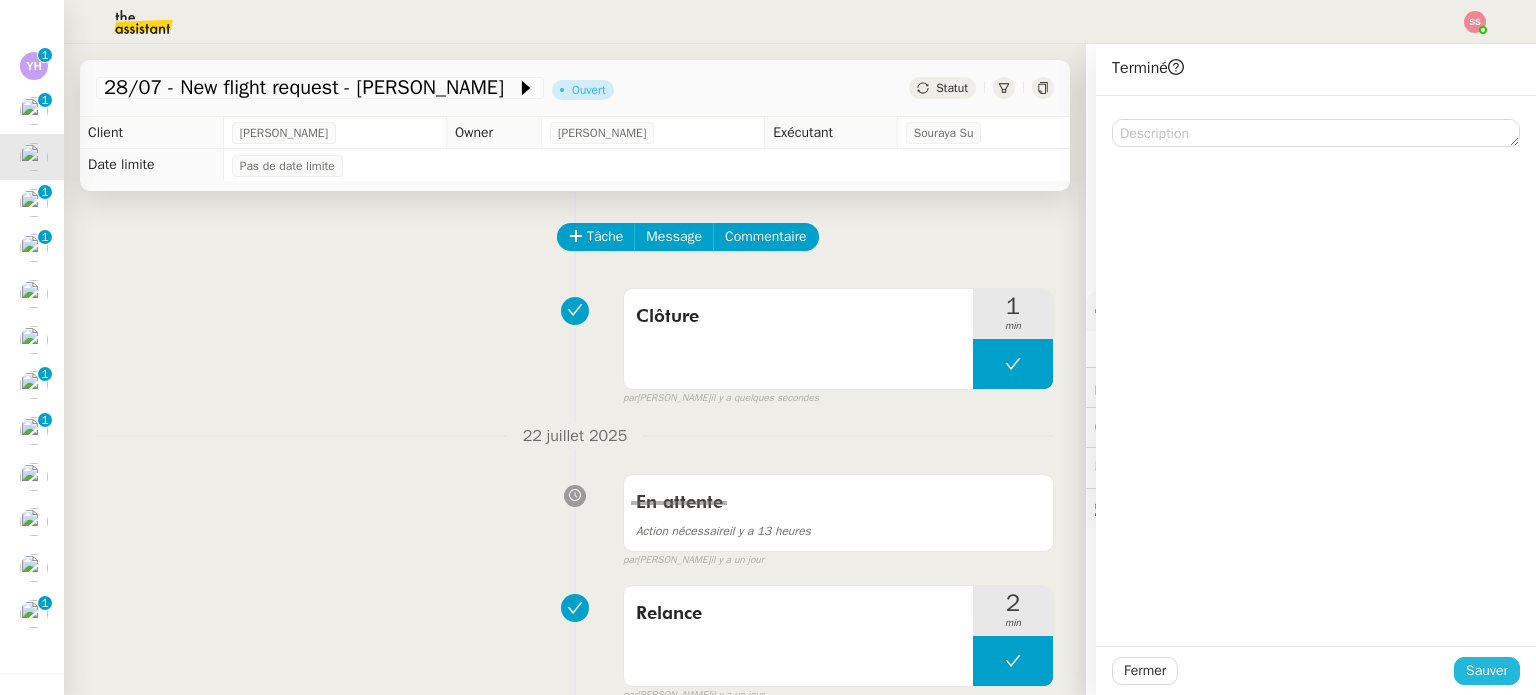 click on "Sauver" 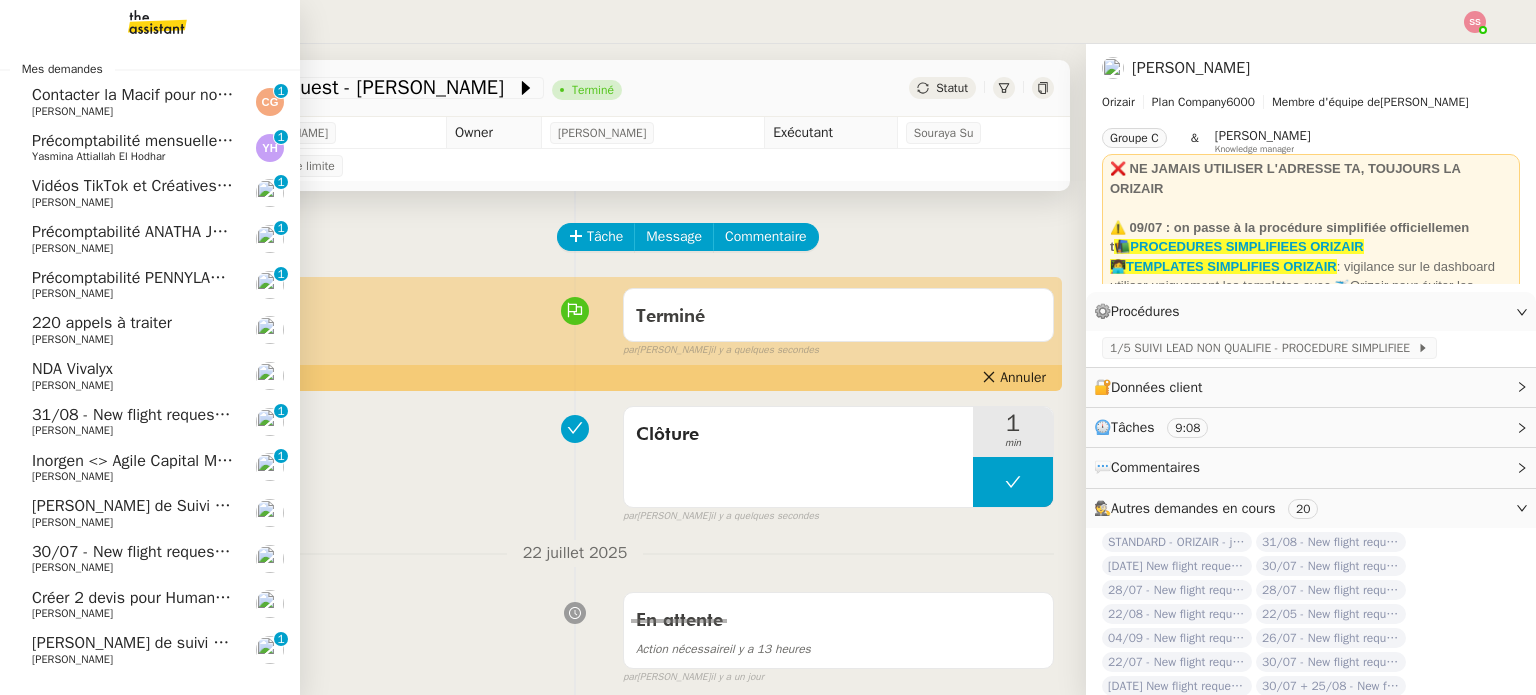 scroll, scrollTop: 100, scrollLeft: 0, axis: vertical 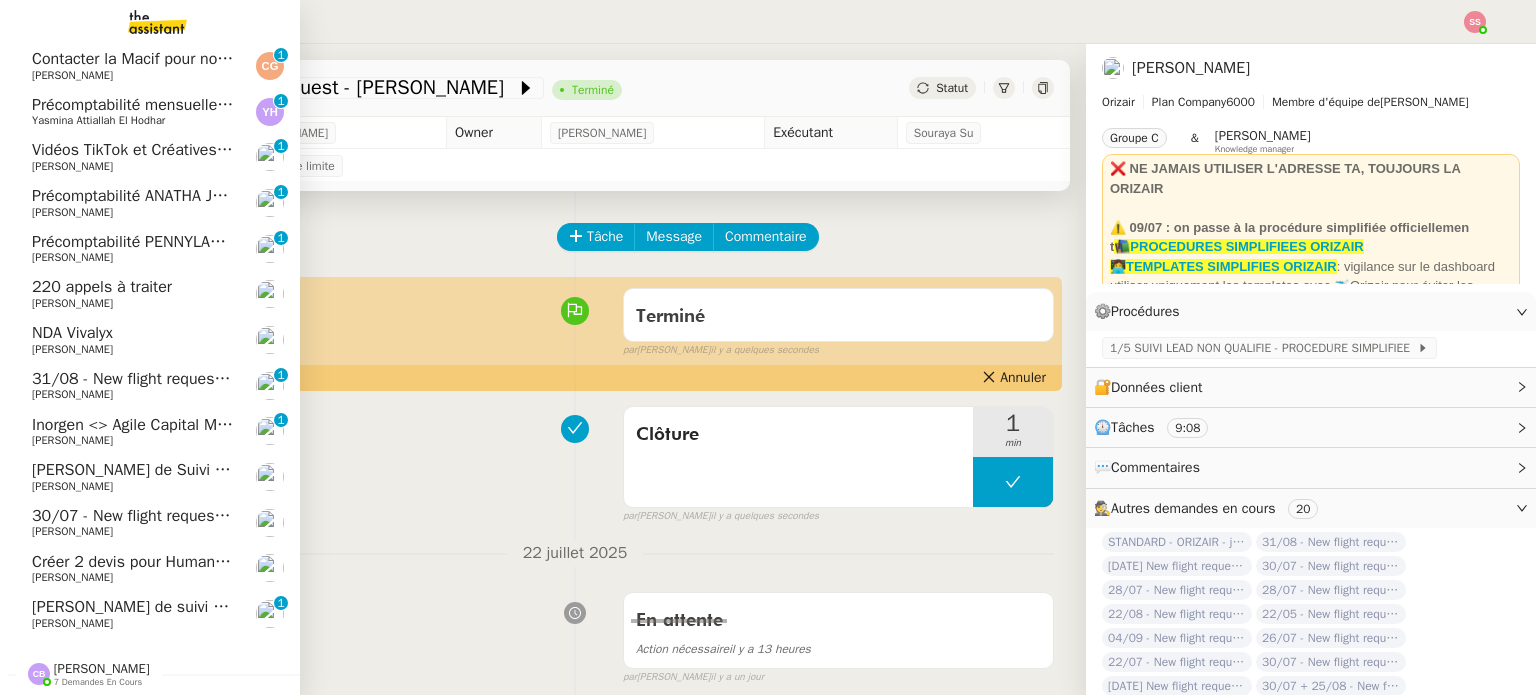 click on "31/08 - New flight request - [GEOGRAPHIC_DATA]" 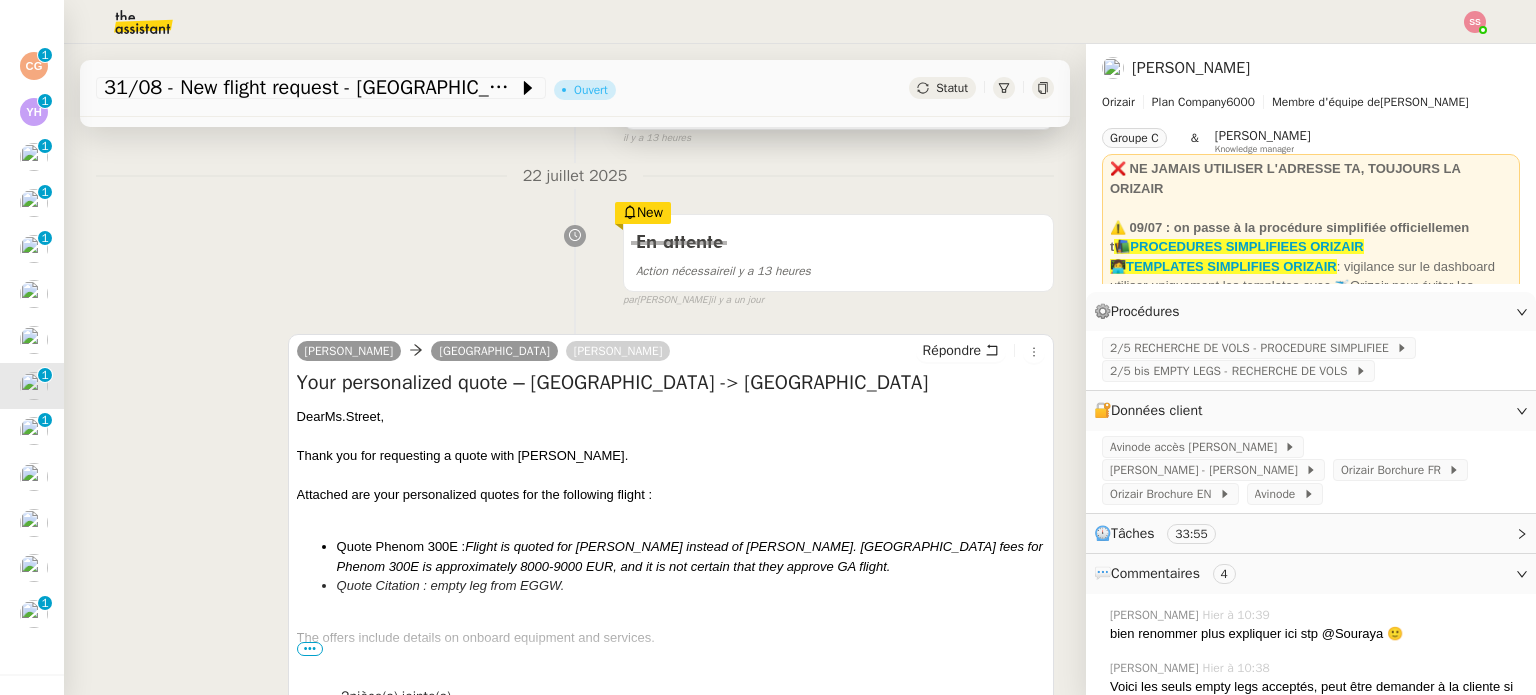 scroll, scrollTop: 300, scrollLeft: 0, axis: vertical 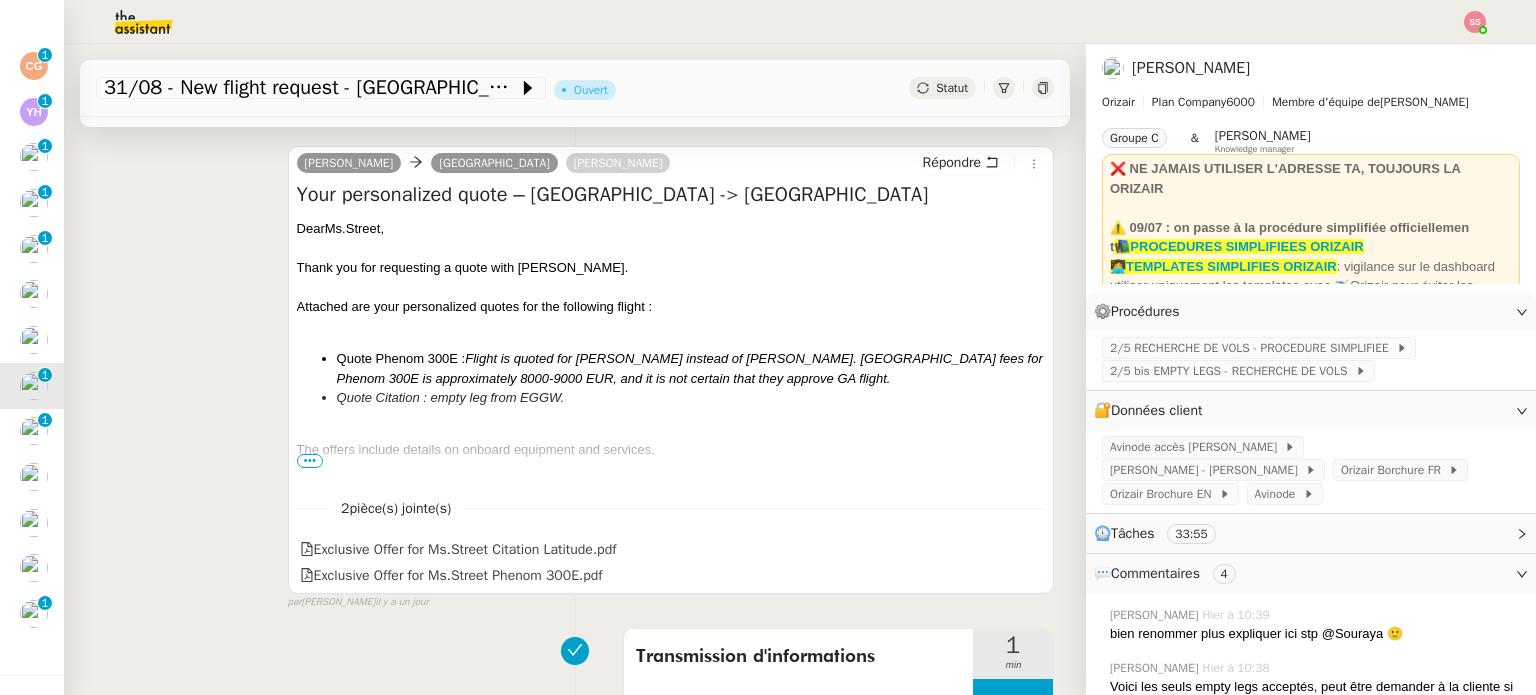 click on "•••" at bounding box center [310, 461] 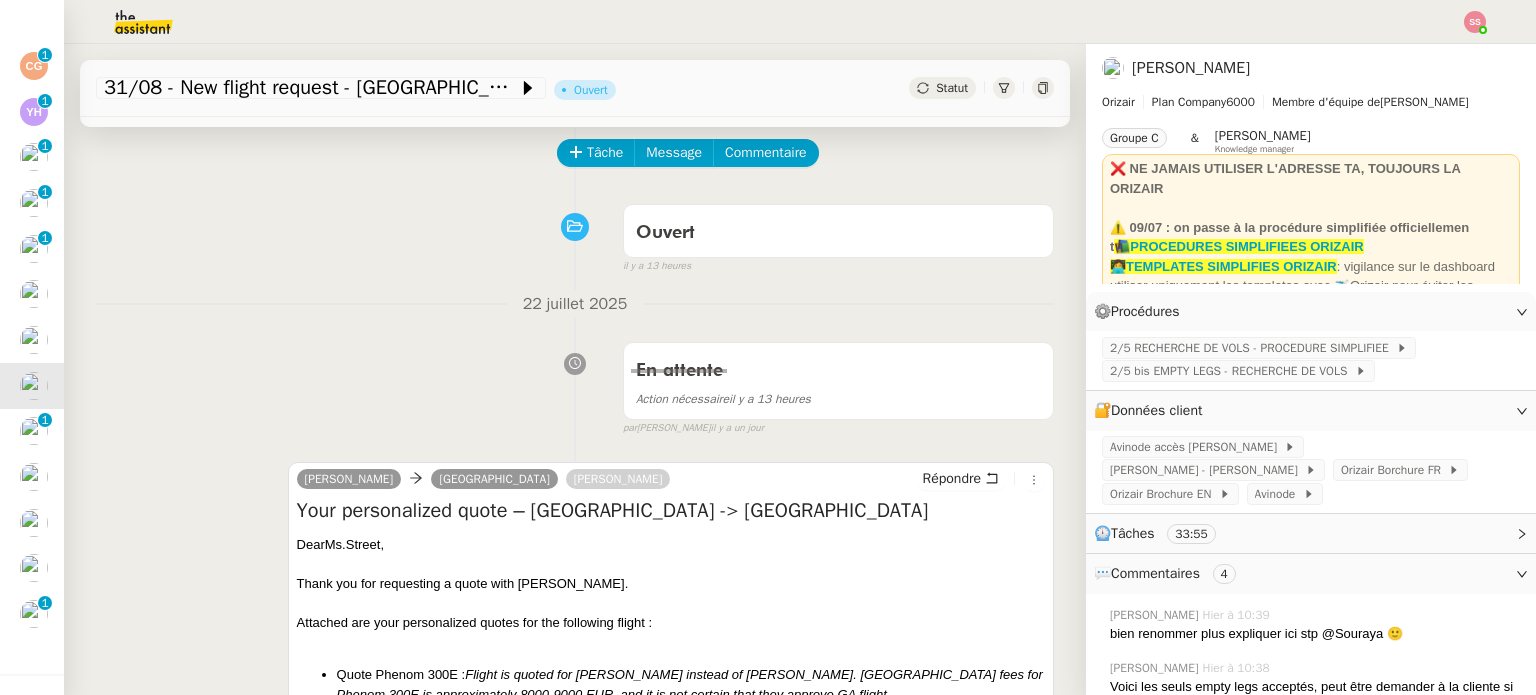 scroll, scrollTop: 0, scrollLeft: 0, axis: both 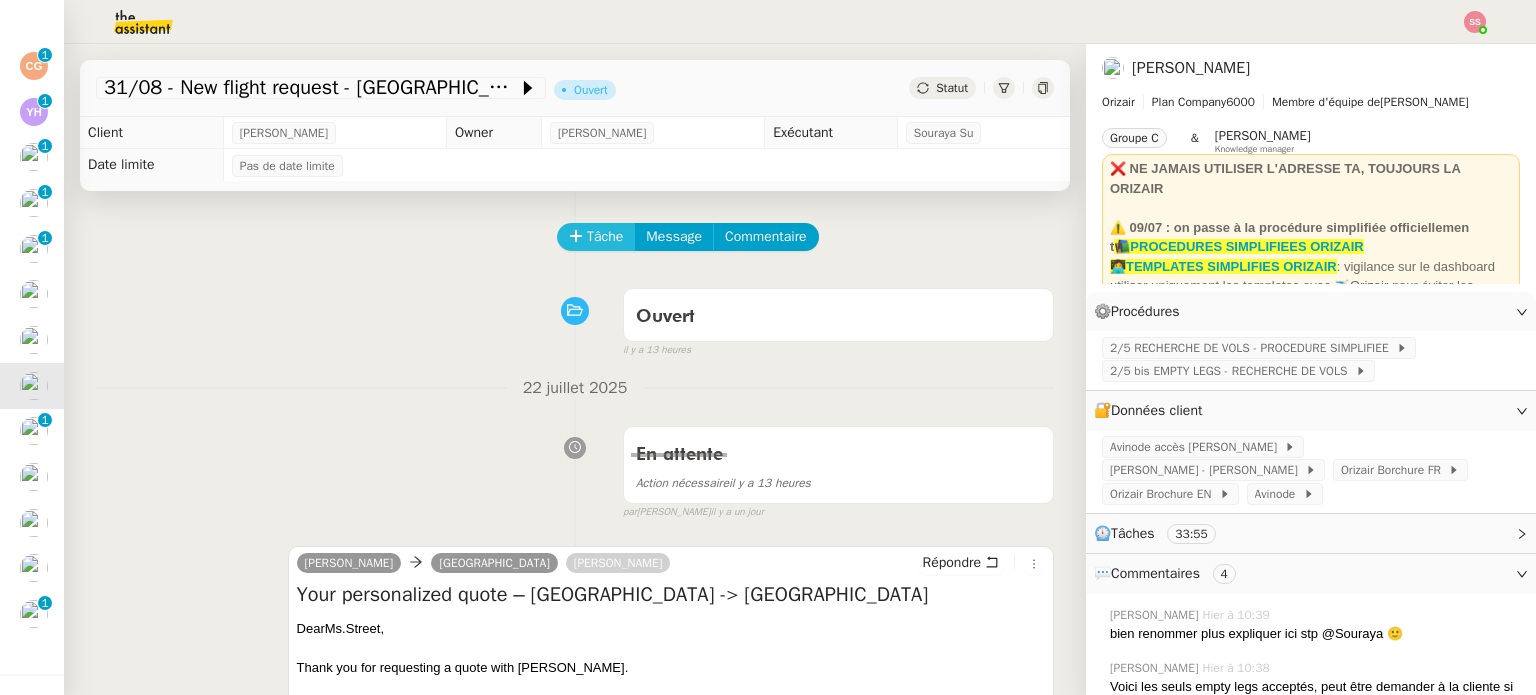 click on "Tâche" 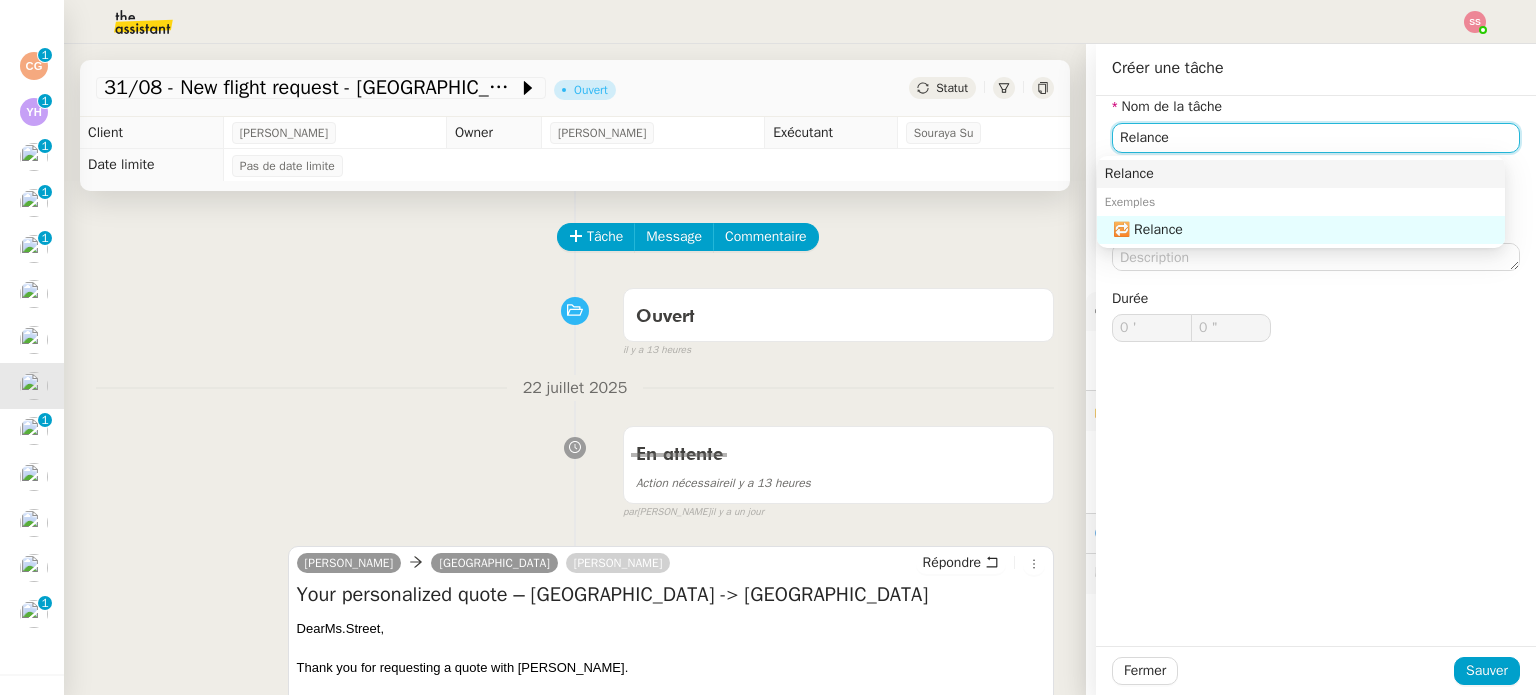 click on "Relance" at bounding box center (1301, 174) 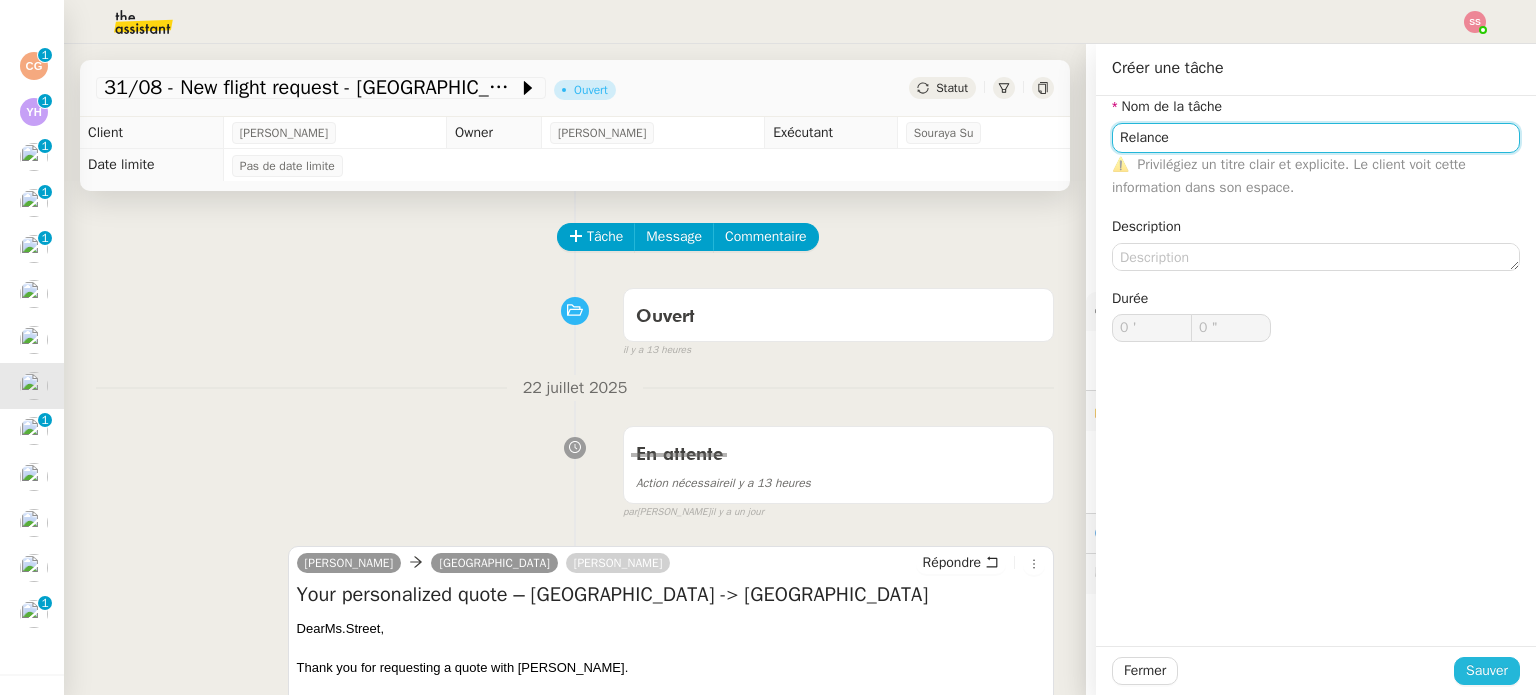 type on "Relance" 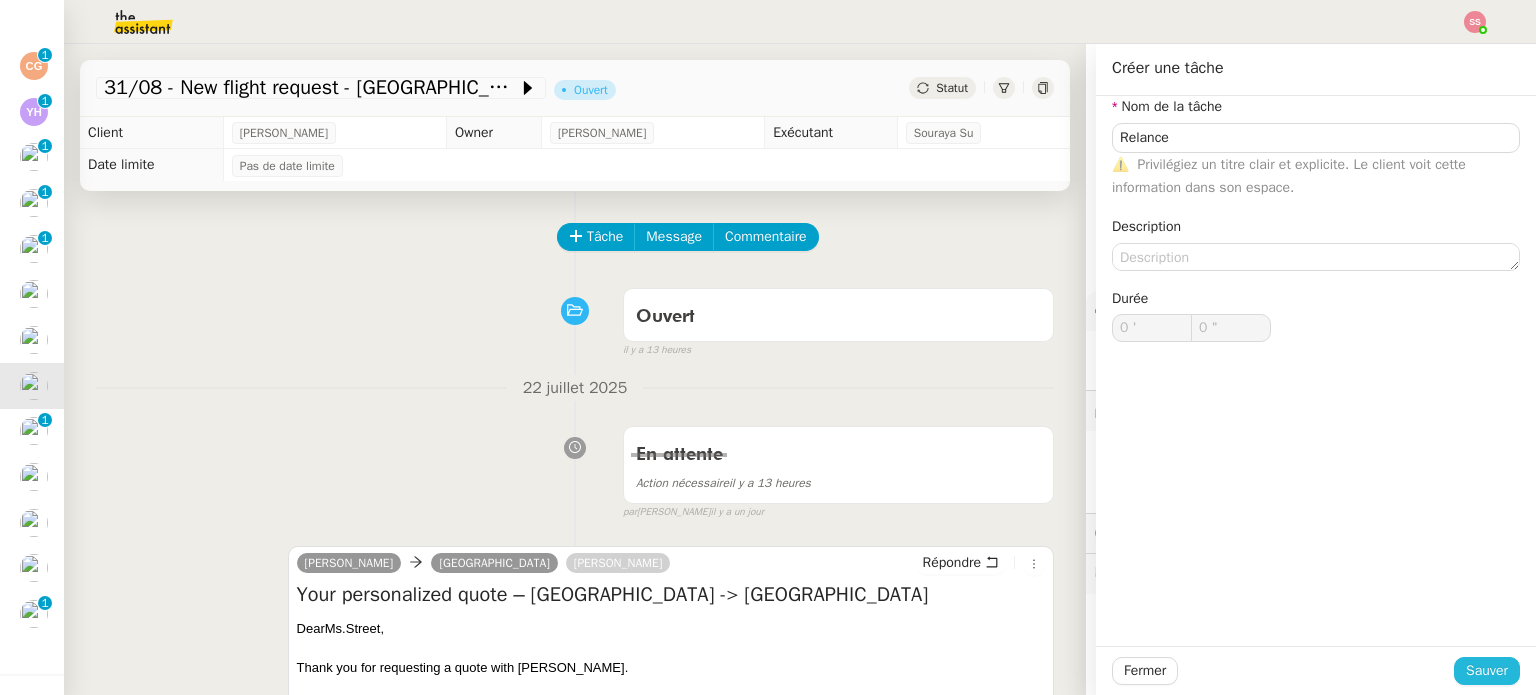 click on "Sauver" 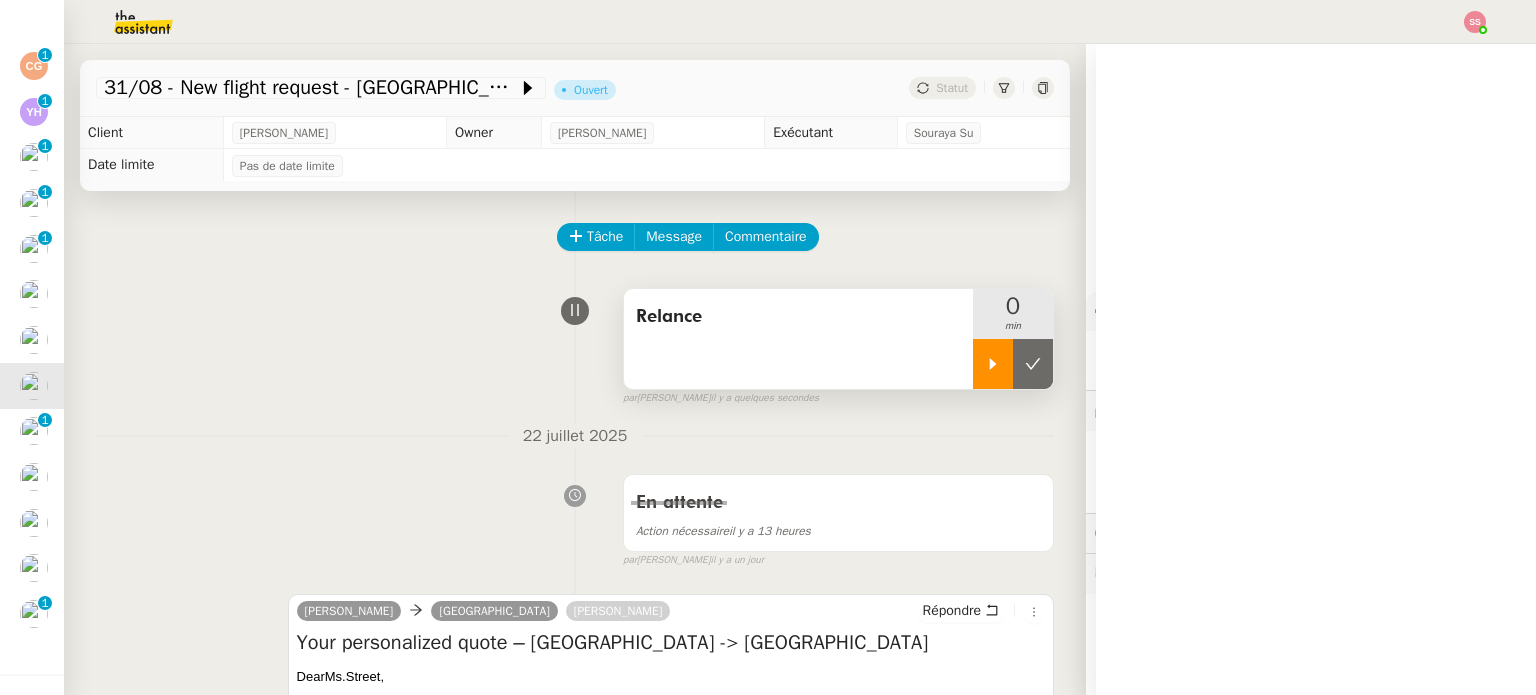 click at bounding box center [993, 364] 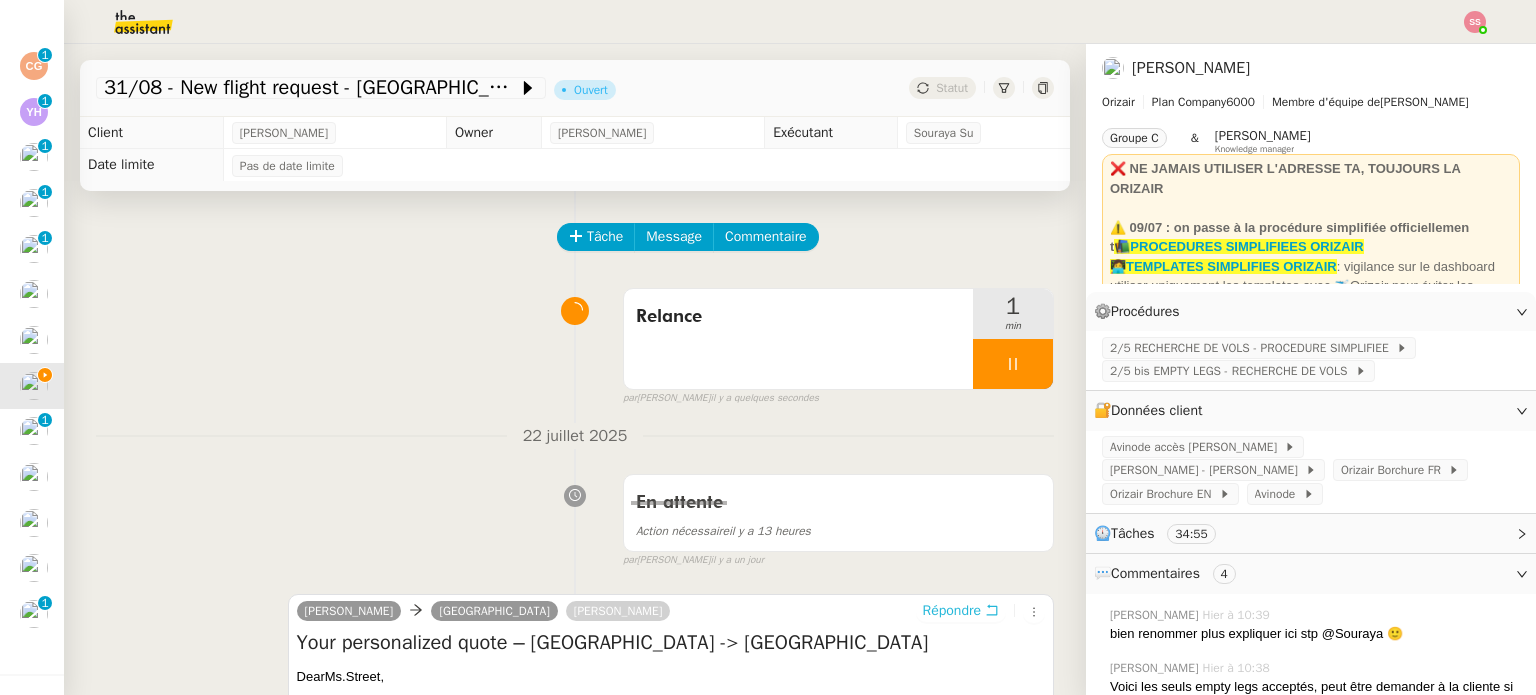 click on "Répondre" at bounding box center (952, 611) 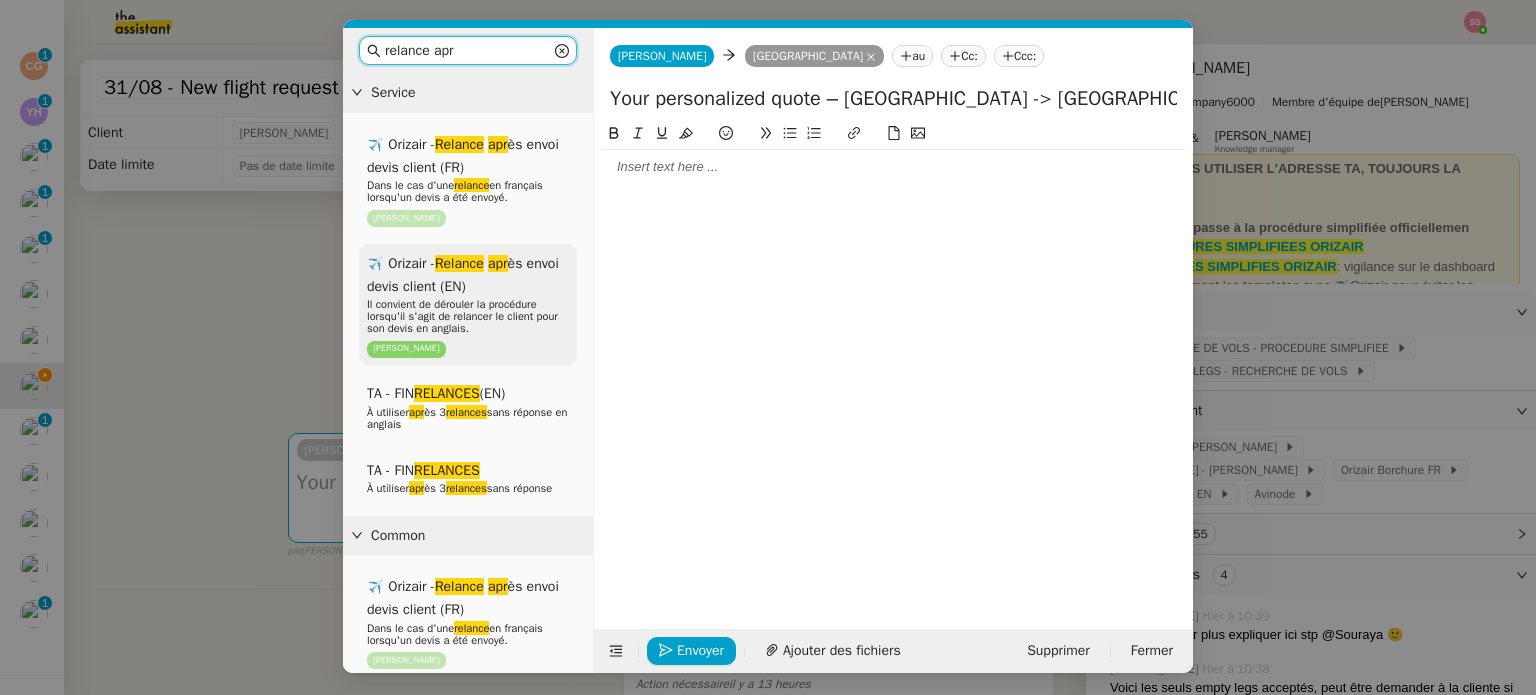 type on "relance apr" 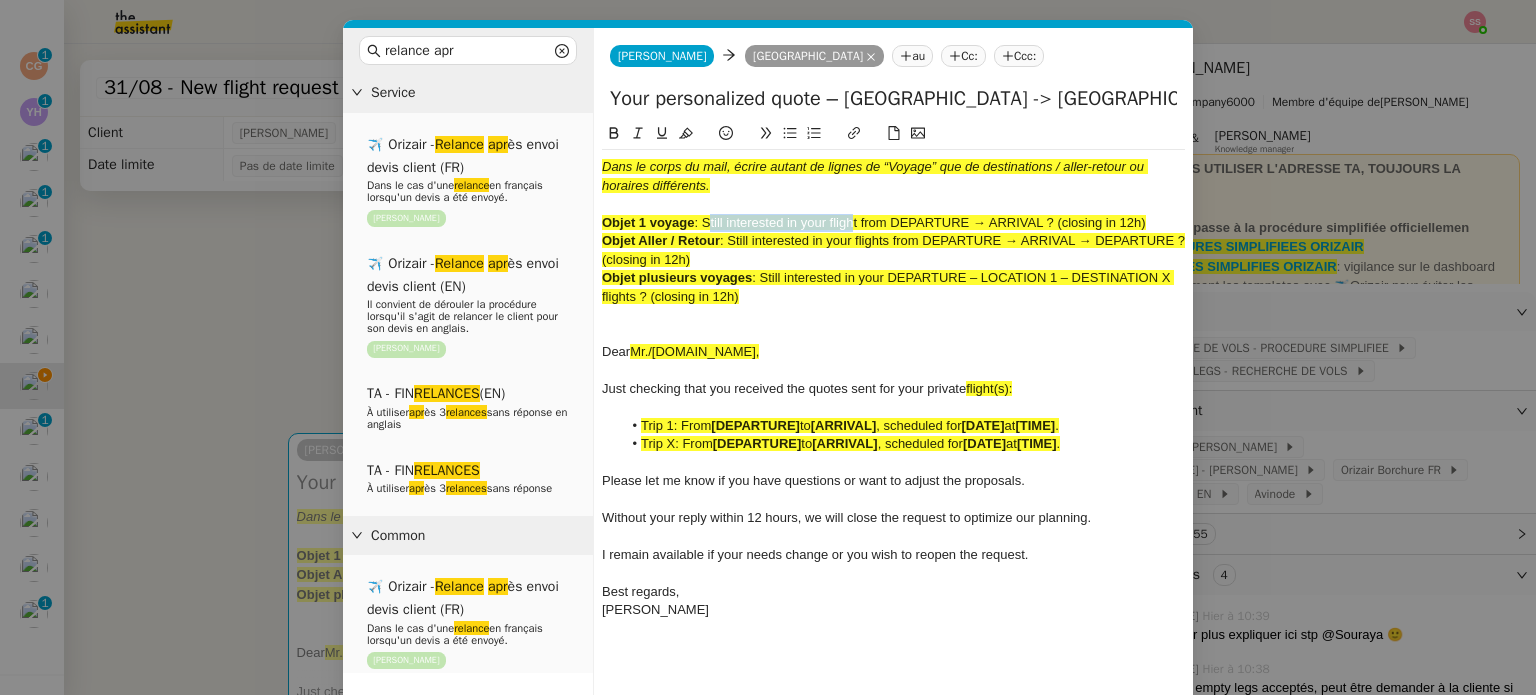 drag, startPoint x: 707, startPoint y: 219, endPoint x: 849, endPoint y: 217, distance: 142.01408 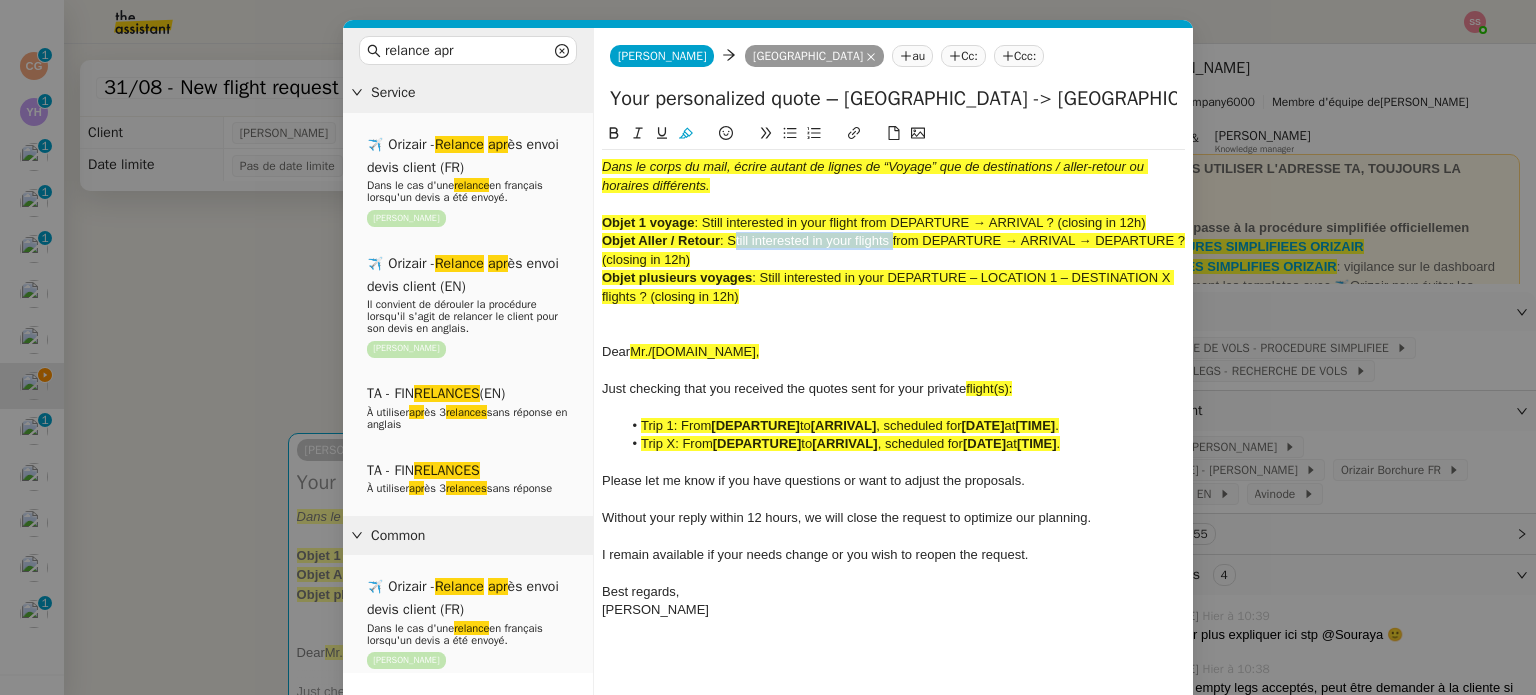 drag, startPoint x: 890, startPoint y: 241, endPoint x: 730, endPoint y: 242, distance: 160.00313 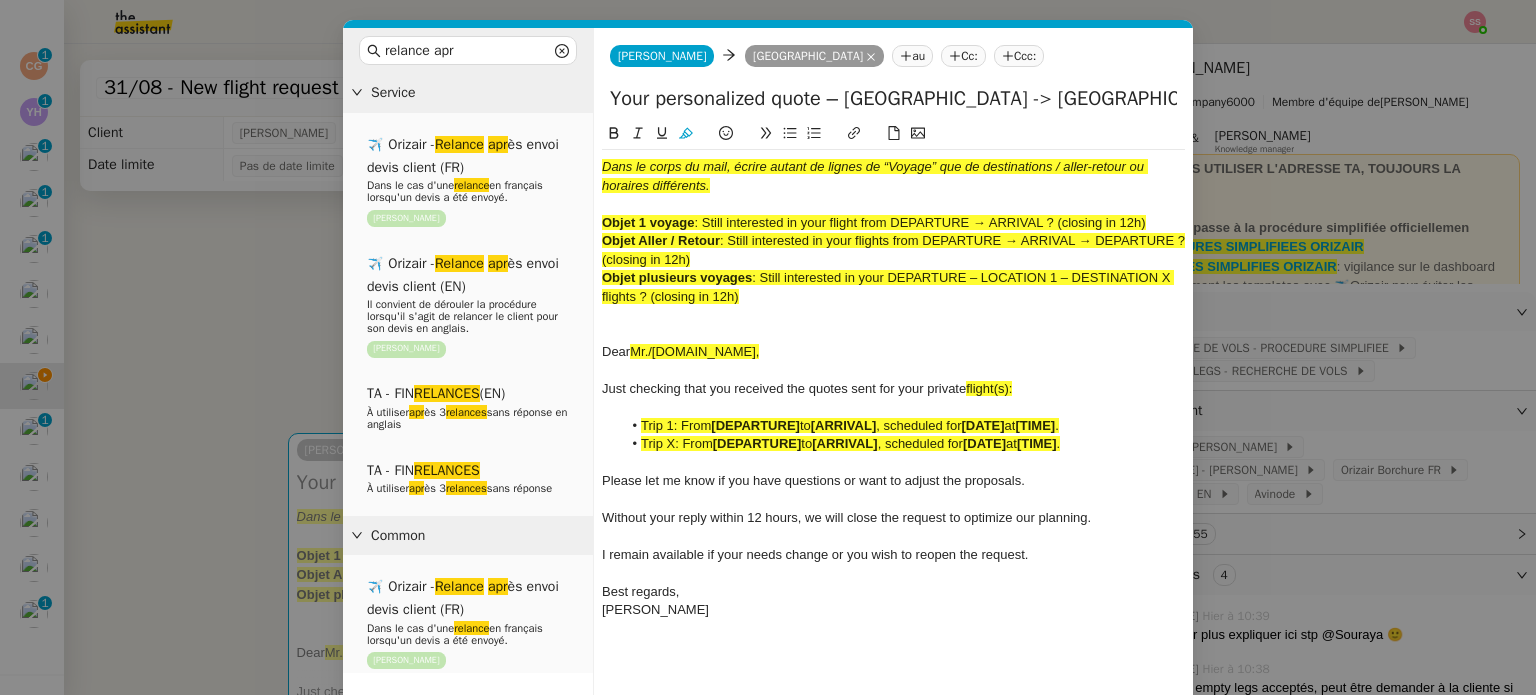 drag, startPoint x: 839, startPoint y: 95, endPoint x: 595, endPoint y: 94, distance: 244.00204 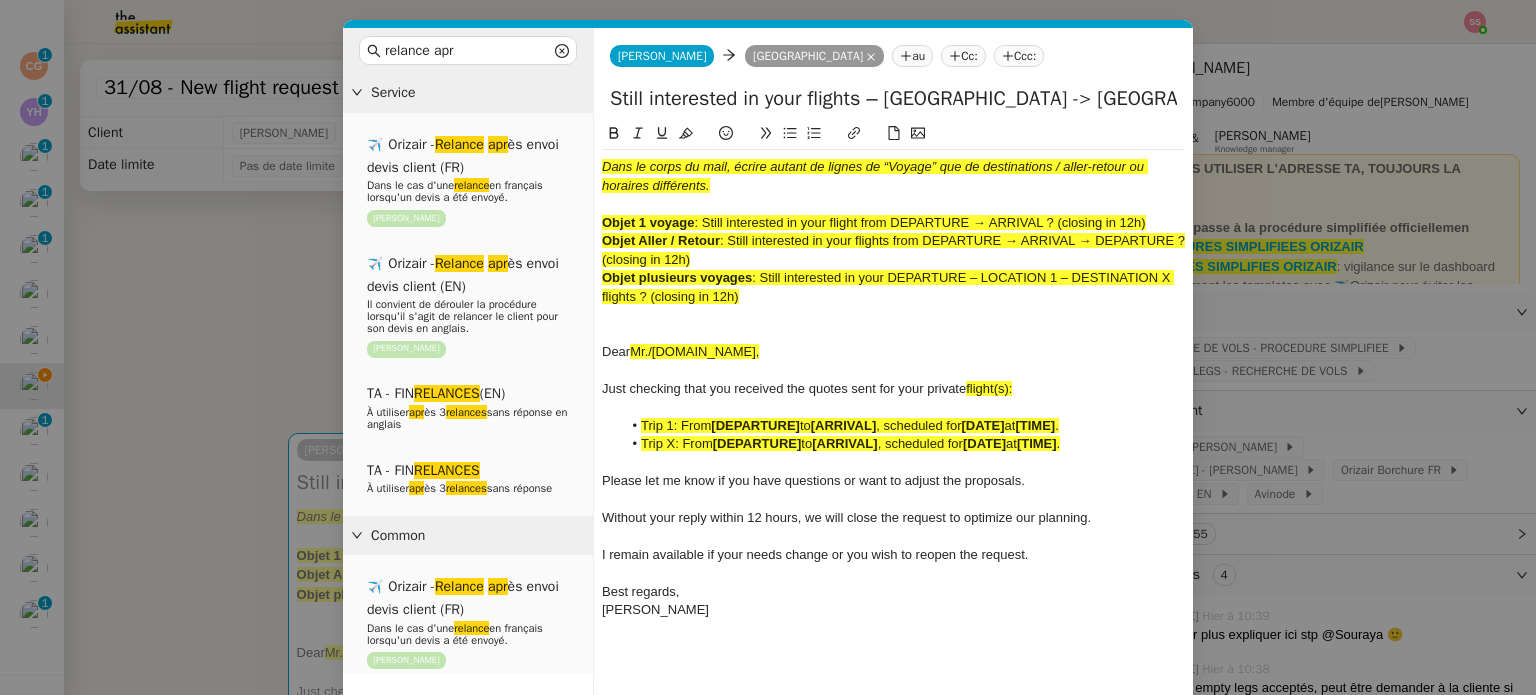 scroll, scrollTop: 0, scrollLeft: 256, axis: horizontal 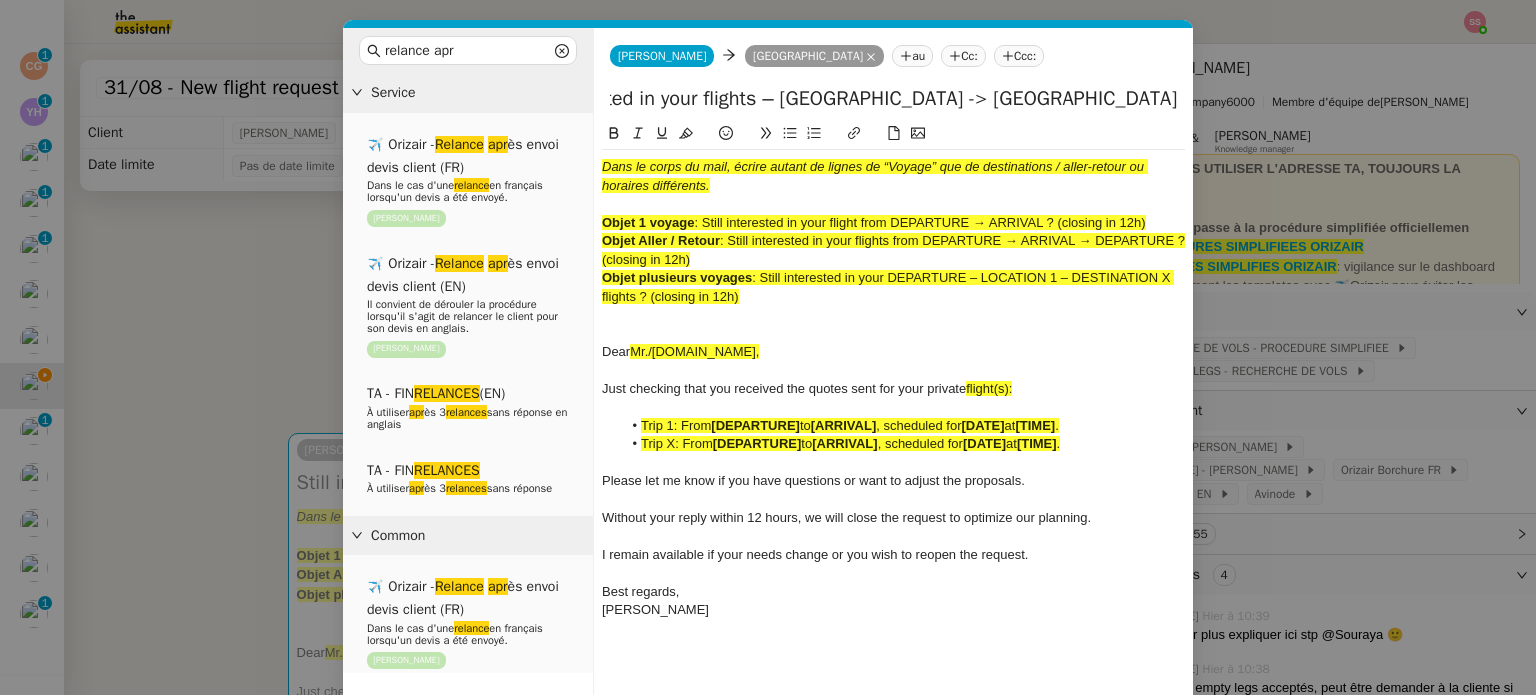 drag, startPoint x: 1057, startPoint y: 97, endPoint x: 1316, endPoint y: 119, distance: 259.93268 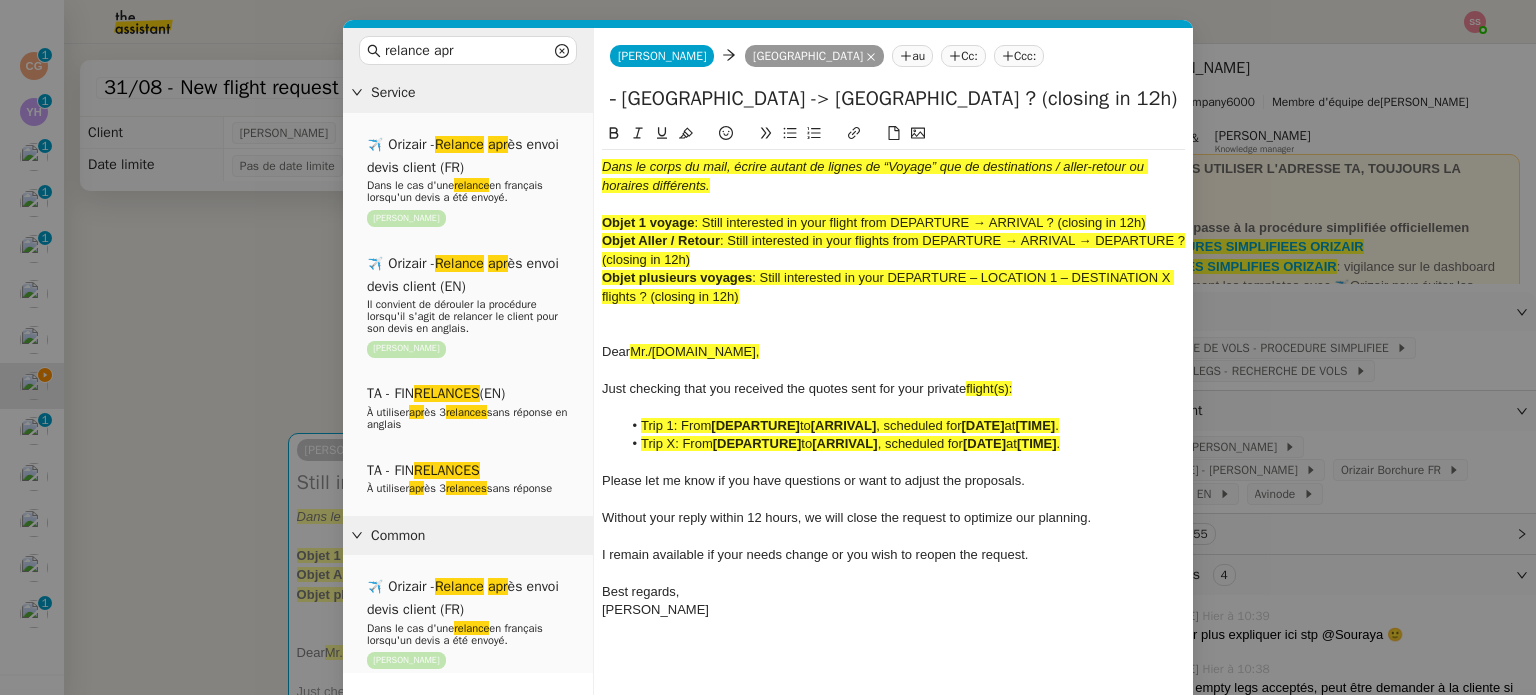 scroll, scrollTop: 0, scrollLeft: 417, axis: horizontal 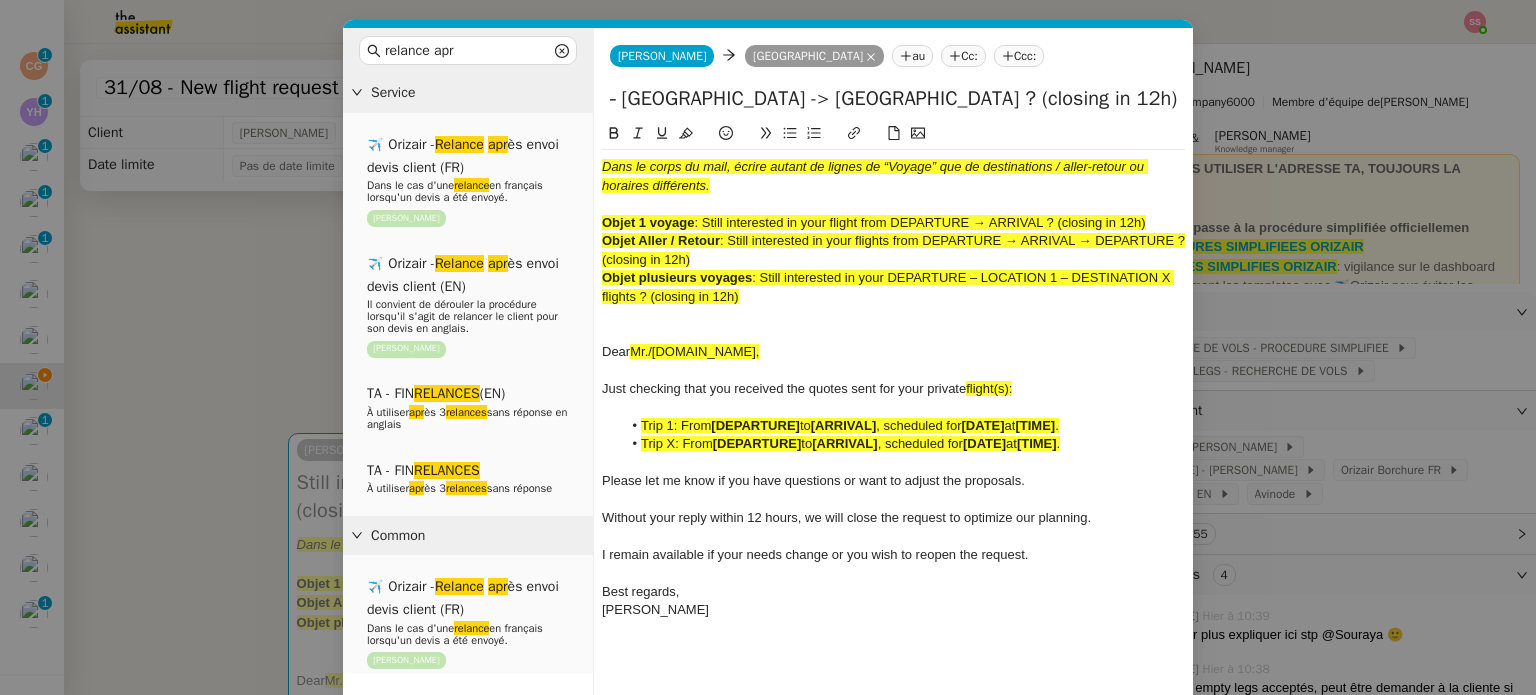 type on "Still interested in your flights – [GEOGRAPHIC_DATA] -> [GEOGRAPHIC_DATA] ? (closing in 12h)" 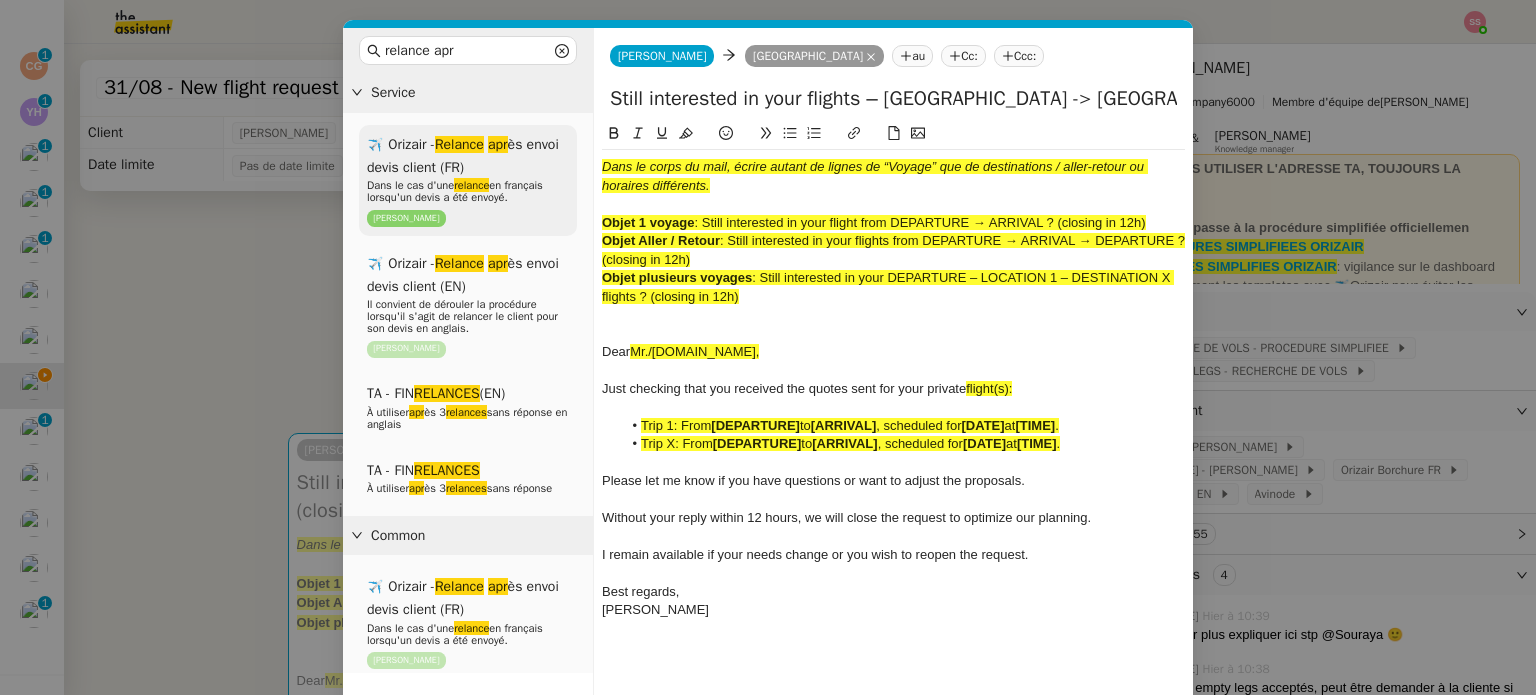 drag, startPoint x: 729, startPoint y: 271, endPoint x: 564, endPoint y: 126, distance: 219.65883 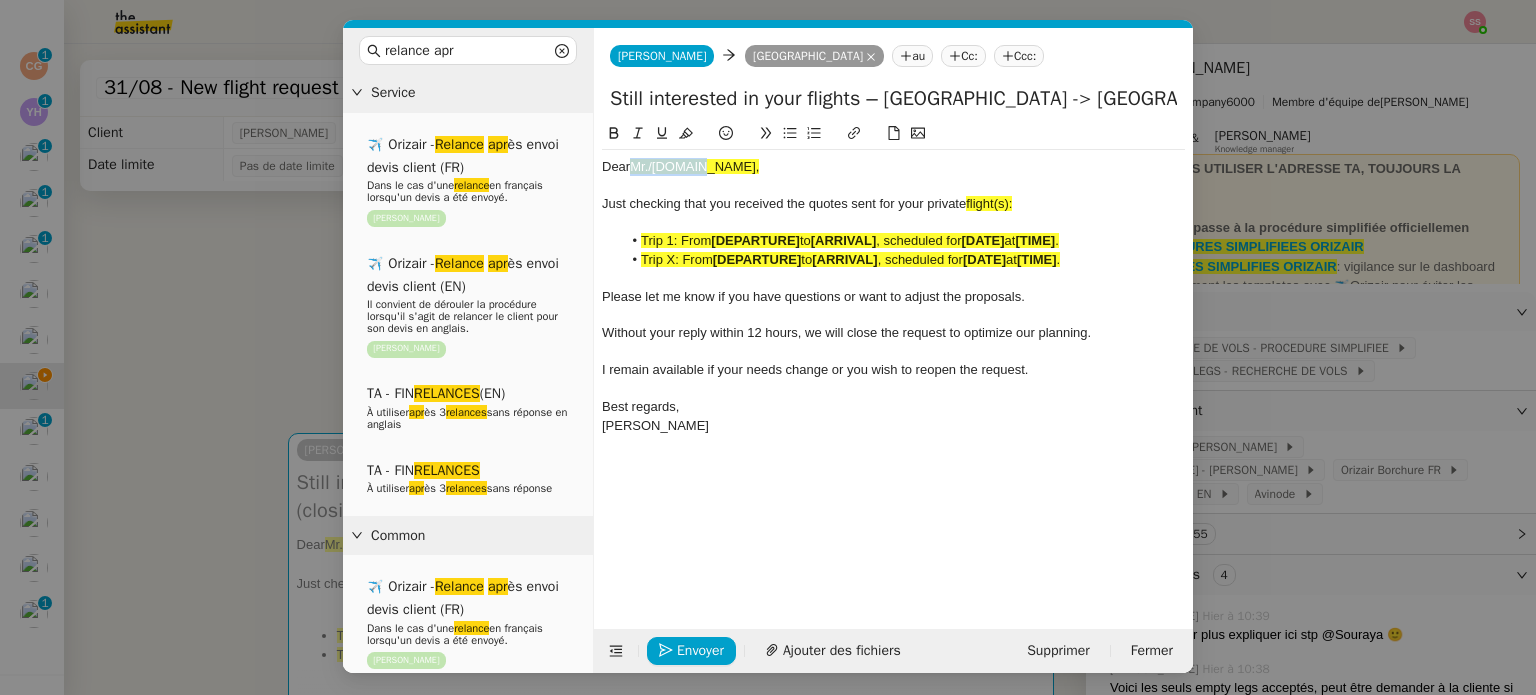 drag, startPoint x: 712, startPoint y: 164, endPoint x: 633, endPoint y: 163, distance: 79.00633 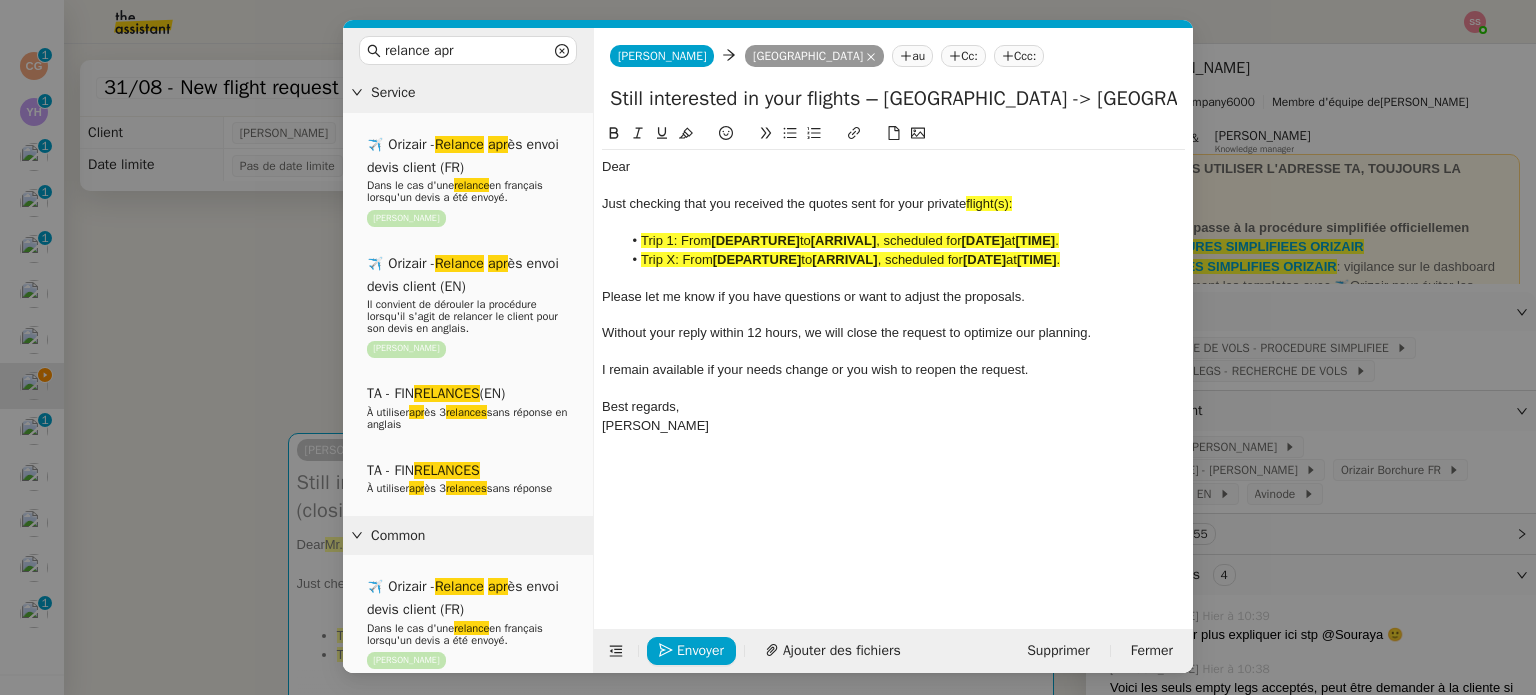 type 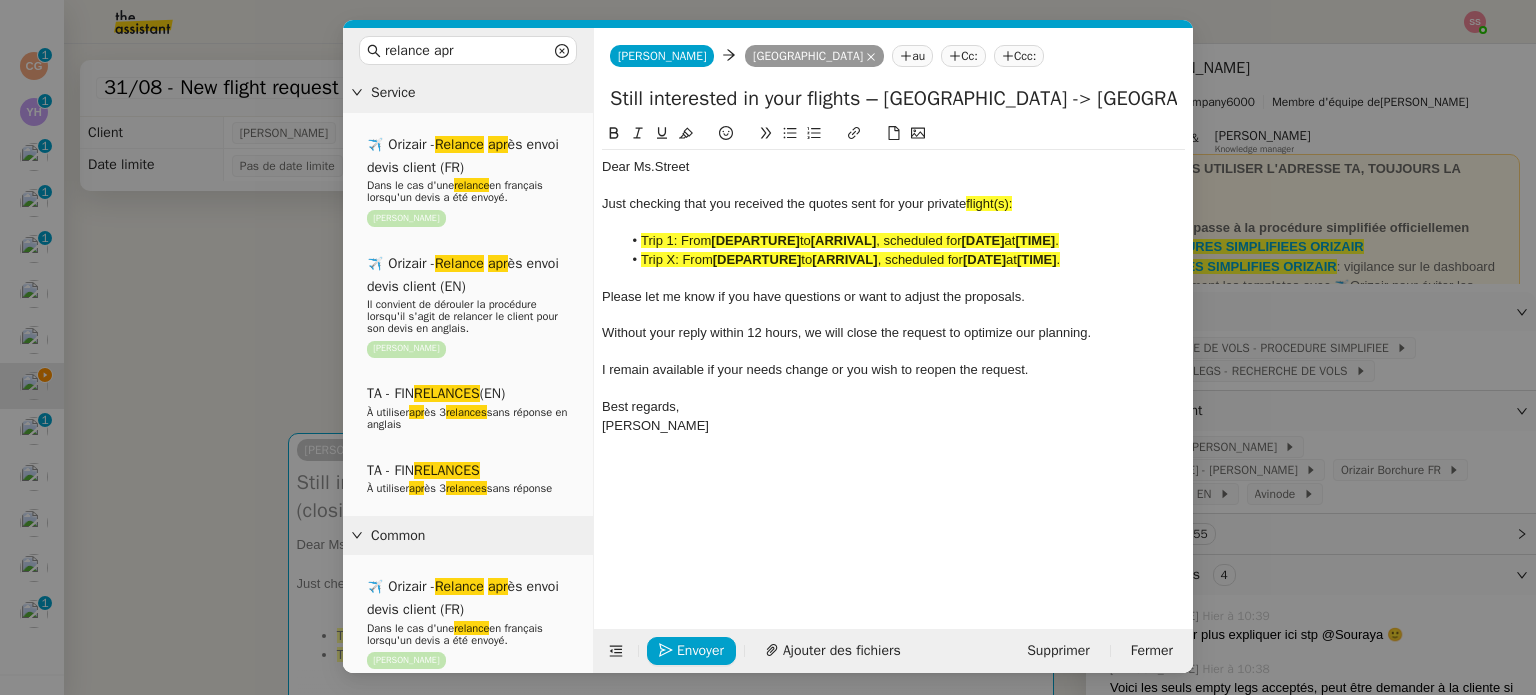 click on "flight(s):" 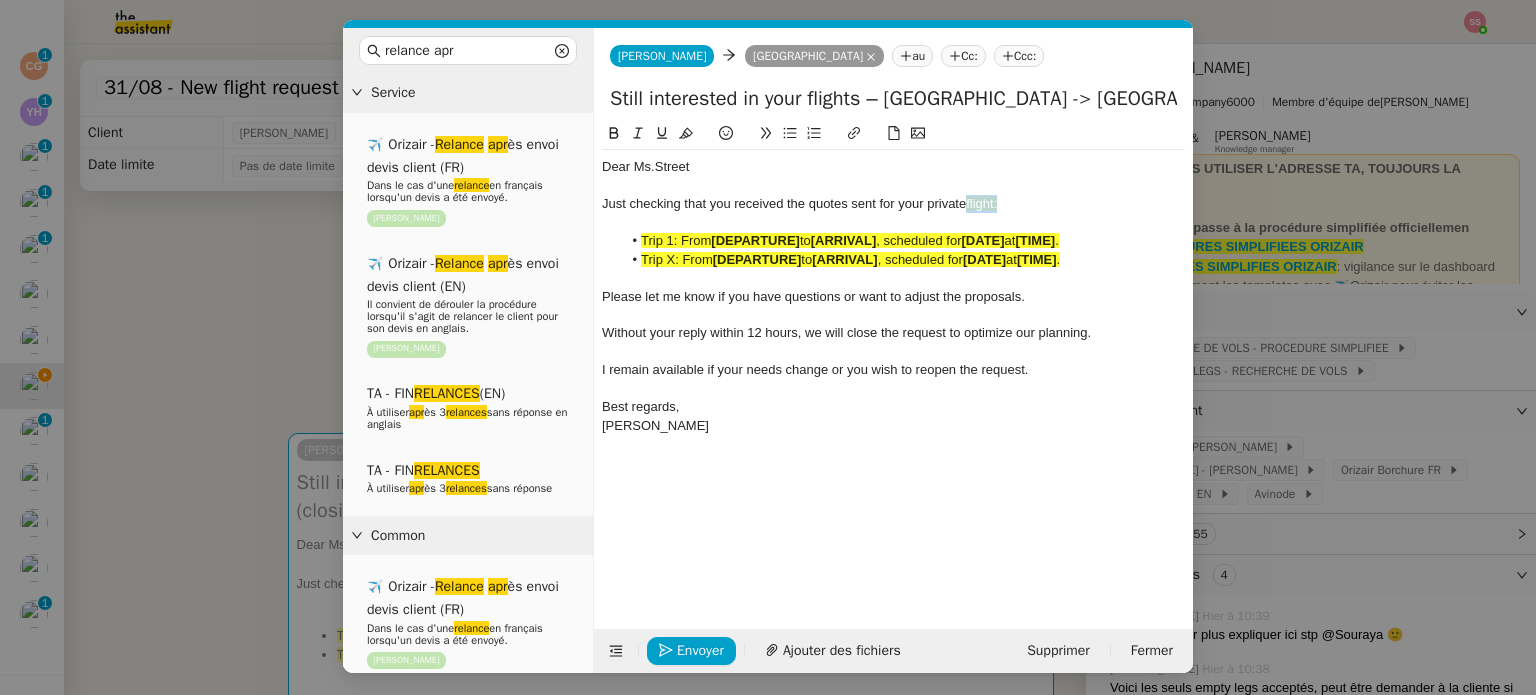 drag, startPoint x: 1007, startPoint y: 207, endPoint x: 969, endPoint y: 203, distance: 38.209946 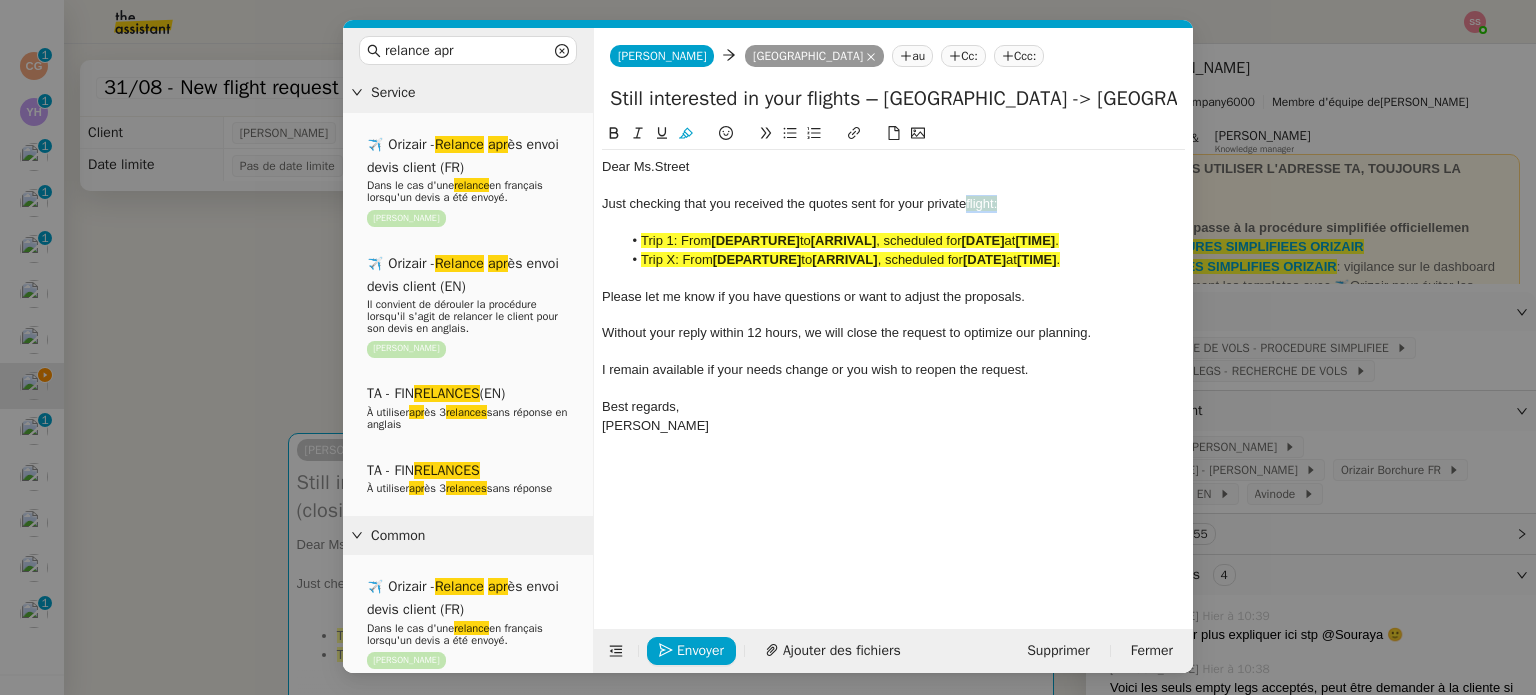 click 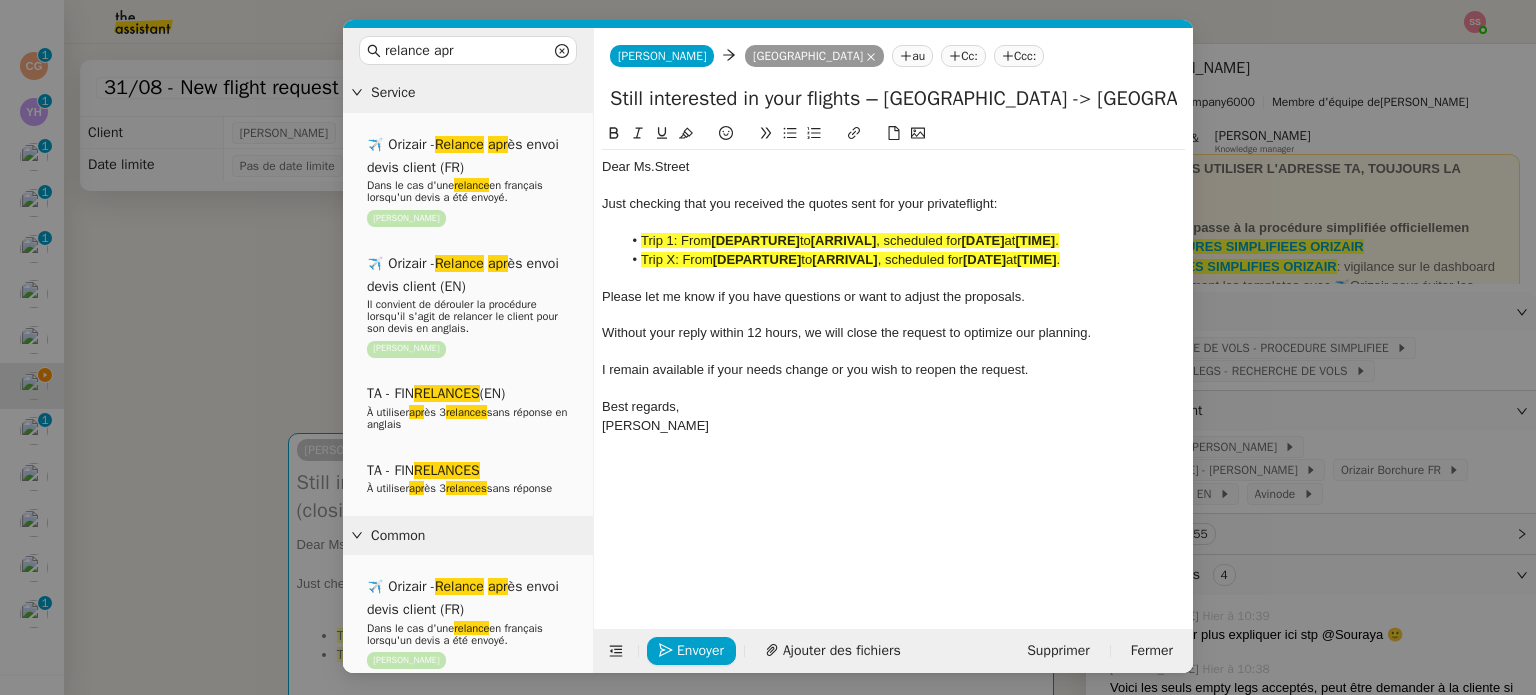 click on "[ARRIVAL]" 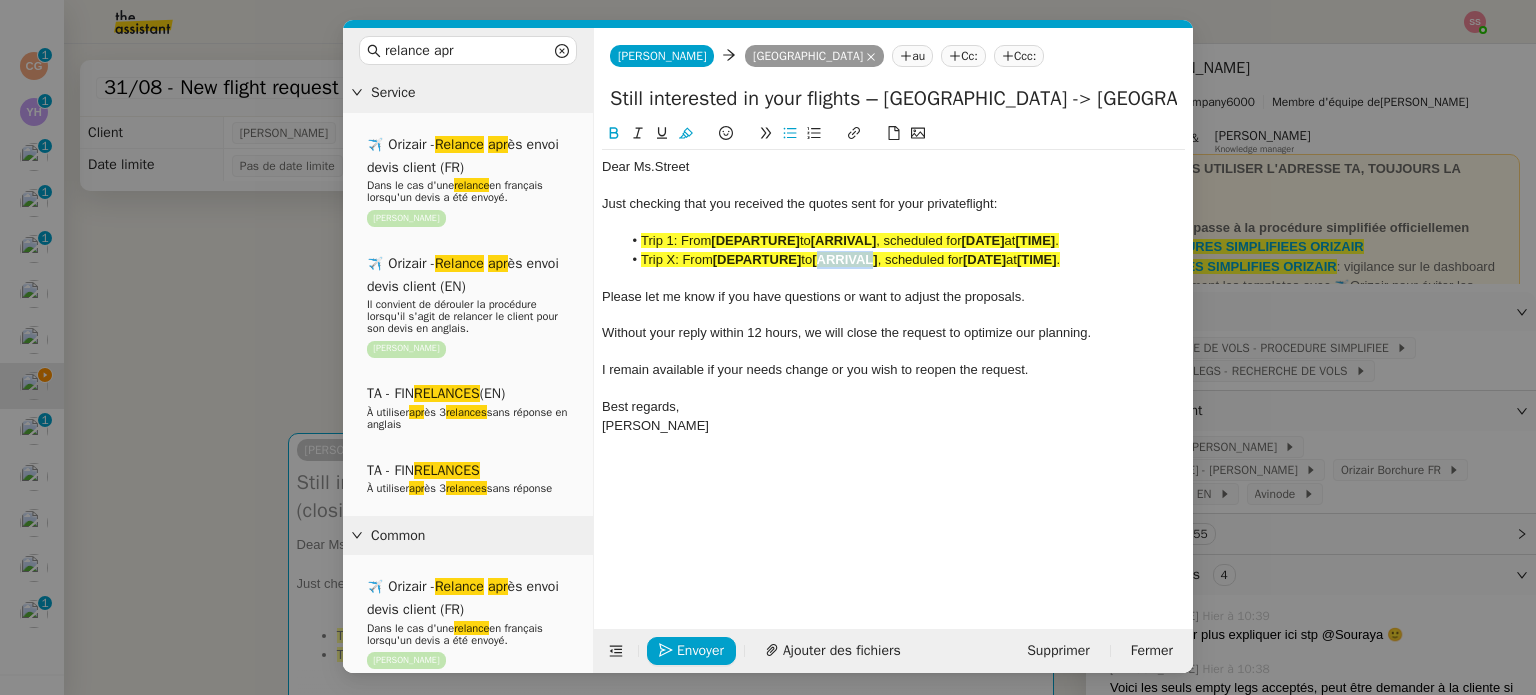 click on "[ARRIVAL]" 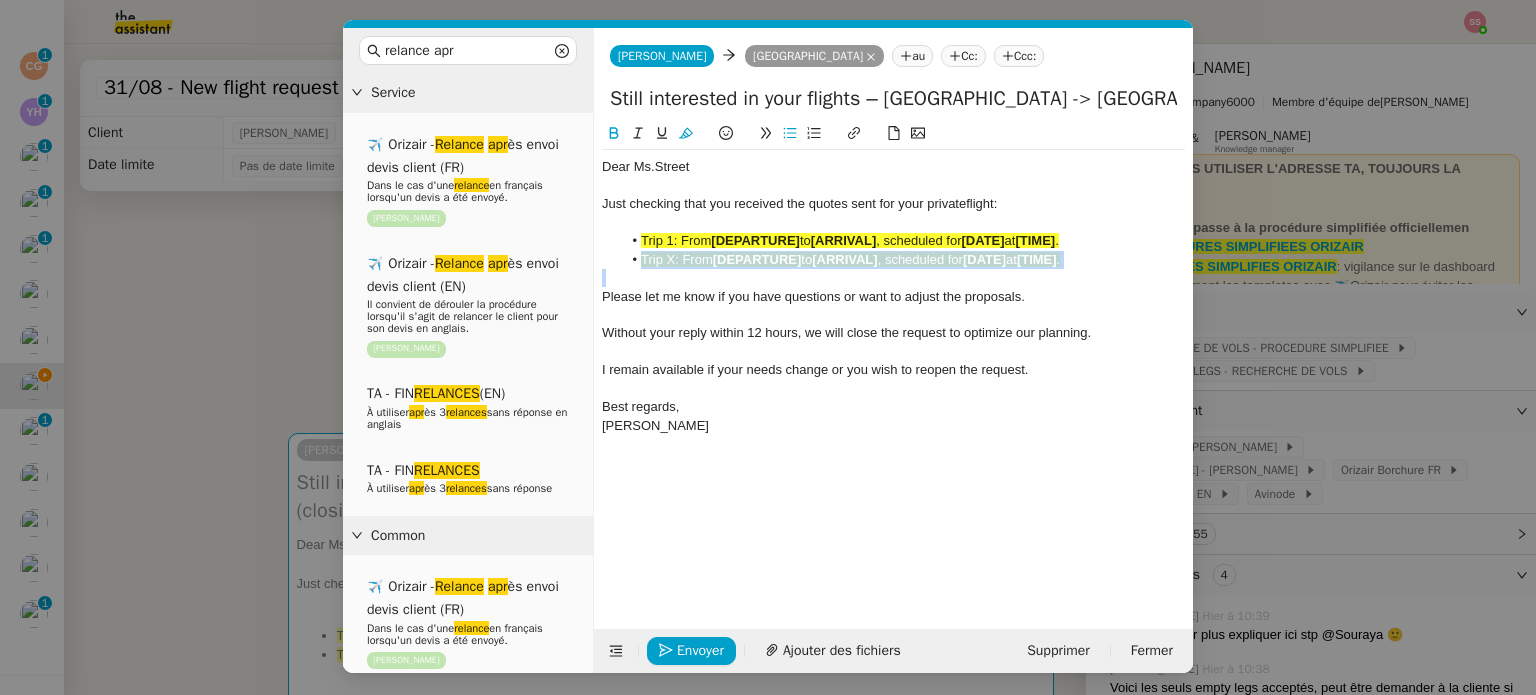 click on "[ARRIVAL]" 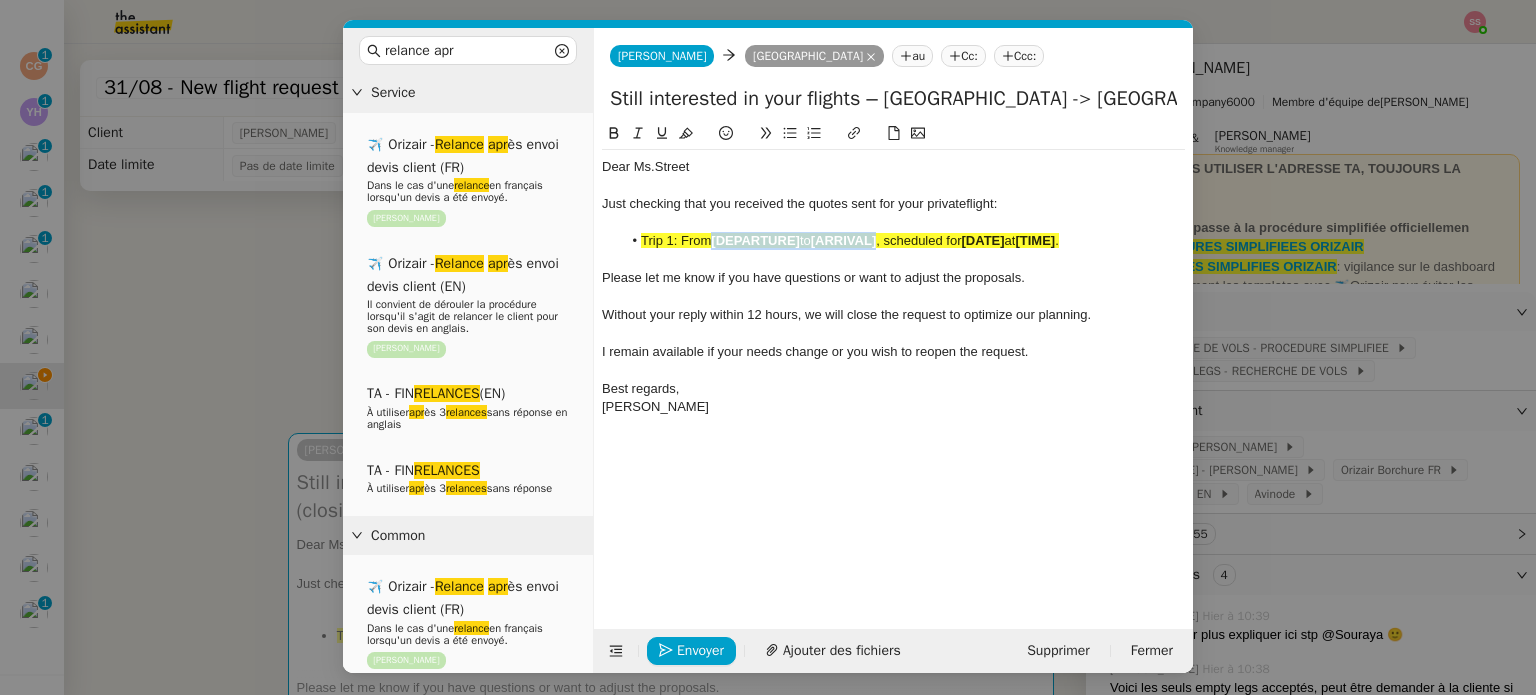 drag, startPoint x: 885, startPoint y: 237, endPoint x: 712, endPoint y: 243, distance: 173.10402 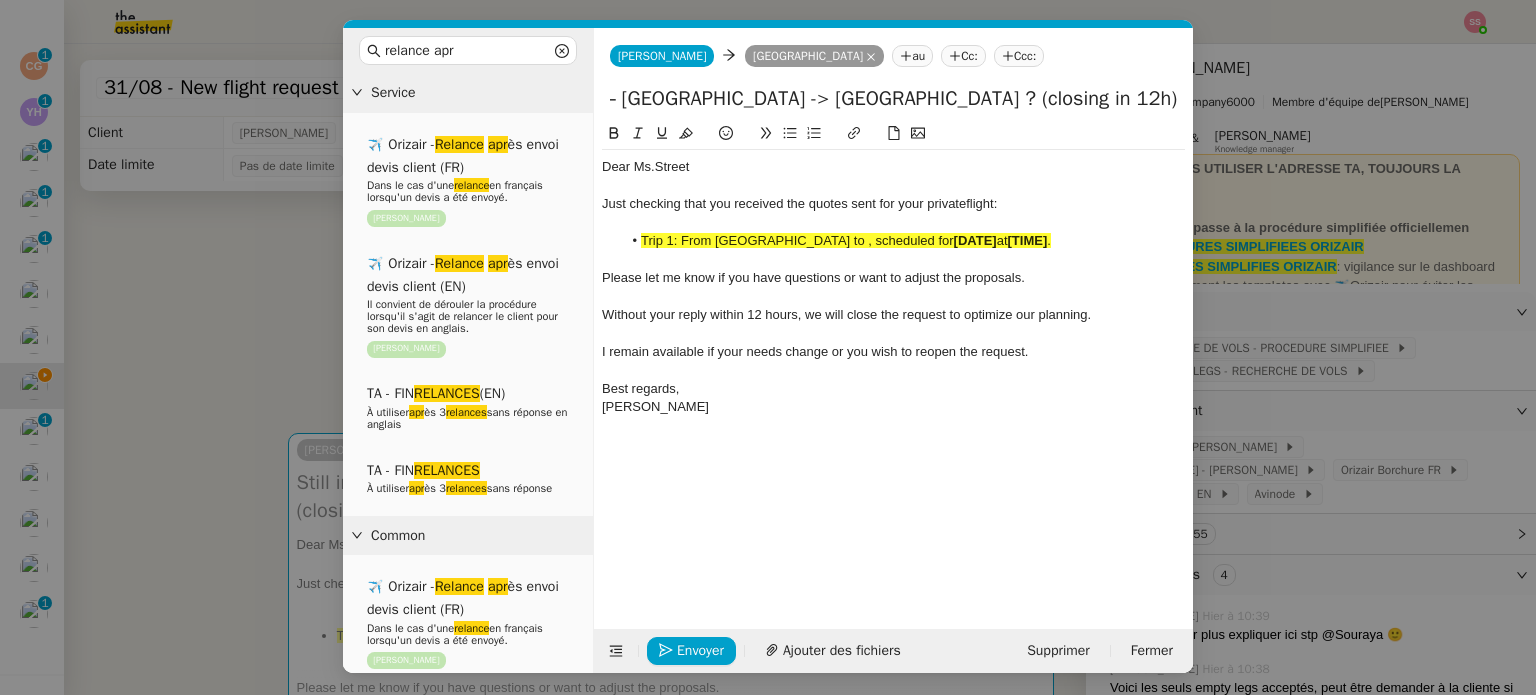 scroll, scrollTop: 0, scrollLeft: 421, axis: horizontal 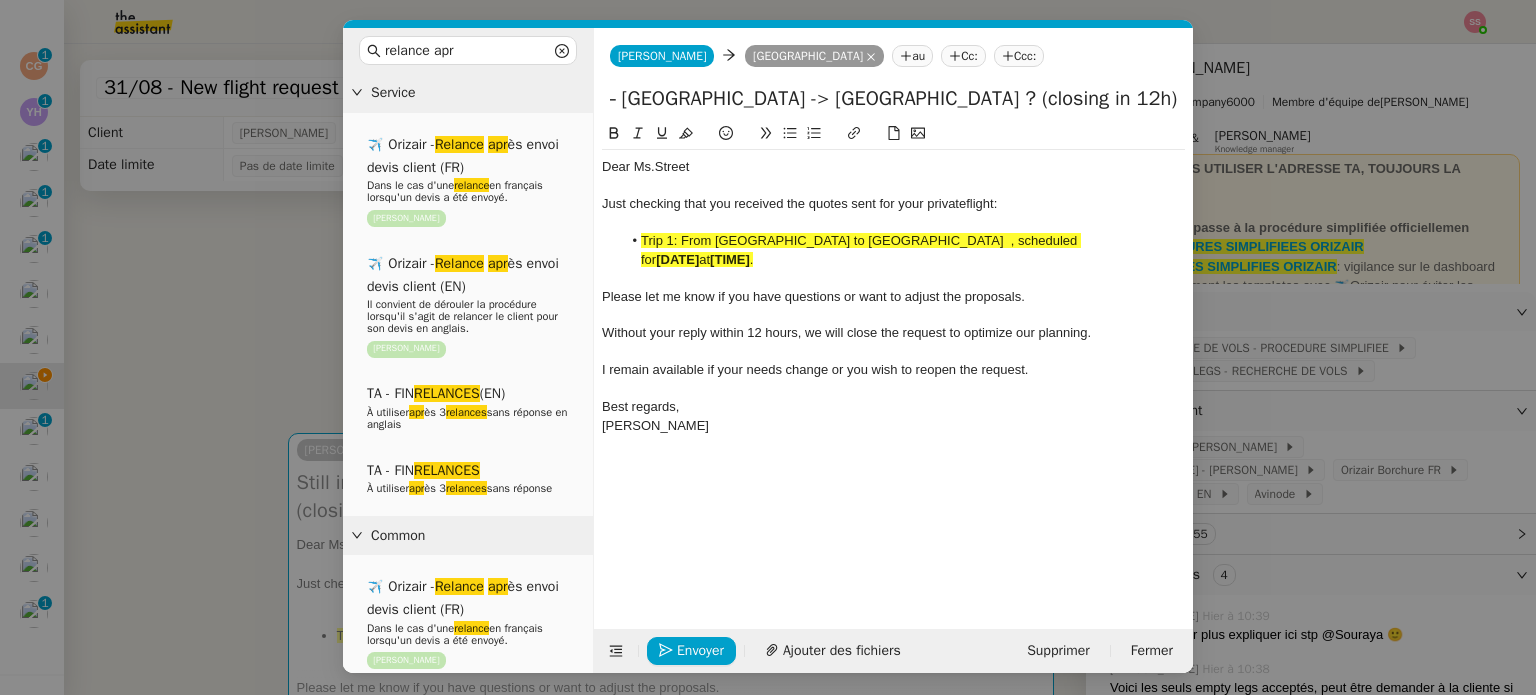 drag, startPoint x: 800, startPoint y: 110, endPoint x: 1387, endPoint y: 132, distance: 587.4121 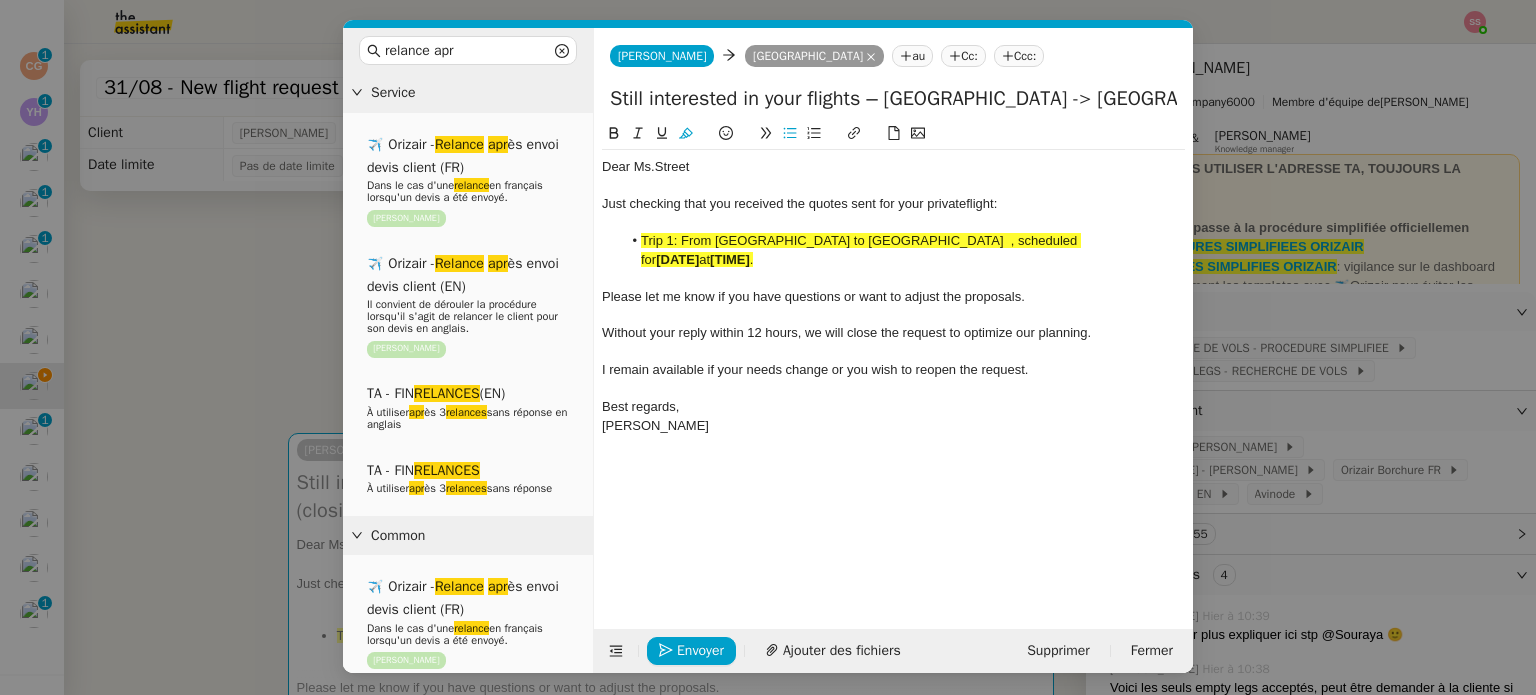 click on "Trip 1: From [GEOGRAPHIC_DATA] to [GEOGRAPHIC_DATA]  , scheduled for" 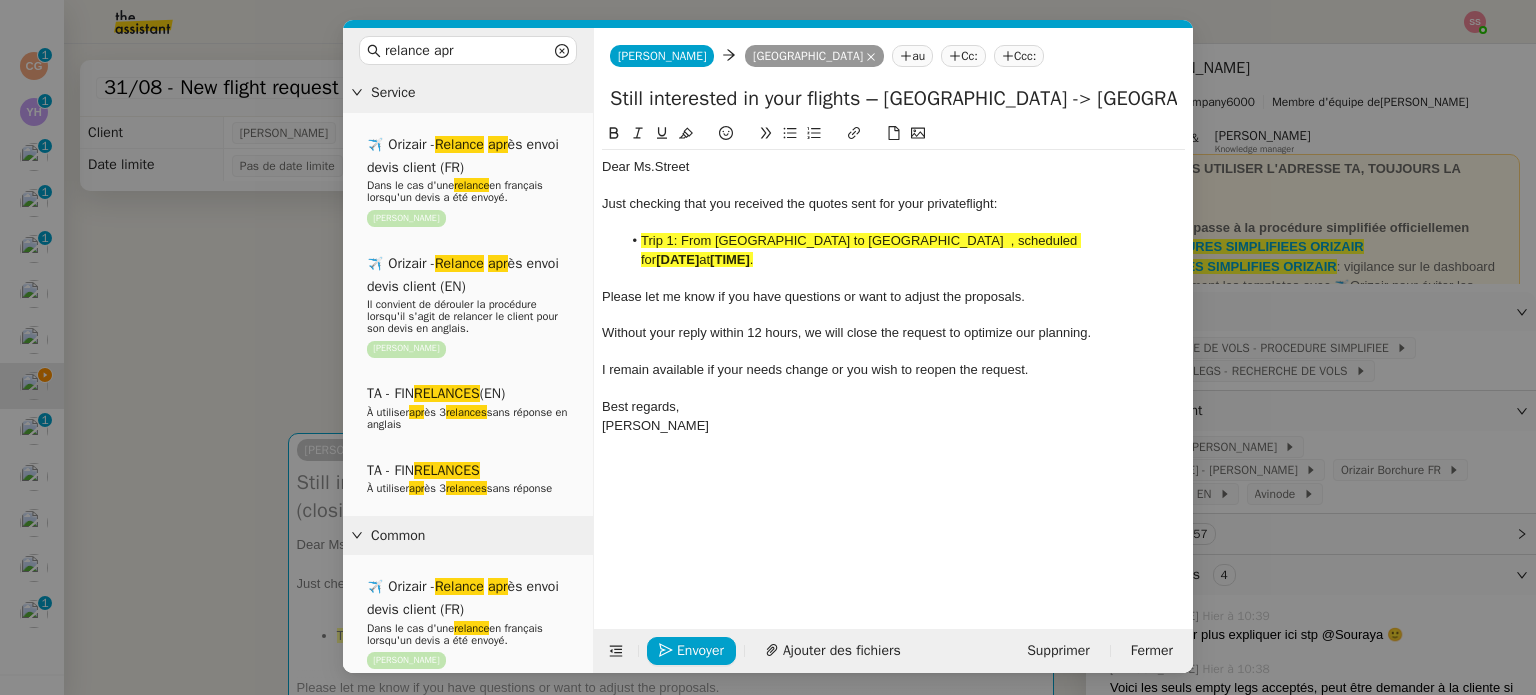 click on "relance apr Service ✈️ Orizair -  Relance   apr ès envoi devis client (FR)    Dans le cas d'une  relance  en français lorsqu'un devis a été envoyé.  [PERSON_NAME] ✈️ Orizair -  Relance   apr ès envoi devis client (EN)    Il convient de dérouler la procédure lorsqu'il s'agit de relancer le client pour son devis en anglais.  [PERSON_NAME] TA - FIN  RELANCES  (EN)    À utiliser  apr ès 3  relances  sans réponse en anglais  TA - FIN  RELANCES      À utiliser  apr ès 3  relances  sans réponse  Common ✈️ Orizair -  Relance   apr ès envoi devis client (FR)    Dans le cas d'une  relance  en français lorsqu'un devis a été envoyé.  [PERSON_NAME] ✈️ Orizair -  Relance   apr ès envoi devis client (EN)    Il convient de dérouler la procédure lorsqu'il s'agit de relancer le client pour son devis en anglais.  [PERSON_NAME] TA - FIN  RELANCES  (EN)    À utiliser  apr ès 3  relances  sans réponse en anglais  TA - FIN  RELANCES      À utiliser  apr ès 3  relances  sans réponse  Other" at bounding box center (768, 347) 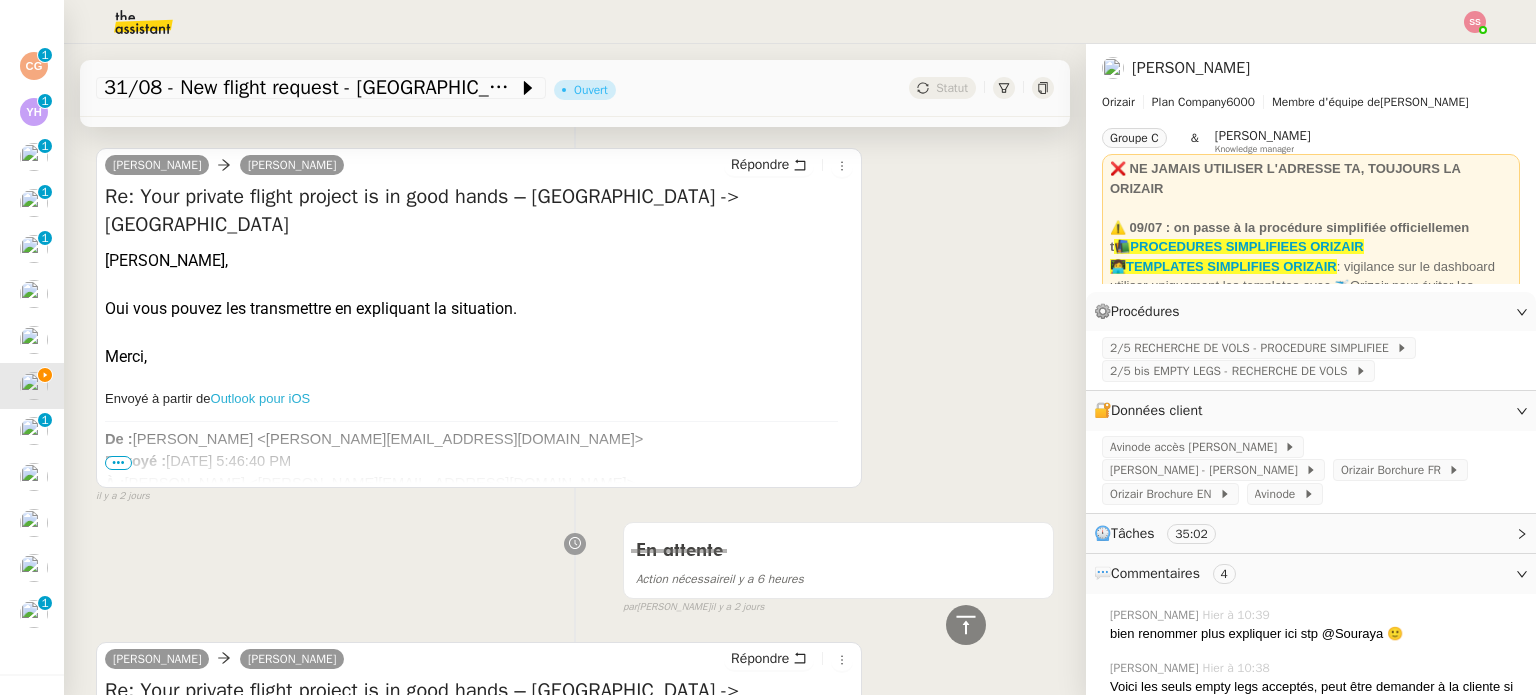 scroll, scrollTop: 2463, scrollLeft: 0, axis: vertical 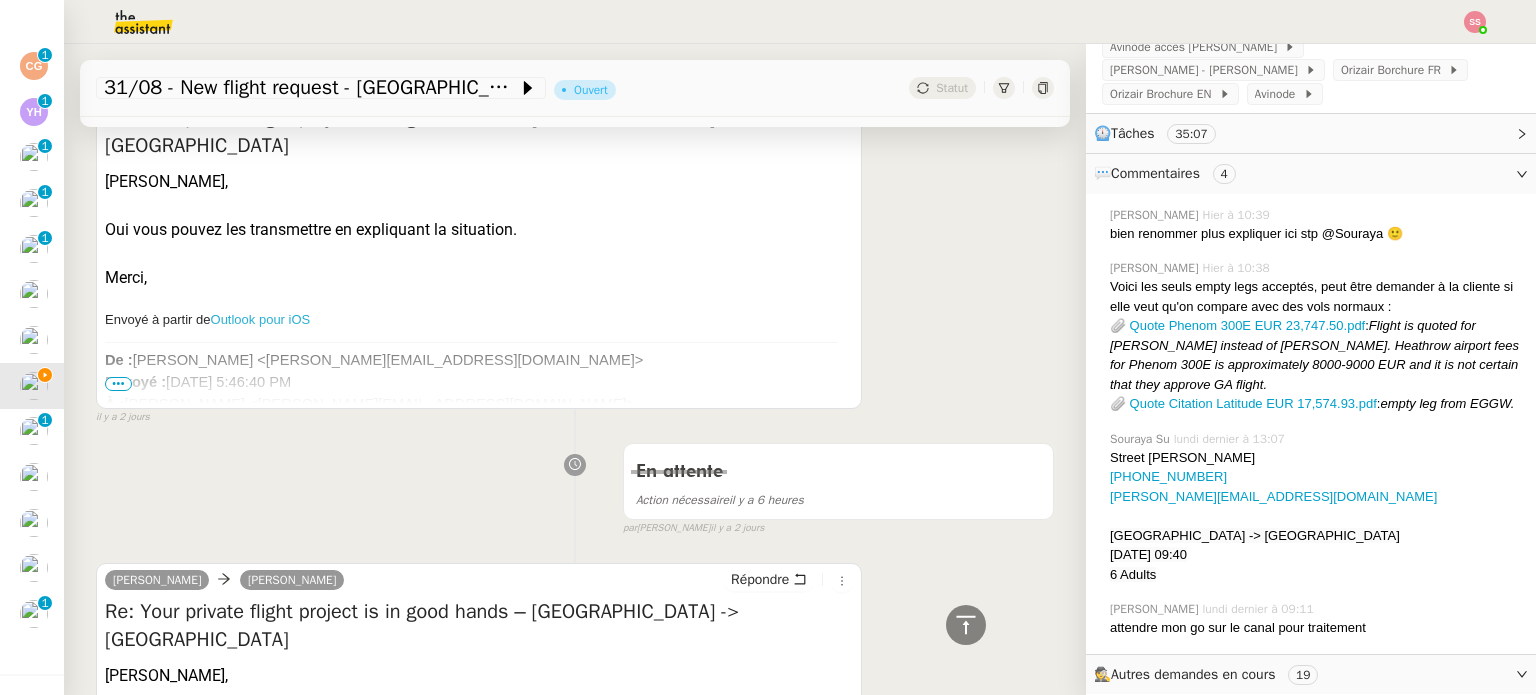click on "[DATE] 09:40" 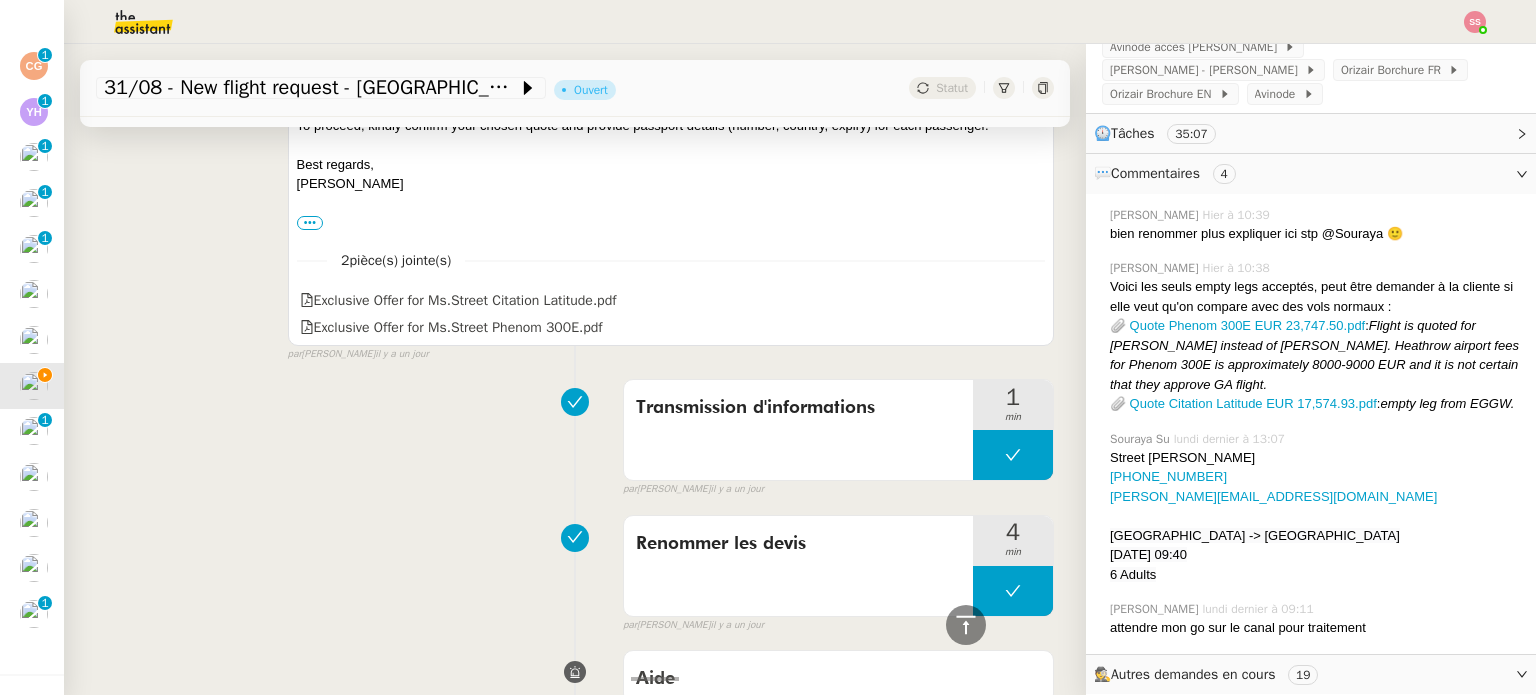scroll, scrollTop: 1163, scrollLeft: 0, axis: vertical 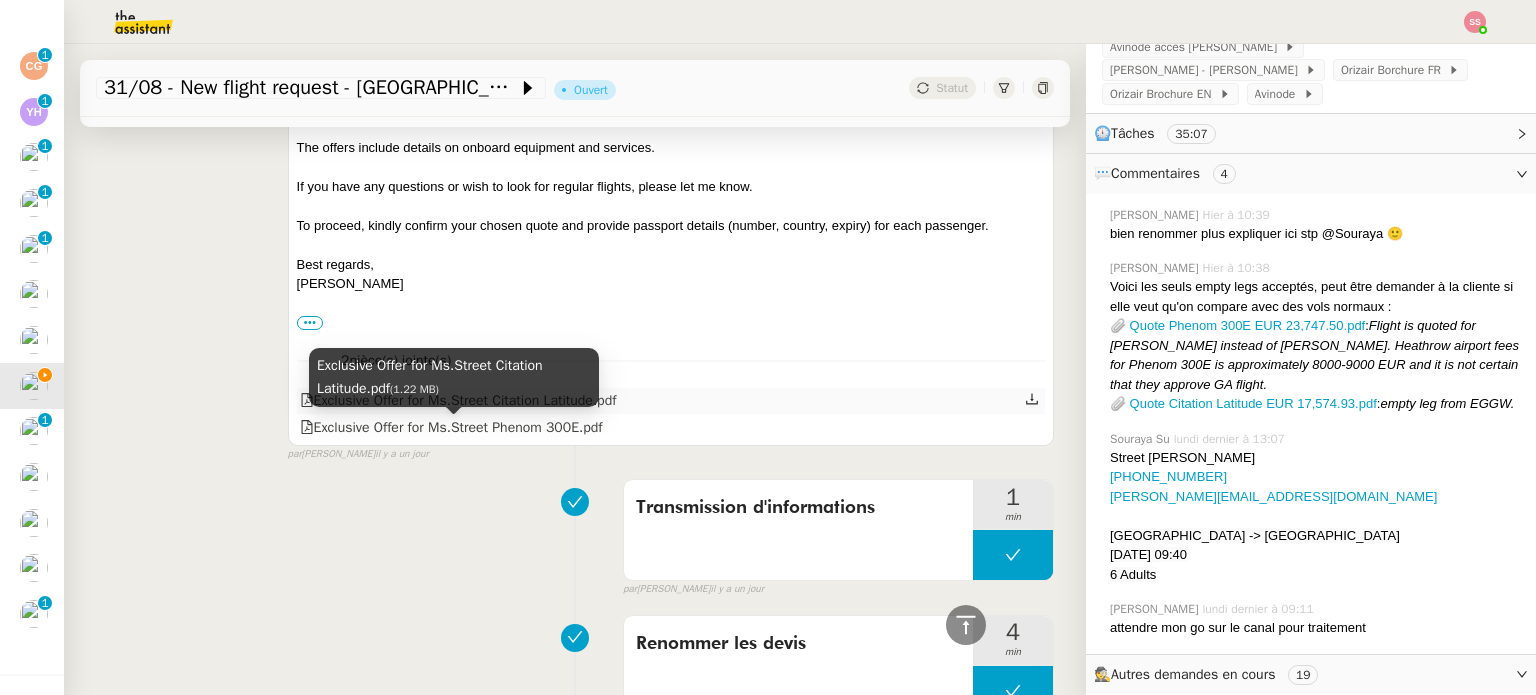 click on "Exclusive Offer for Ms.Street Citation Latitude.pdf" 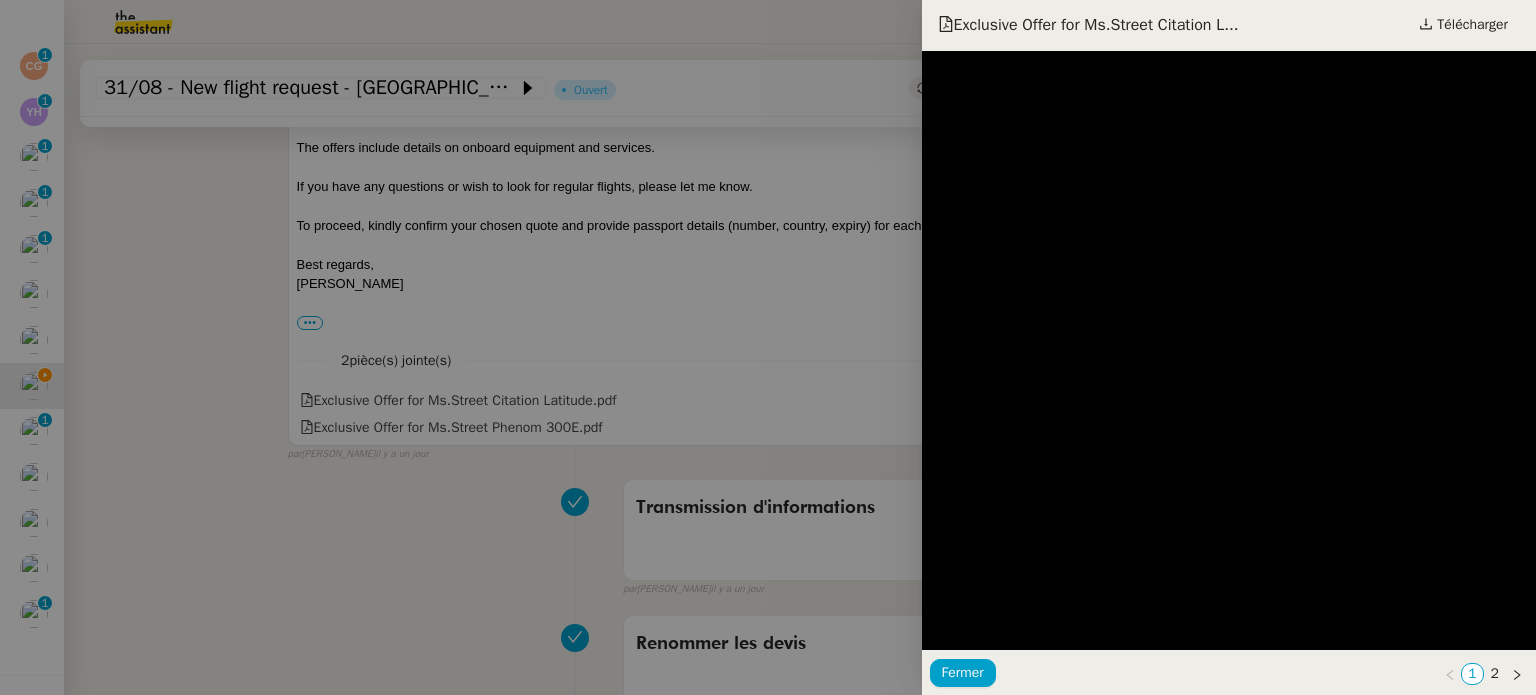click at bounding box center (768, 347) 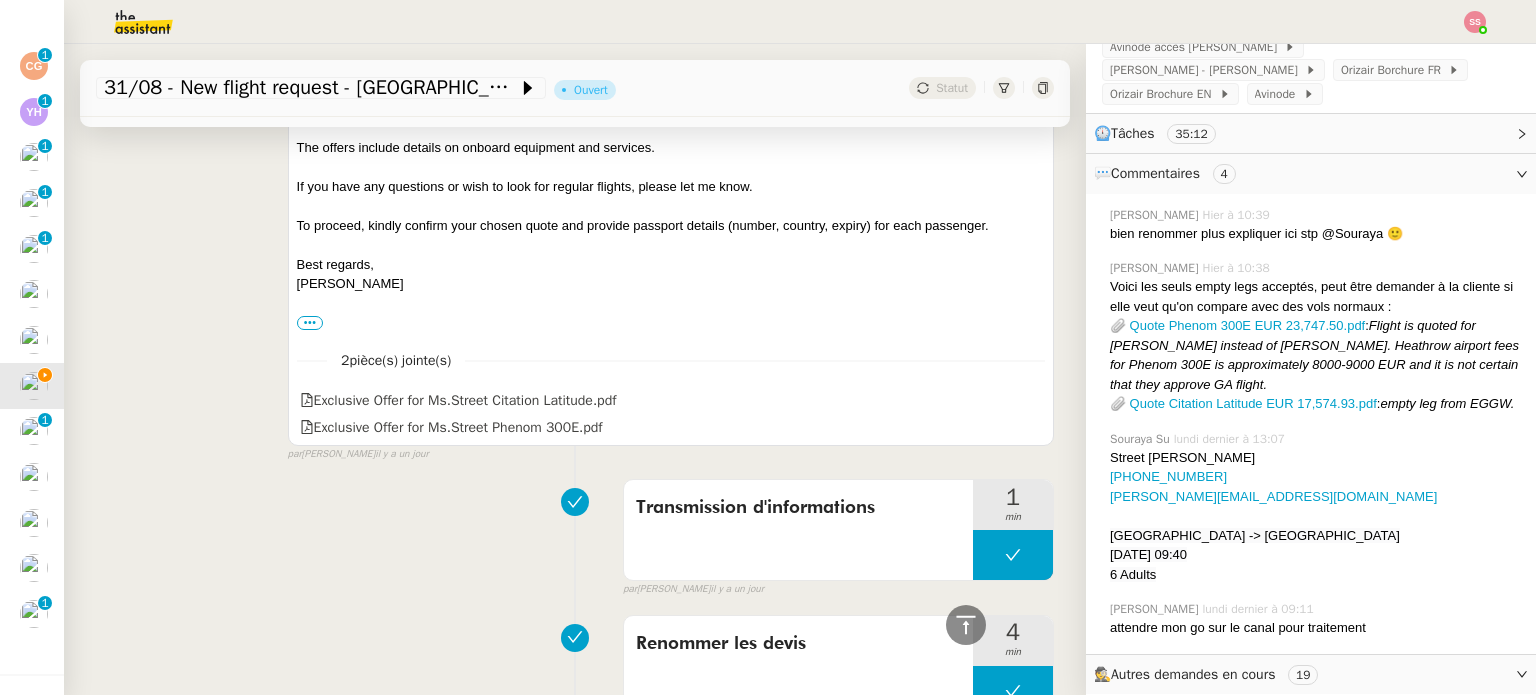 click on "Exclusive Offer for Ms.Street Phenom 300E.pdf" 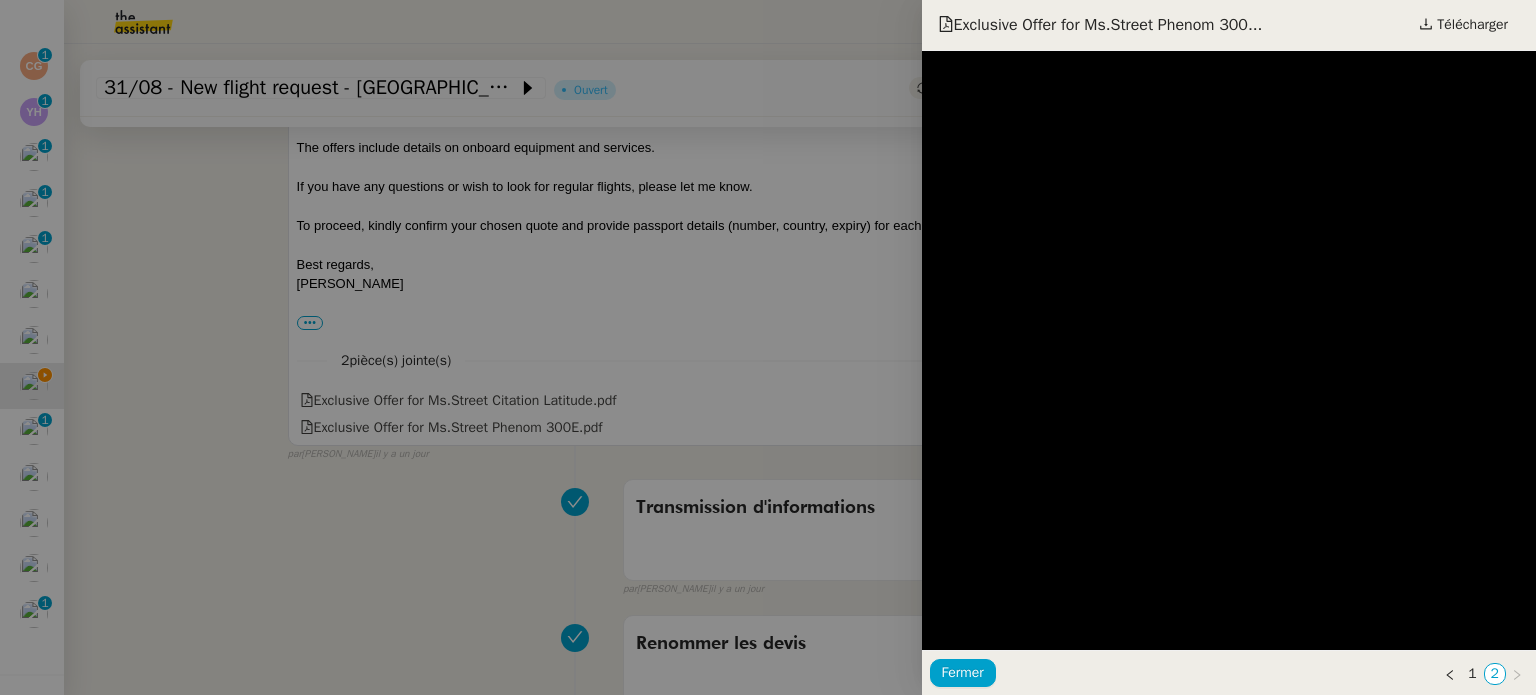 click at bounding box center [768, 347] 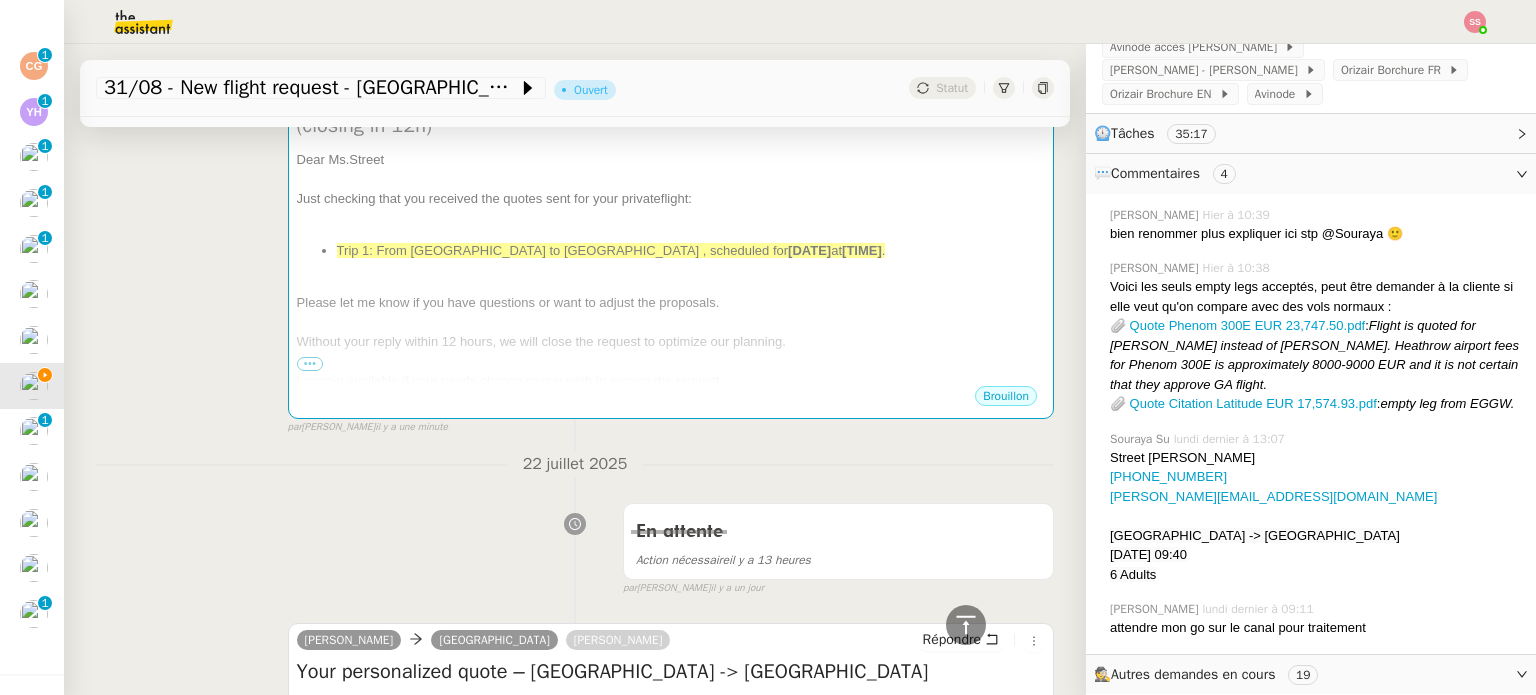 scroll, scrollTop: 163, scrollLeft: 0, axis: vertical 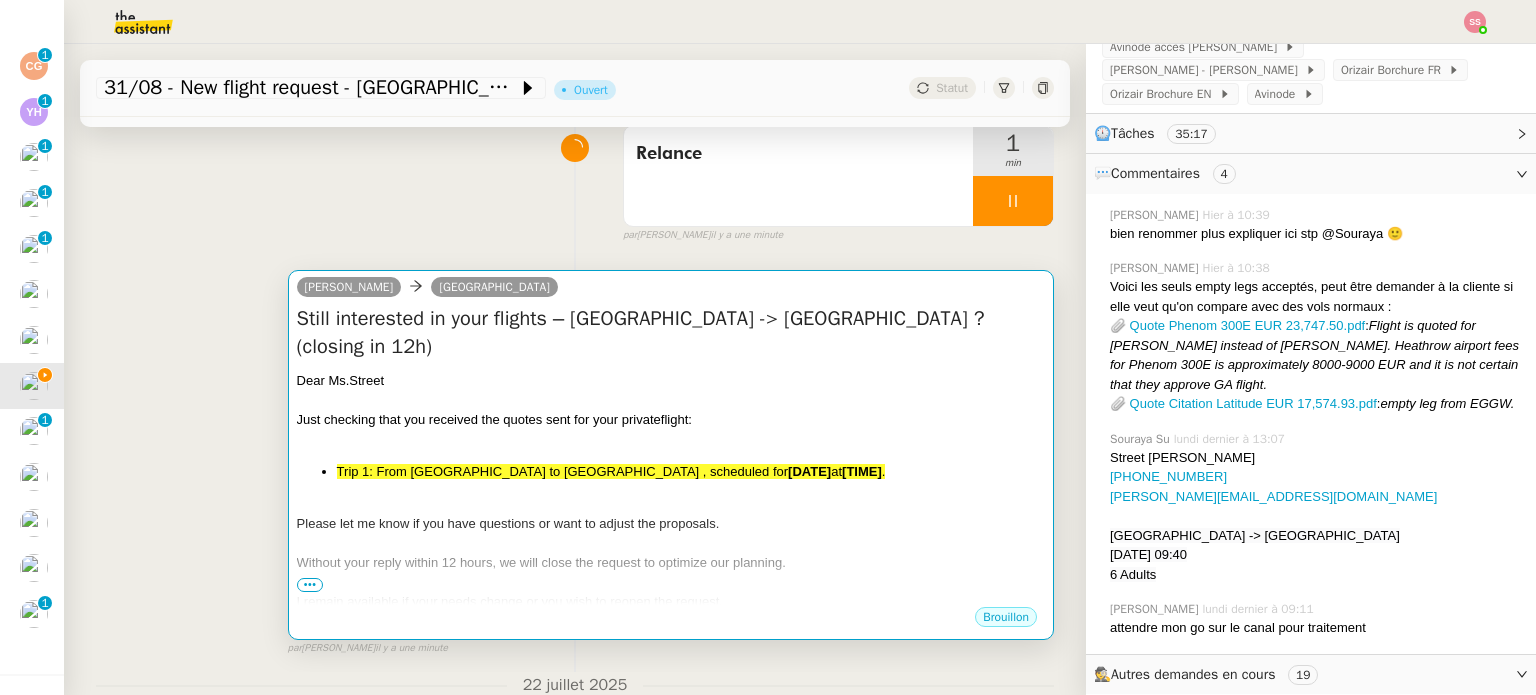click on "﻿" at bounding box center [671, 439] 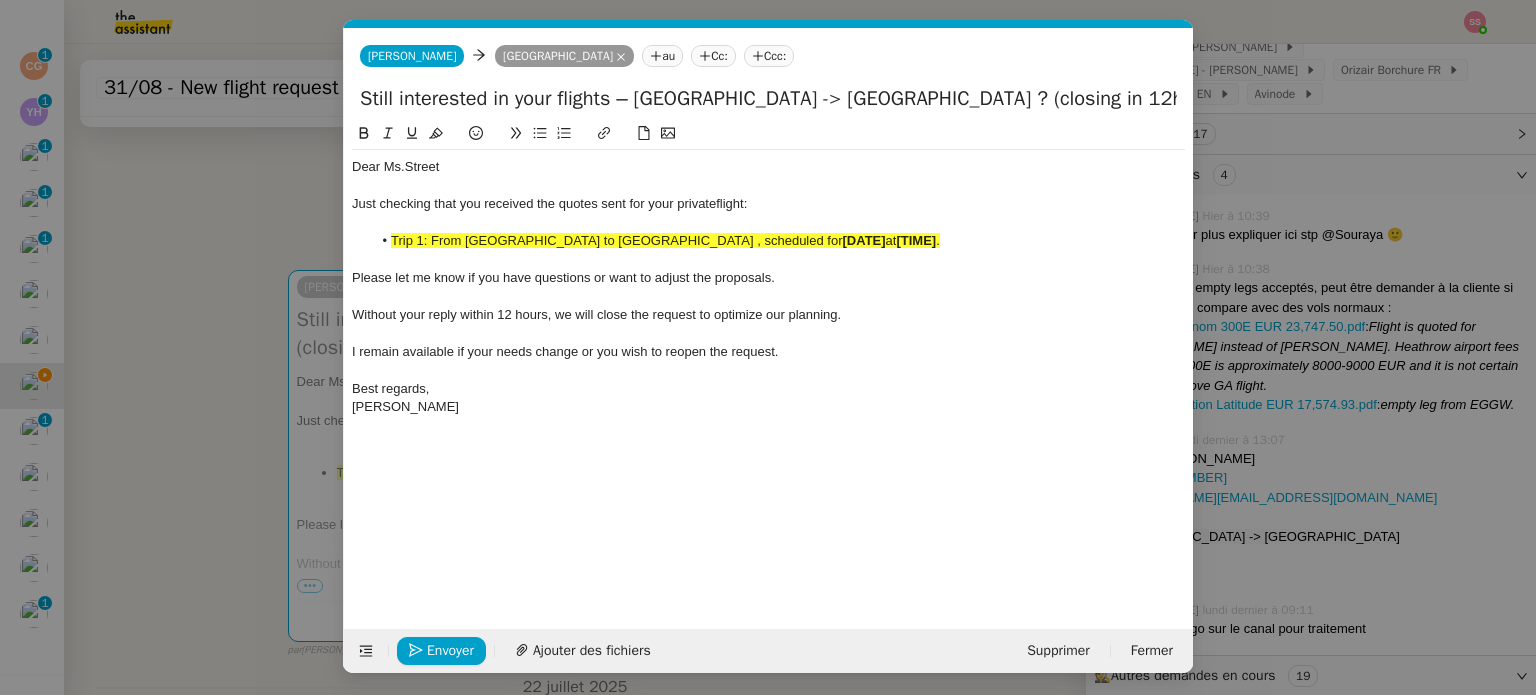 scroll, scrollTop: 0, scrollLeft: 110, axis: horizontal 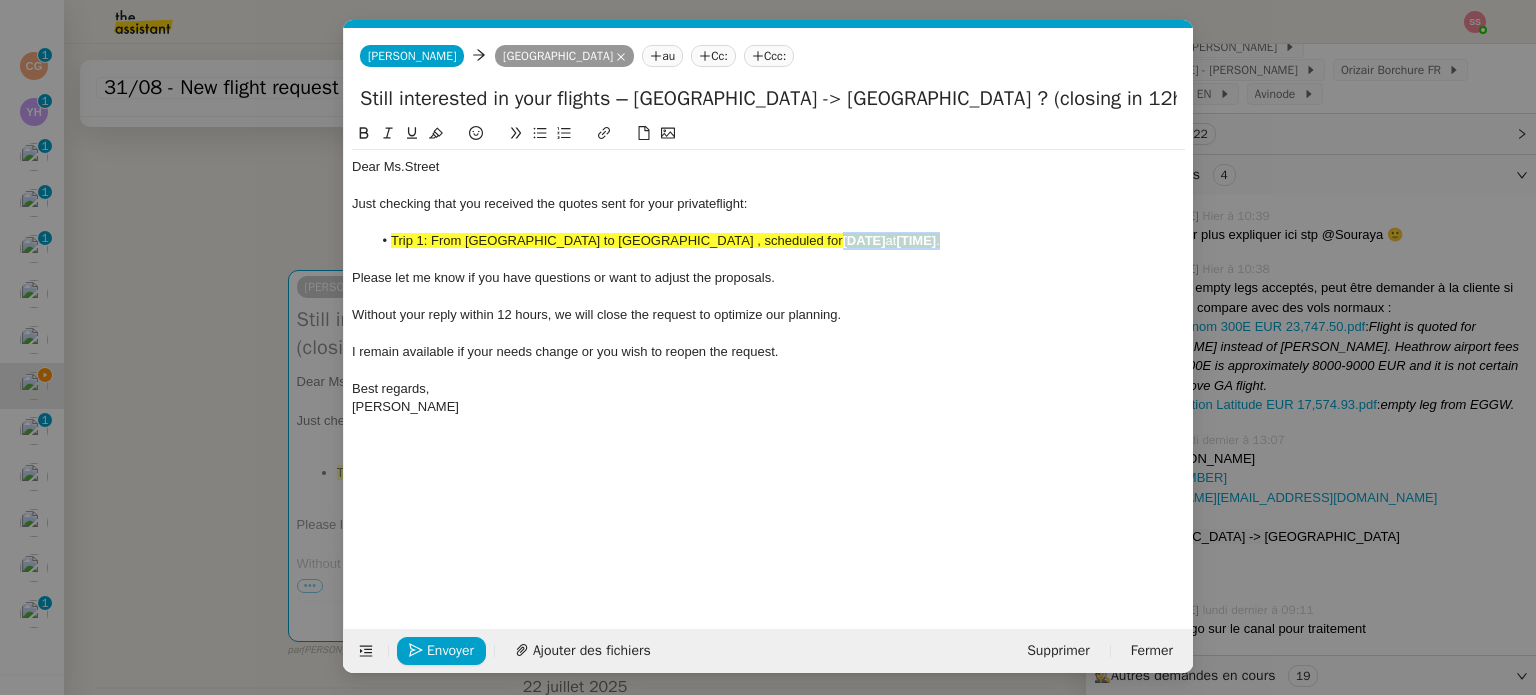 drag, startPoint x: 847, startPoint y: 244, endPoint x: 726, endPoint y: 244, distance: 121 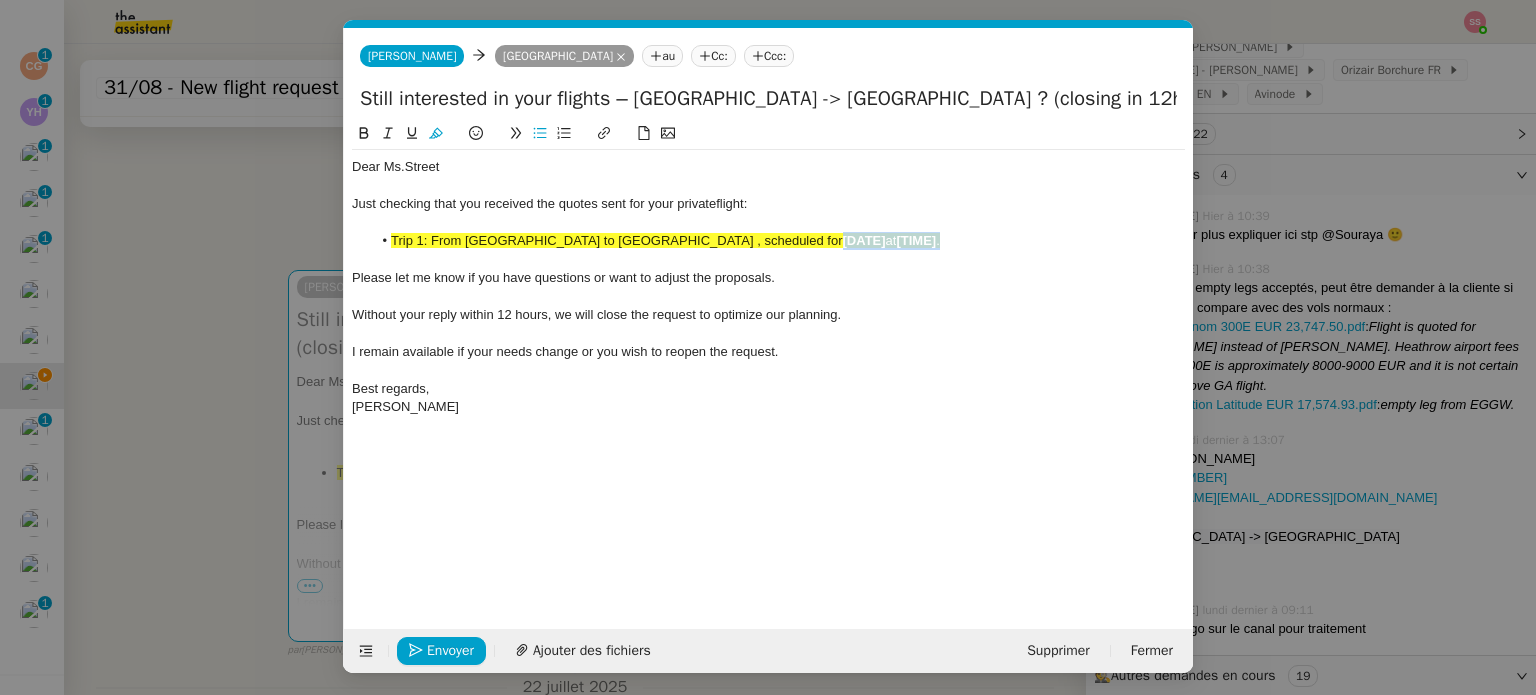 type 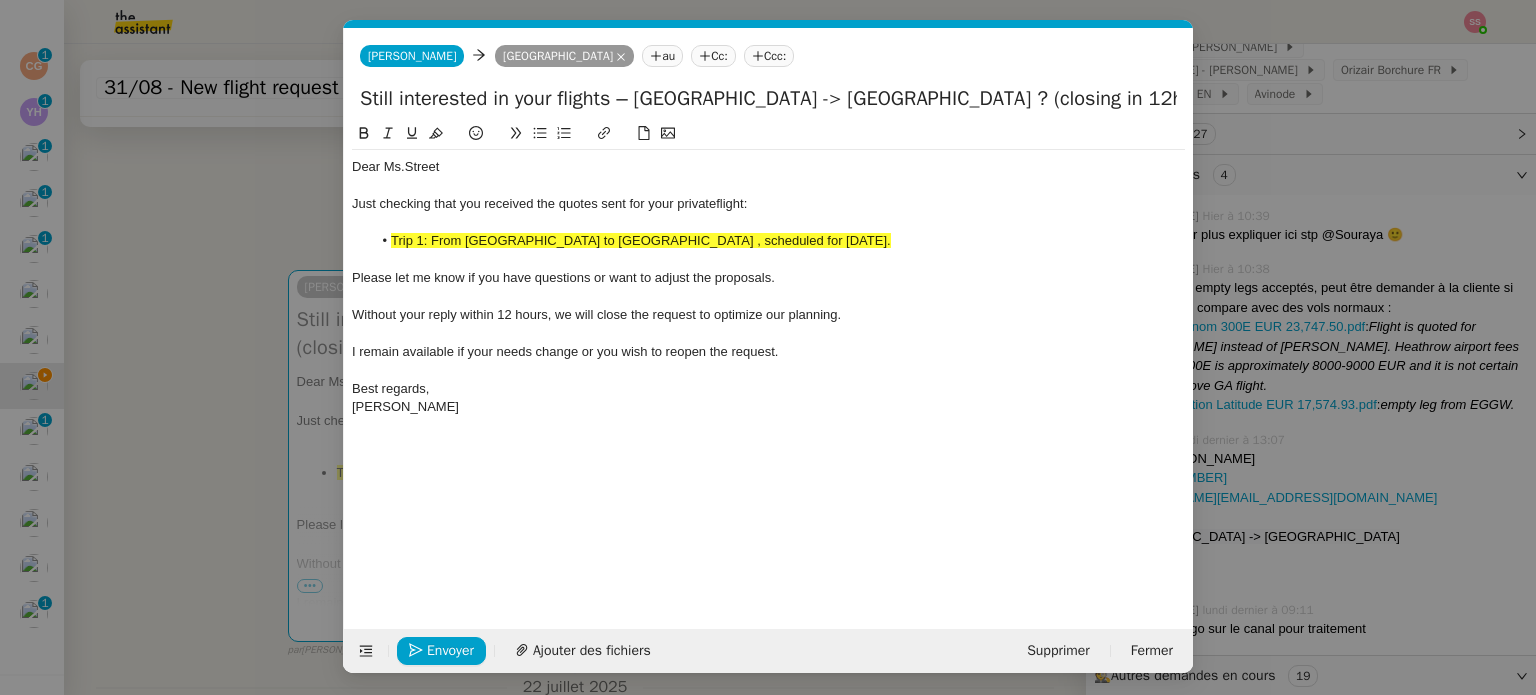 click on "Trip 1: From [GEOGRAPHIC_DATA] to [GEOGRAPHIC_DATA] , scheduled for [DATE]." 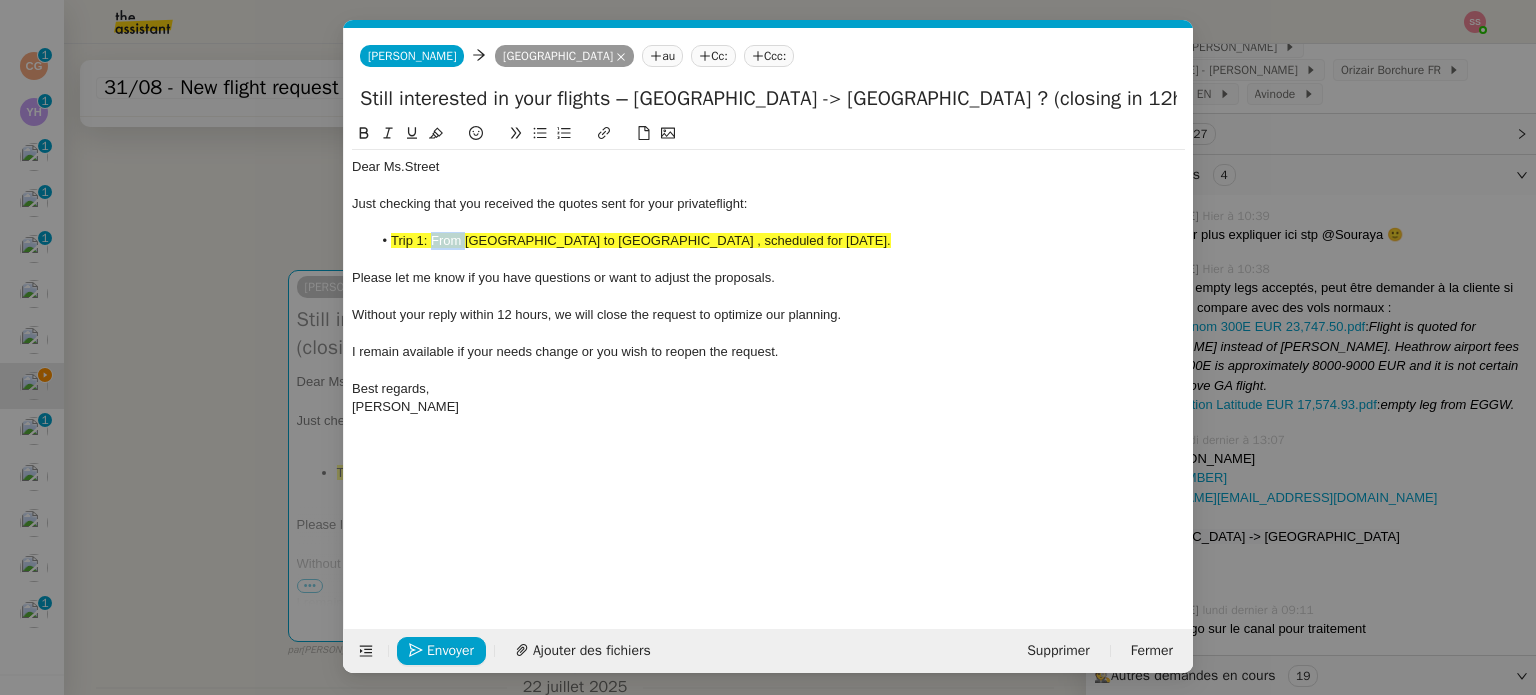 click on "Trip 1: From [GEOGRAPHIC_DATA] to [GEOGRAPHIC_DATA] , scheduled for [DATE]." 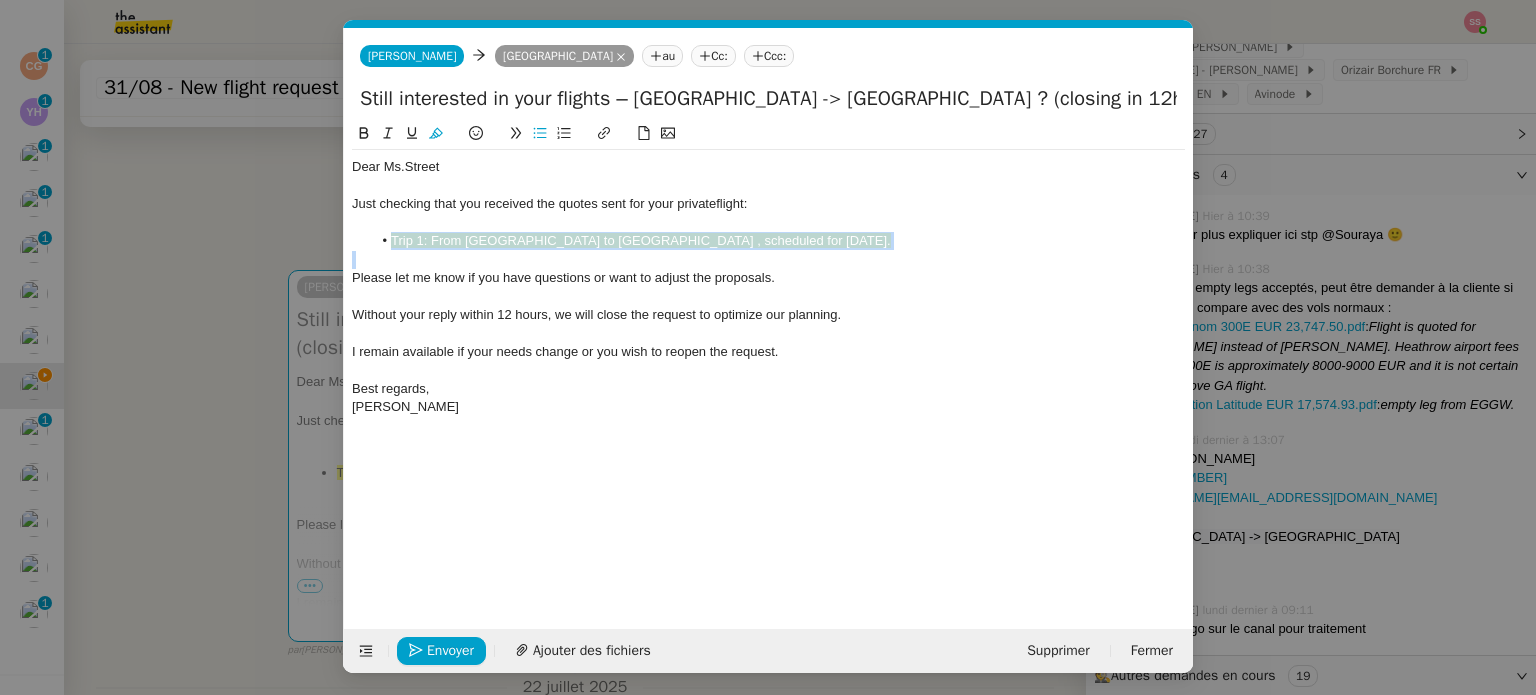 click on "Trip 1: From [GEOGRAPHIC_DATA] to [GEOGRAPHIC_DATA] , scheduled for [DATE]." 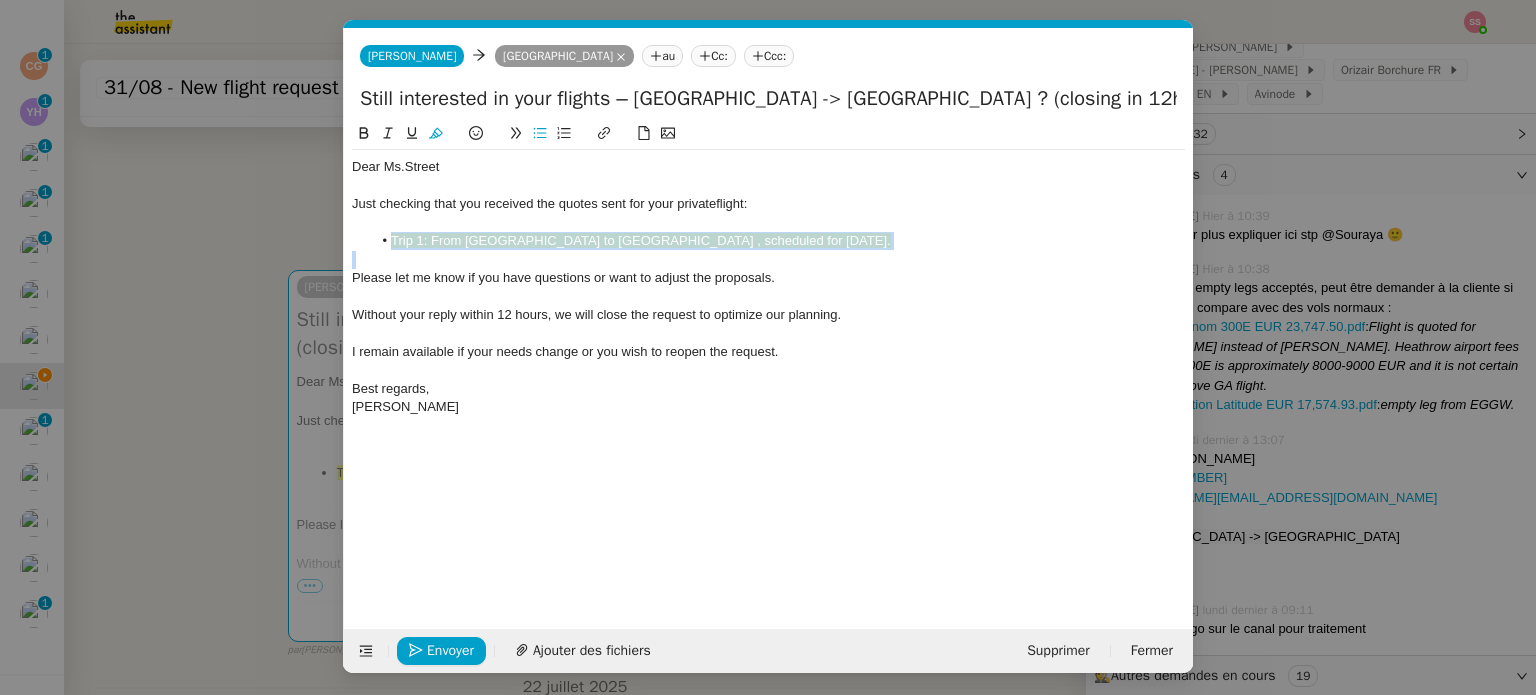 click 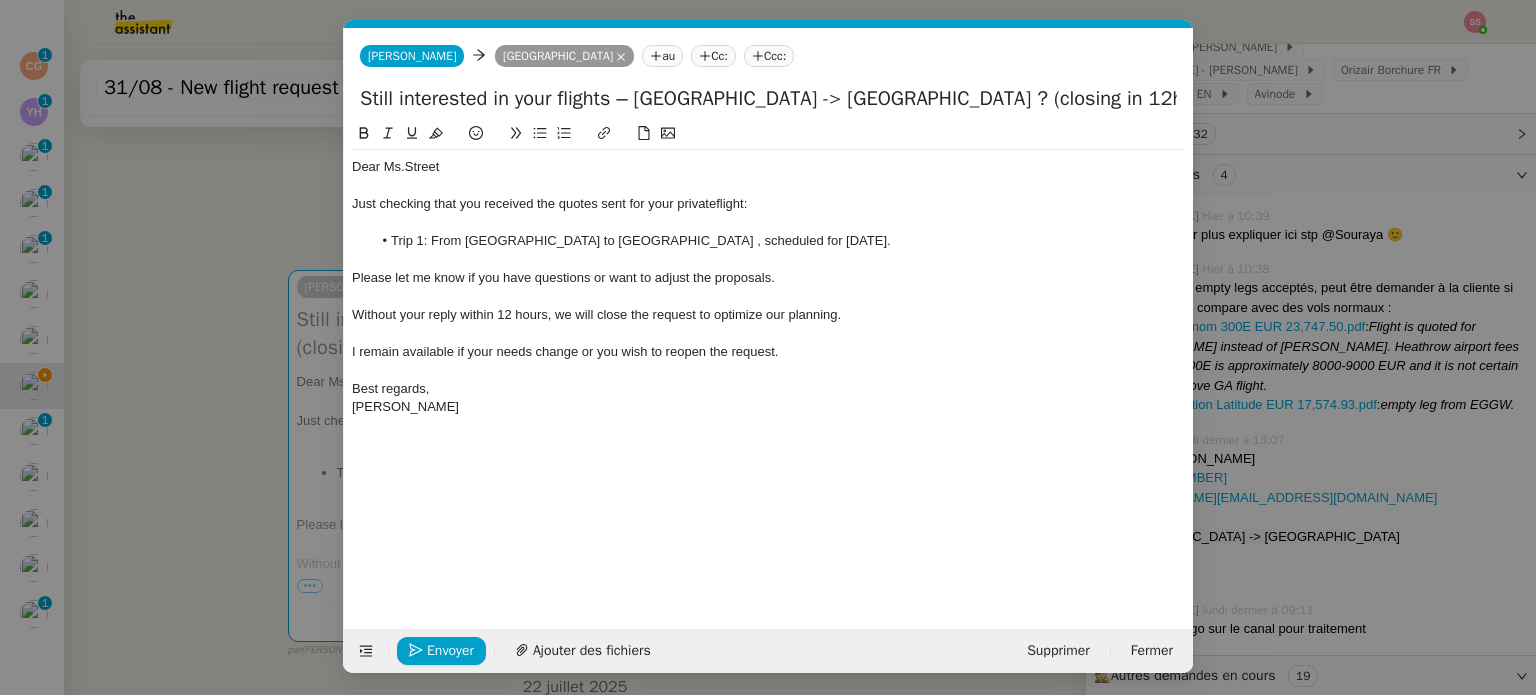 click on "Ccc:" 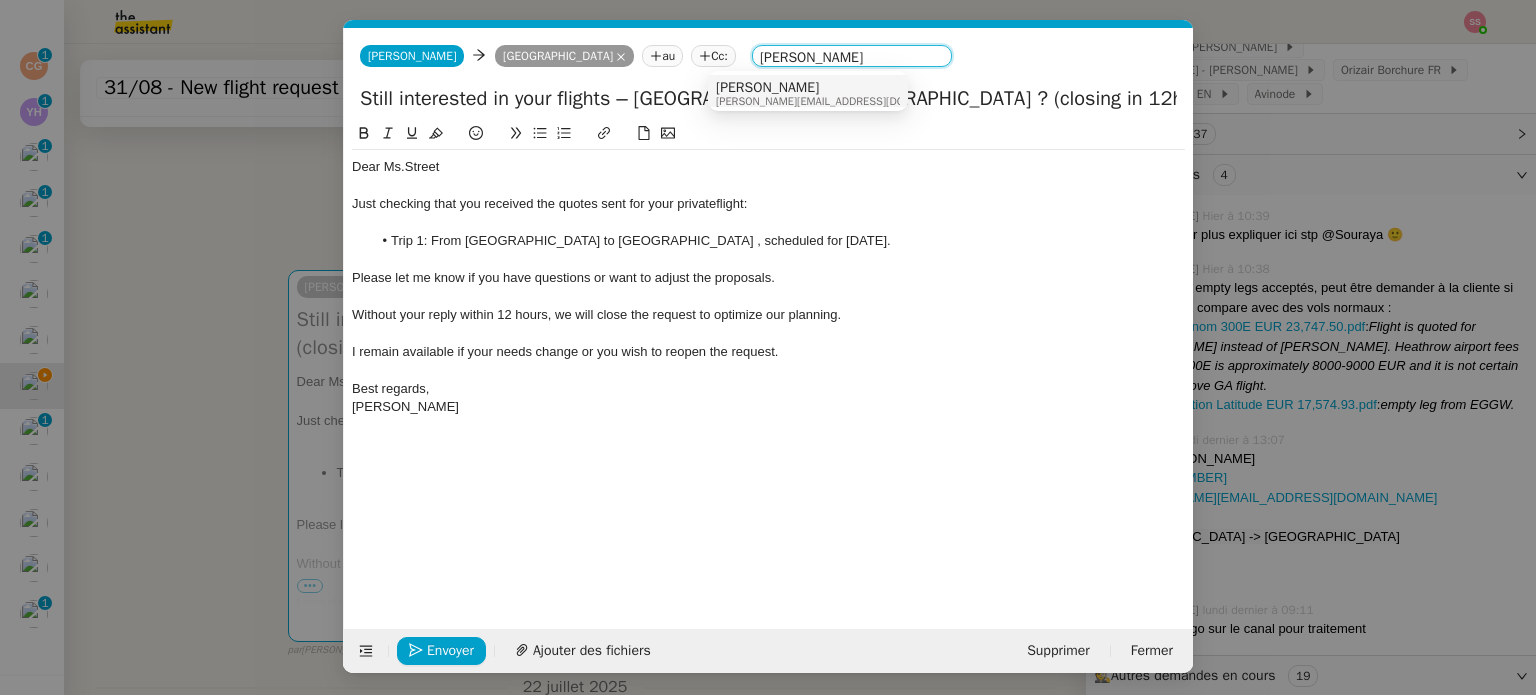 type on "[PERSON_NAME]" 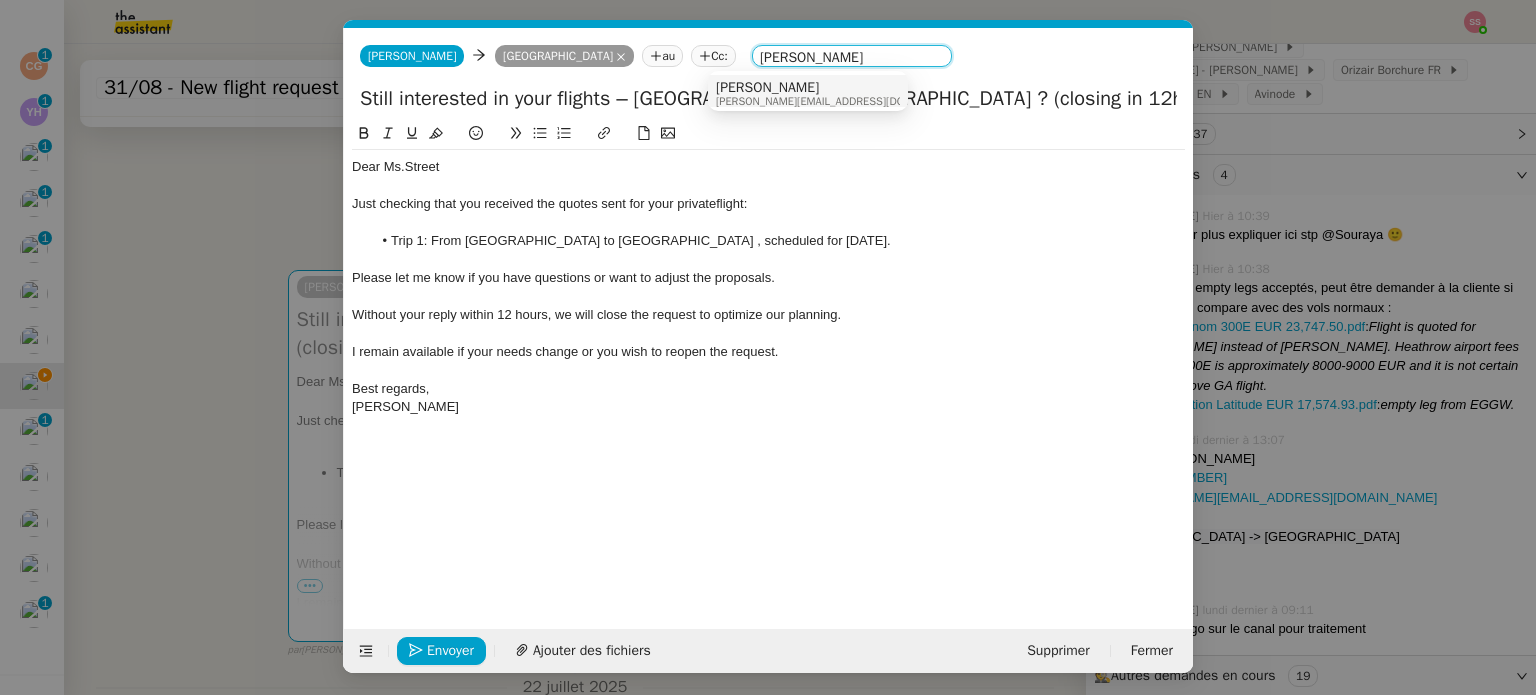 click on "[PERSON_NAME]" at bounding box center (841, 88) 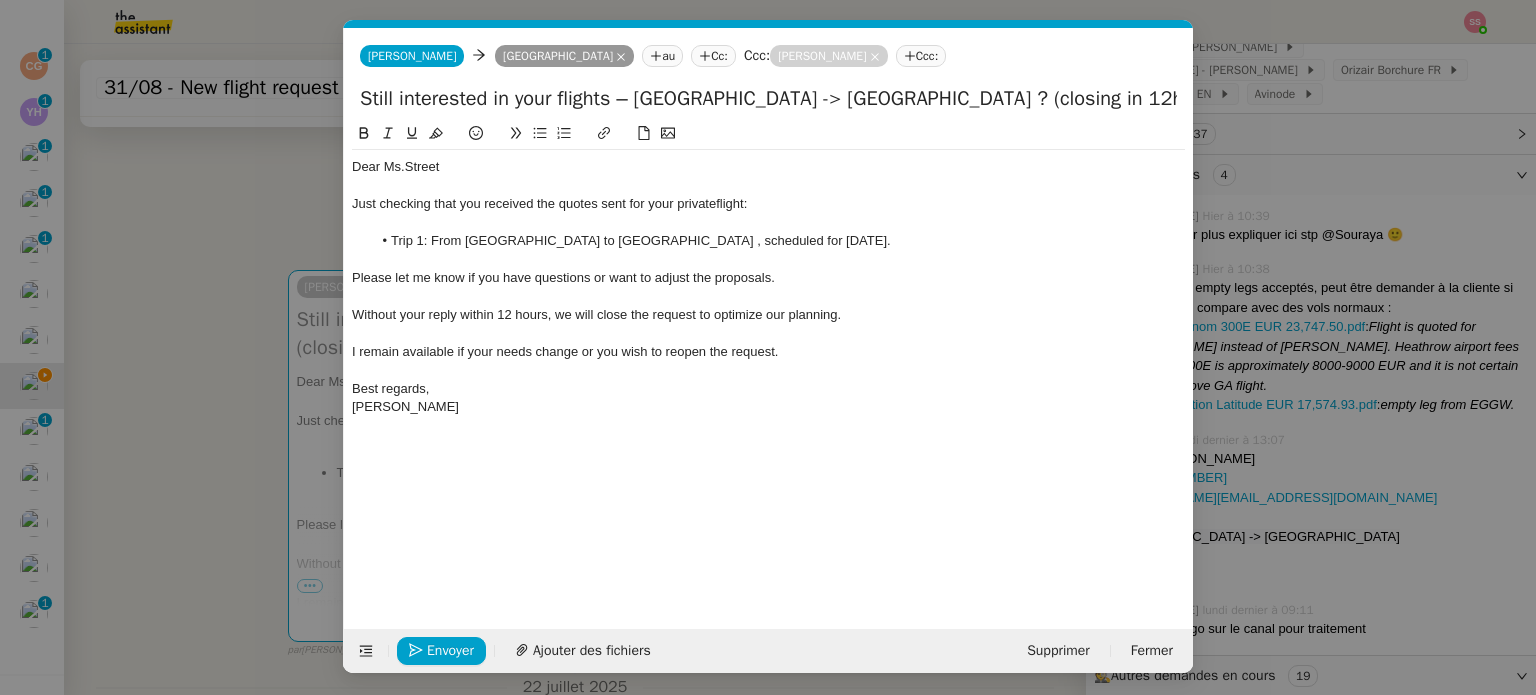 click 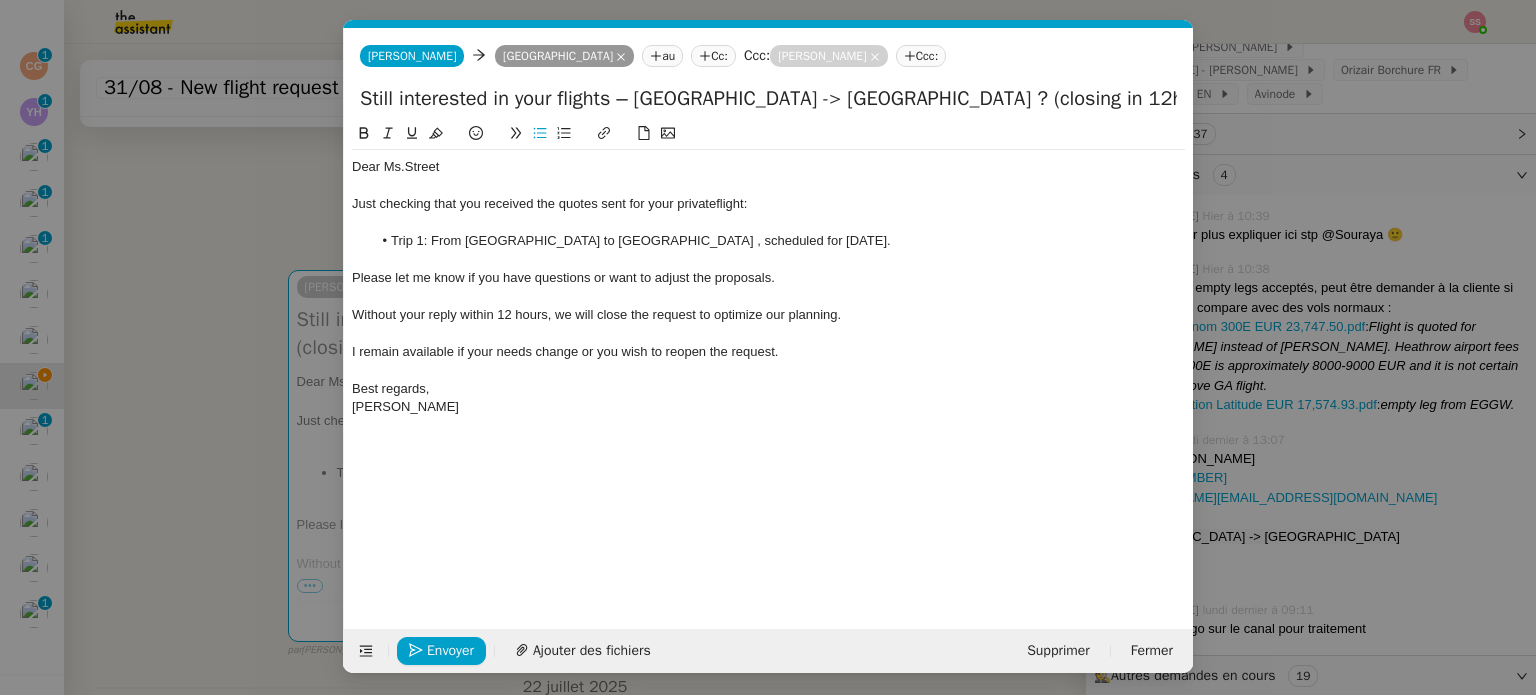 click on "," 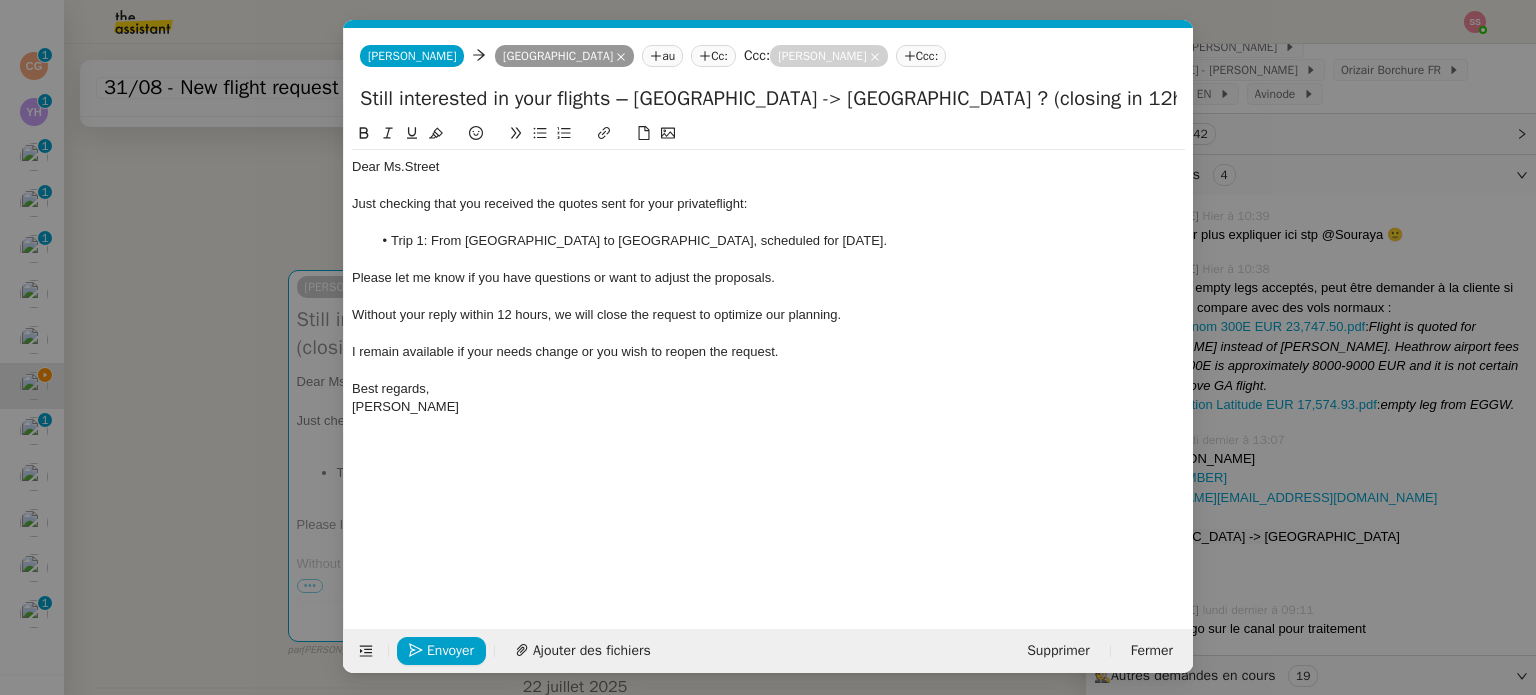 click on "relance apr Service ✈️ Orizair -  Relance   apr ès envoi devis client (FR)    Dans le cas d'une  relance  en français lorsqu'un devis a été envoyé.  [PERSON_NAME] ✈️ Orizair -  Relance   apr ès envoi devis client (EN)    Il convient de dérouler la procédure lorsqu'il s'agit de relancer le client pour son devis en anglais.  [PERSON_NAME] TA - FIN  RELANCES  (EN)    À utiliser  apr ès 3  relances  sans réponse en anglais  TA - FIN  RELANCES      À utiliser  apr ès 3  relances  sans réponse  Common ✈️ Orizair -  Relance   apr ès envoi devis client (FR)    Dans le cas d'une  relance  en français lorsqu'un devis a été envoyé.  [PERSON_NAME] ✈️ Orizair -  Relance   apr ès envoi devis client (EN)    Il convient de dérouler la procédure lorsqu'il s'agit de relancer le client pour son devis en anglais.  [PERSON_NAME] TA - FIN  RELANCES  (EN)    À utiliser  apr ès 3  relances  sans réponse en anglais  TA - FIN  RELANCES      À utiliser  apr ès 3  relances  sans réponse  Other" at bounding box center (768, 347) 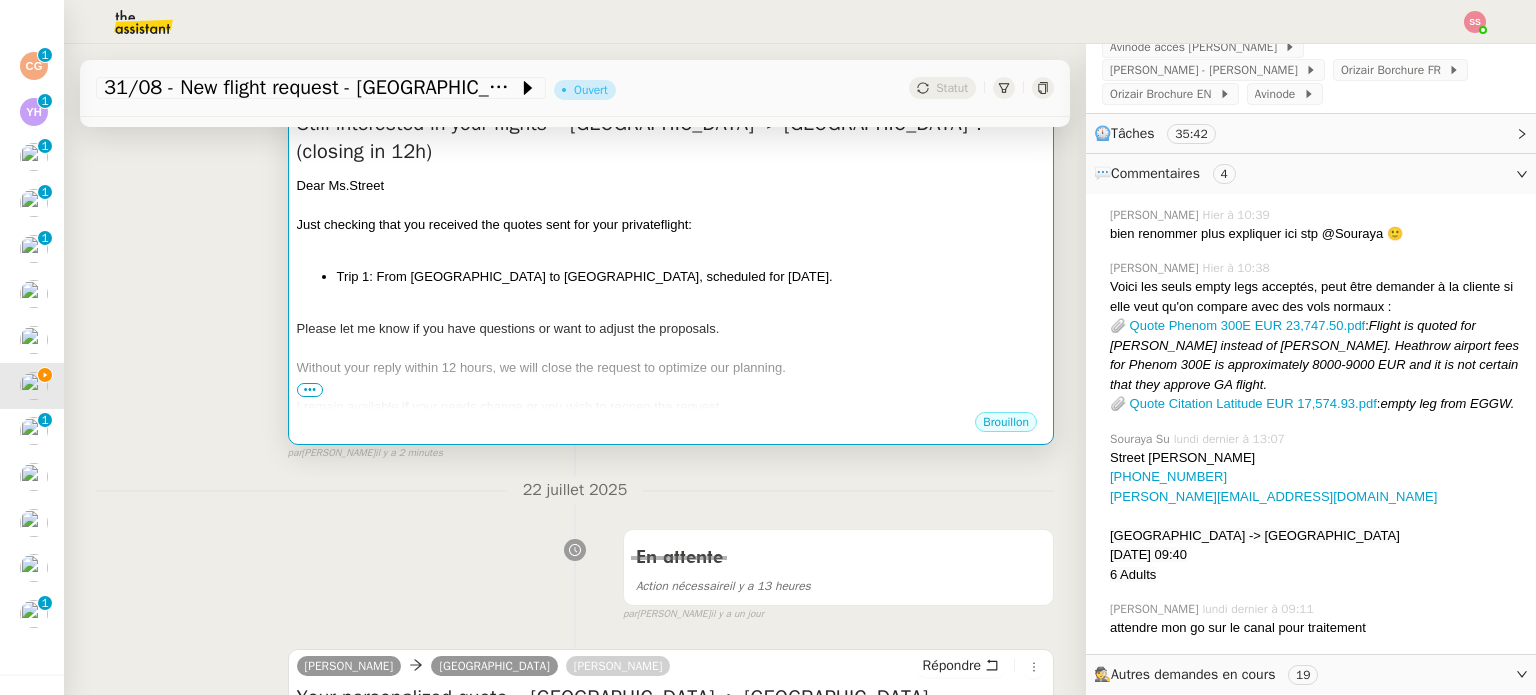 scroll, scrollTop: 363, scrollLeft: 0, axis: vertical 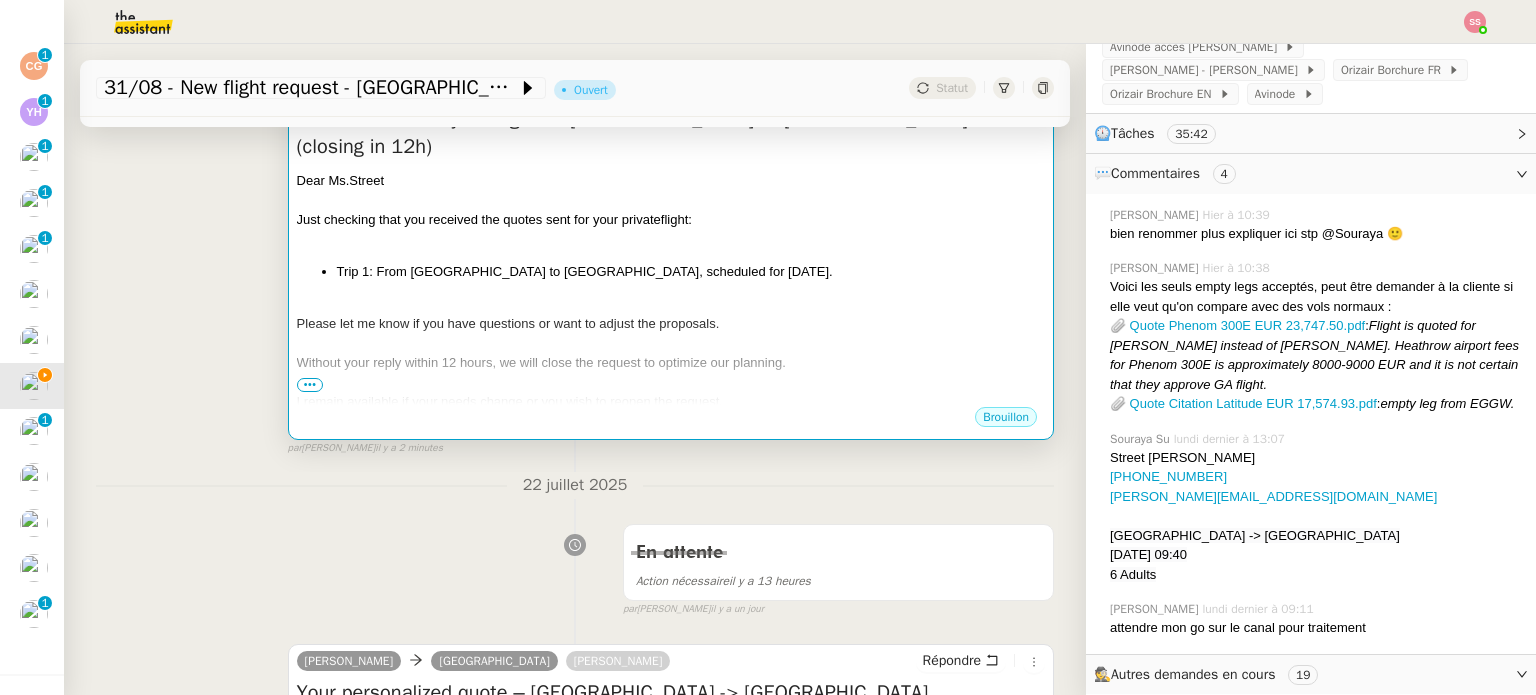 click at bounding box center (671, 304) 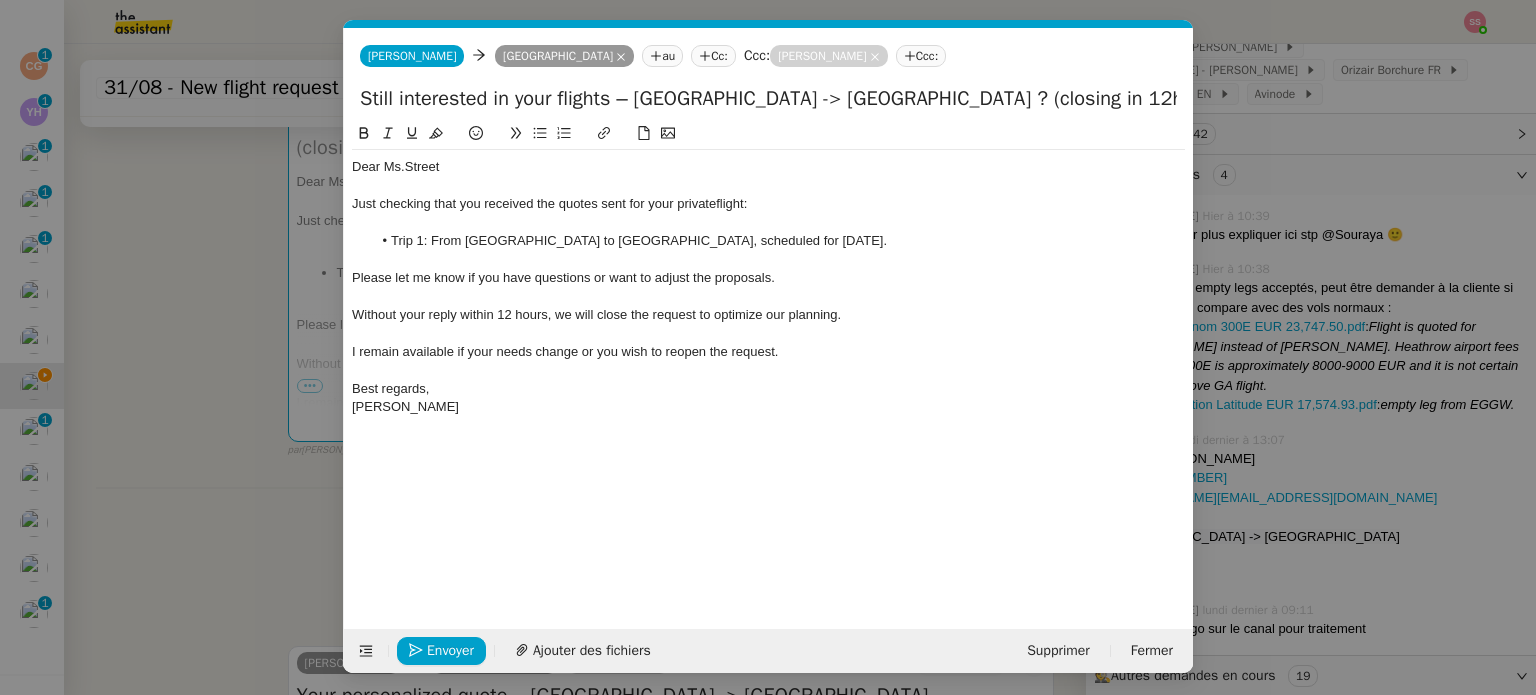 scroll, scrollTop: 0, scrollLeft: 110, axis: horizontal 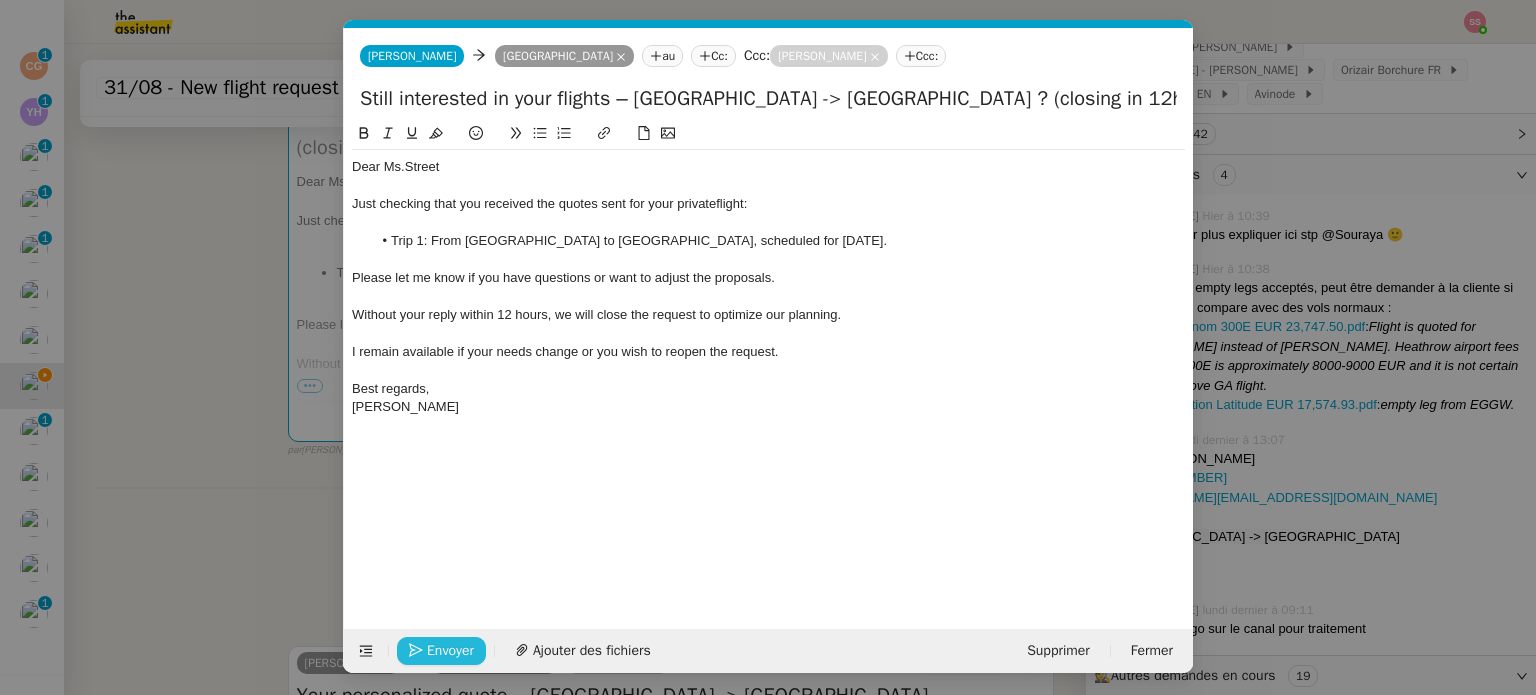 click on "Envoyer" 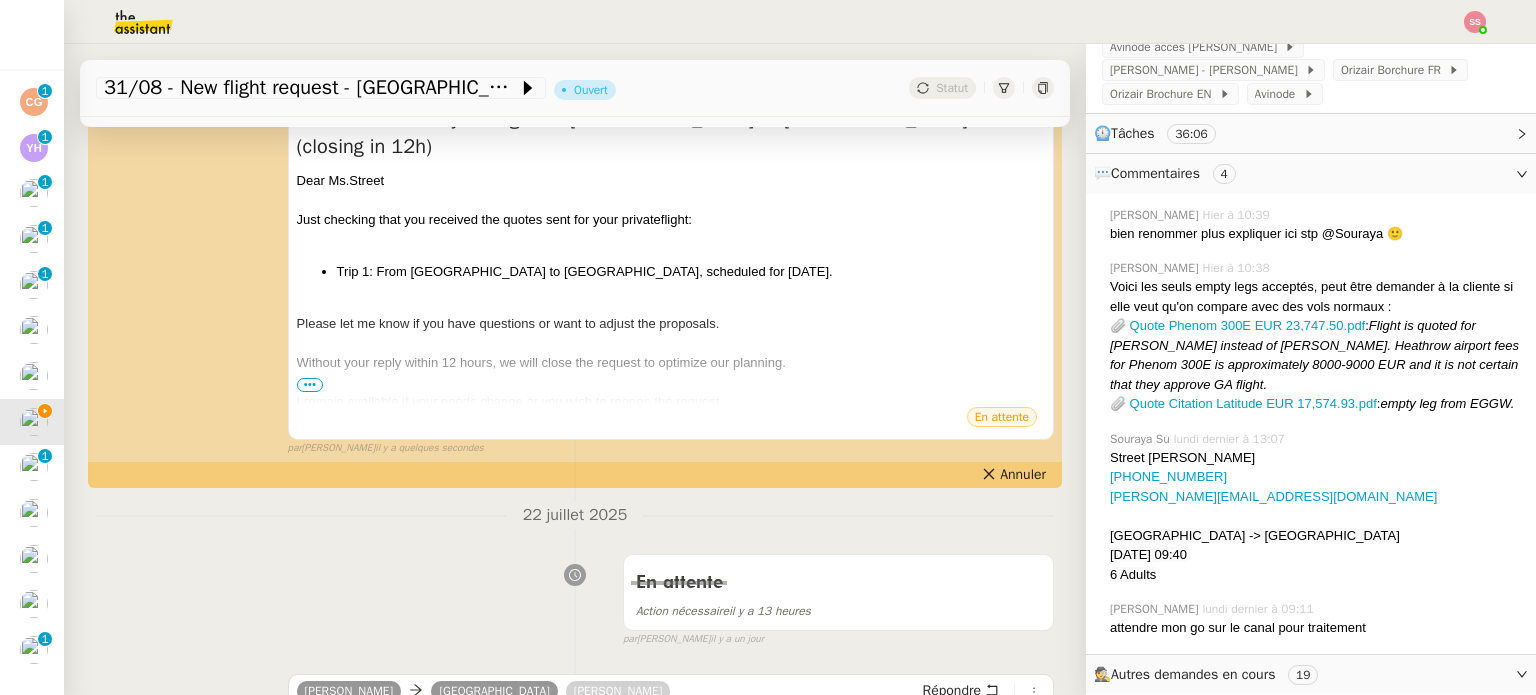 scroll, scrollTop: 100, scrollLeft: 0, axis: vertical 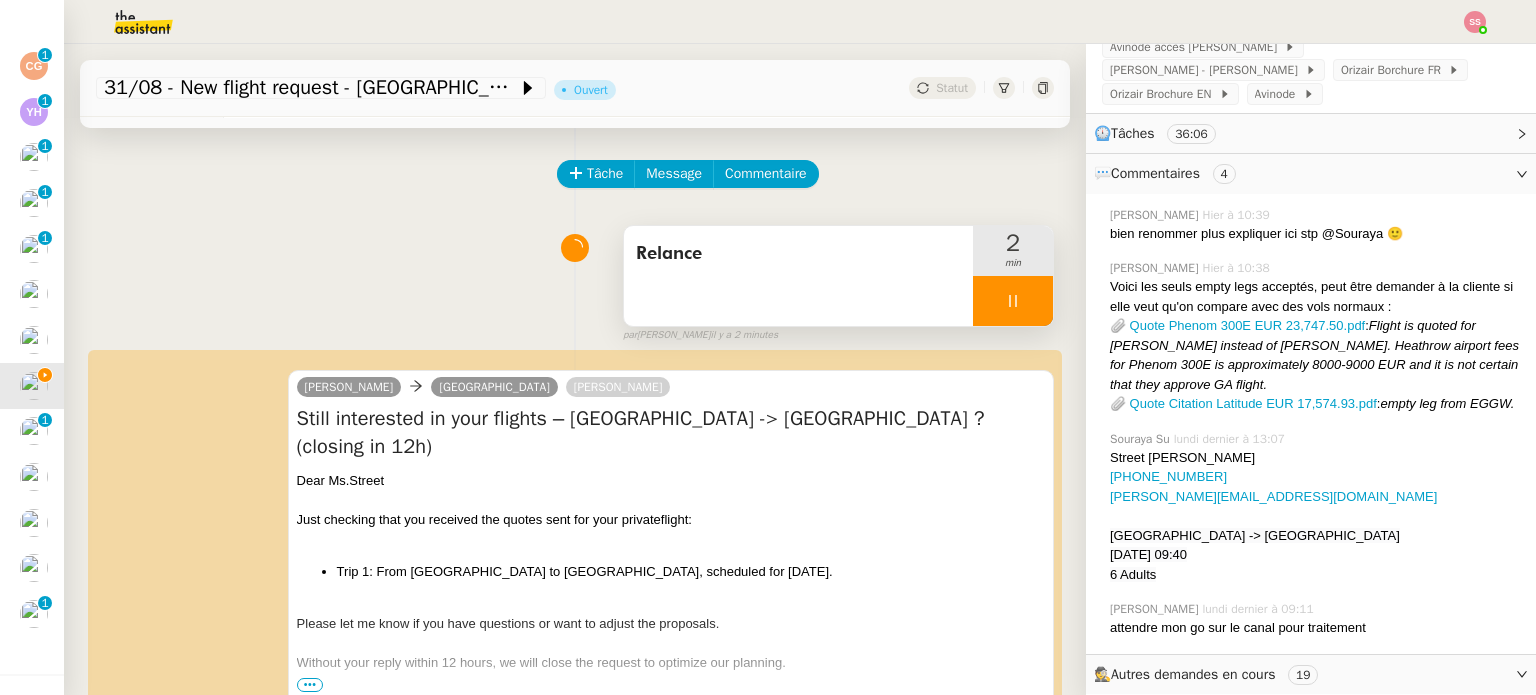 click at bounding box center [1013, 301] 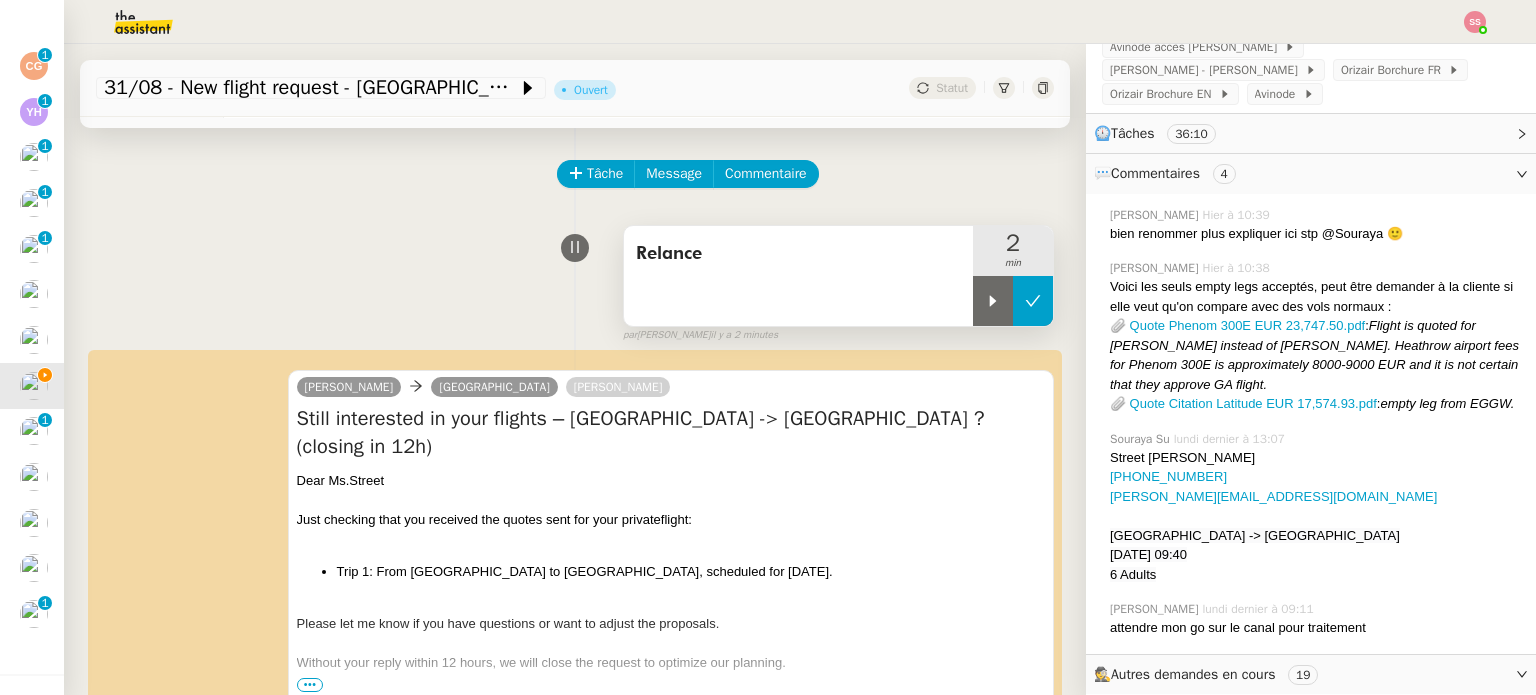 click 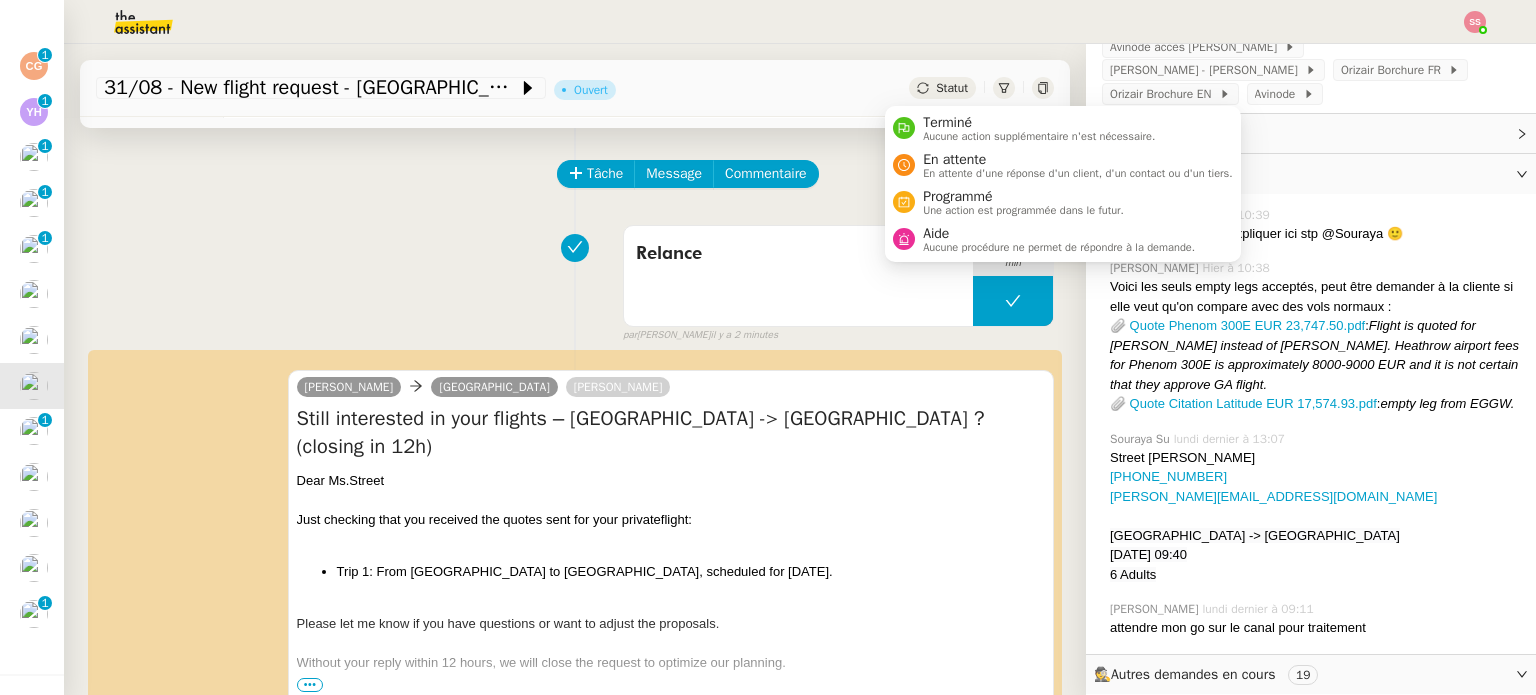 click on "Statut" 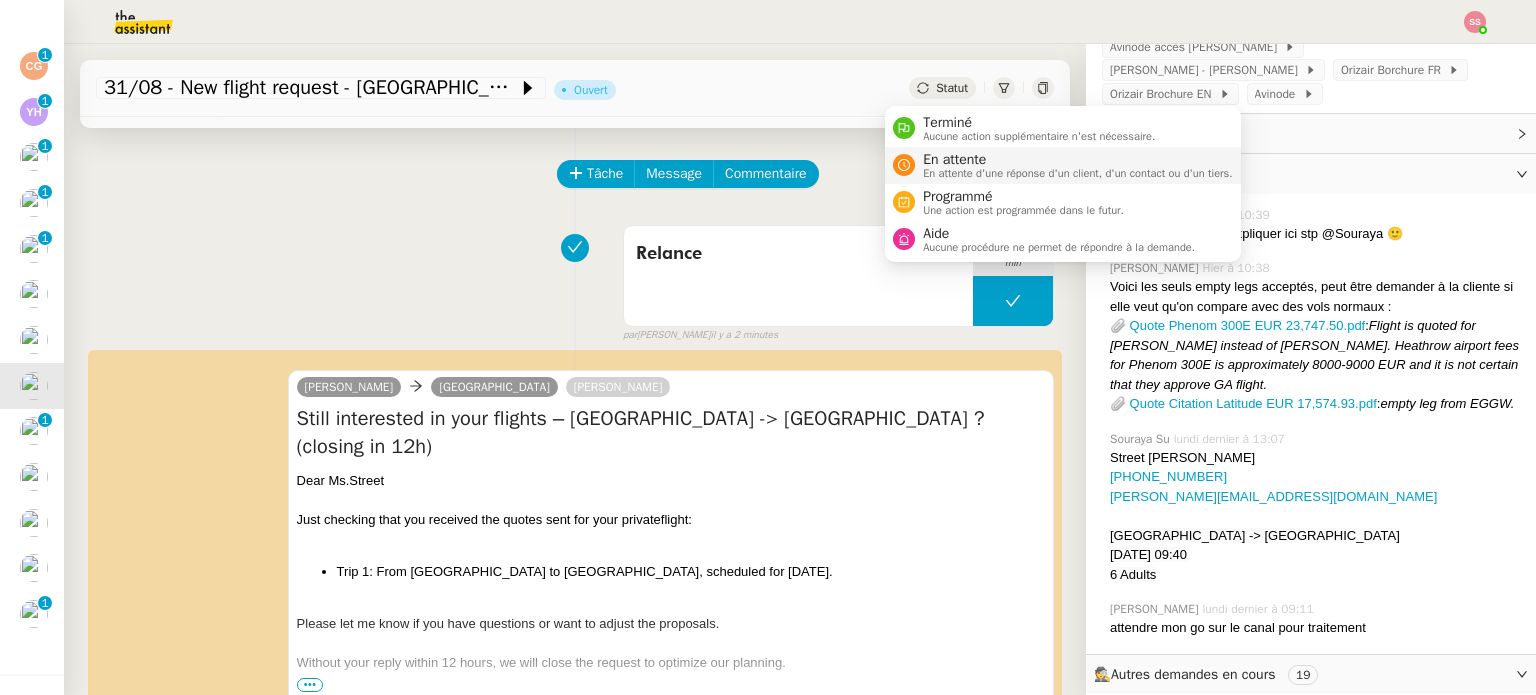 click on "En attente d'une réponse d'un client, d'un contact ou d'un tiers." at bounding box center [1078, 173] 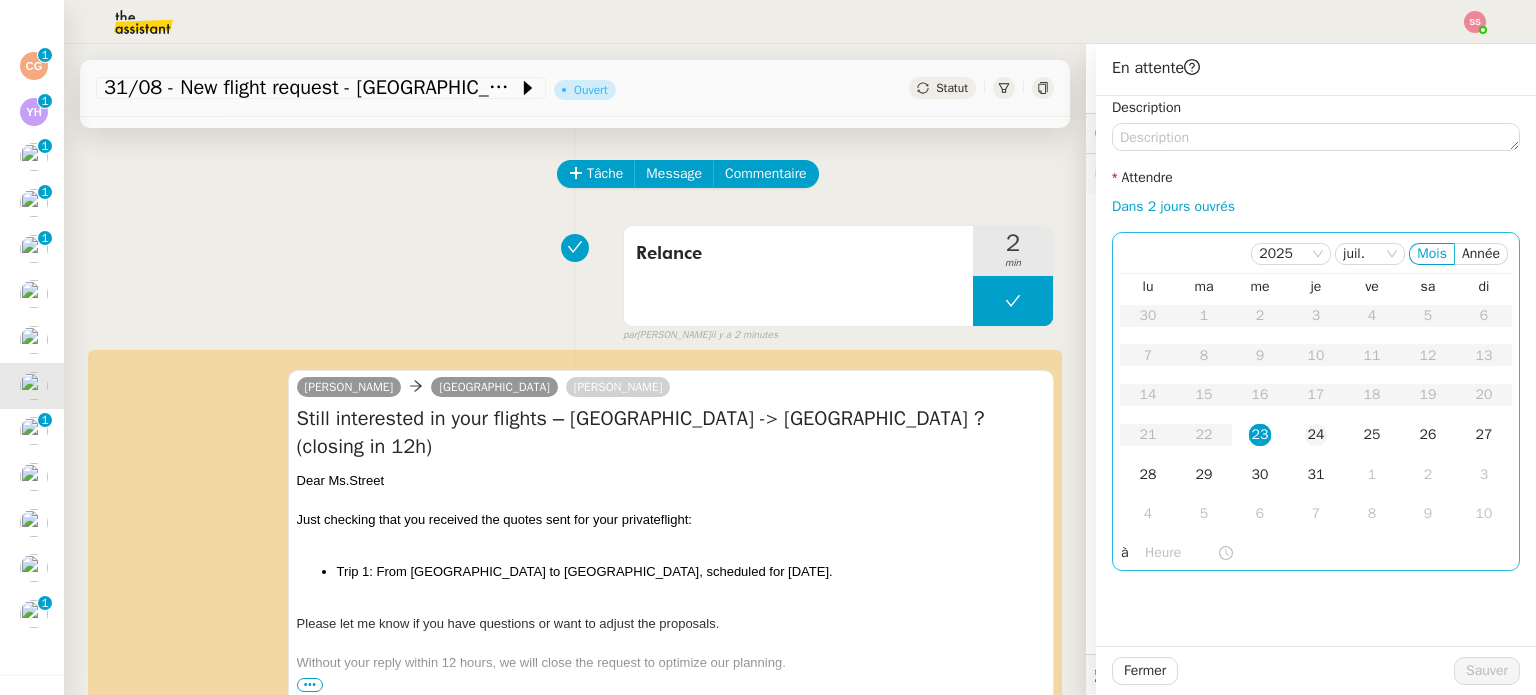 click on "24" 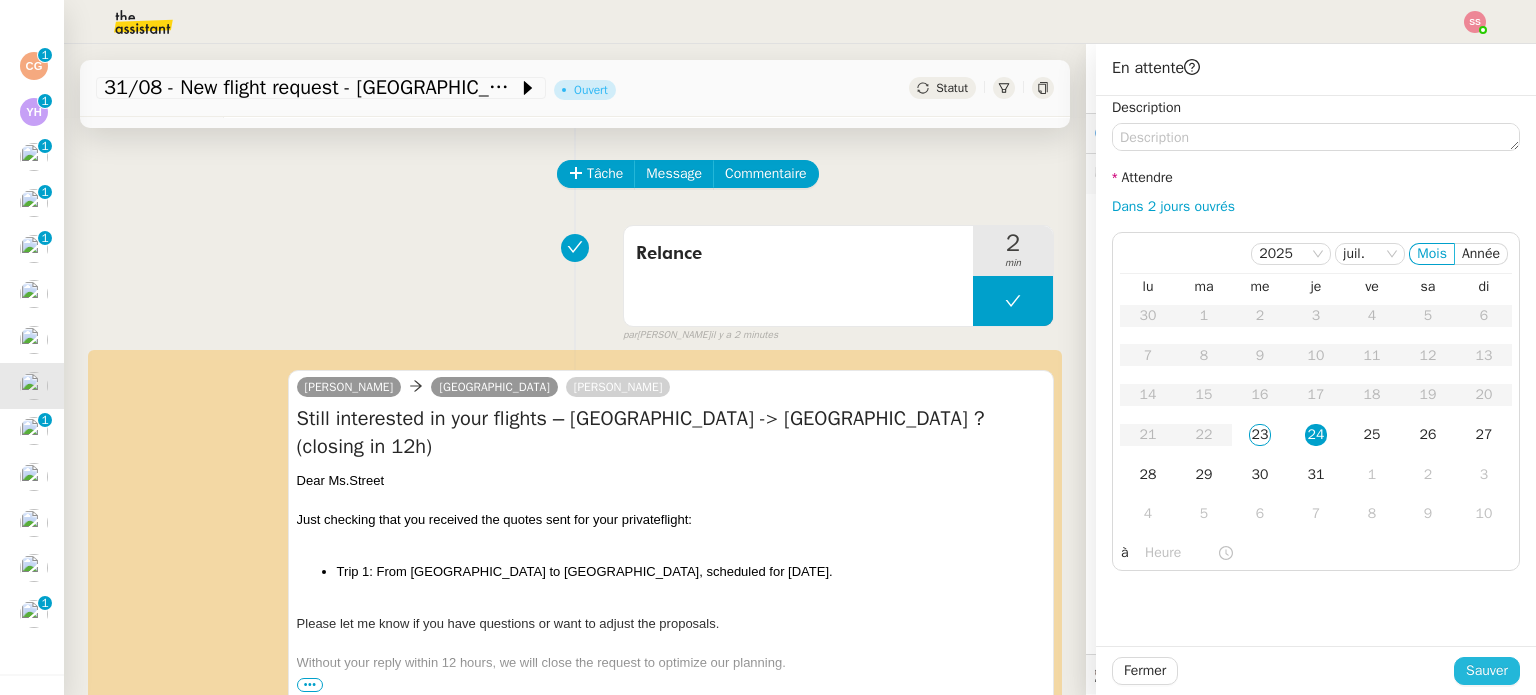 click on "Sauver" 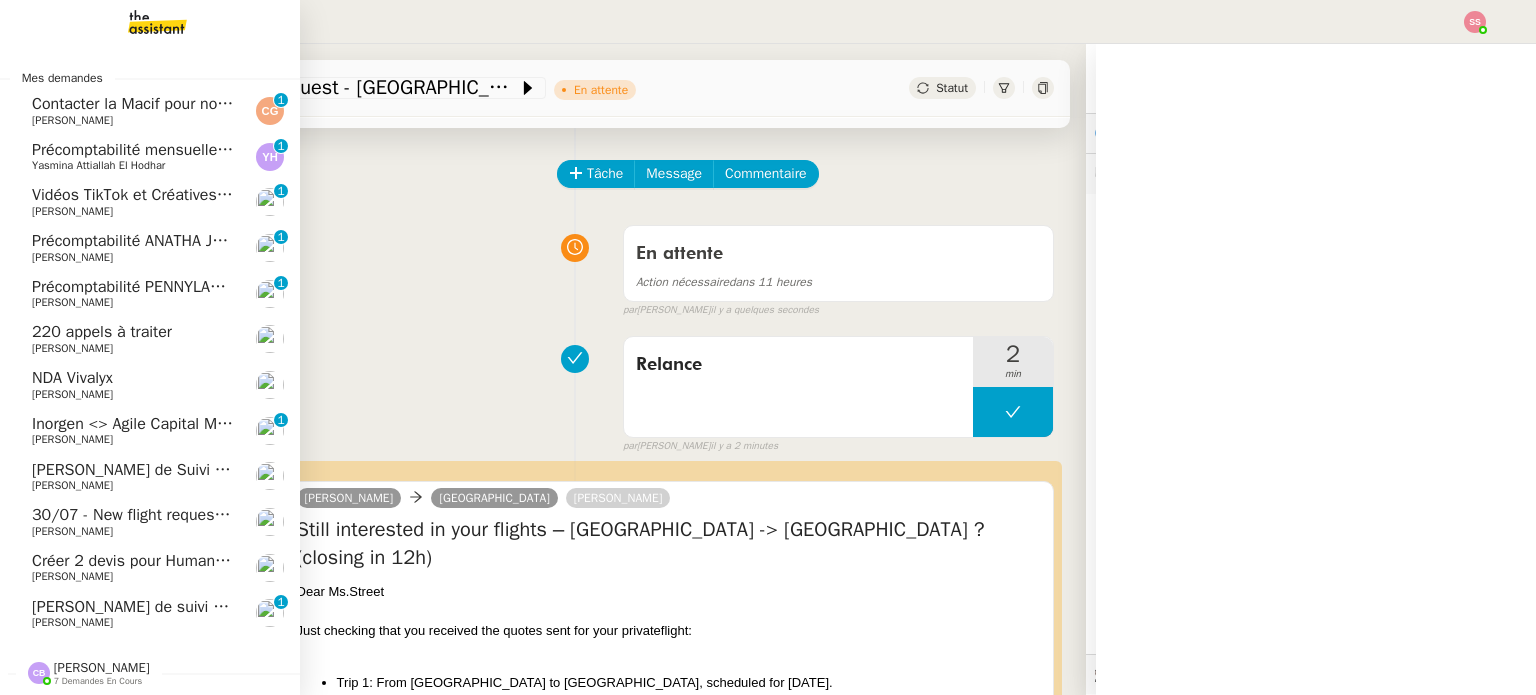 scroll, scrollTop: 54, scrollLeft: 0, axis: vertical 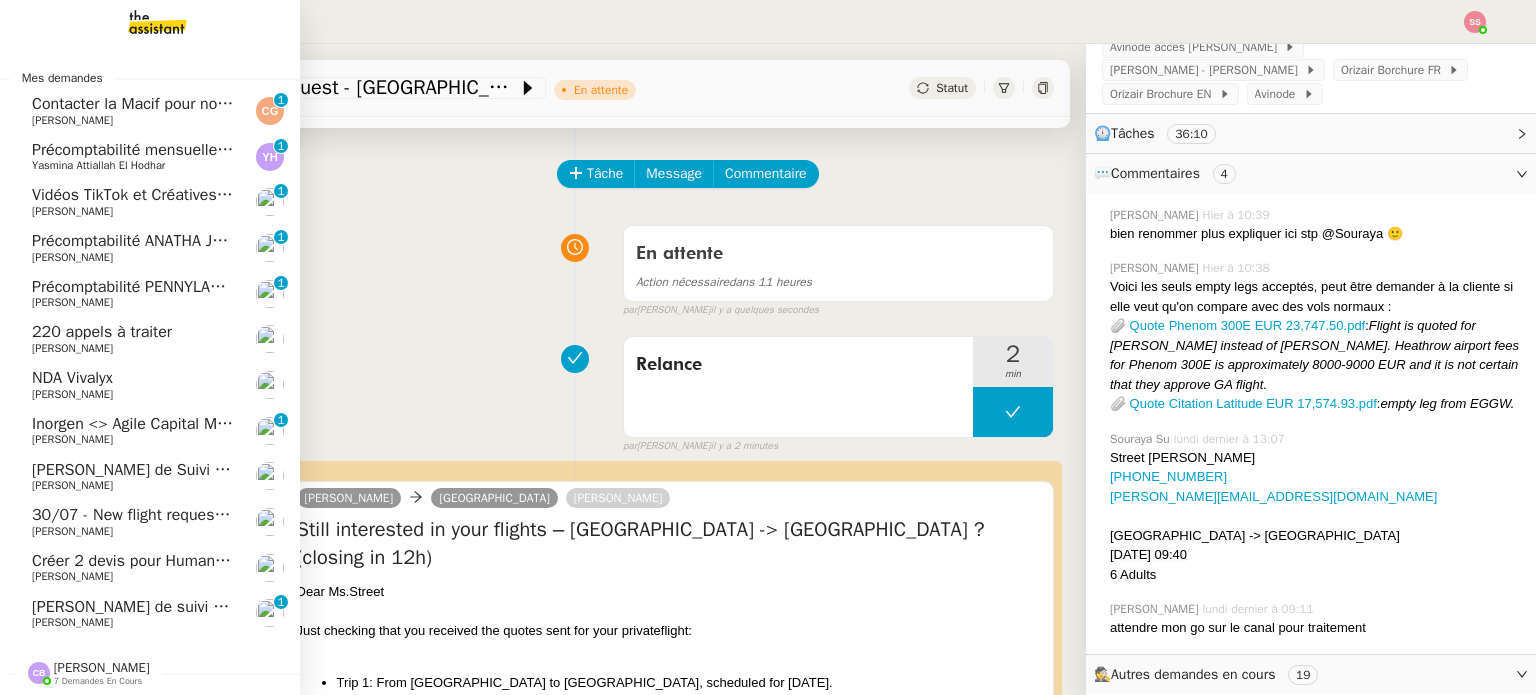 click on "30/07 - New flight request - [PERSON_NAME]" 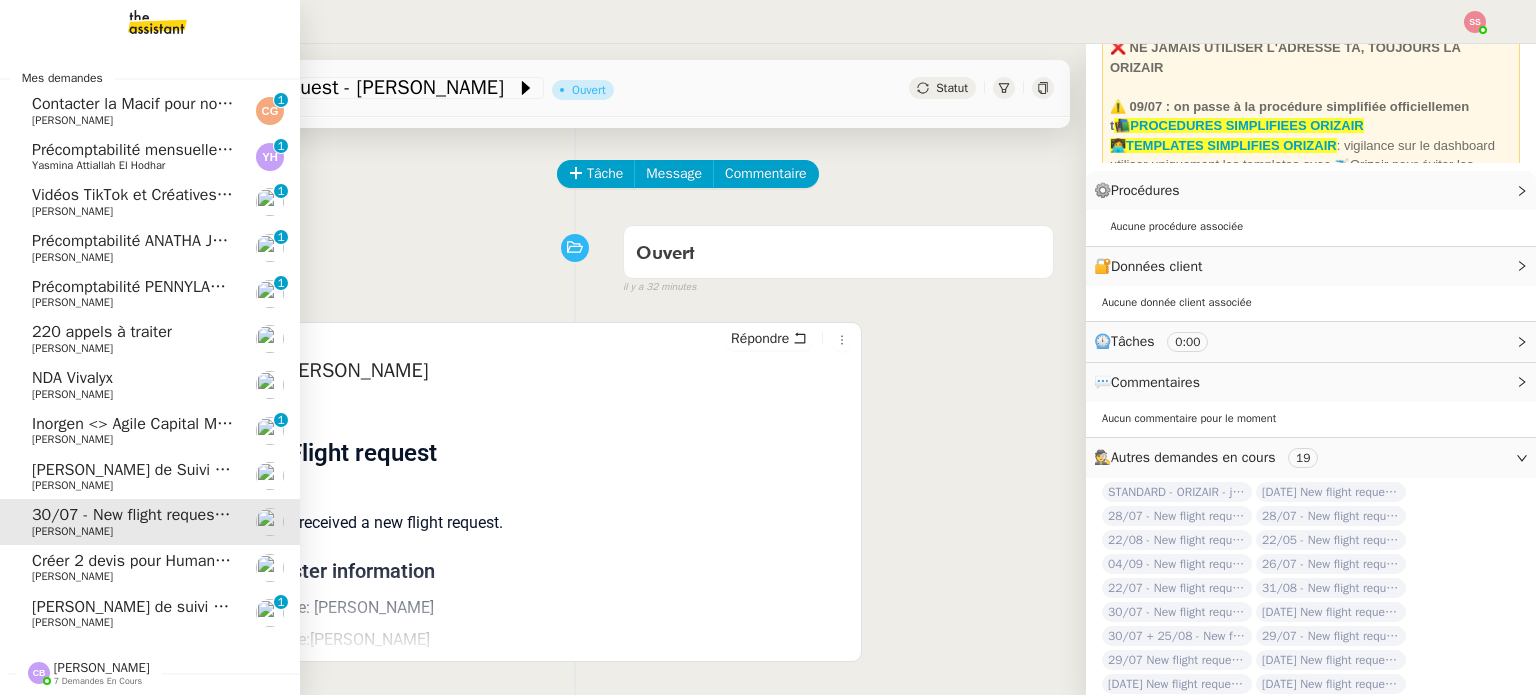 scroll, scrollTop: 99, scrollLeft: 0, axis: vertical 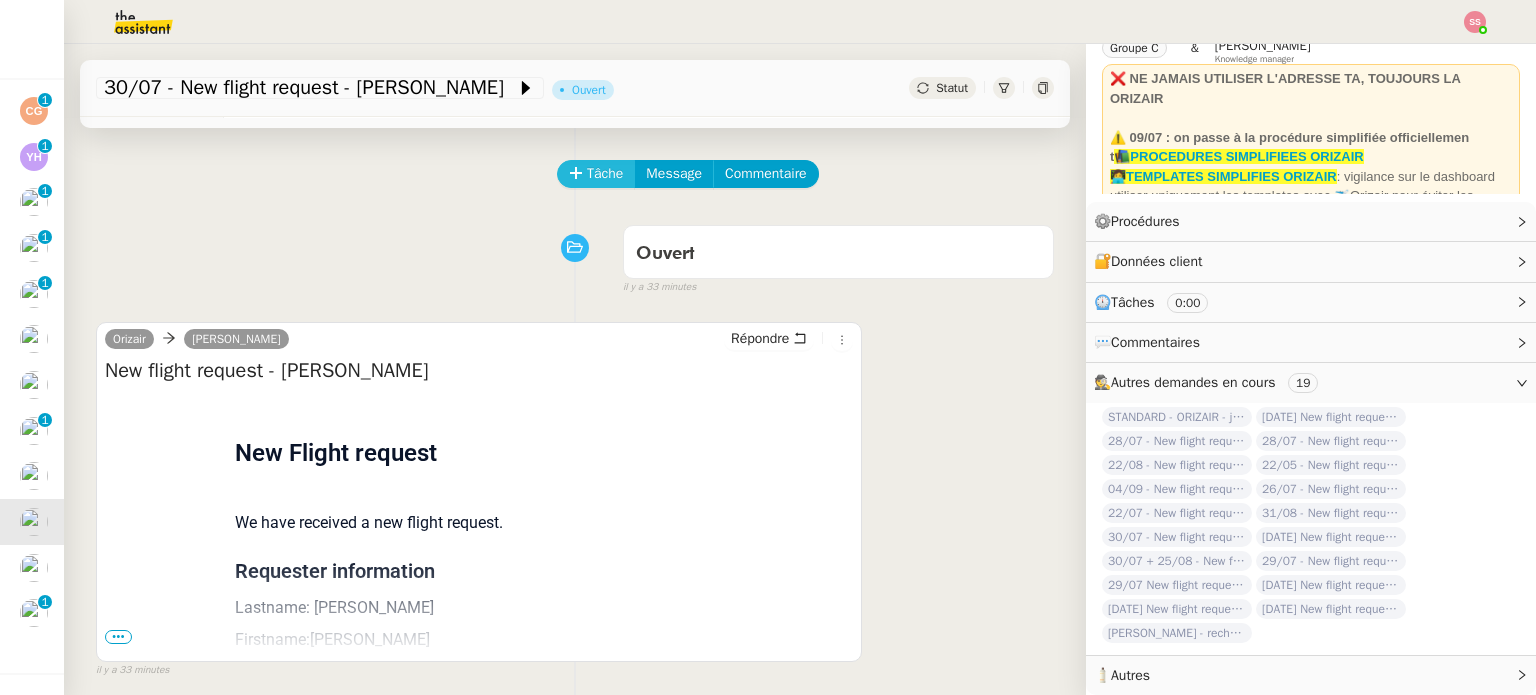 click on "Tâche" 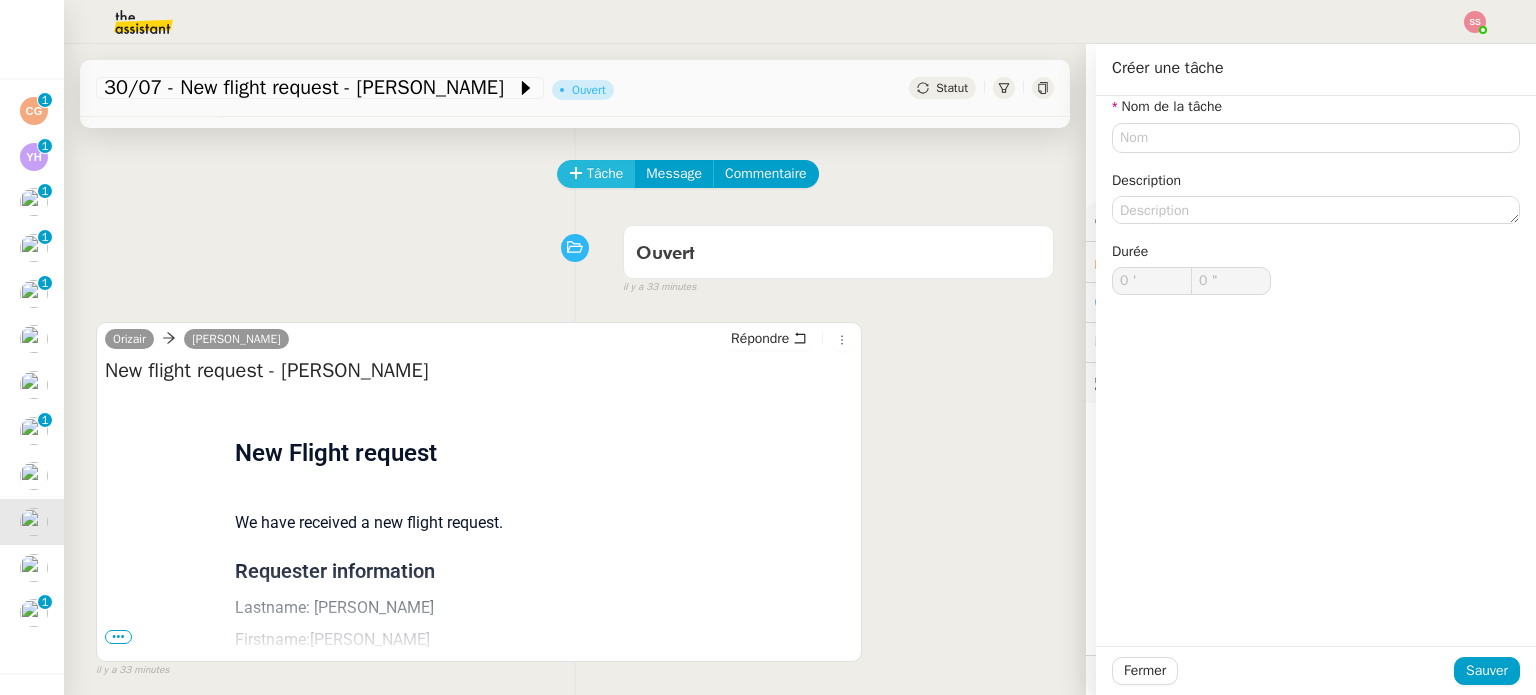 scroll, scrollTop: 99, scrollLeft: 0, axis: vertical 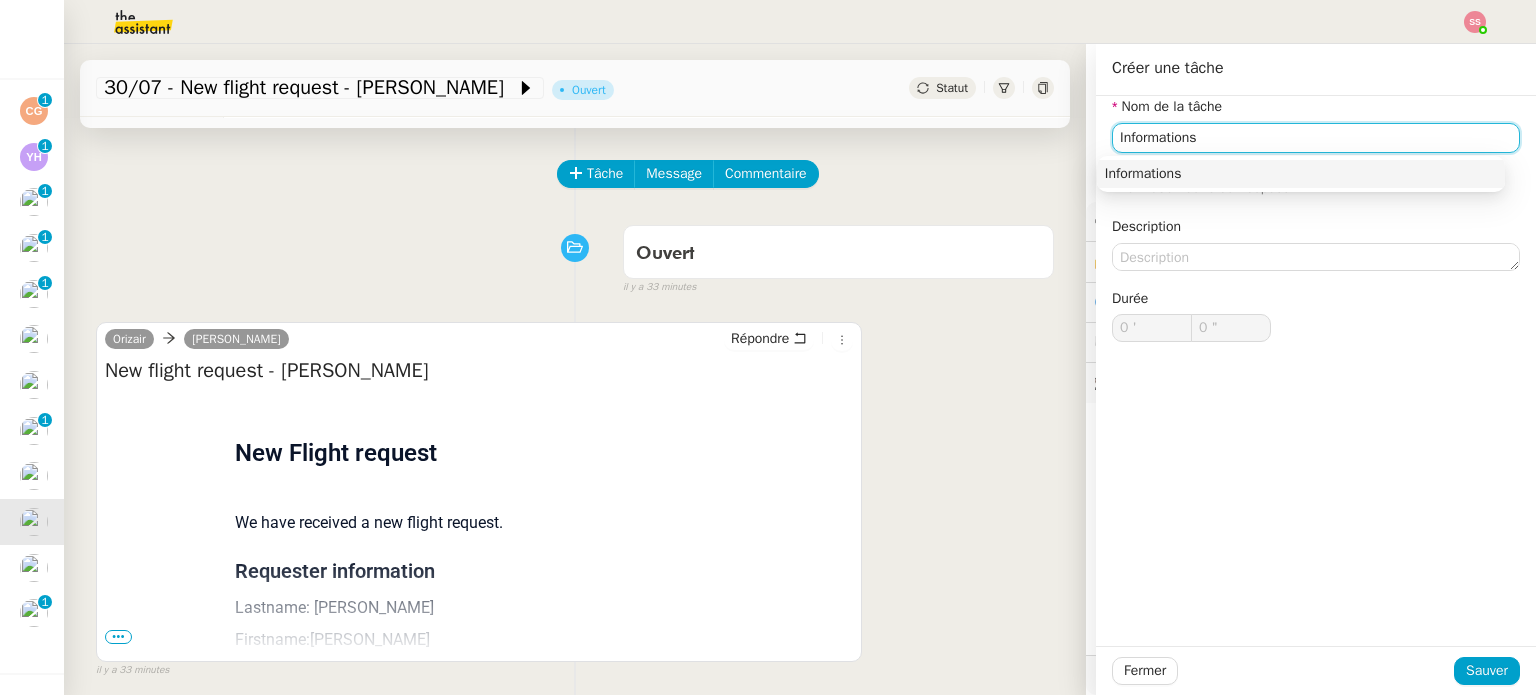 click on "Informations" at bounding box center [1301, 174] 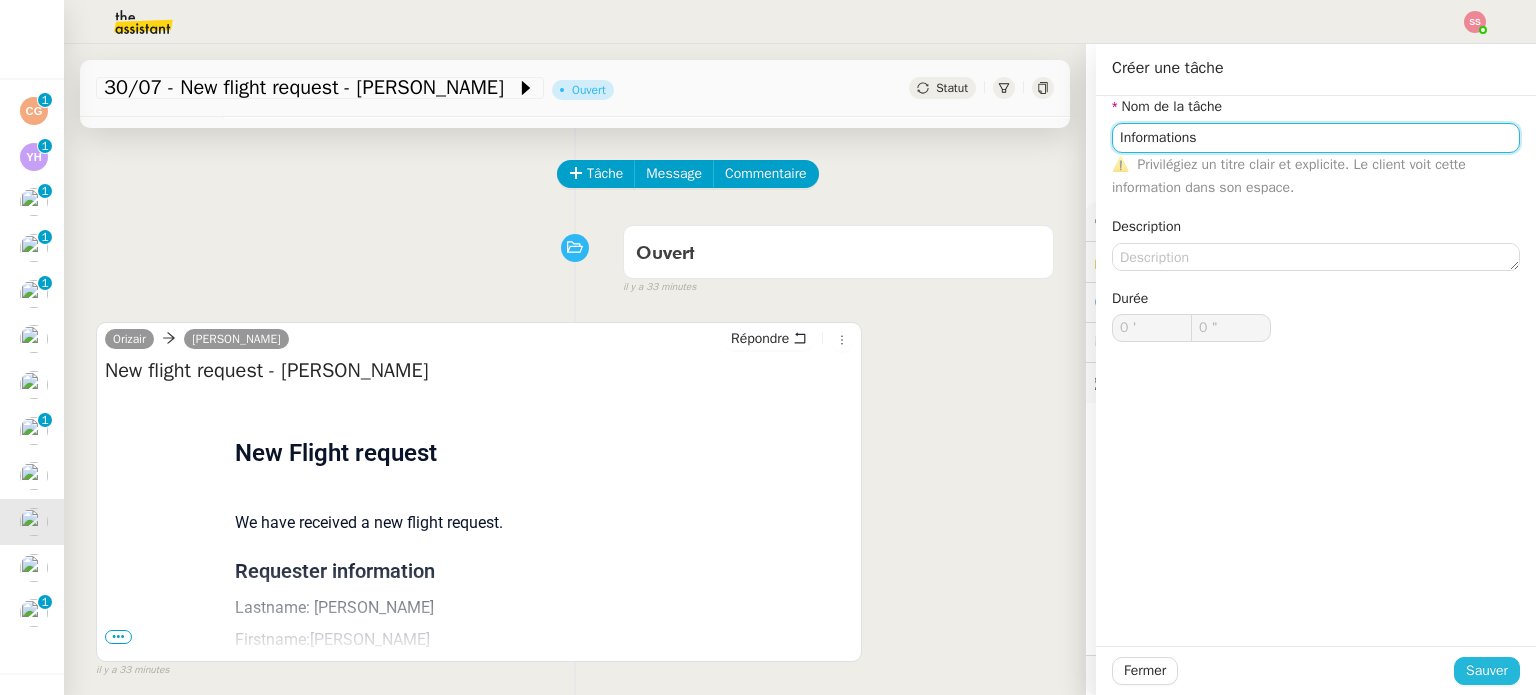type on "Informations" 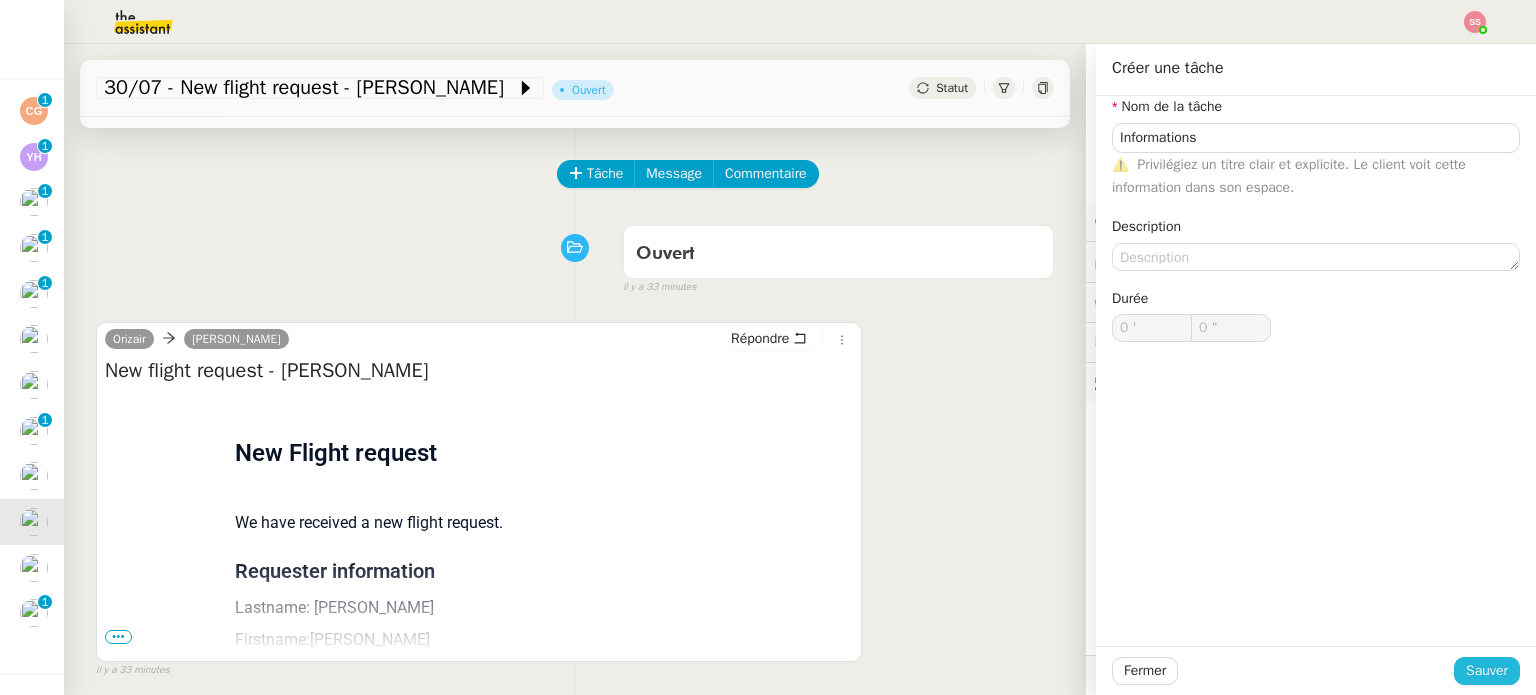 click on "Sauver" 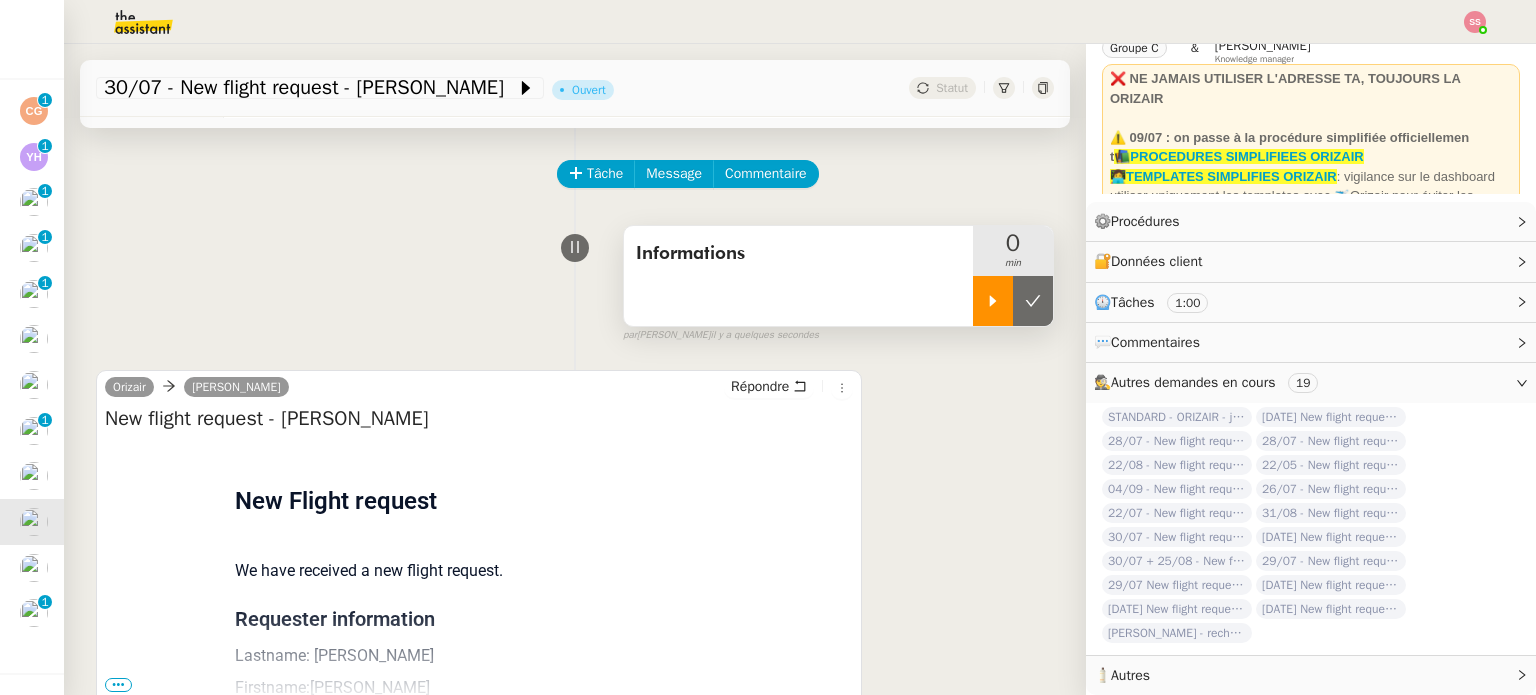 scroll, scrollTop: 99, scrollLeft: 0, axis: vertical 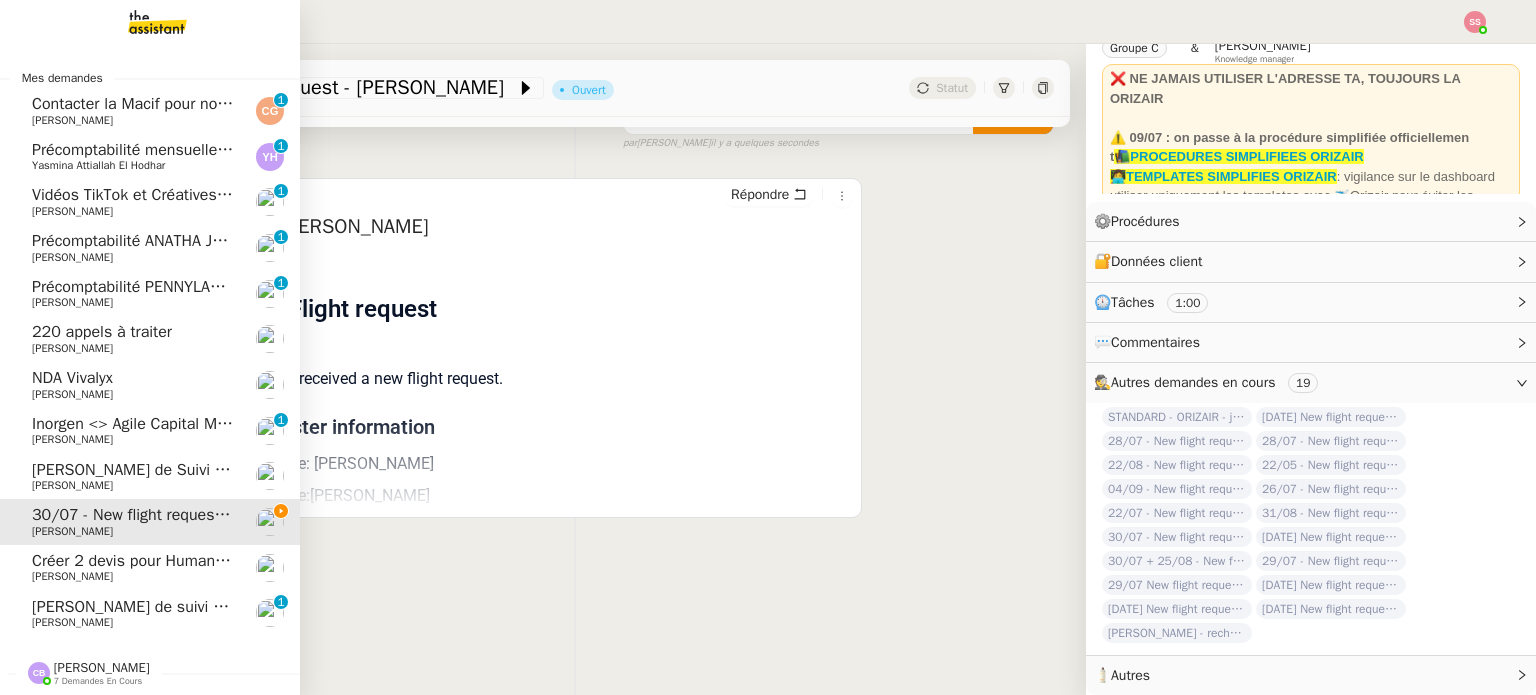 click on "[PERSON_NAME]" 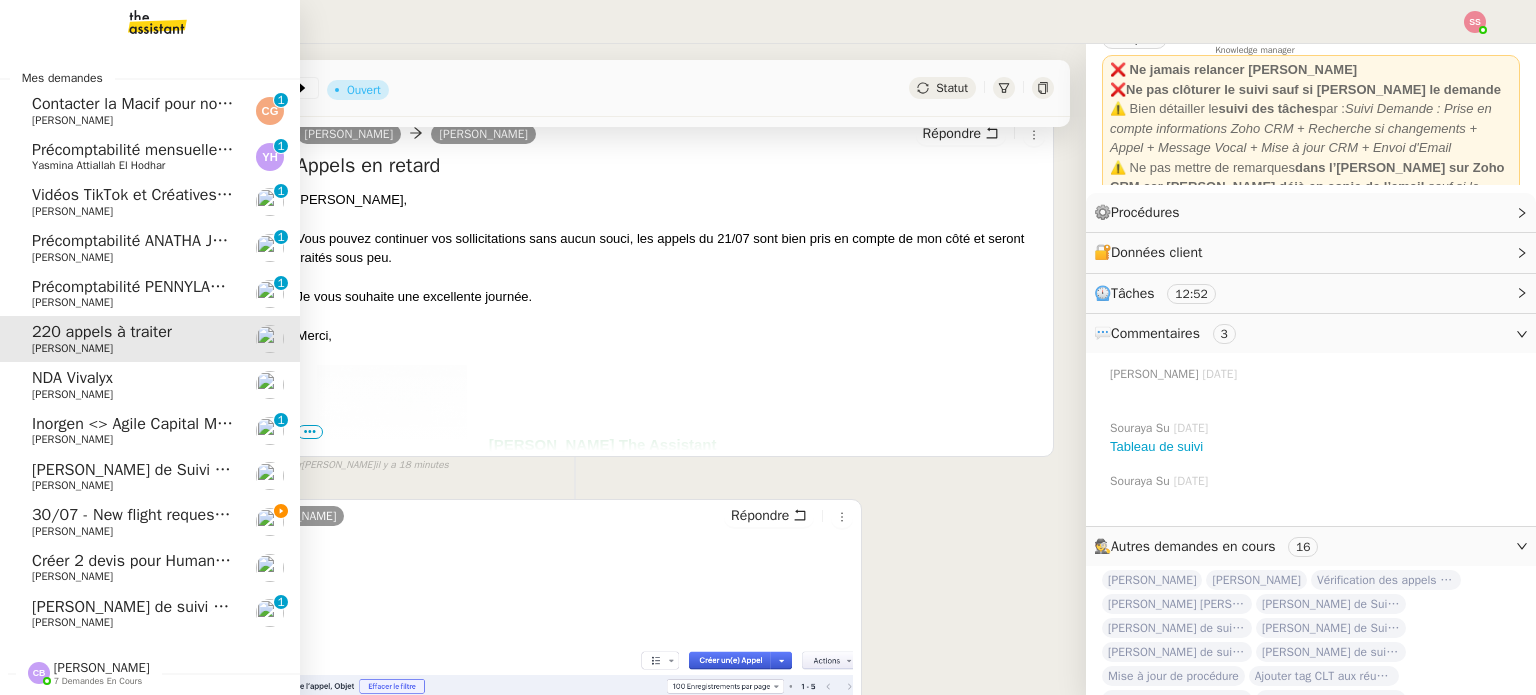 scroll, scrollTop: 99, scrollLeft: 0, axis: vertical 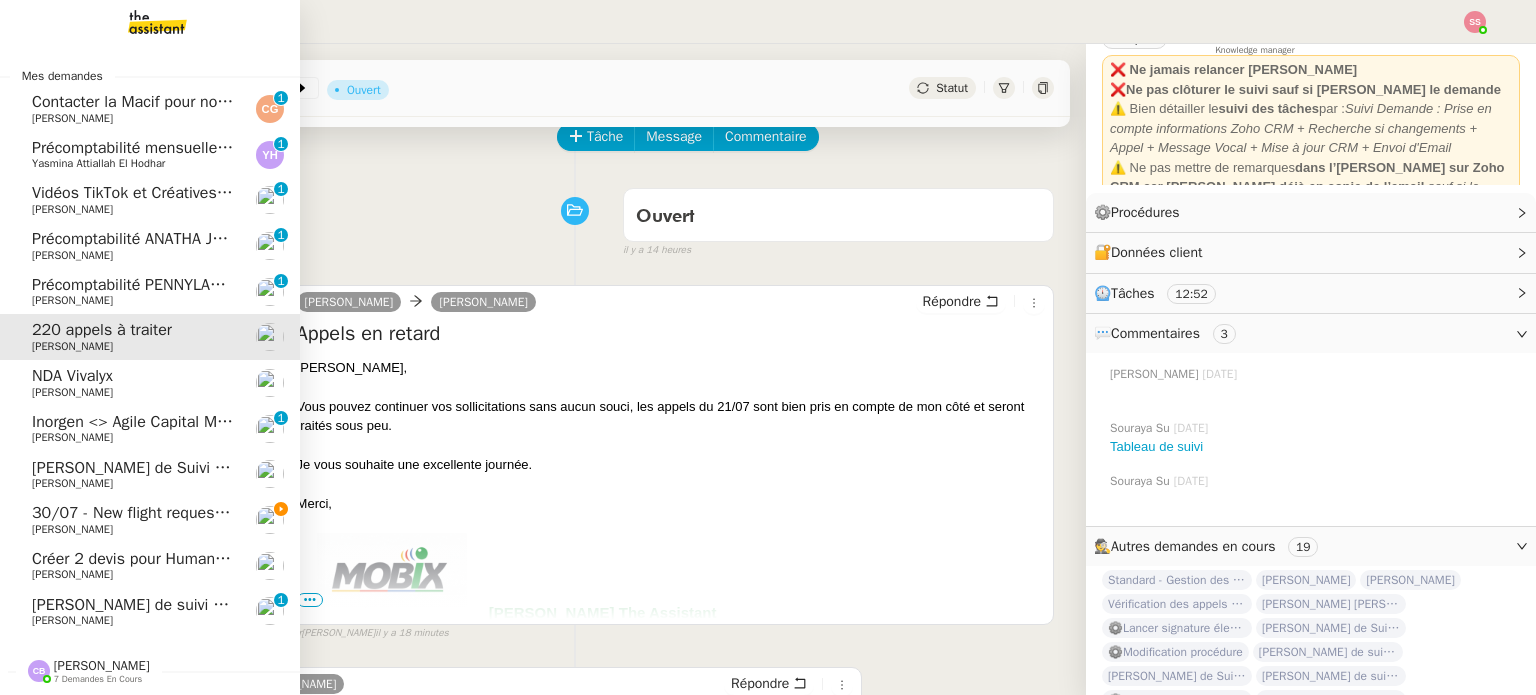 click on "[PERSON_NAME] de suivi - [PERSON_NAME]" 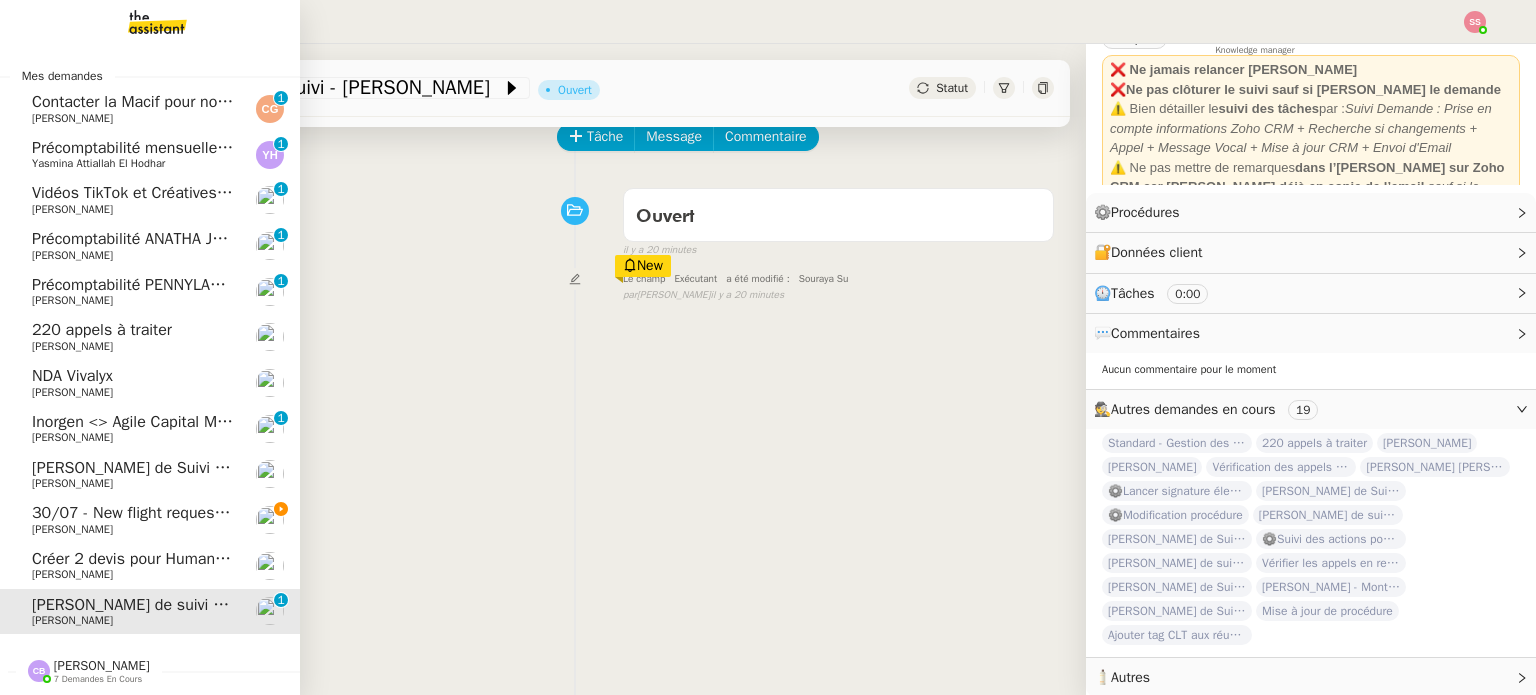 scroll, scrollTop: 75, scrollLeft: 0, axis: vertical 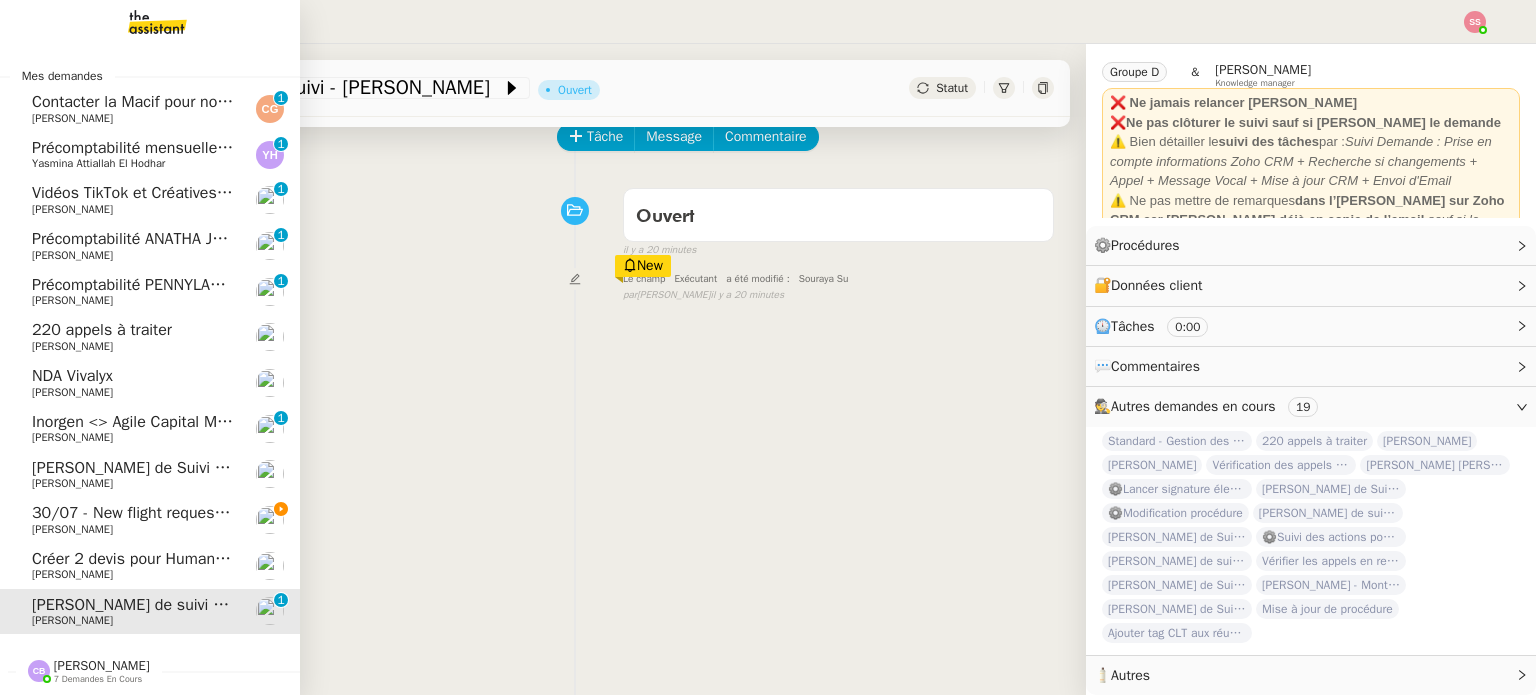 click on "[PERSON_NAME]" 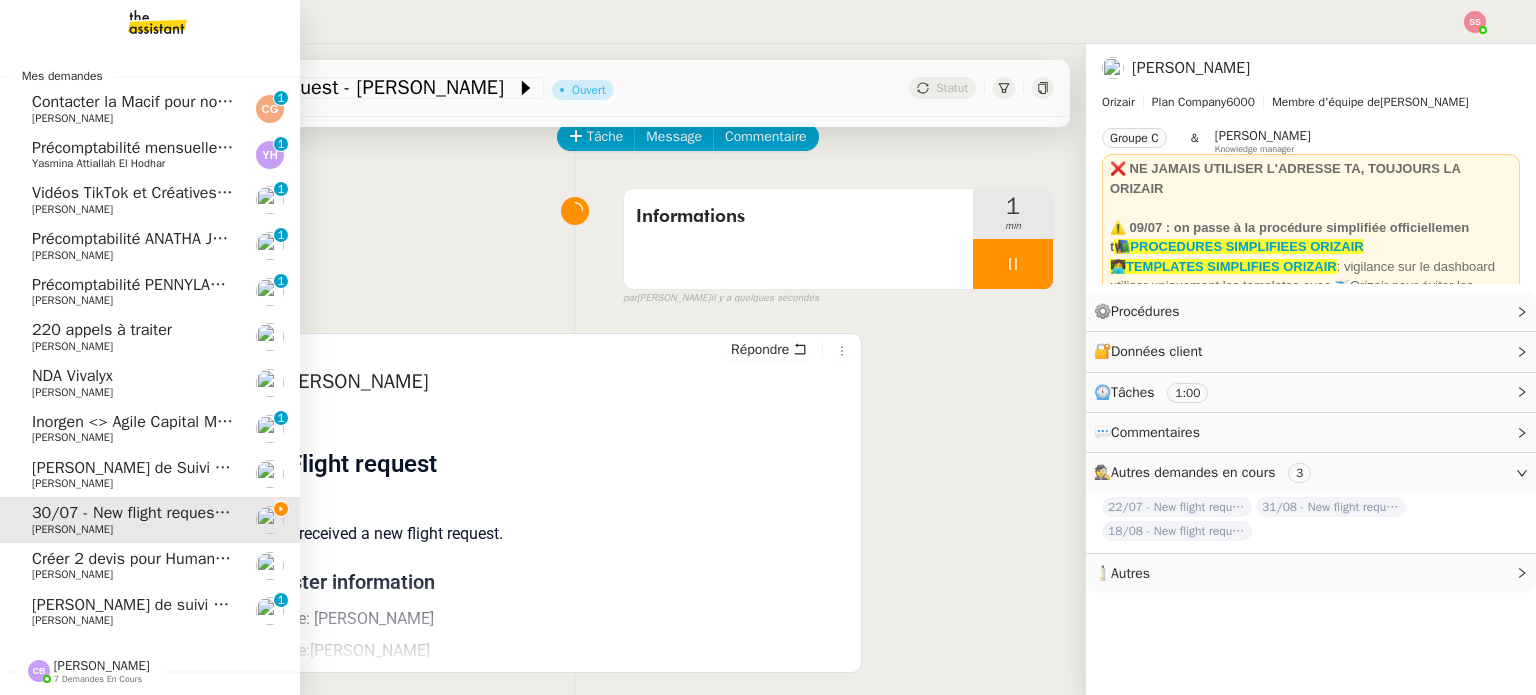 scroll, scrollTop: 0, scrollLeft: 0, axis: both 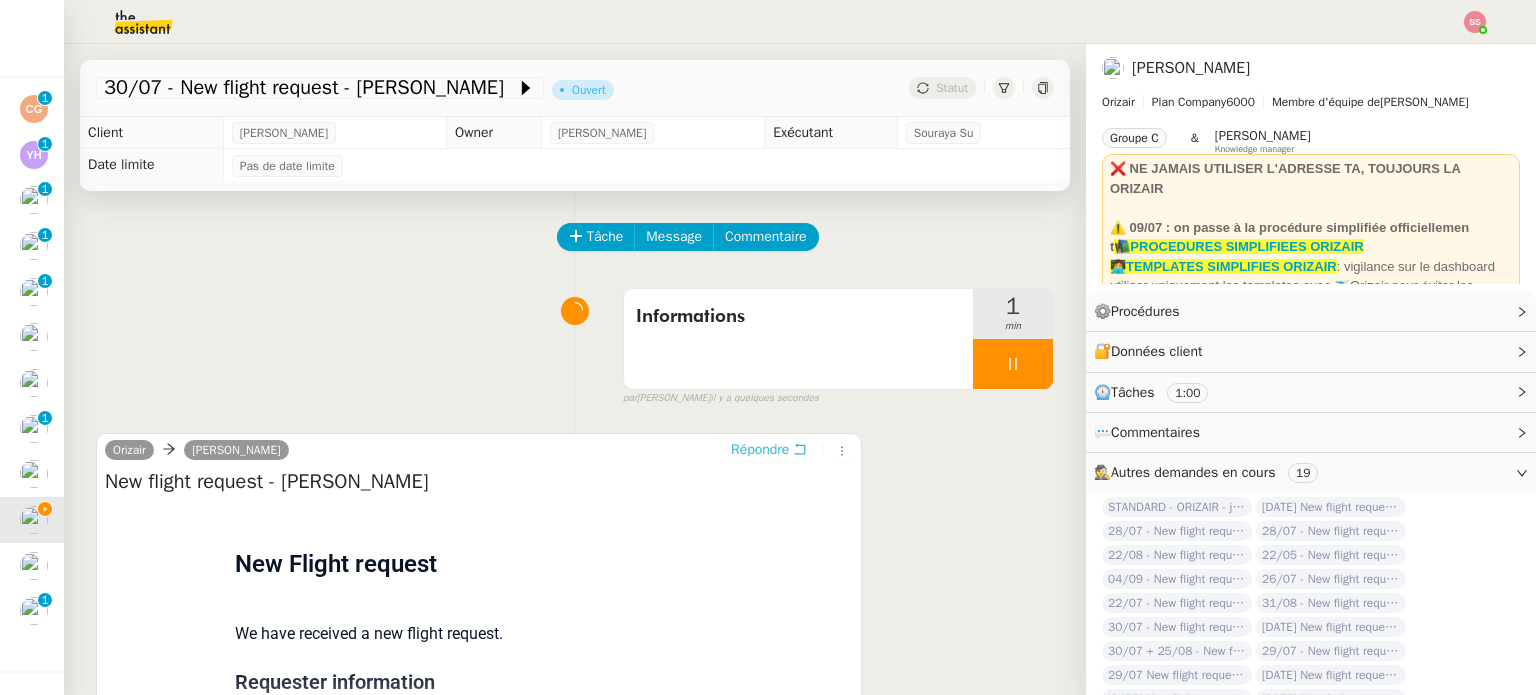 click on "Répondre" at bounding box center (760, 450) 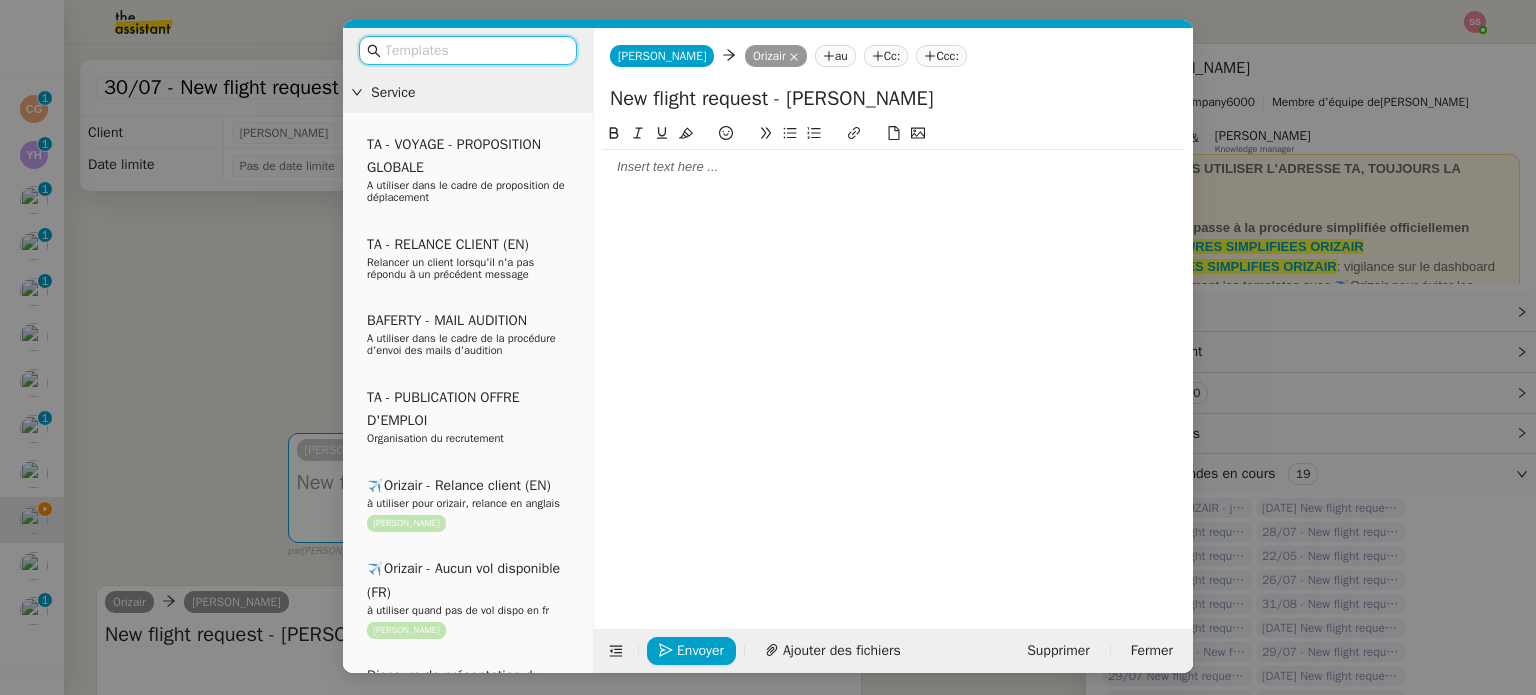 click on "Service TA - VOYAGE - PROPOSITION GLOBALE    A utiliser dans le cadre de proposition de déplacement TA - RELANCE CLIENT (EN)    Relancer un client lorsqu'il n'a pas répondu à un précédent message BAFERTY - MAIL AUDITION    A utiliser dans le cadre de la procédure d'envoi des mails d'audition TA - PUBLICATION OFFRE D'EMPLOI     Organisation du recrutement ✈️Orizair - Relance client (EN)     à utiliser pour orizair, relance en anglais  [PERSON_NAME] ✈️Orizair - Aucun vol disponible (FR)    à utiliser quand pas de vol dispo en fr  [PERSON_NAME] Discours de présentation du paiement sécurisé    ✈️Orizair - Relance client (FR)    à utiliser pour orizair, première relance en français  [PERSON_NAME] TA - VOYAGES - PROPOSITION ITINERAIRE    Soumettre les résultats d'une recherche Orizair - Empty Legs - Confirmation opérateur (EN)    à utiliser dans la communication sur avinode pour les empty legs  [PERSON_NAME] TA - CONFIRMATION PAIEMENT (EN)    TA - COURRIER EXPEDIE (recommandé)" at bounding box center [768, 347] 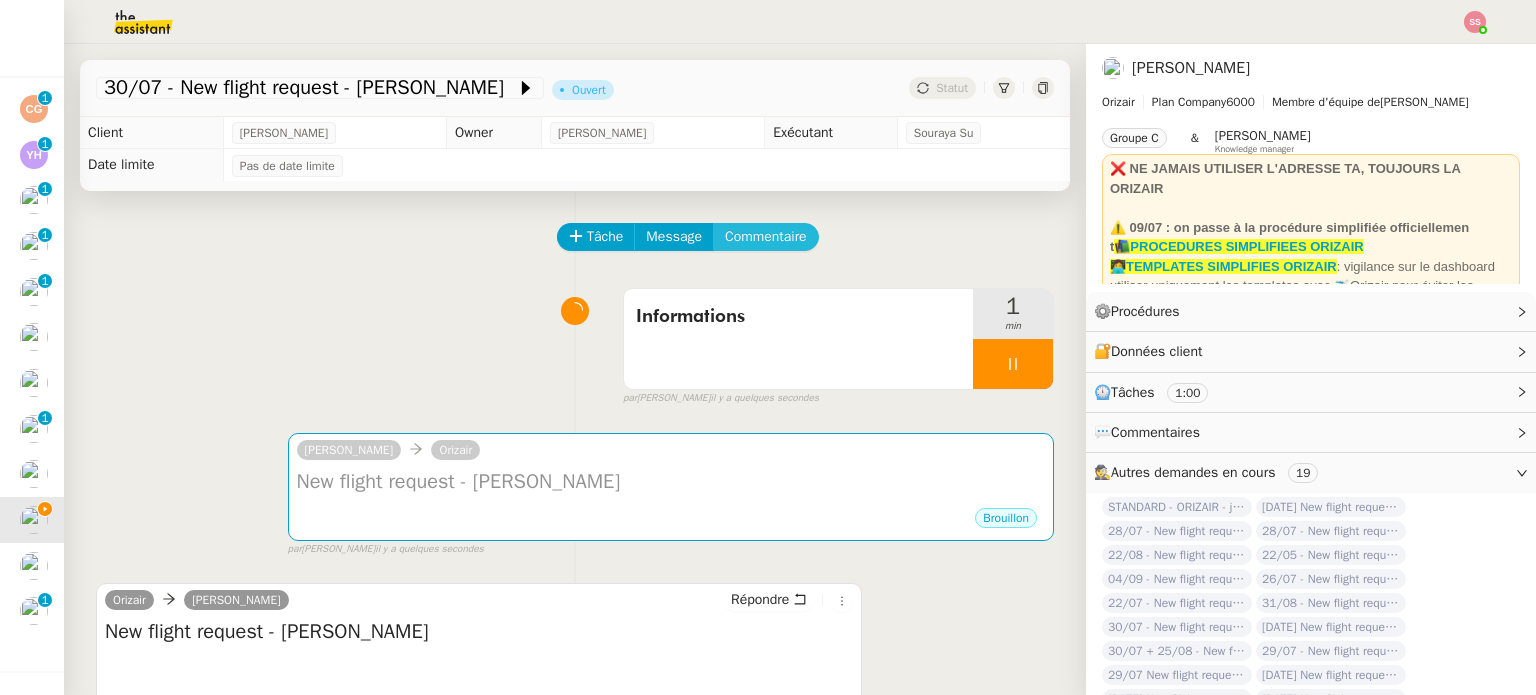 click on "Commentaire" 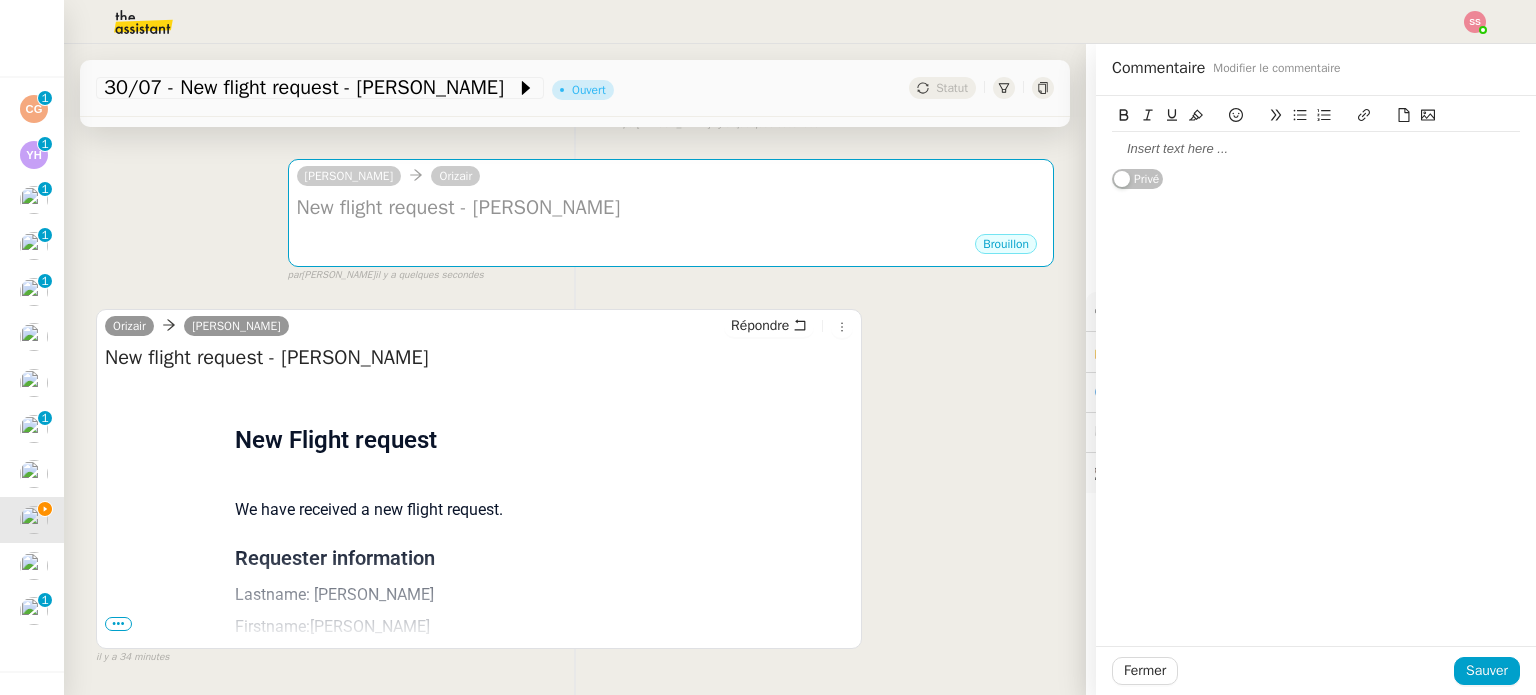 scroll, scrollTop: 300, scrollLeft: 0, axis: vertical 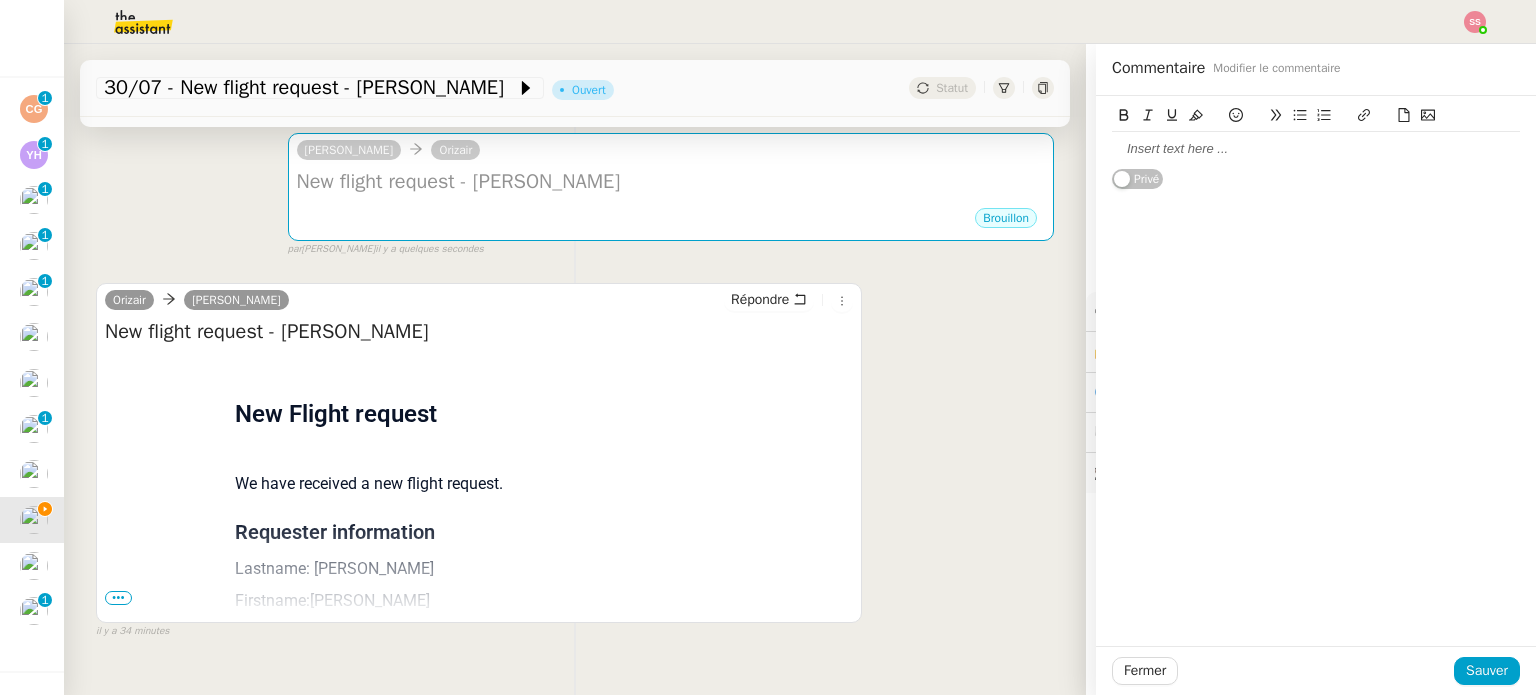 drag, startPoint x: 120, startPoint y: 602, endPoint x: 192, endPoint y: 545, distance: 91.83137 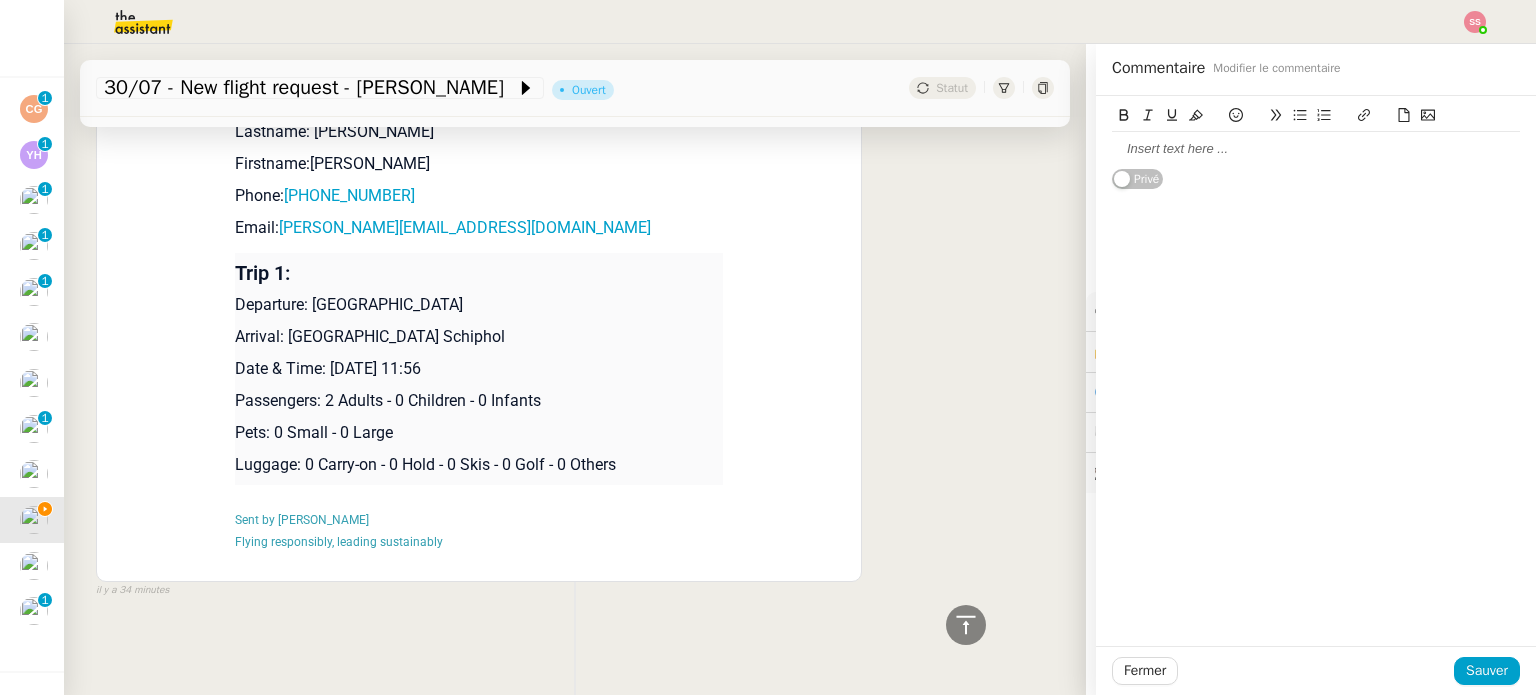 scroll, scrollTop: 551, scrollLeft: 0, axis: vertical 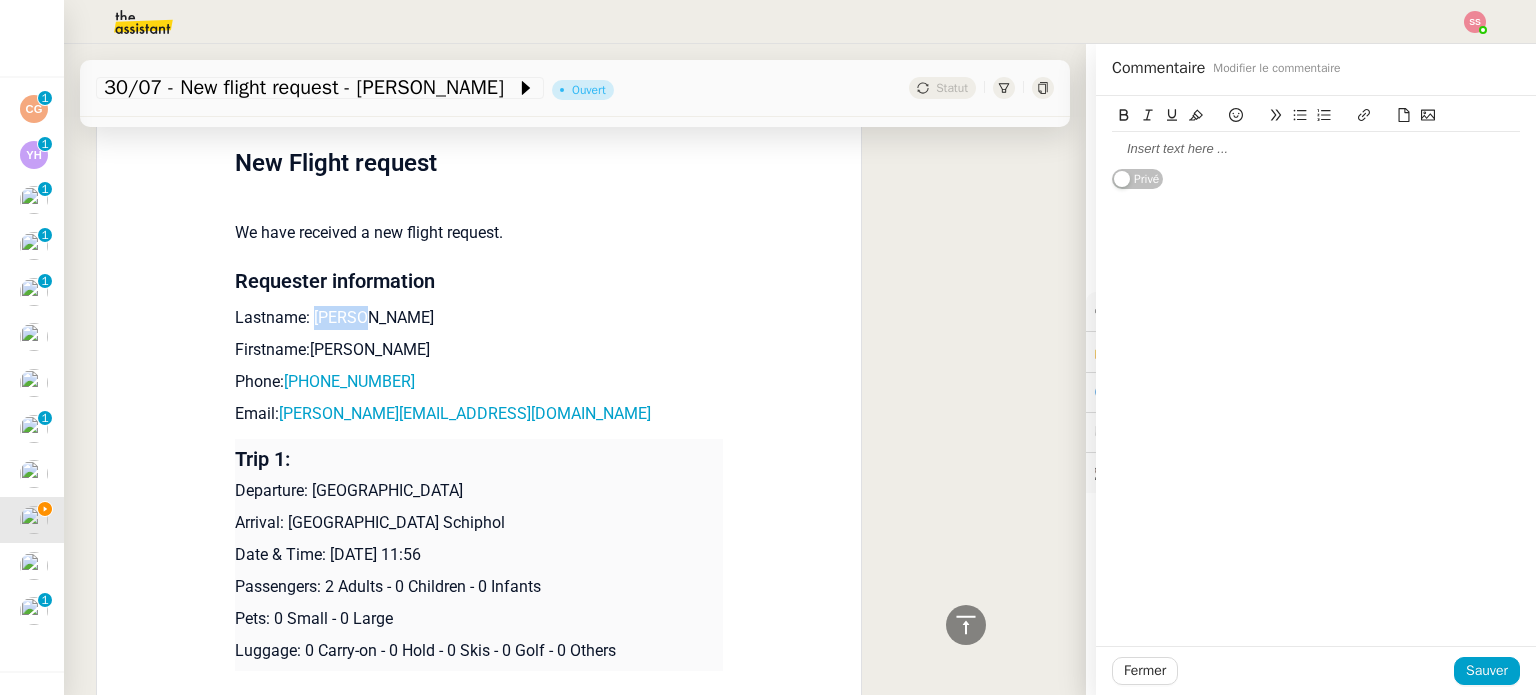 drag, startPoint x: 303, startPoint y: 319, endPoint x: 352, endPoint y: 325, distance: 49.365982 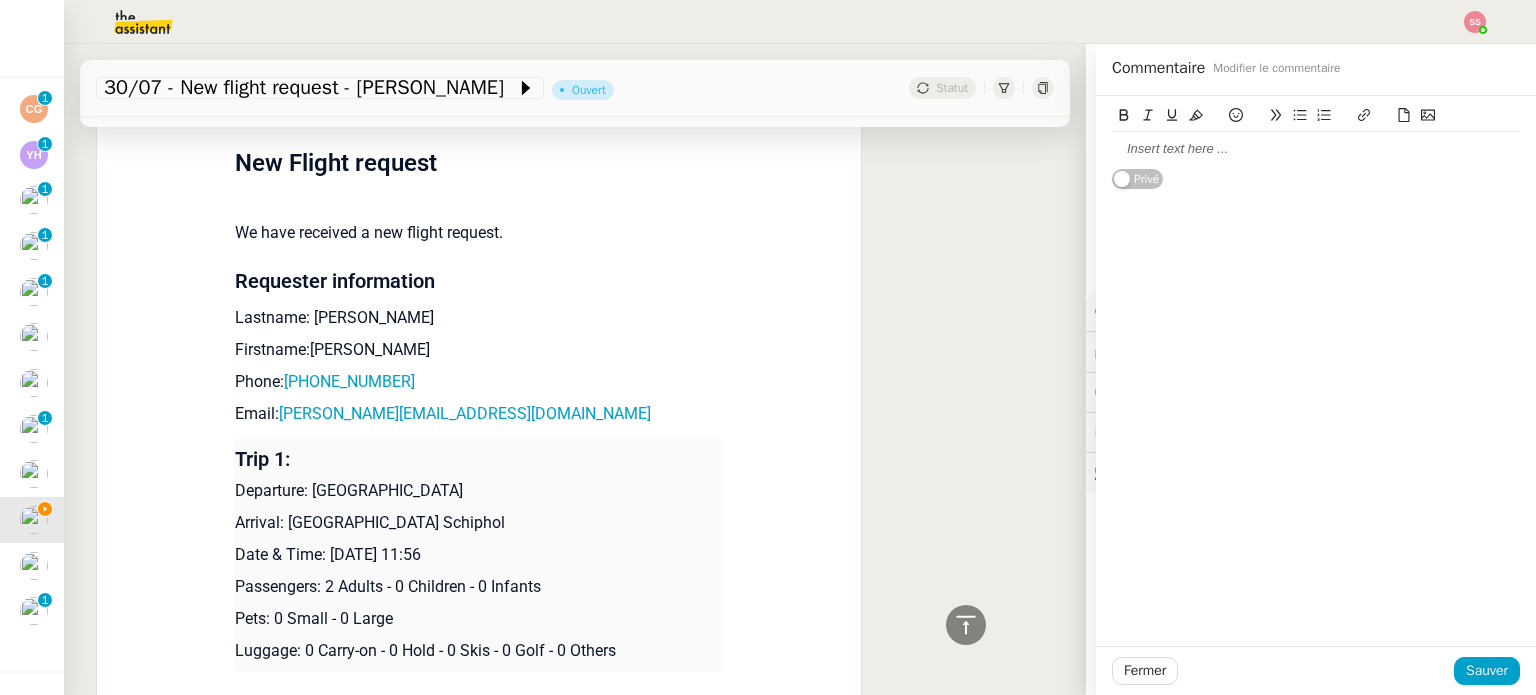 click 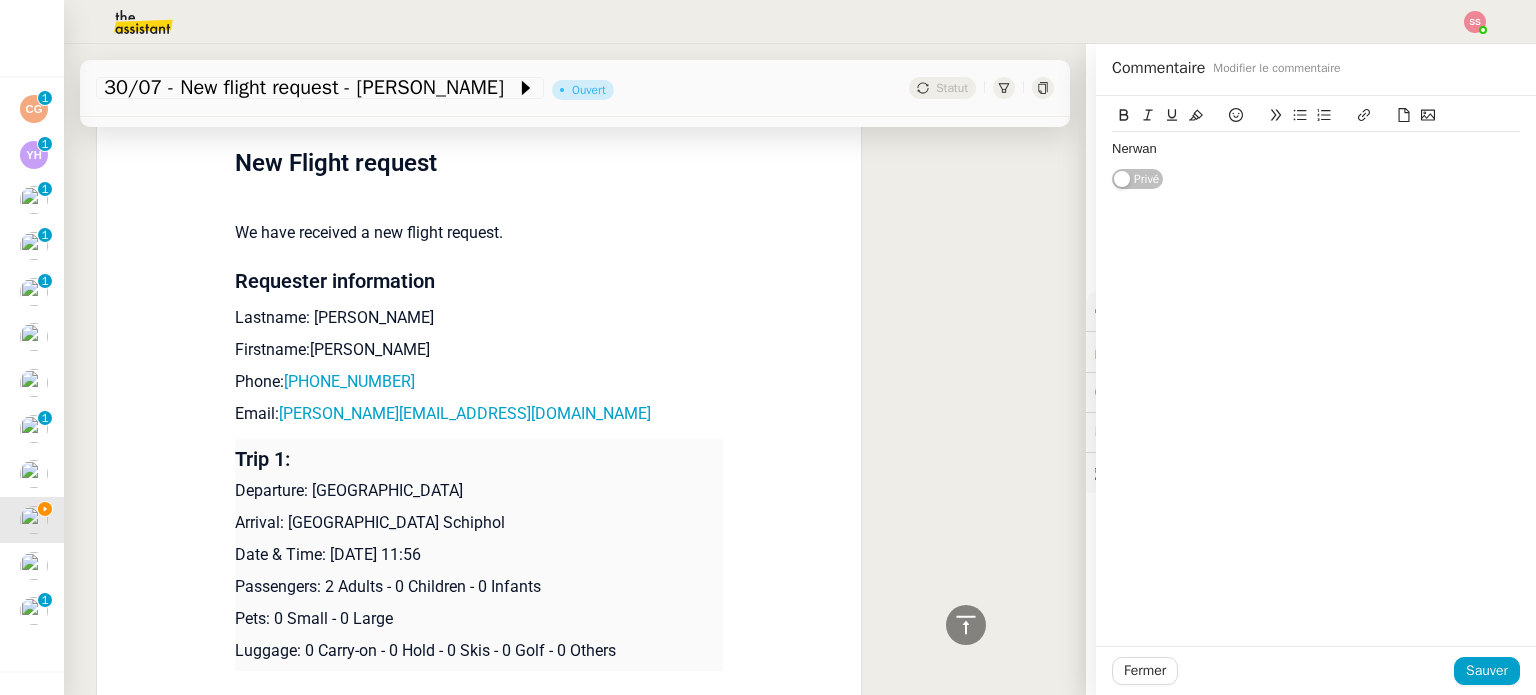type 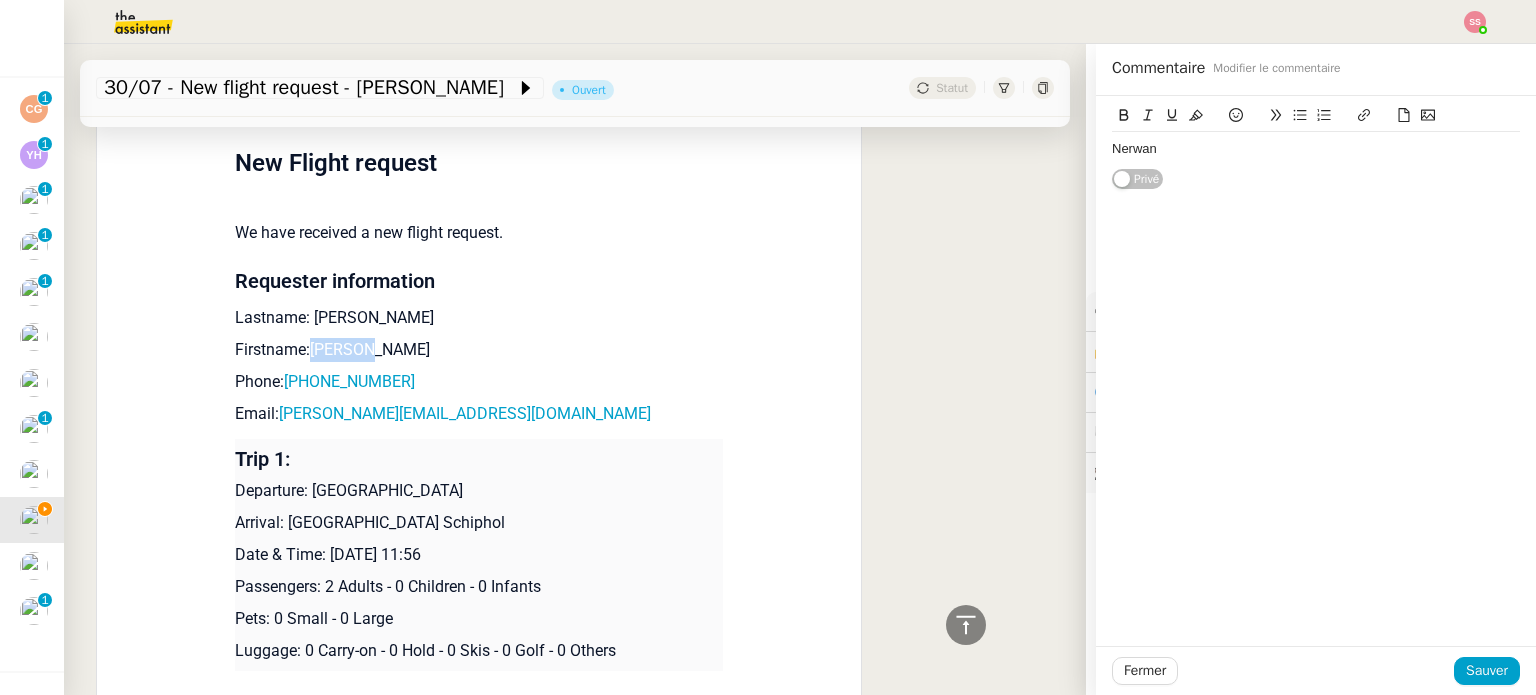 drag, startPoint x: 360, startPoint y: 361, endPoint x: 298, endPoint y: 359, distance: 62.03225 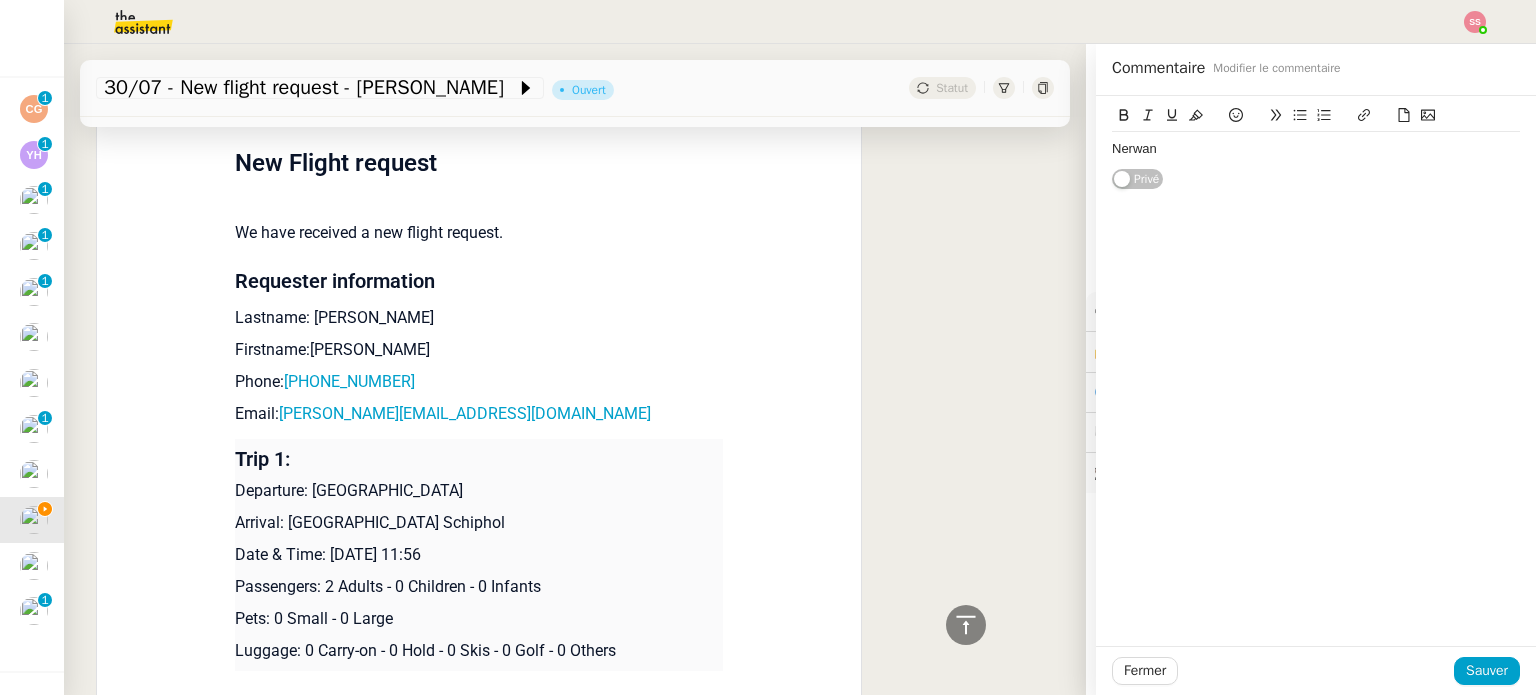 click on "Nerwan" 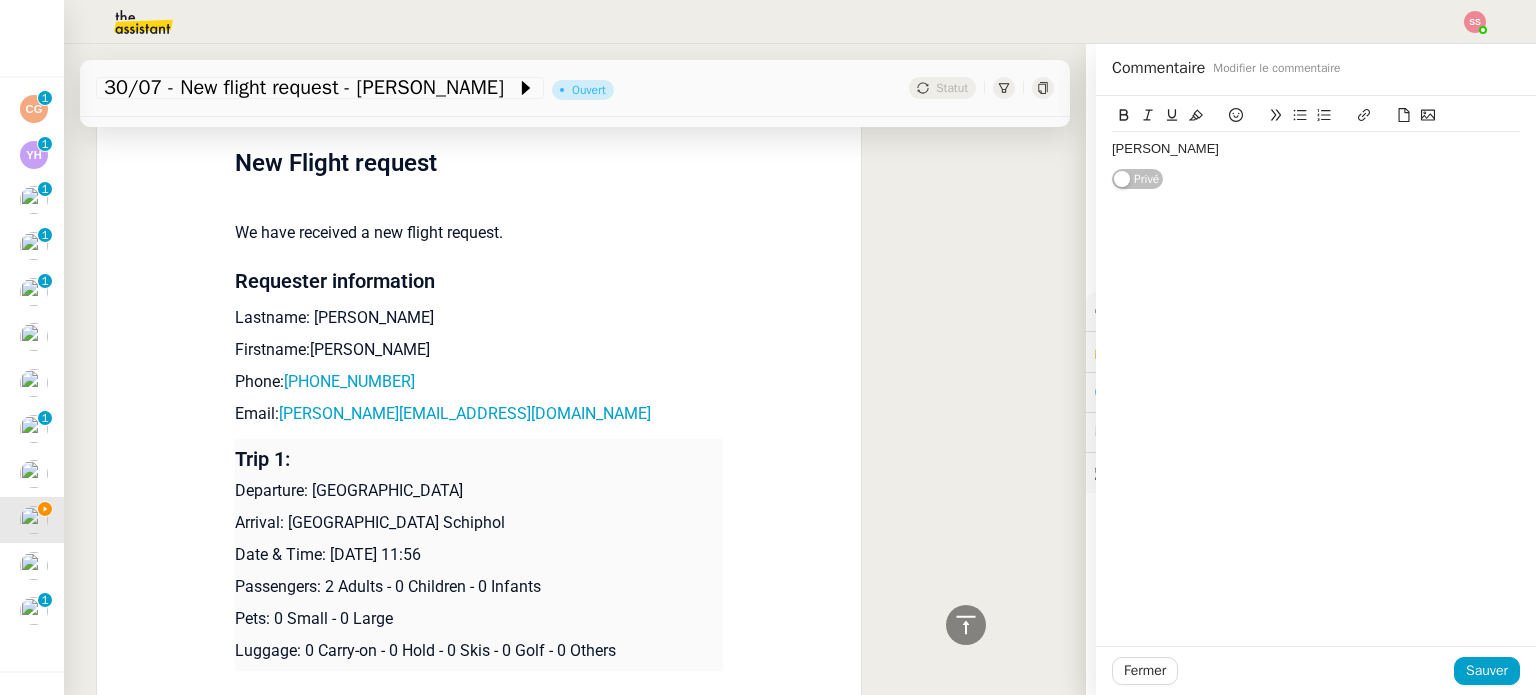 scroll, scrollTop: 0, scrollLeft: 0, axis: both 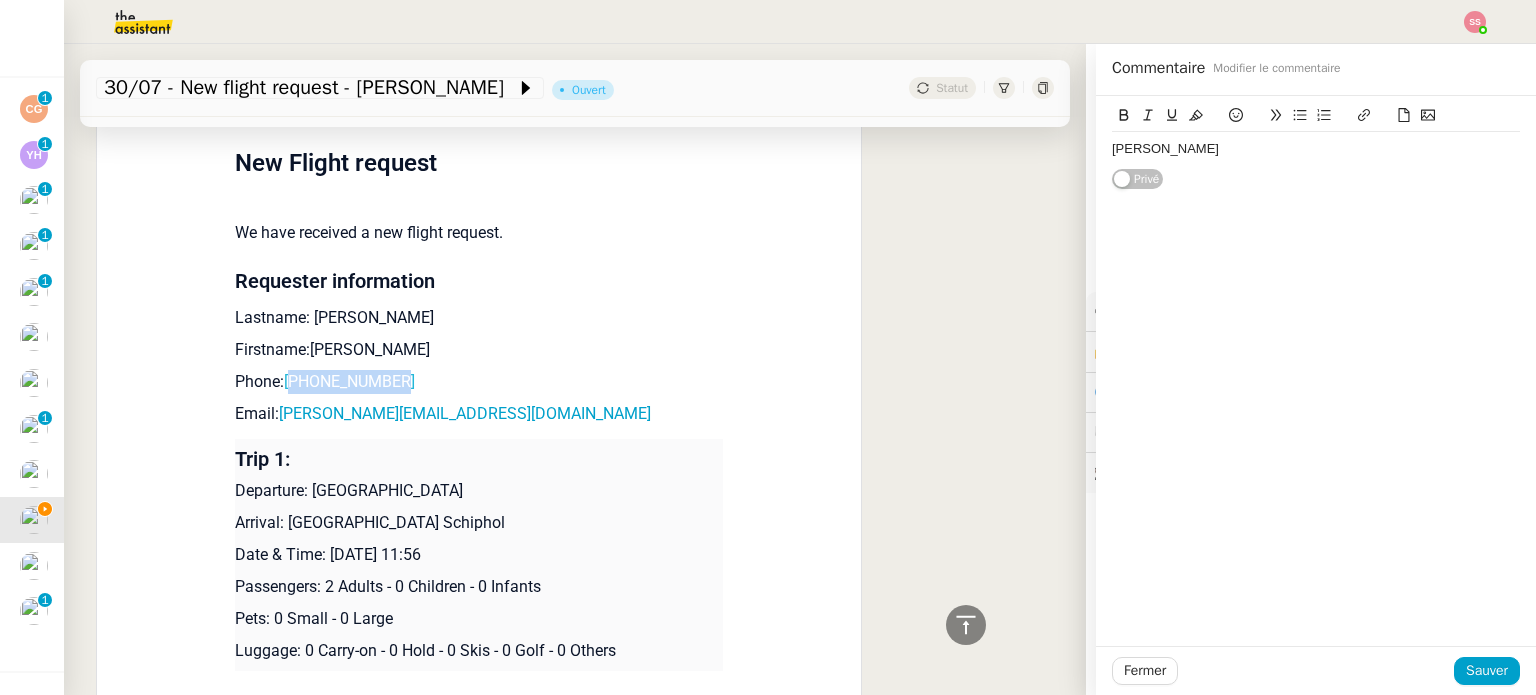 drag, startPoint x: 412, startPoint y: 390, endPoint x: 290, endPoint y: 387, distance: 122.03688 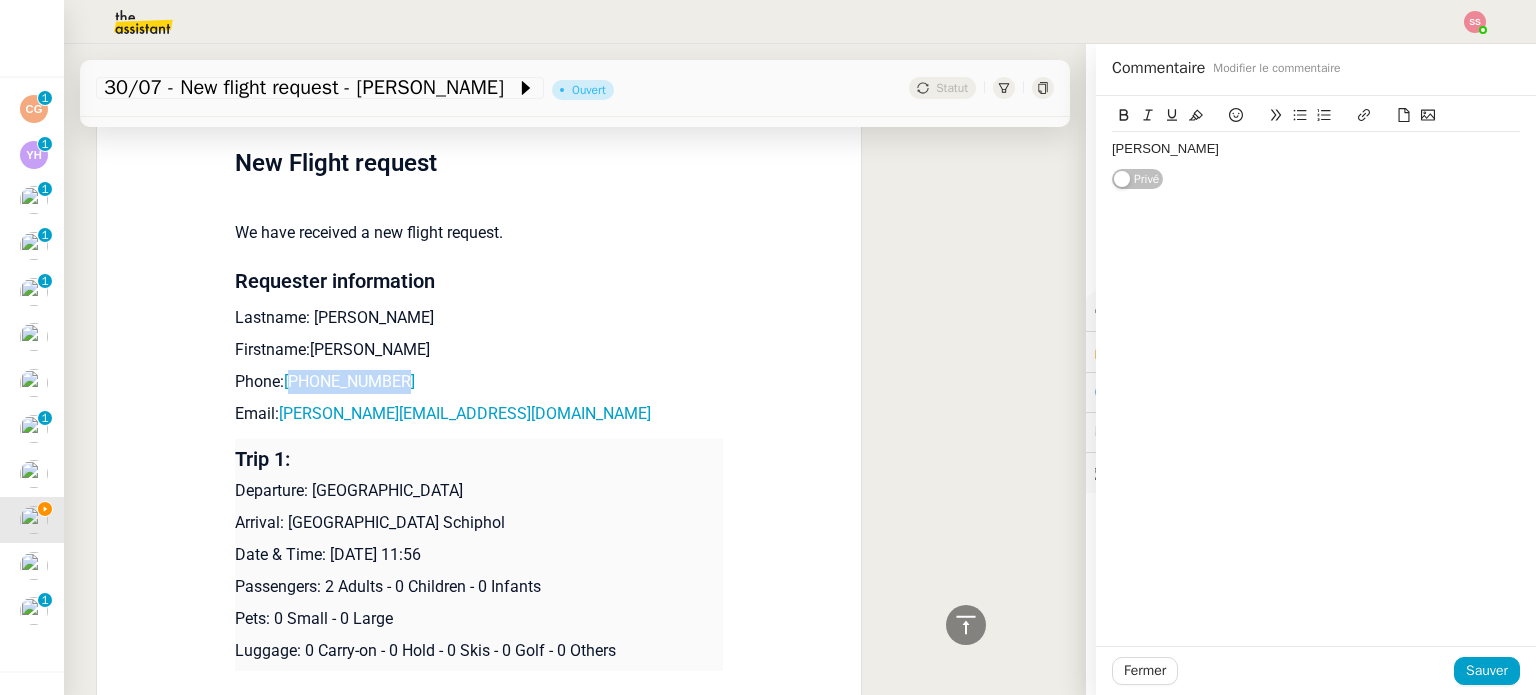copy on "447540707662" 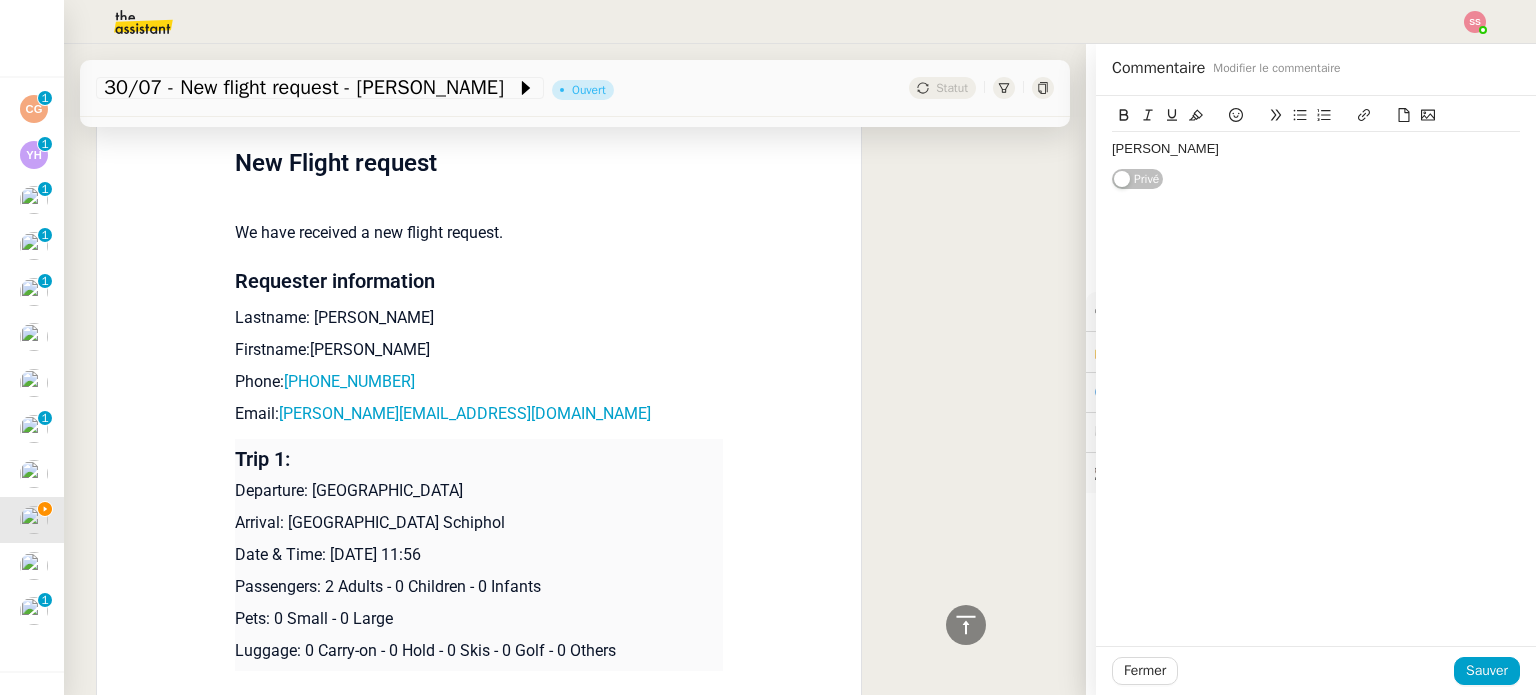 click on "[PERSON_NAME]" 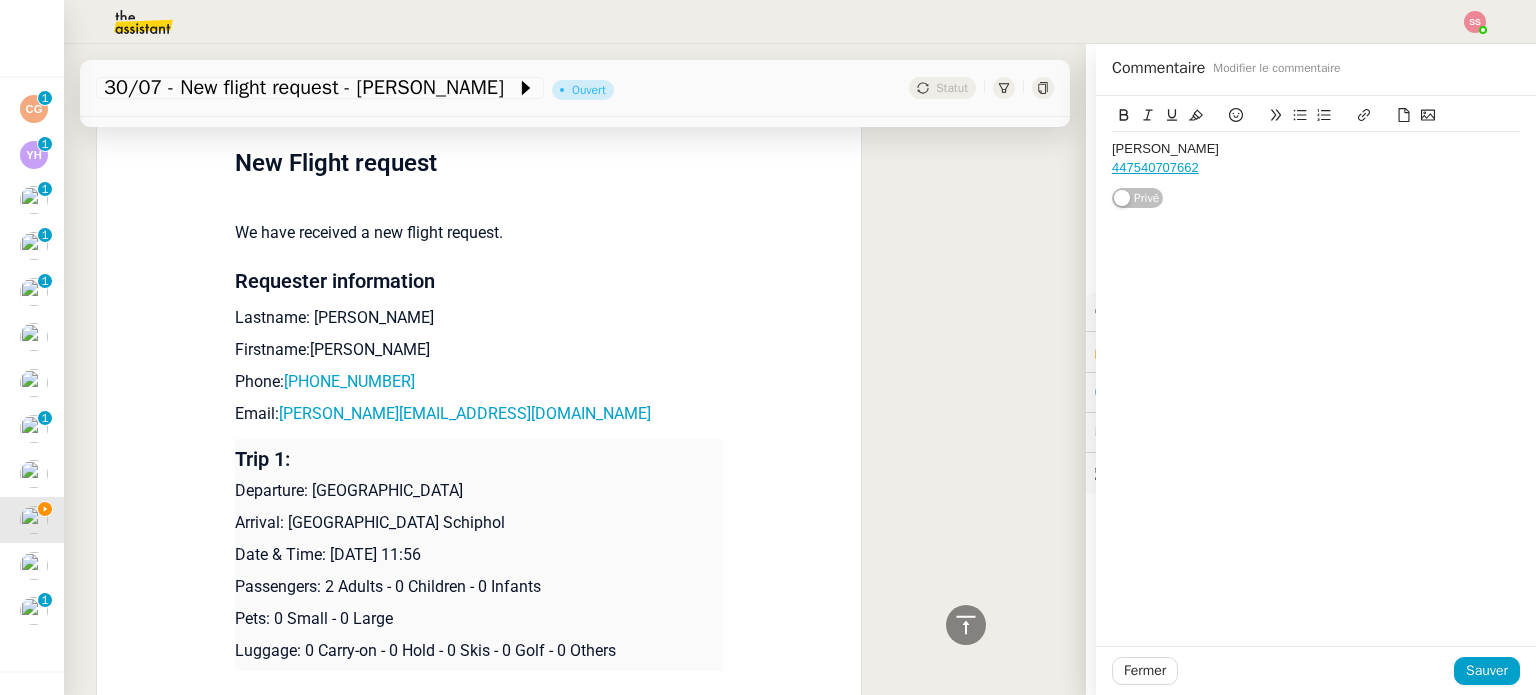scroll, scrollTop: 0, scrollLeft: 0, axis: both 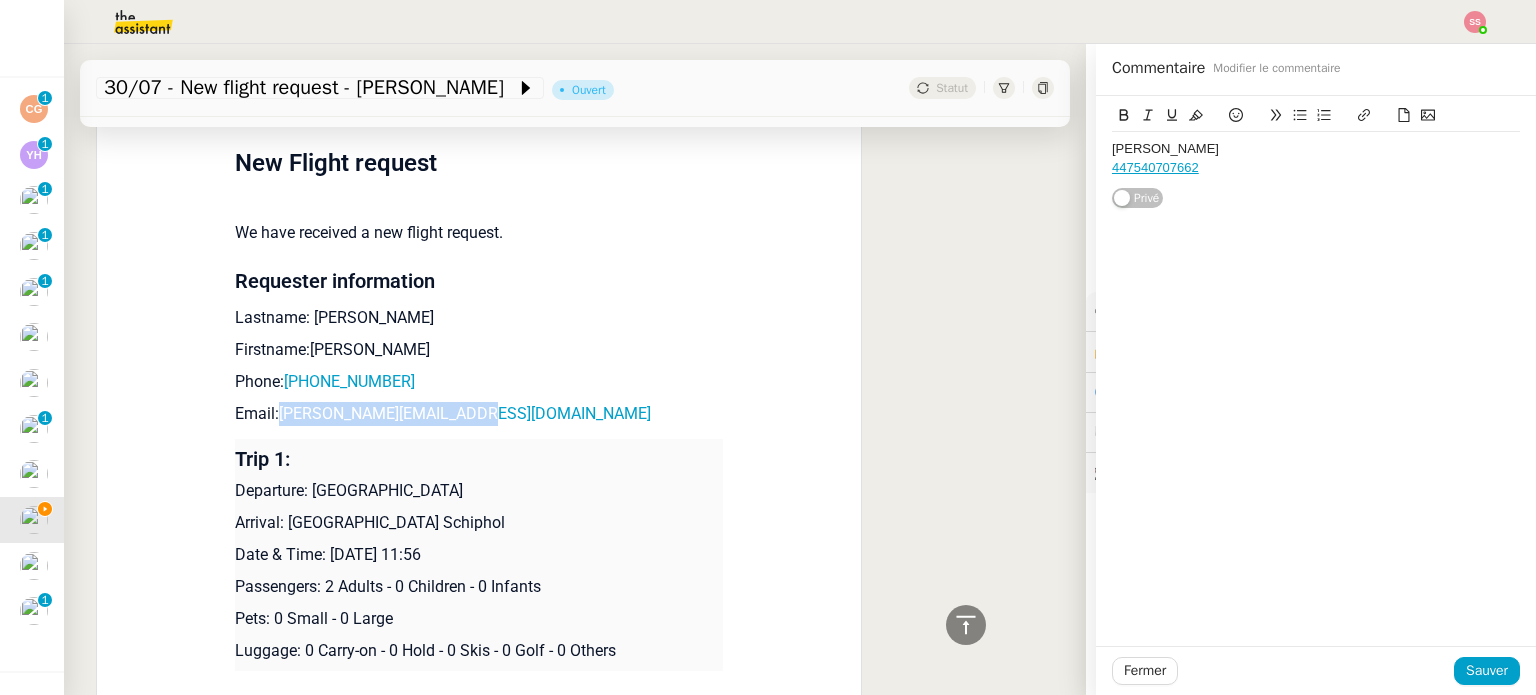 drag, startPoint x: 490, startPoint y: 425, endPoint x: 269, endPoint y: 427, distance: 221.00905 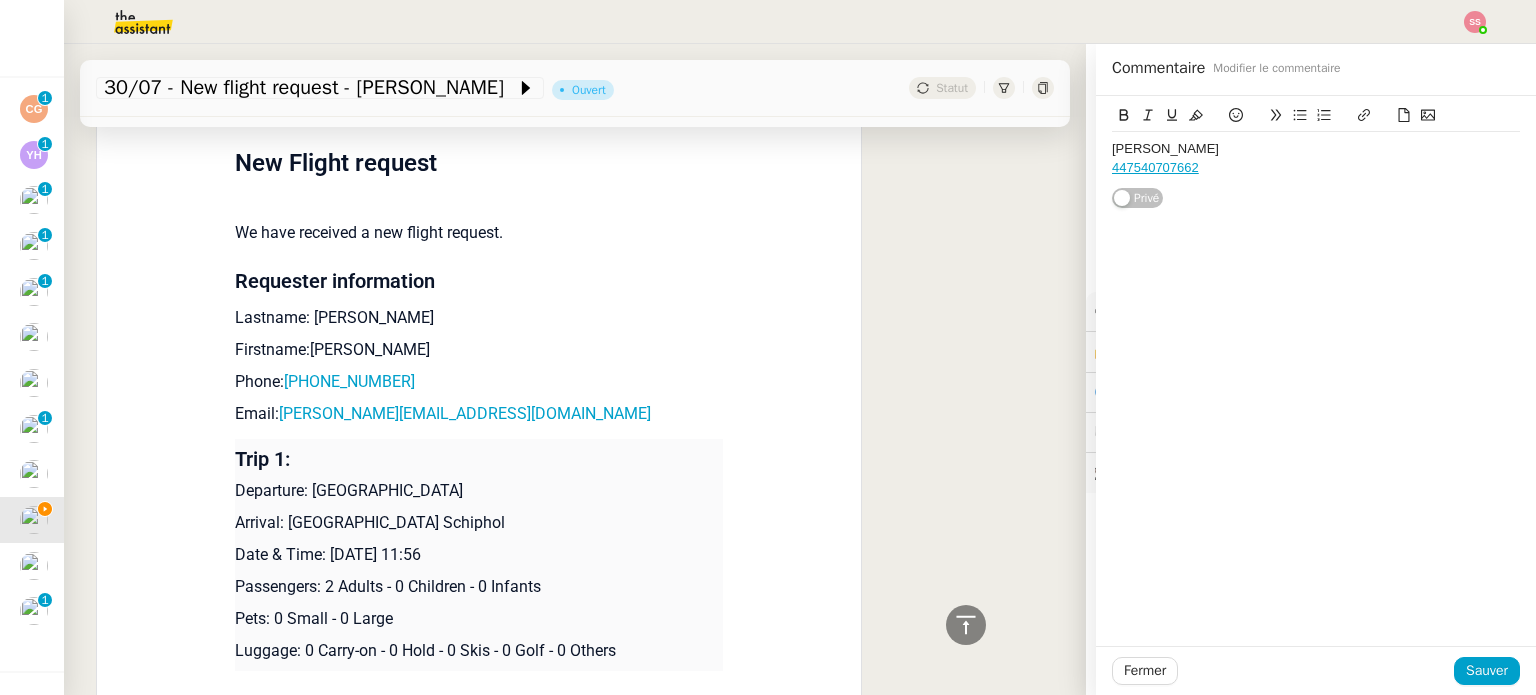 click on "[PERSON_NAME] 447540707662" 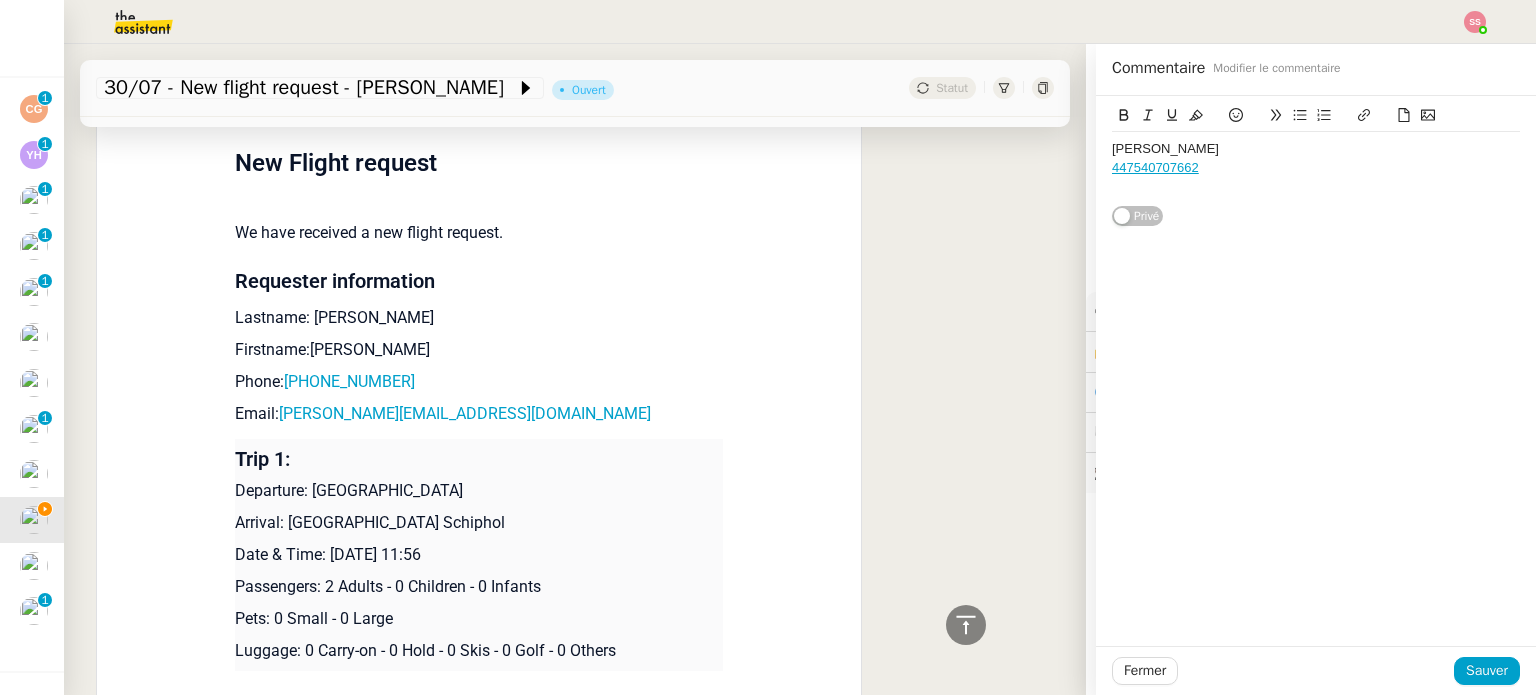 scroll, scrollTop: 0, scrollLeft: 0, axis: both 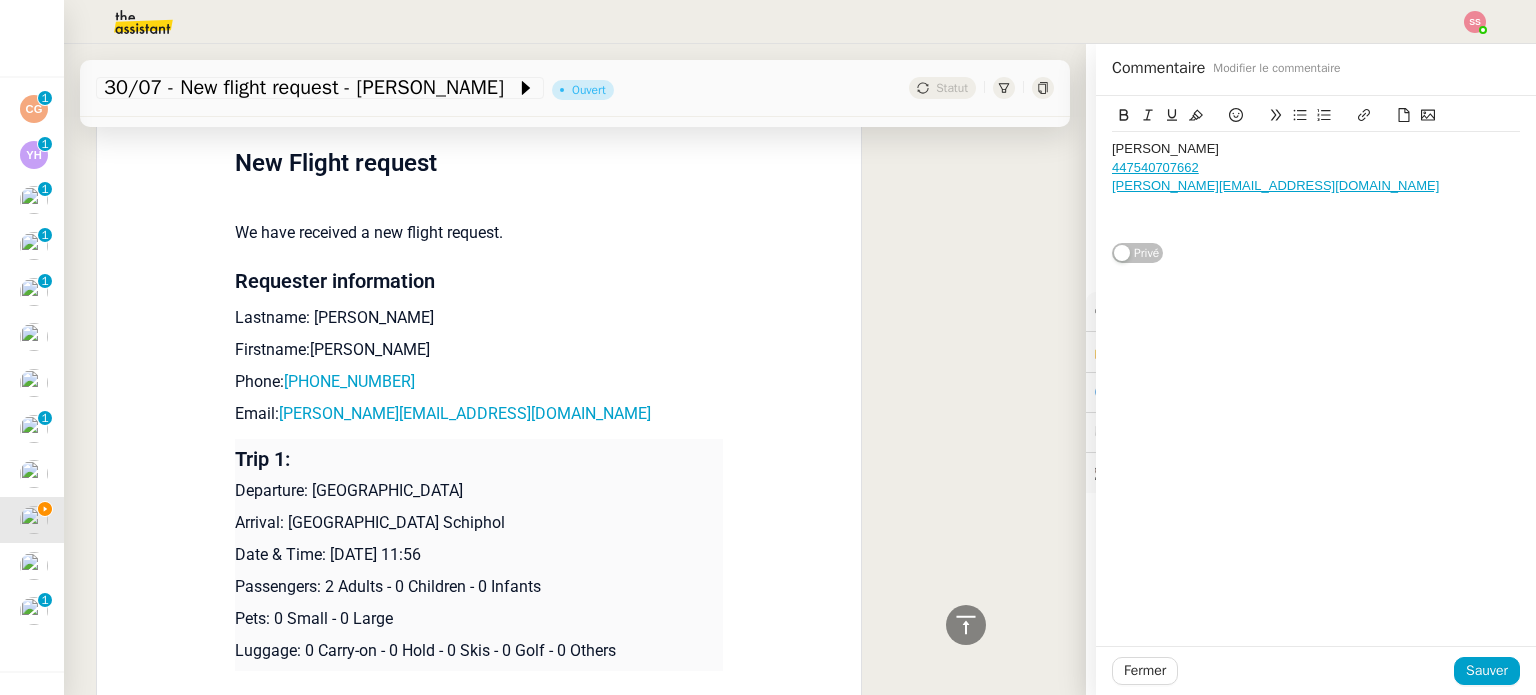 drag, startPoint x: 304, startPoint y: 495, endPoint x: 446, endPoint y: 488, distance: 142.17242 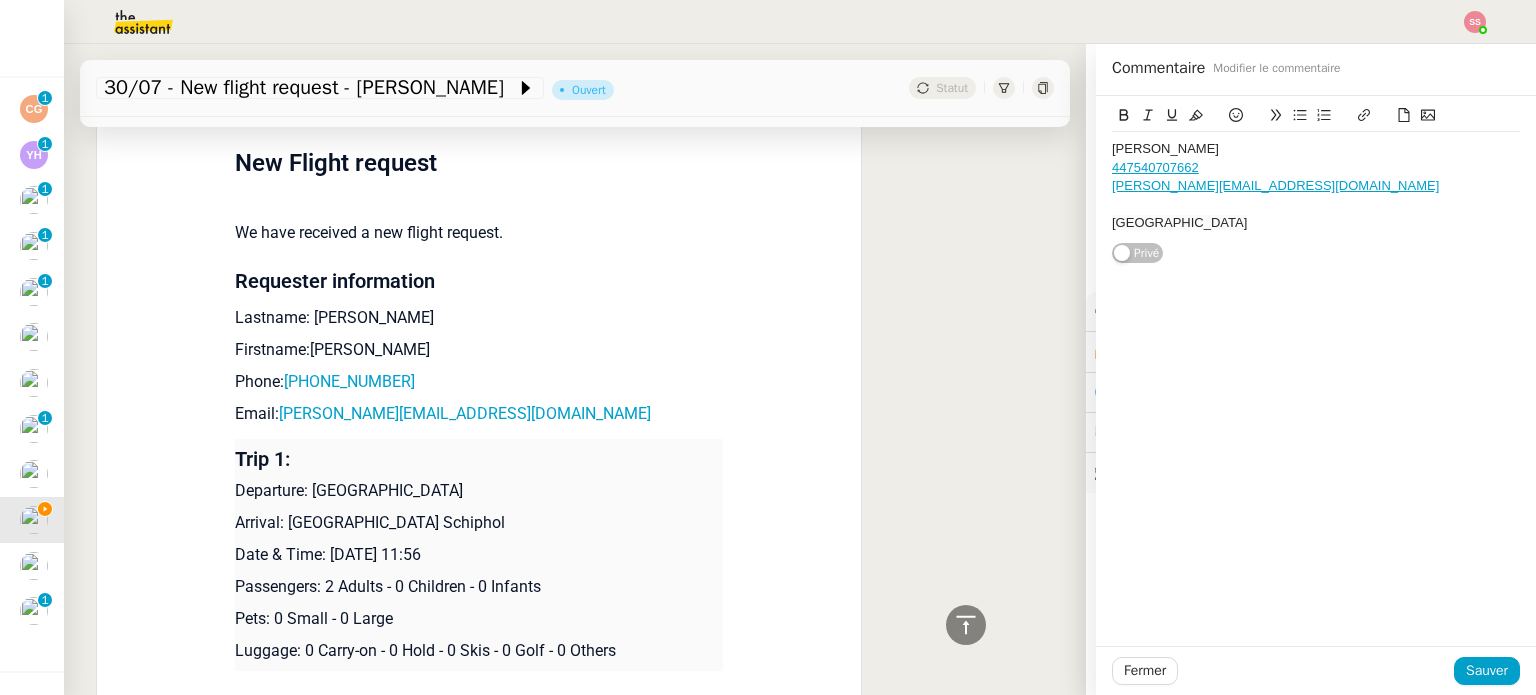 scroll, scrollTop: 0, scrollLeft: 0, axis: both 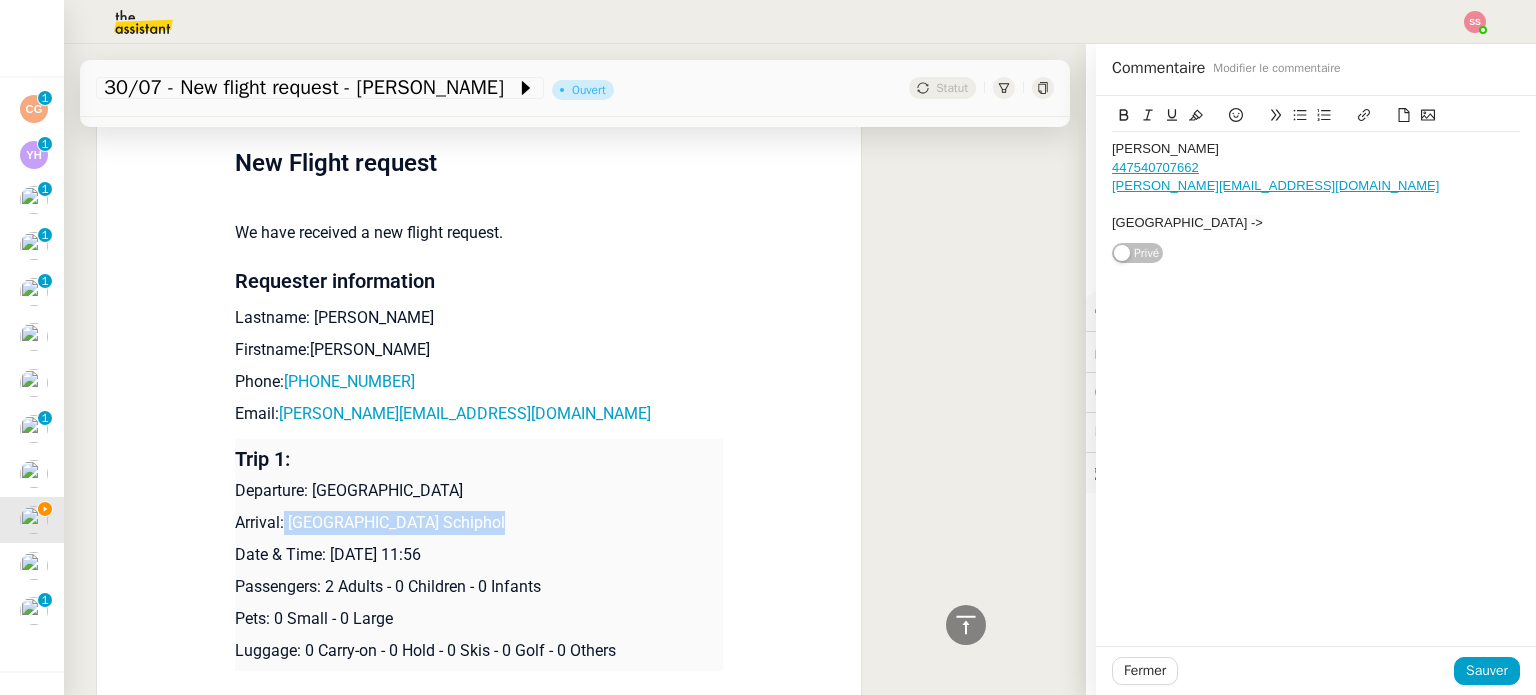 drag, startPoint x: 272, startPoint y: 524, endPoint x: 512, endPoint y: 512, distance: 240.29982 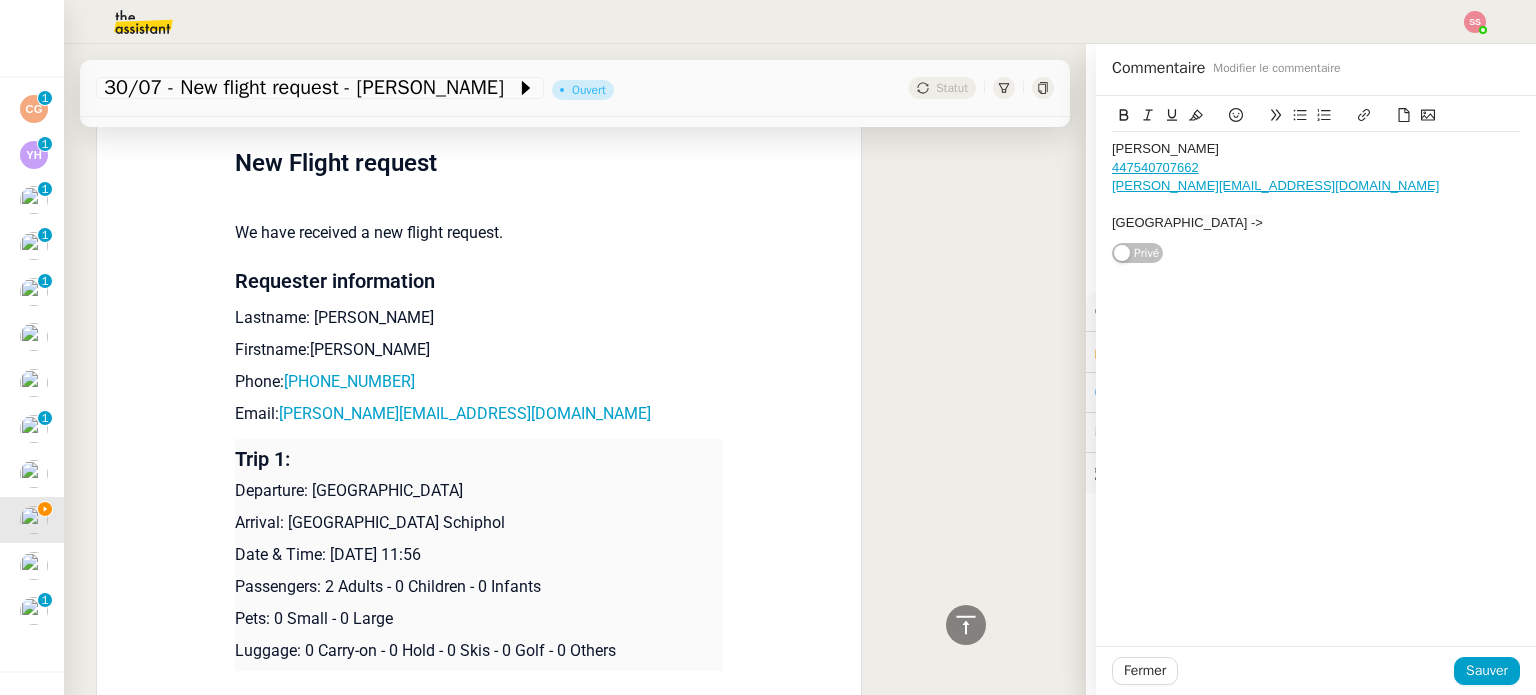 click on "[GEOGRAPHIC_DATA] ->" 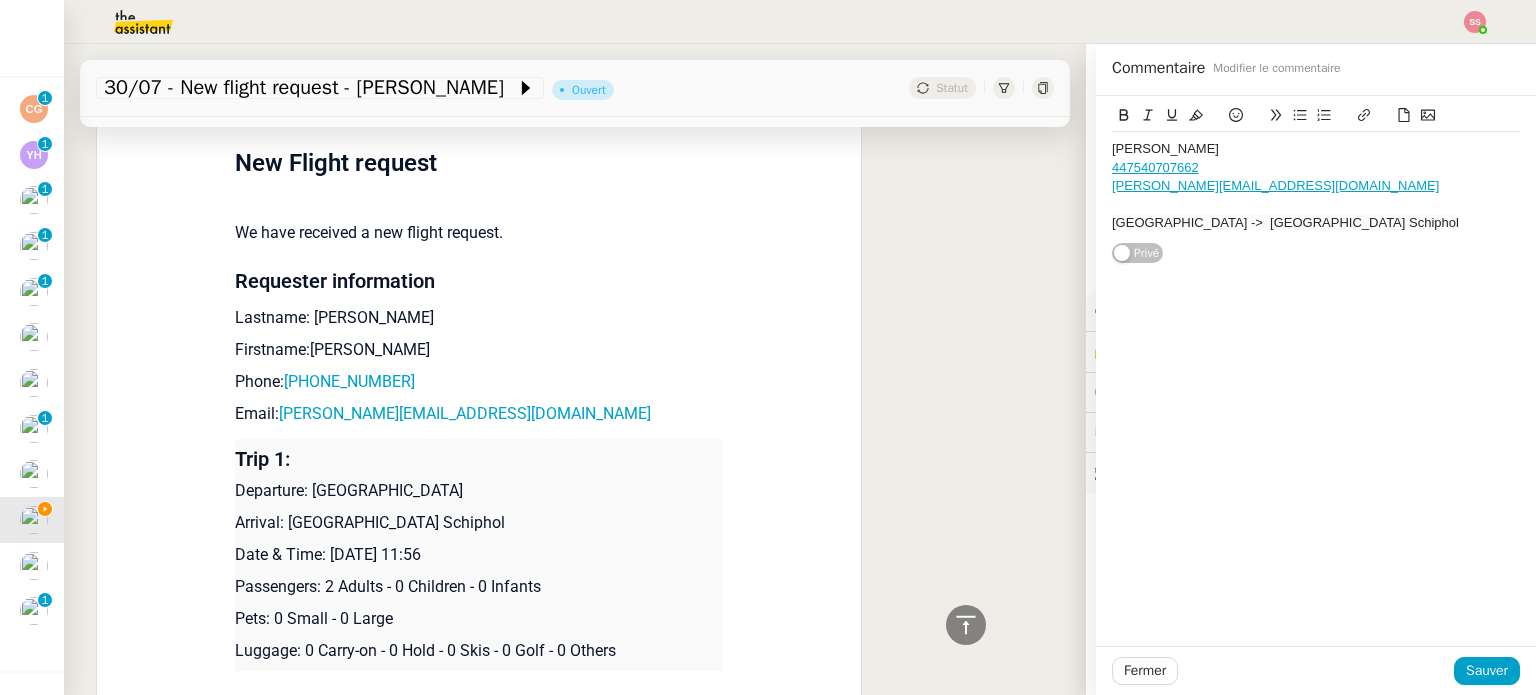 scroll, scrollTop: 0, scrollLeft: 0, axis: both 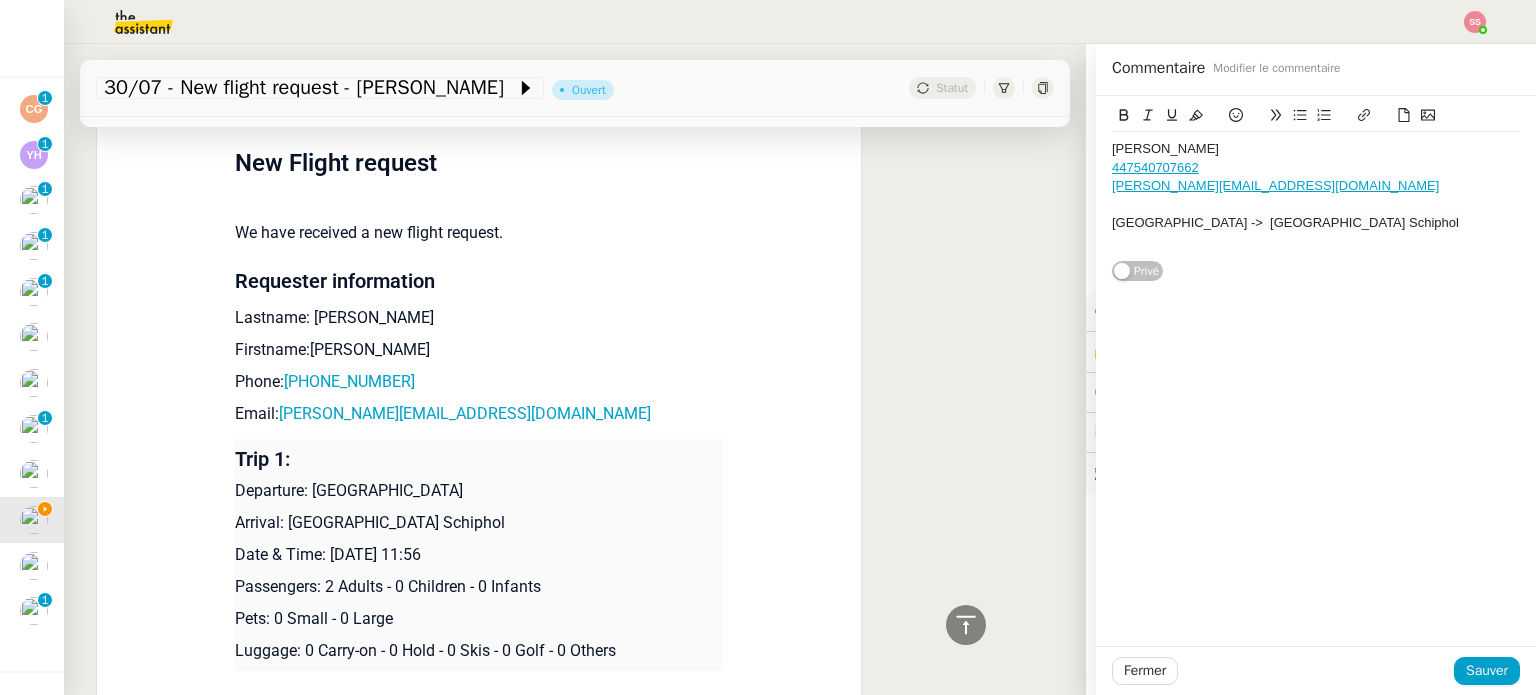 drag, startPoint x: 324, startPoint y: 562, endPoint x: 481, endPoint y: 563, distance: 157.00319 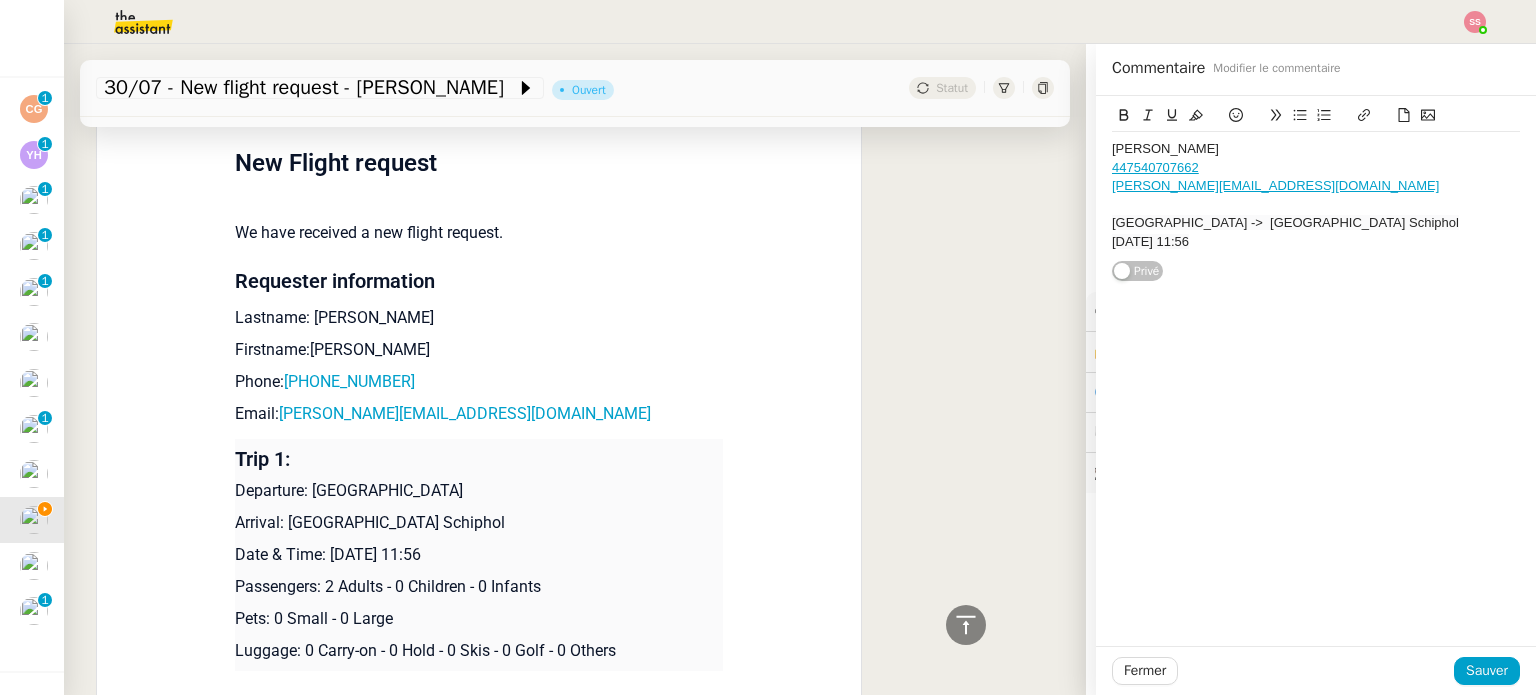 scroll, scrollTop: 0, scrollLeft: 0, axis: both 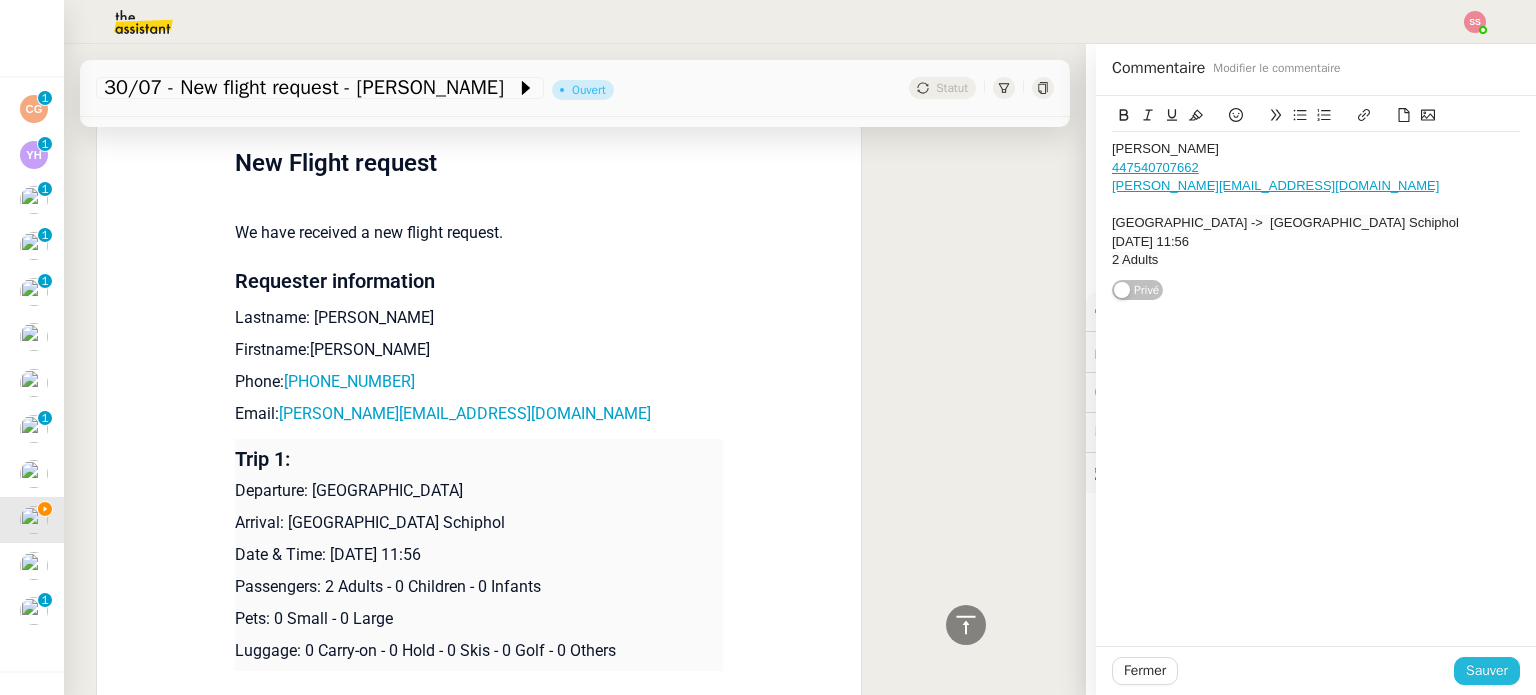 click on "Sauver" 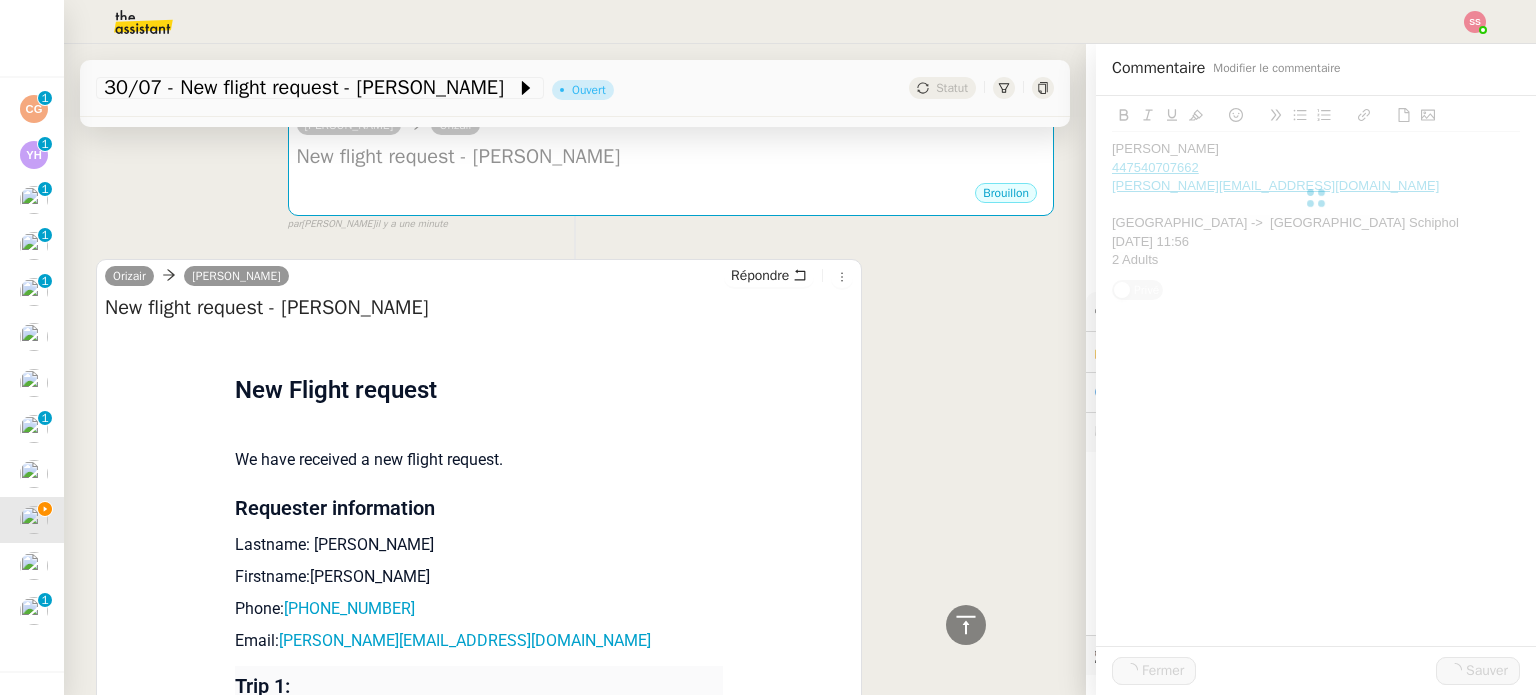 scroll, scrollTop: 777, scrollLeft: 0, axis: vertical 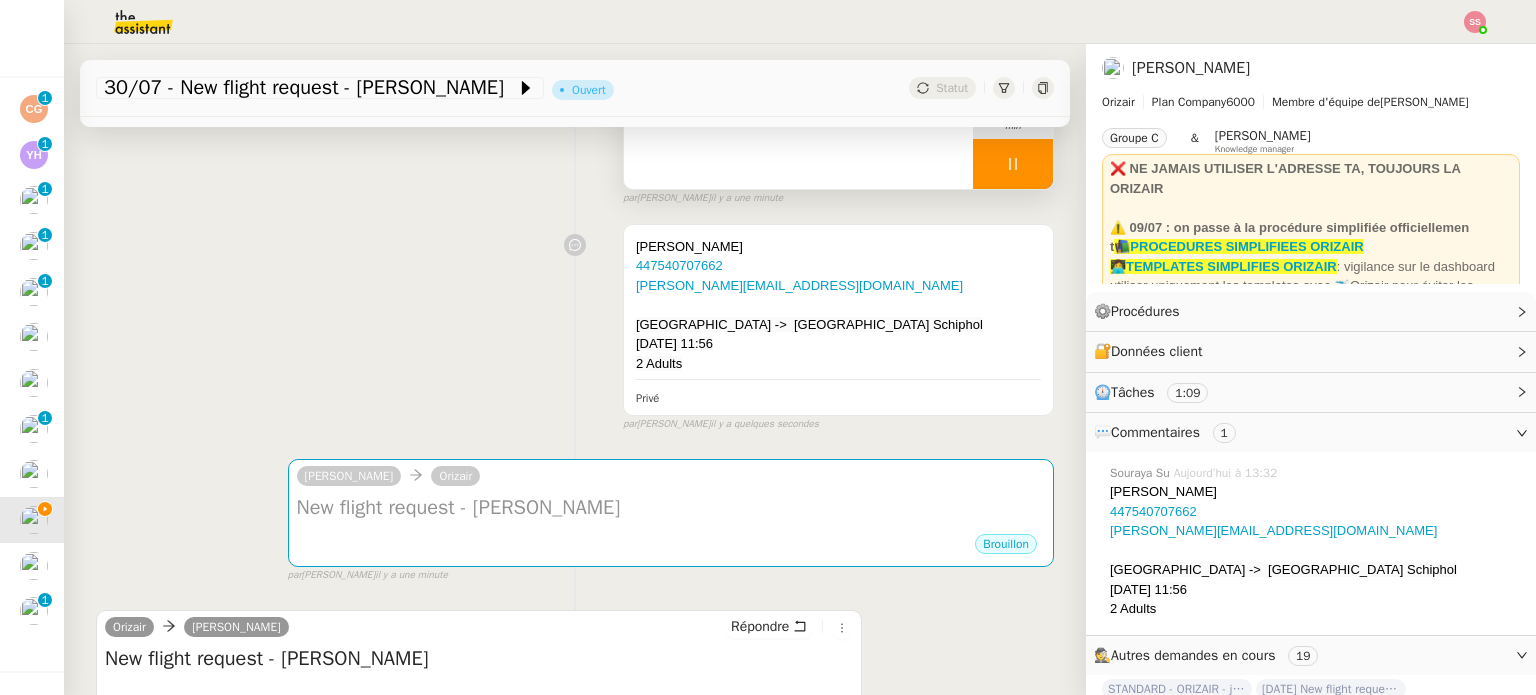 click at bounding box center (1013, 164) 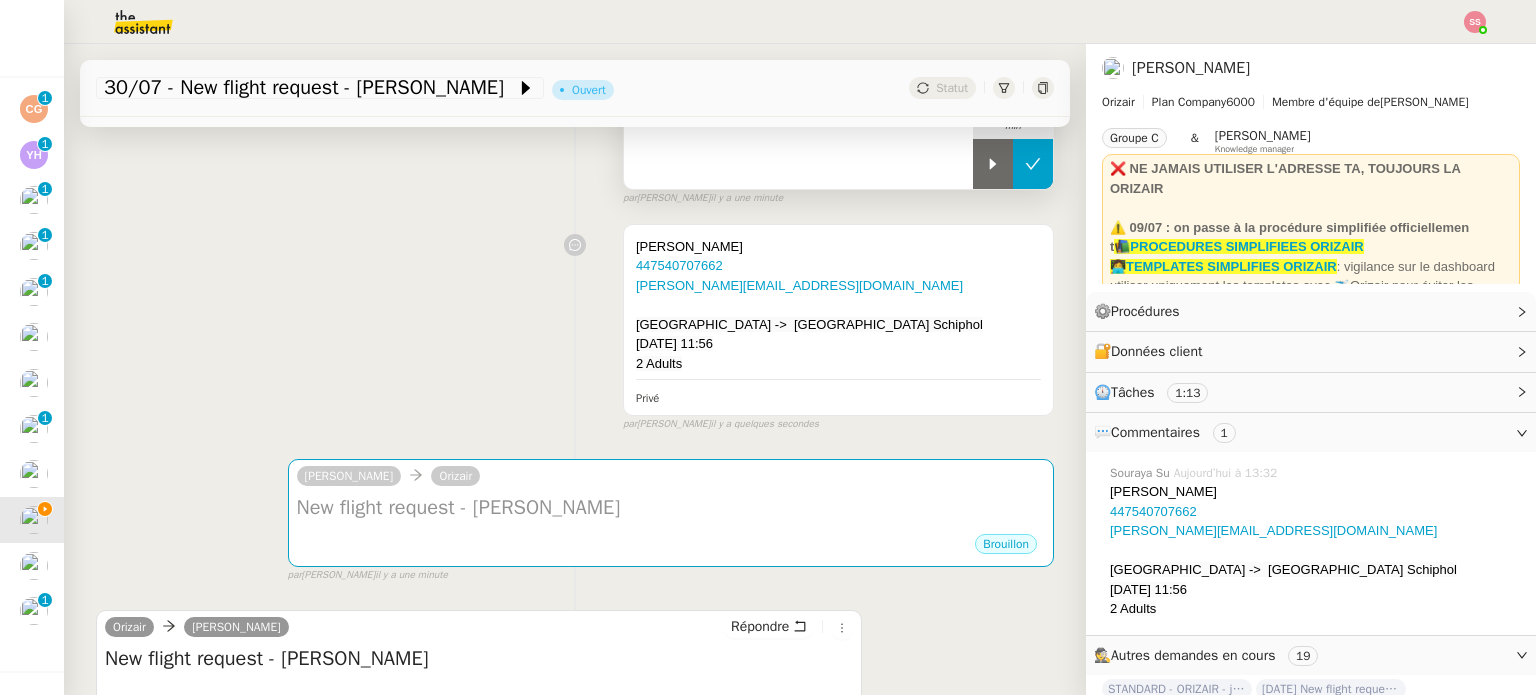 click 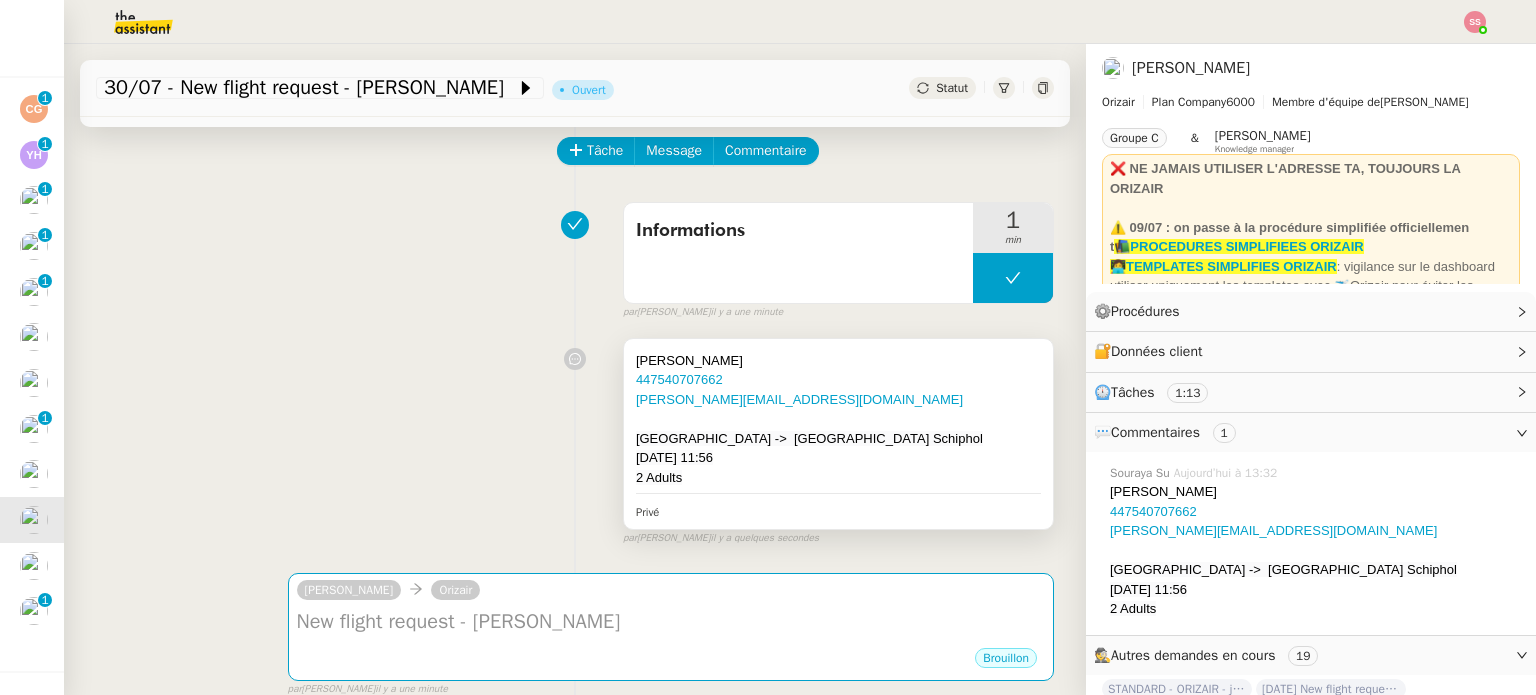 scroll, scrollTop: 0, scrollLeft: 0, axis: both 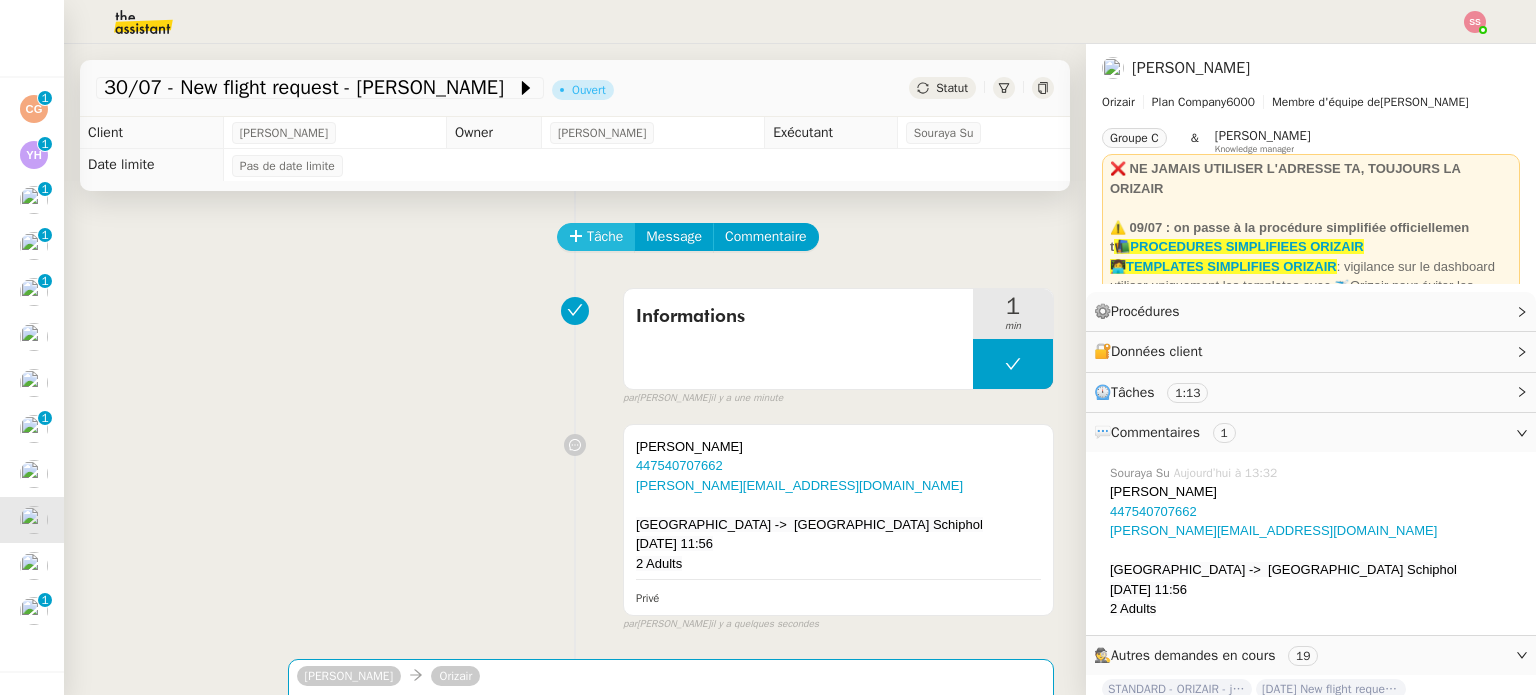 click on "Tâche" 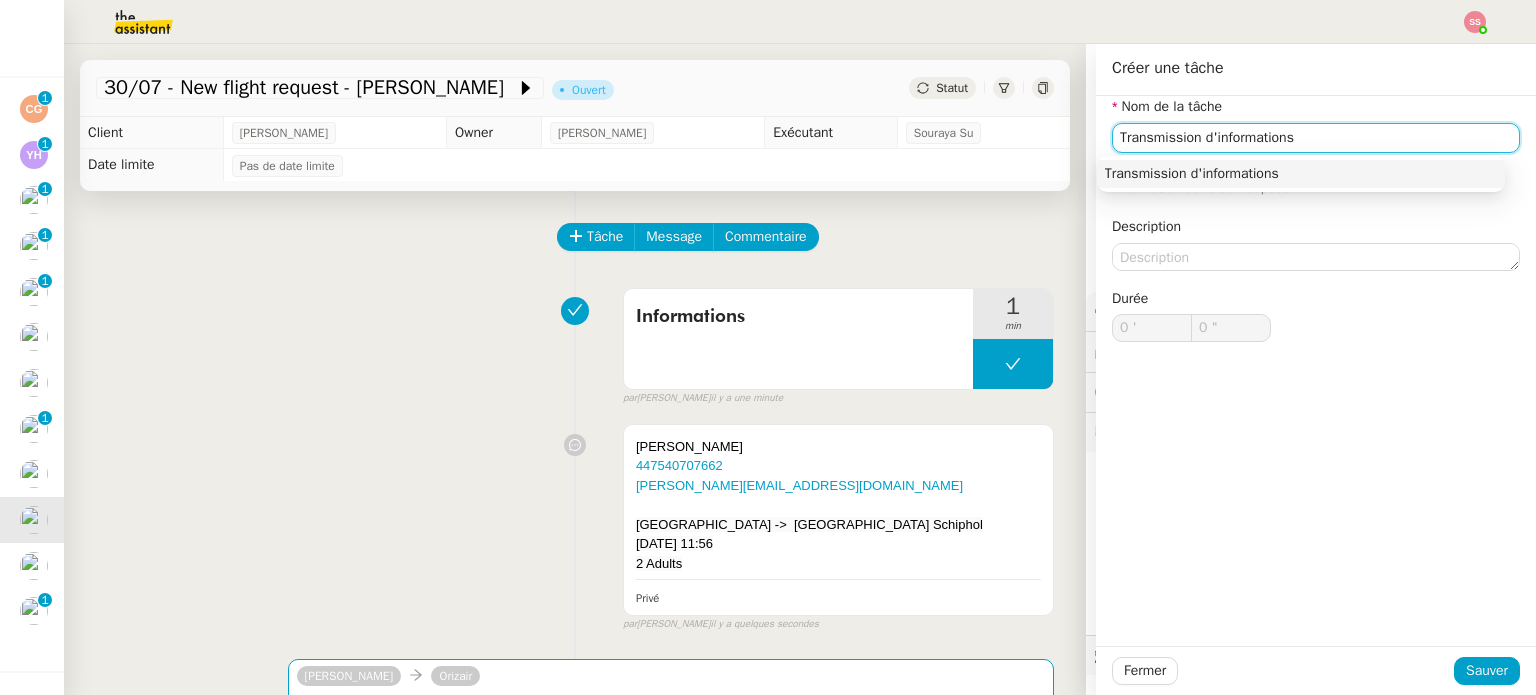 click on "Transmission d'informations" at bounding box center [1301, 174] 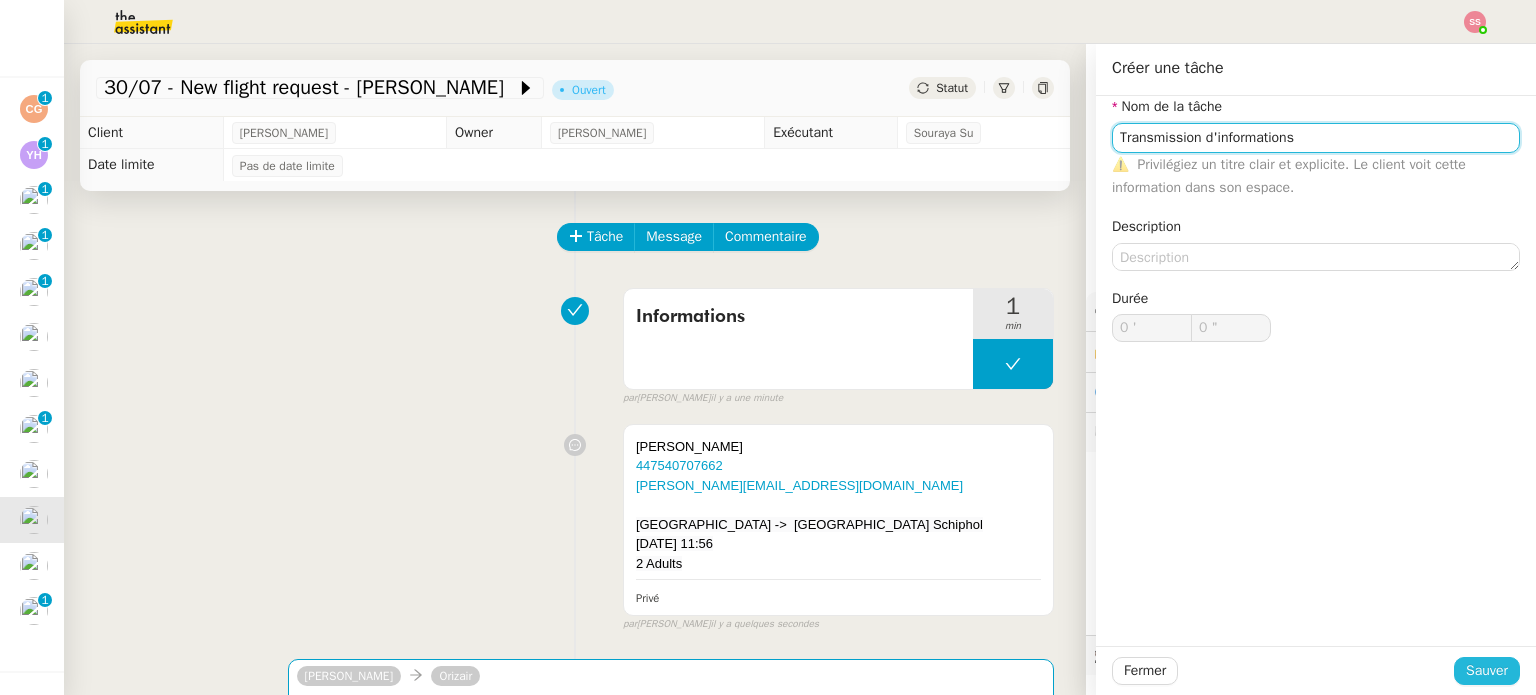 type on "Transmission d'informations" 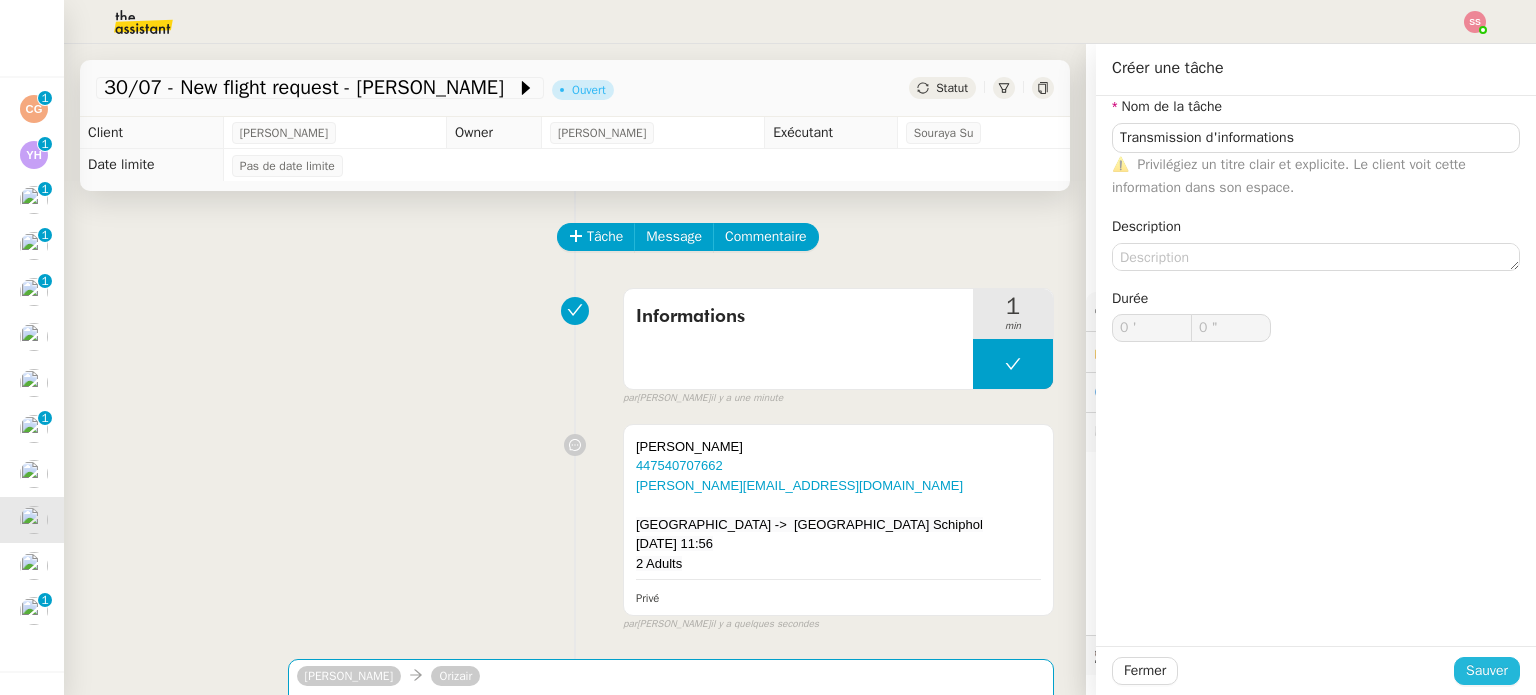 click on "Sauver" 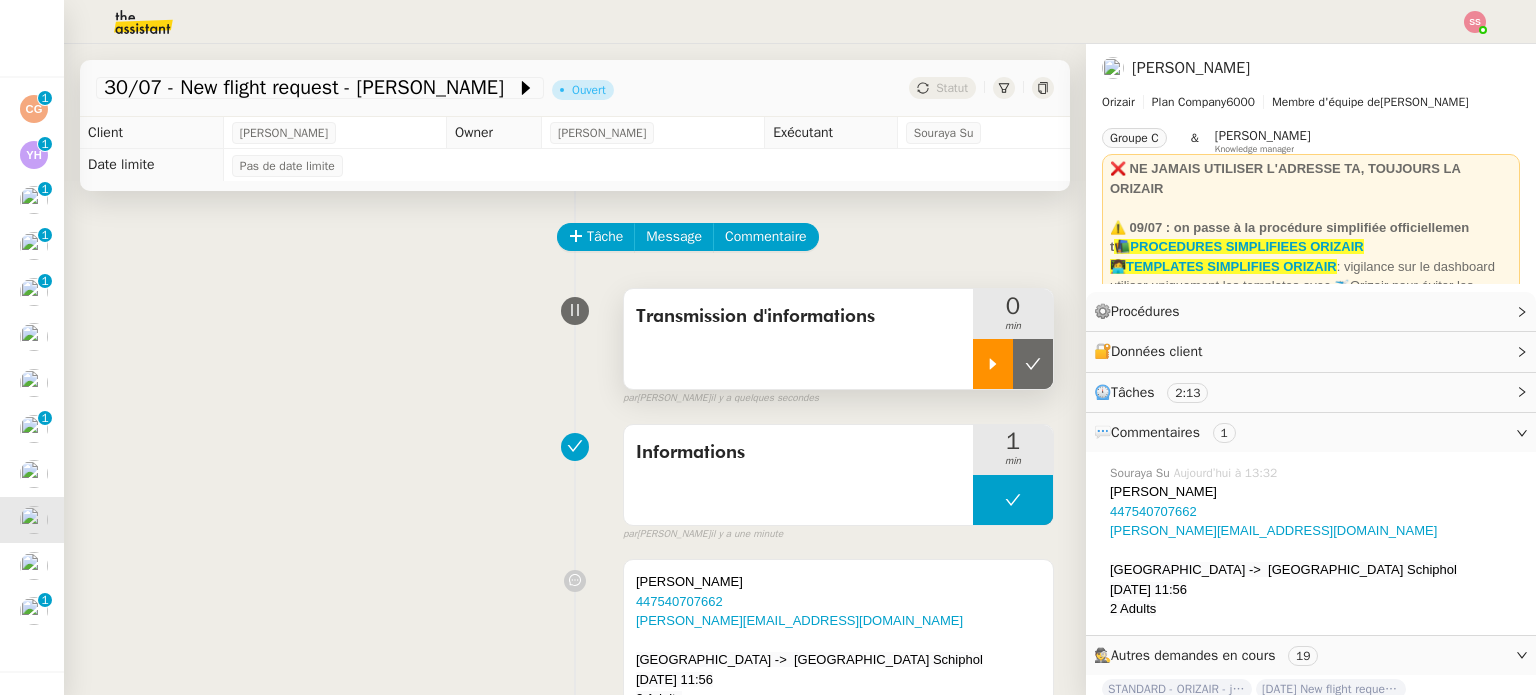 click 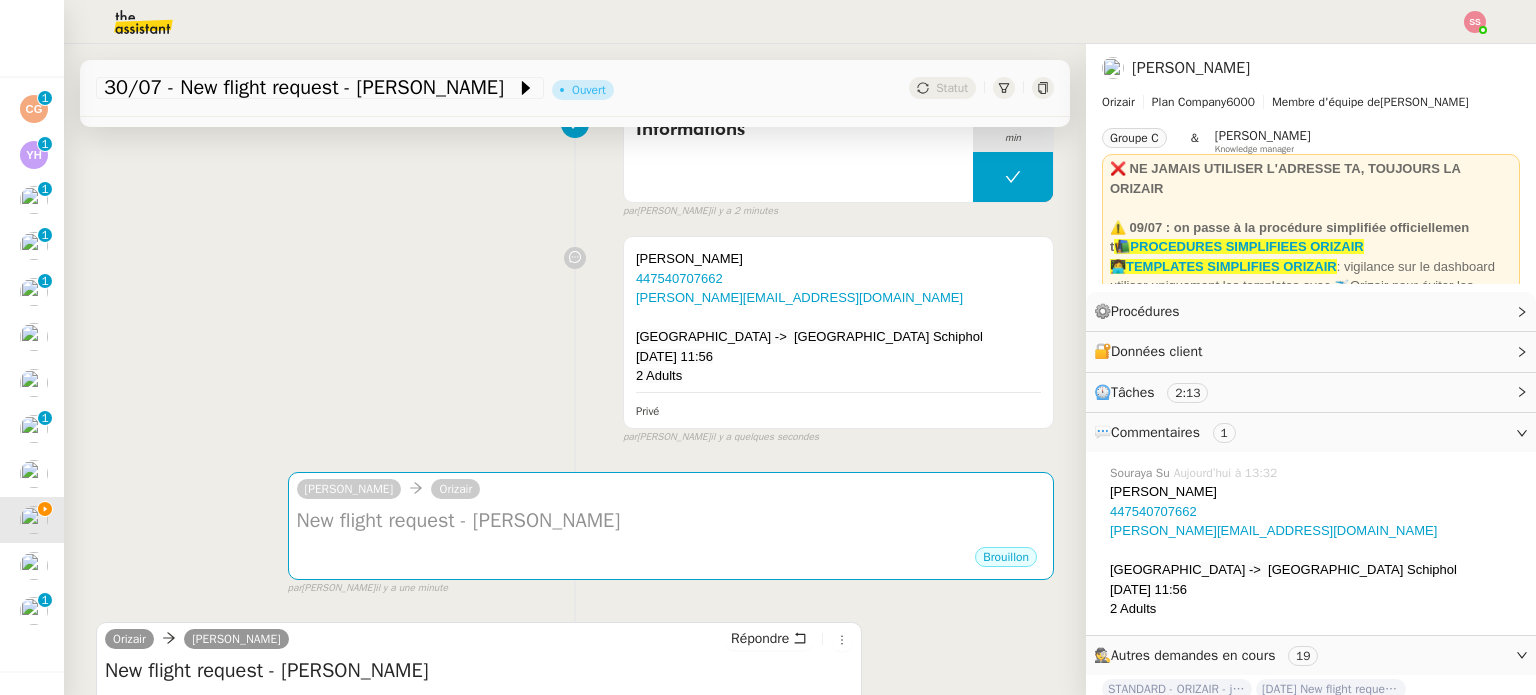 scroll, scrollTop: 312, scrollLeft: 0, axis: vertical 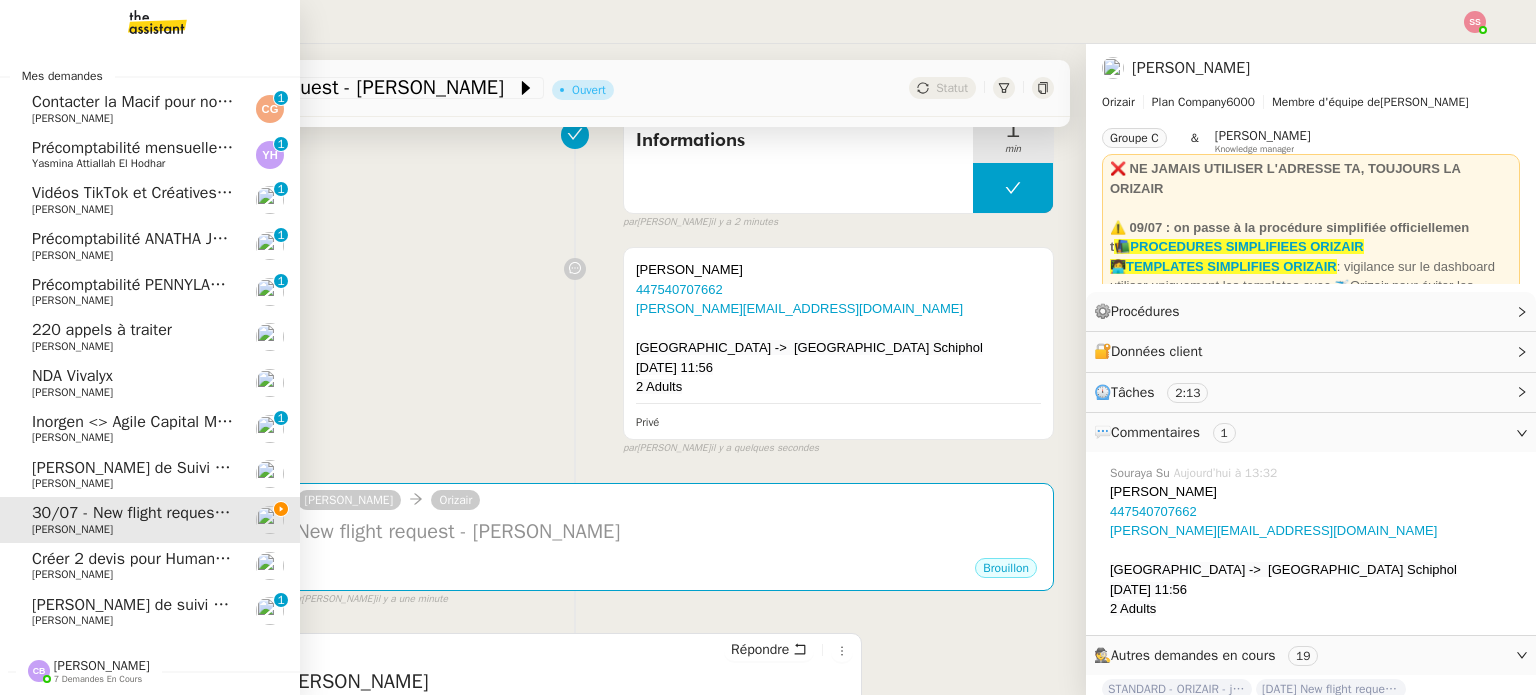 click on "Inorgen <> Agile Capital Markets" 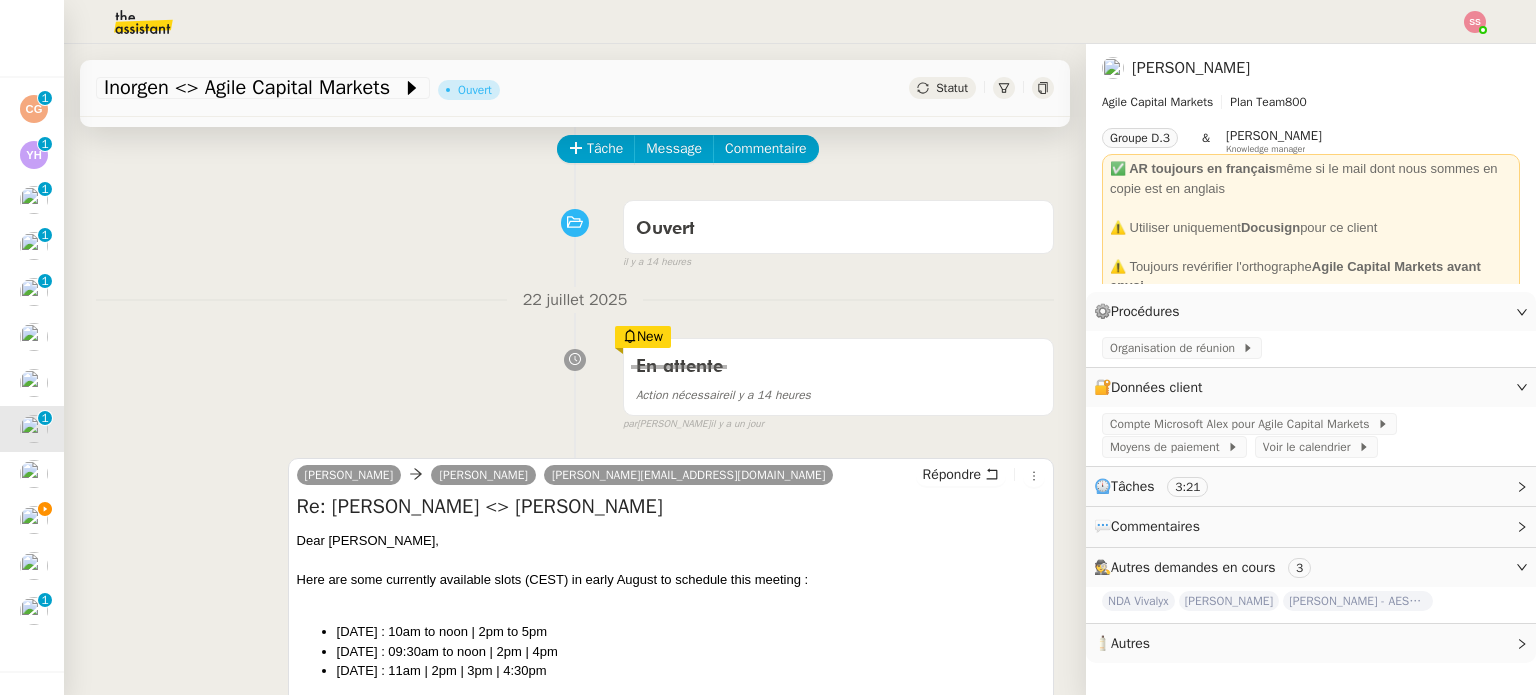 scroll, scrollTop: 200, scrollLeft: 0, axis: vertical 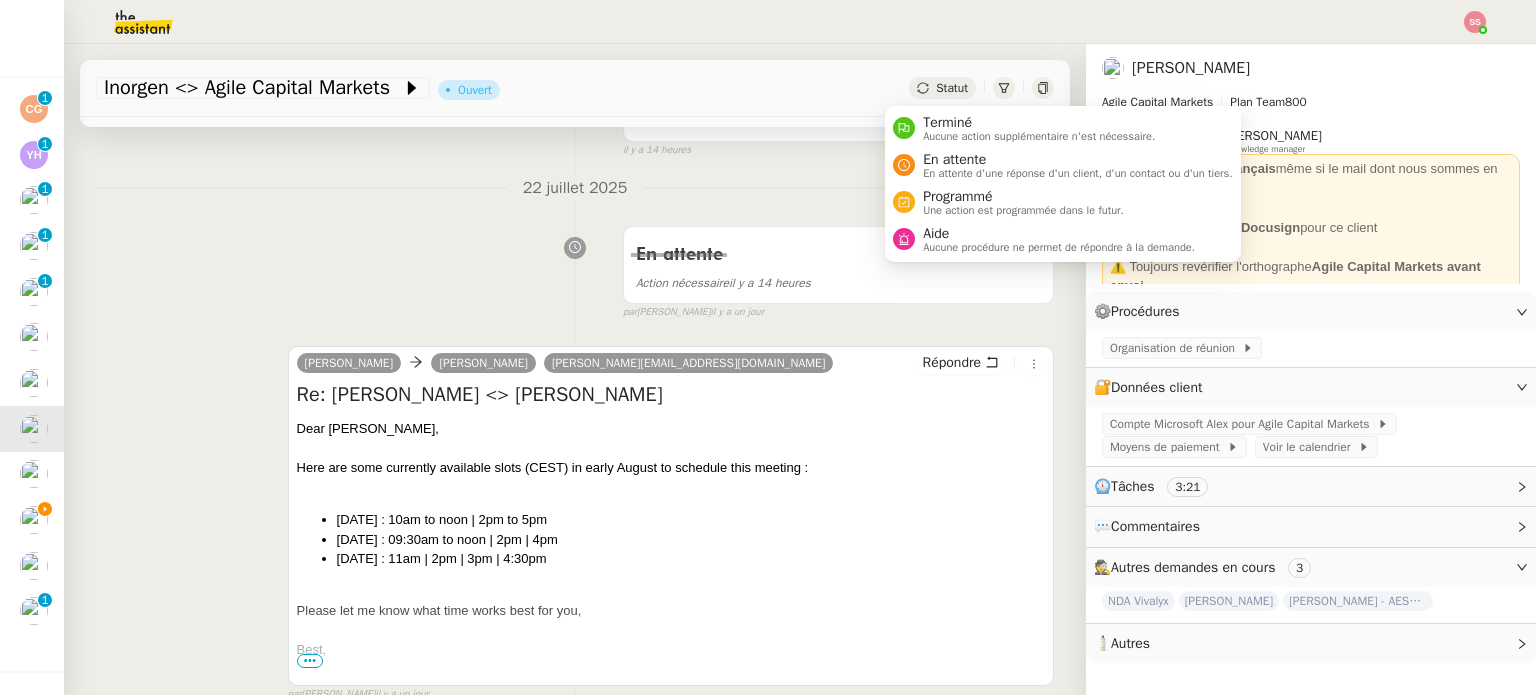 click on "Statut" 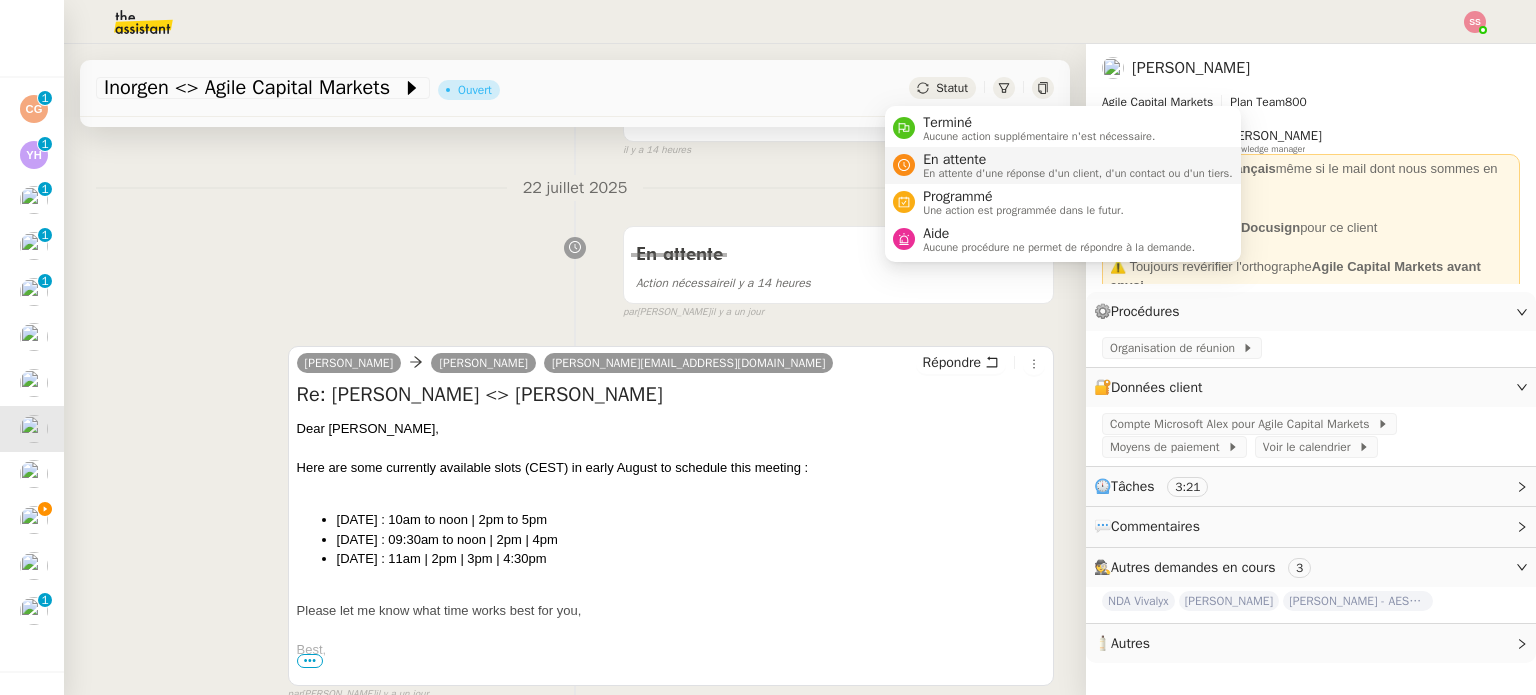 click on "En attente" at bounding box center (1078, 160) 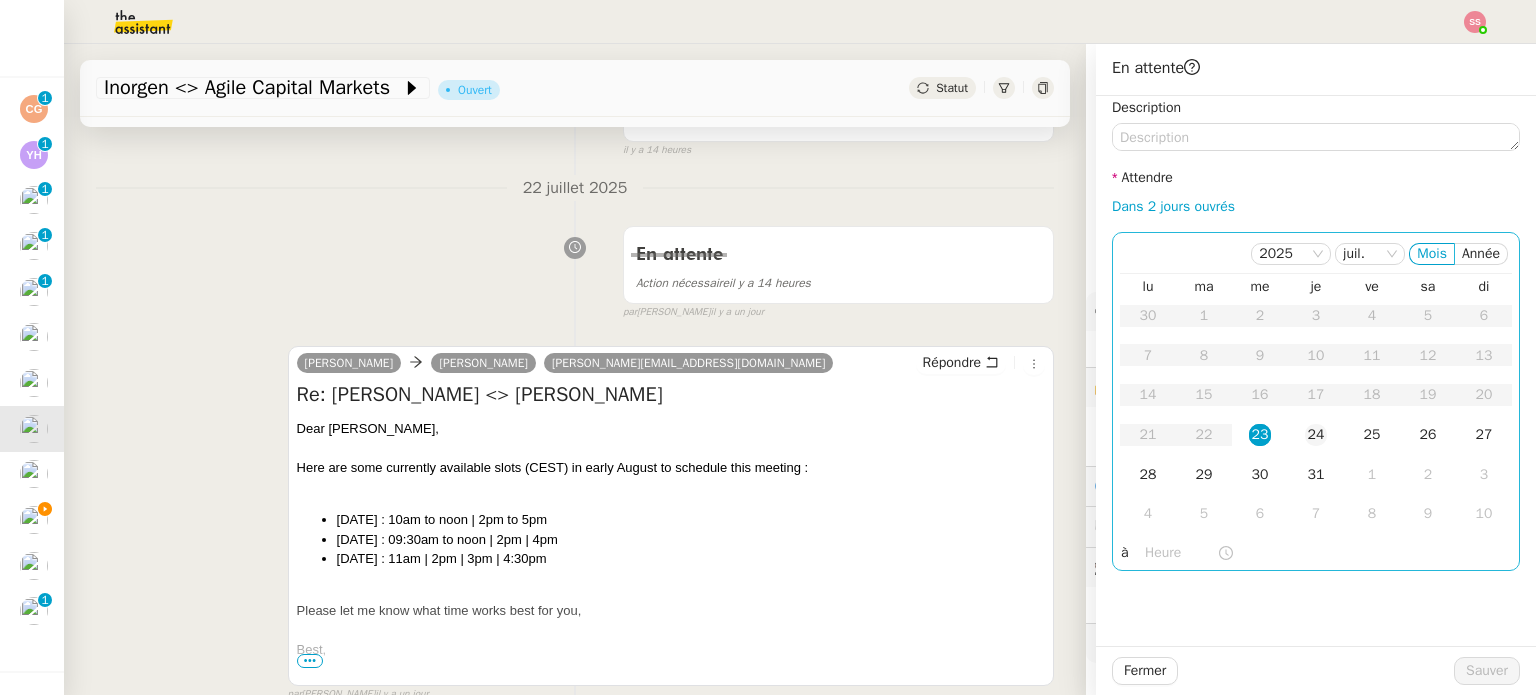 click on "24" 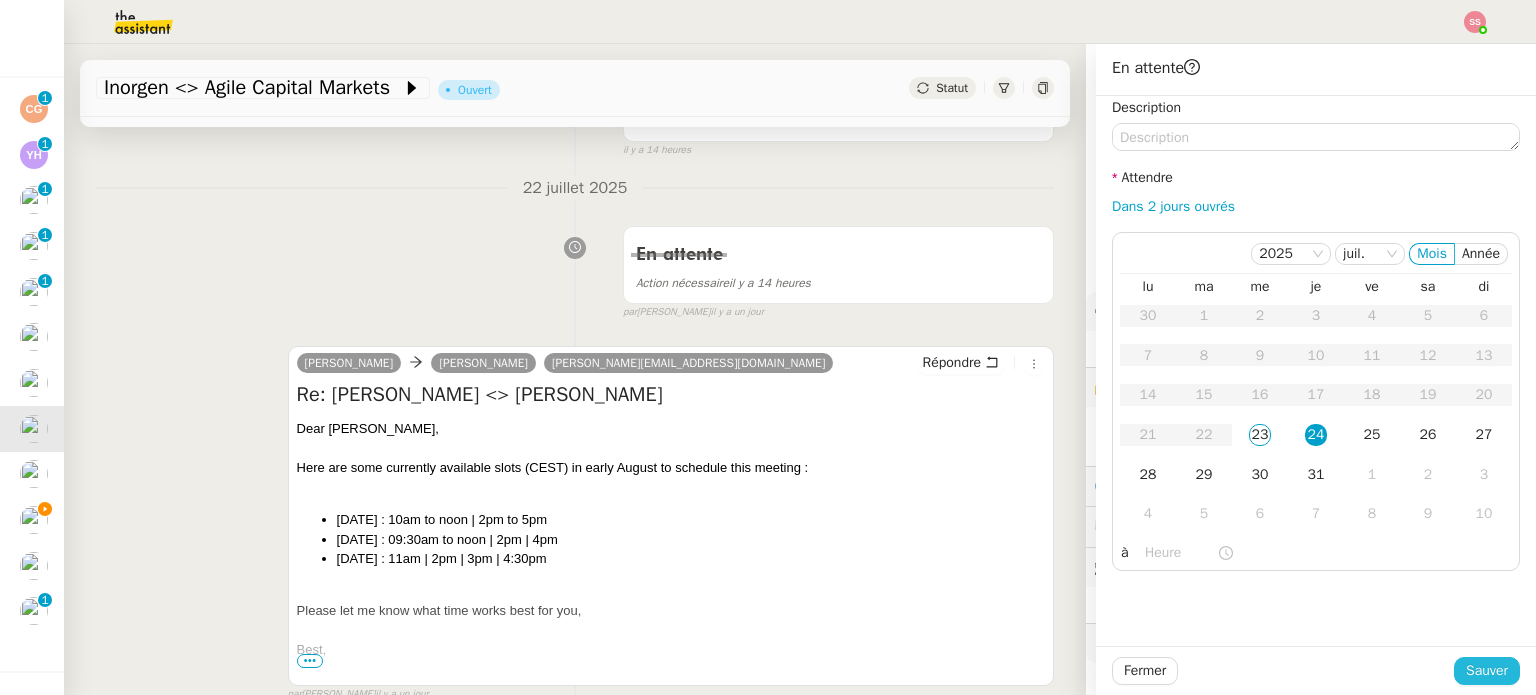 click on "Sauver" 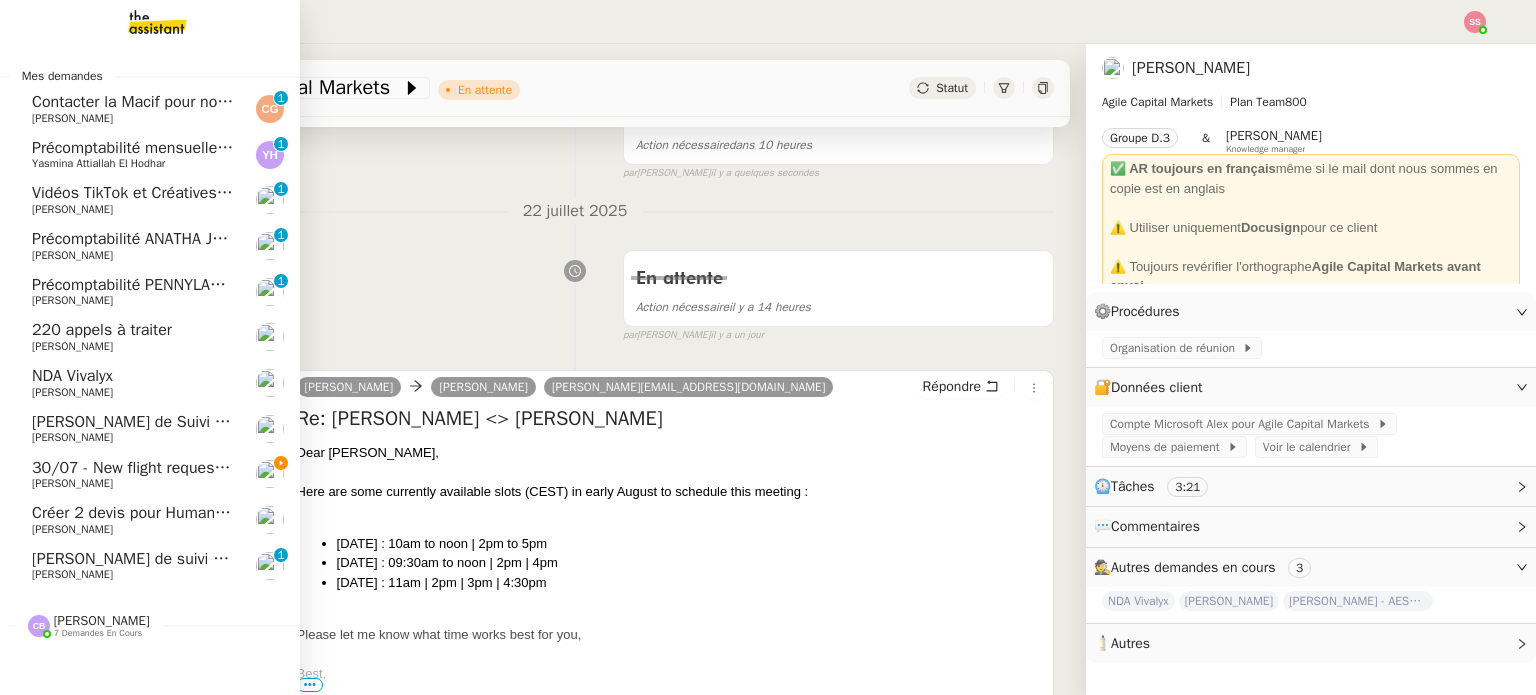 scroll, scrollTop: 0, scrollLeft: 0, axis: both 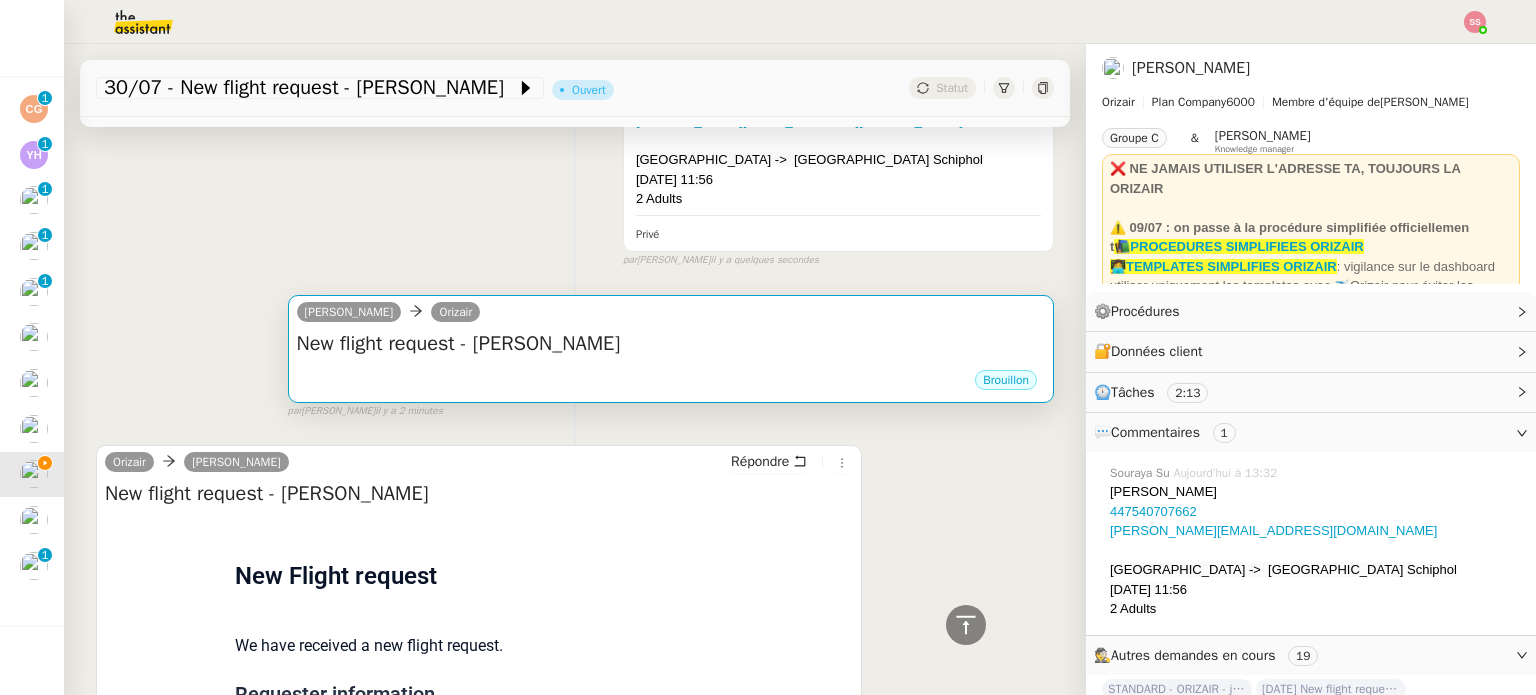 click on "[PERSON_NAME]" at bounding box center (671, 315) 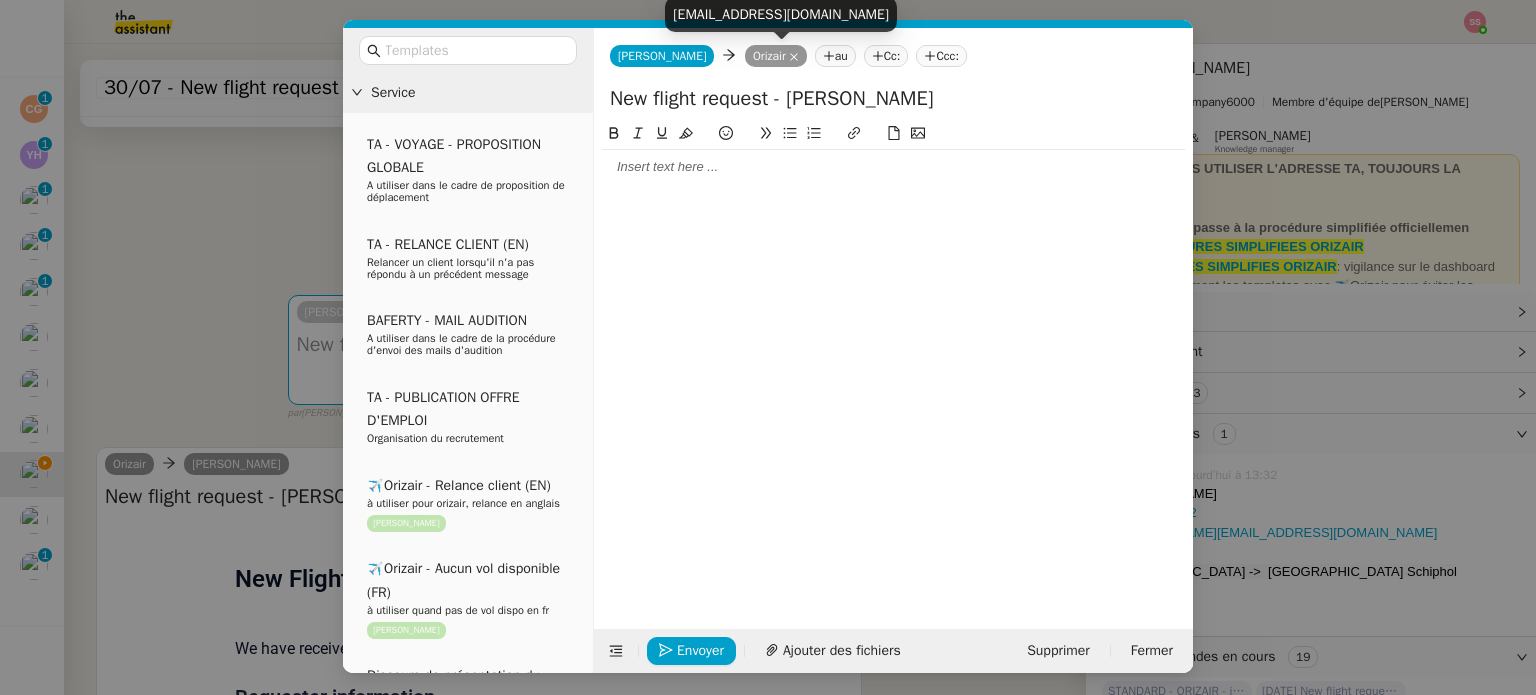 click on "Orizair" 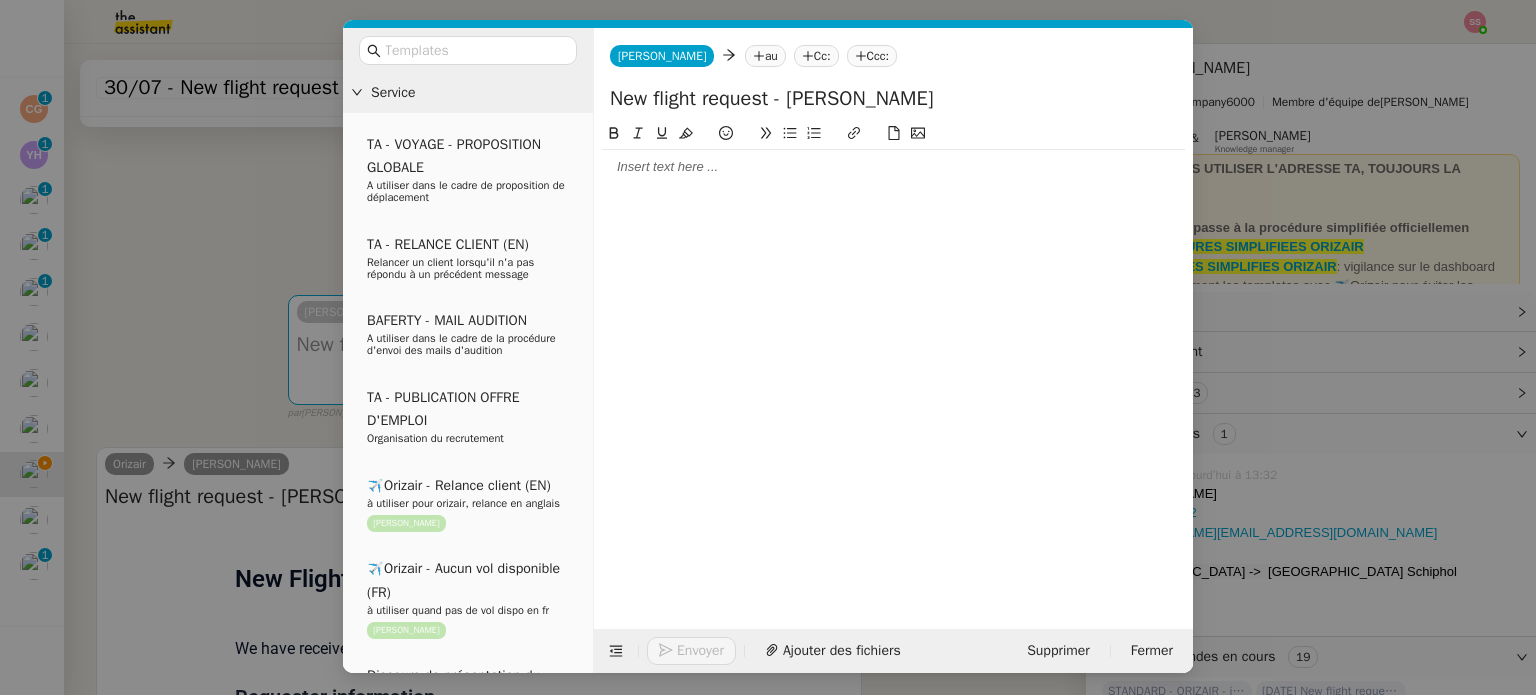 click on "Service TA - VOYAGE - PROPOSITION GLOBALE    A utiliser dans le cadre de proposition de déplacement TA - RELANCE CLIENT (EN)    Relancer un client lorsqu'il n'a pas répondu à un précédent message BAFERTY - MAIL AUDITION    A utiliser dans le cadre de la procédure d'envoi des mails d'audition TA - PUBLICATION OFFRE D'EMPLOI     Organisation du recrutement ✈️Orizair - Relance client (EN)     à utiliser pour orizair, relance en anglais  [PERSON_NAME] ✈️Orizair - Aucun vol disponible (FR)    à utiliser quand pas de vol dispo en fr  [PERSON_NAME] Discours de présentation du paiement sécurisé    ✈️Orizair - Relance client (FR)    à utiliser pour orizair, première relance en français  [PERSON_NAME] TA - VOYAGES - PROPOSITION ITINERAIRE    Soumettre les résultats d'une recherche Orizair - Empty Legs - Confirmation opérateur (EN)    à utiliser dans la communication sur avinode pour les empty legs  [PERSON_NAME] TA - CONFIRMATION PAIEMENT (EN)    TA - COURRIER EXPEDIE (recommandé)" at bounding box center [768, 347] 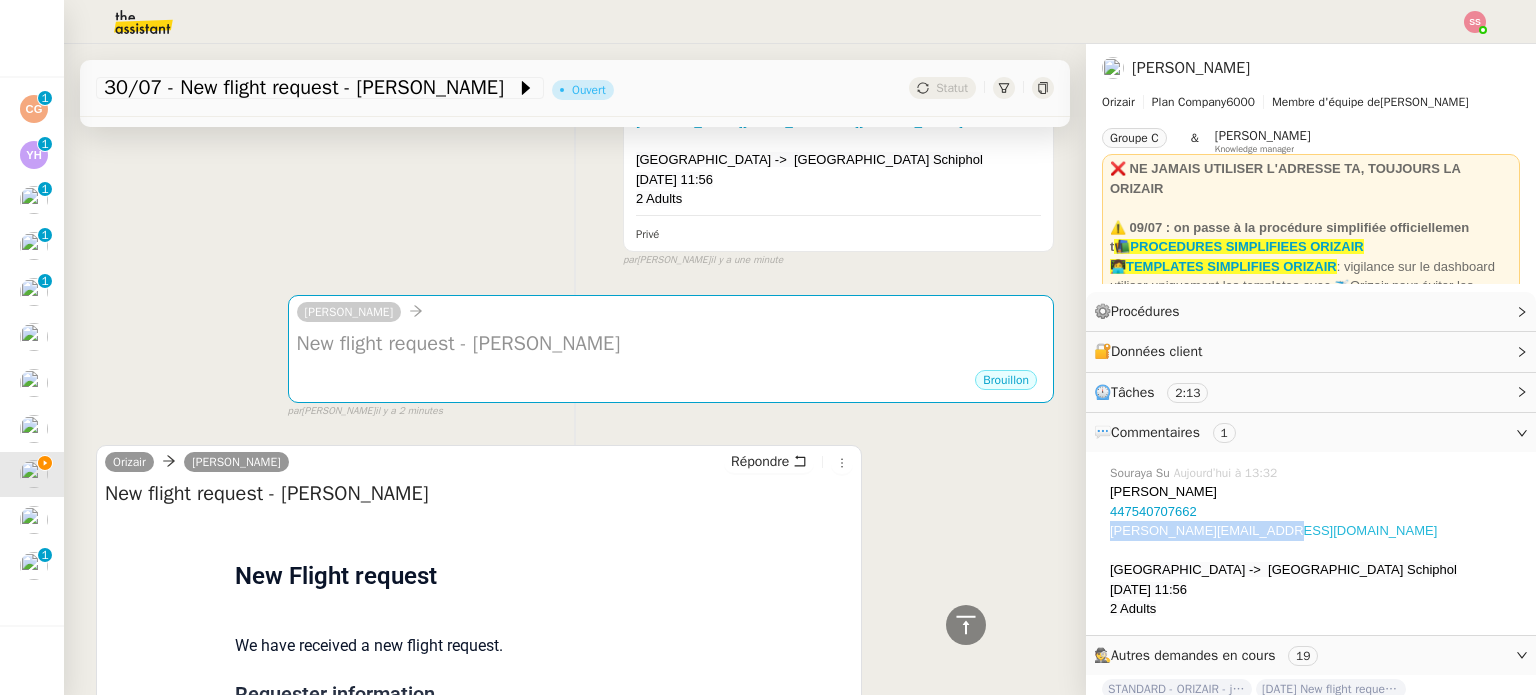 drag, startPoint x: 1315, startPoint y: 529, endPoint x: 1098, endPoint y: 533, distance: 217.03687 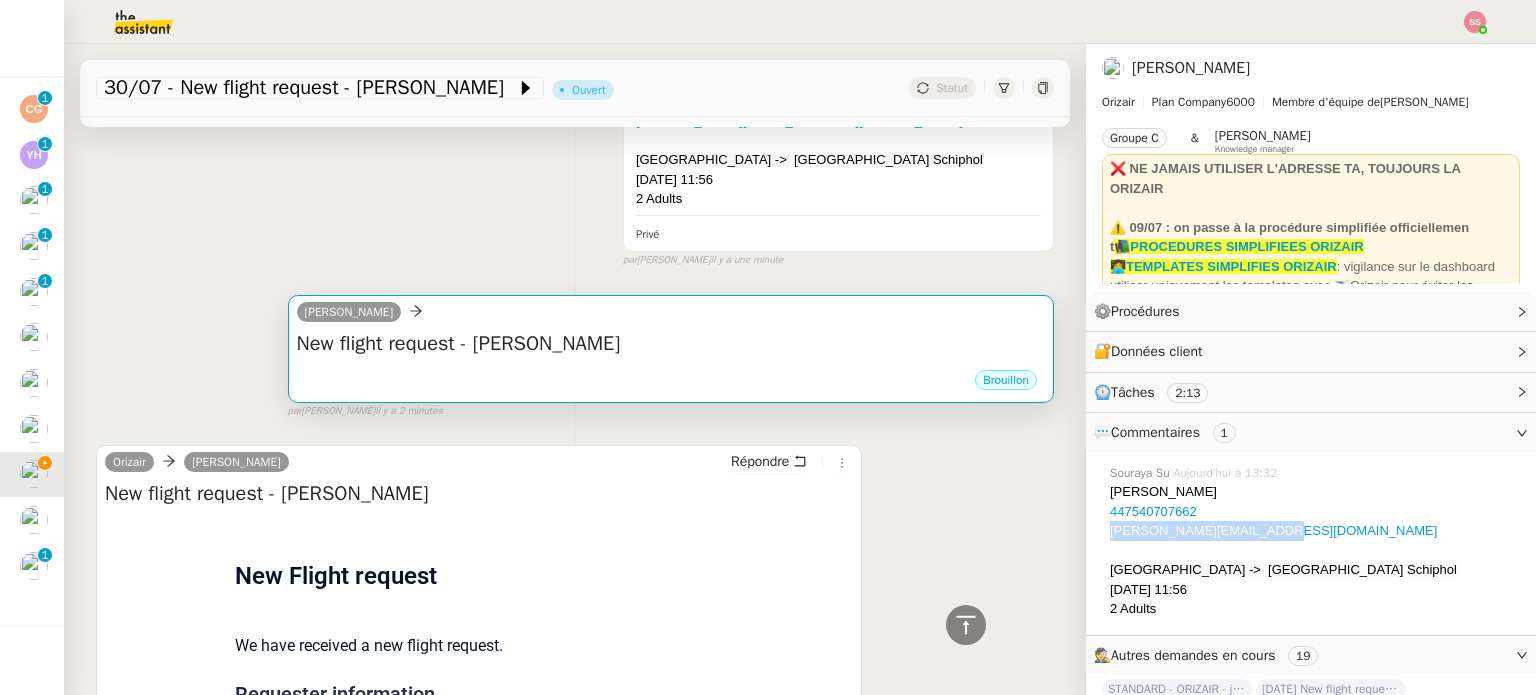 copy on "[PERSON_NAME][EMAIL_ADDRESS][DOMAIN_NAME]" 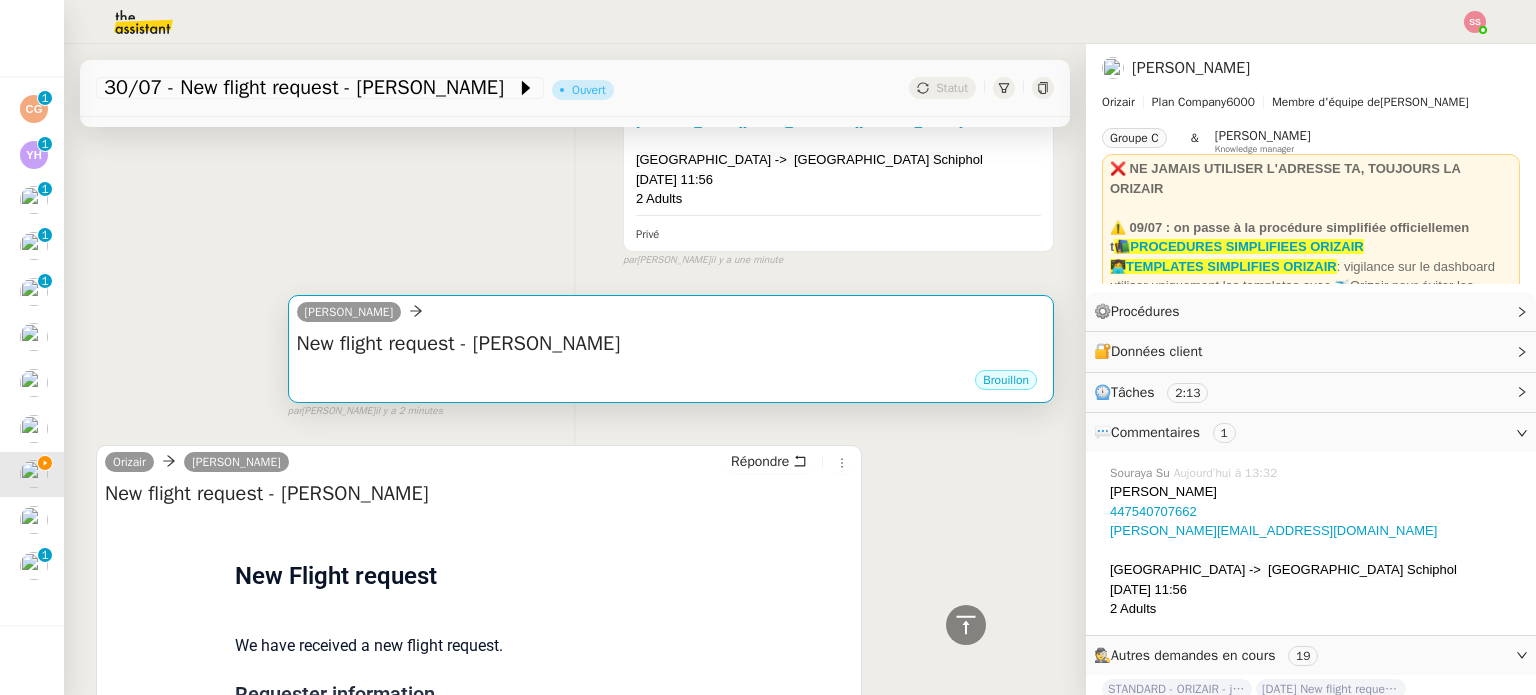 click on "Brouillon" at bounding box center (671, 383) 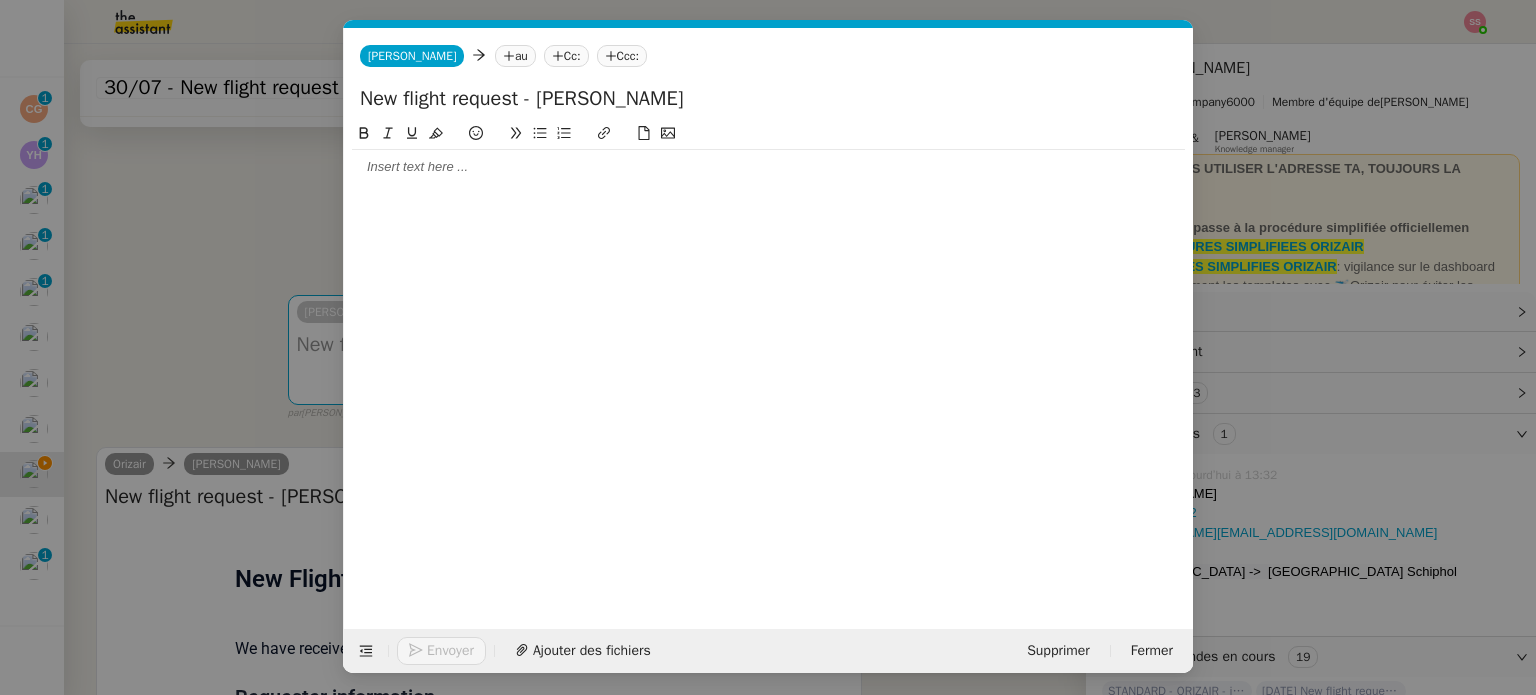 scroll, scrollTop: 0, scrollLeft: 42, axis: horizontal 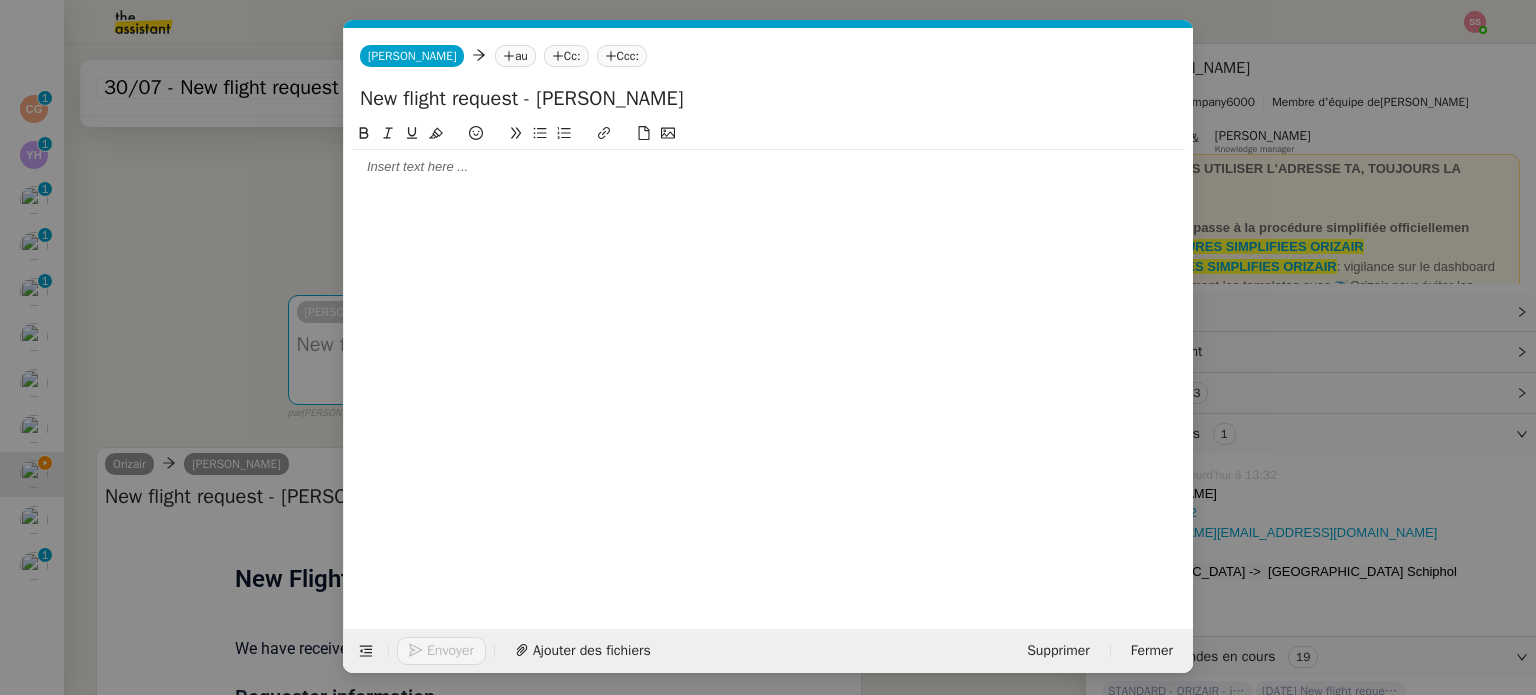 click on "au" 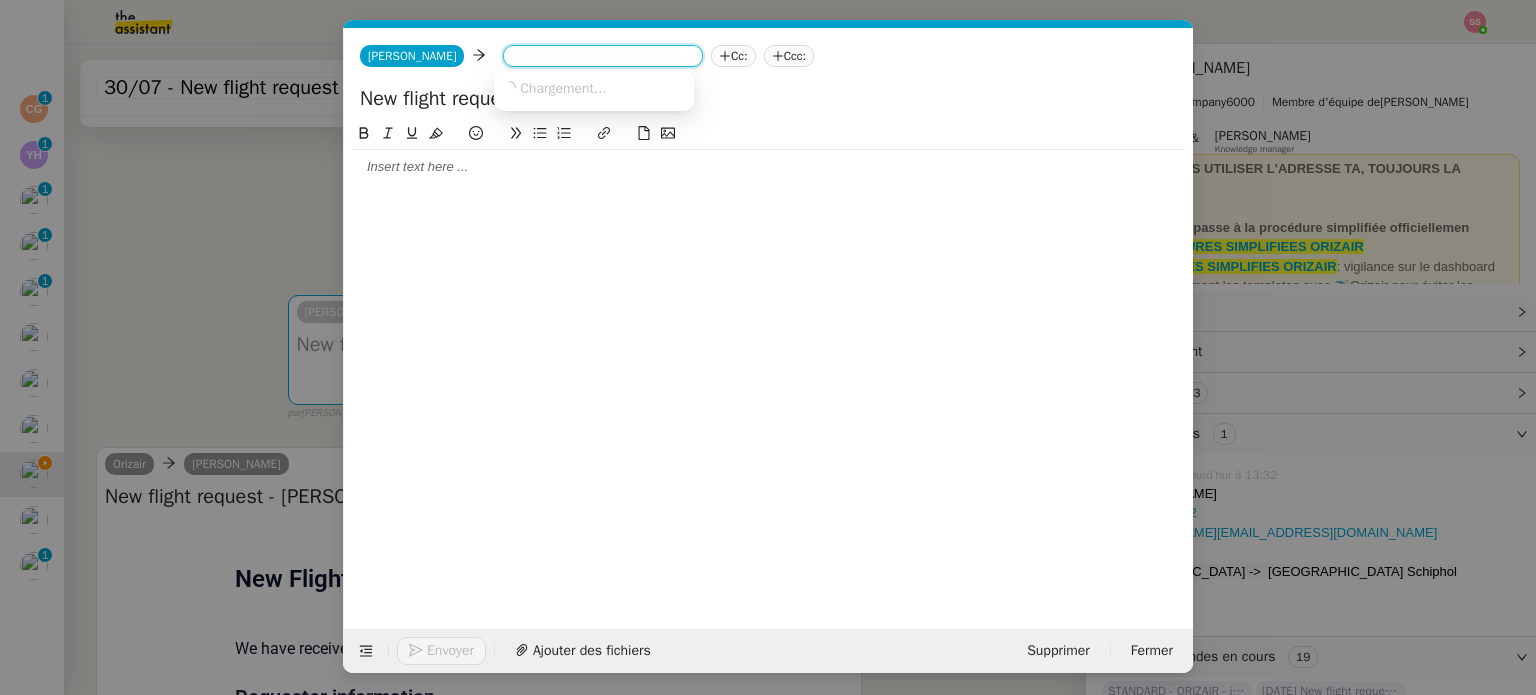 paste on "[PERSON_NAME][EMAIL_ADDRESS][DOMAIN_NAME]" 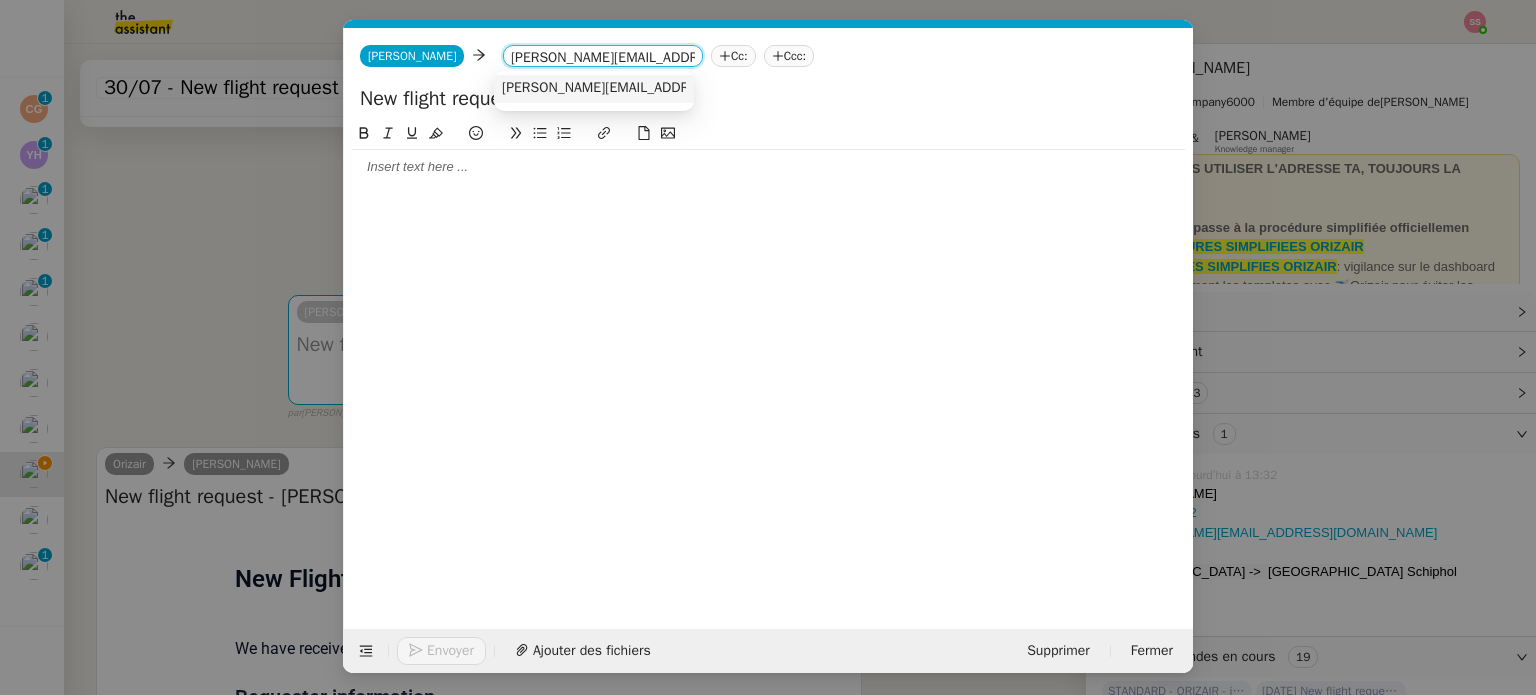 click on "[PERSON_NAME][EMAIL_ADDRESS][DOMAIN_NAME]" at bounding box center [661, 88] 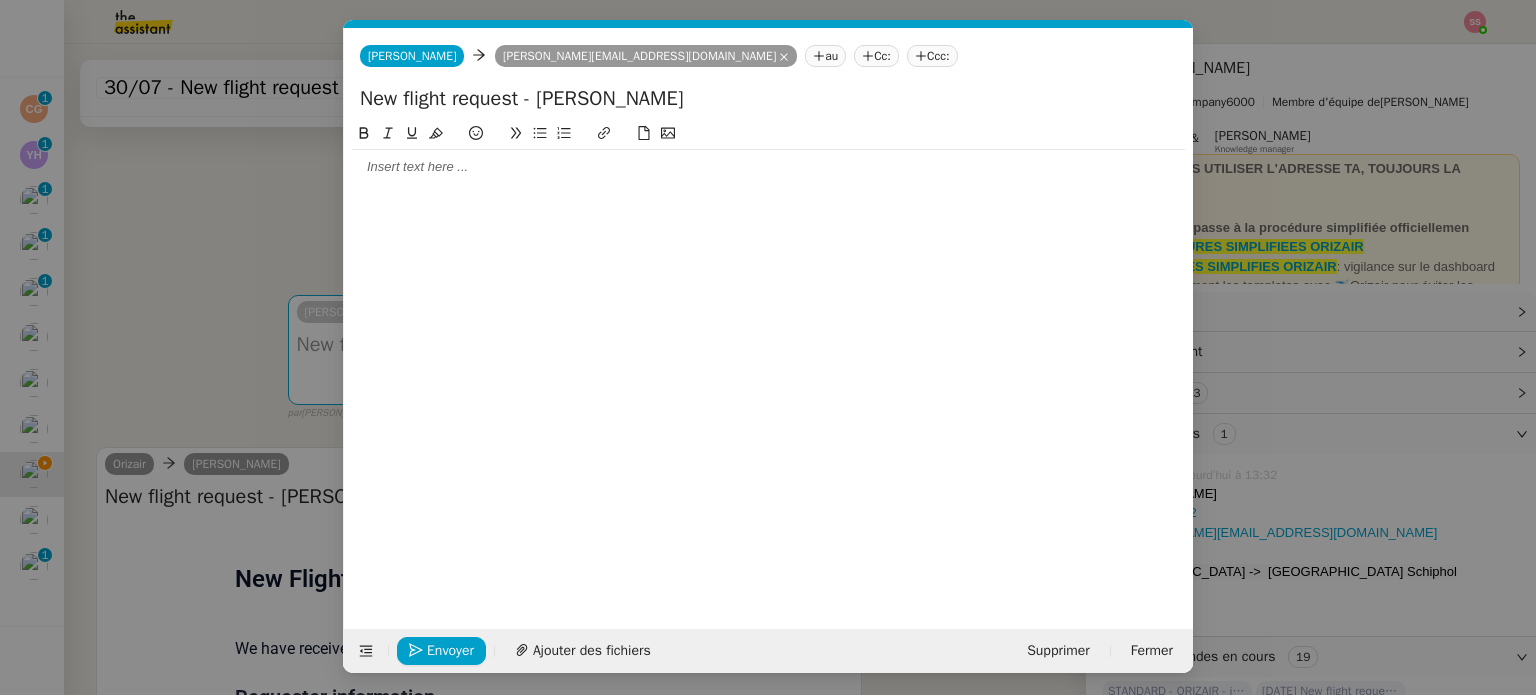 click on "Ccc:" 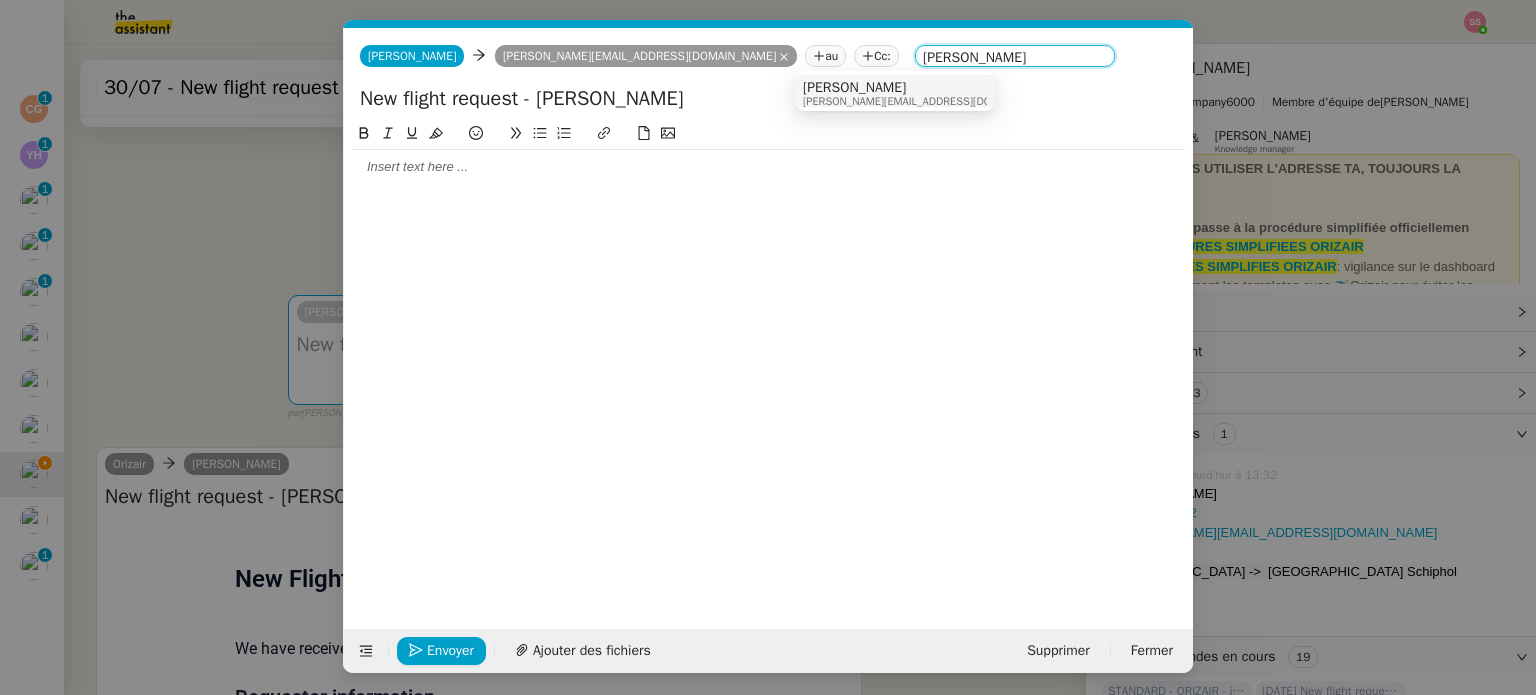 type on "[PERSON_NAME]" 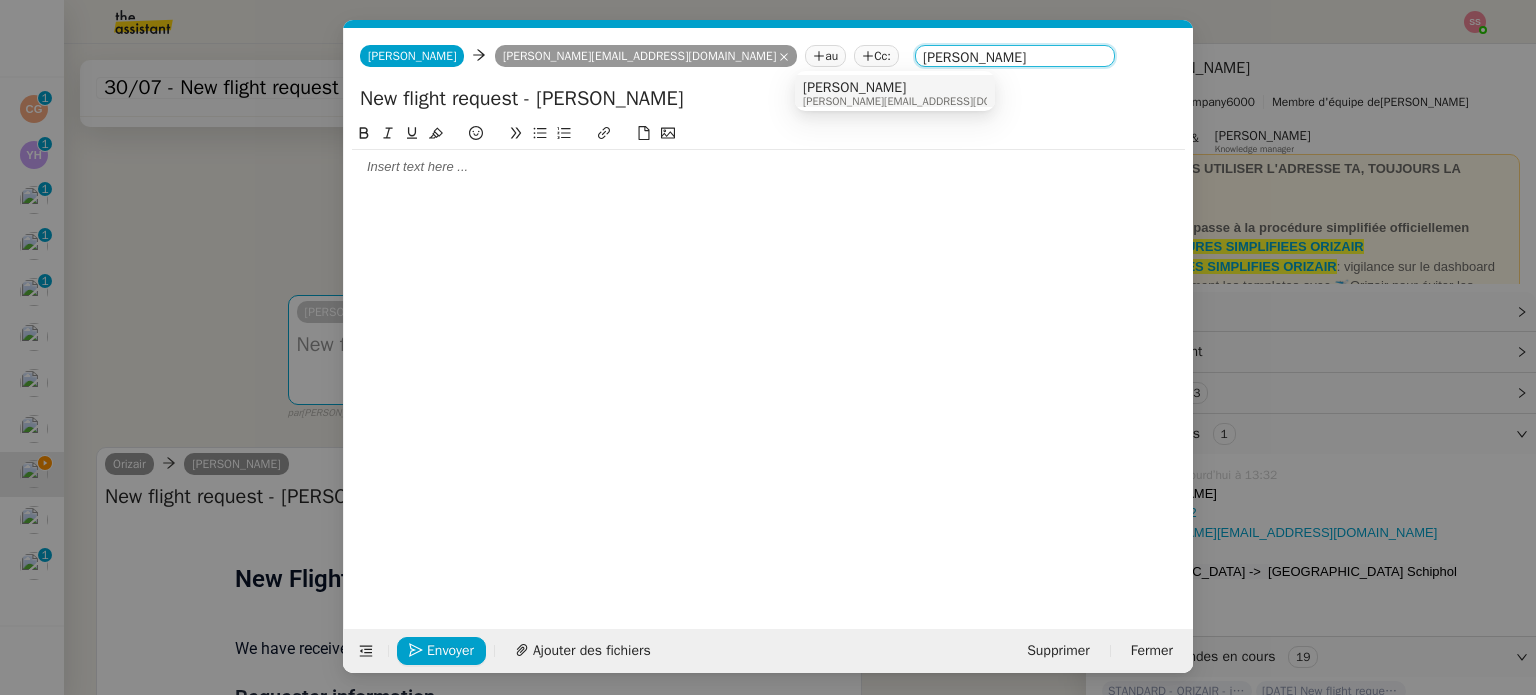 click on "[PERSON_NAME]" at bounding box center (928, 88) 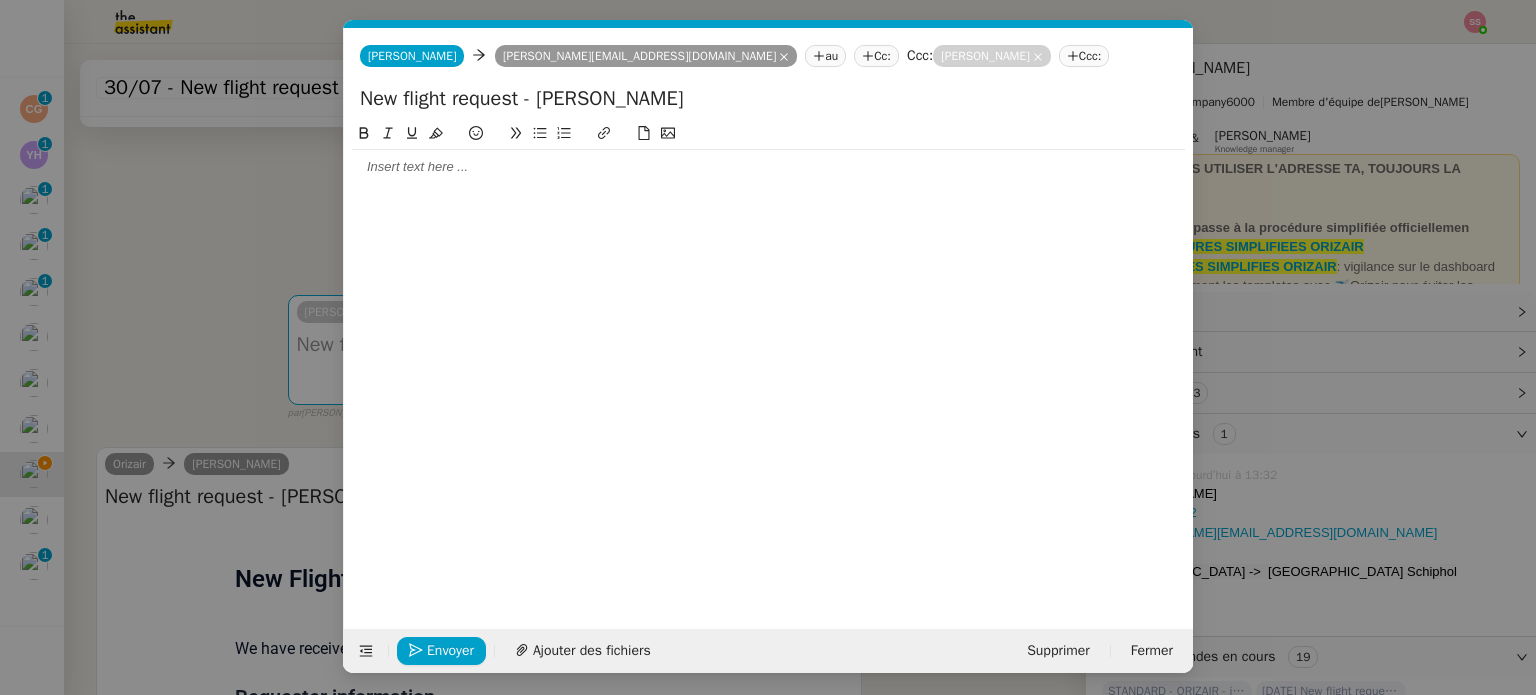 click on "Service TA - VOYAGE - PROPOSITION GLOBALE    A utiliser dans le cadre de proposition de déplacement TA - RELANCE CLIENT (EN)    Relancer un client lorsqu'il n'a pas répondu à un précédent message BAFERTY - MAIL AUDITION    A utiliser dans le cadre de la procédure d'envoi des mails d'audition TA - PUBLICATION OFFRE D'EMPLOI     Organisation du recrutement ✈️Orizair - Relance client (EN)     à utiliser pour orizair, relance en anglais  [PERSON_NAME] ✈️Orizair - Aucun vol disponible (FR)    à utiliser quand pas de vol dispo en fr  [PERSON_NAME] Discours de présentation du paiement sécurisé    ✈️Orizair - Relance client (FR)    à utiliser pour orizair, première relance en français  [PERSON_NAME] TA - VOYAGES - PROPOSITION ITINERAIRE    Soumettre les résultats d'une recherche Orizair - Empty Legs - Confirmation opérateur (EN)    à utiliser dans la communication sur avinode pour les empty legs  [PERSON_NAME] TA - CONFIRMATION PAIEMENT (EN)    TA - COURRIER EXPEDIE (recommandé)" at bounding box center [768, 347] 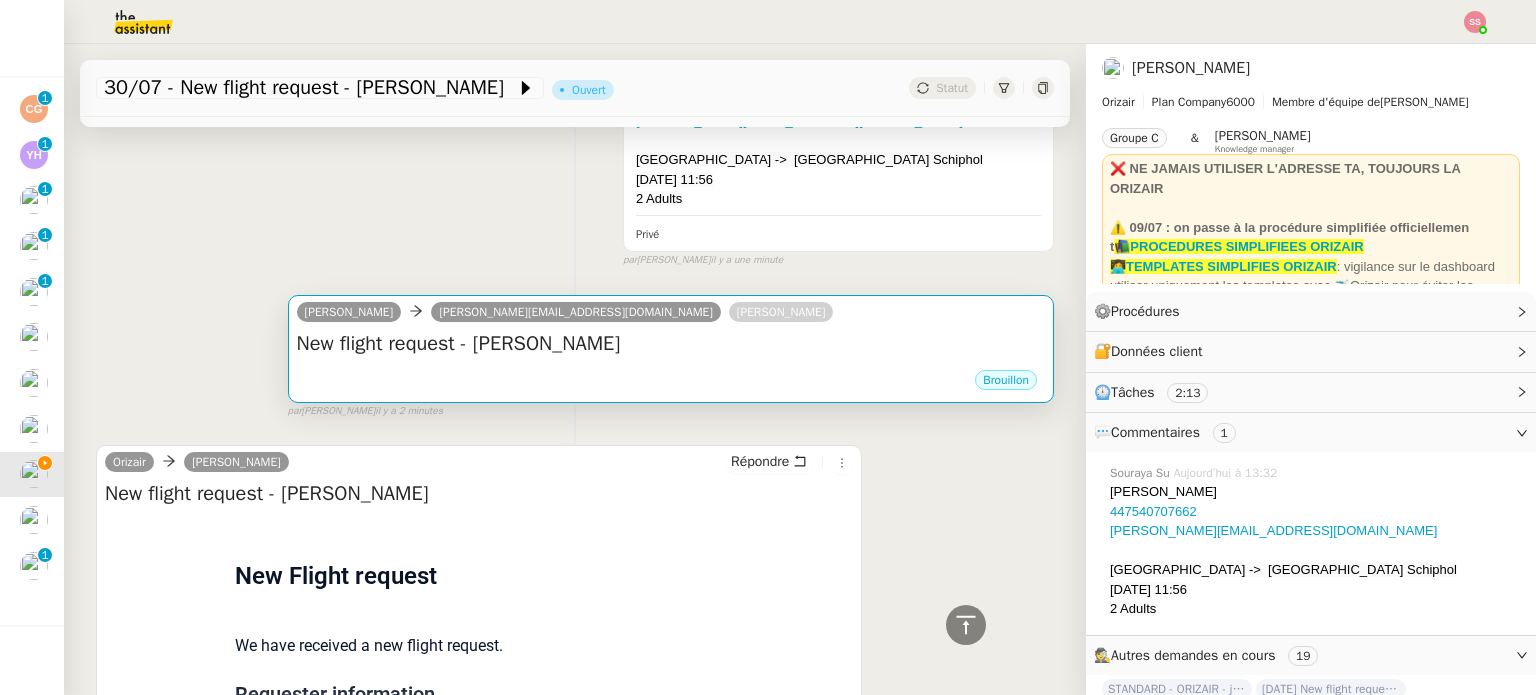 click on "Brouillon" at bounding box center [671, 383] 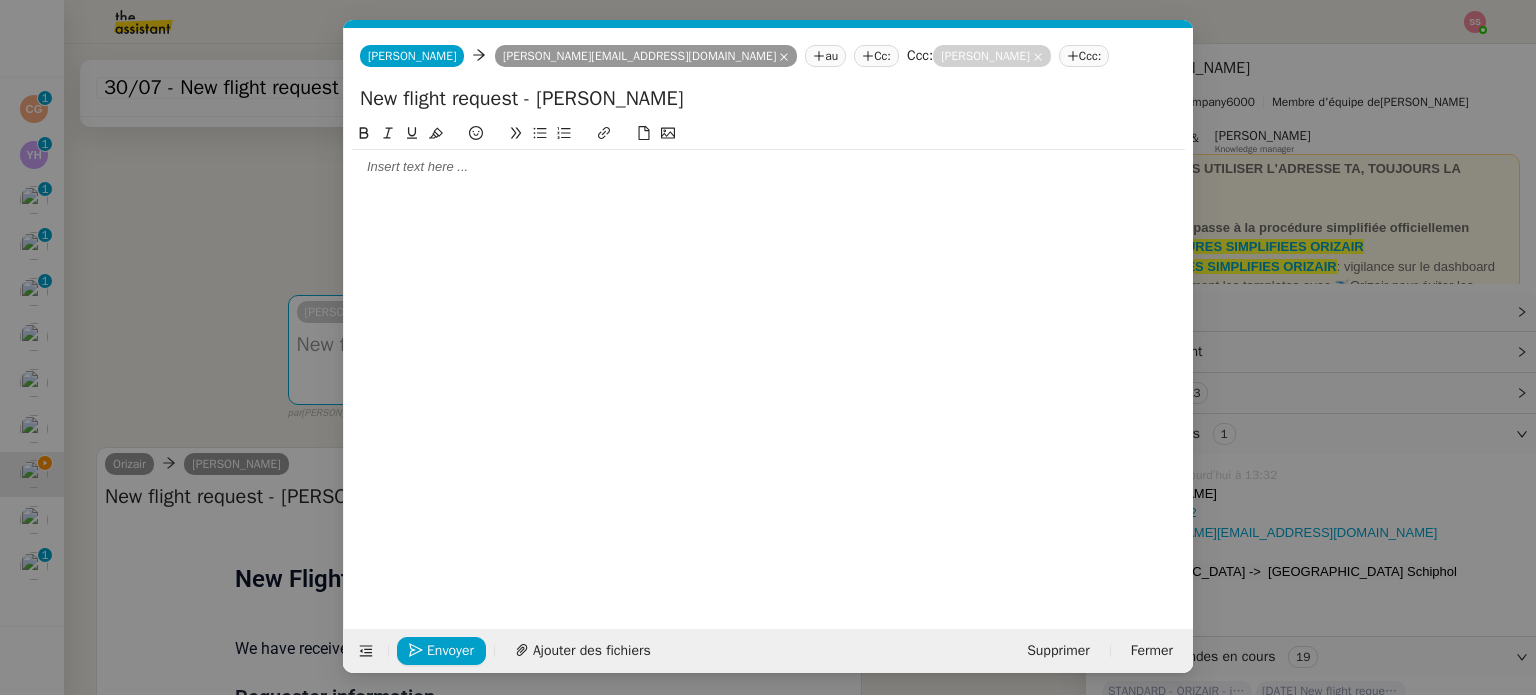 scroll, scrollTop: 0, scrollLeft: 42, axis: horizontal 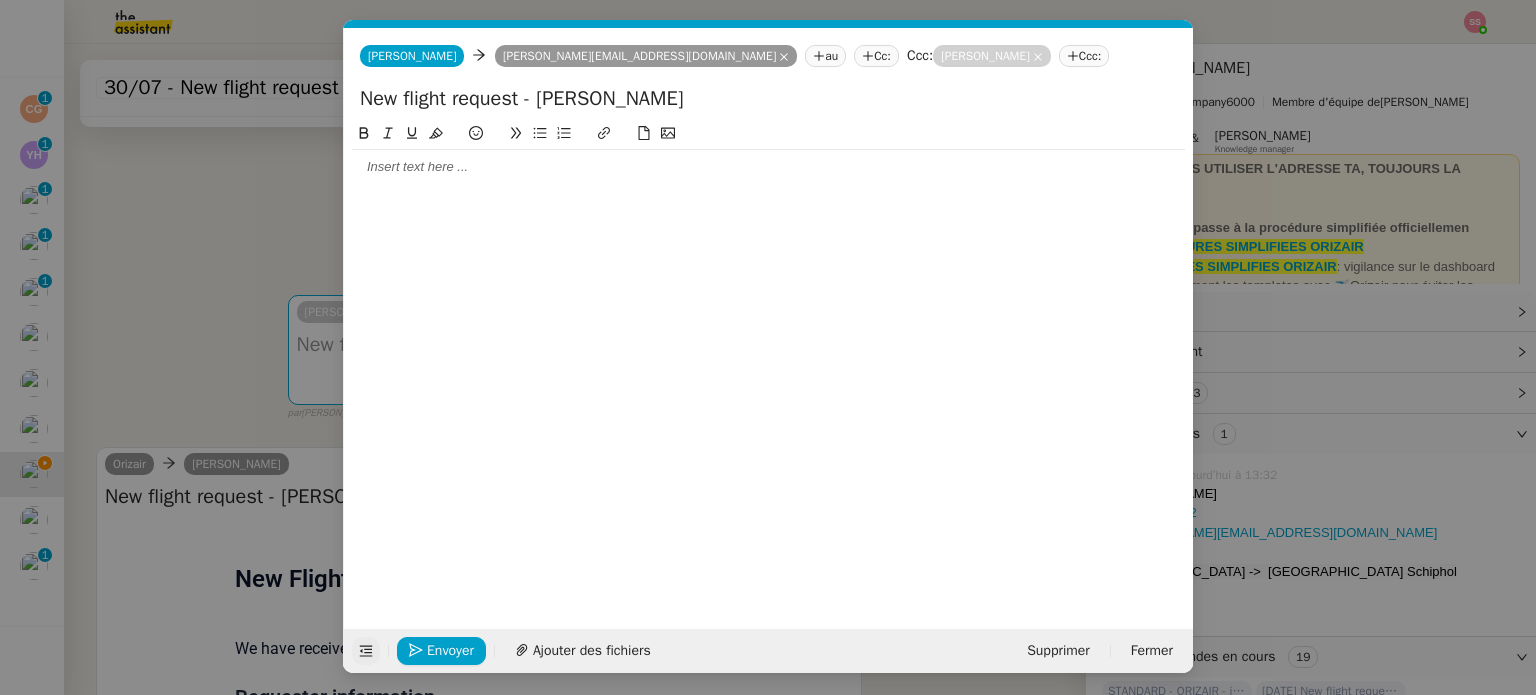 click 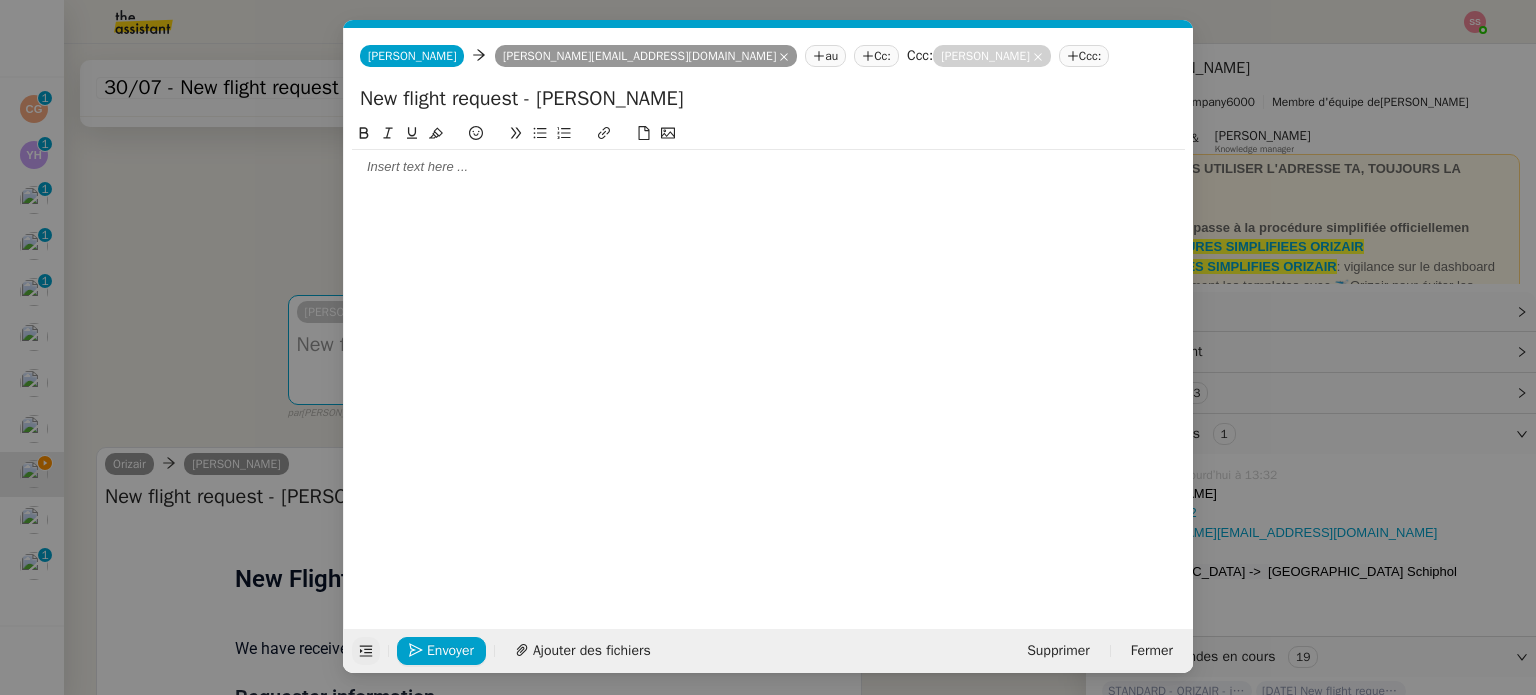 click 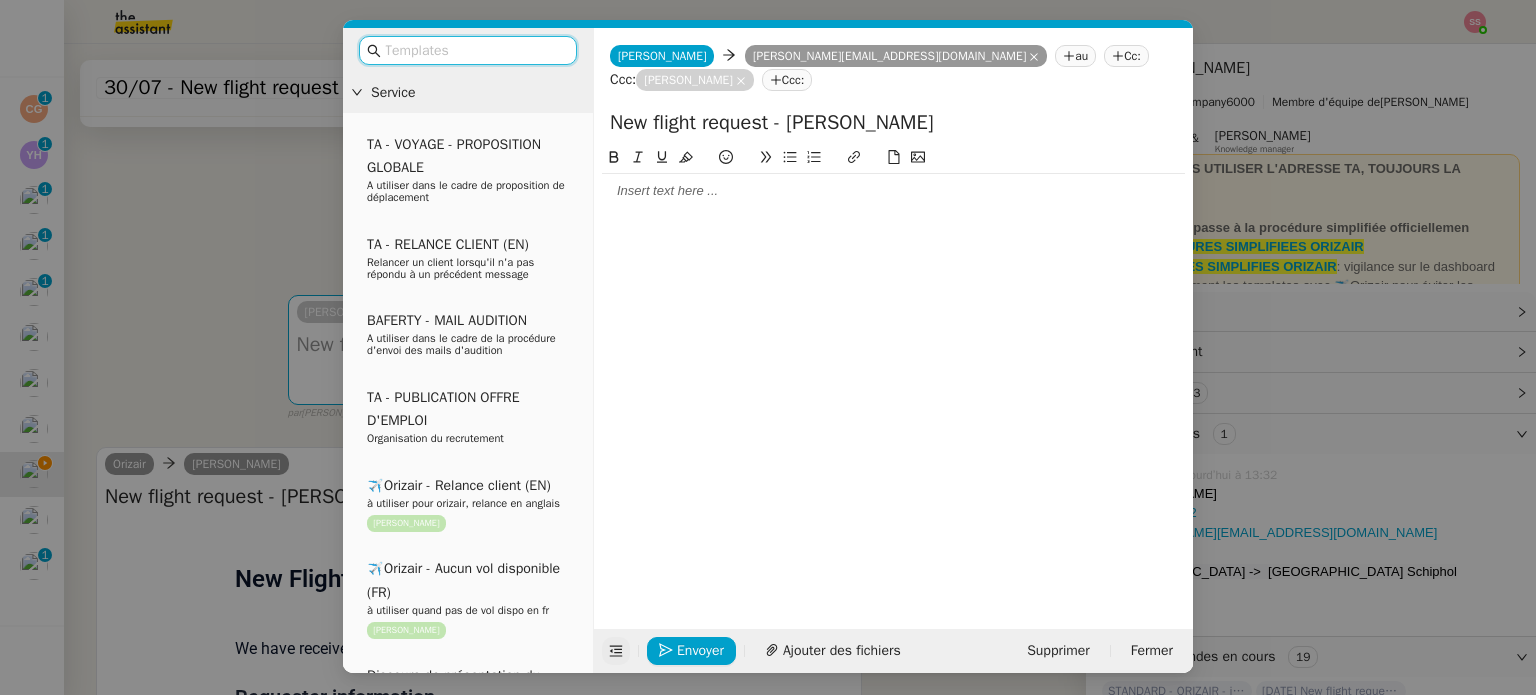 click at bounding box center (475, 50) 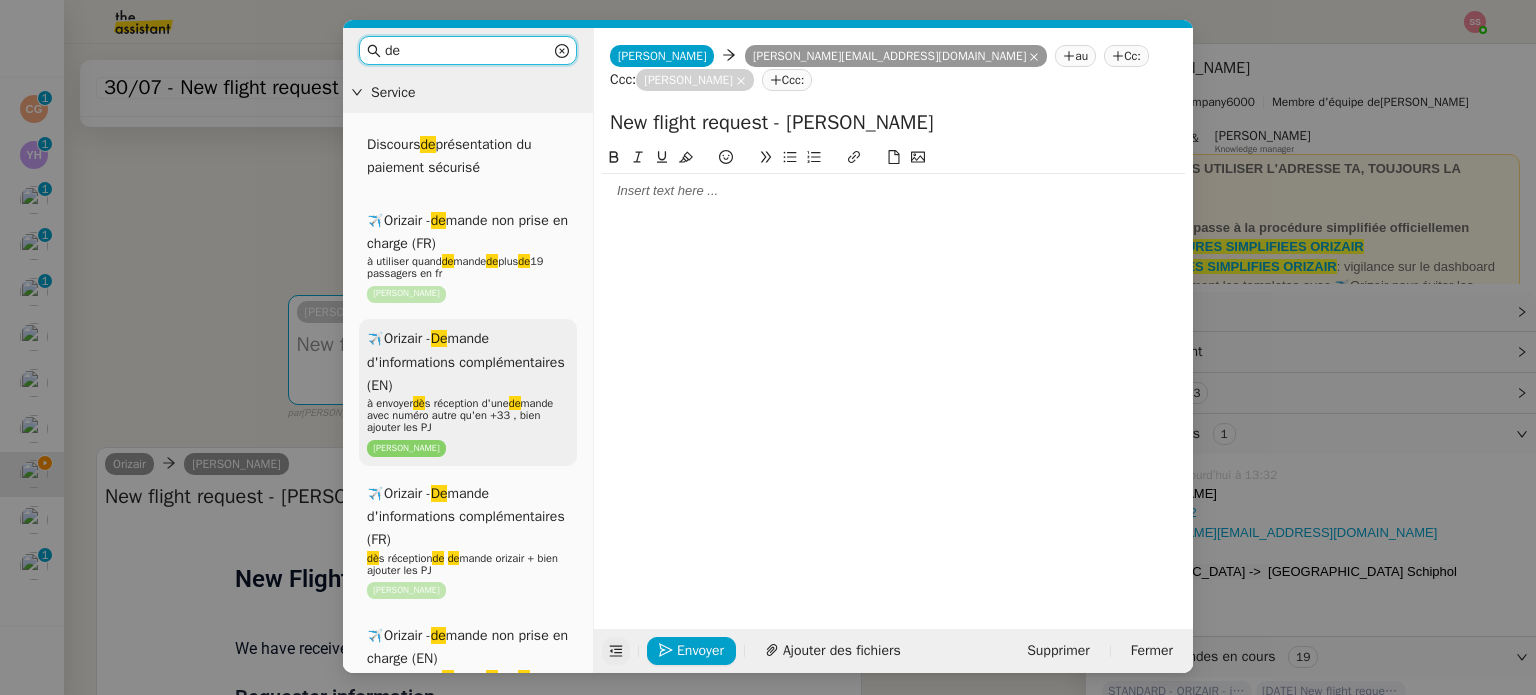 type on "de" 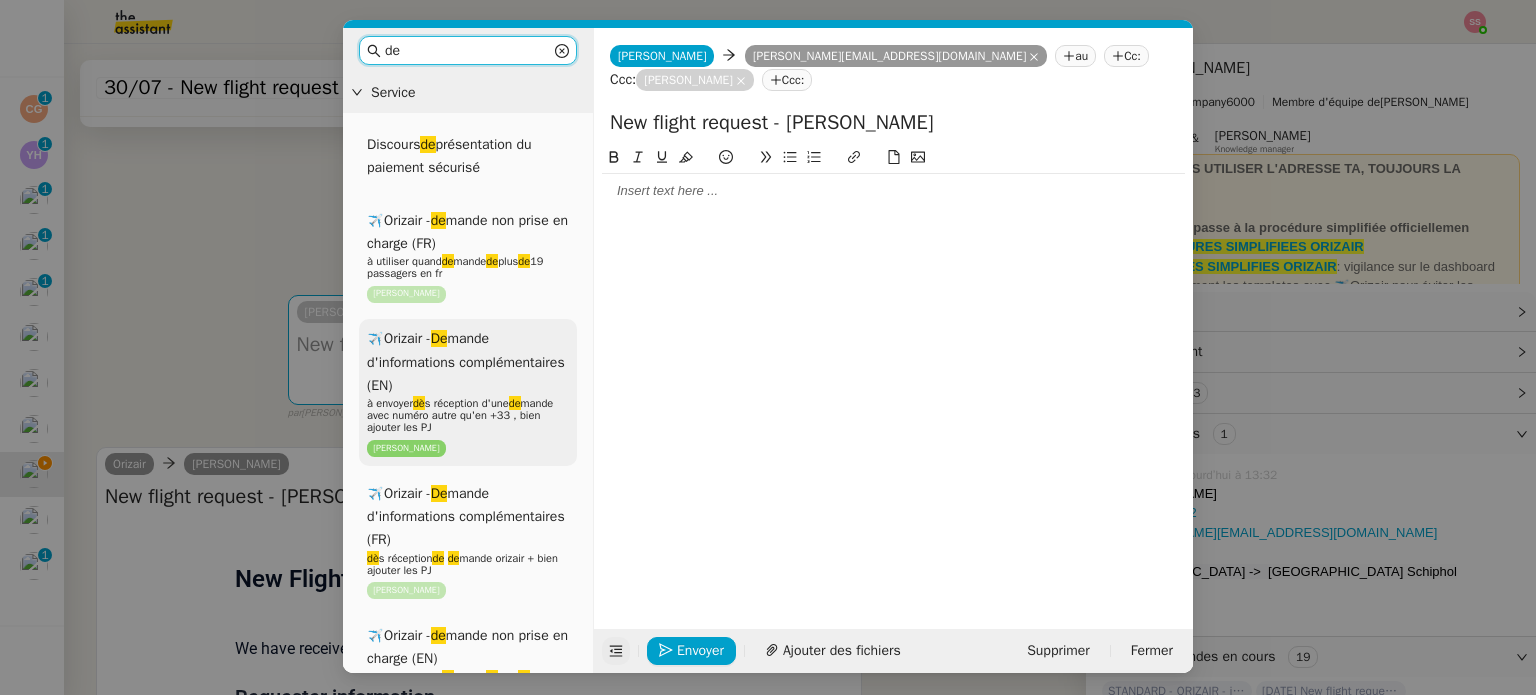 click on "✈️Orizair -  De mande d'informations complémentaires (EN)    à envoyer  dè s réception d'une  de mande avec numéro autre qu'en +33 , bien ajouter les [PERSON_NAME]" at bounding box center (468, 392) 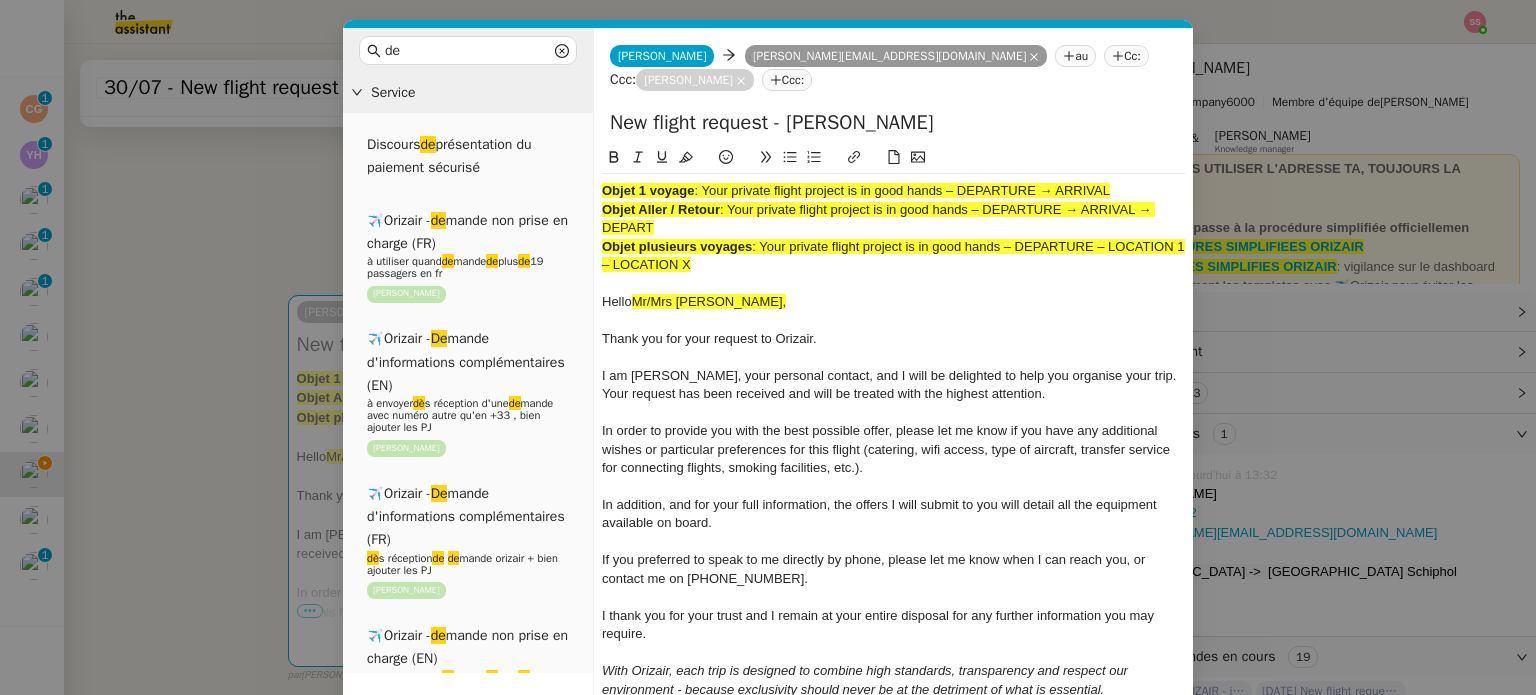 drag, startPoint x: 703, startPoint y: 191, endPoint x: 1222, endPoint y: 158, distance: 520.0481 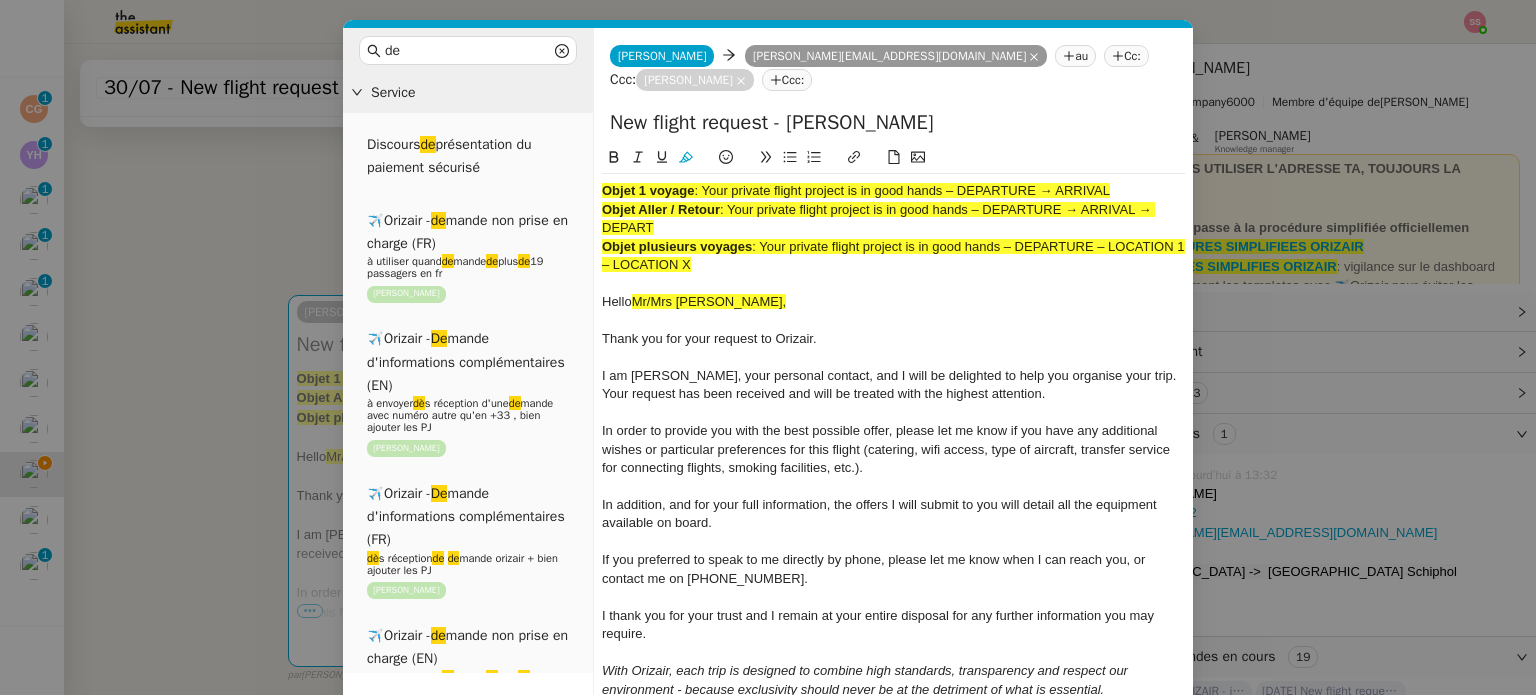 copy on "Your private flight project is in good hands – DEPARTURE → ARRIVAL" 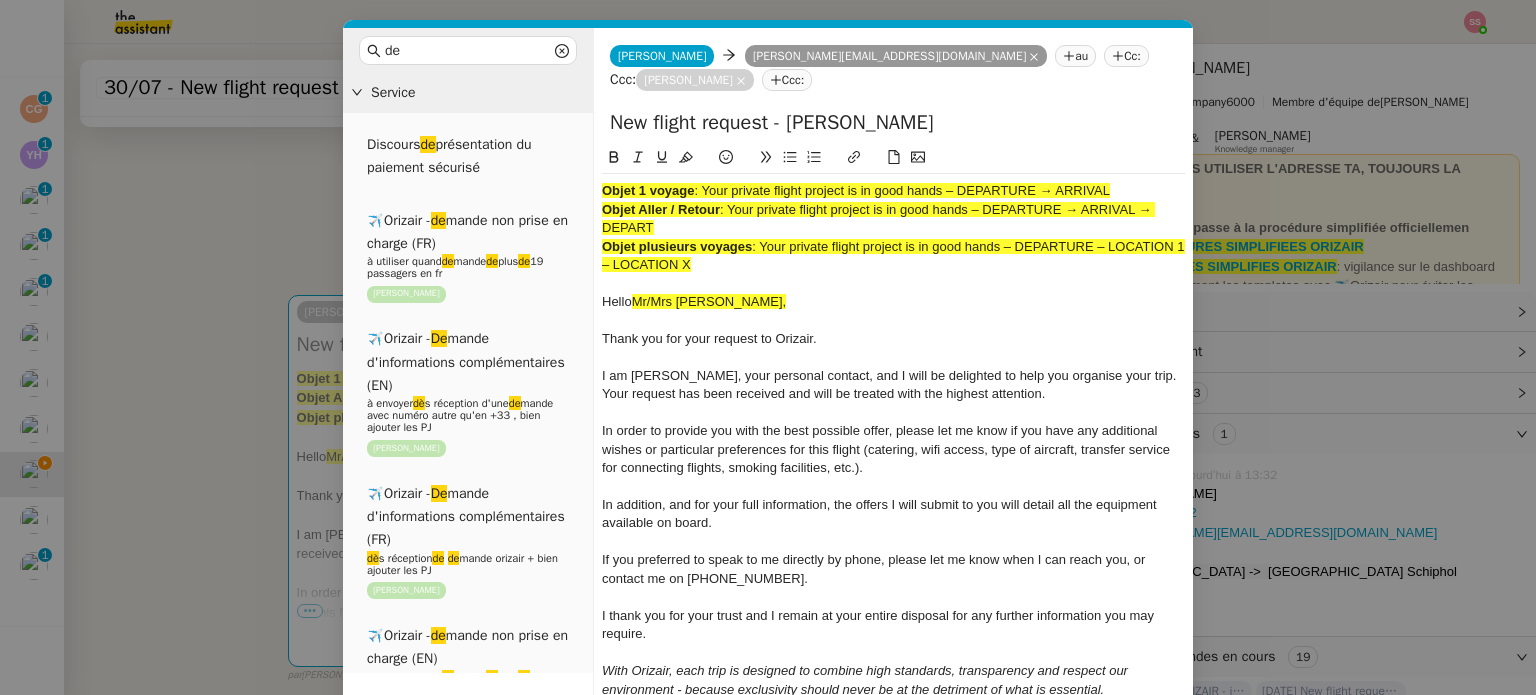 click on "New flight request - [PERSON_NAME]" 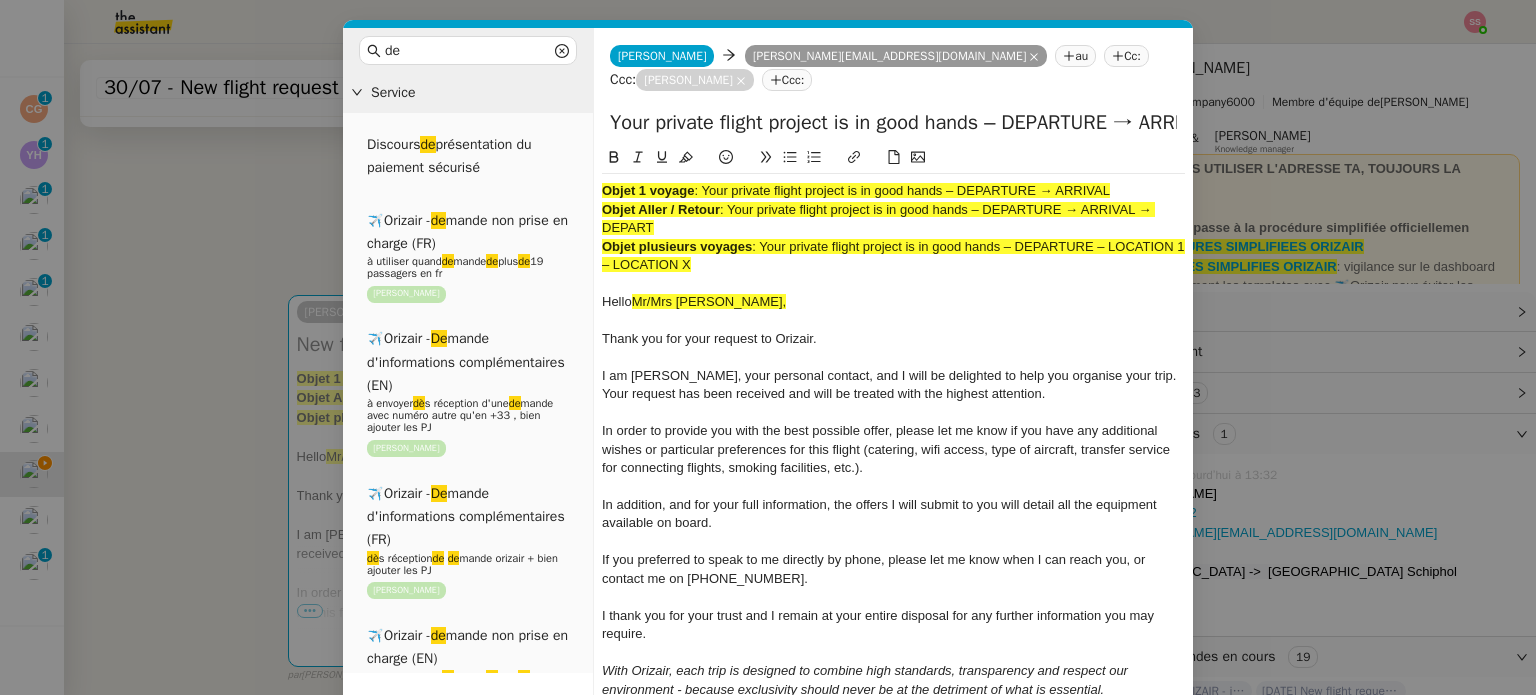 scroll, scrollTop: 0, scrollLeft: 86, axis: horizontal 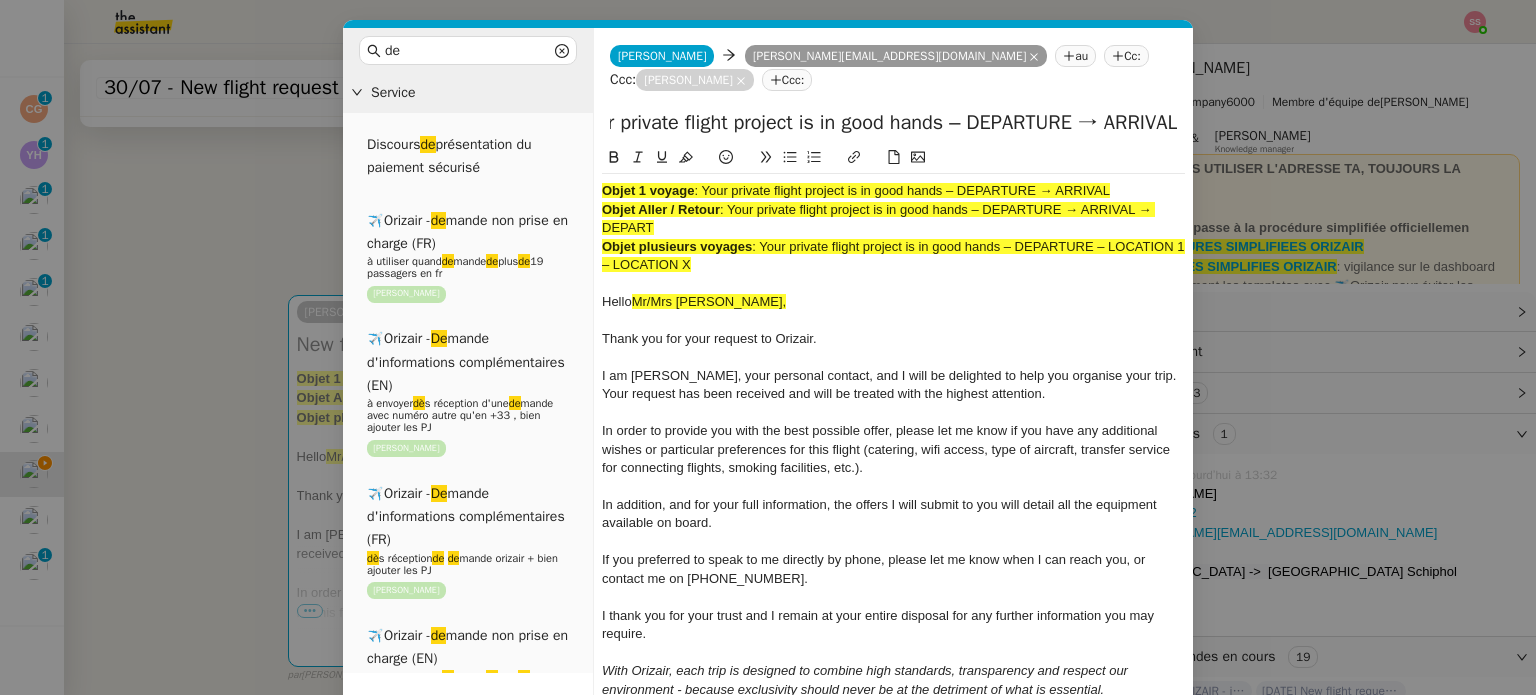 type on "Your private flight project is in good hands – DEPARTURE → ARRIVAL" 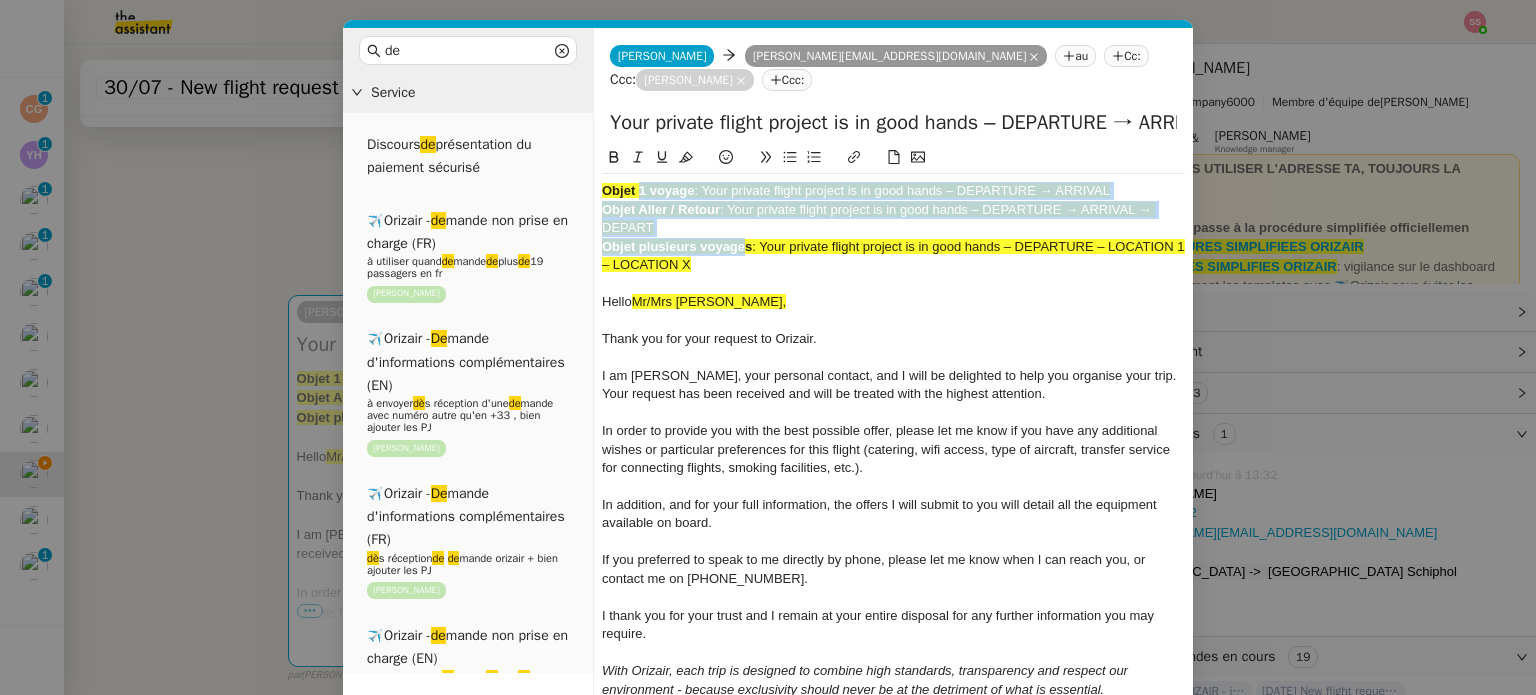 drag, startPoint x: 746, startPoint y: 253, endPoint x: 640, endPoint y: 182, distance: 127.581345 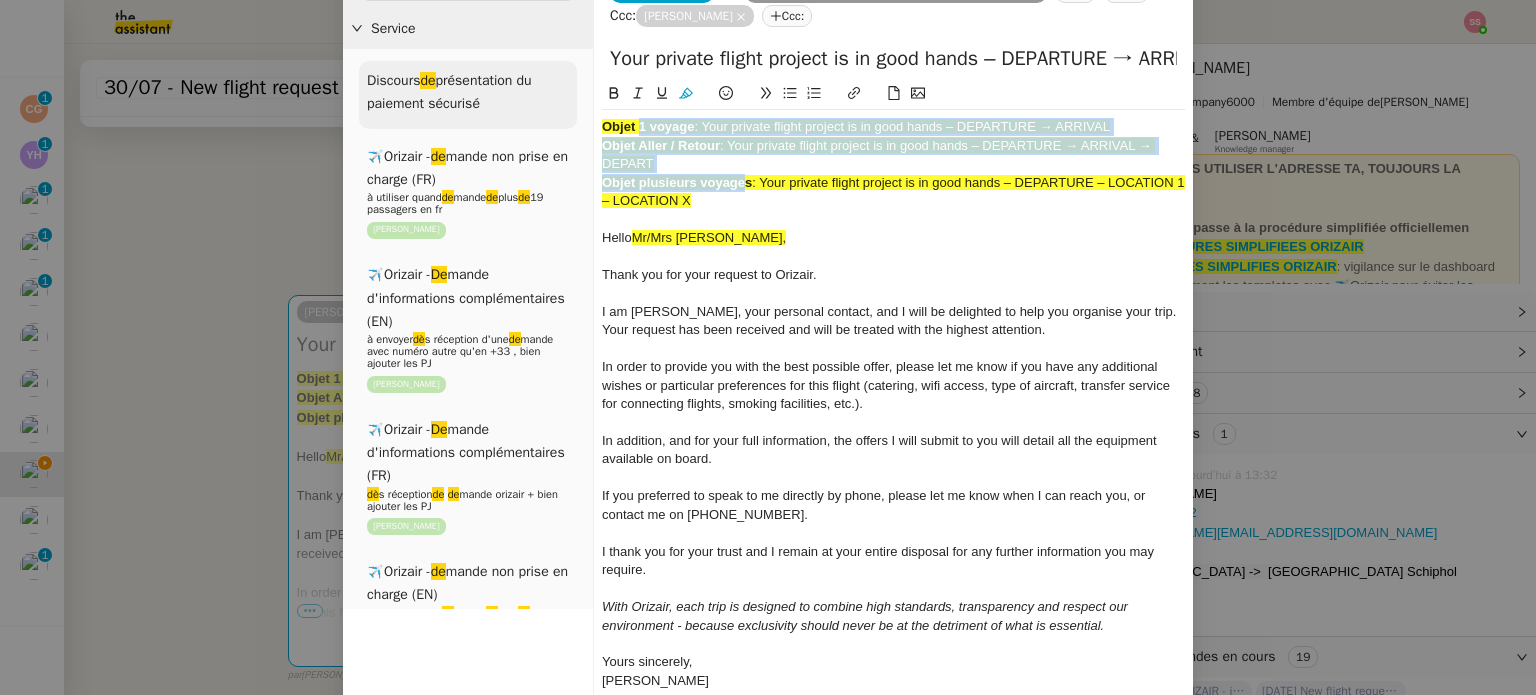 scroll, scrollTop: 0, scrollLeft: 0, axis: both 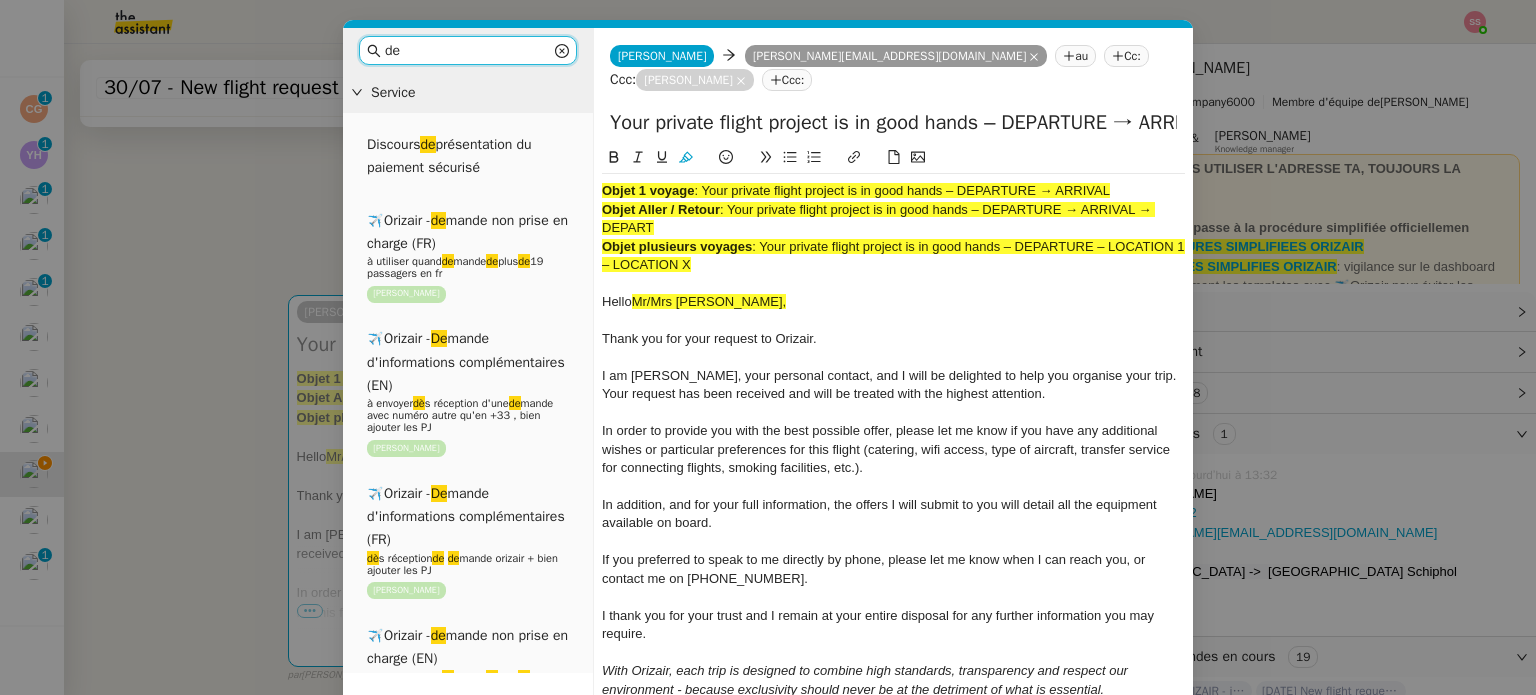 click on "de" at bounding box center [468, 50] 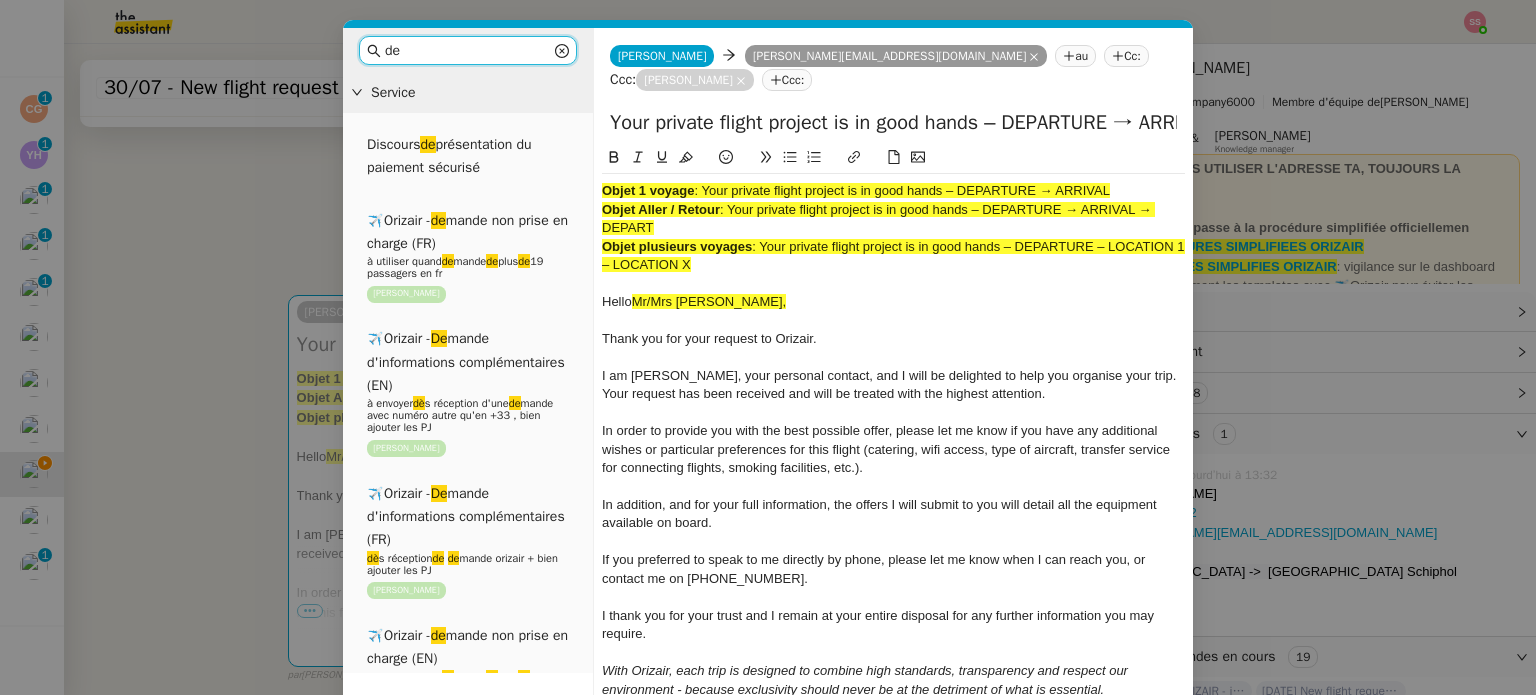 click on "de" at bounding box center [468, 50] 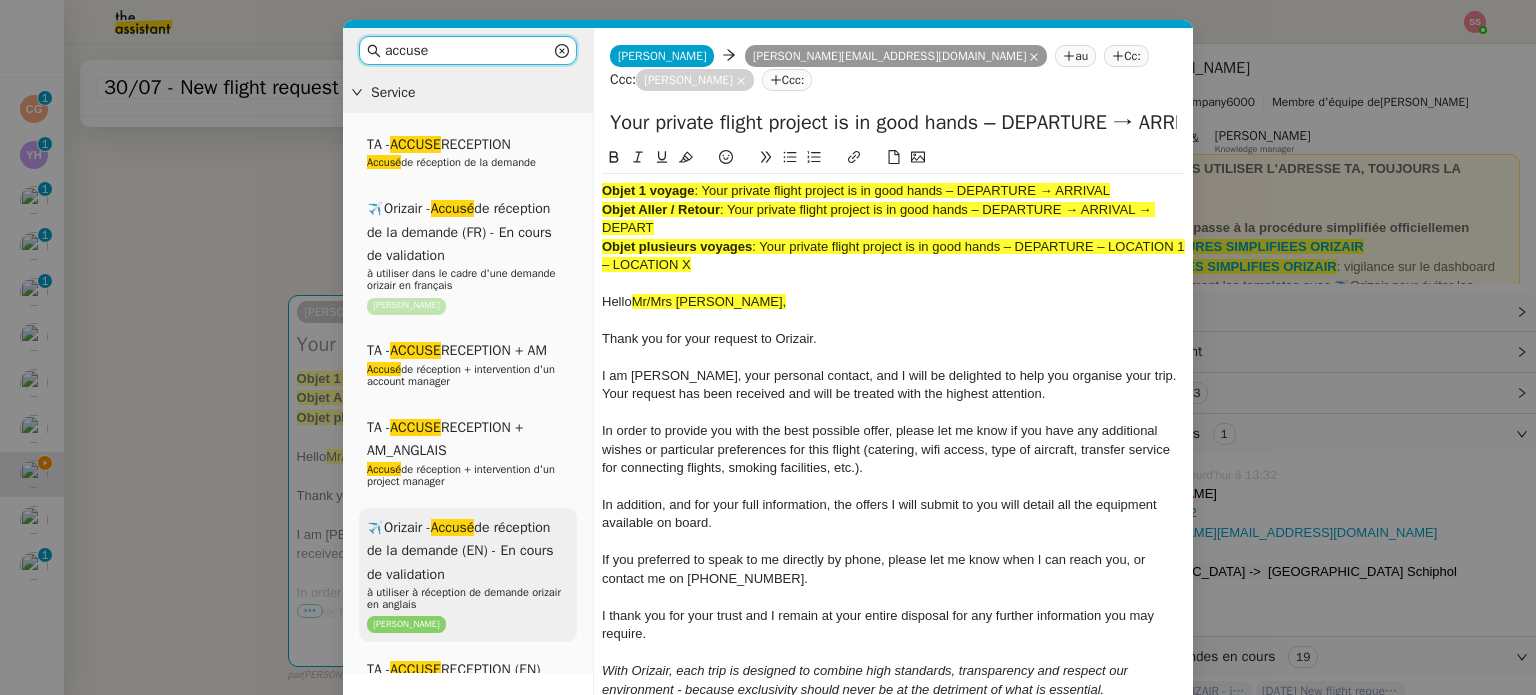 type on "accuse" 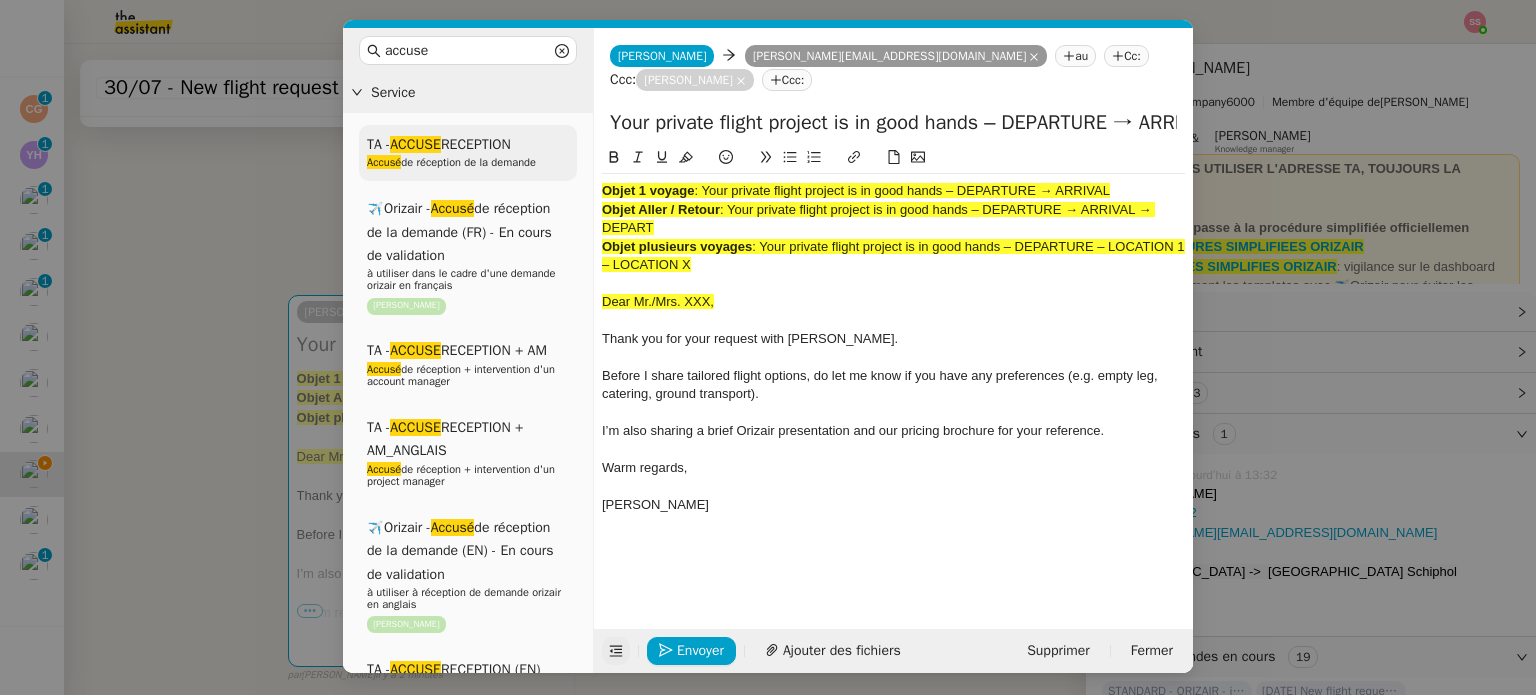 drag, startPoint x: 728, startPoint y: 260, endPoint x: 552, endPoint y: 155, distance: 204.94145 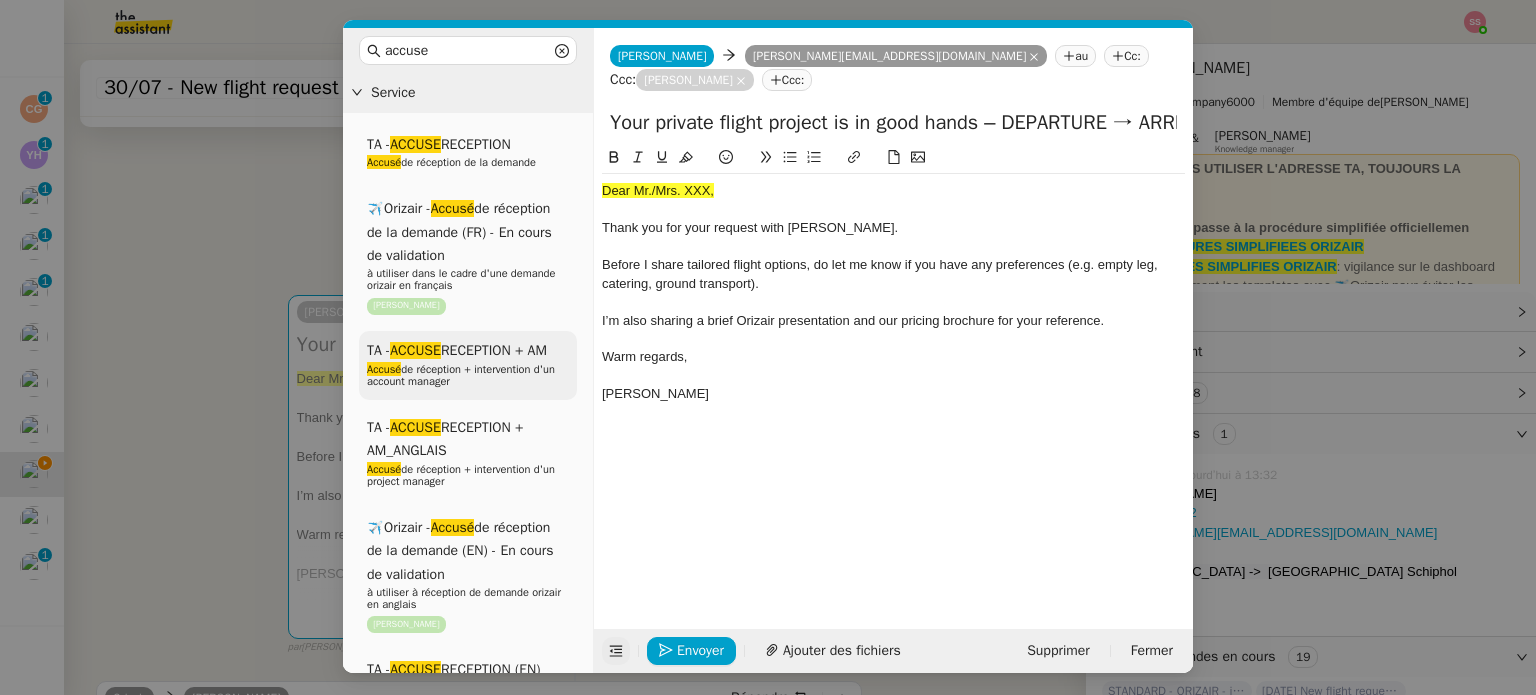 drag, startPoint x: 229, startPoint y: 292, endPoint x: 435, endPoint y: 396, distance: 230.76395 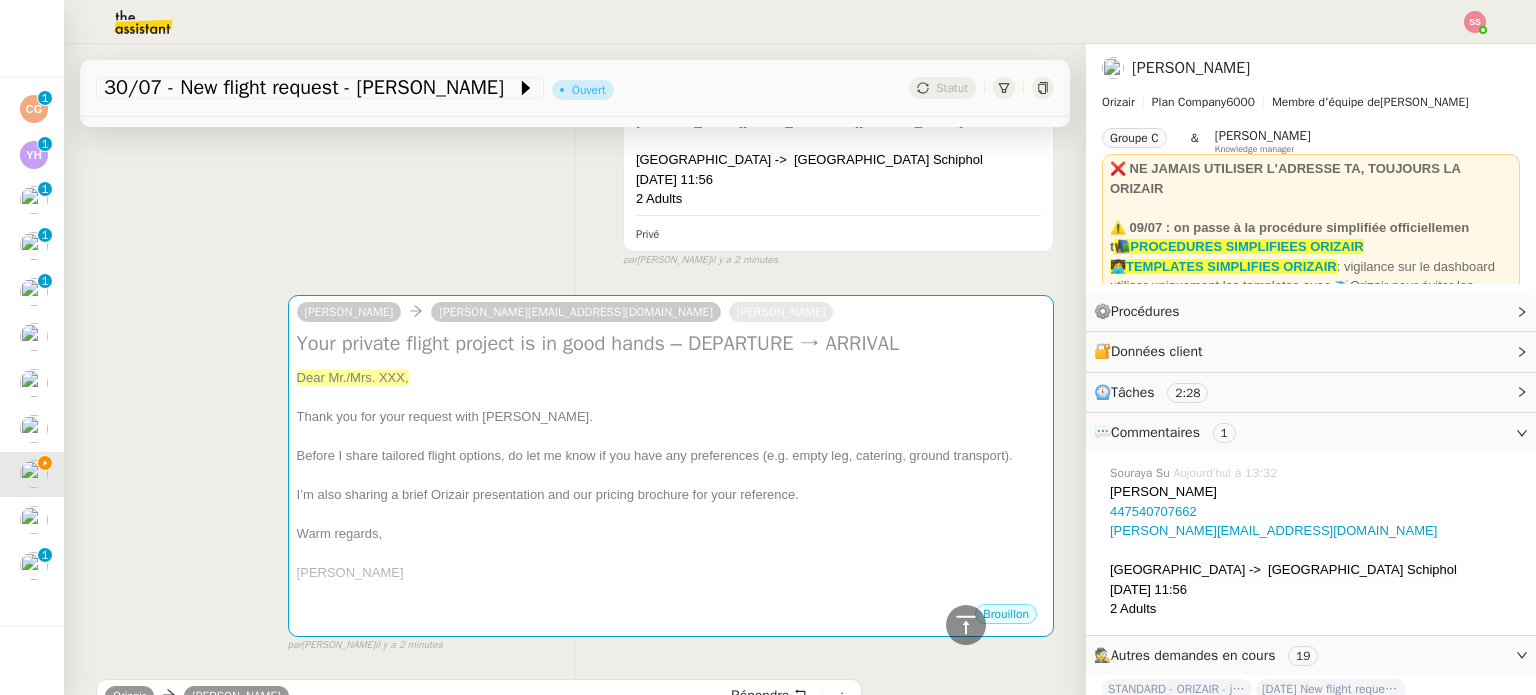 click on "[GEOGRAPHIC_DATA] ->  [GEOGRAPHIC_DATA] Schiphol" 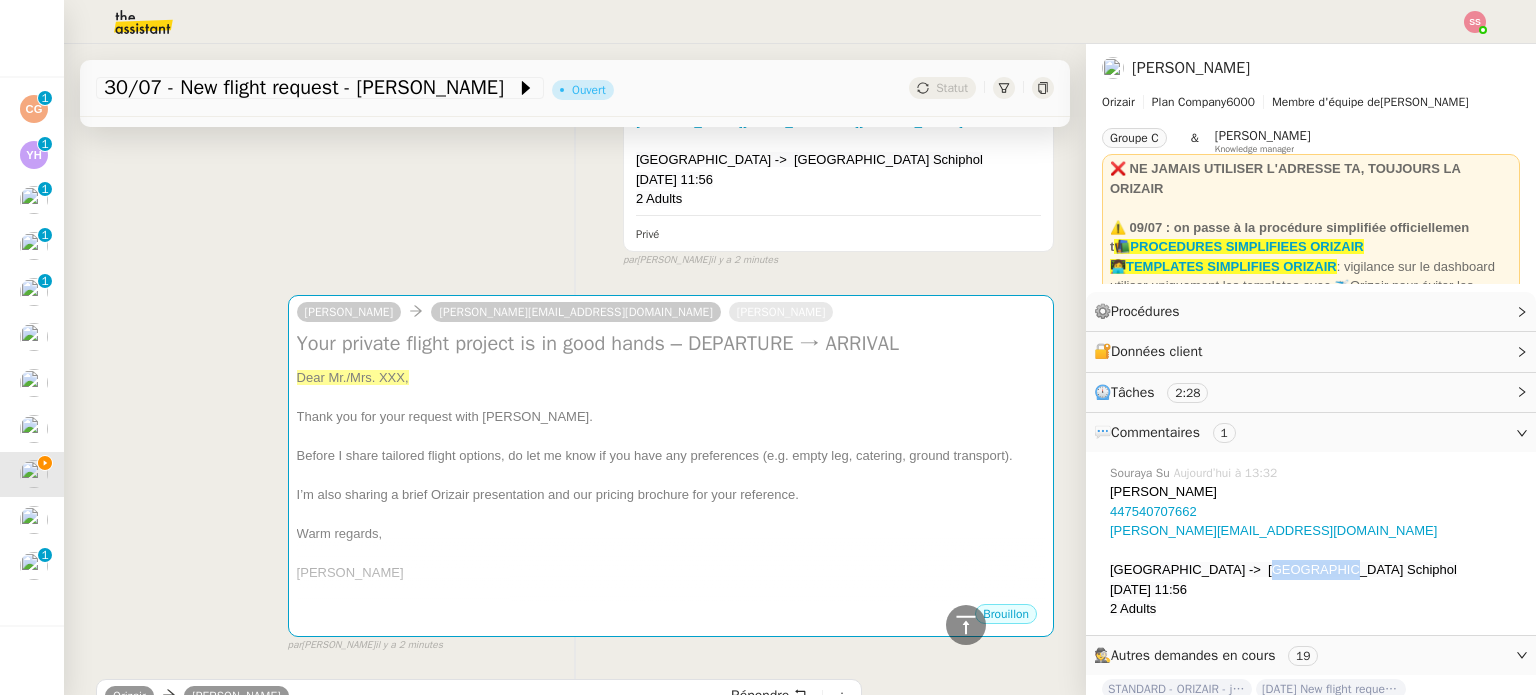 click on "[GEOGRAPHIC_DATA] ->  [GEOGRAPHIC_DATA] Schiphol" 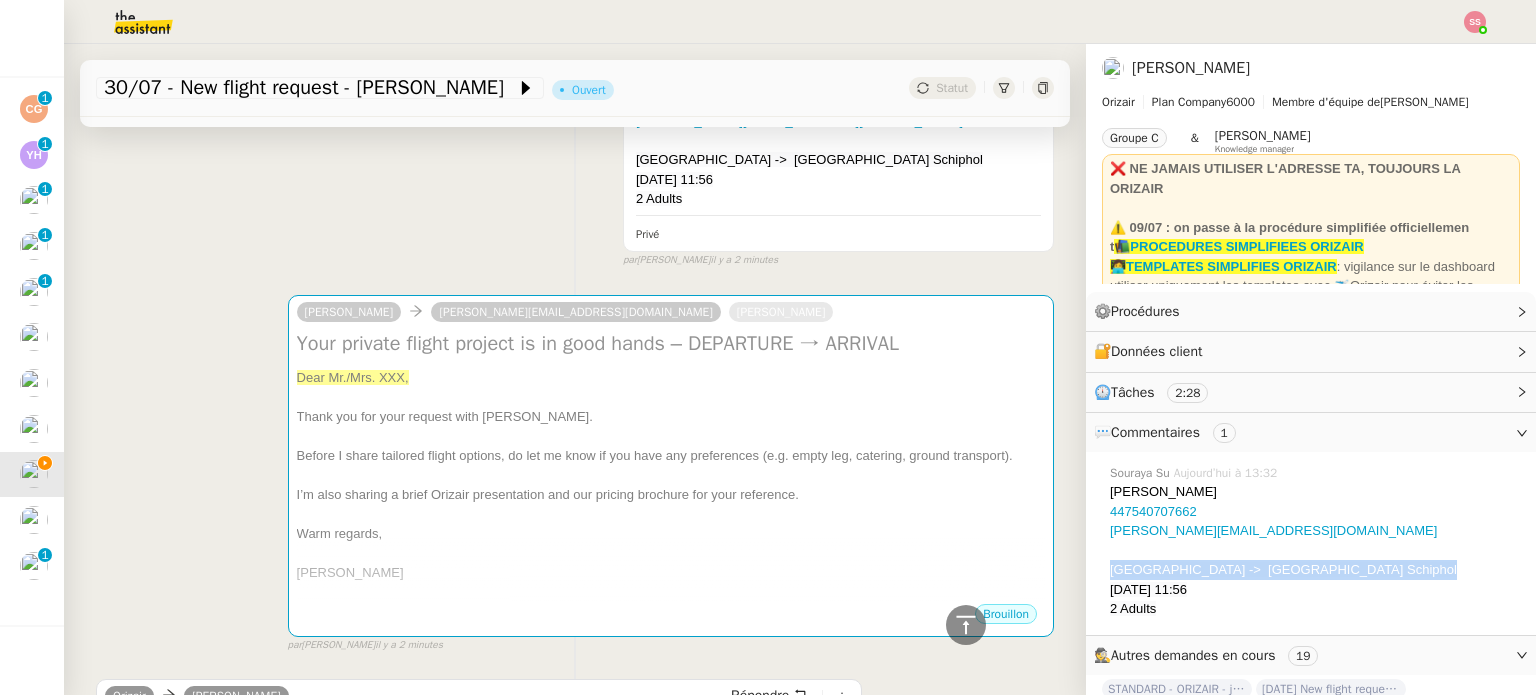 click on "[GEOGRAPHIC_DATA] ->  [GEOGRAPHIC_DATA] Schiphol" 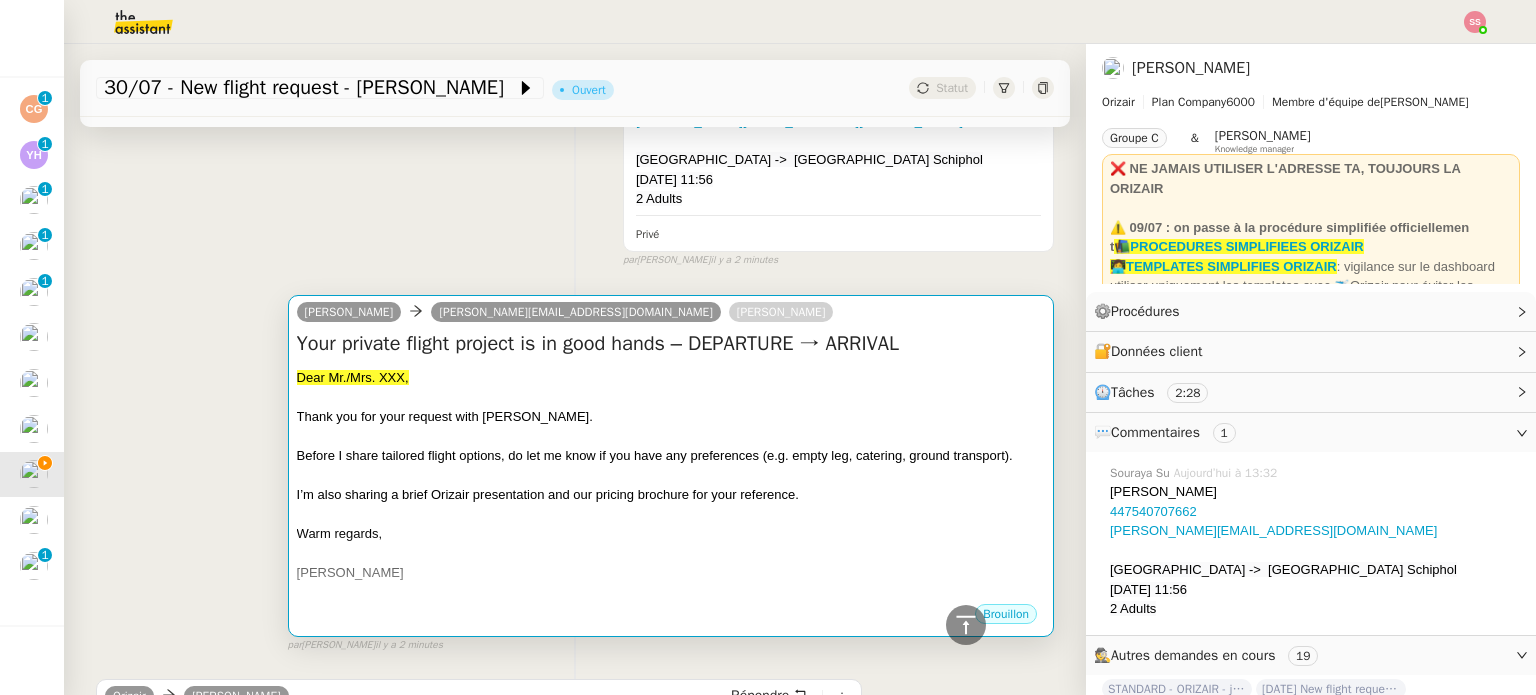 click at bounding box center (671, 514) 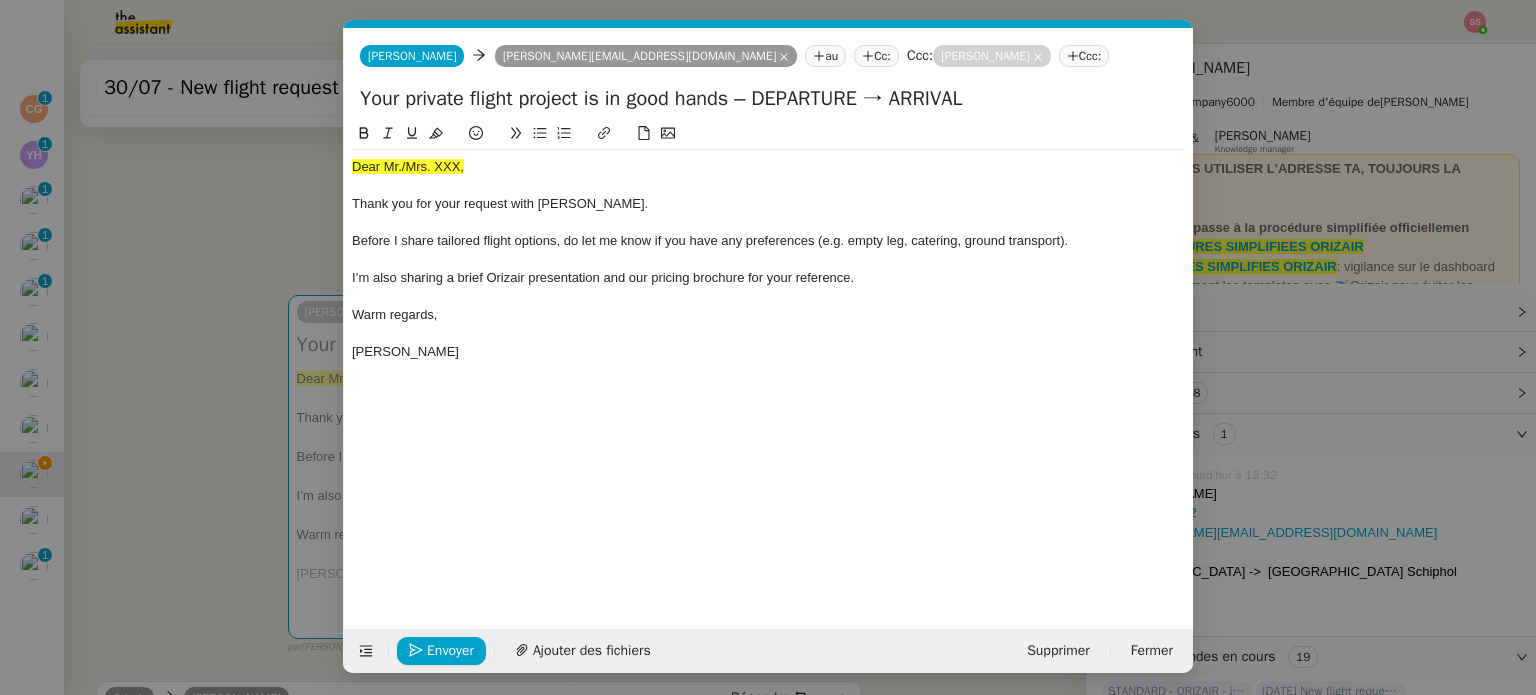scroll, scrollTop: 0, scrollLeft: 83, axis: horizontal 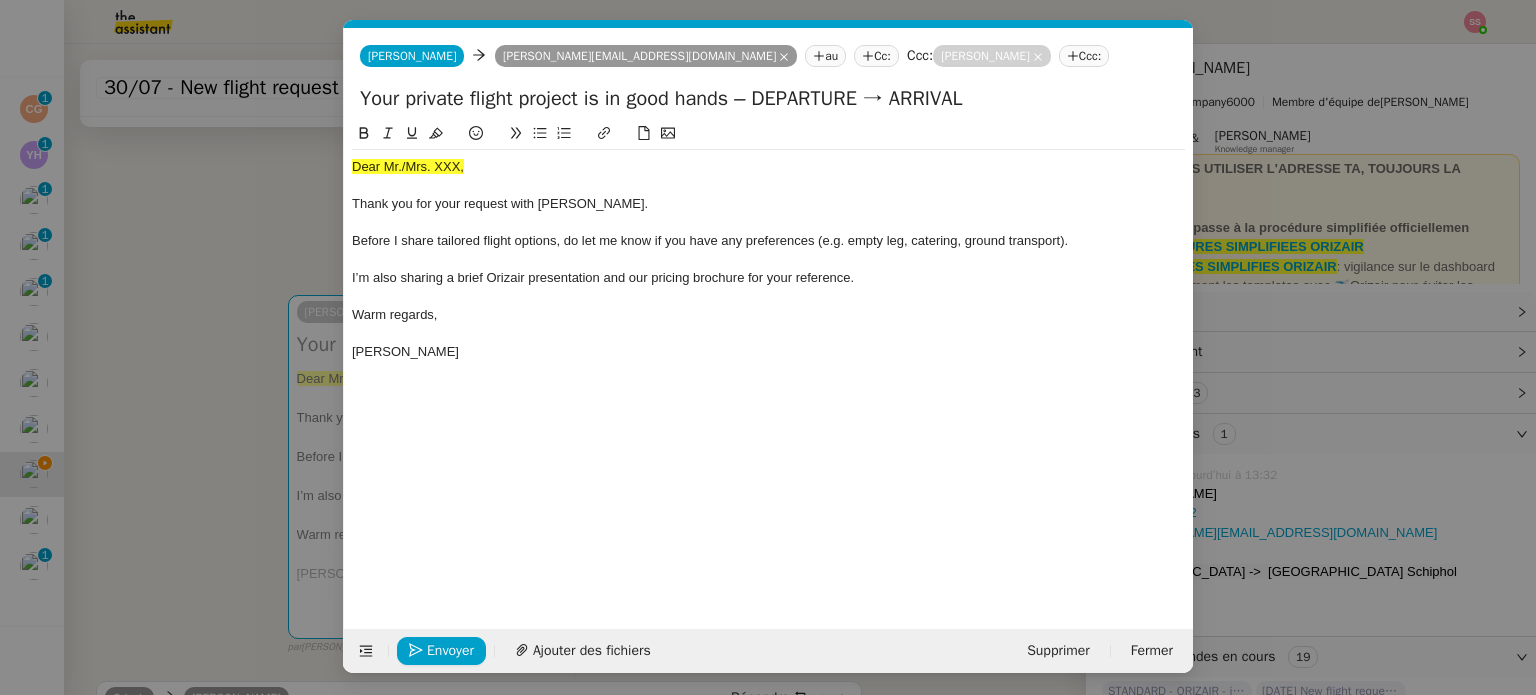 drag, startPoint x: 788, startPoint y: 91, endPoint x: 1119, endPoint y: 91, distance: 331 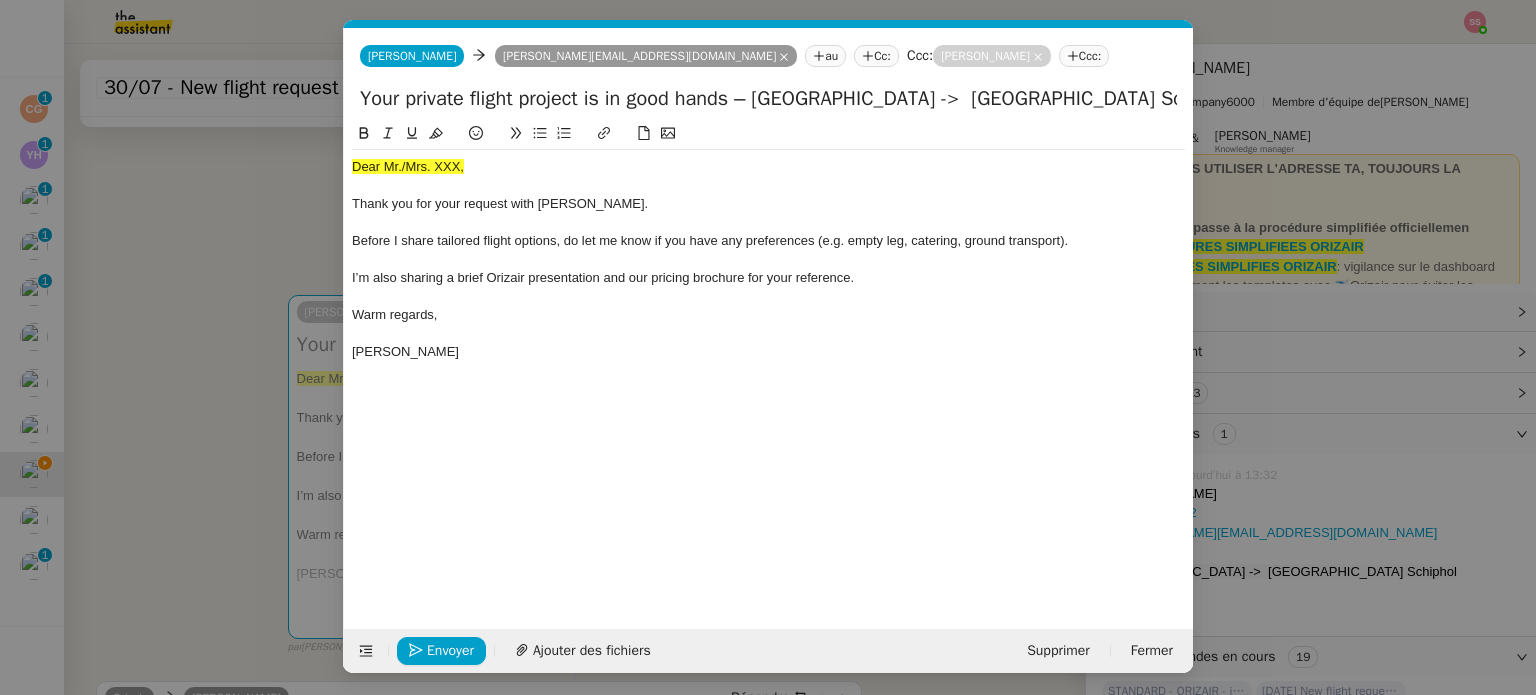 scroll, scrollTop: 0, scrollLeft: 98, axis: horizontal 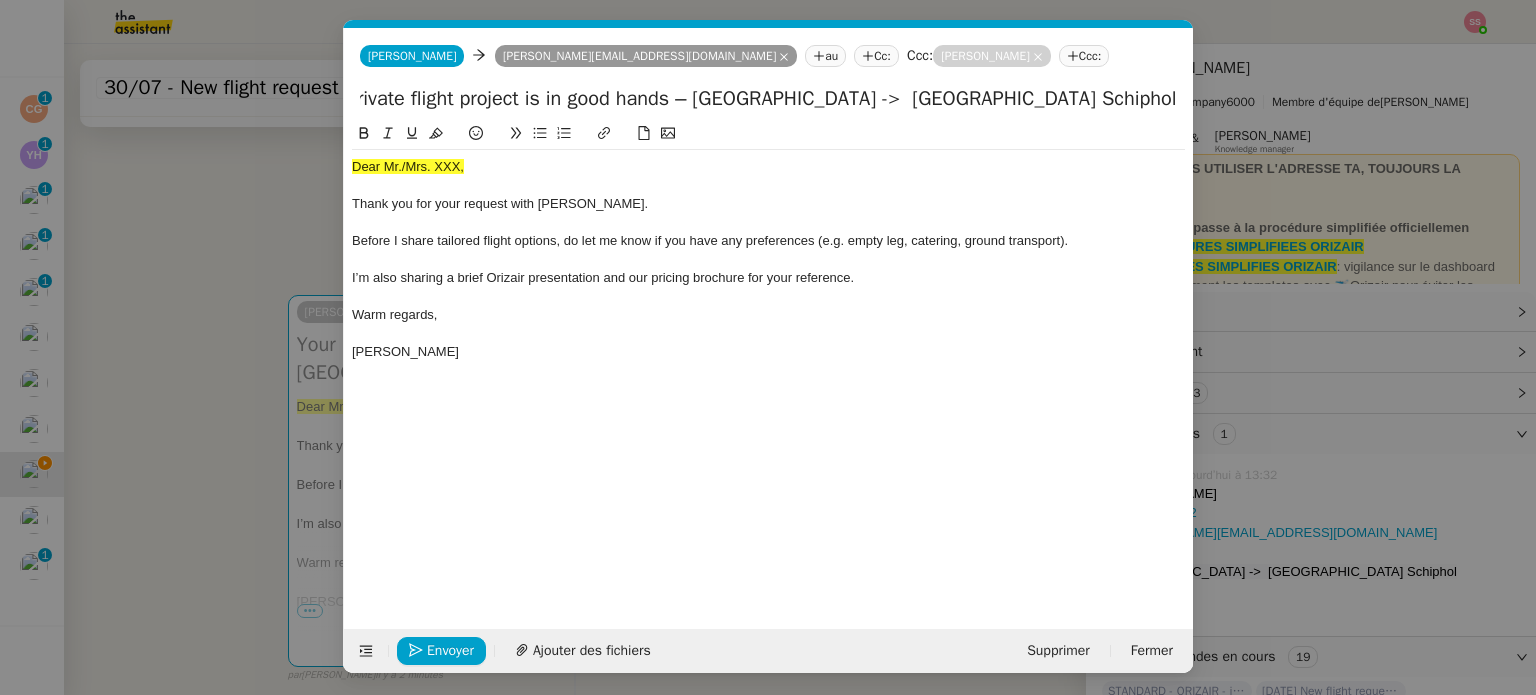 type on "Your private flight project is in good hands – [GEOGRAPHIC_DATA] ->  [GEOGRAPHIC_DATA] Schiphol" 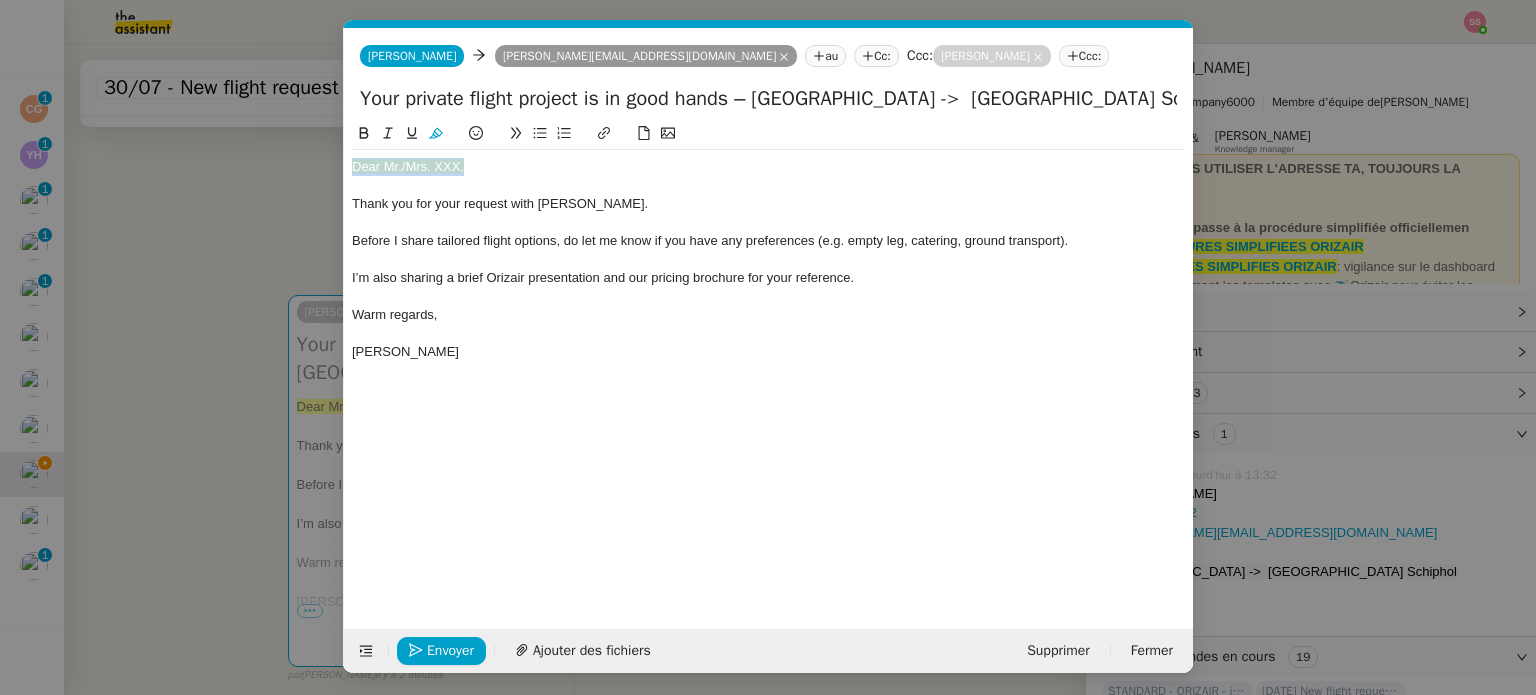 drag, startPoint x: 449, startPoint y: 159, endPoint x: 218, endPoint y: 167, distance: 231.13849 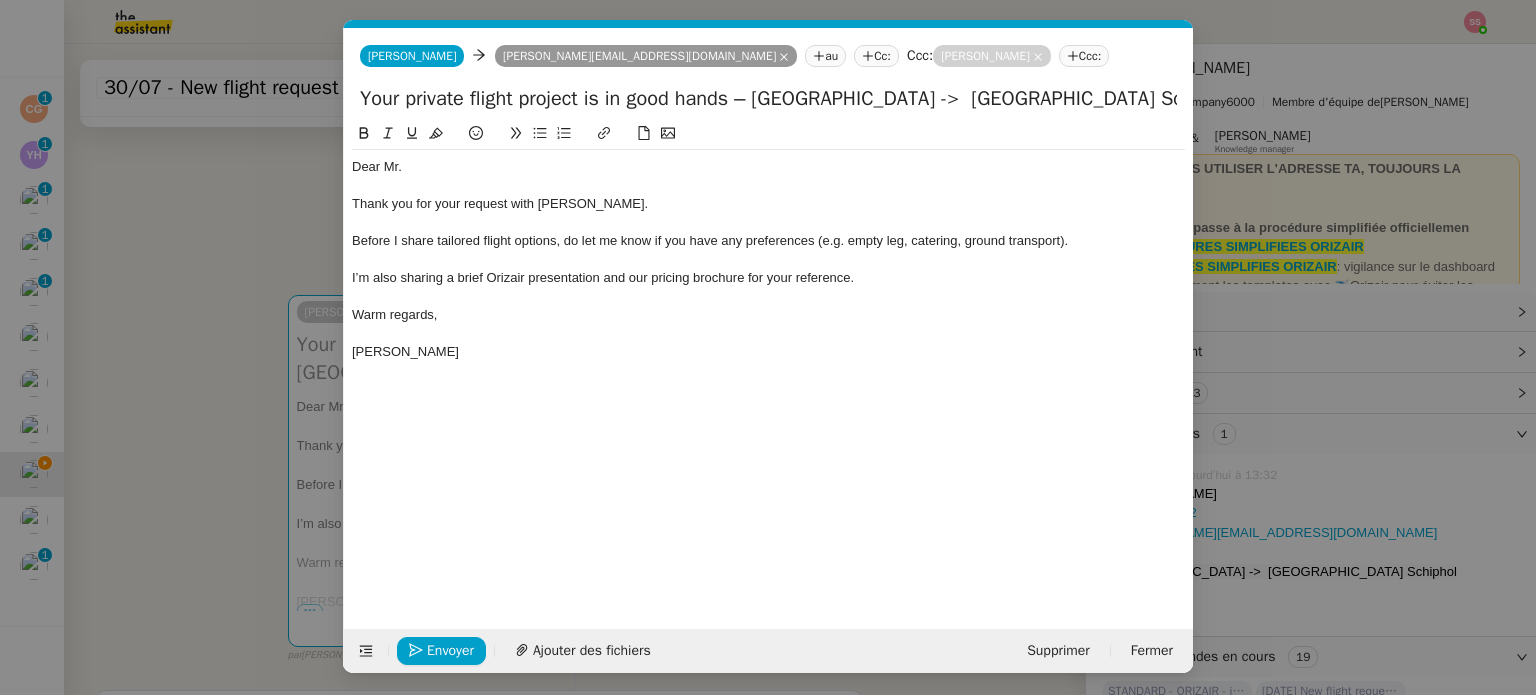 click on "accuse Service TA -  ACCUSE  RECEPTION    Accusé  de réception de la demande ✈️Orizair -  Accusé  de réception de la demande (FR) - En cours de validation    à utiliser dans le cadre d'une demande orizair en français  [PERSON_NAME] TA -  ACCUSE  RECEPTION + AM    Accusé  de réception + intervention d'un account manager TA -  ACCUSE  RECEPTION + AM_ANGLAIS    Accusé  de réception + intervention d'un project manager ✈️Orizair -  Accusé  de réception de la demande (EN) - En cours de validation    à utiliser à réception de demande orizair en anglais  [PERSON_NAME] TA -  ACCUSE  RECEPTION (EN)    Common TA -  ACCUSE  RECEPTION    Accusé  de réception de la demande ✈️Orizair -  Accusé  de réception de la demande (FR) - En cours de validation    à utiliser dans le cadre d'une demande orizair en français  [PERSON_NAME] TA -  ACCUSE  RECEPTION + AM    Accusé  de réception + intervention d'un account manager TA -  ACCUSE  RECEPTION + AM_ANGLAIS    Accusé ✈️Orizair -  Accusé" at bounding box center (768, 347) 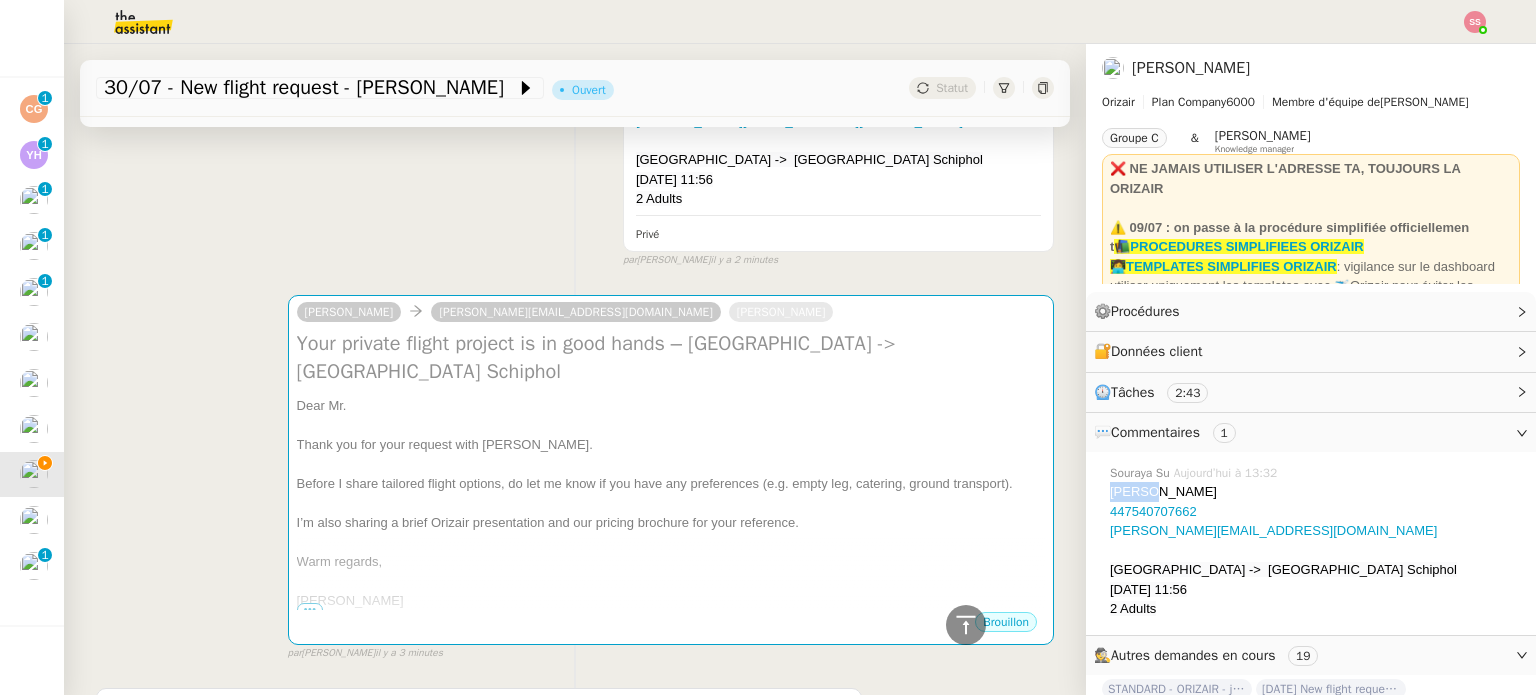 drag, startPoint x: 1136, startPoint y: 494, endPoint x: 1093, endPoint y: 495, distance: 43.011627 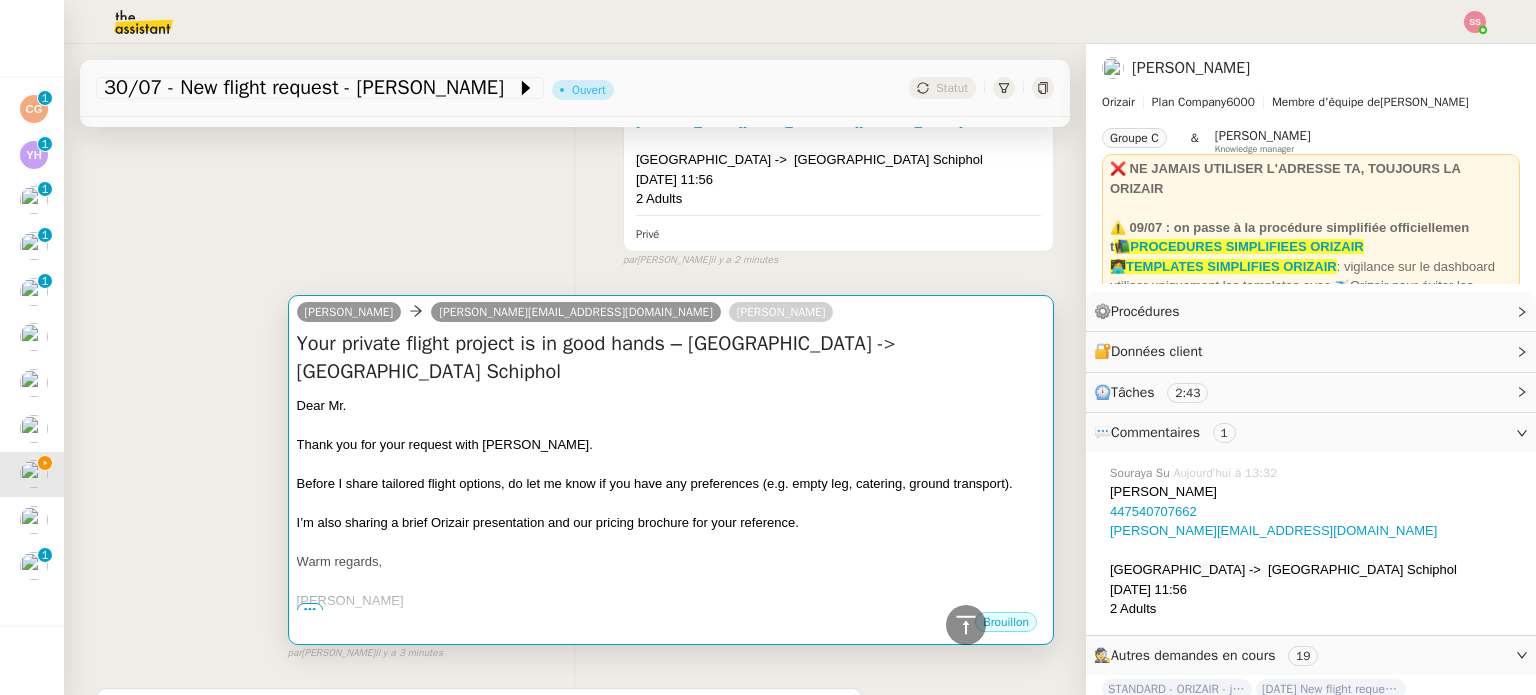click at bounding box center (671, 425) 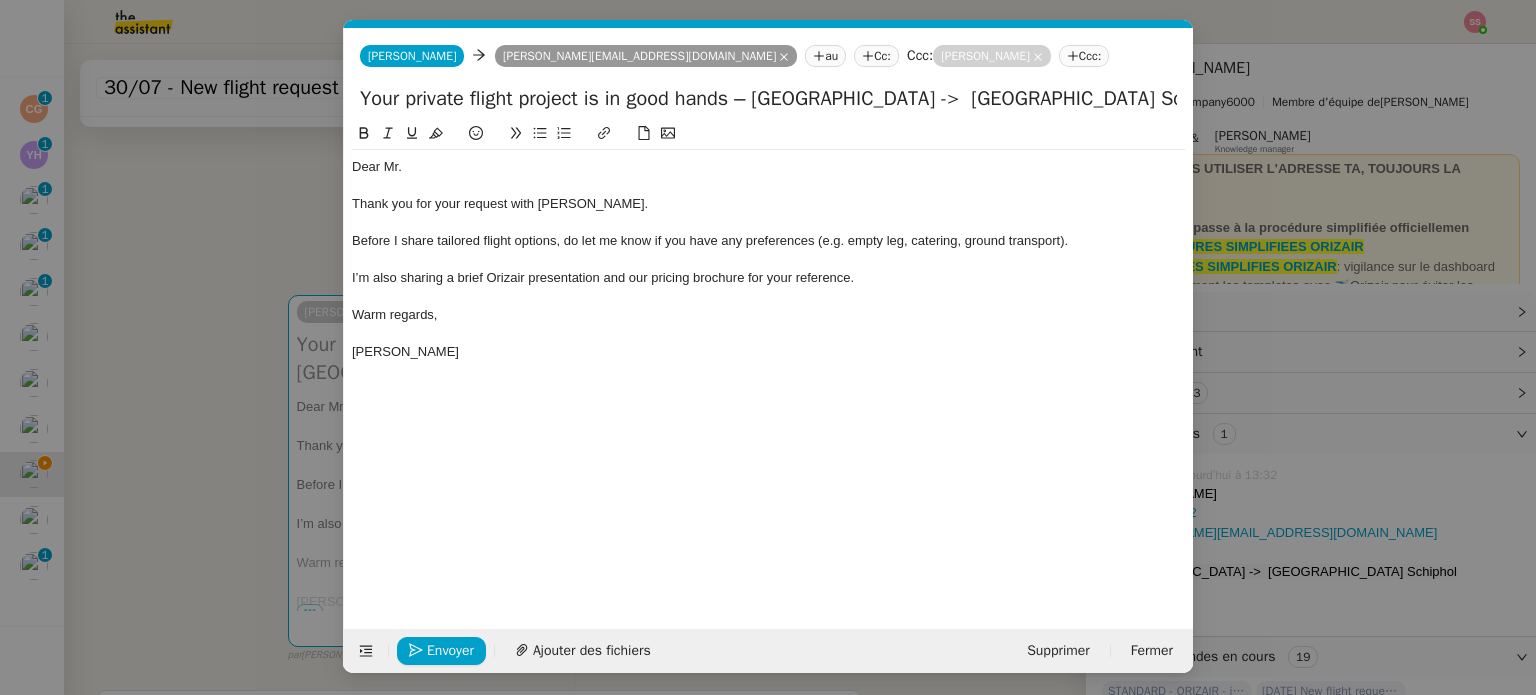 scroll, scrollTop: 0, scrollLeft: 83, axis: horizontal 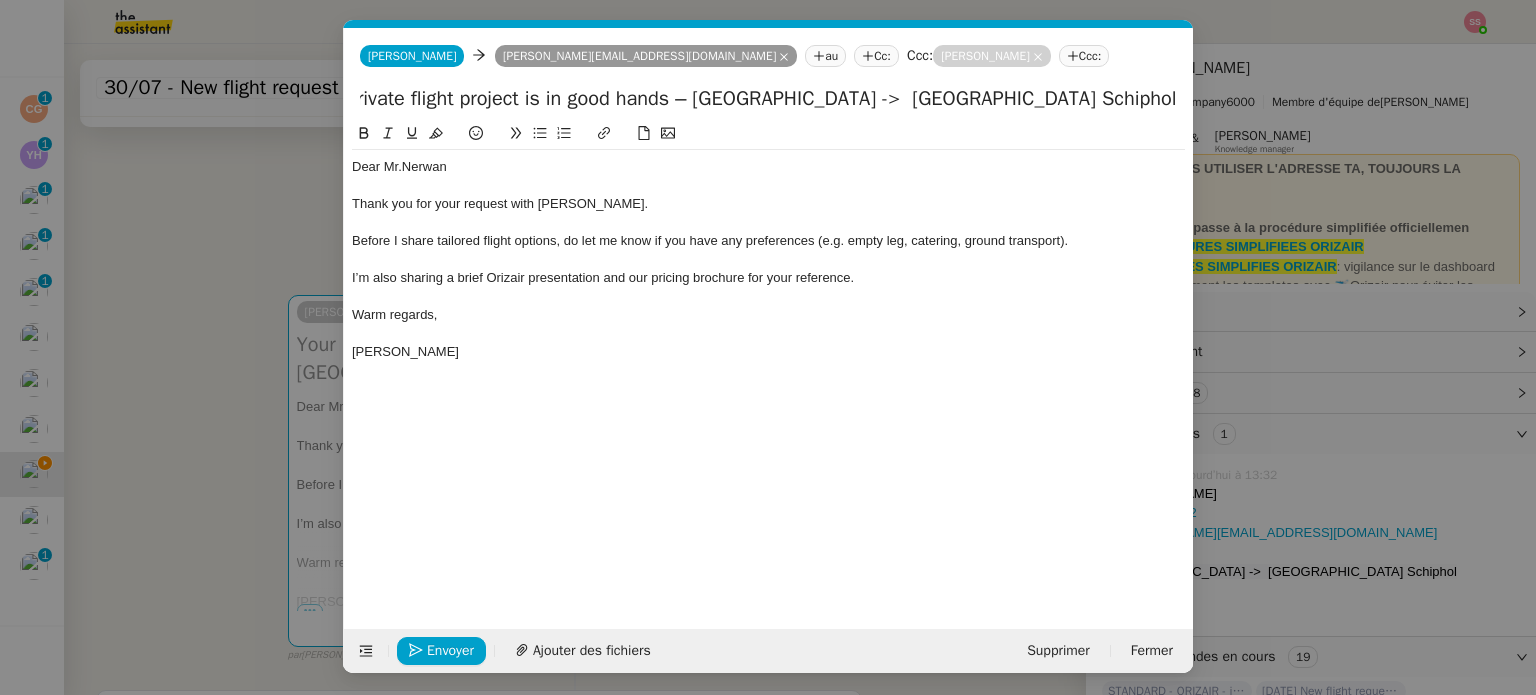 drag, startPoint x: 888, startPoint y: 112, endPoint x: 1185, endPoint y: 191, distance: 307.32718 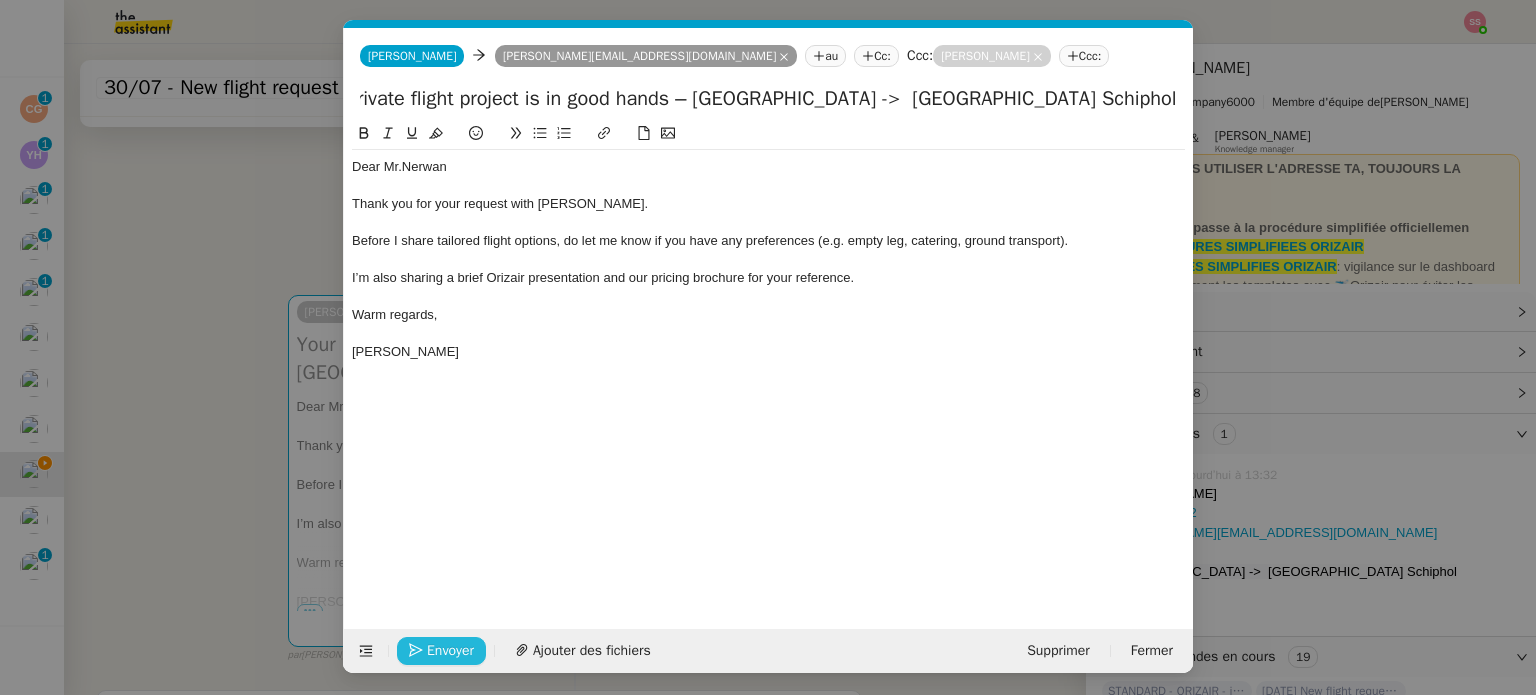 click on "Envoyer" 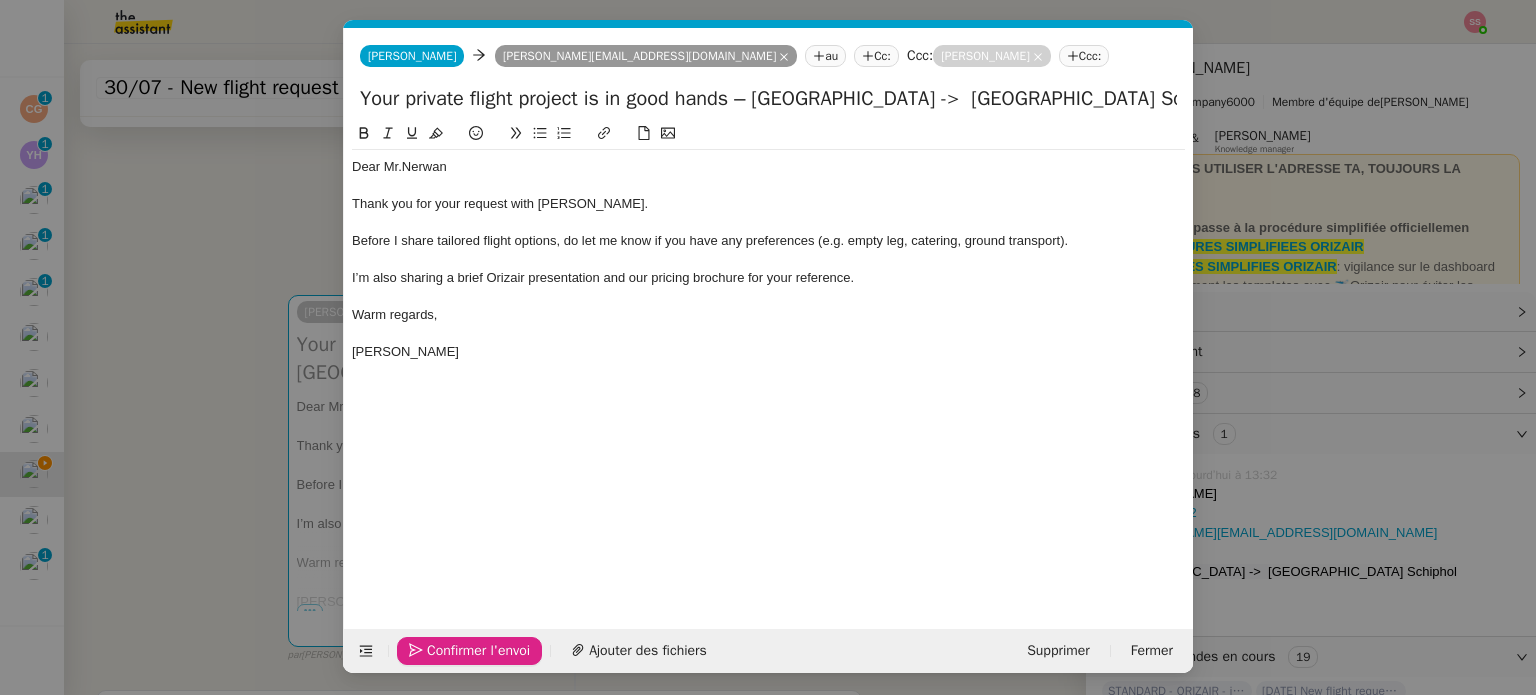 click on "Confirmer l'envoi" 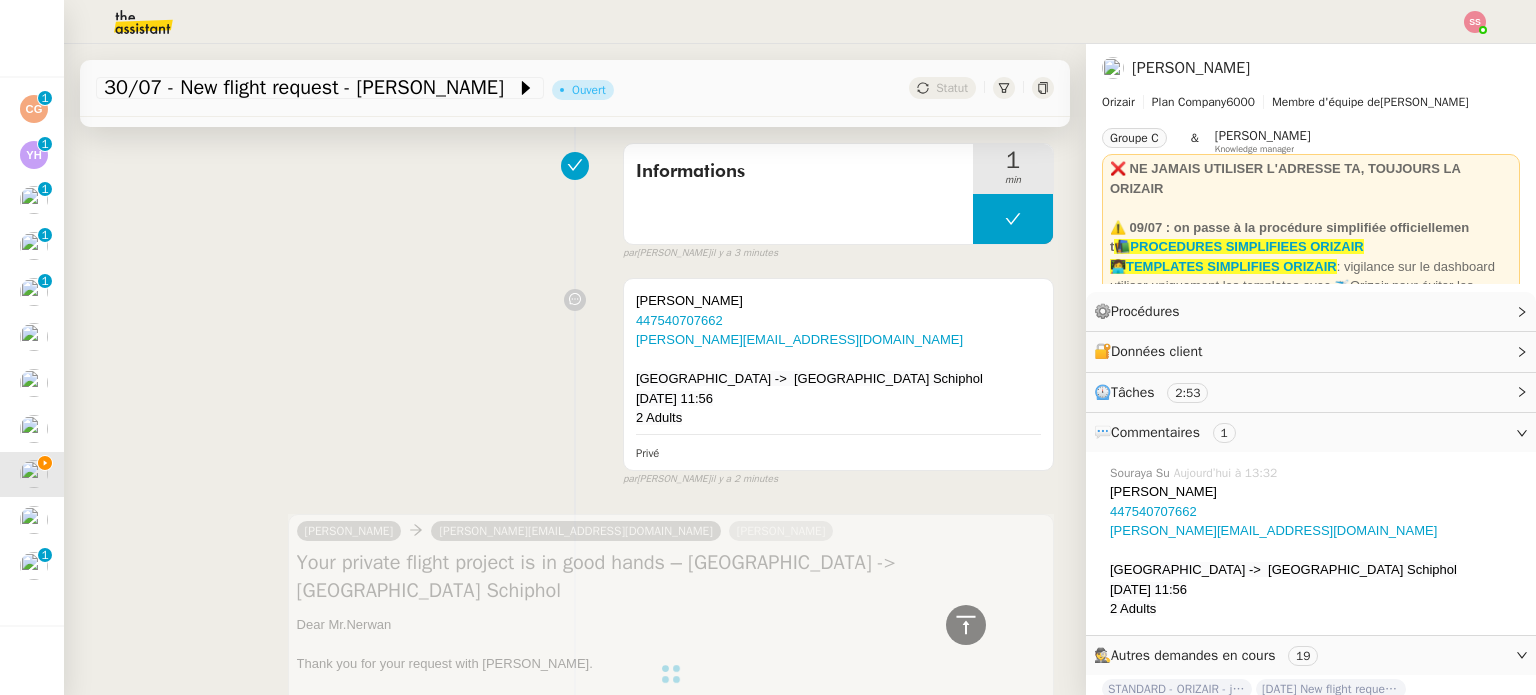 scroll, scrollTop: 0, scrollLeft: 0, axis: both 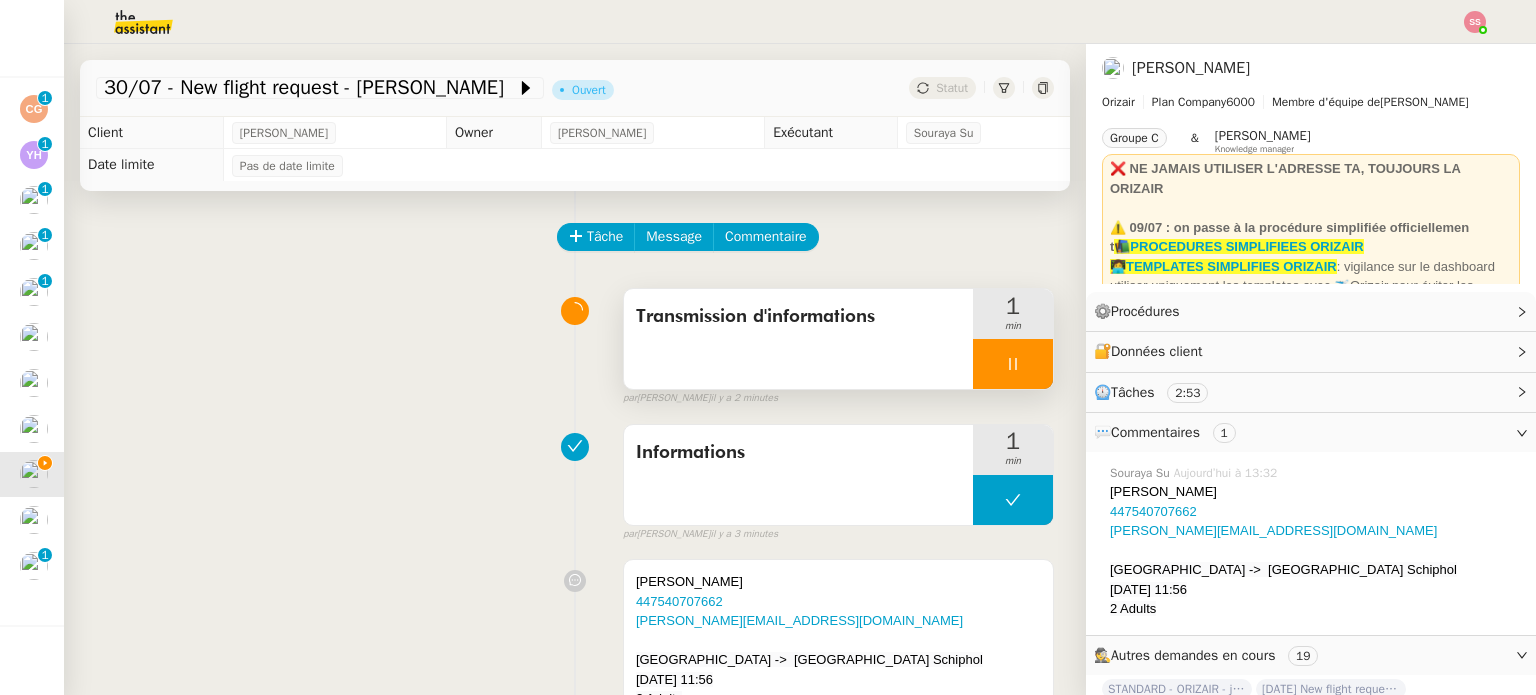 click at bounding box center (1013, 364) 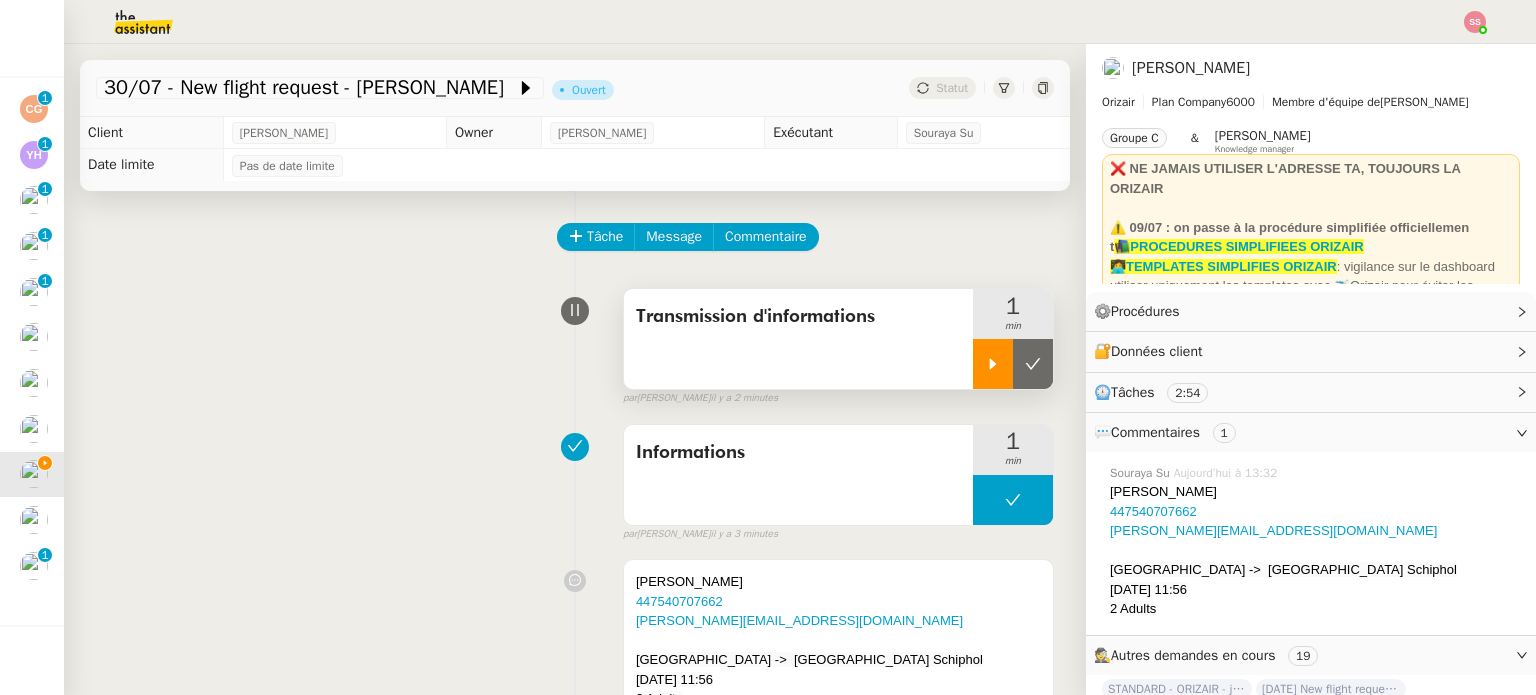 click 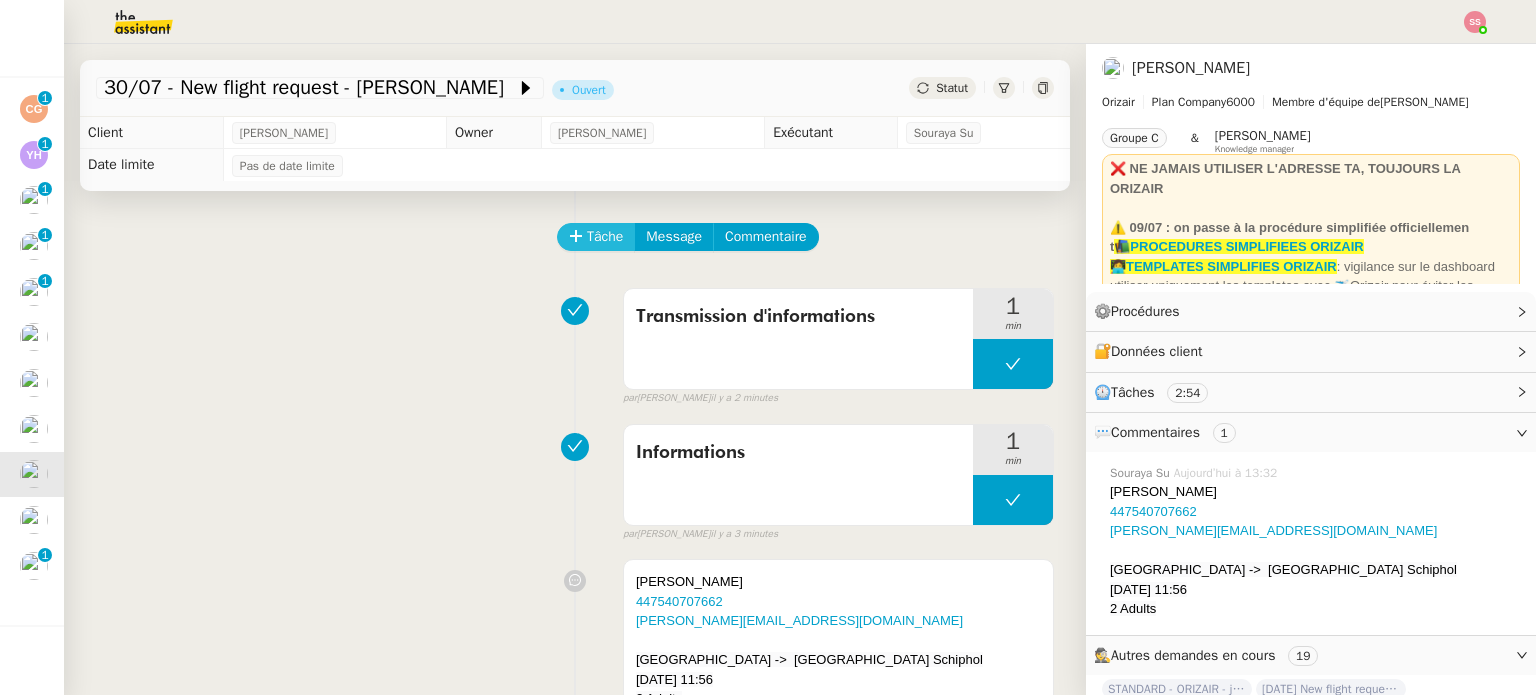 click on "Tâche" 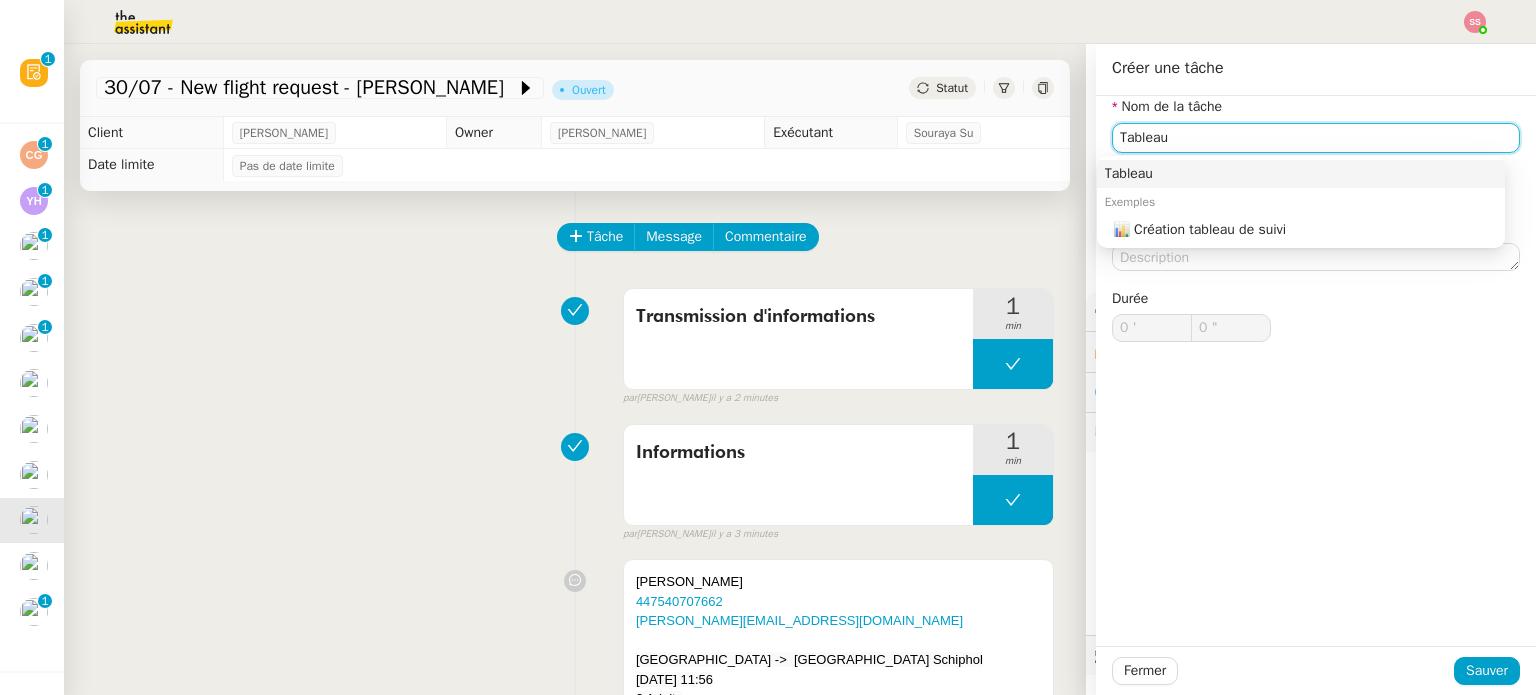 click on "Tableau" at bounding box center [1301, 174] 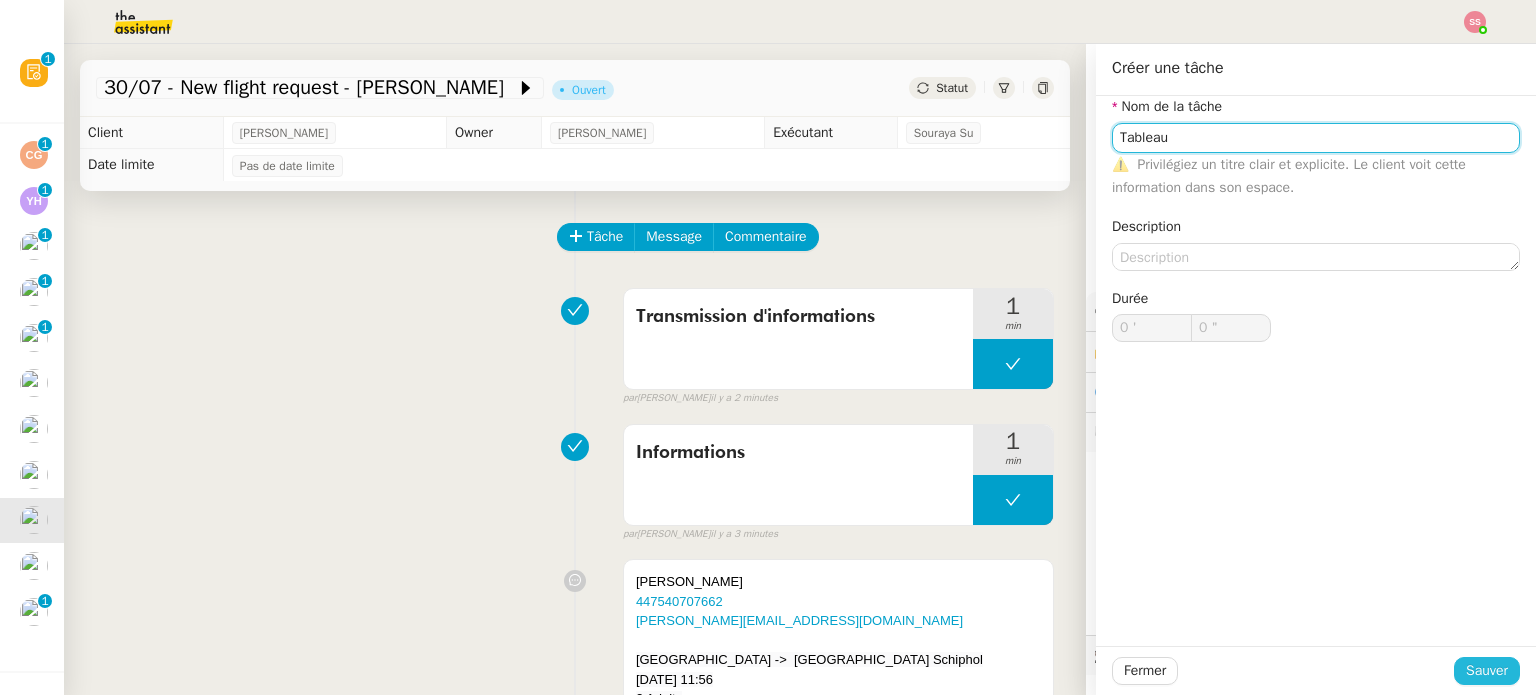 type on "Tableau" 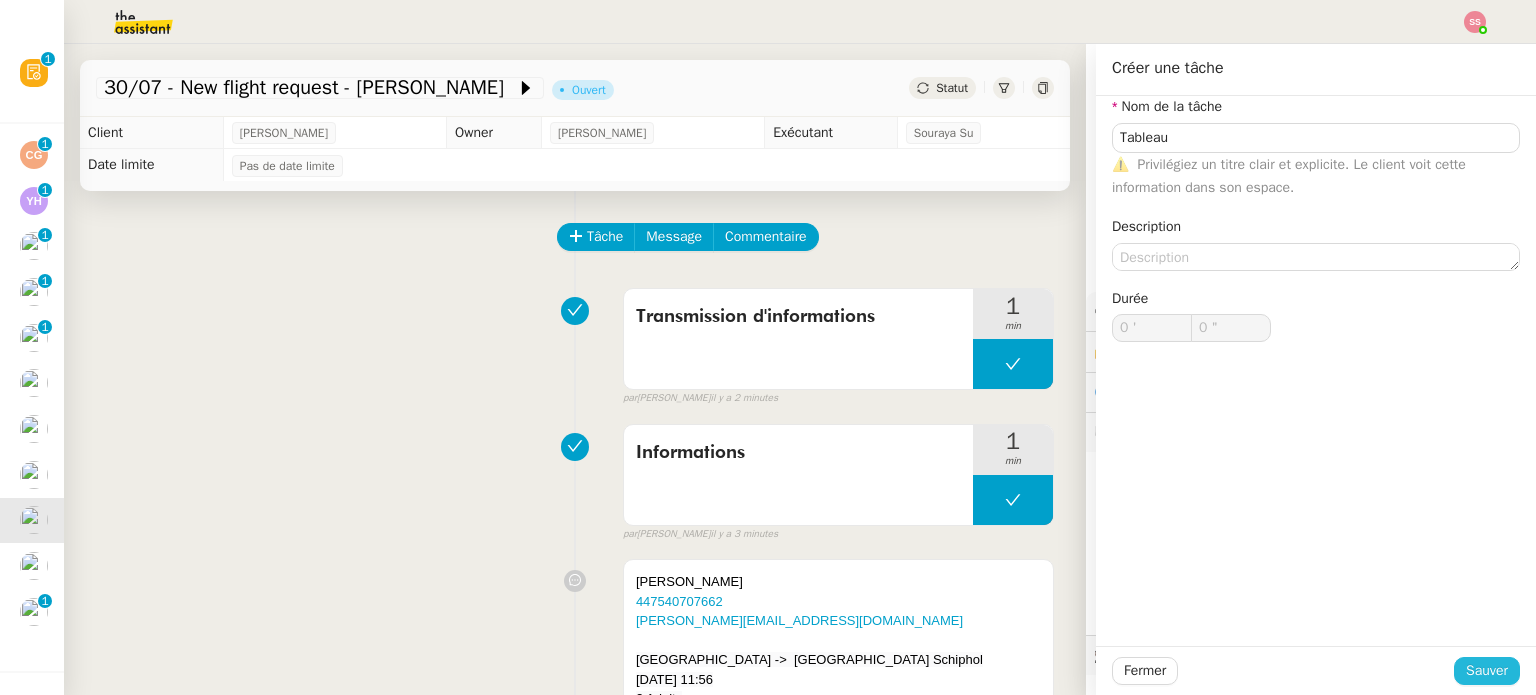 click on "Sauver" 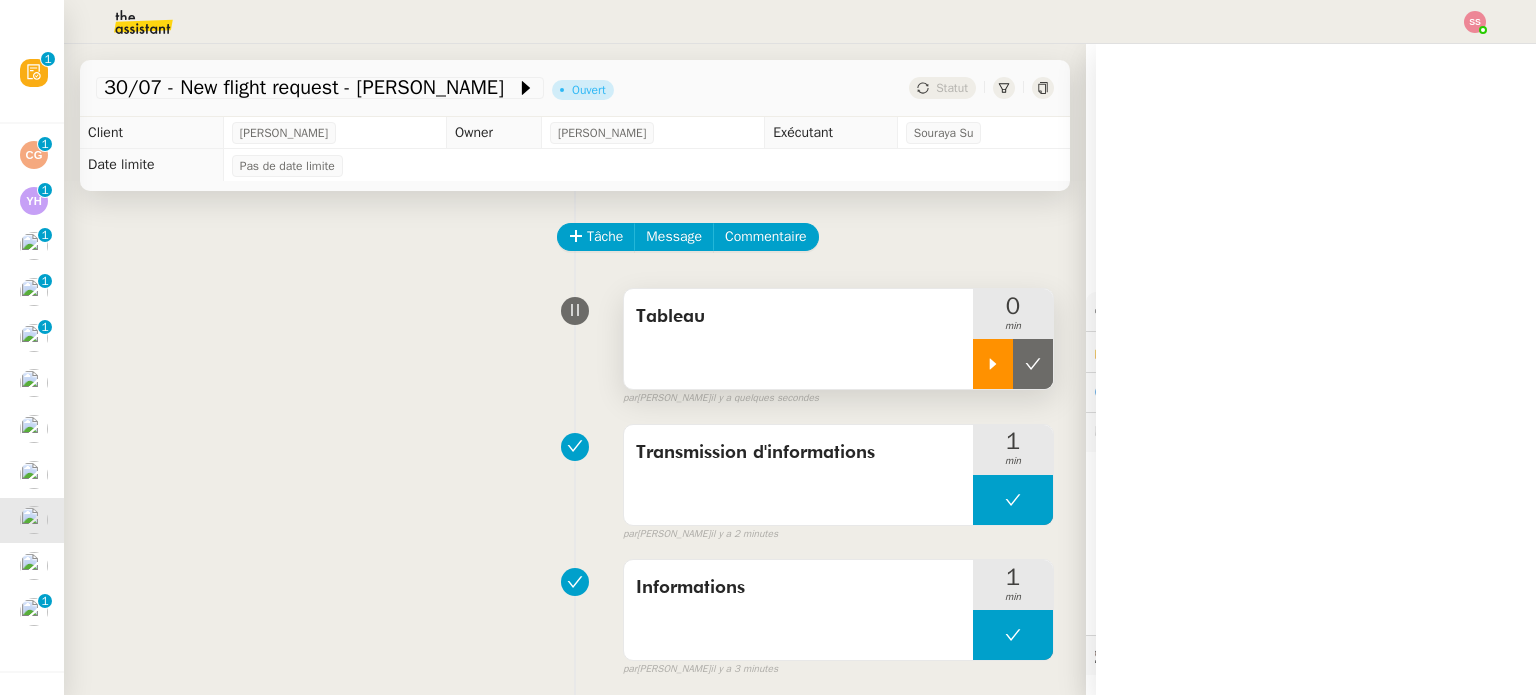 click at bounding box center [993, 364] 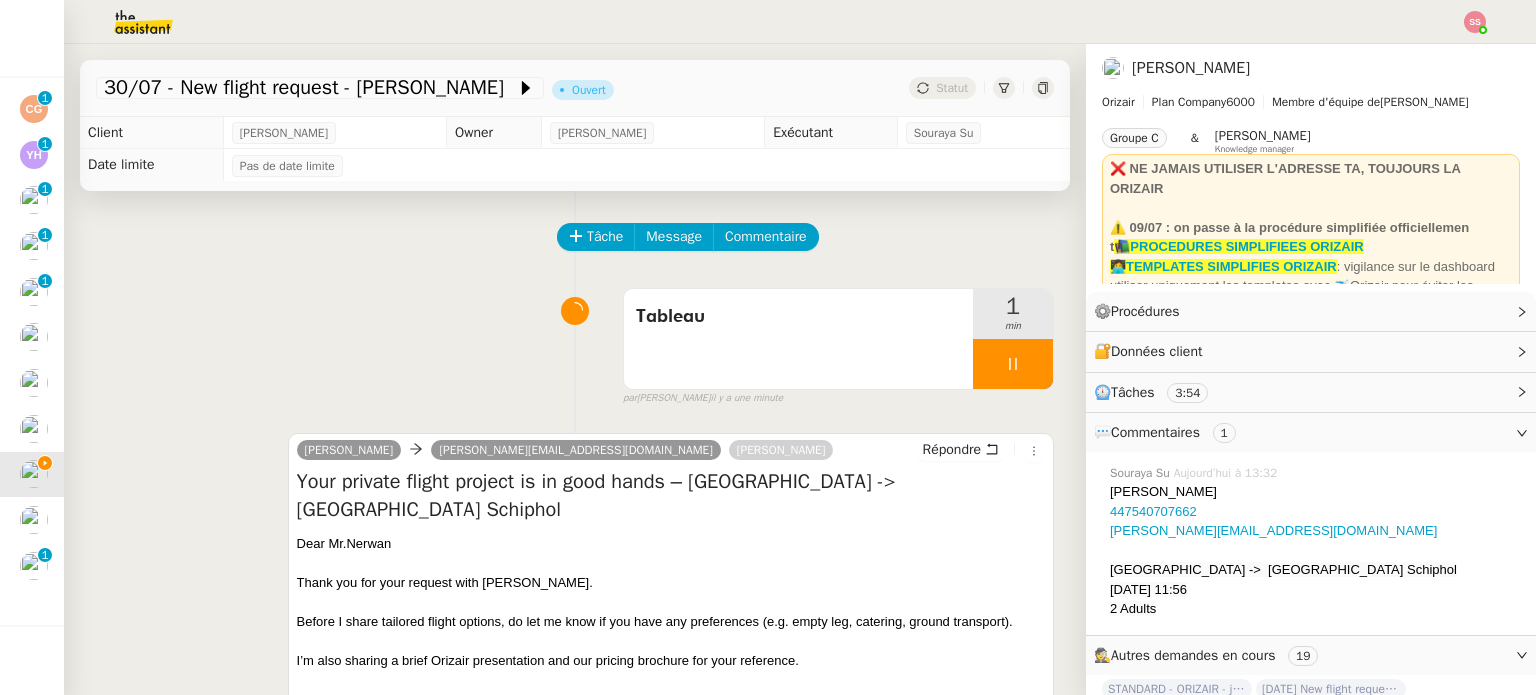 click on "[PERSON_NAME]" 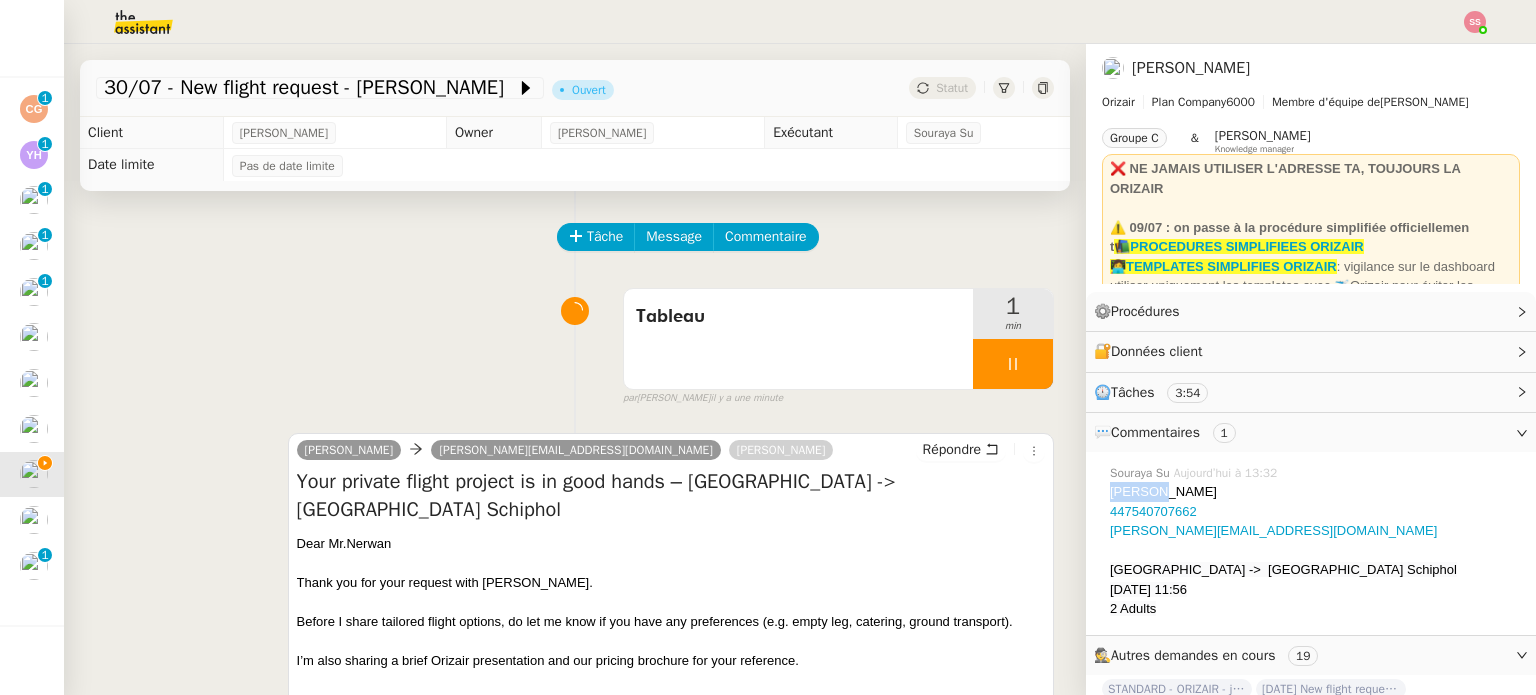 click on "[PERSON_NAME]" 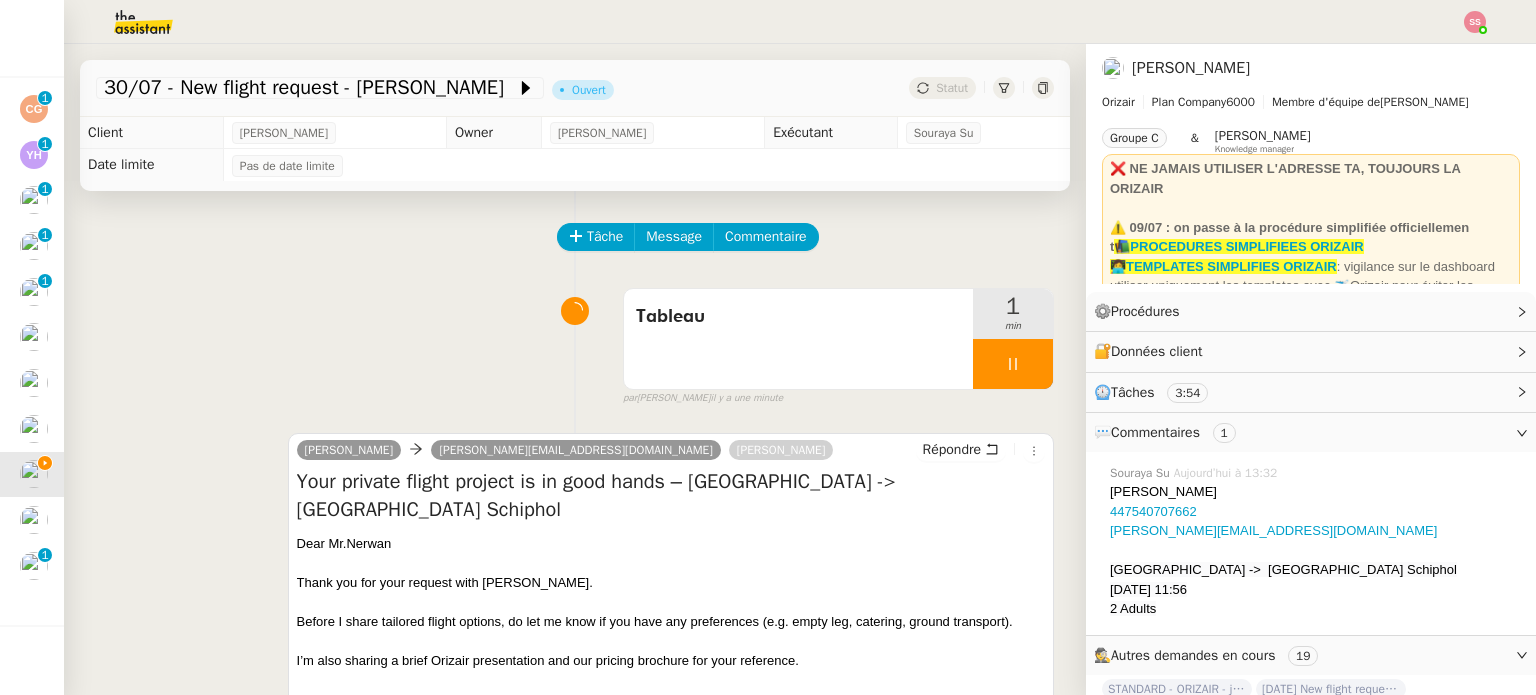 click on "[PERSON_NAME]" 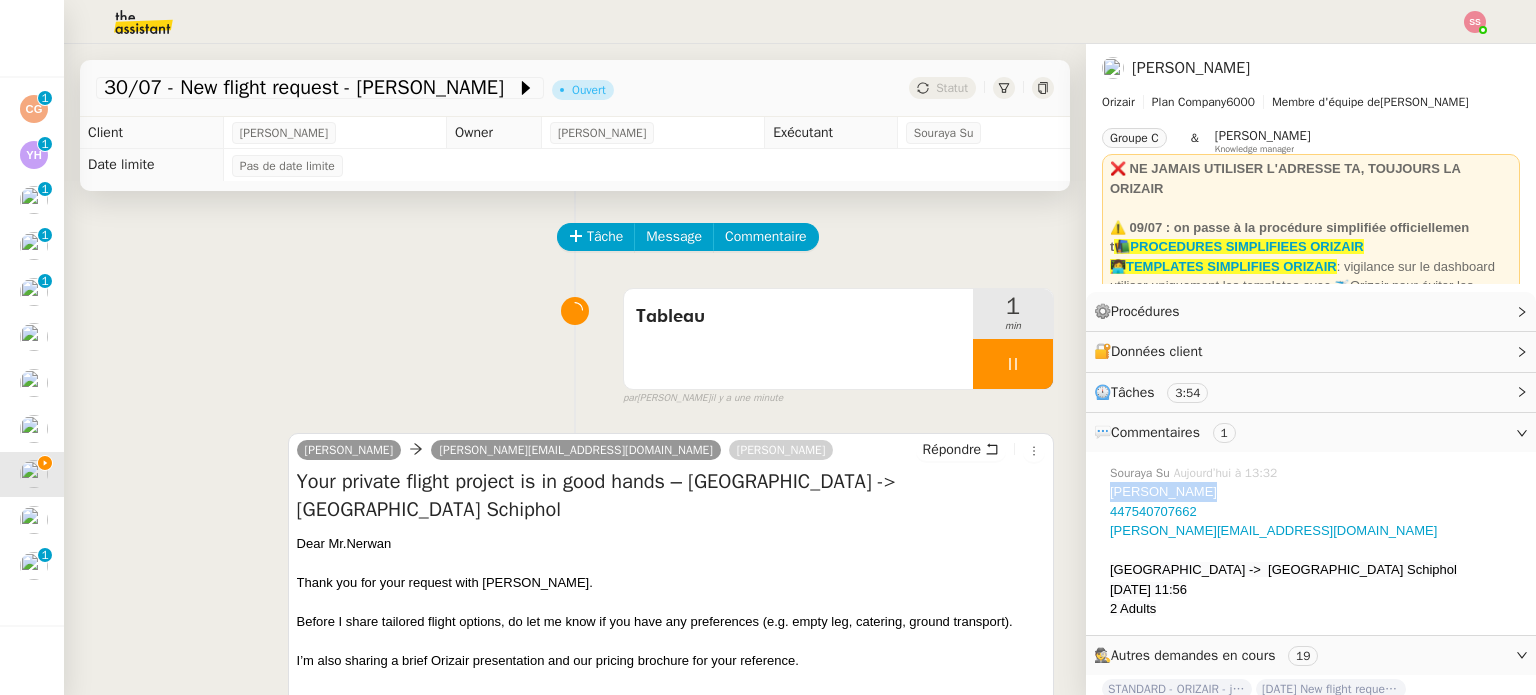 click on "[PERSON_NAME]" 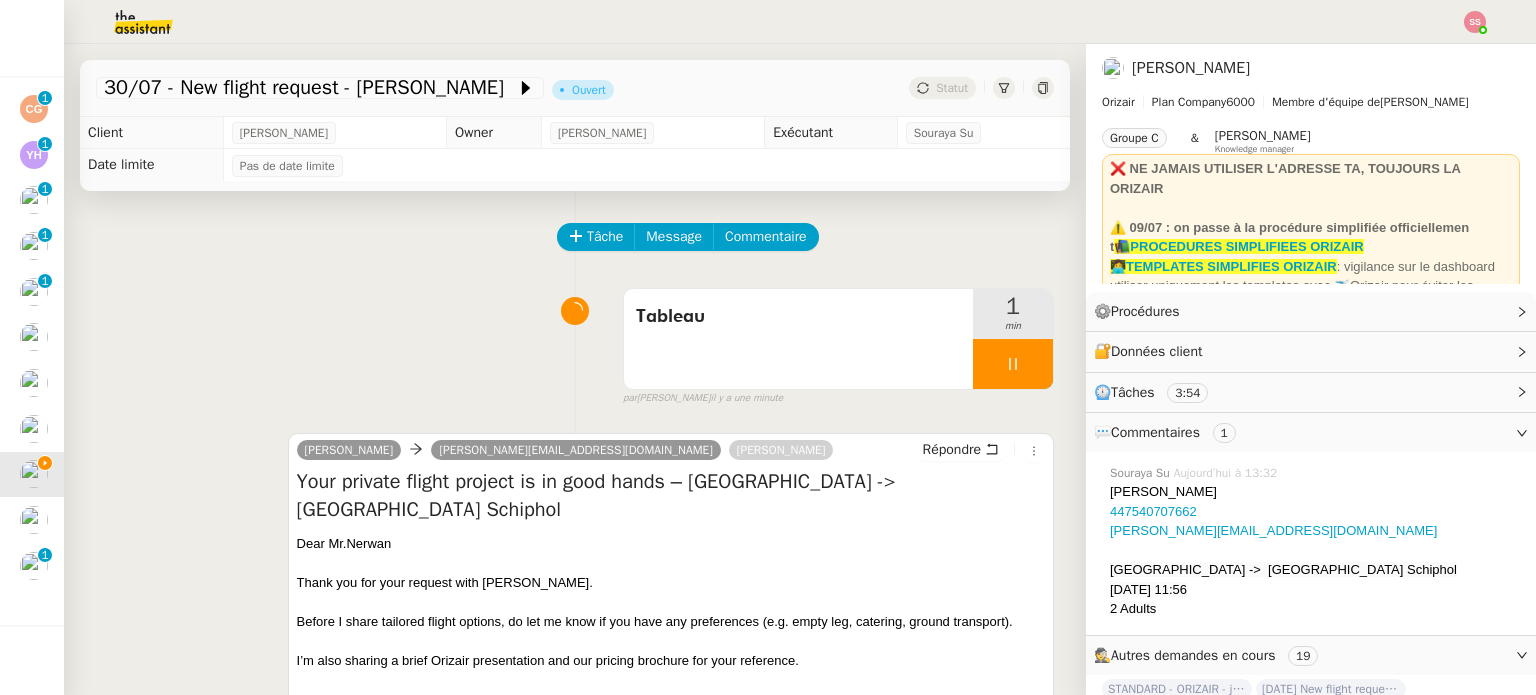 drag, startPoint x: 1190, startPoint y: 491, endPoint x: 1147, endPoint y: 491, distance: 43 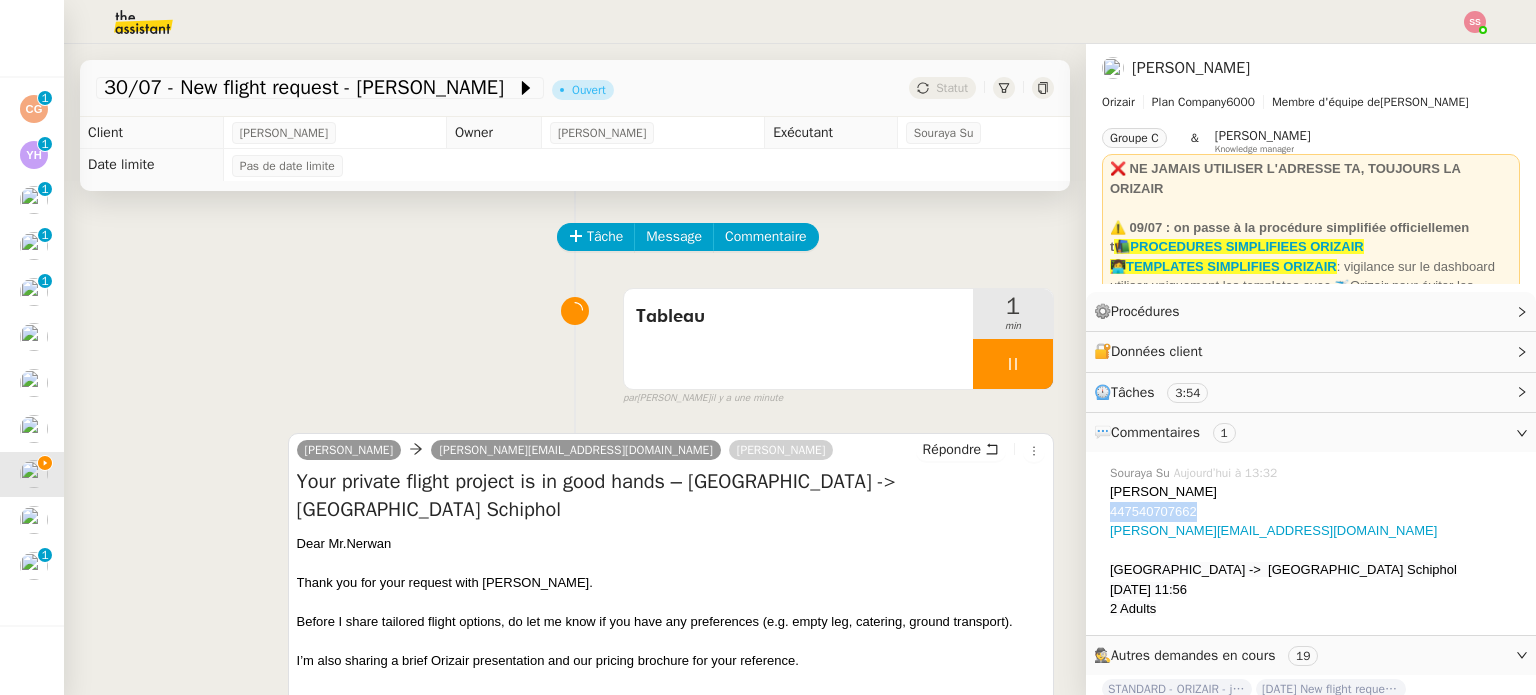 drag, startPoint x: 1189, startPoint y: 506, endPoint x: 1095, endPoint y: 514, distance: 94.33981 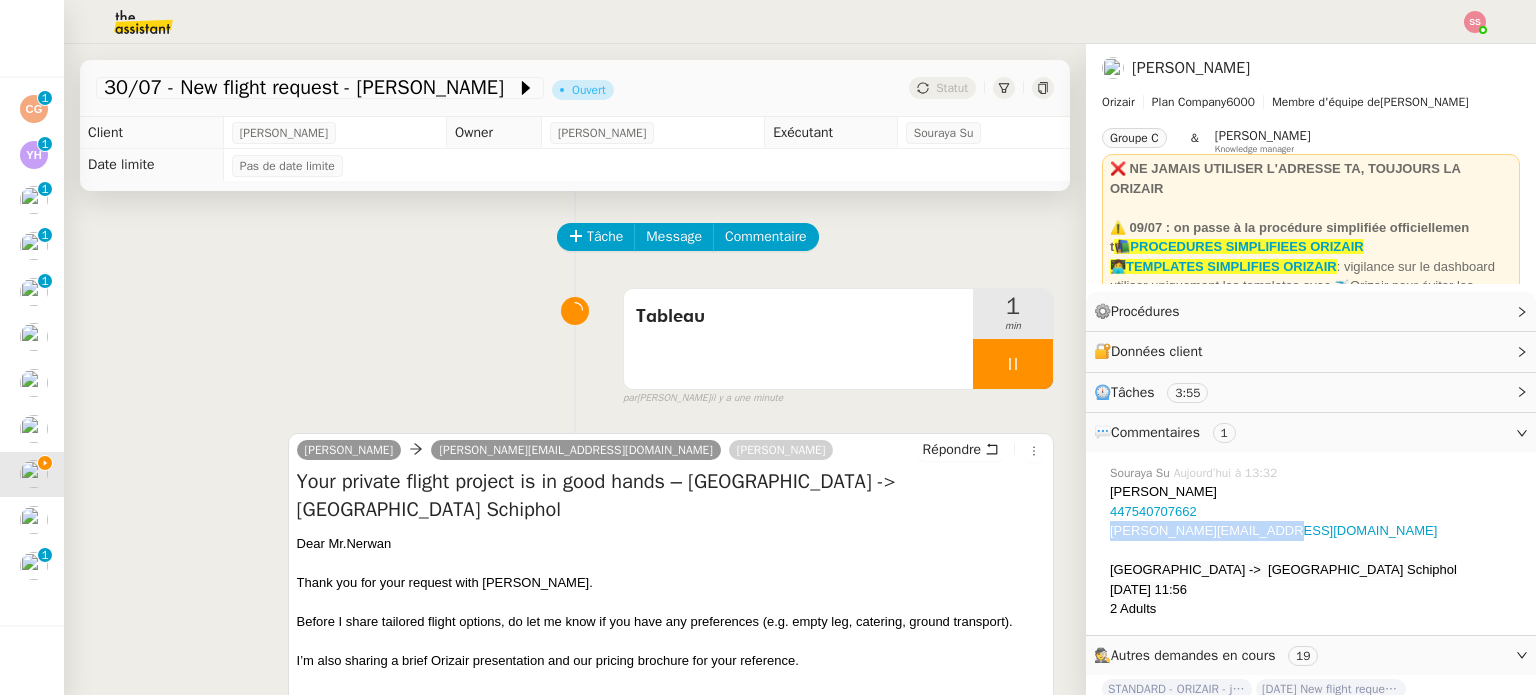 drag, startPoint x: 1284, startPoint y: 532, endPoint x: 1094, endPoint y: 536, distance: 190.0421 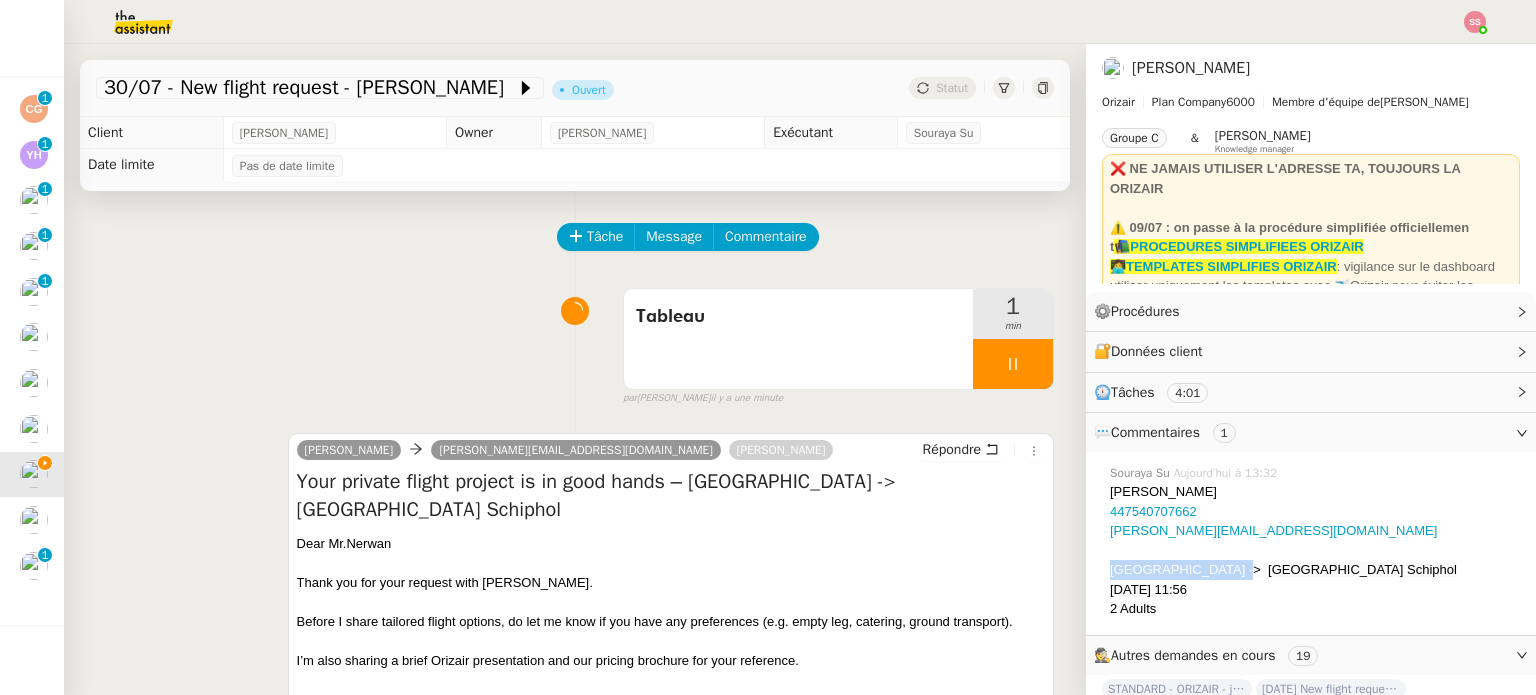 drag, startPoint x: 1206, startPoint y: 571, endPoint x: 1100, endPoint y: 574, distance: 106.04244 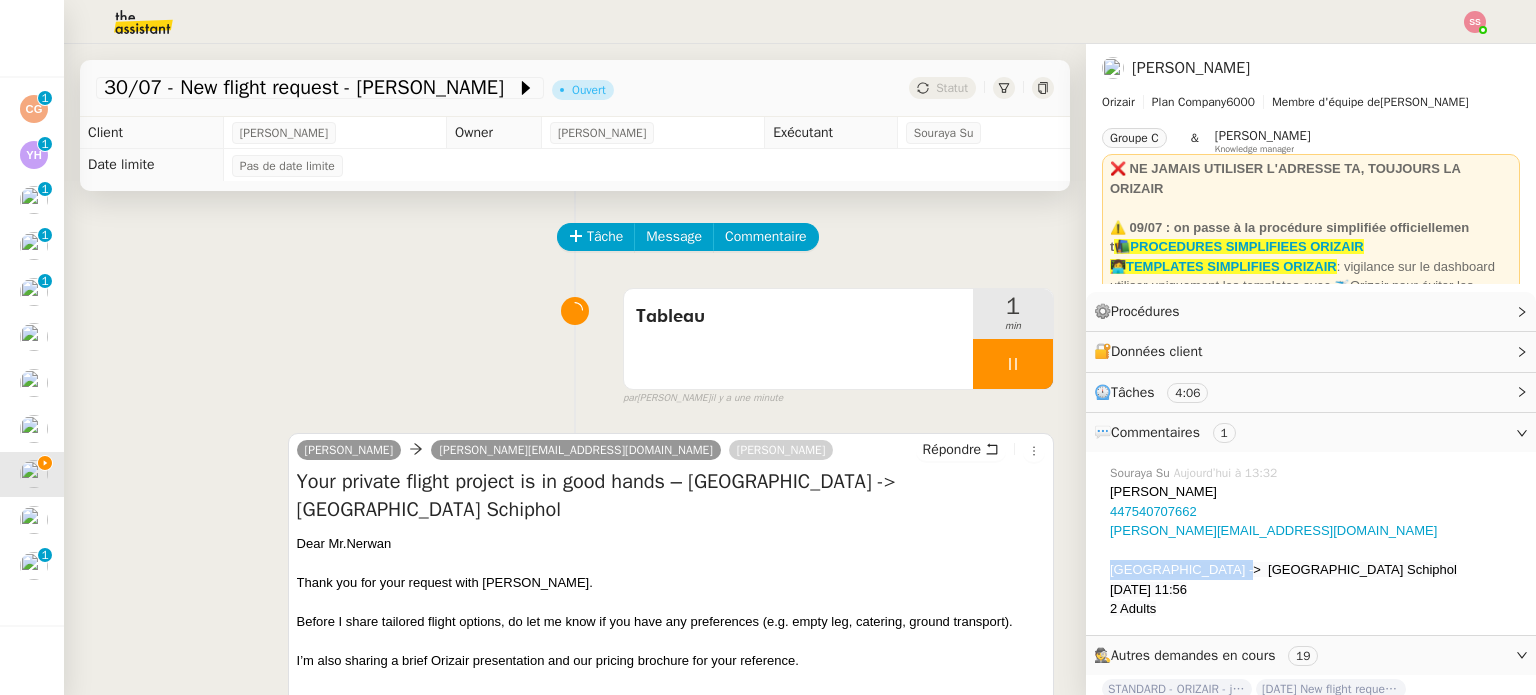 drag, startPoint x: 1226, startPoint y: 569, endPoint x: 1413, endPoint y: 561, distance: 187.17105 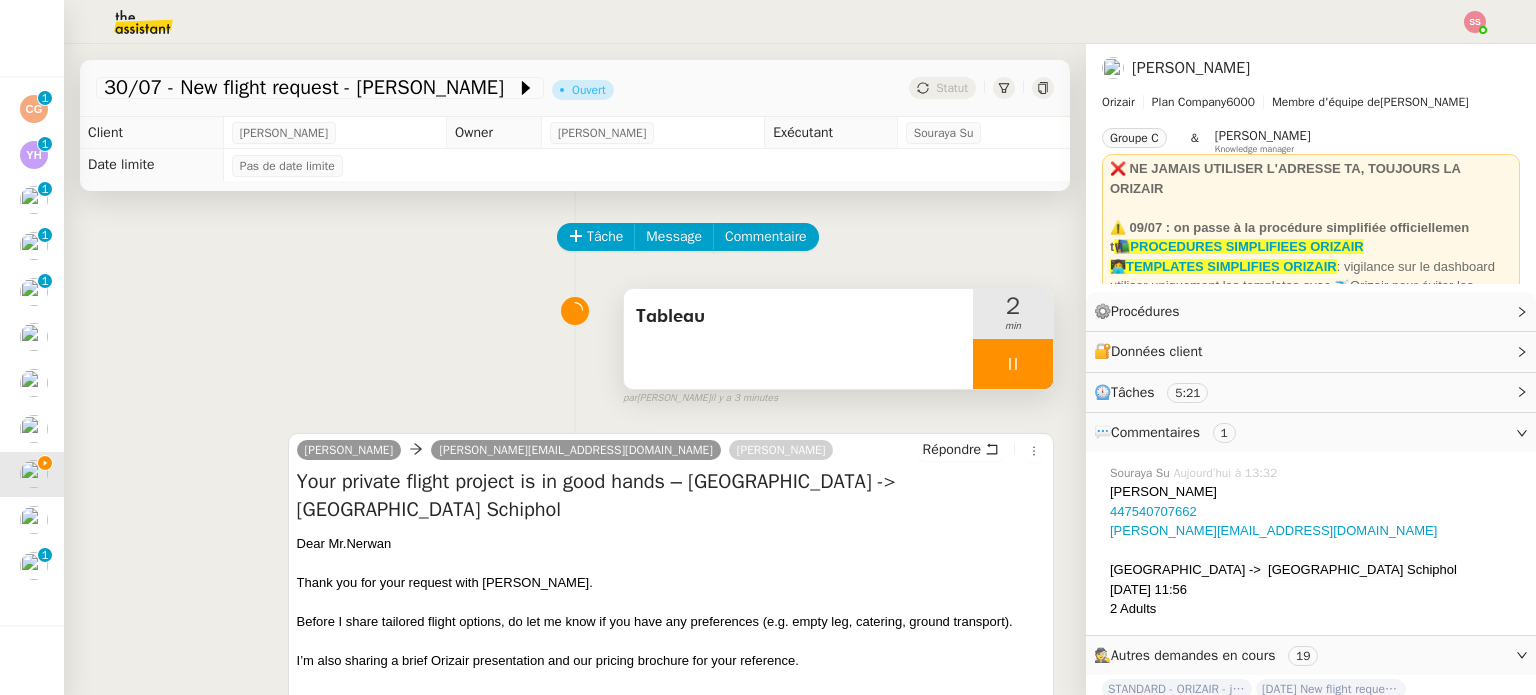 click 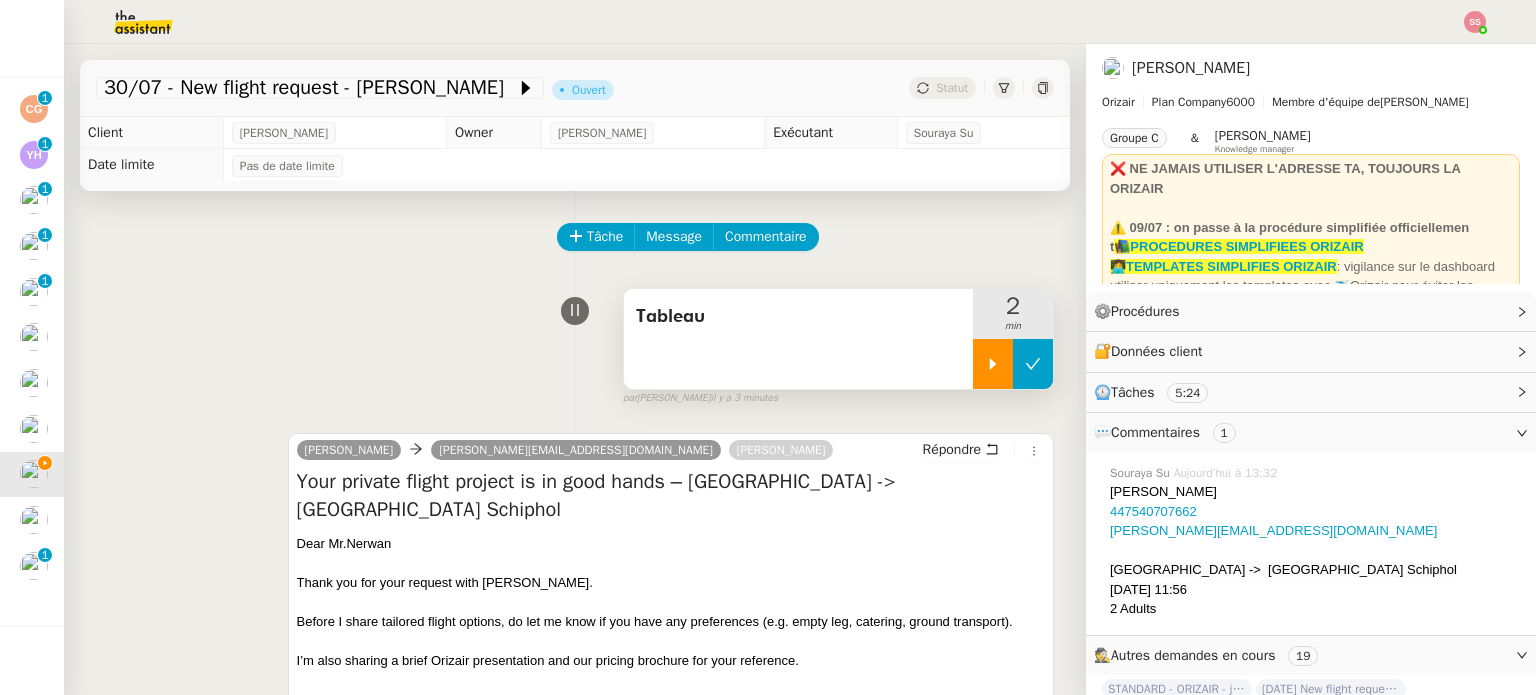 click 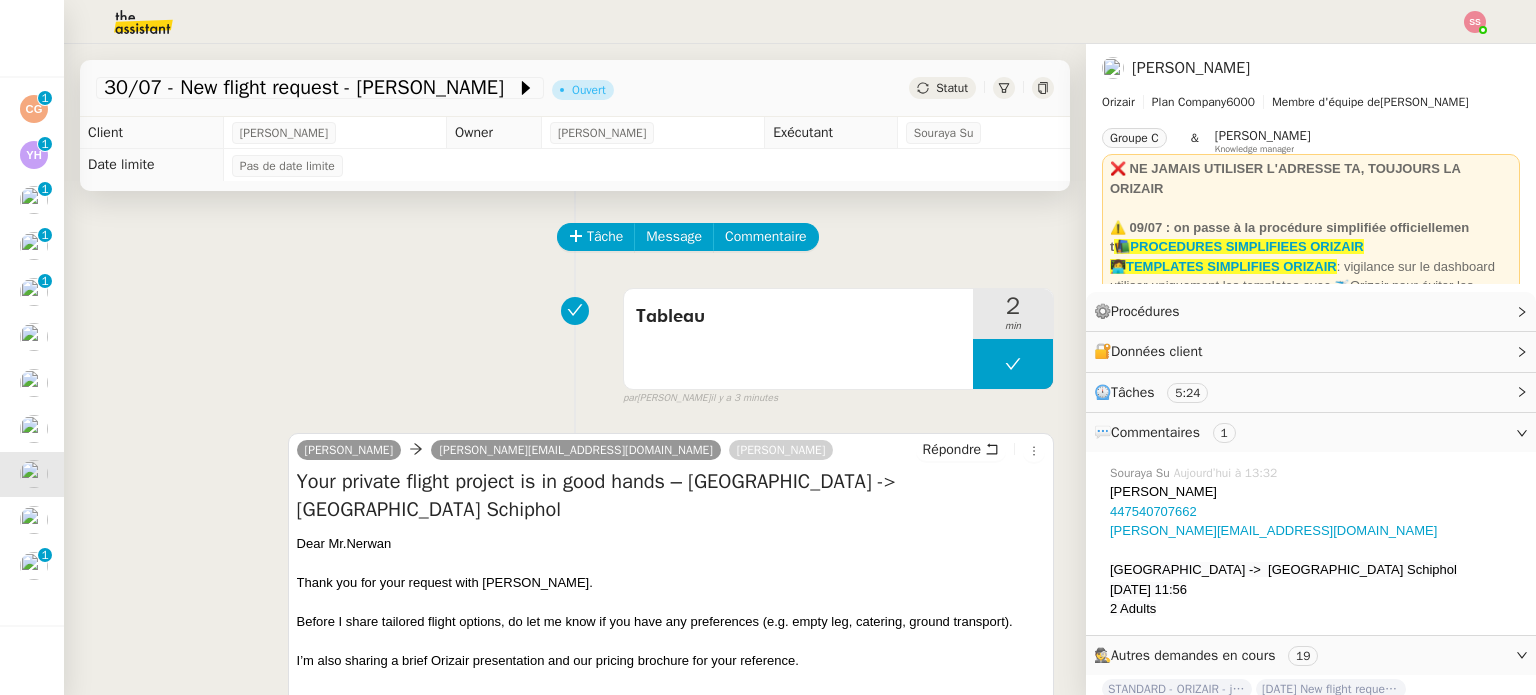 click 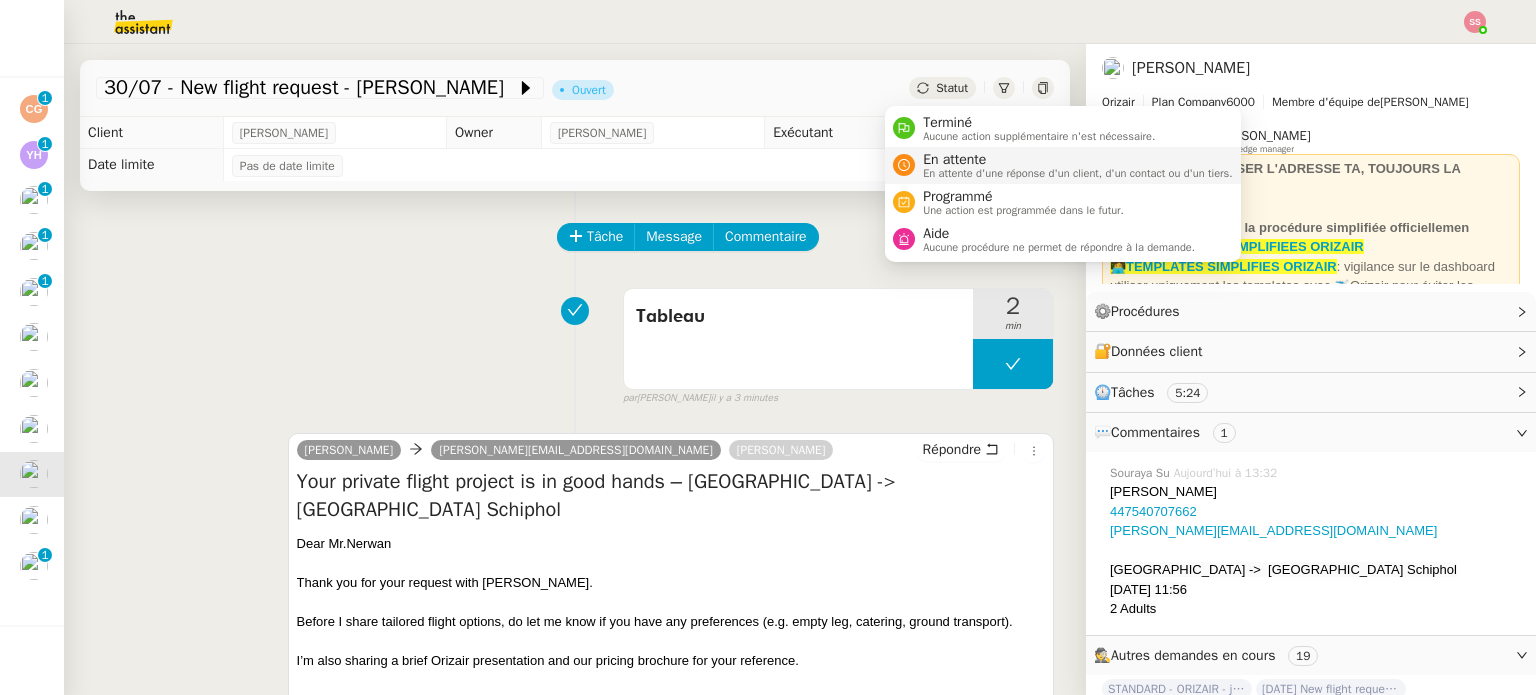 click on "En attente" at bounding box center [1078, 160] 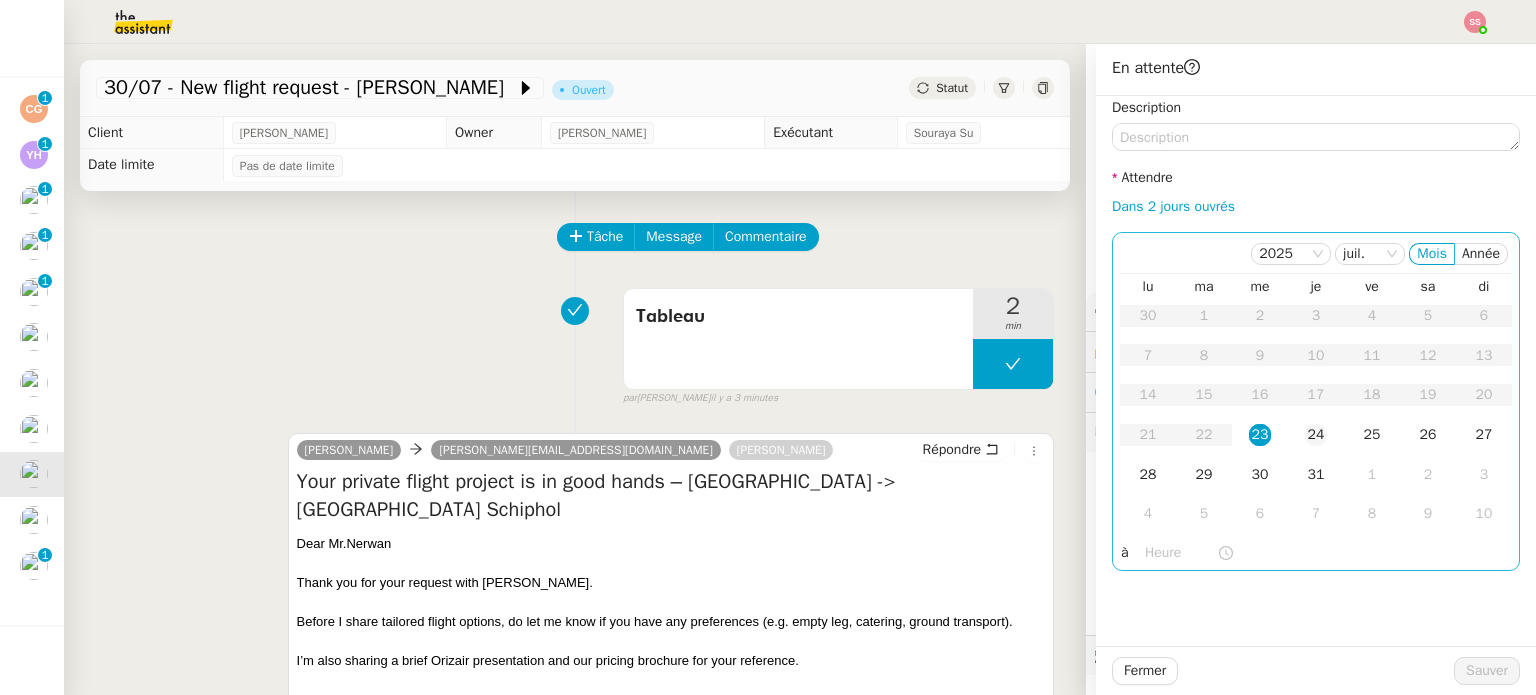 click on "24" 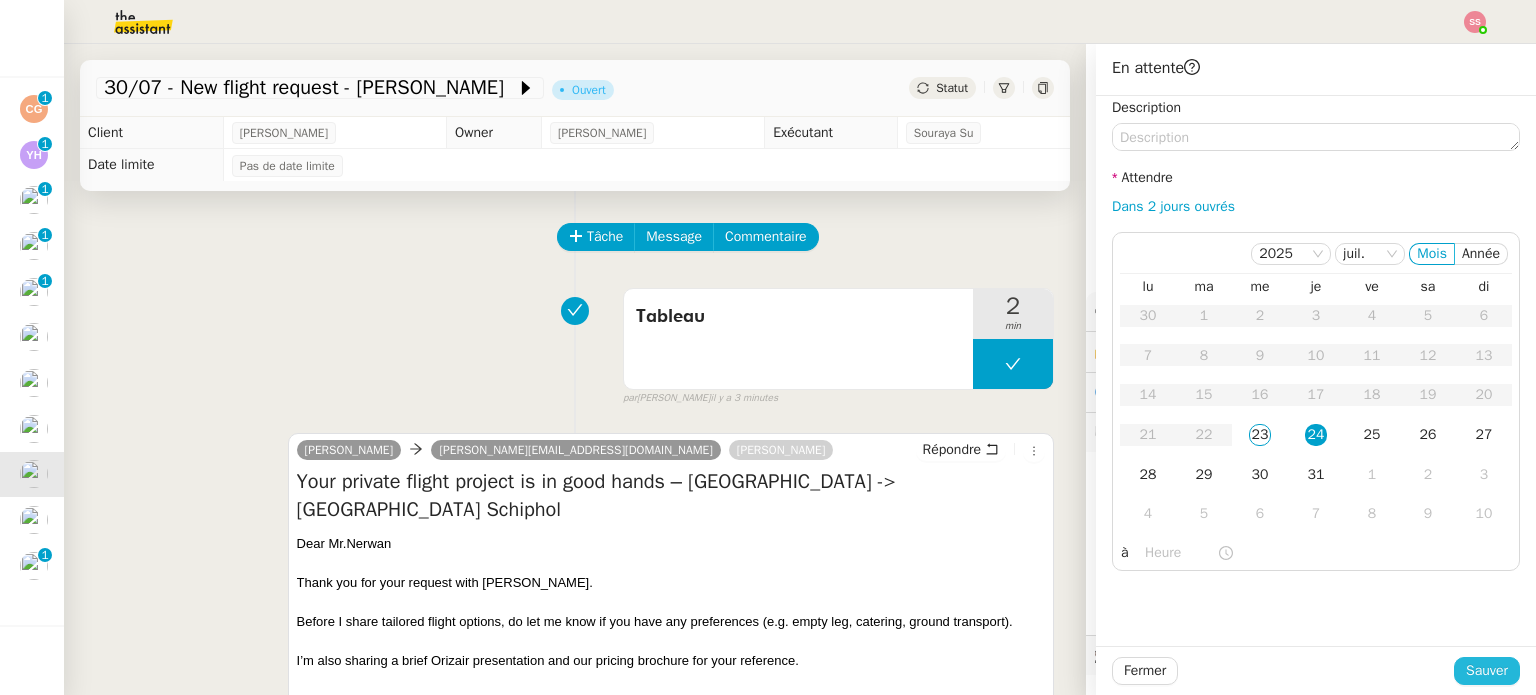 click on "Sauver" 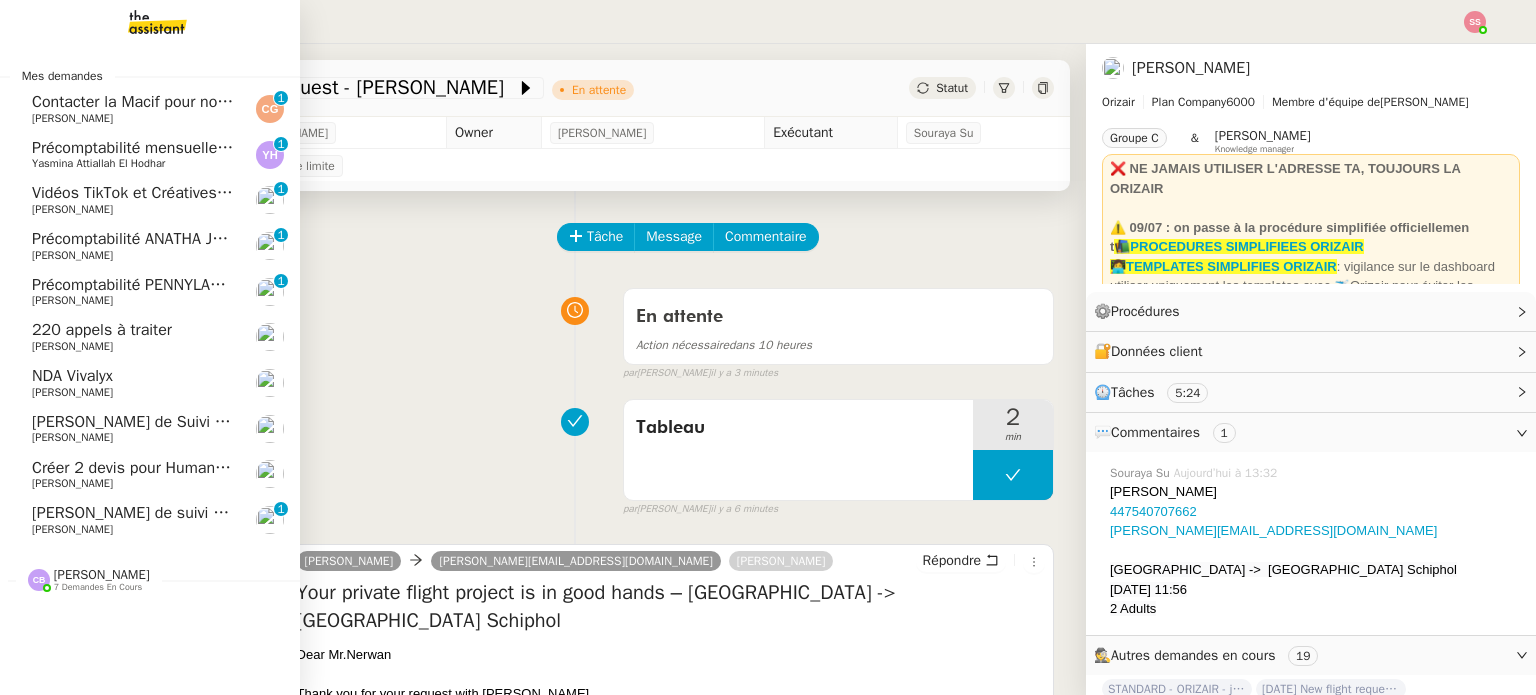 click on "[PERSON_NAME] de suivi - [PERSON_NAME]" 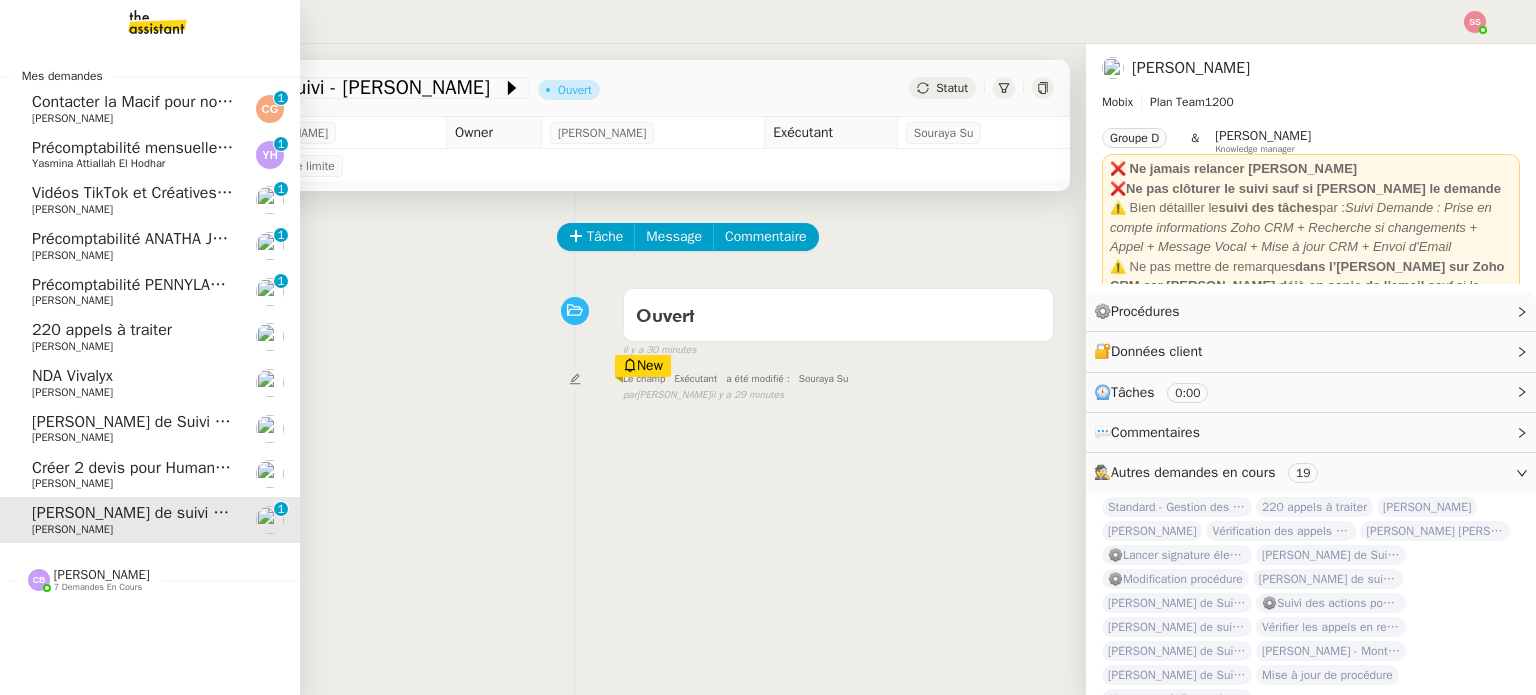 click on "[PERSON_NAME]" 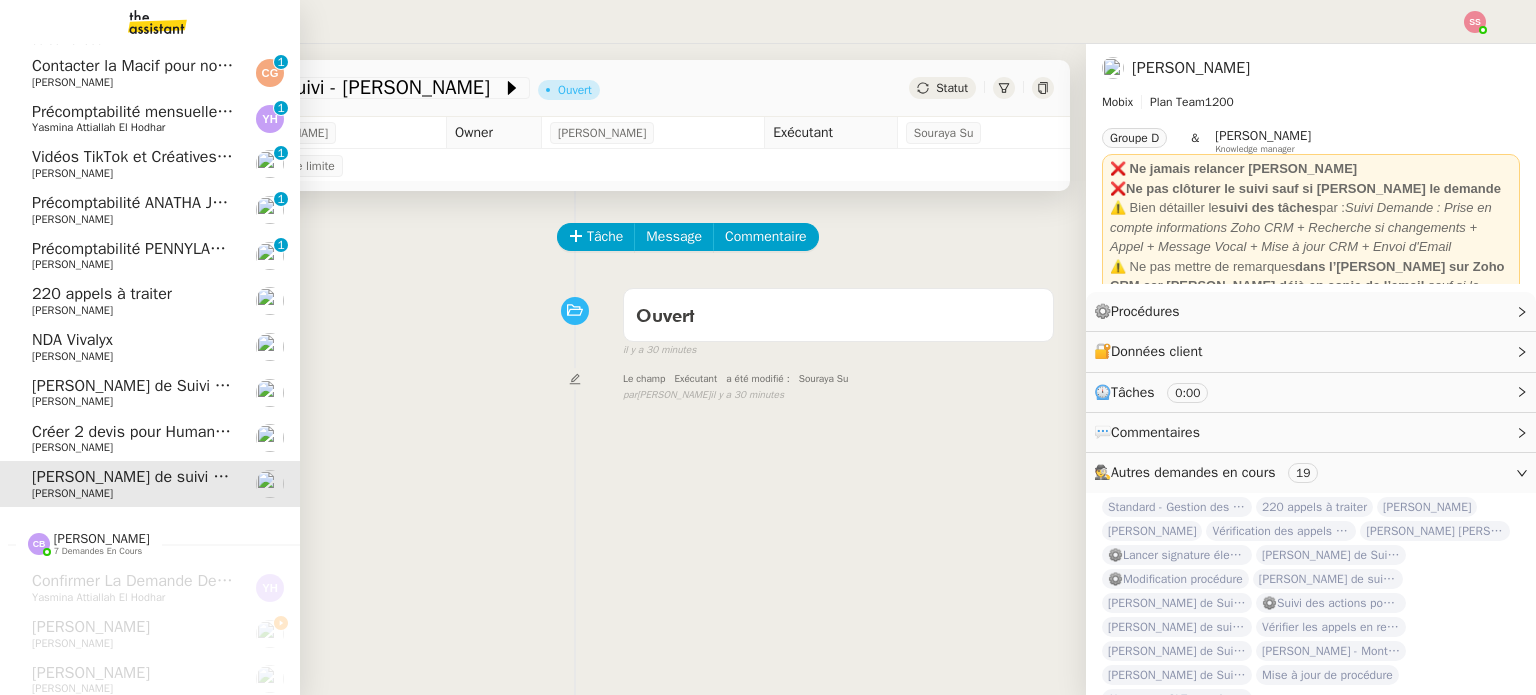 scroll, scrollTop: 0, scrollLeft: 0, axis: both 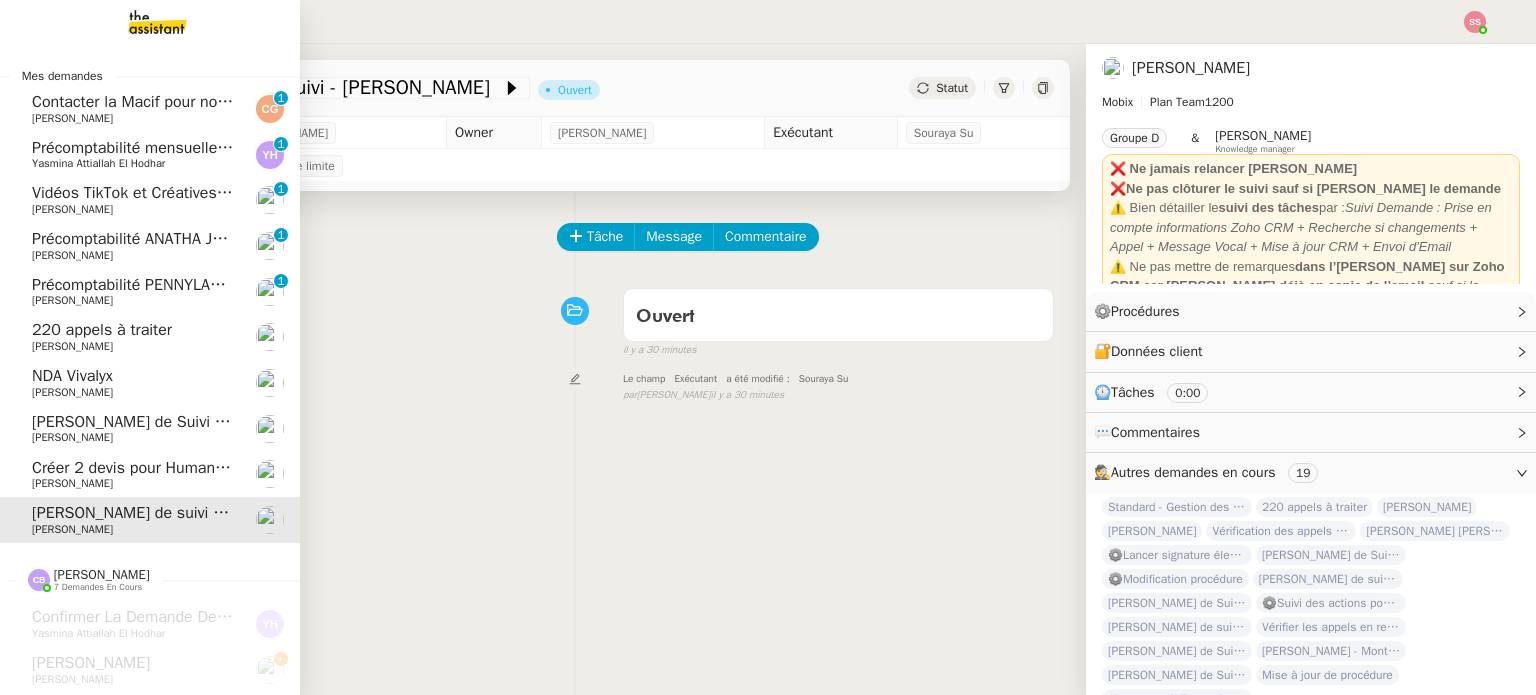 click on "[PERSON_NAME] de Suivi - [PERSON_NAME] - HUMAN DESIGN GROUP    [PERSON_NAME]" 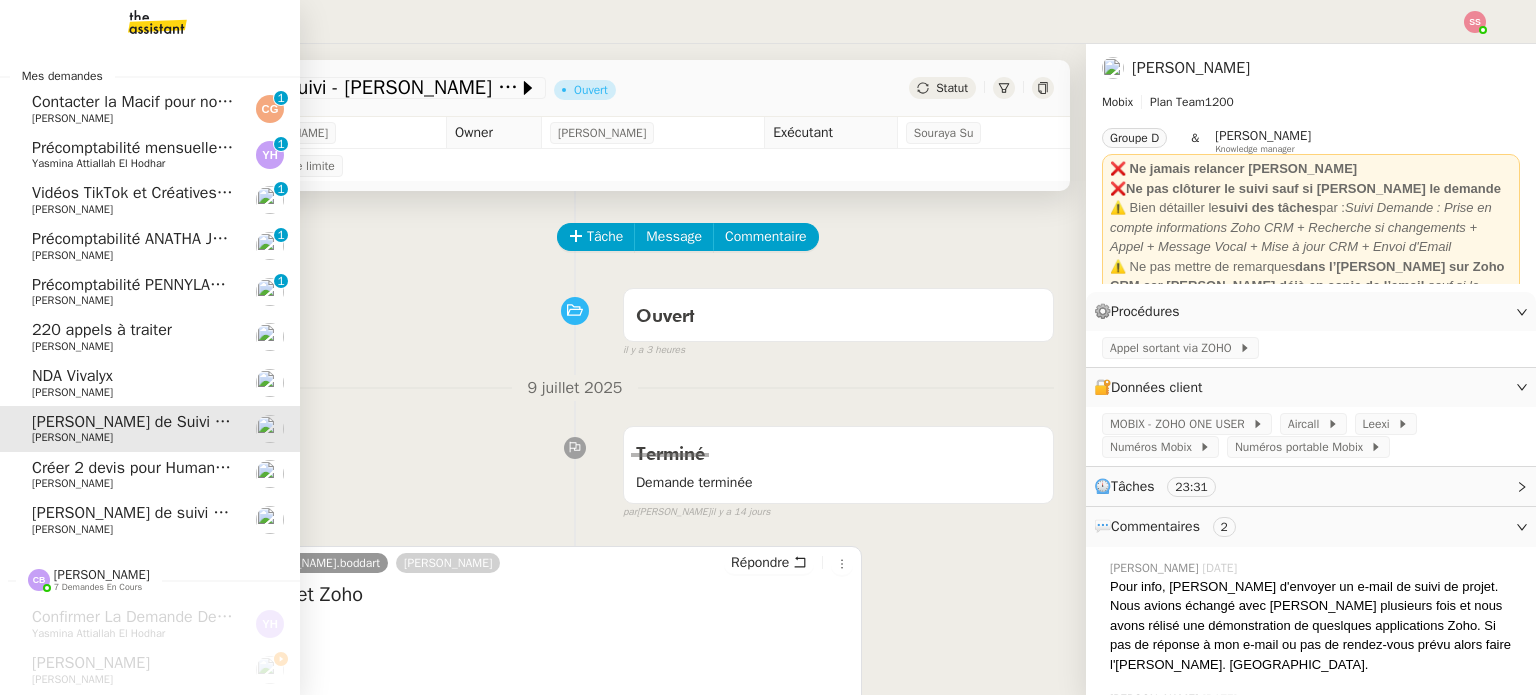 click on "Créer 2 devis pour Human Adaptation Institute" 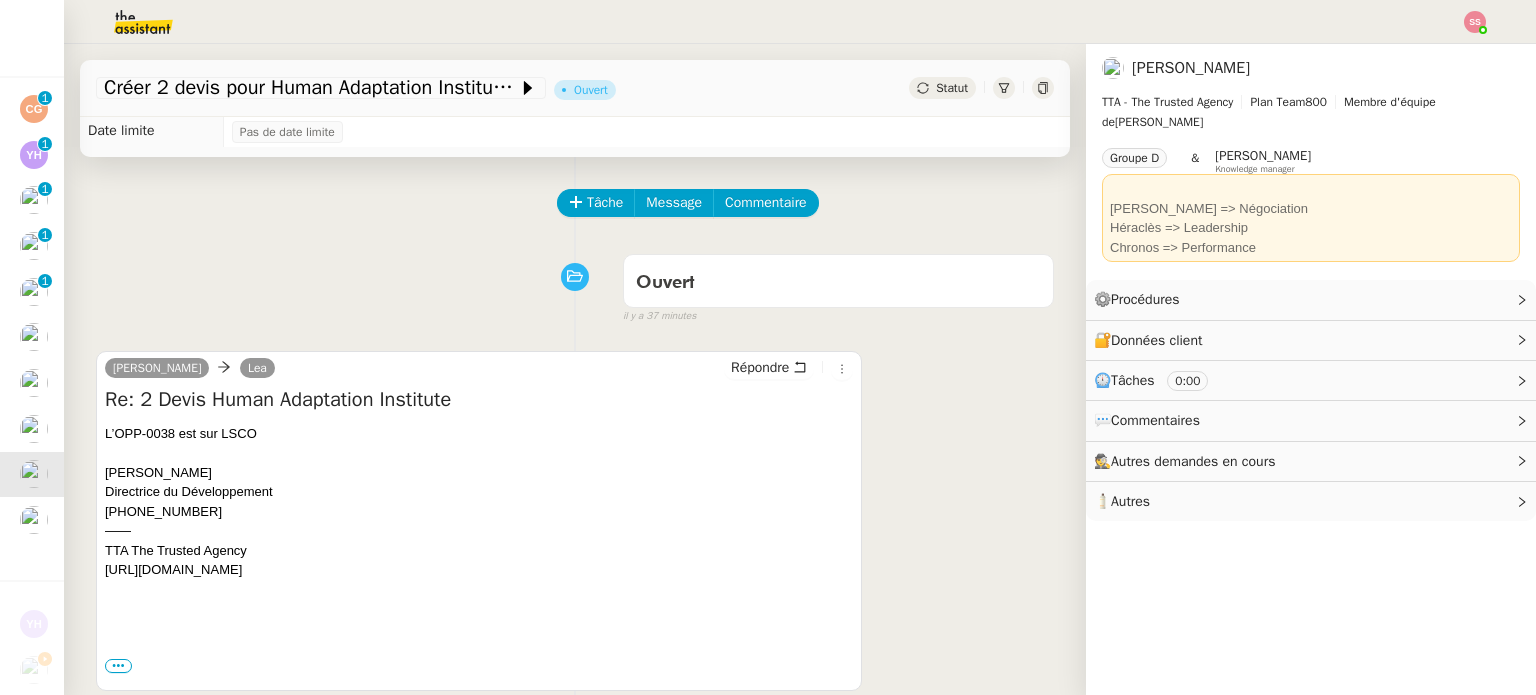scroll, scrollTop: 0, scrollLeft: 0, axis: both 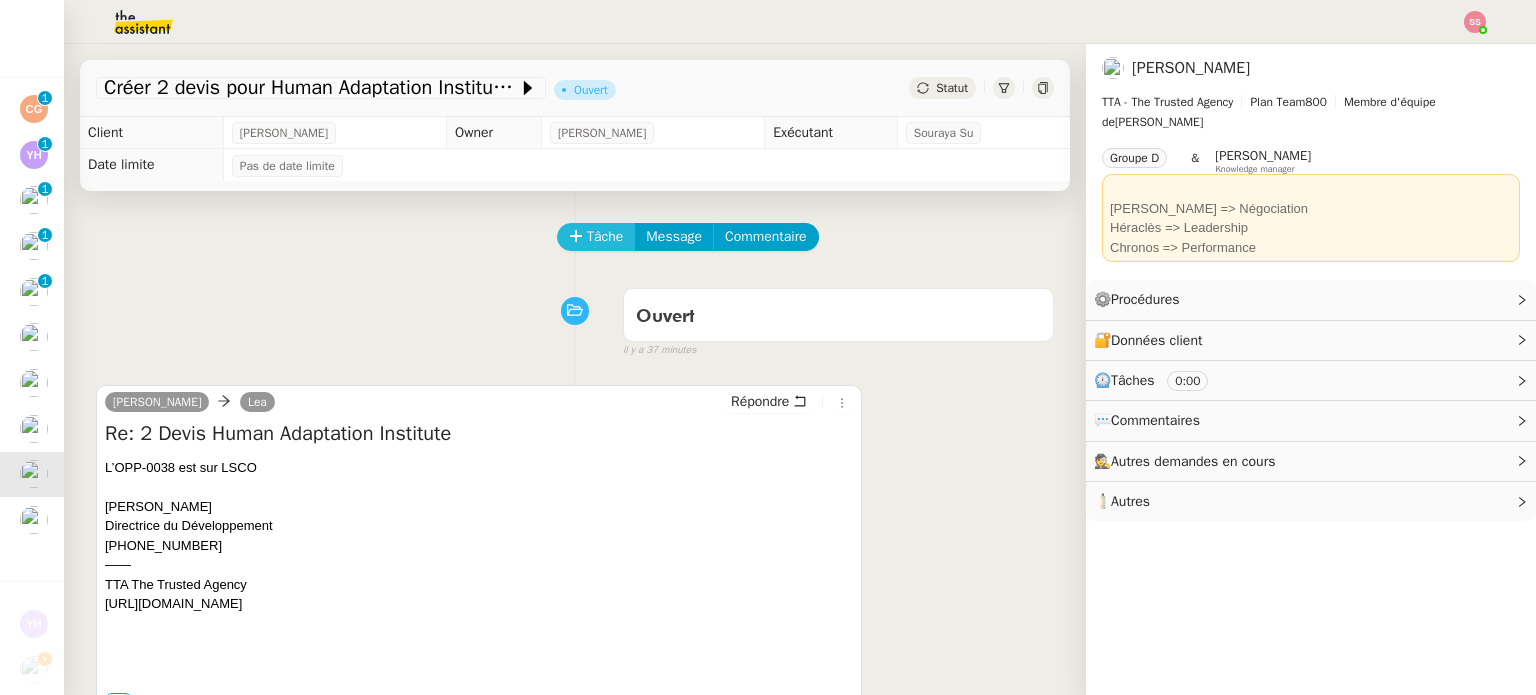 click on "Tâche" 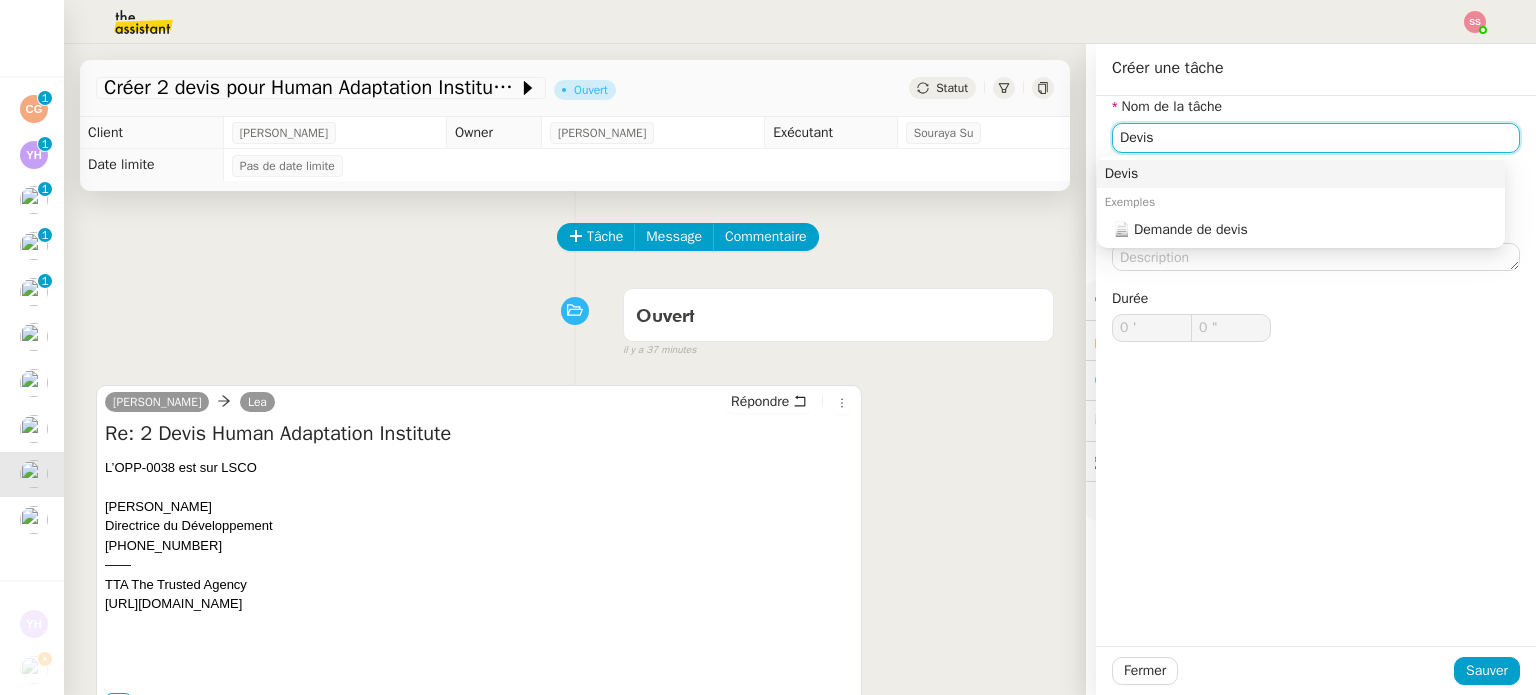 type on "Devis" 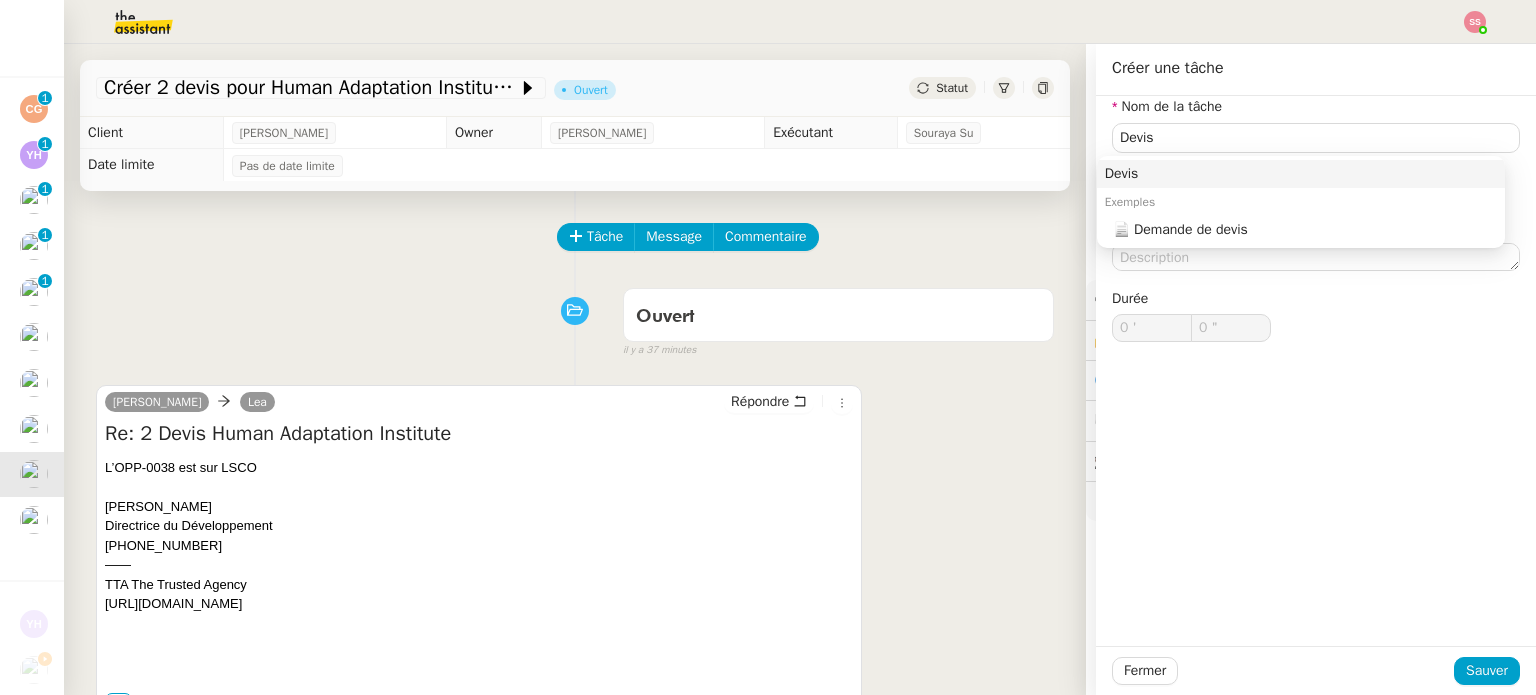 click on "Devis  Exemples  📄 Demande de devis" at bounding box center [1301, 202] 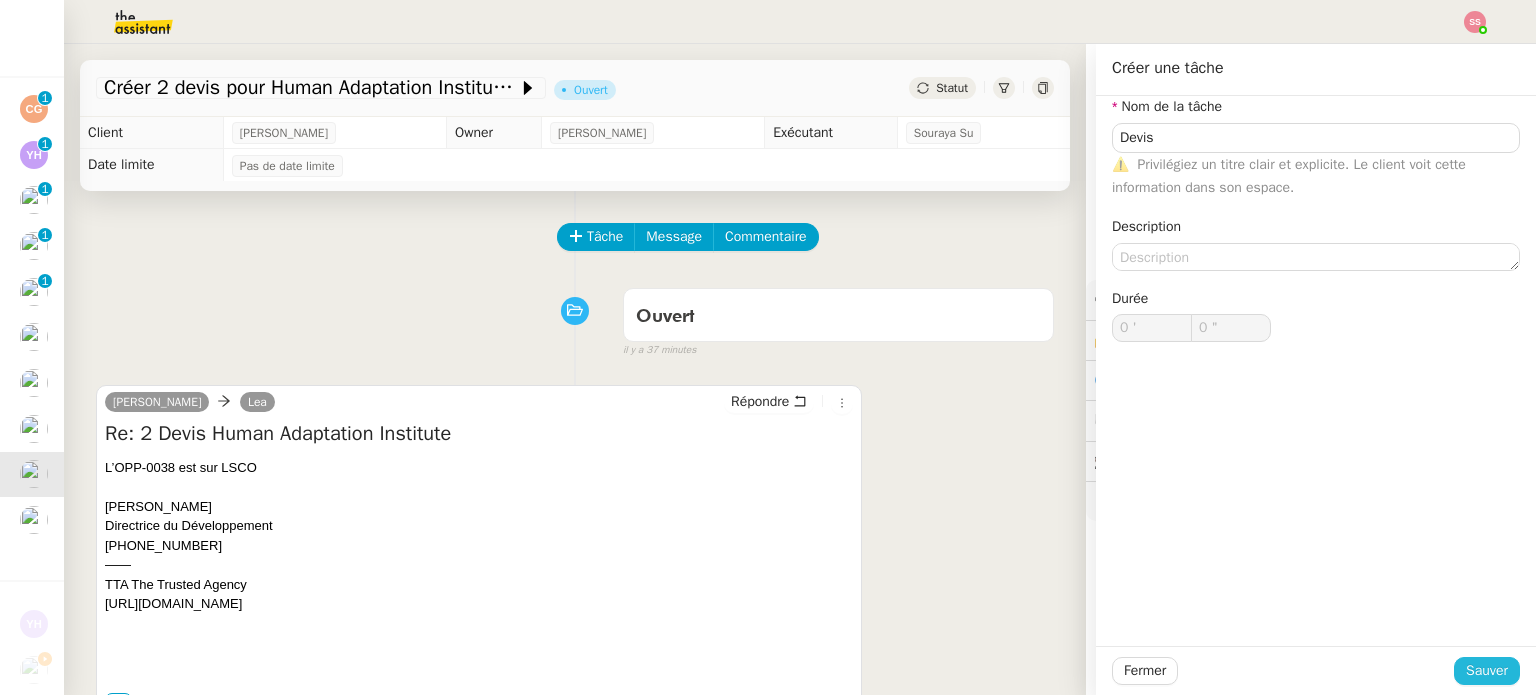 click on "Sauver" 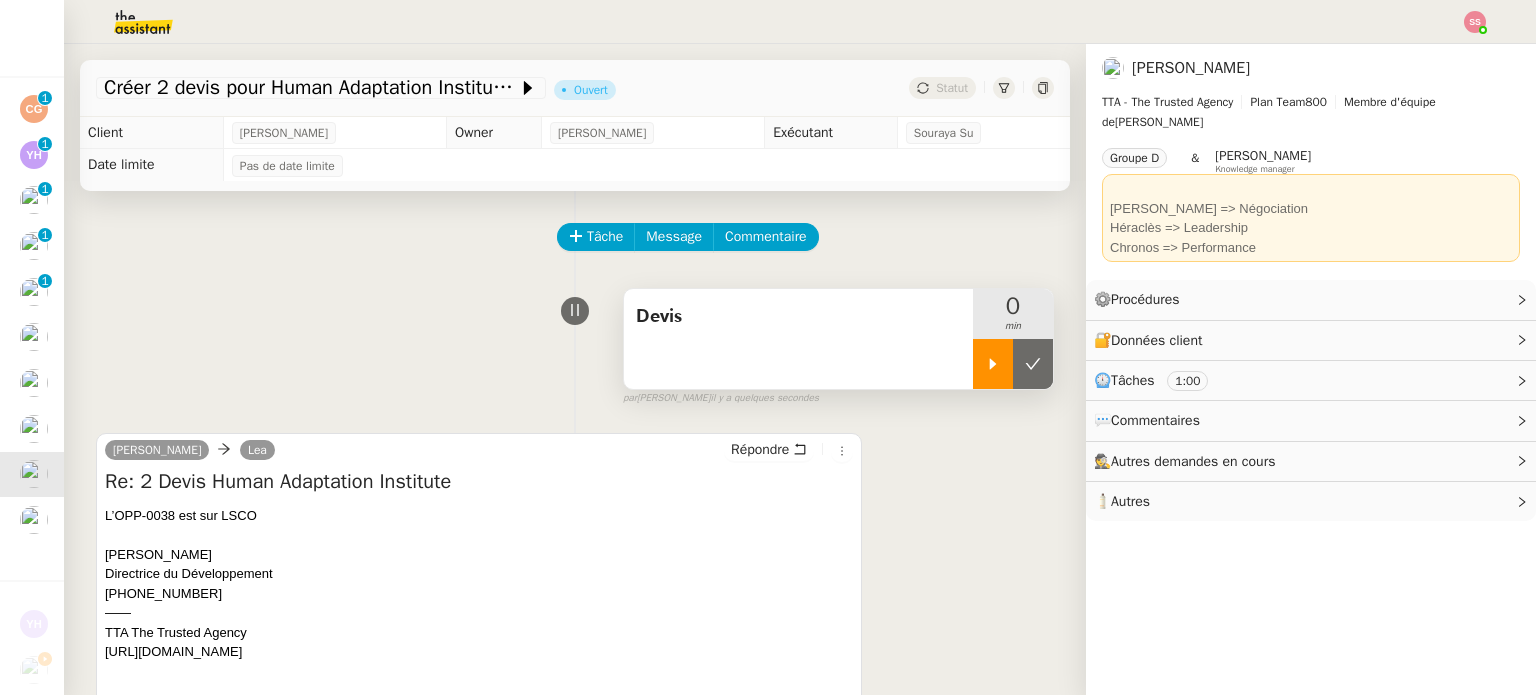 click at bounding box center (993, 364) 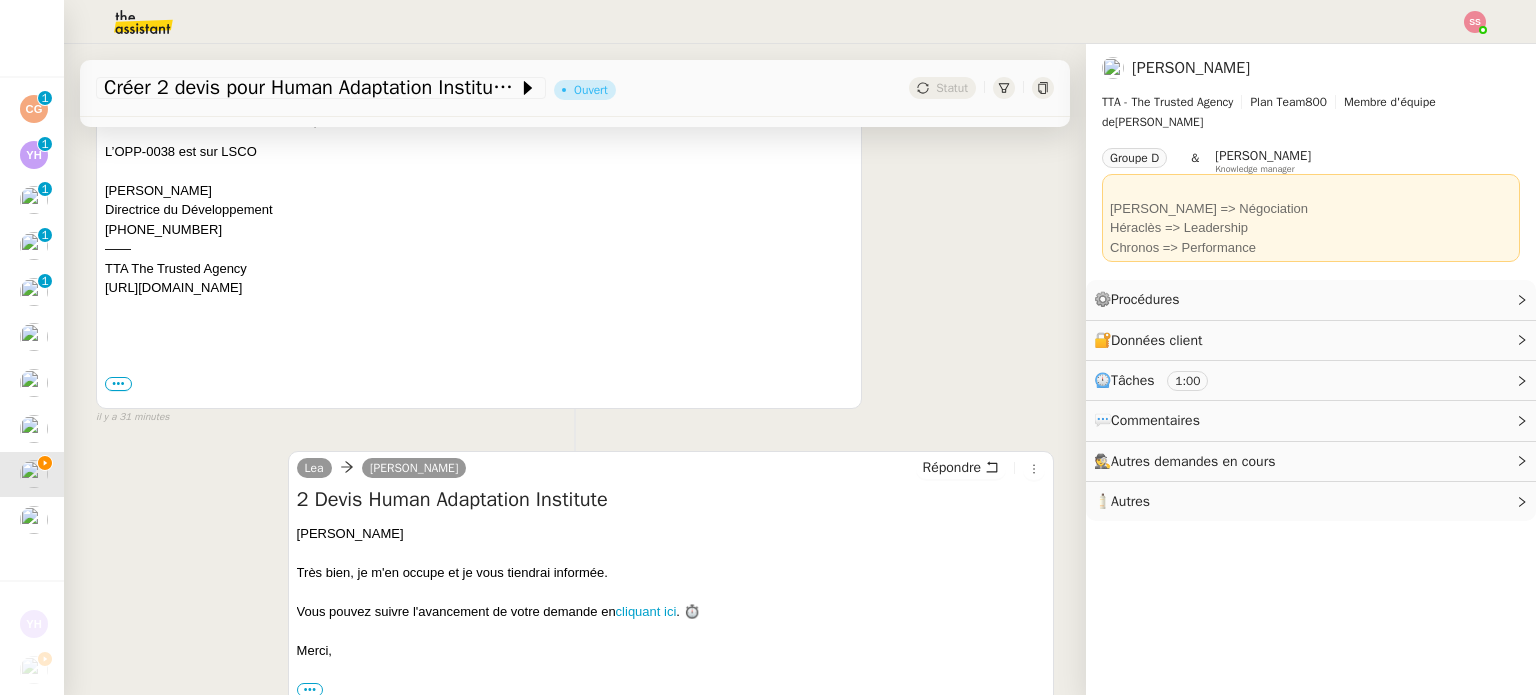 scroll, scrollTop: 400, scrollLeft: 0, axis: vertical 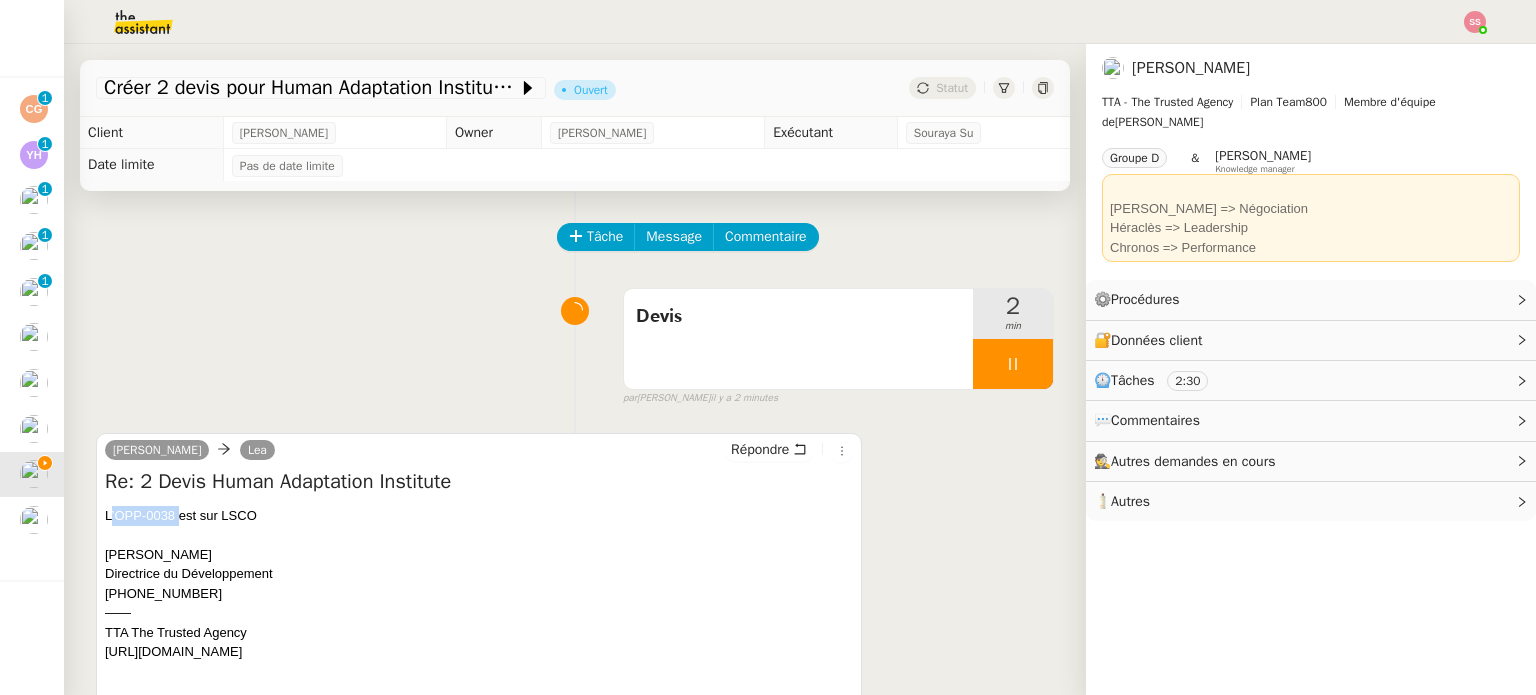 drag, startPoint x: 179, startPoint y: 518, endPoint x: 112, endPoint y: 517, distance: 67.00746 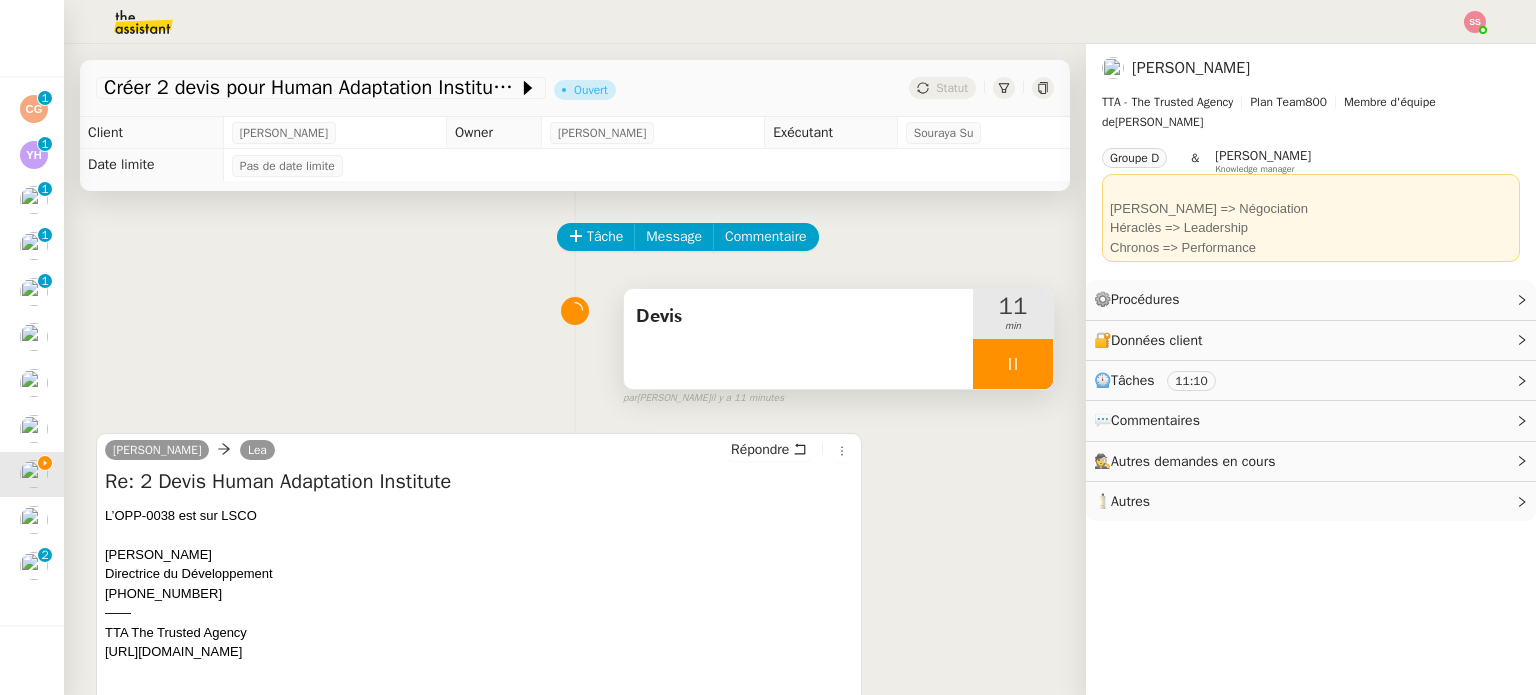click at bounding box center [1013, 364] 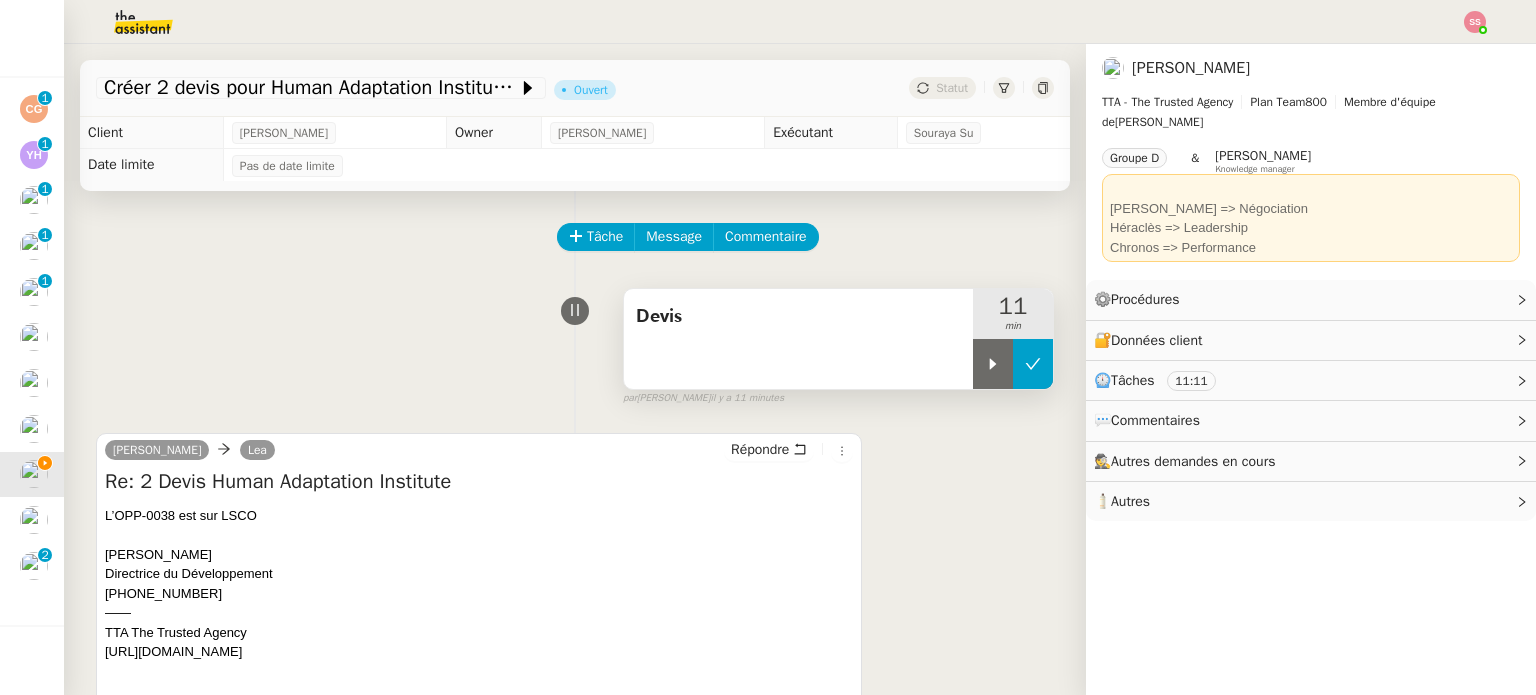 click at bounding box center (1033, 364) 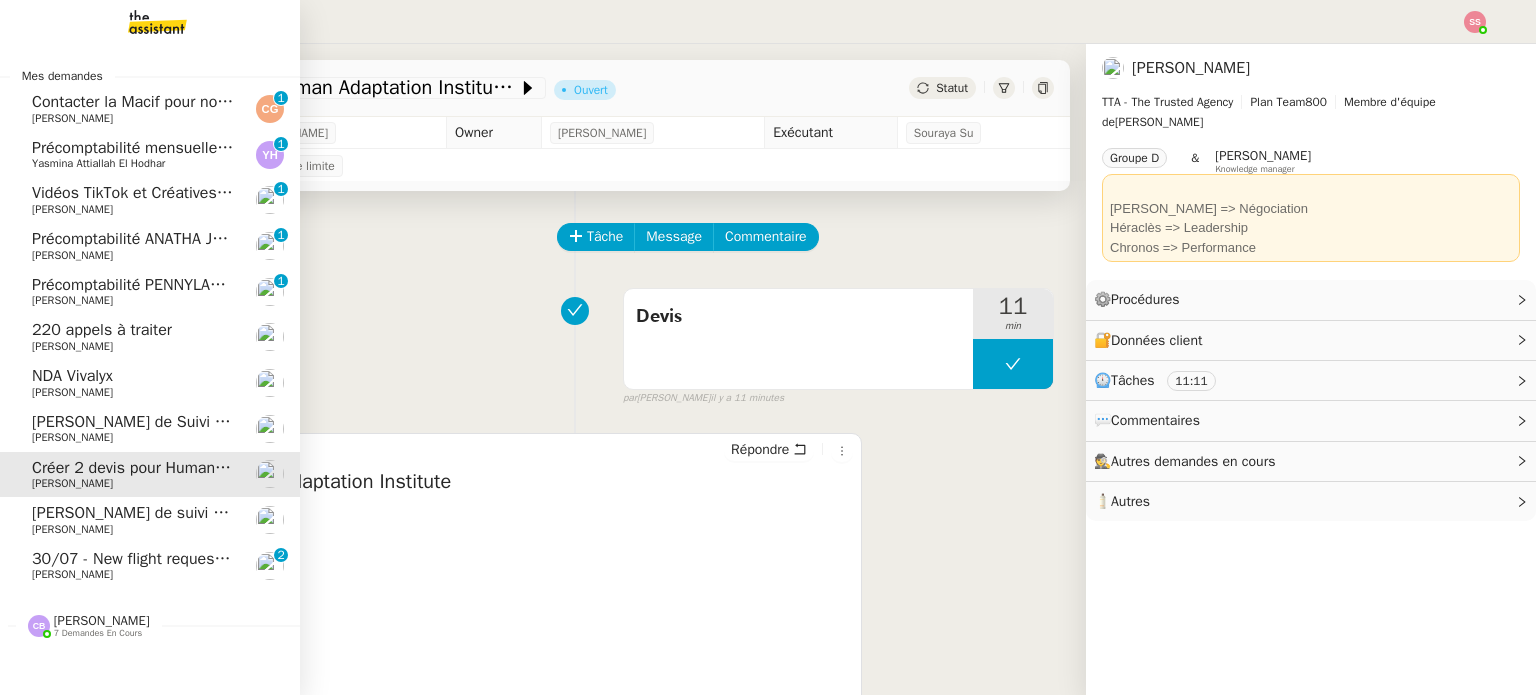 click on "30/07 - New flight request - [PERSON_NAME]" 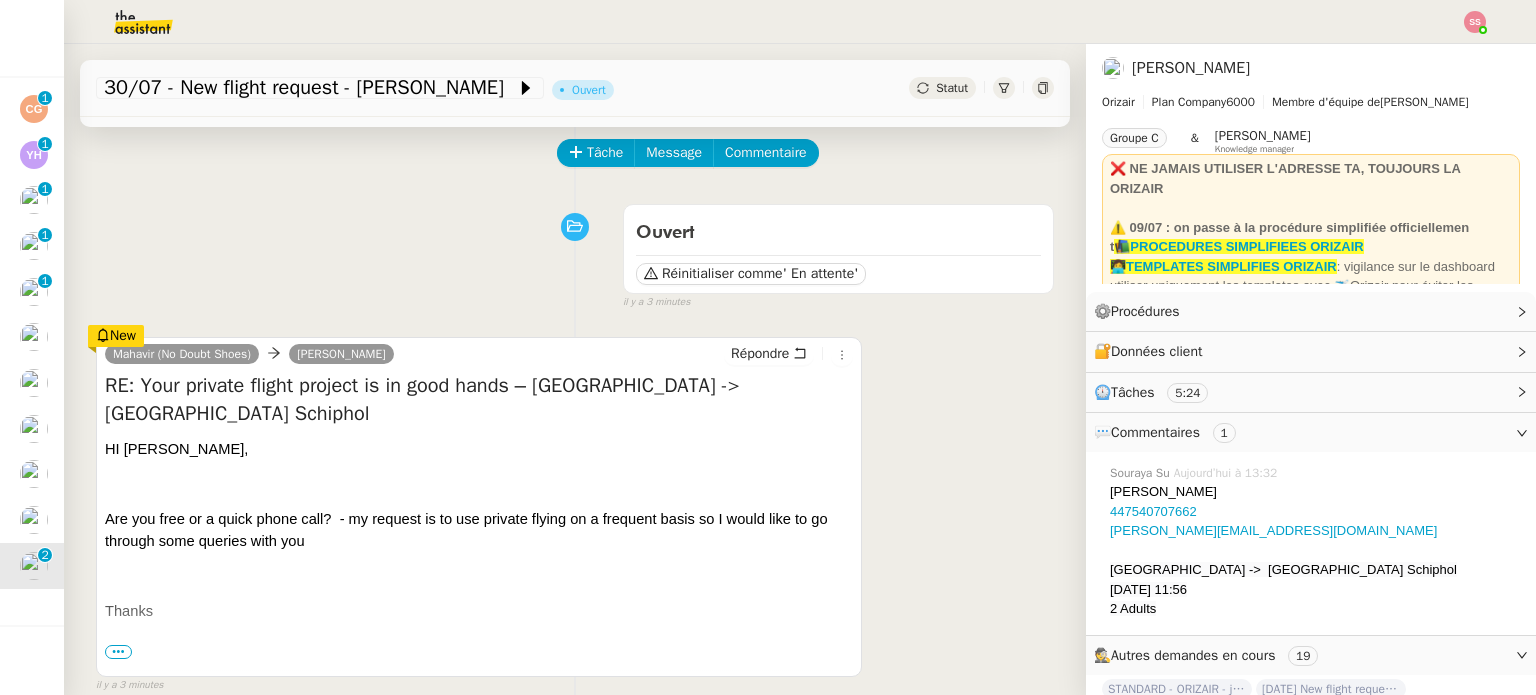 scroll, scrollTop: 200, scrollLeft: 0, axis: vertical 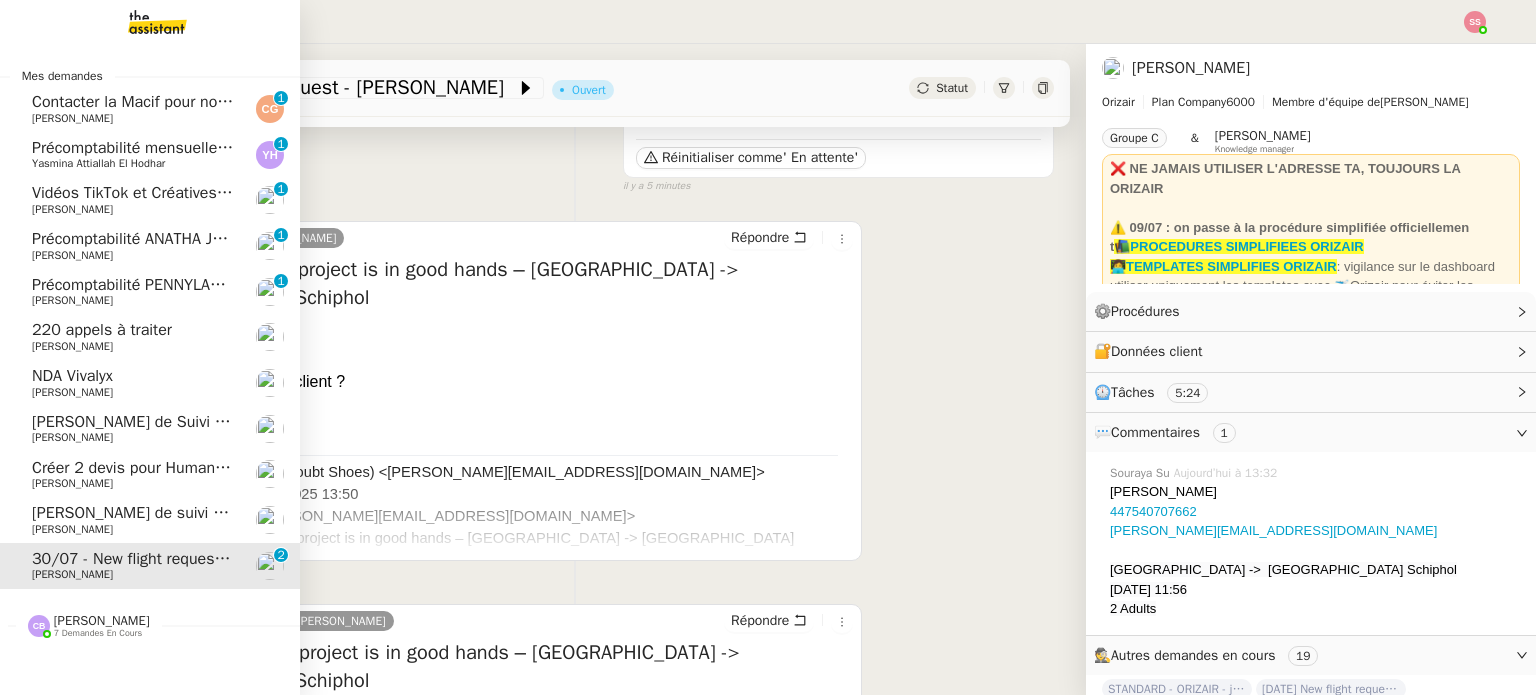 click on "[PERSON_NAME] de suivi - [PERSON_NAME]" 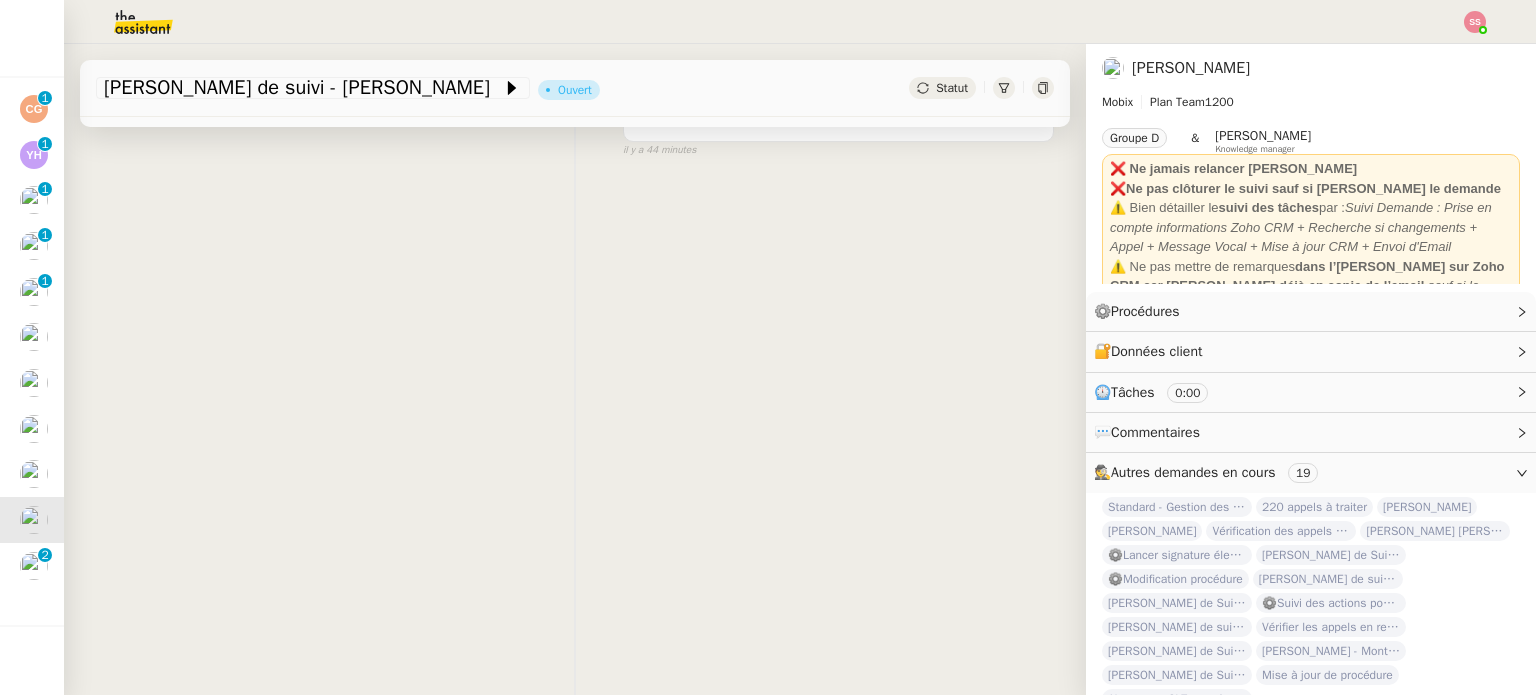 scroll, scrollTop: 0, scrollLeft: 0, axis: both 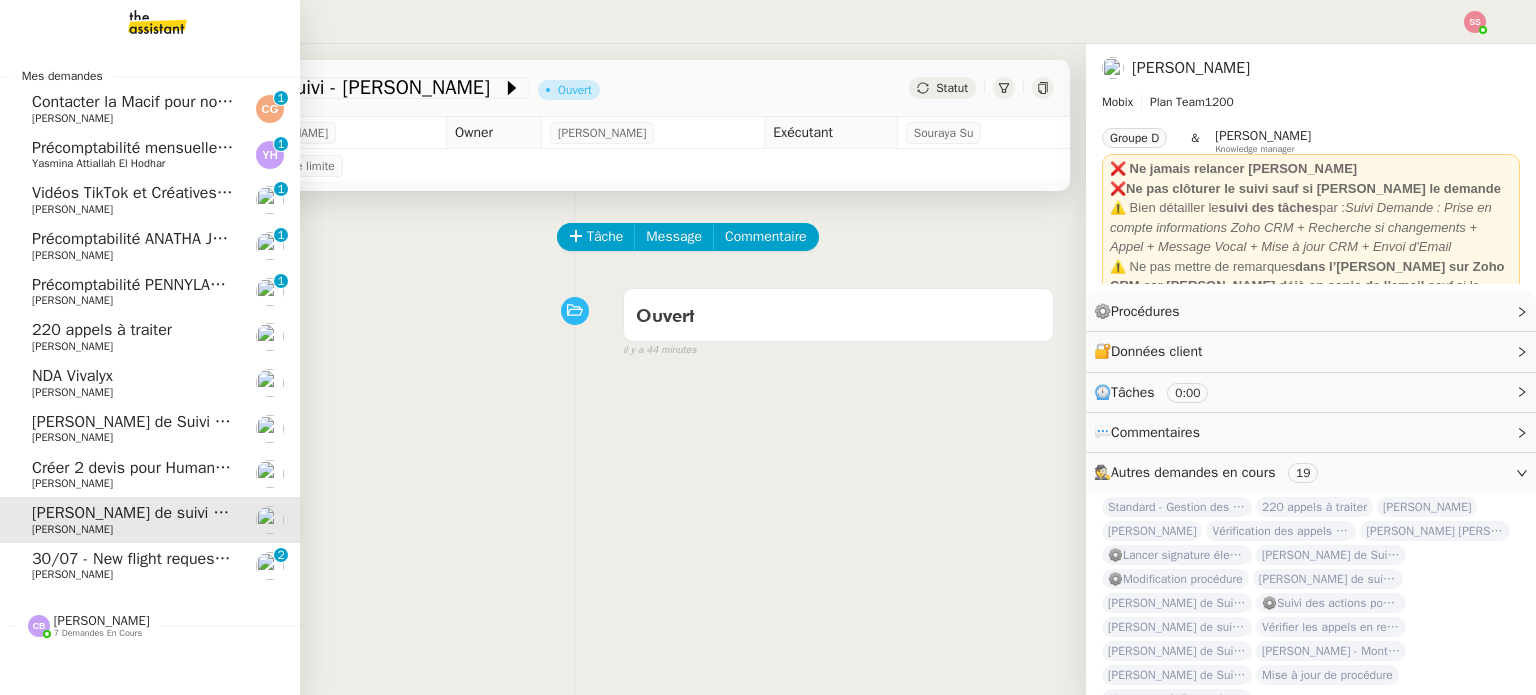 click on "[PERSON_NAME]" 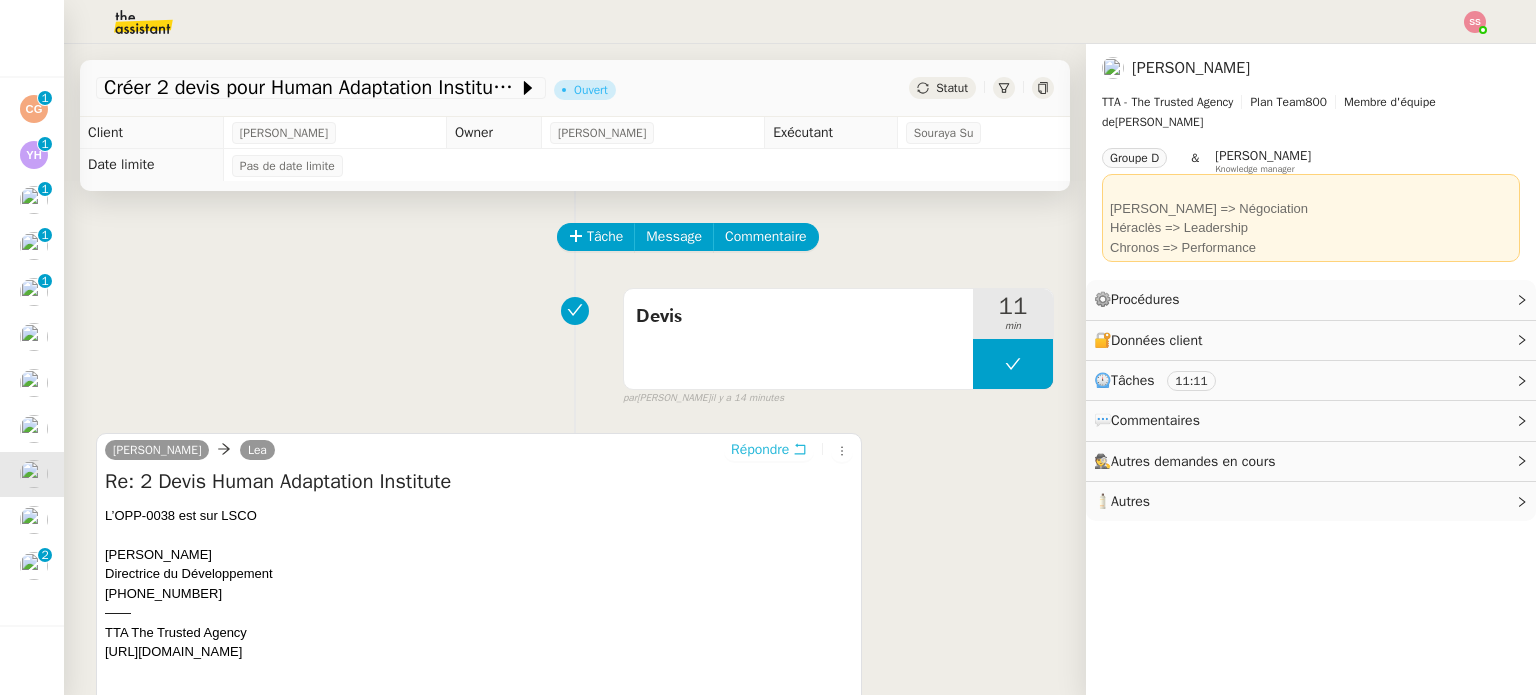 click on "Répondre" at bounding box center (760, 450) 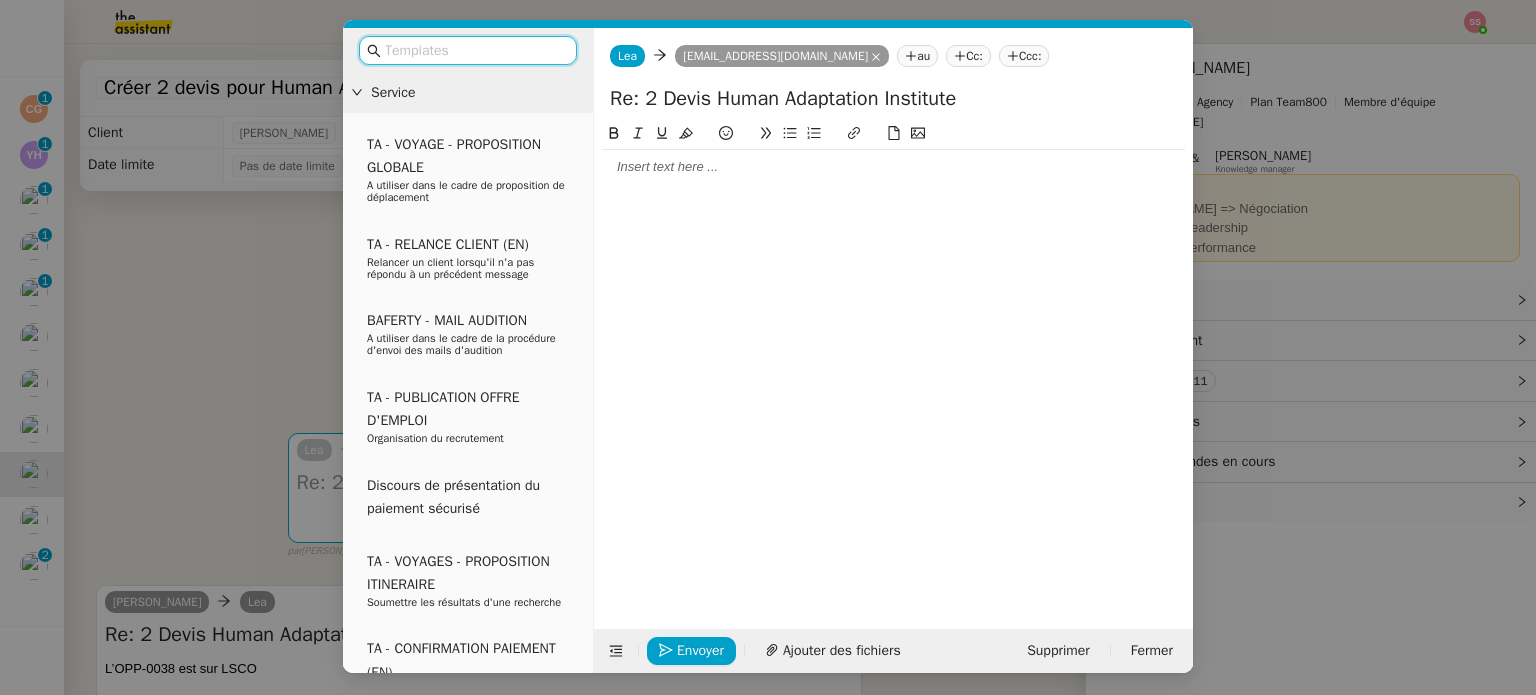 click 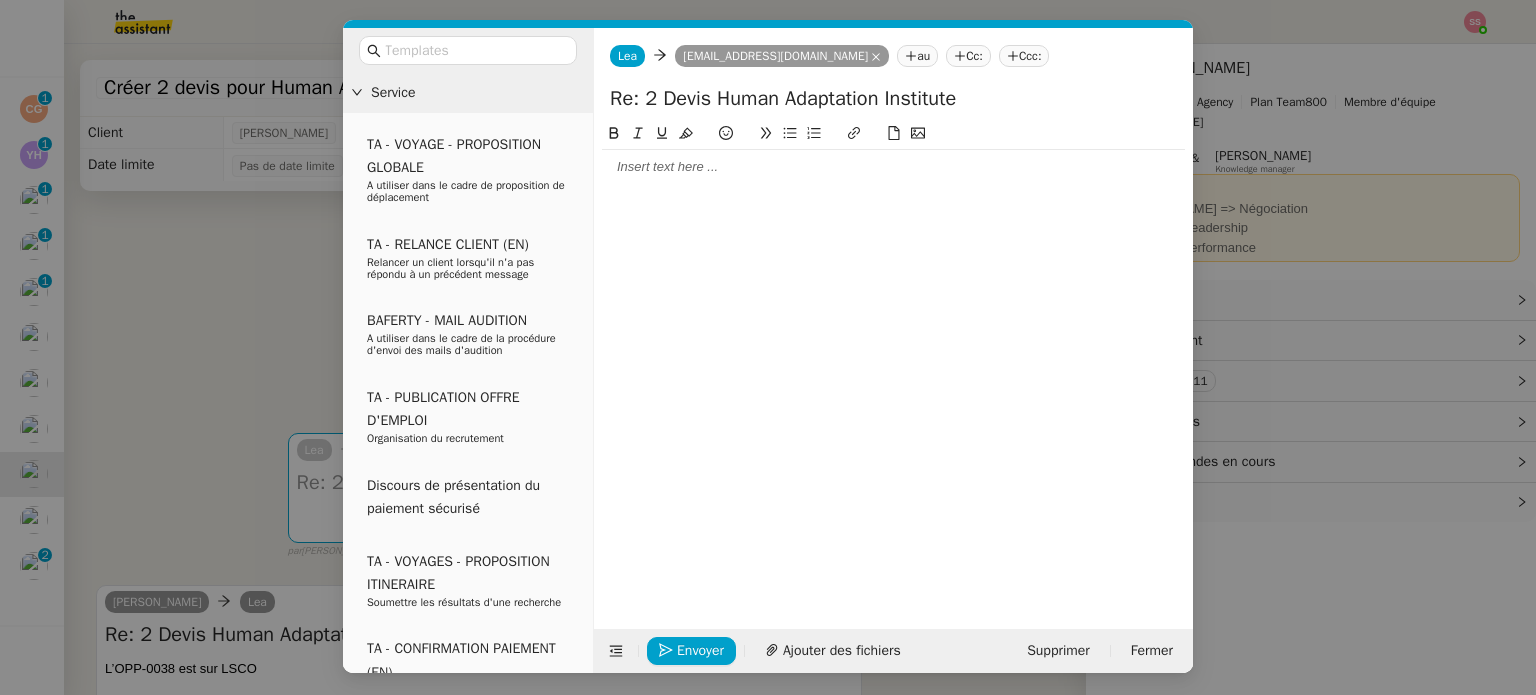 type 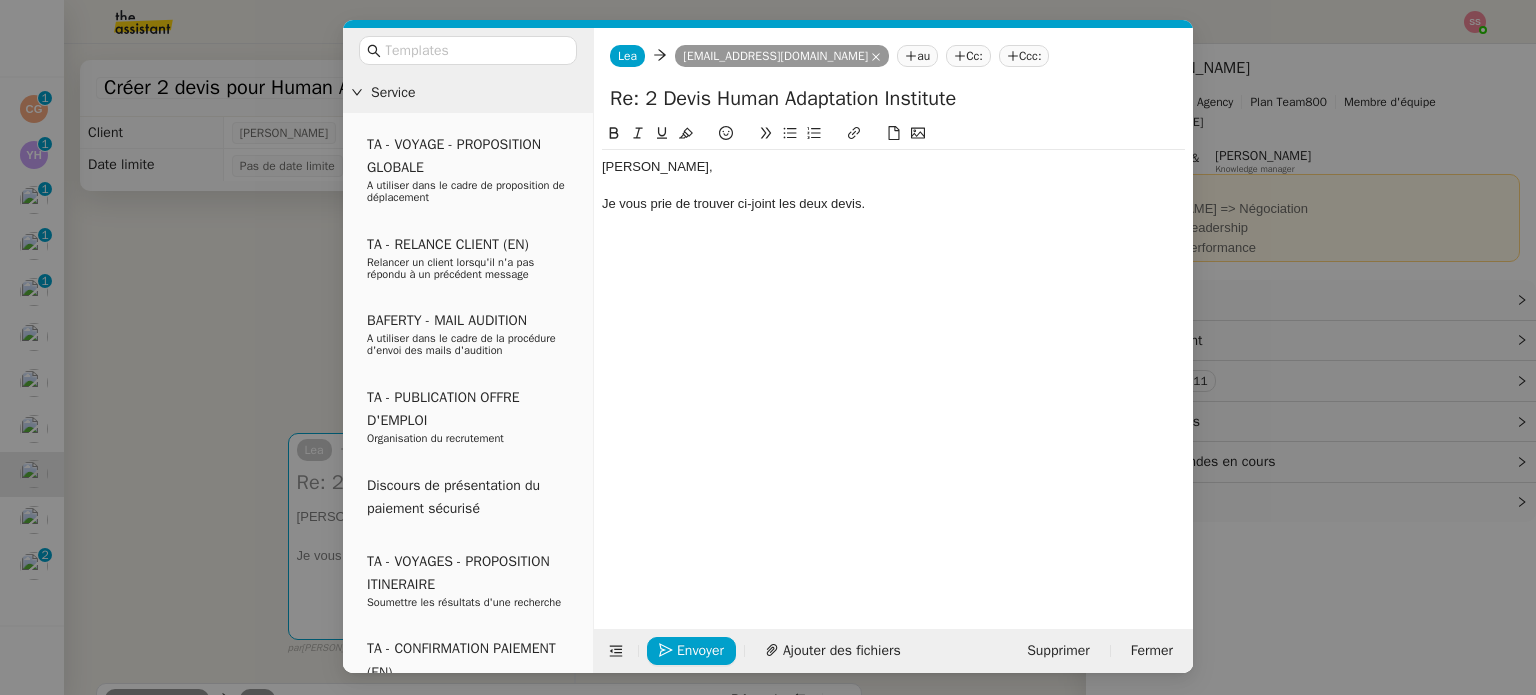 click 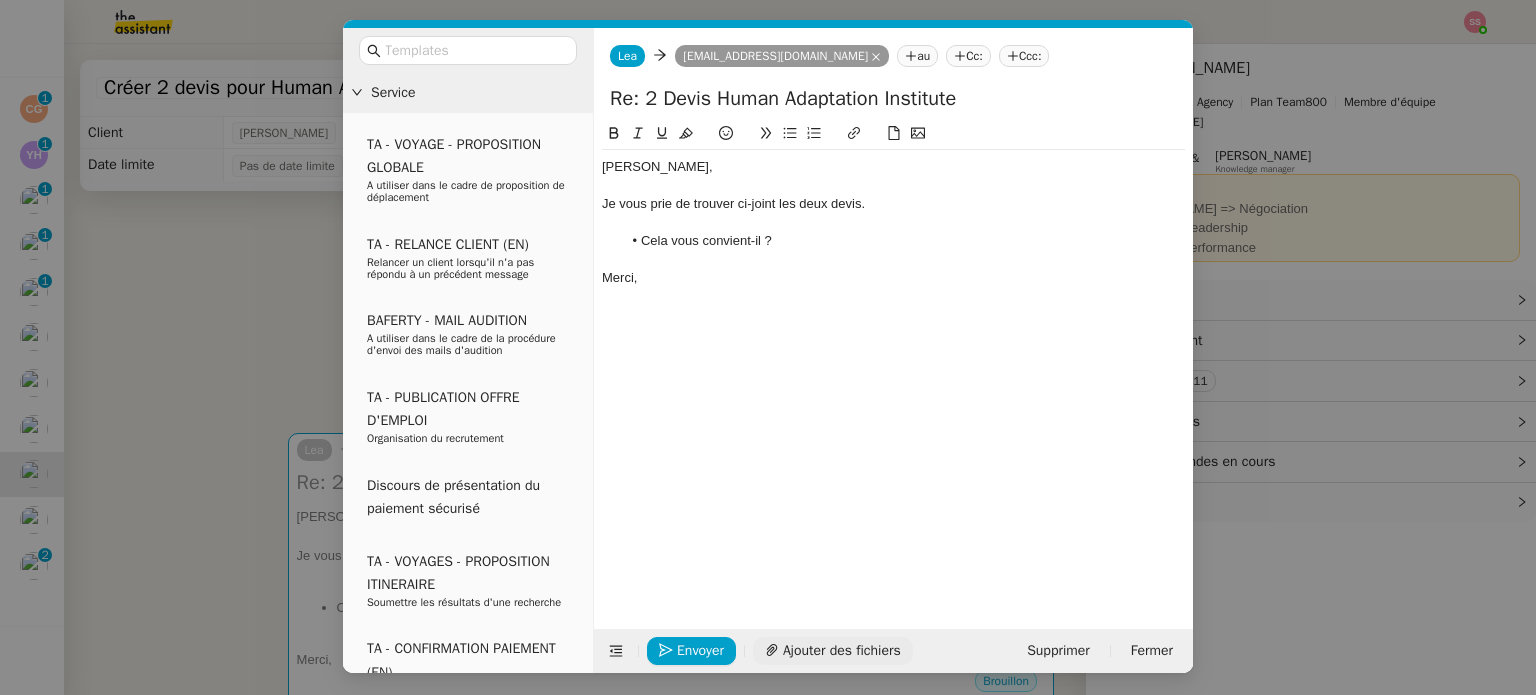 click on "Ajouter des fichiers" 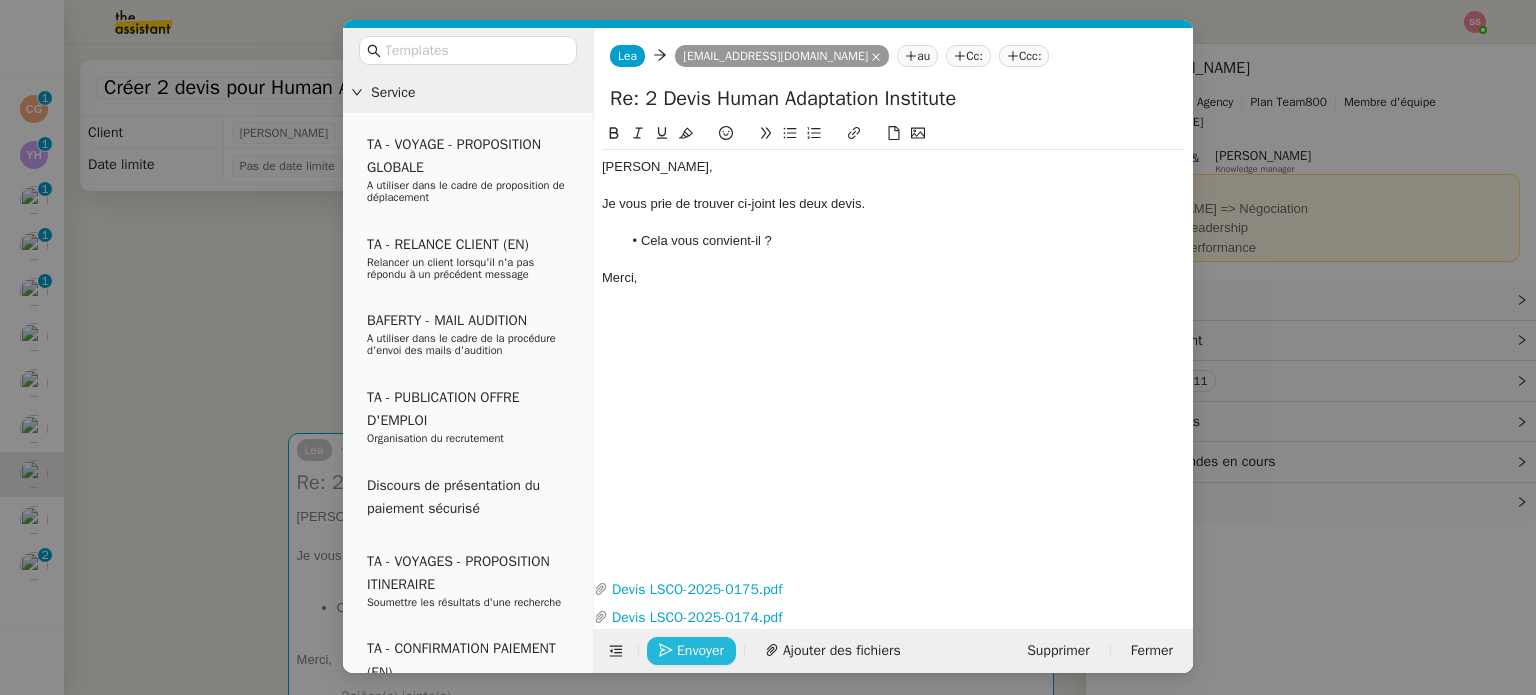click on "Envoyer" 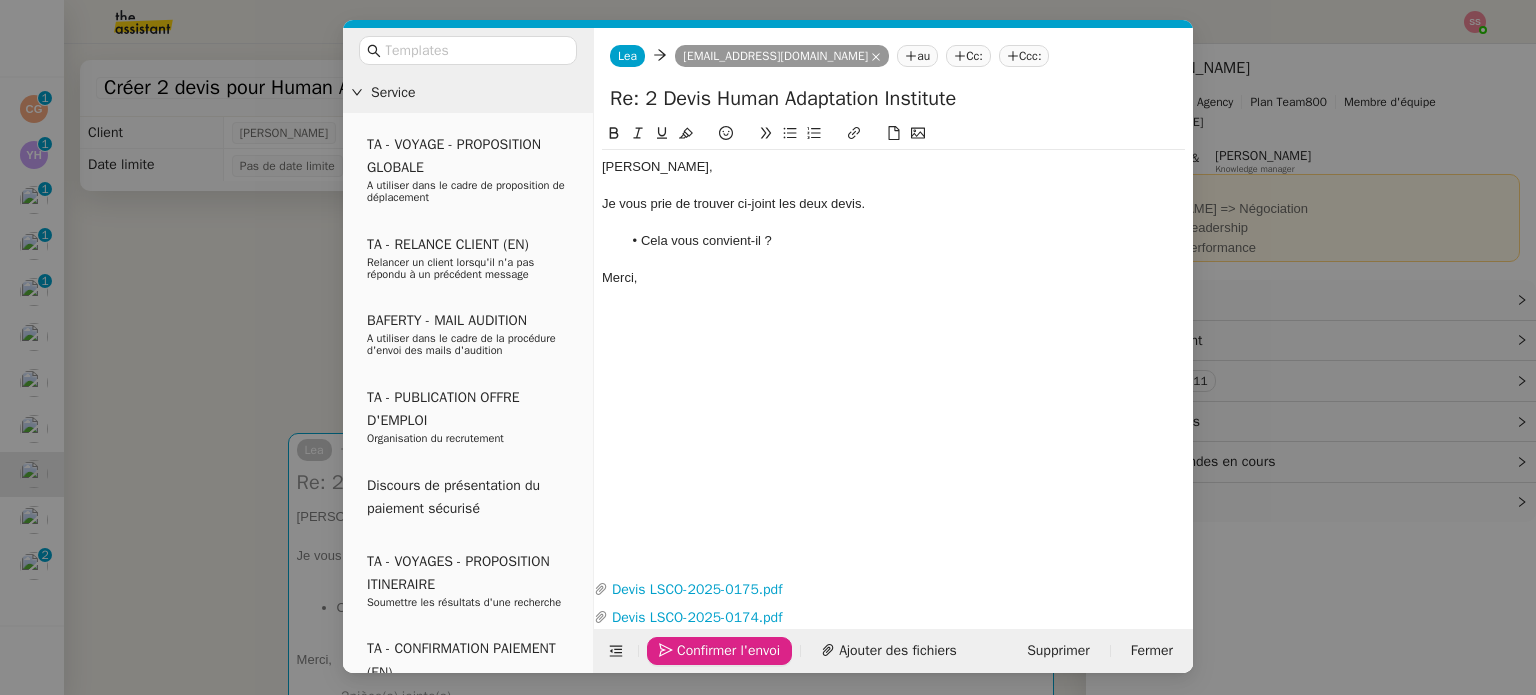 click on "Confirmer l'envoi" 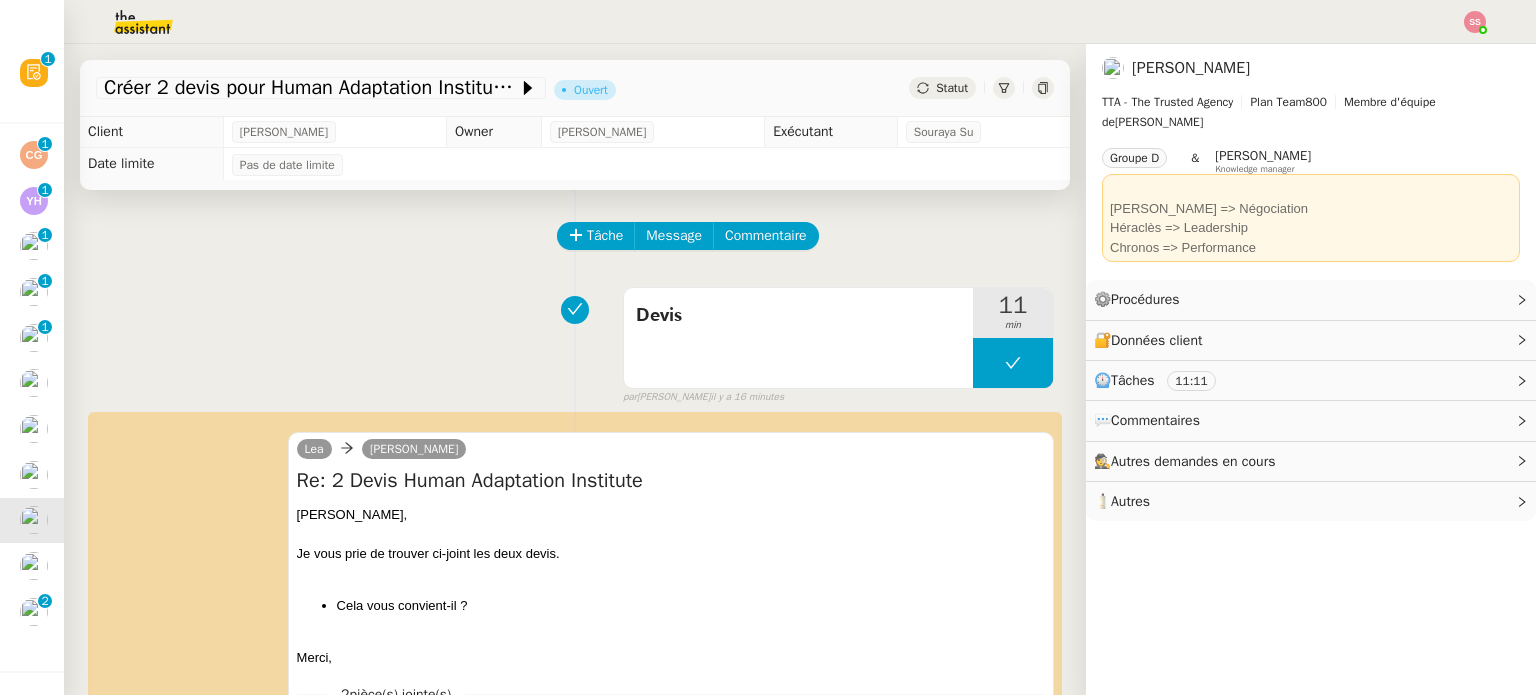 scroll, scrollTop: 0, scrollLeft: 0, axis: both 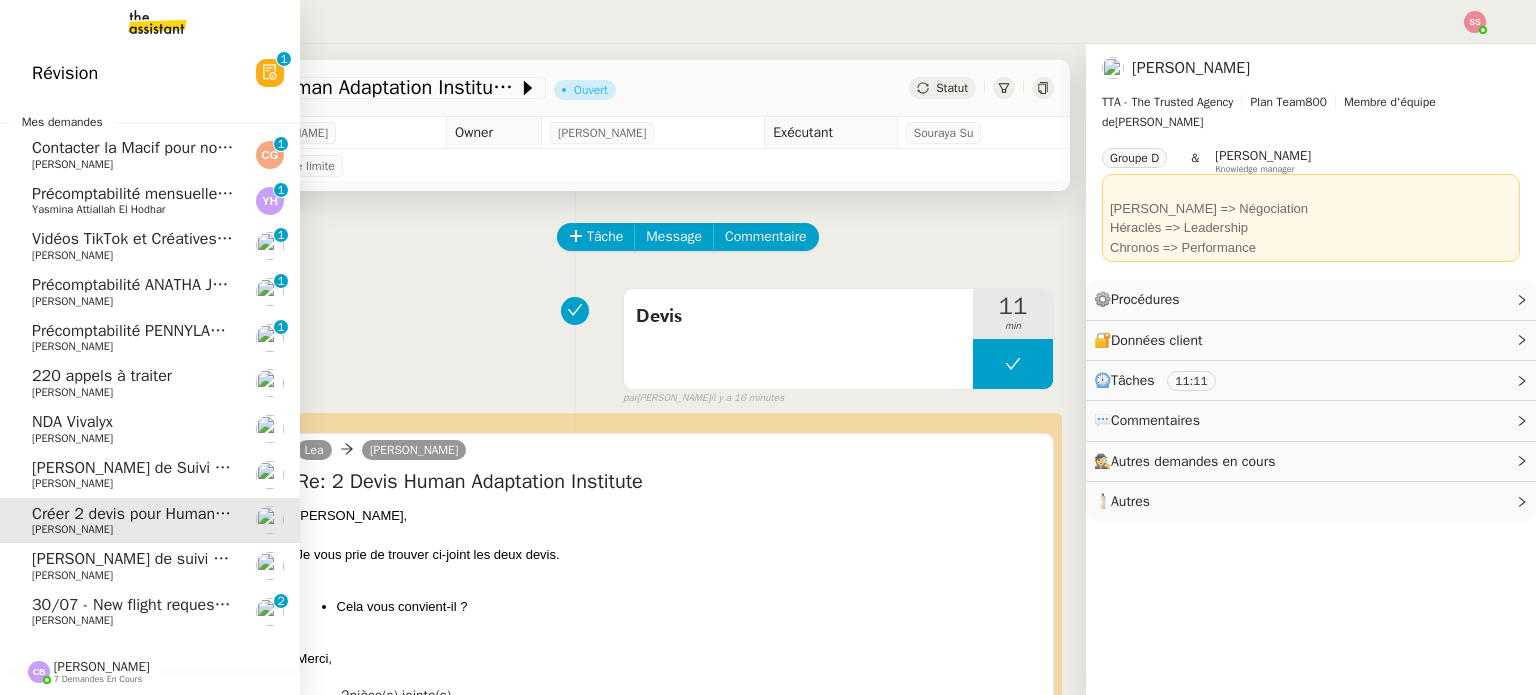 click on "30/07 - New flight request - [PERSON_NAME]" 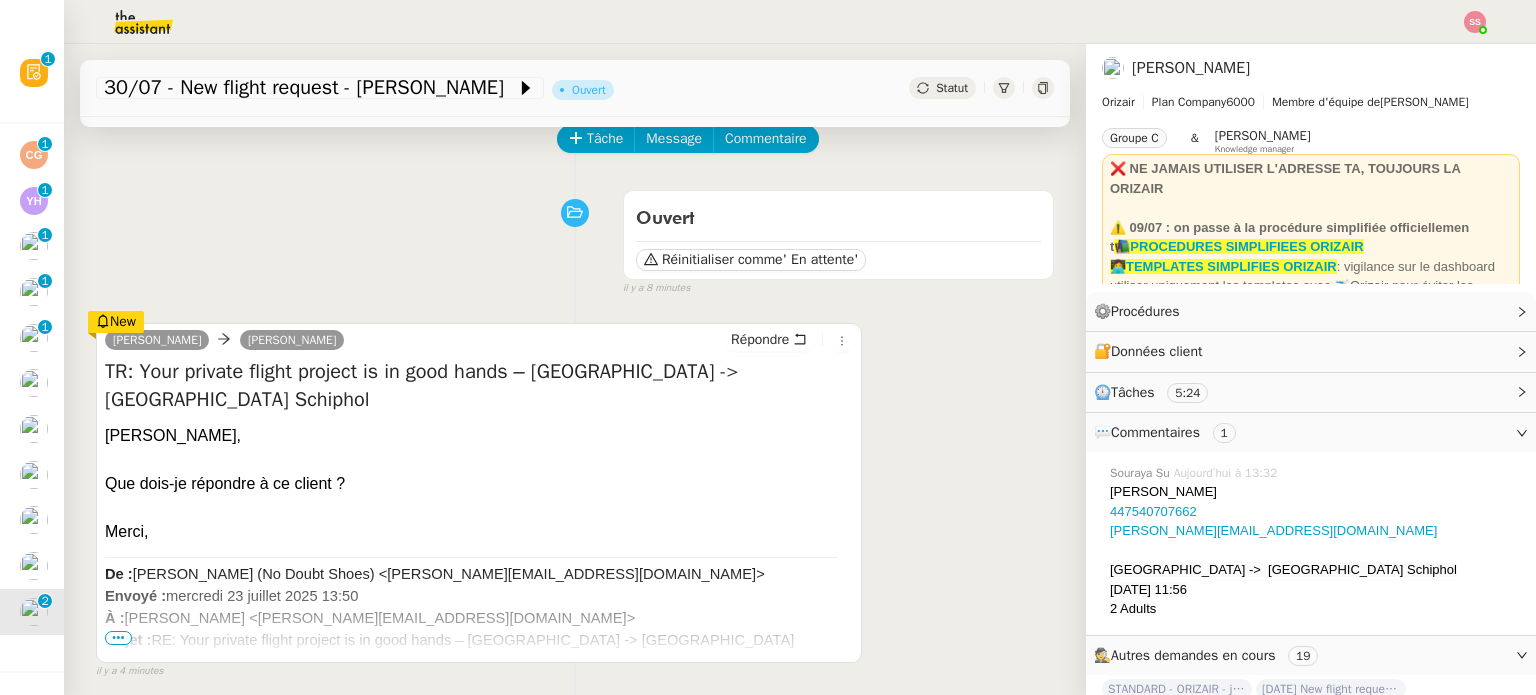 scroll, scrollTop: 100, scrollLeft: 0, axis: vertical 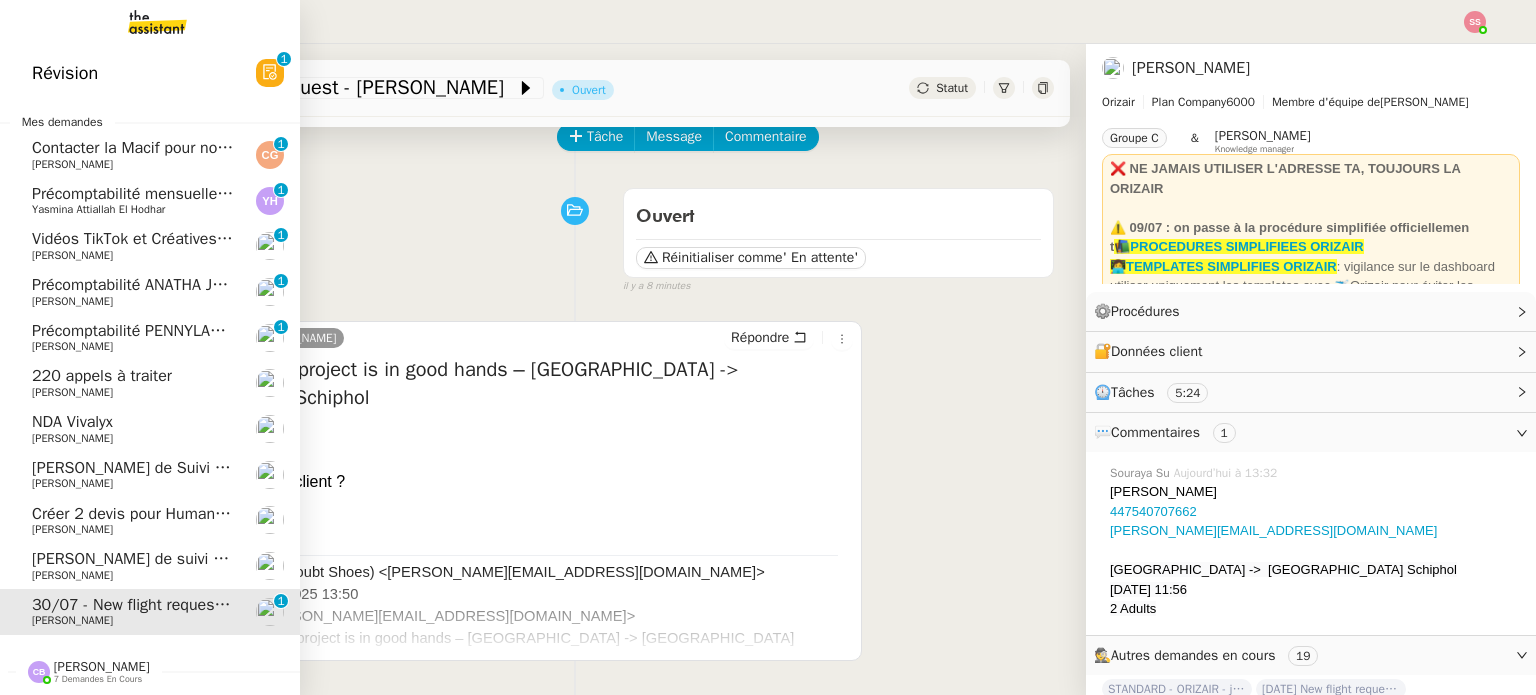 click on "Créer 2 devis pour Human Adaptation Institute" 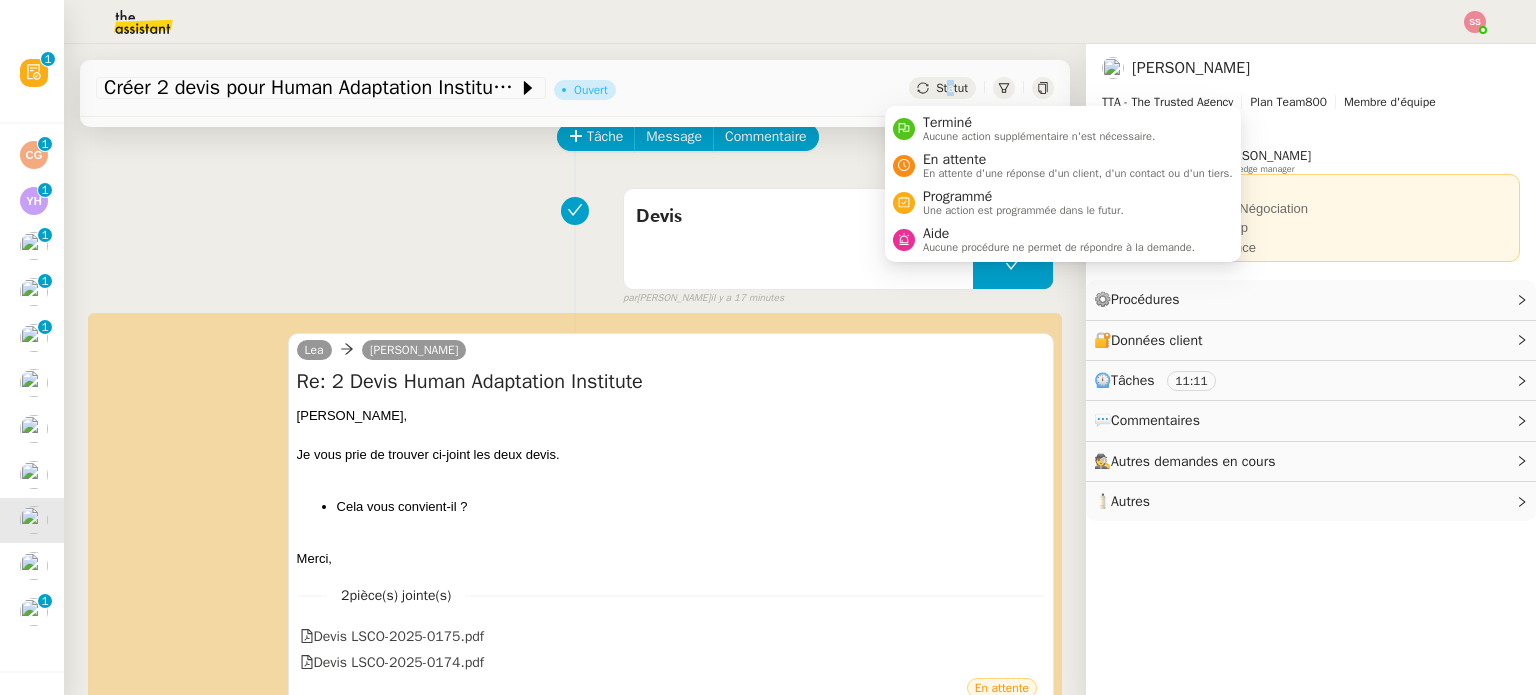 click on "Statut" 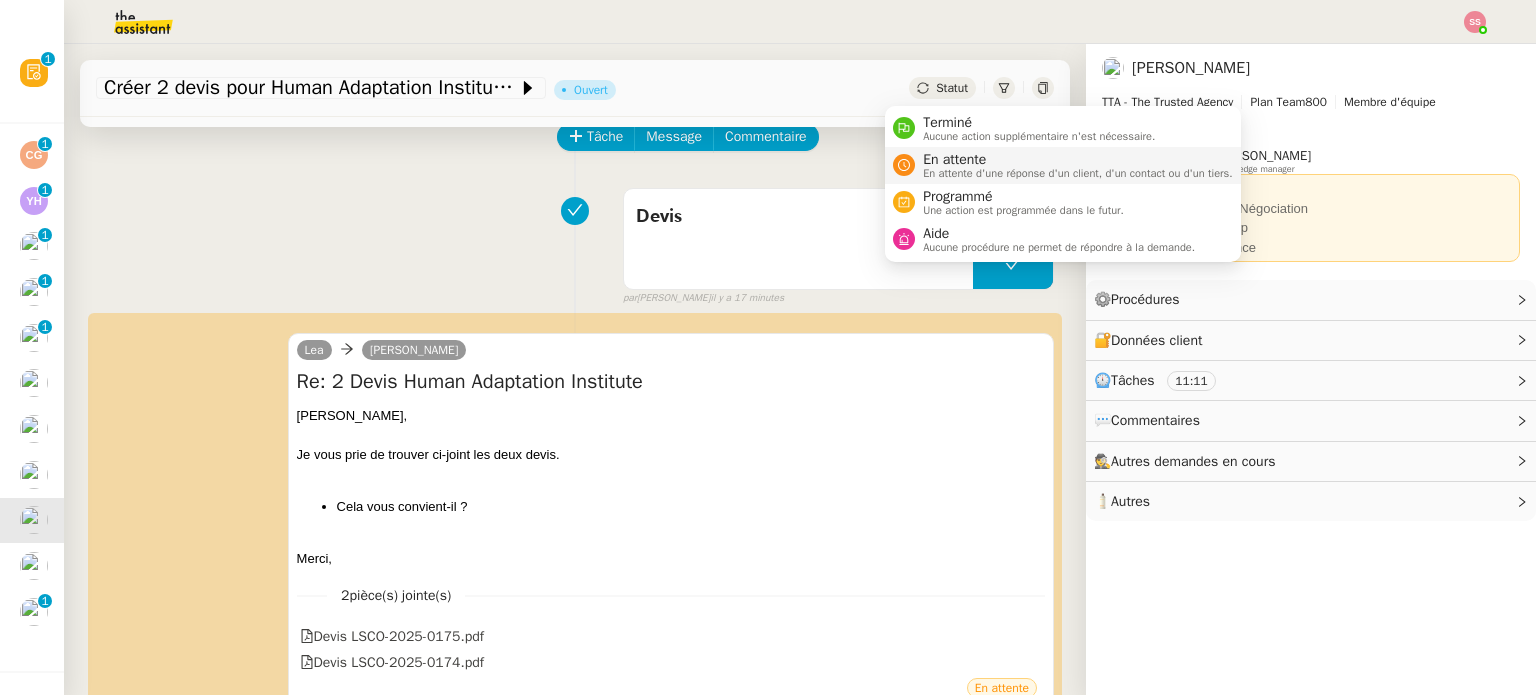 click on "En attente" at bounding box center (1078, 160) 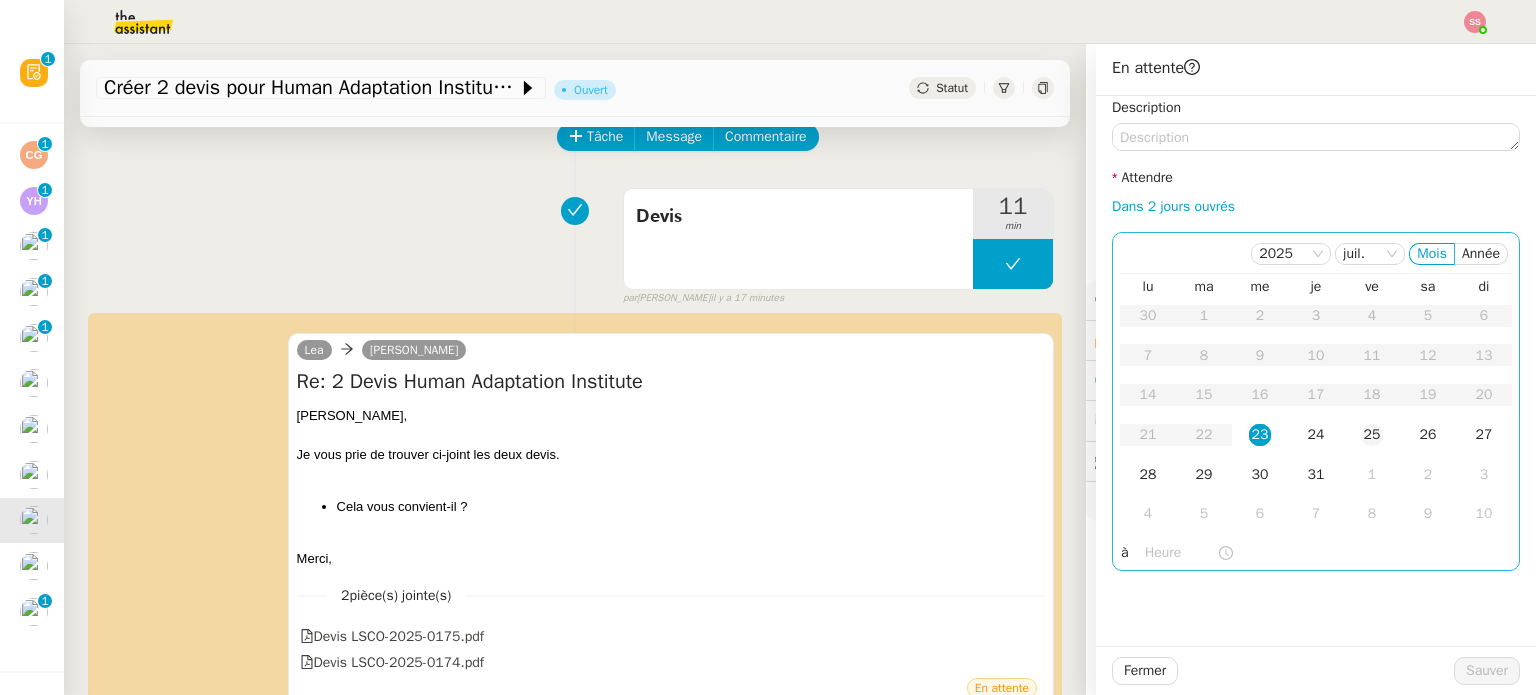 click on "25" 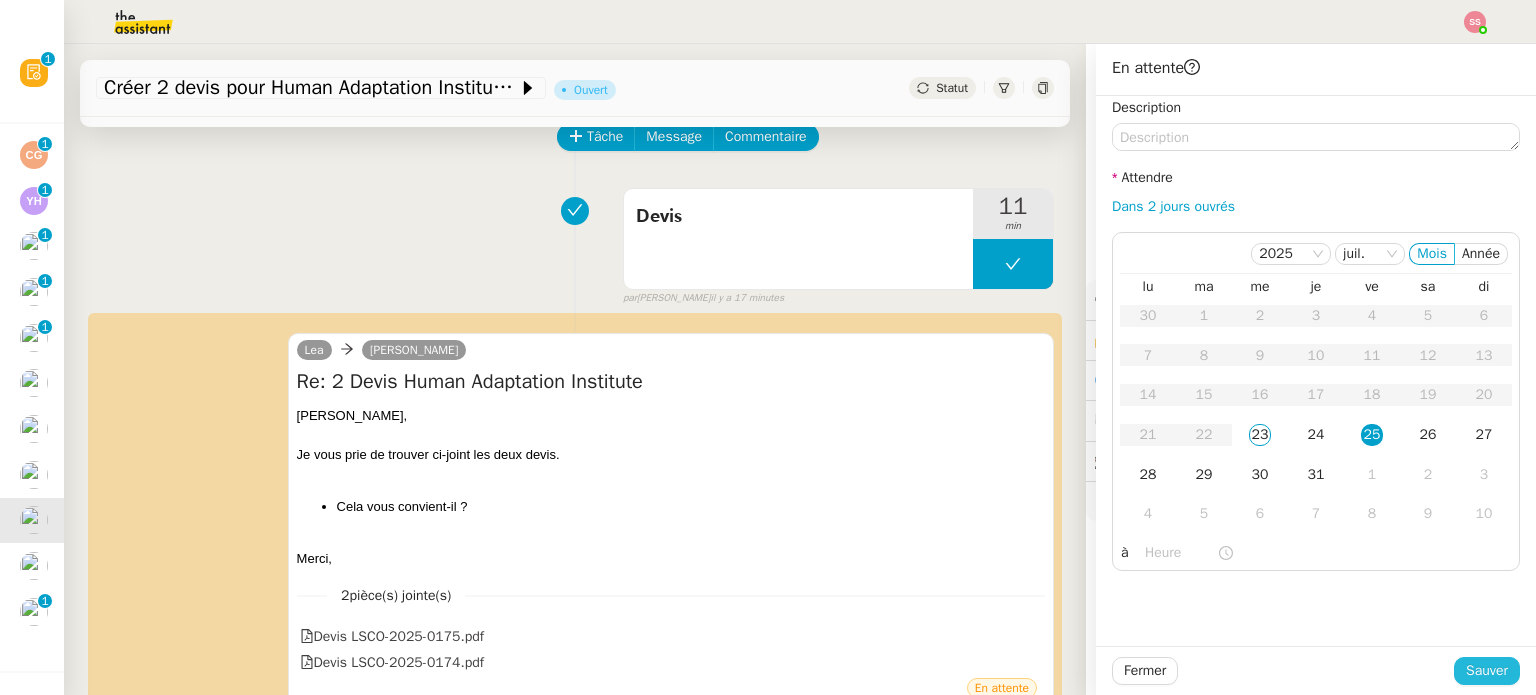 drag, startPoint x: 1460, startPoint y: 669, endPoint x: 1157, endPoint y: 624, distance: 306.32336 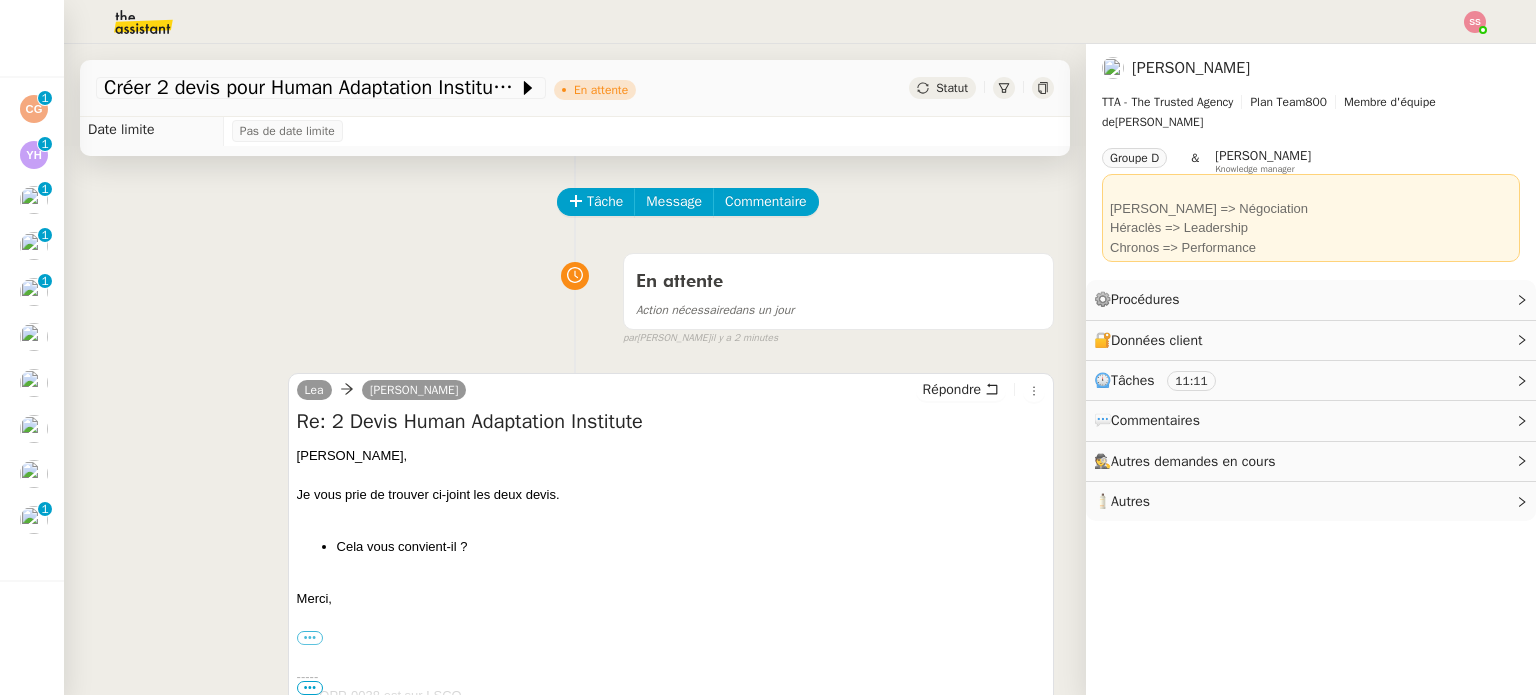 scroll, scrollTop: 0, scrollLeft: 0, axis: both 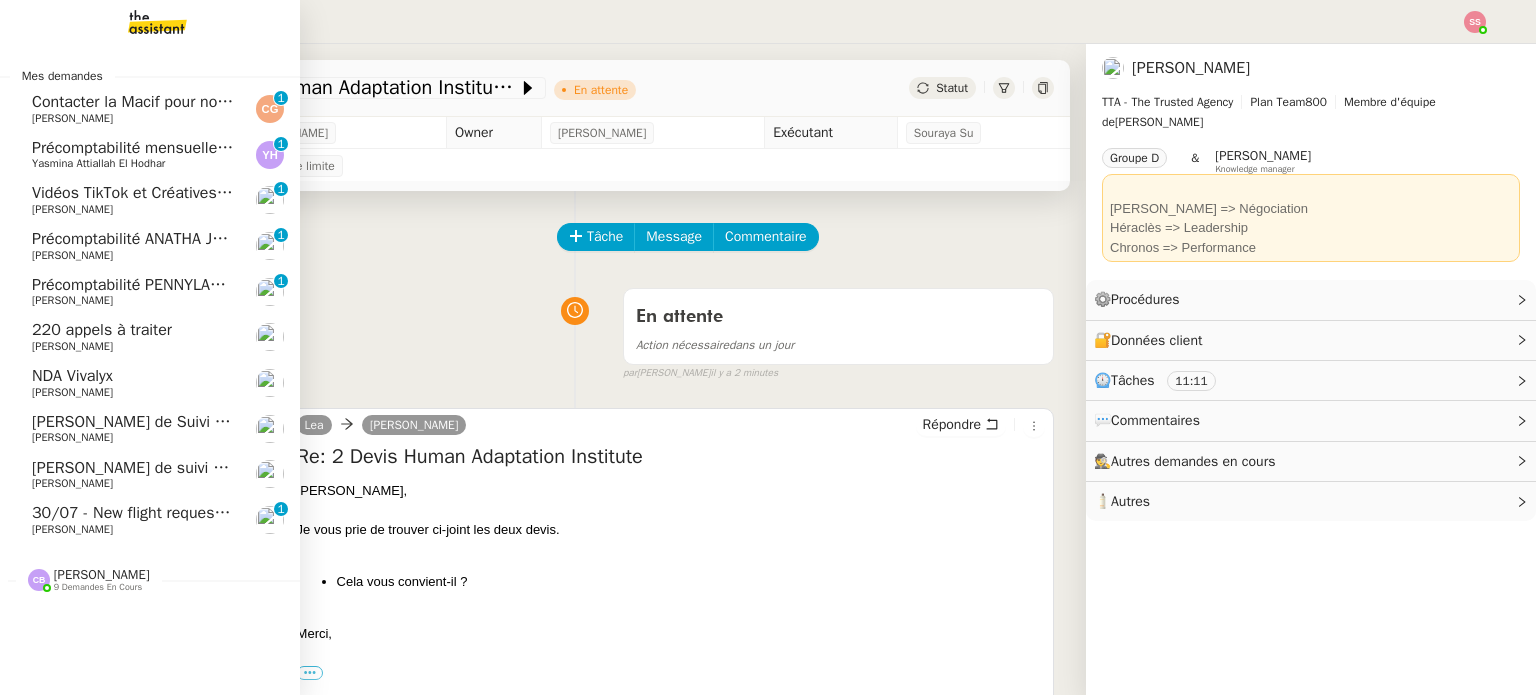 click on "[PERSON_NAME]" 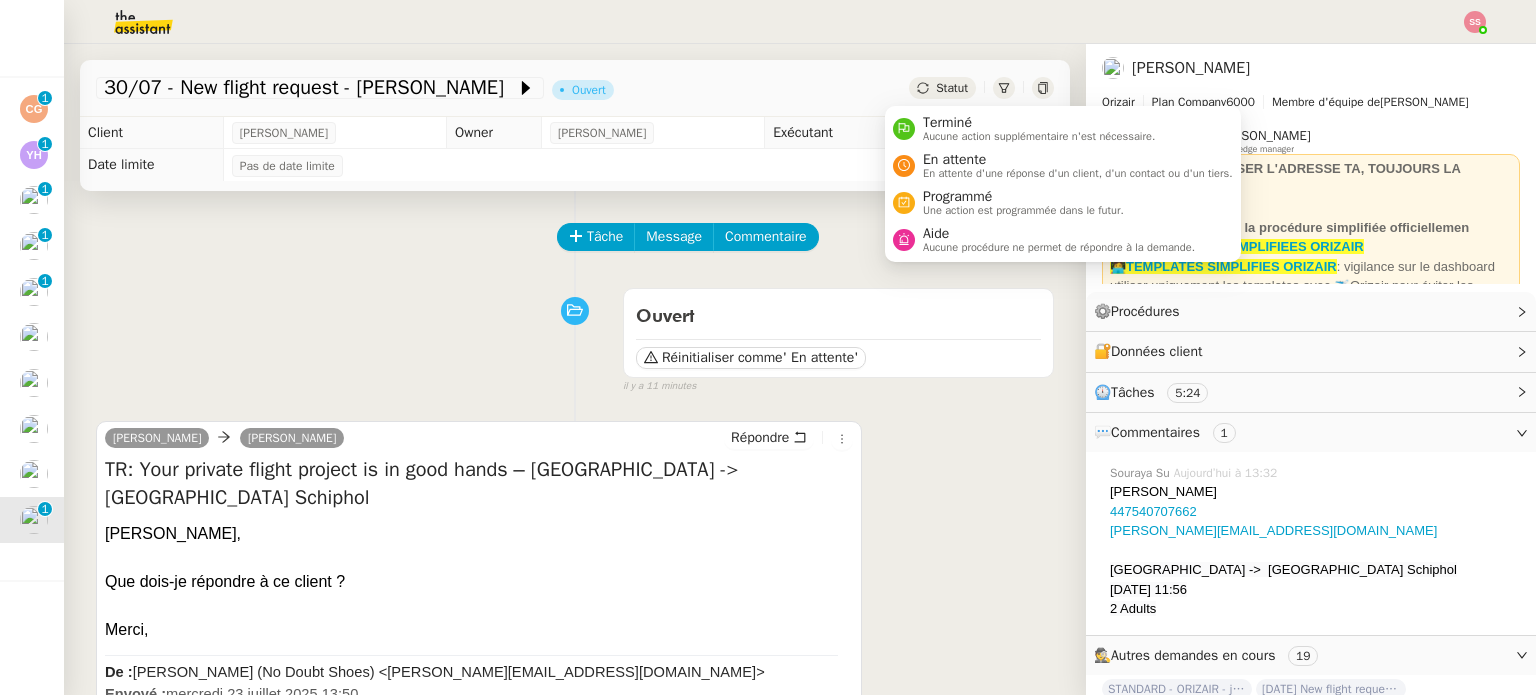 click on "Statut" 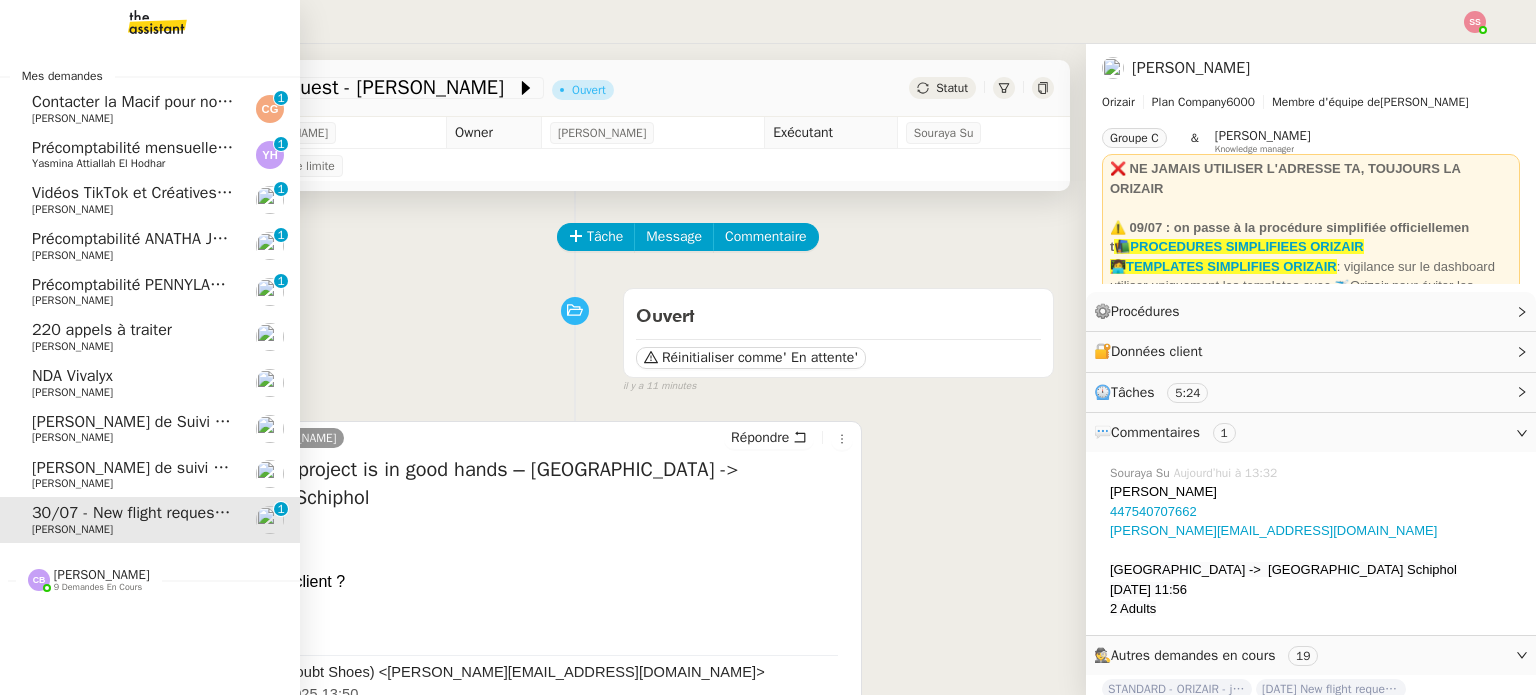 click on "Précomptabilité ANATHA Juin 2025" 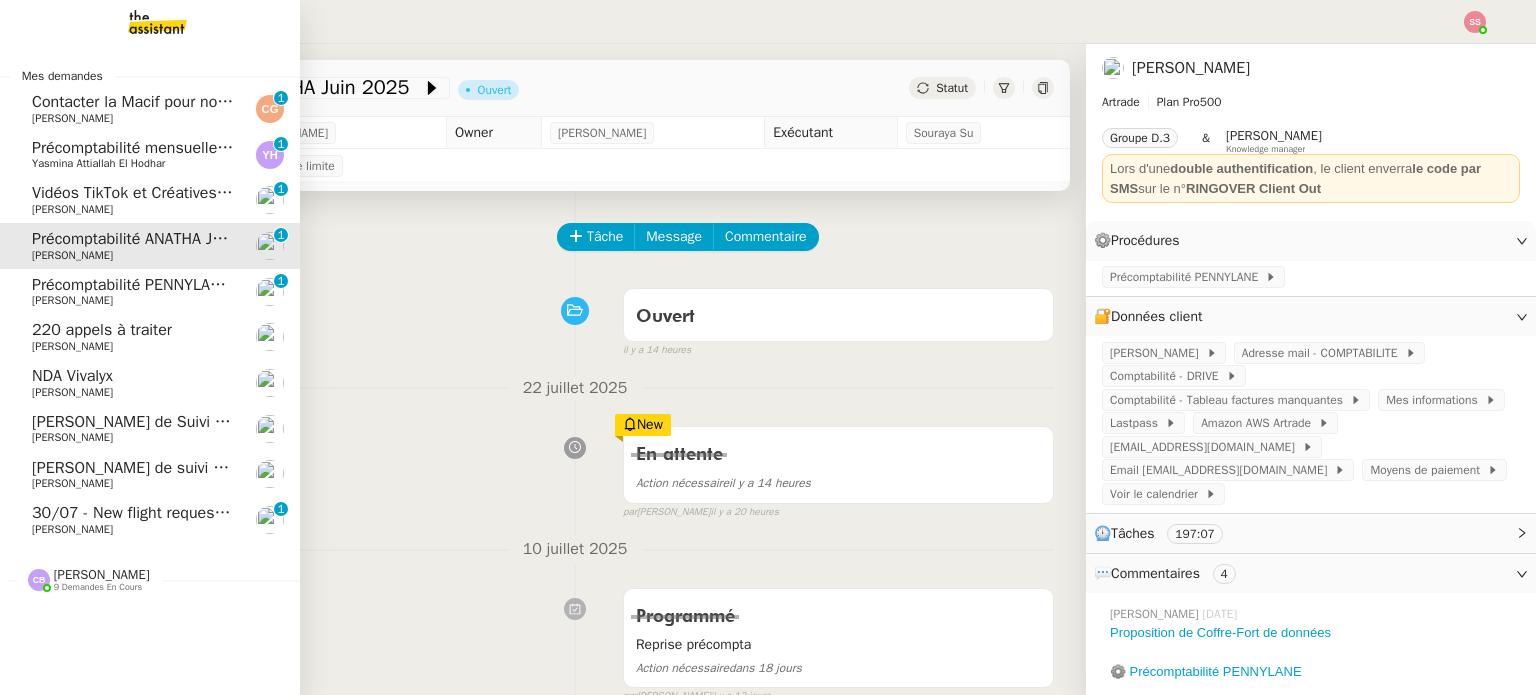 click on "NDA Vivalyx" 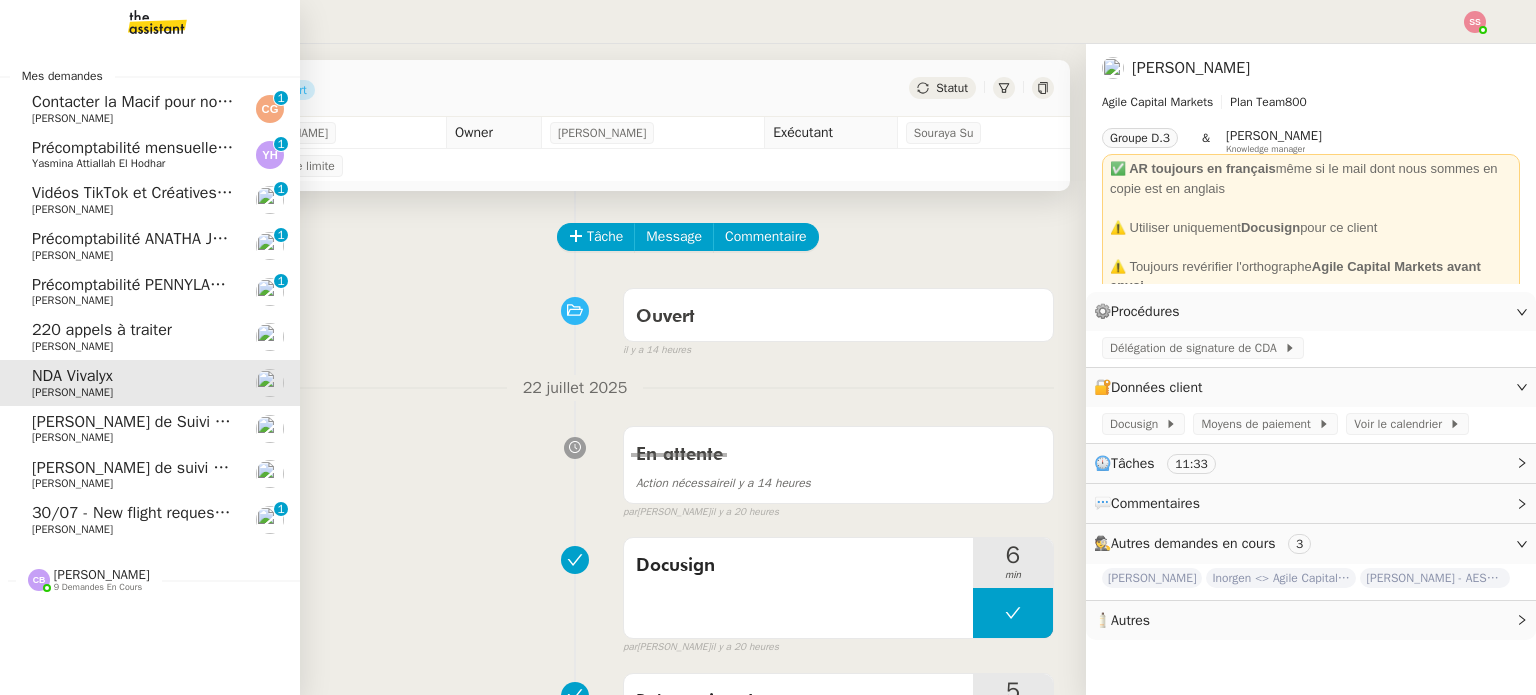 click on "Yasmina  Attiallah El Hodhar" 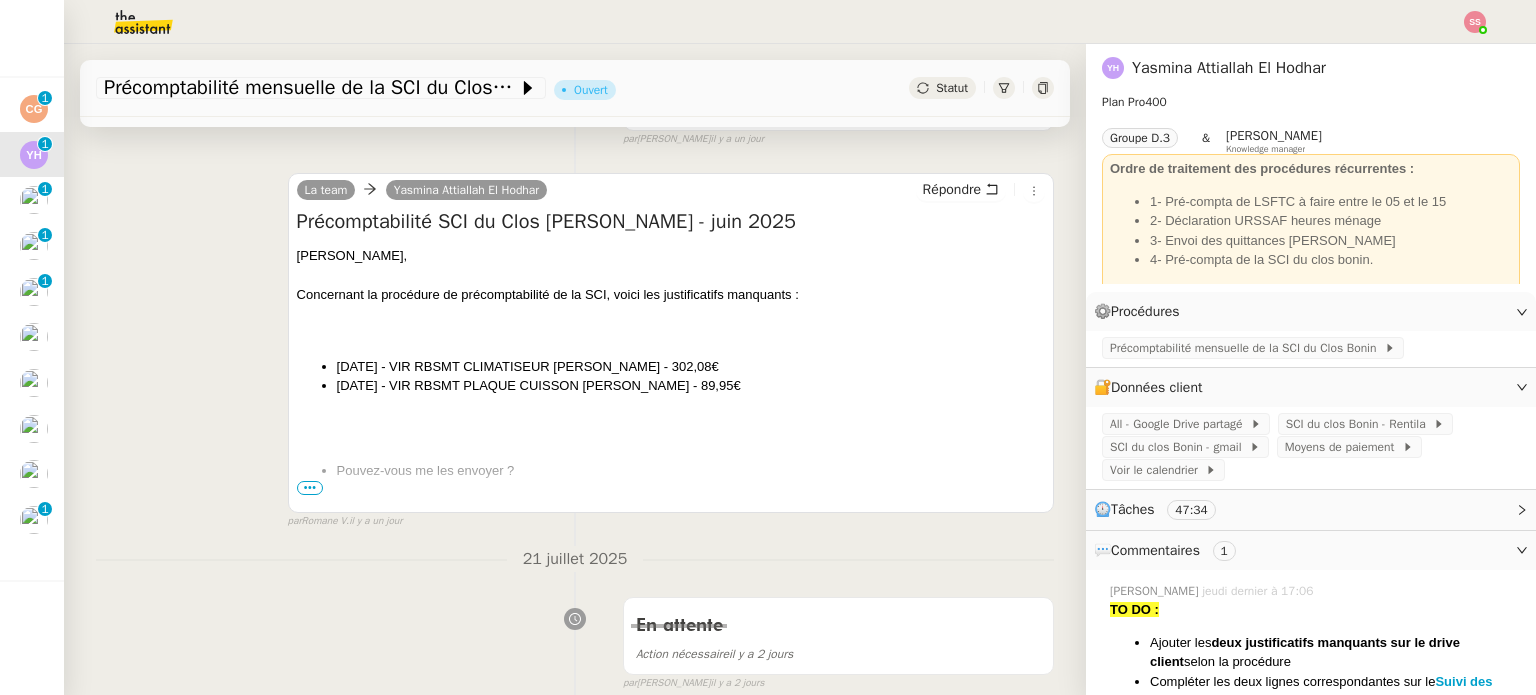 scroll, scrollTop: 400, scrollLeft: 0, axis: vertical 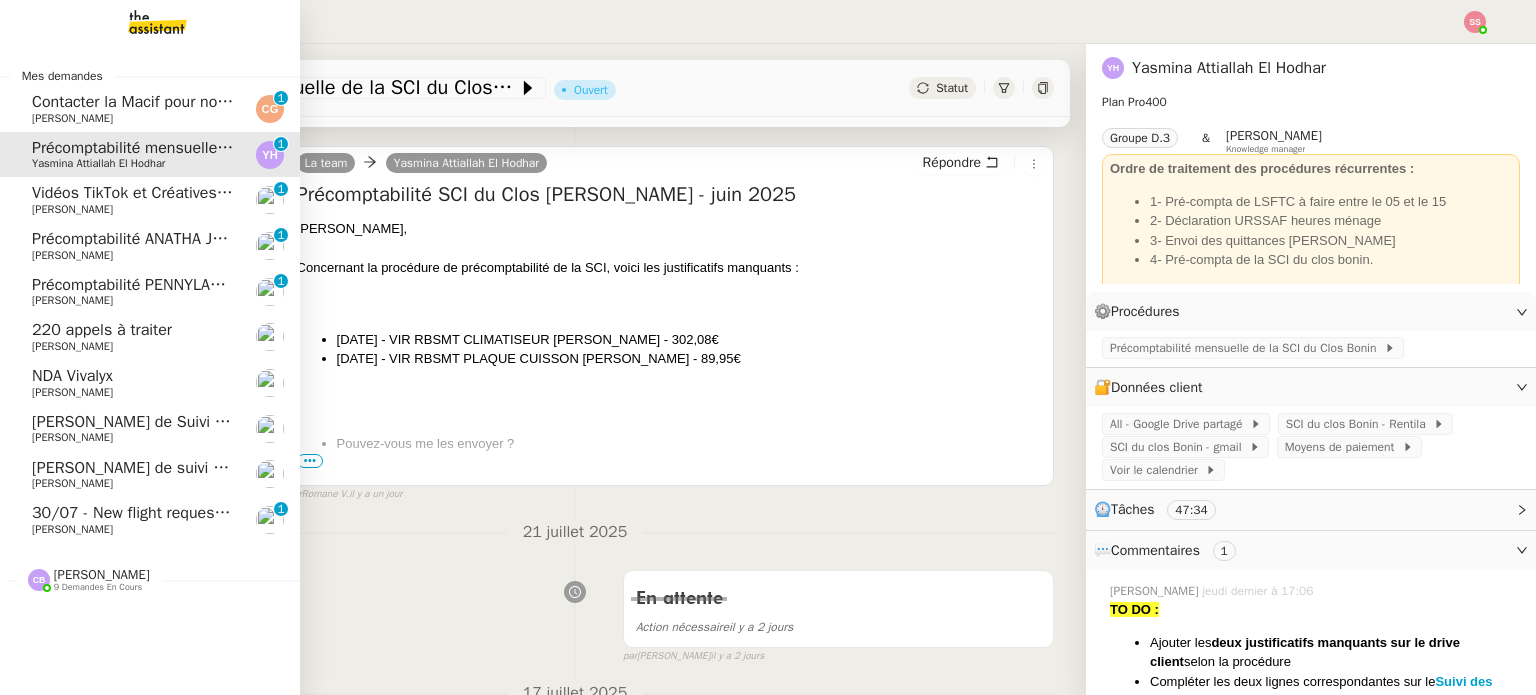 click on "Contacter la Macif pour nouvel ordre de mission" 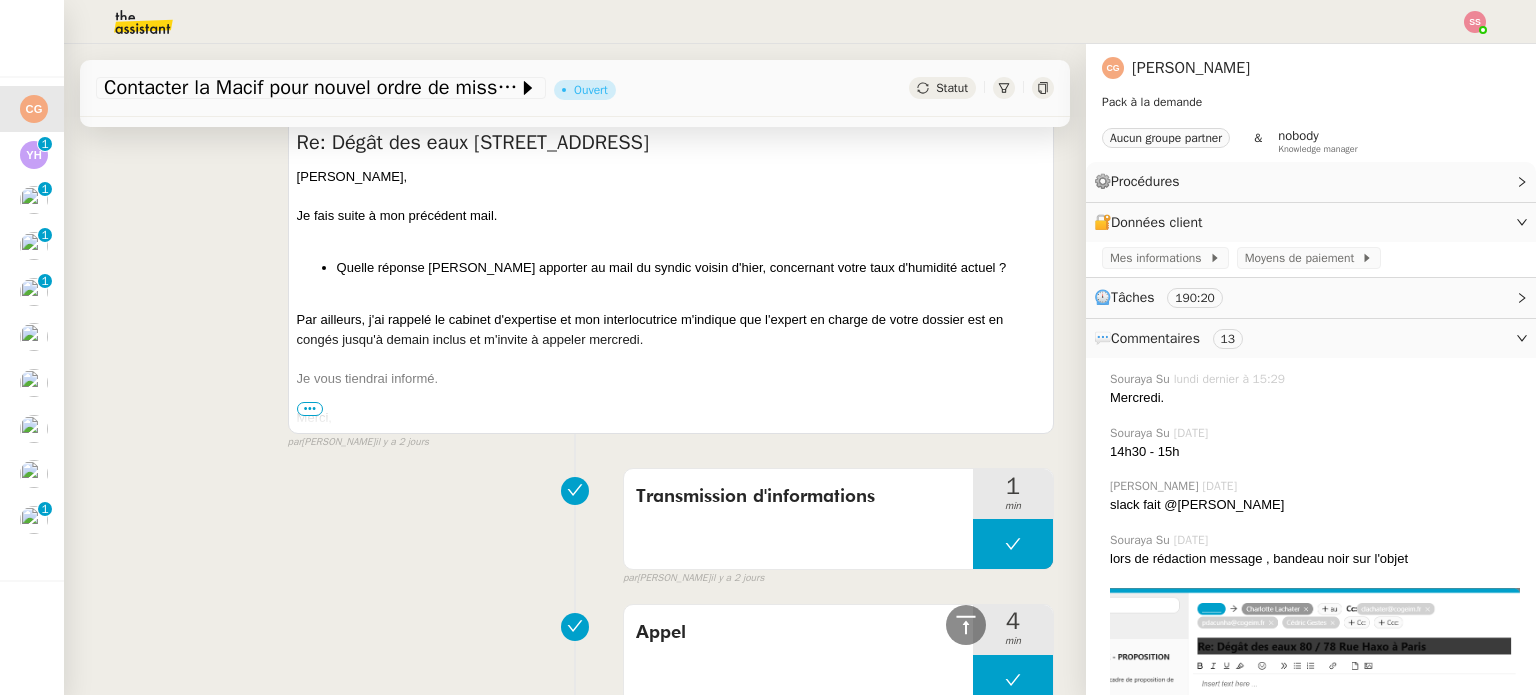 scroll, scrollTop: 1100, scrollLeft: 0, axis: vertical 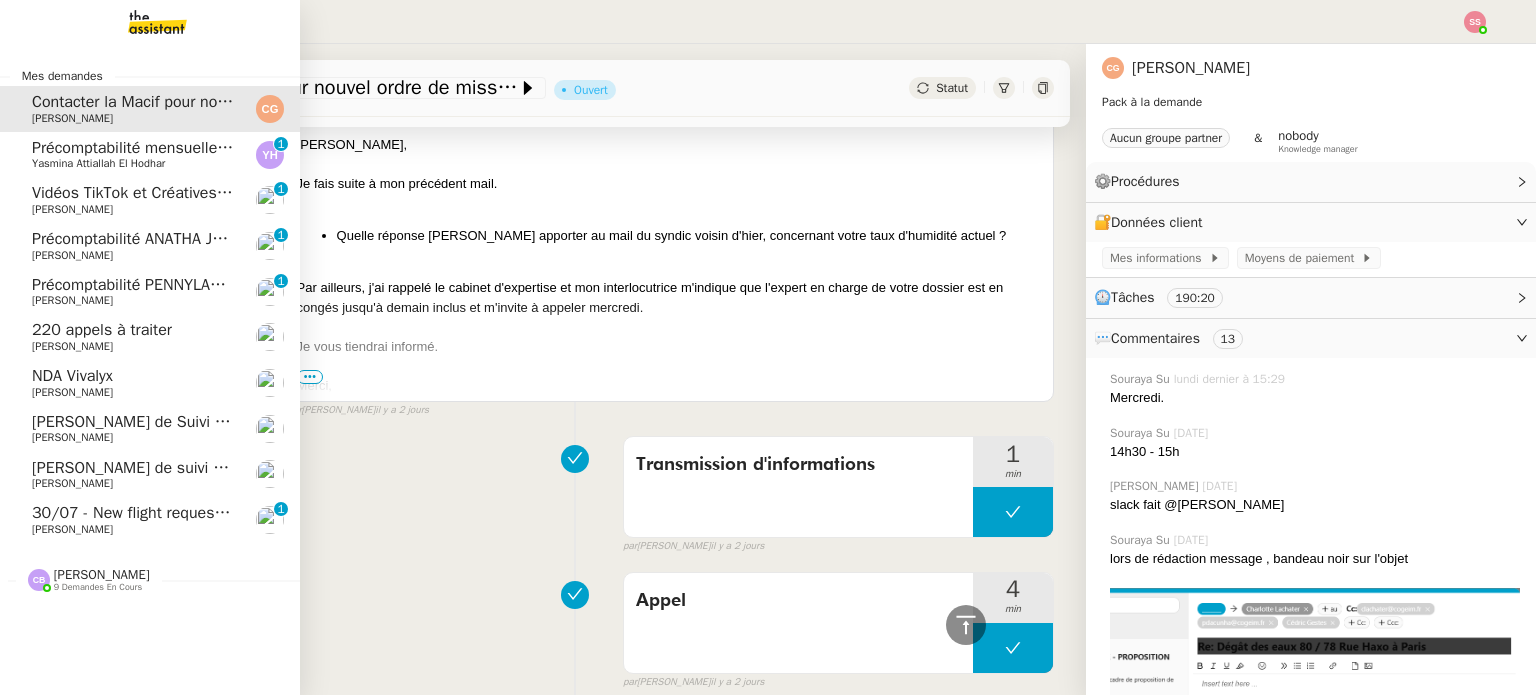 click on "30/07 - New flight request - [PERSON_NAME]" 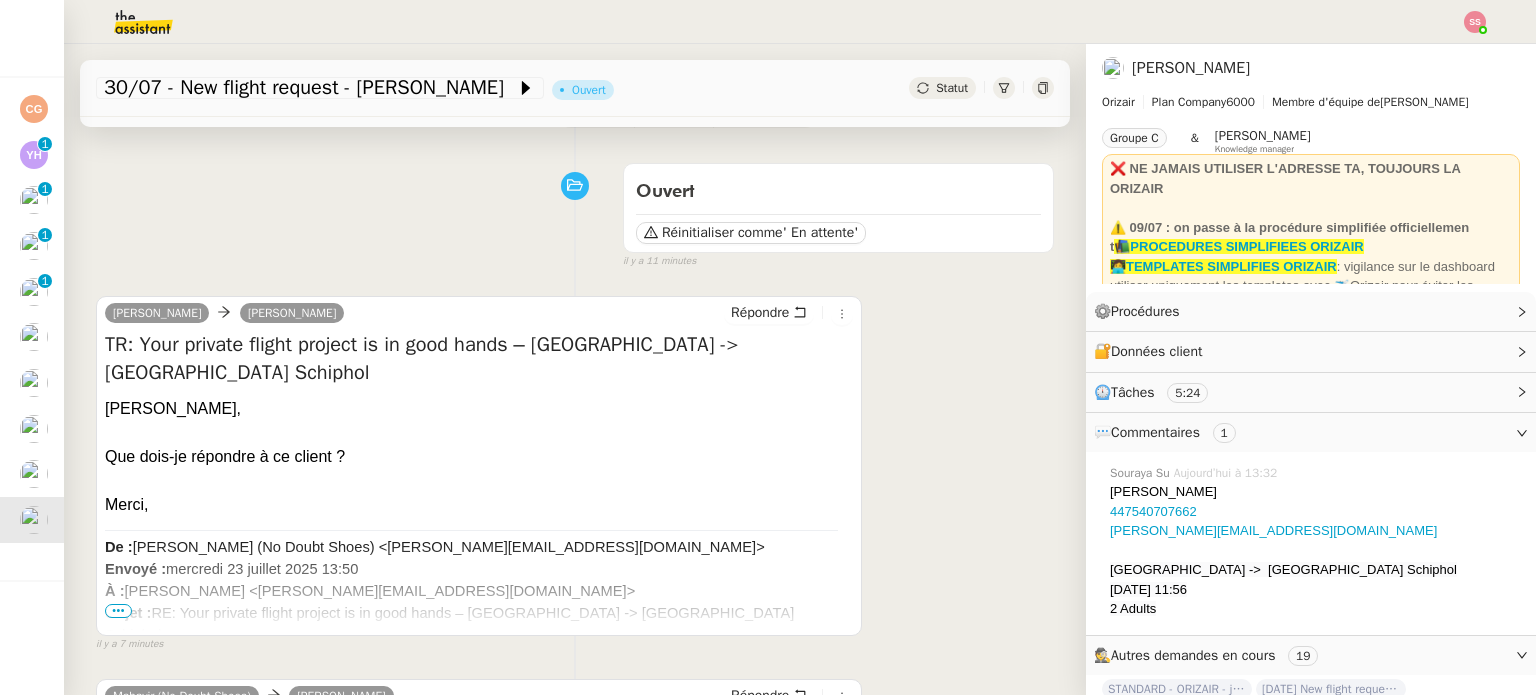 scroll, scrollTop: 0, scrollLeft: 0, axis: both 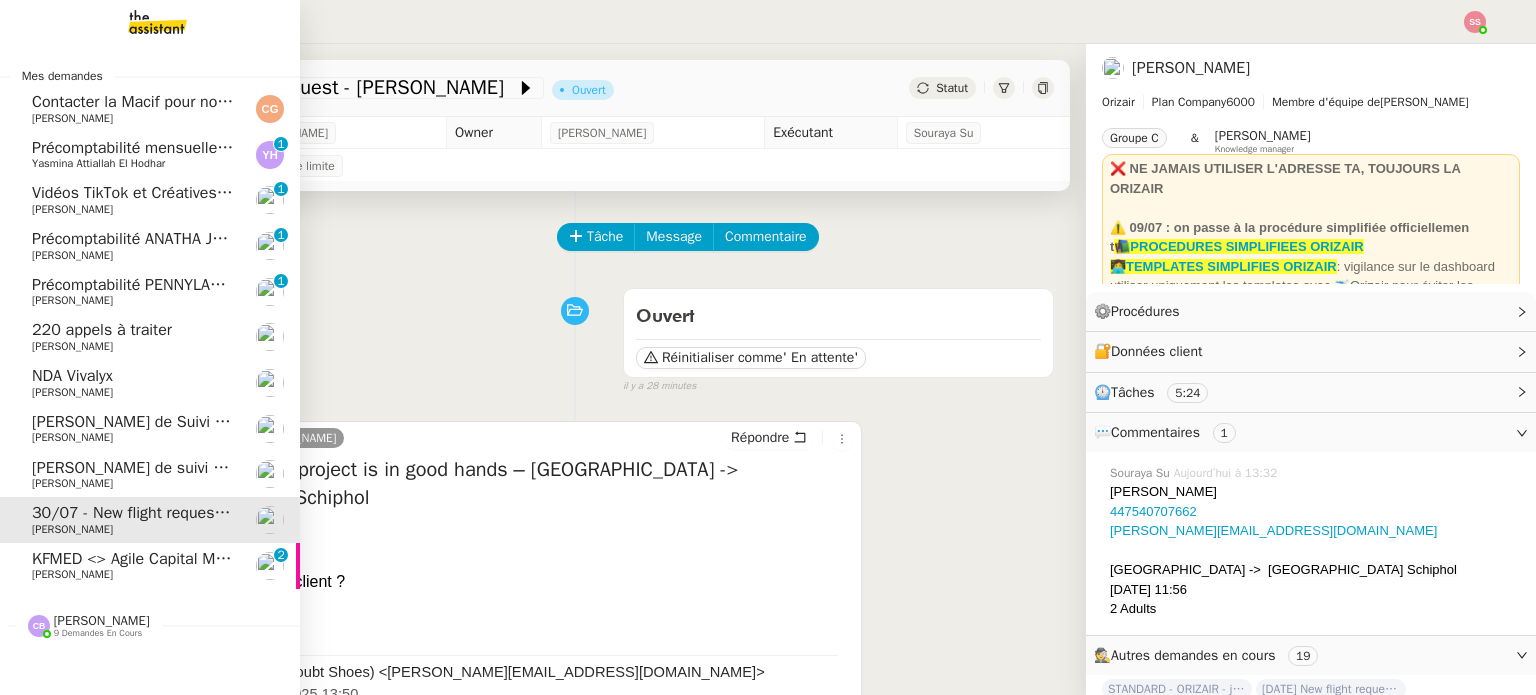 click on "[PERSON_NAME]" 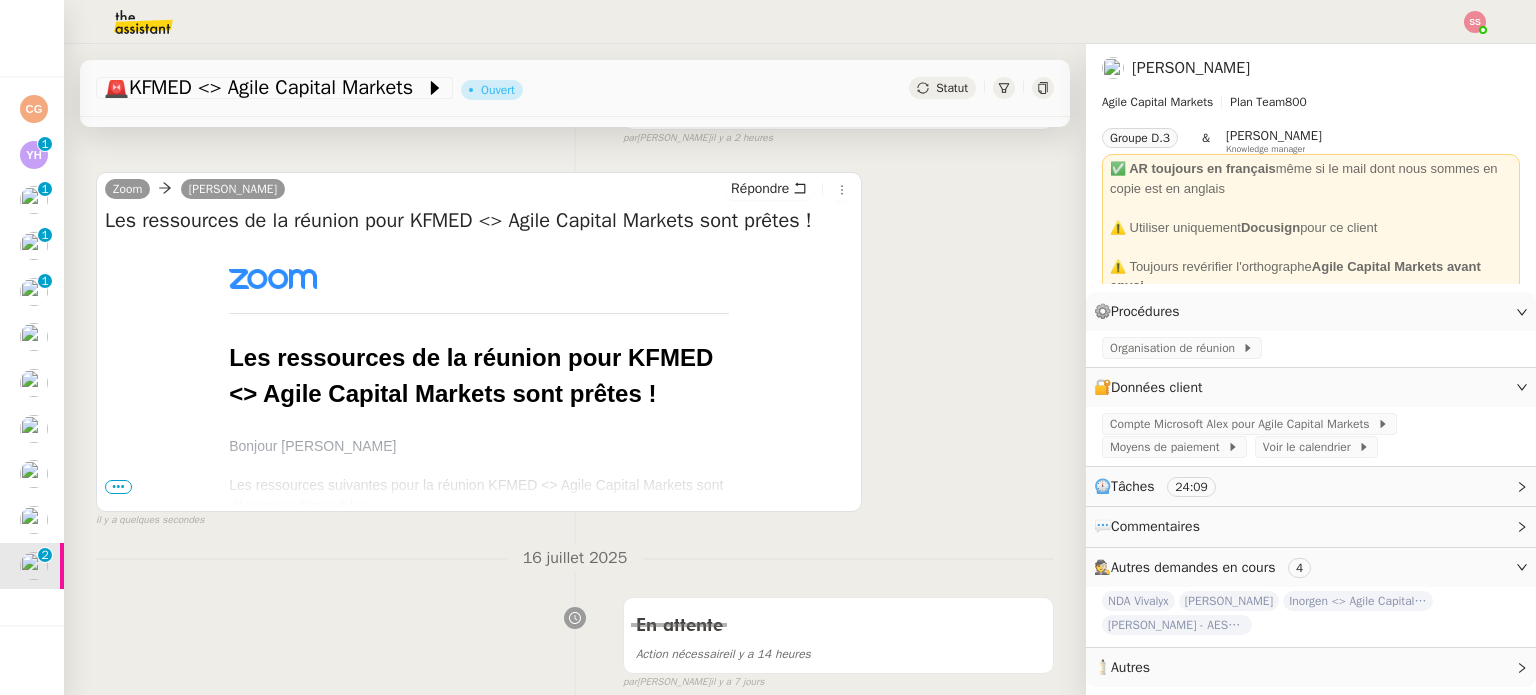 scroll, scrollTop: 400, scrollLeft: 0, axis: vertical 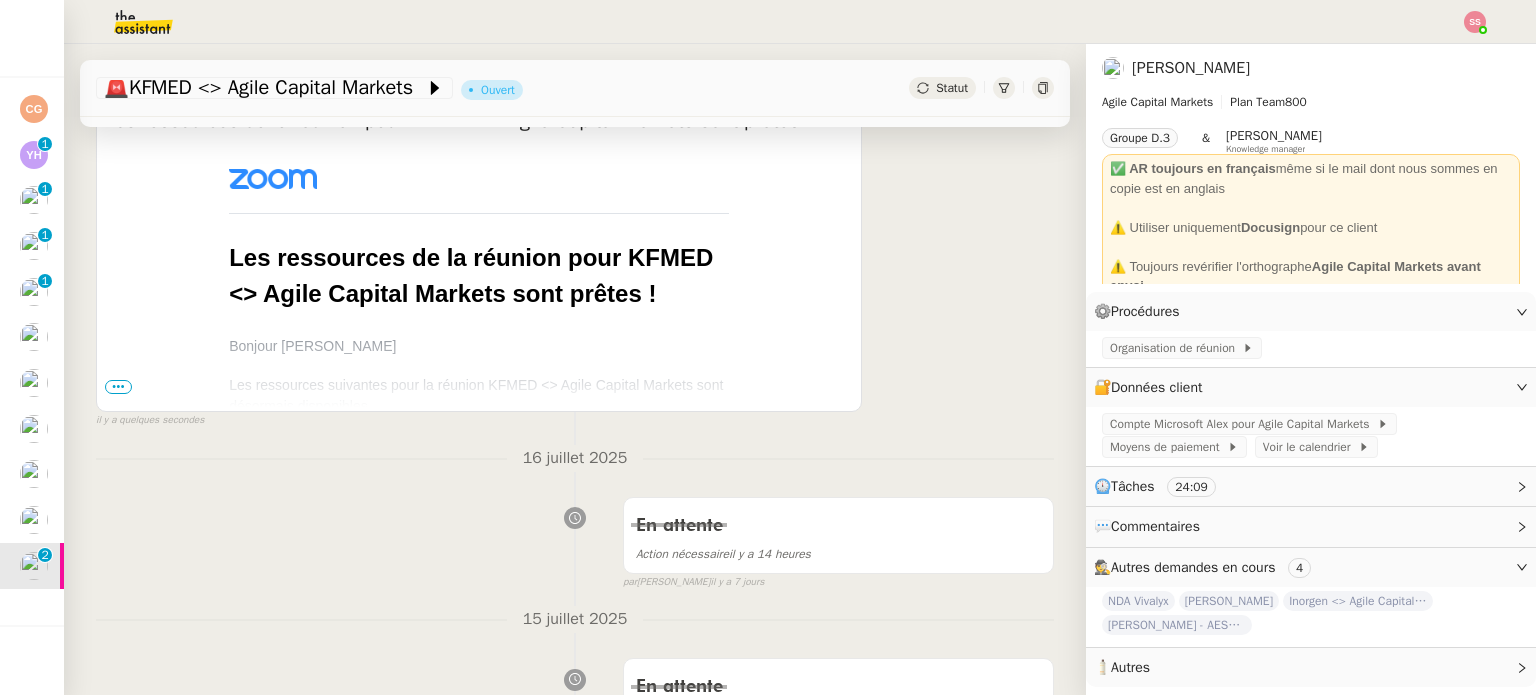 click on "•••" at bounding box center [118, 387] 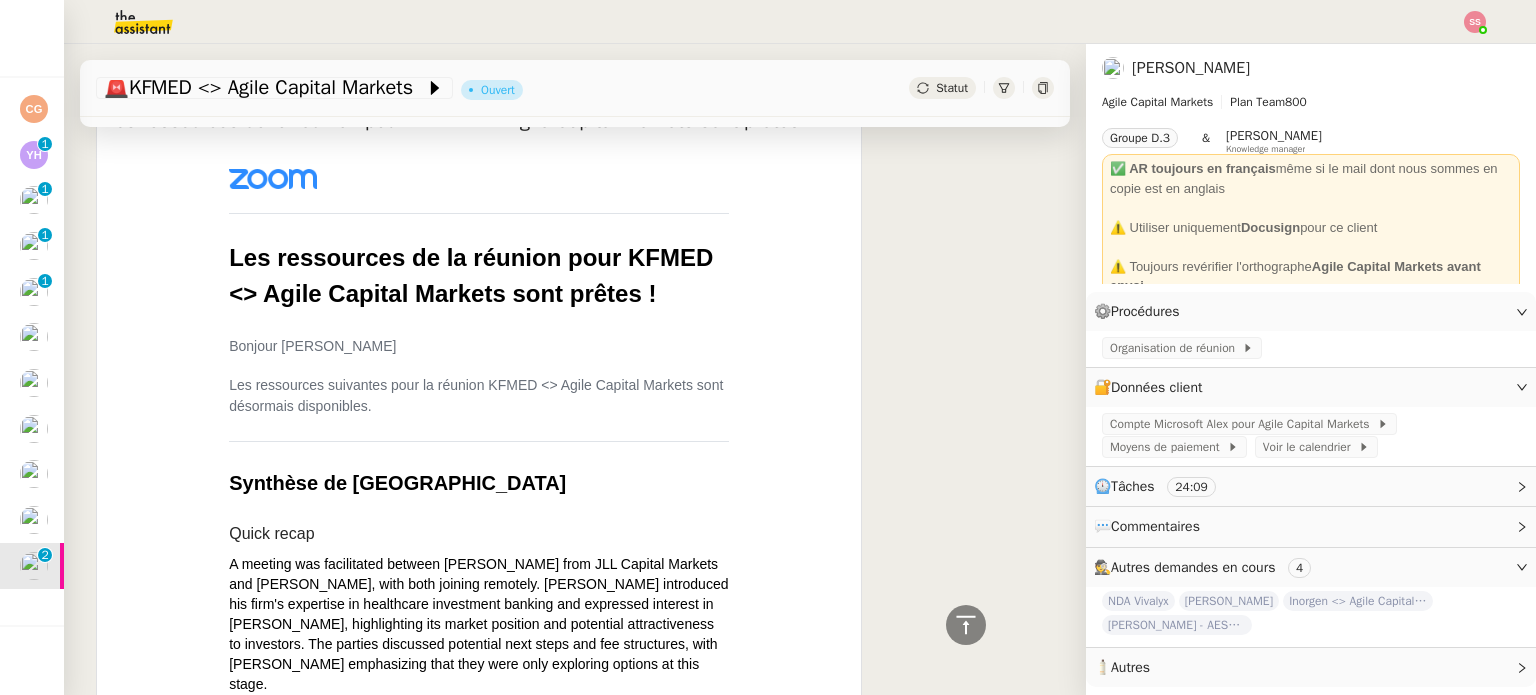 scroll, scrollTop: 0, scrollLeft: 0, axis: both 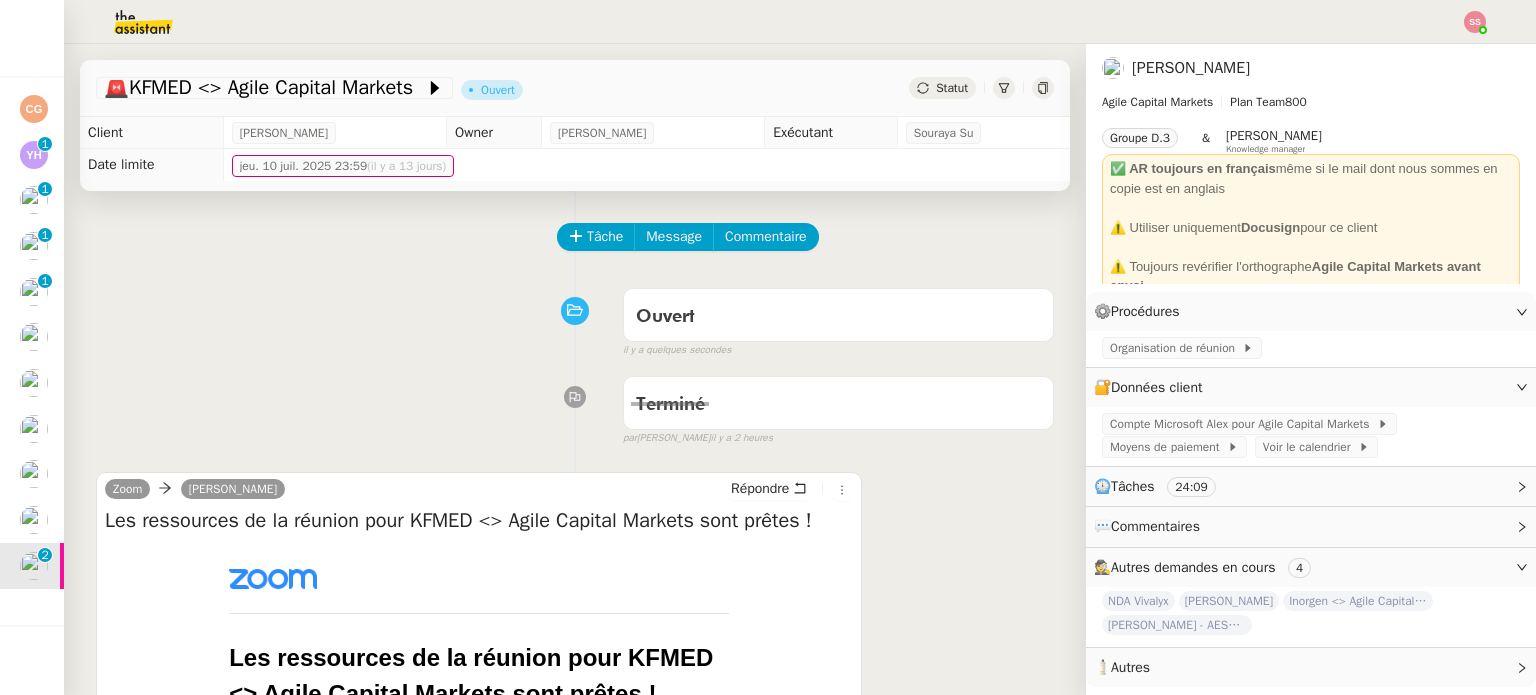 click on "Statut" 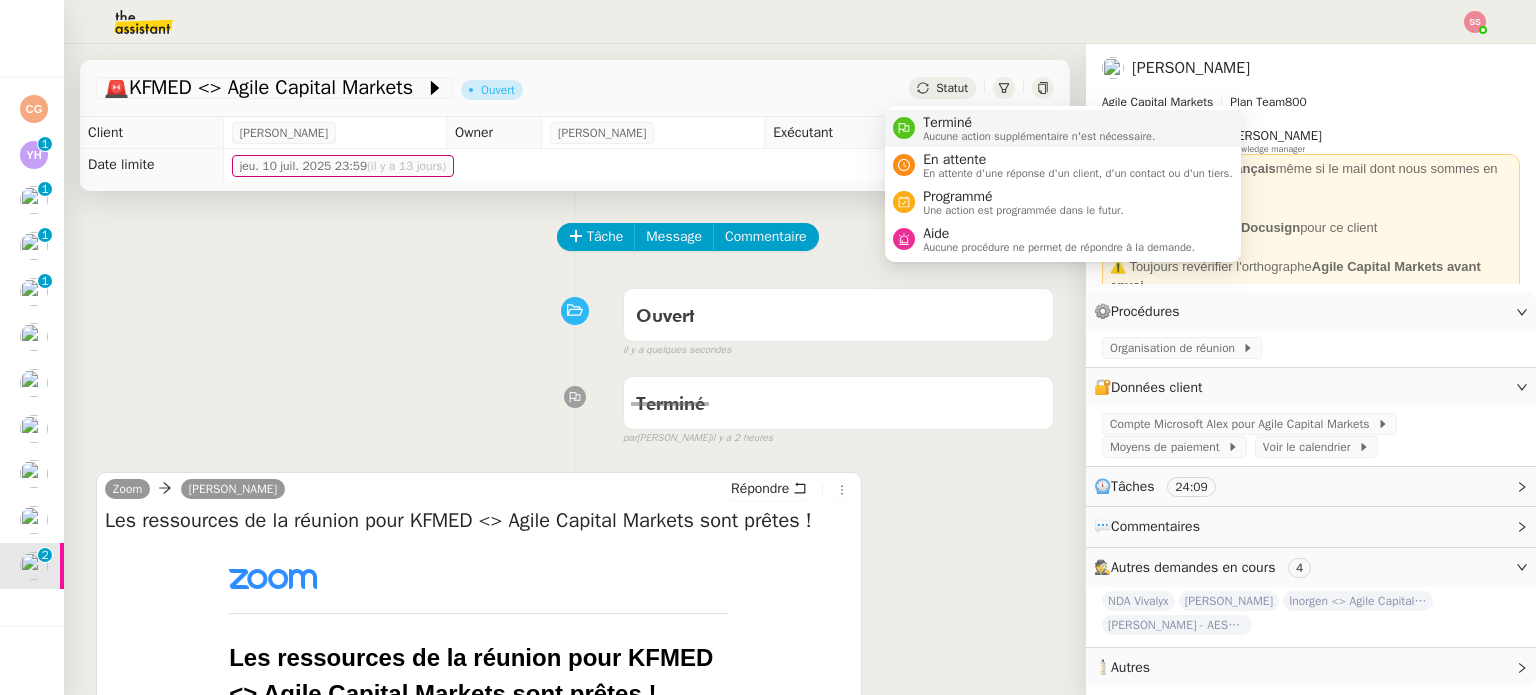 click on "Terminé" at bounding box center [1039, 123] 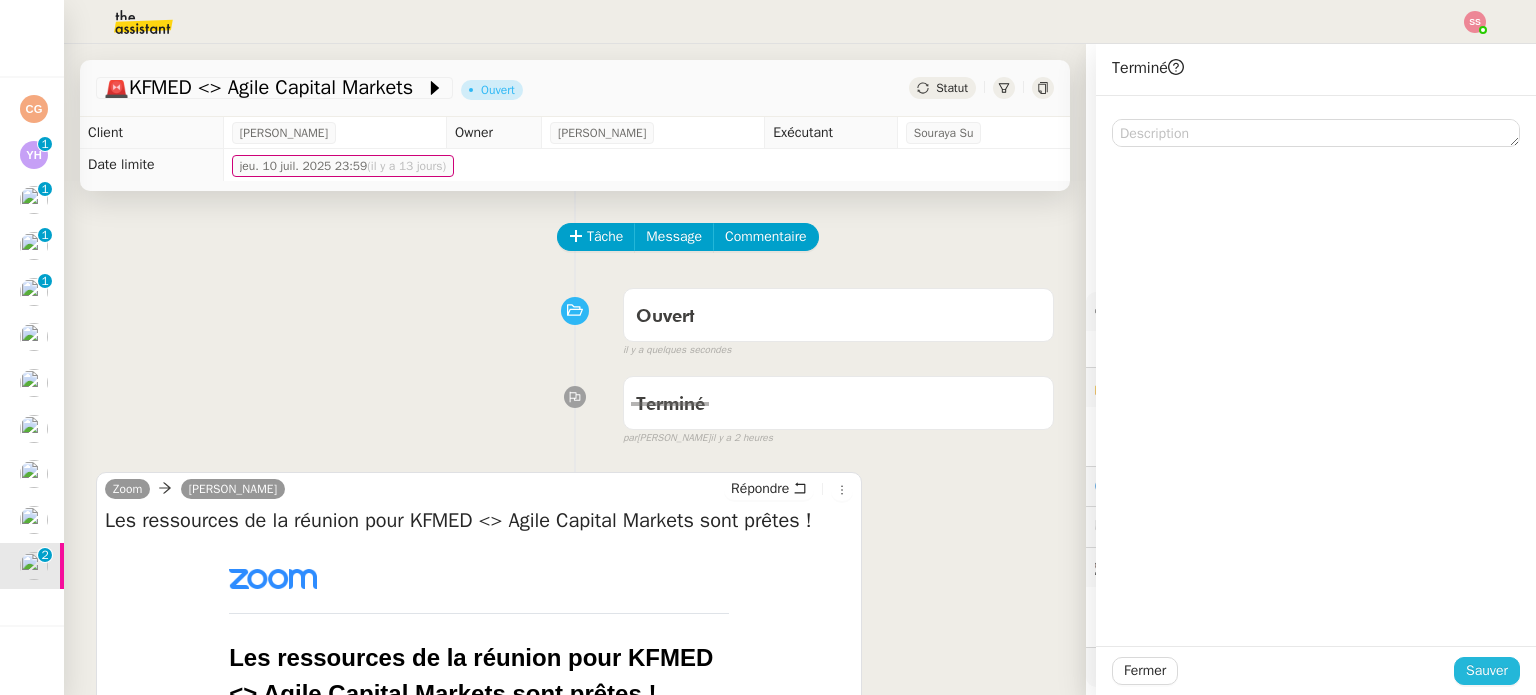 click on "Sauver" 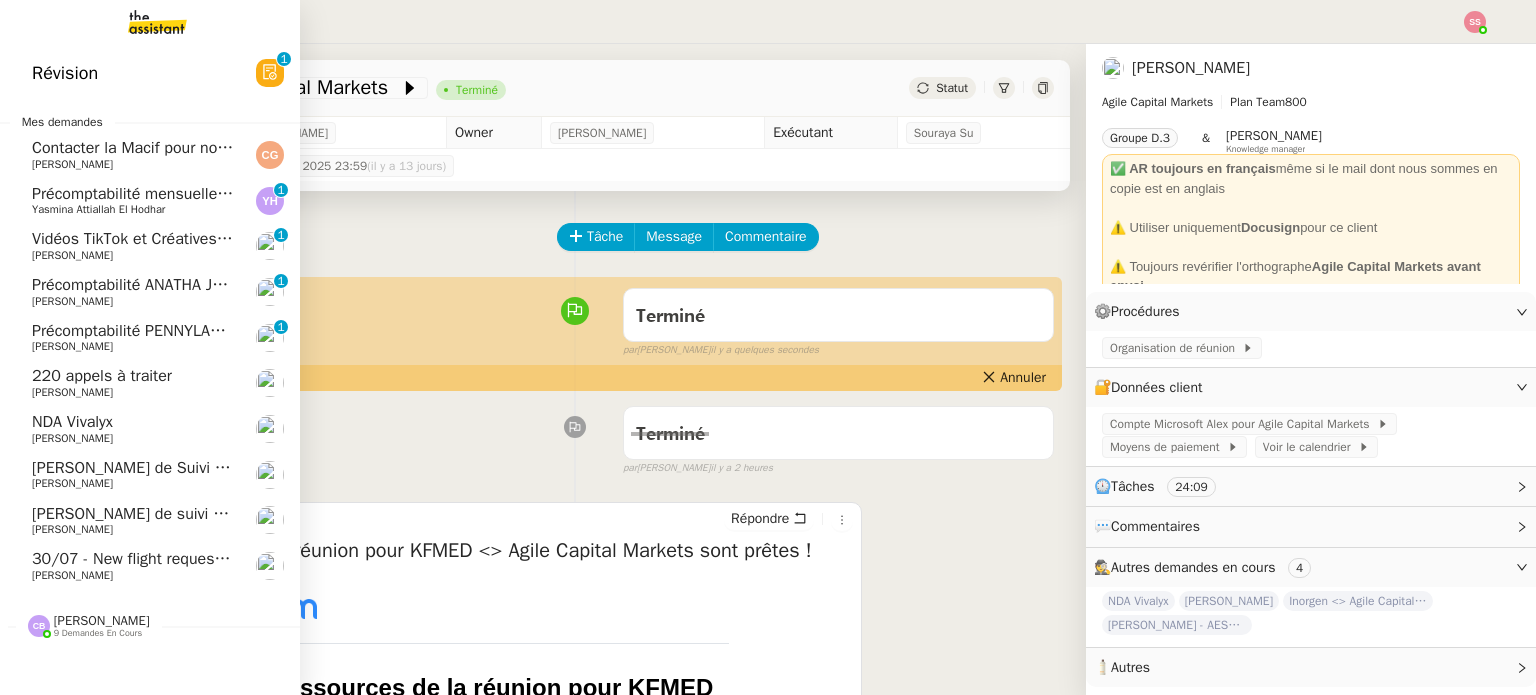 click on "[PERSON_NAME]" 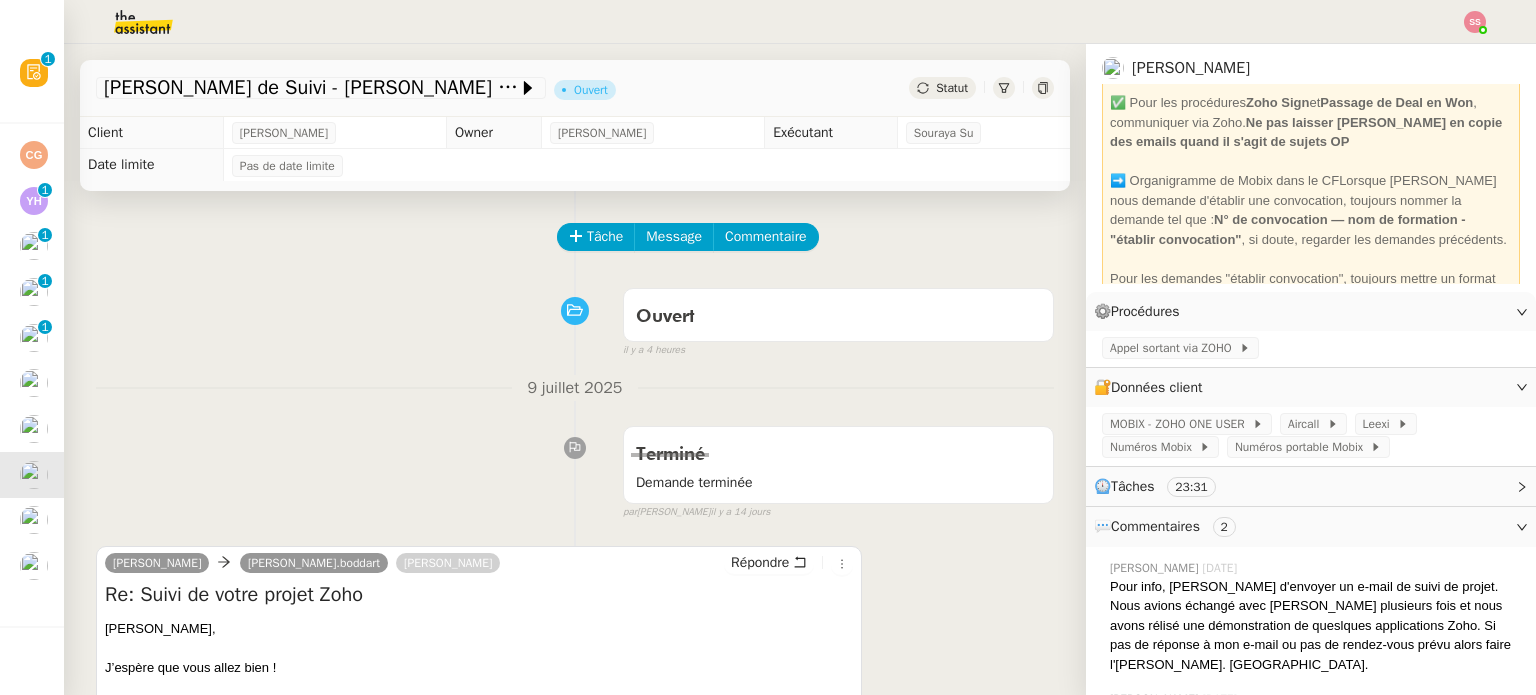 scroll, scrollTop: 358, scrollLeft: 0, axis: vertical 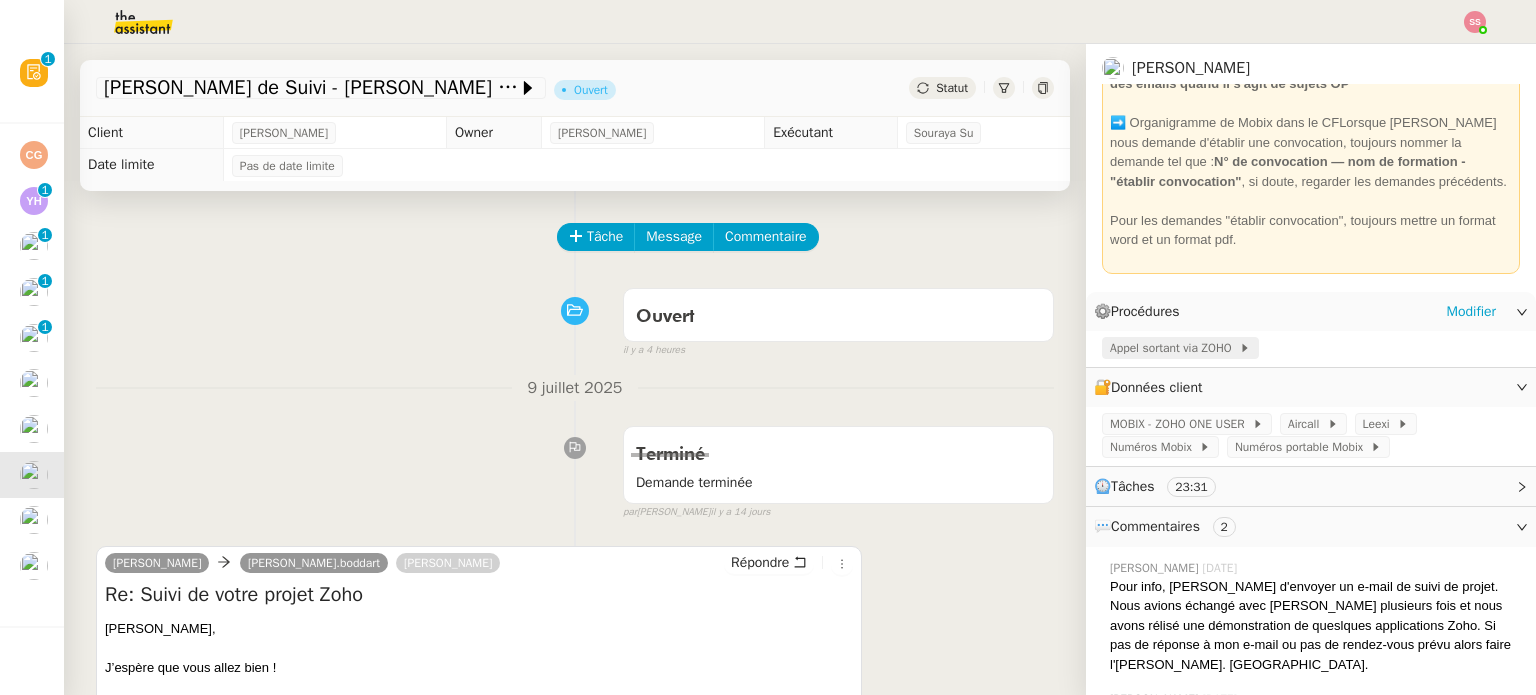 click on "Appel sortant via ZOHO" 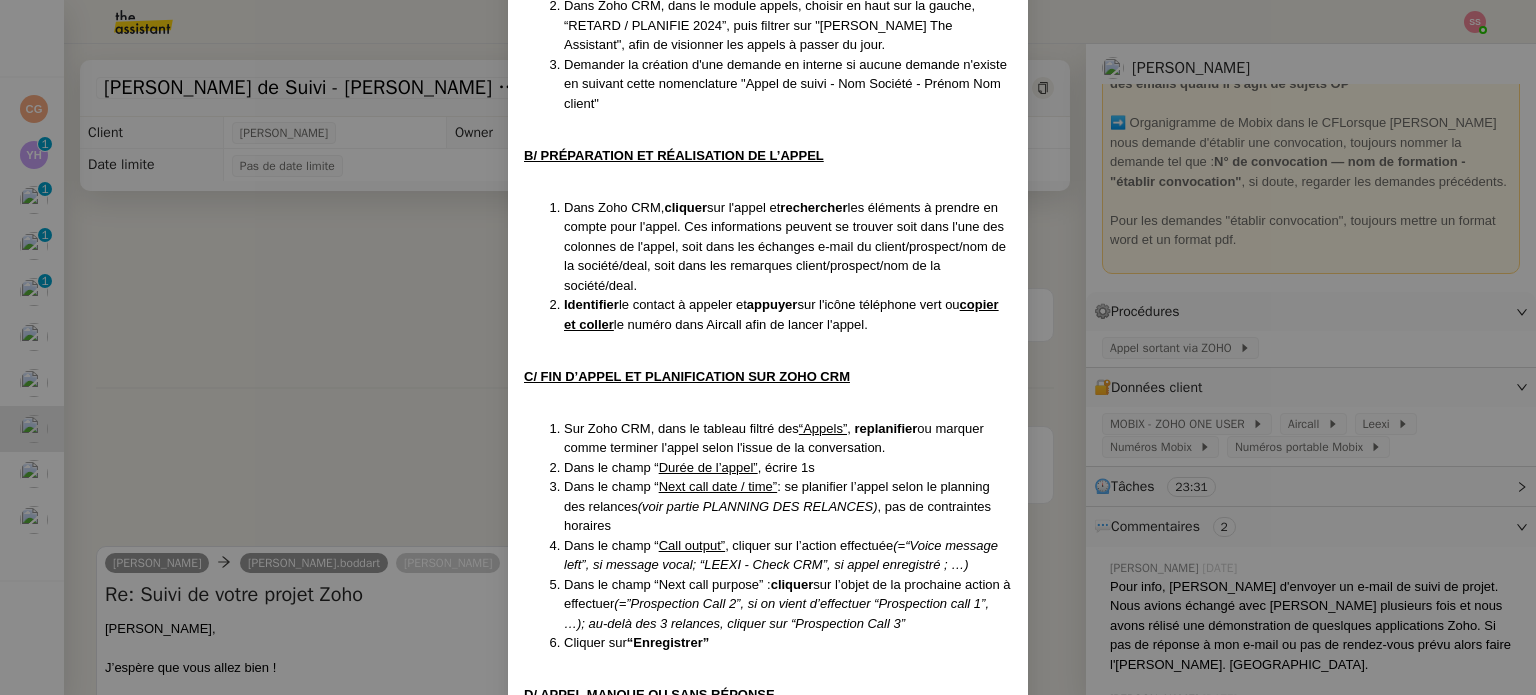 scroll, scrollTop: 640, scrollLeft: 0, axis: vertical 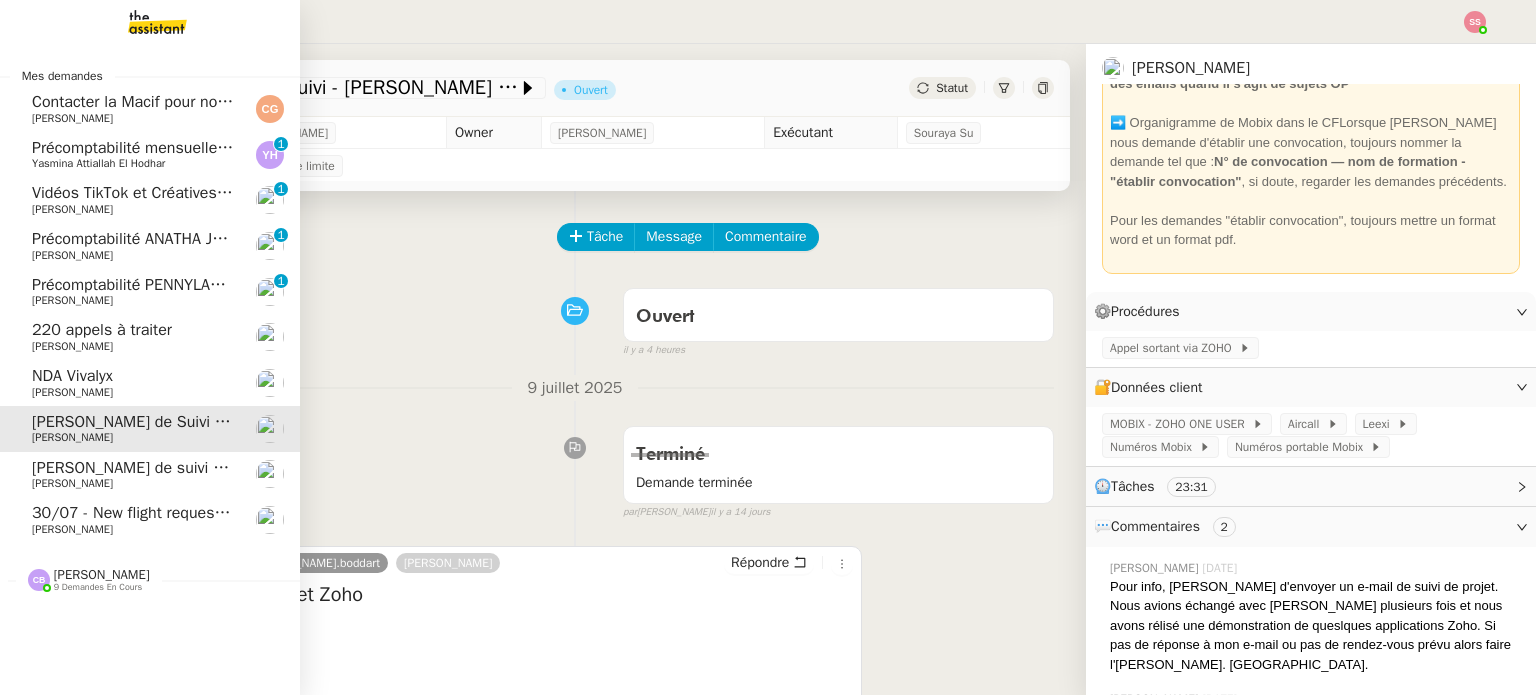 click on "30/07 - New flight request - [PERSON_NAME]" 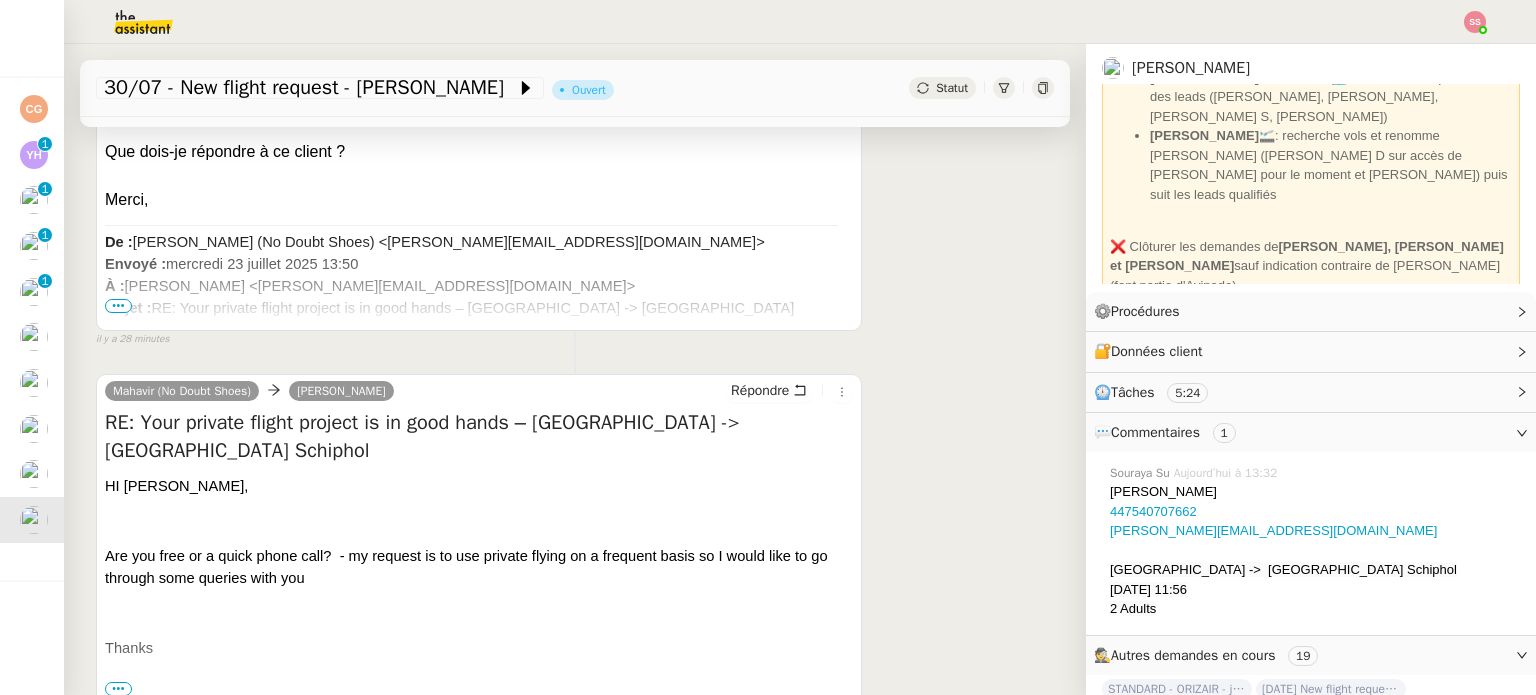 scroll, scrollTop: 500, scrollLeft: 0, axis: vertical 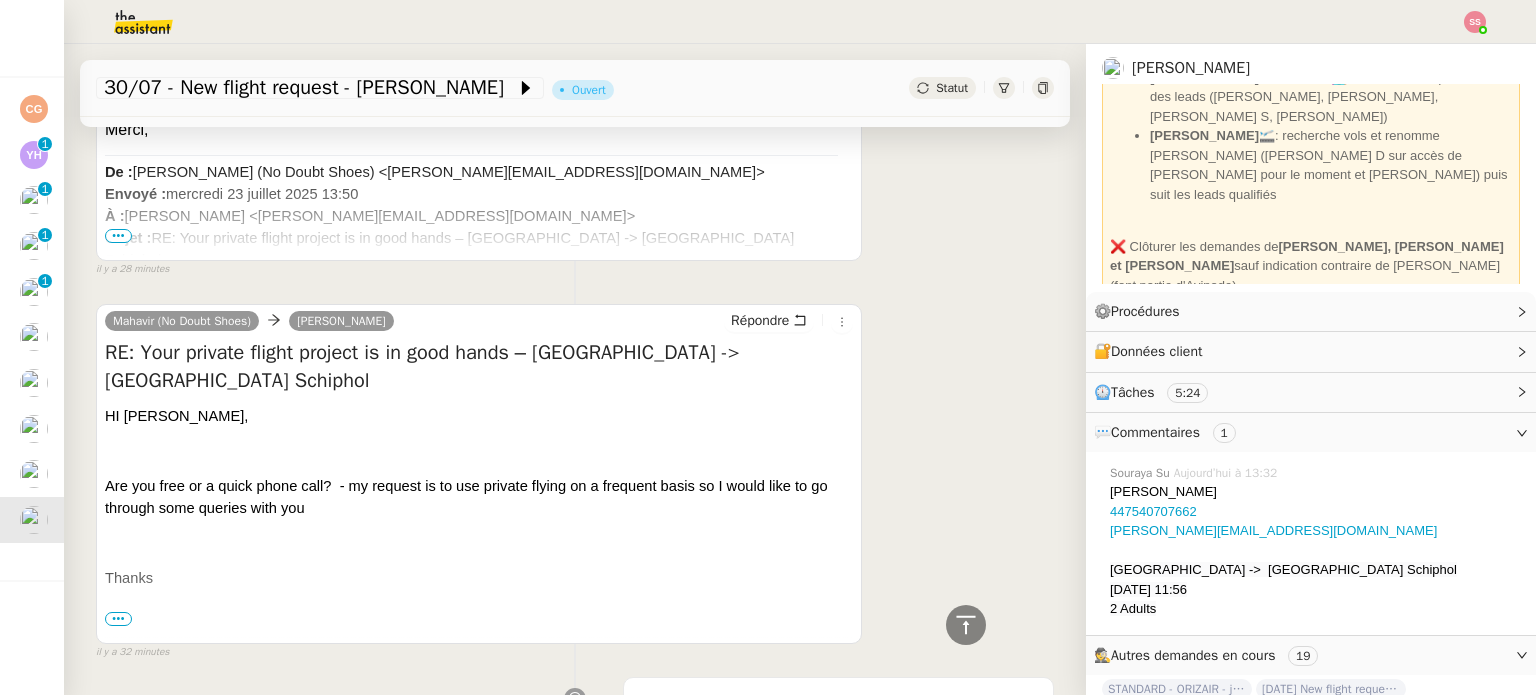 click on "•••" at bounding box center (118, 619) 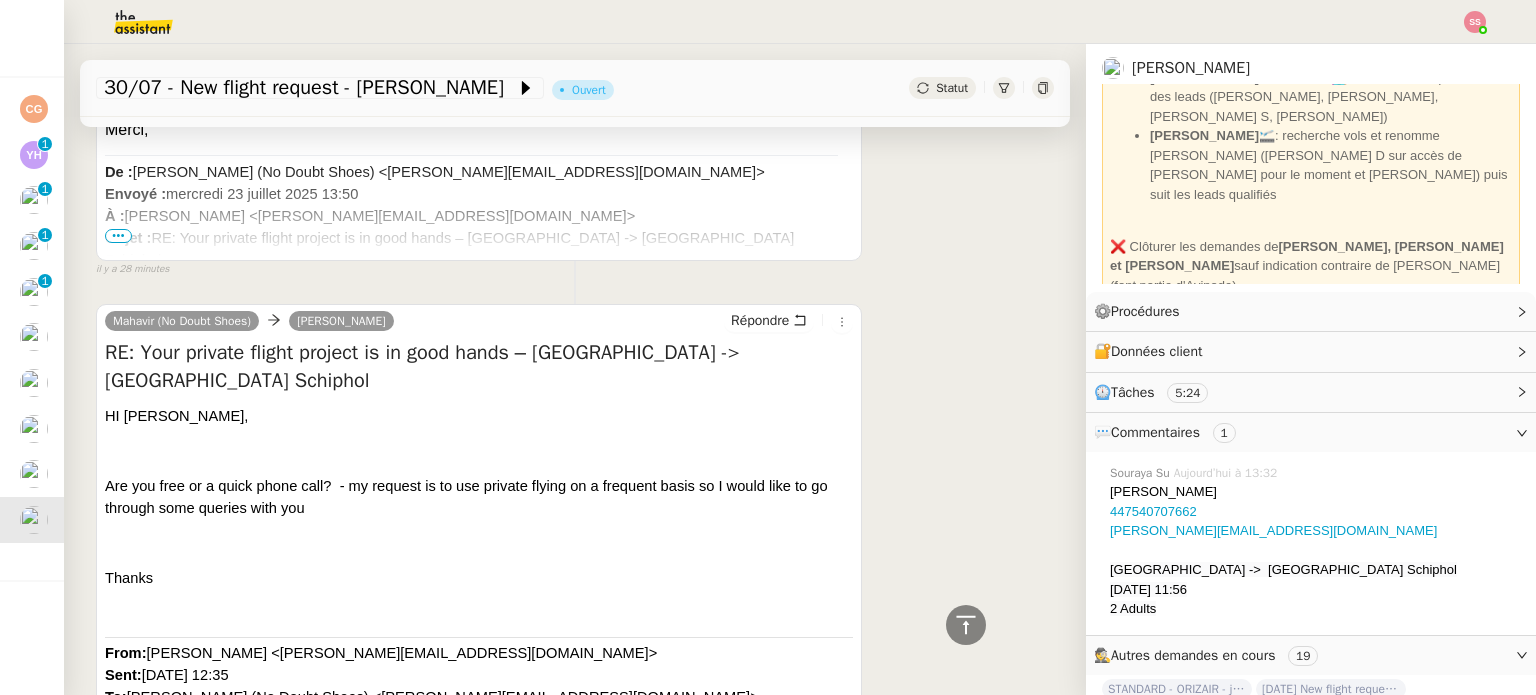click on "Statut" 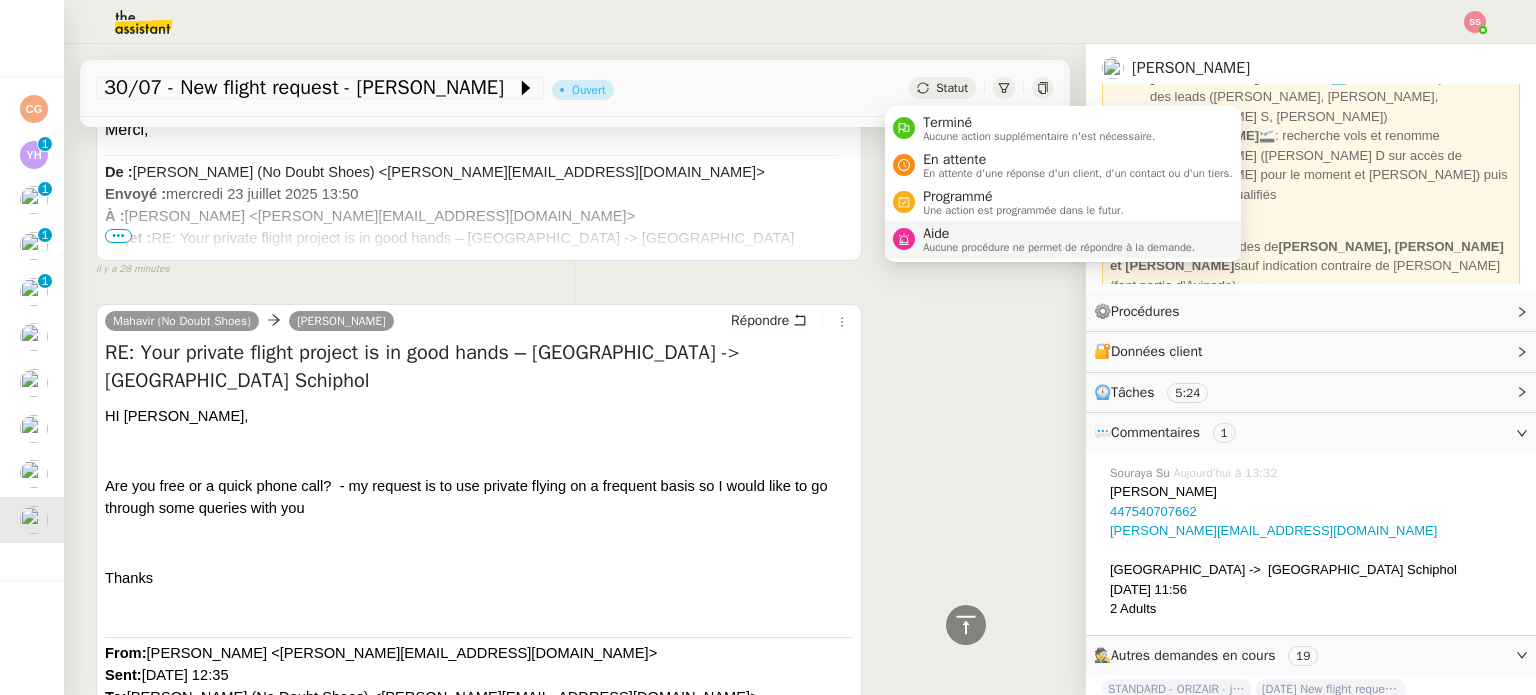 click on "Aide" at bounding box center (1059, 234) 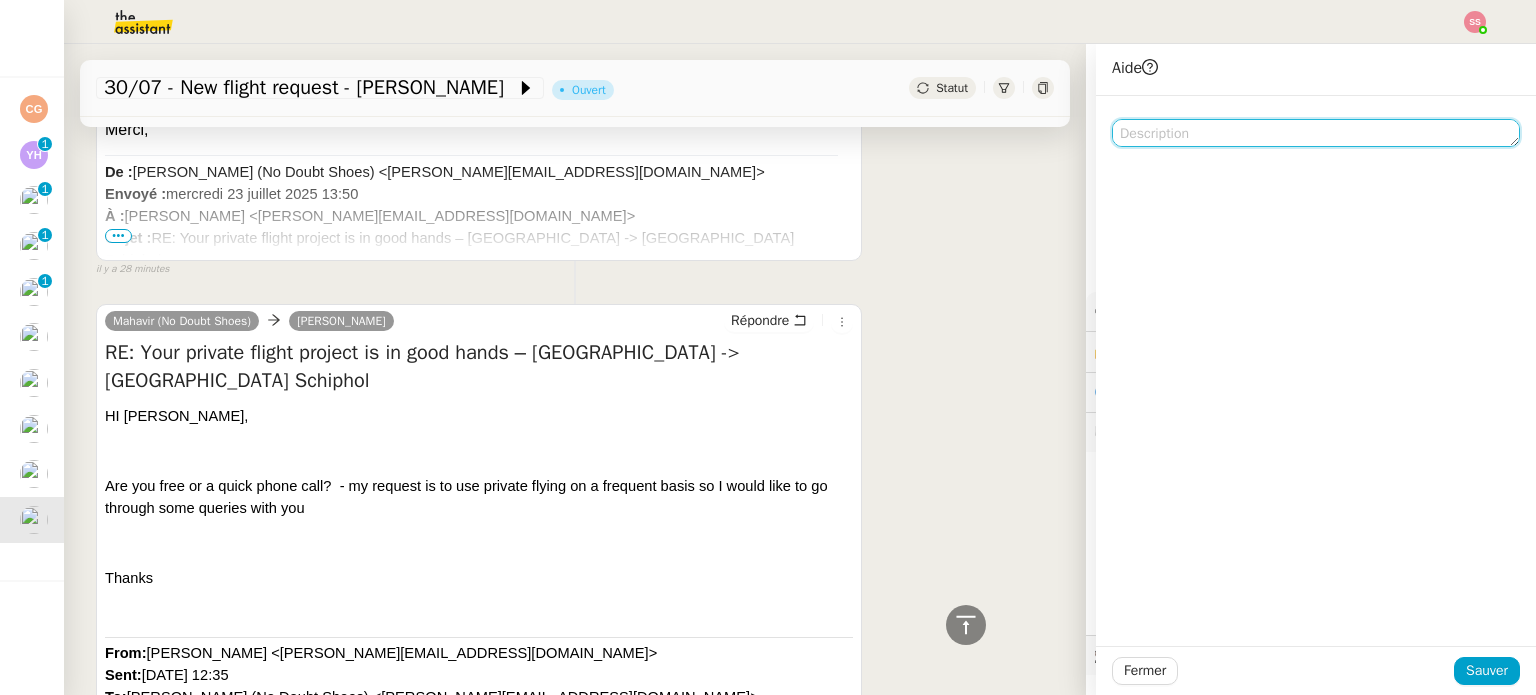 click 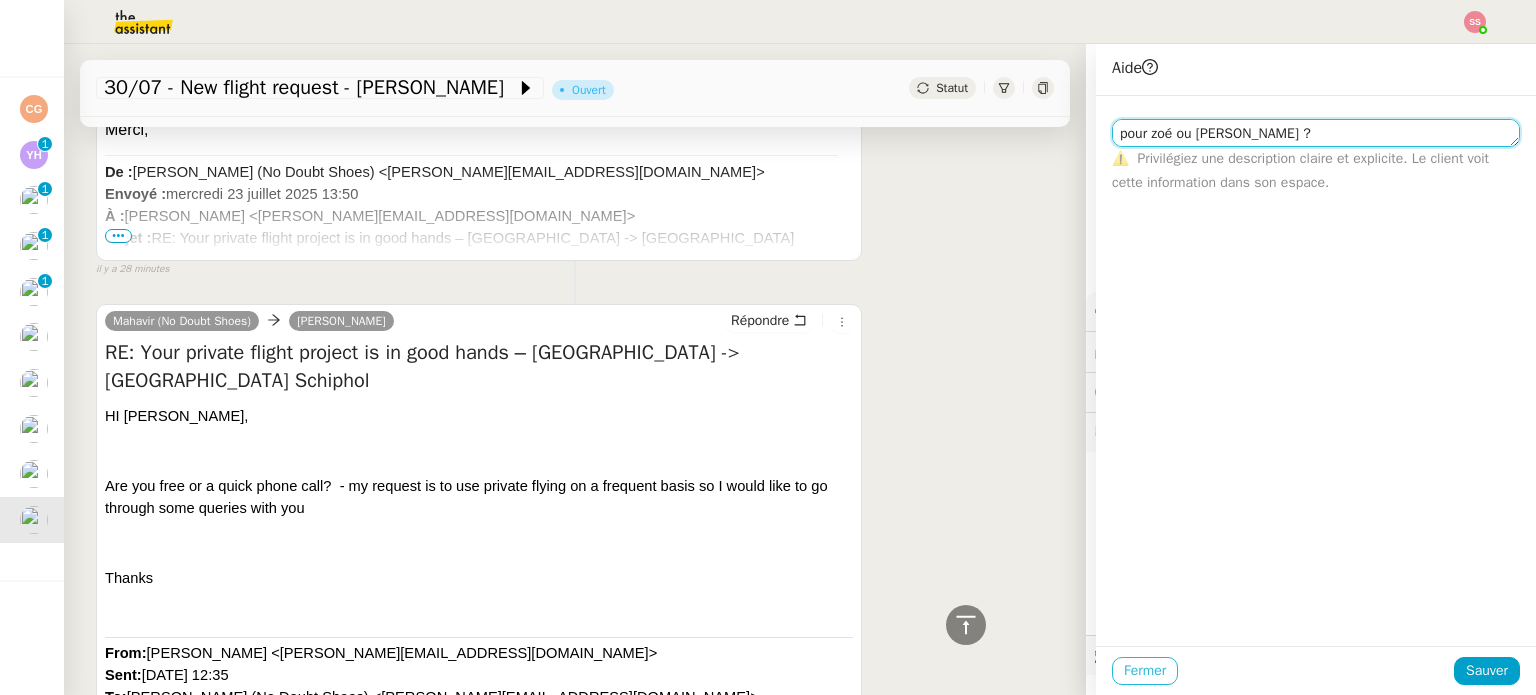 type on "pour zoé ou [PERSON_NAME] ?" 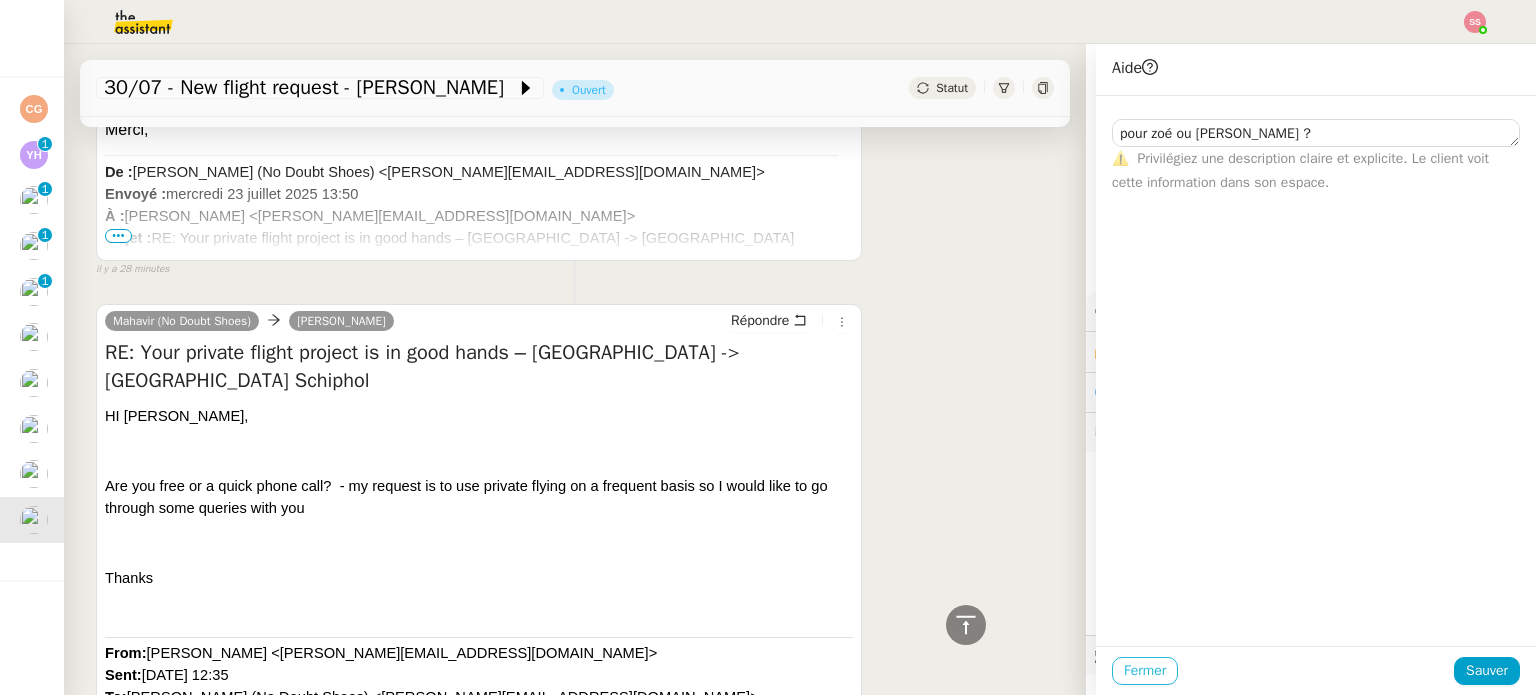 click on "Fermer" 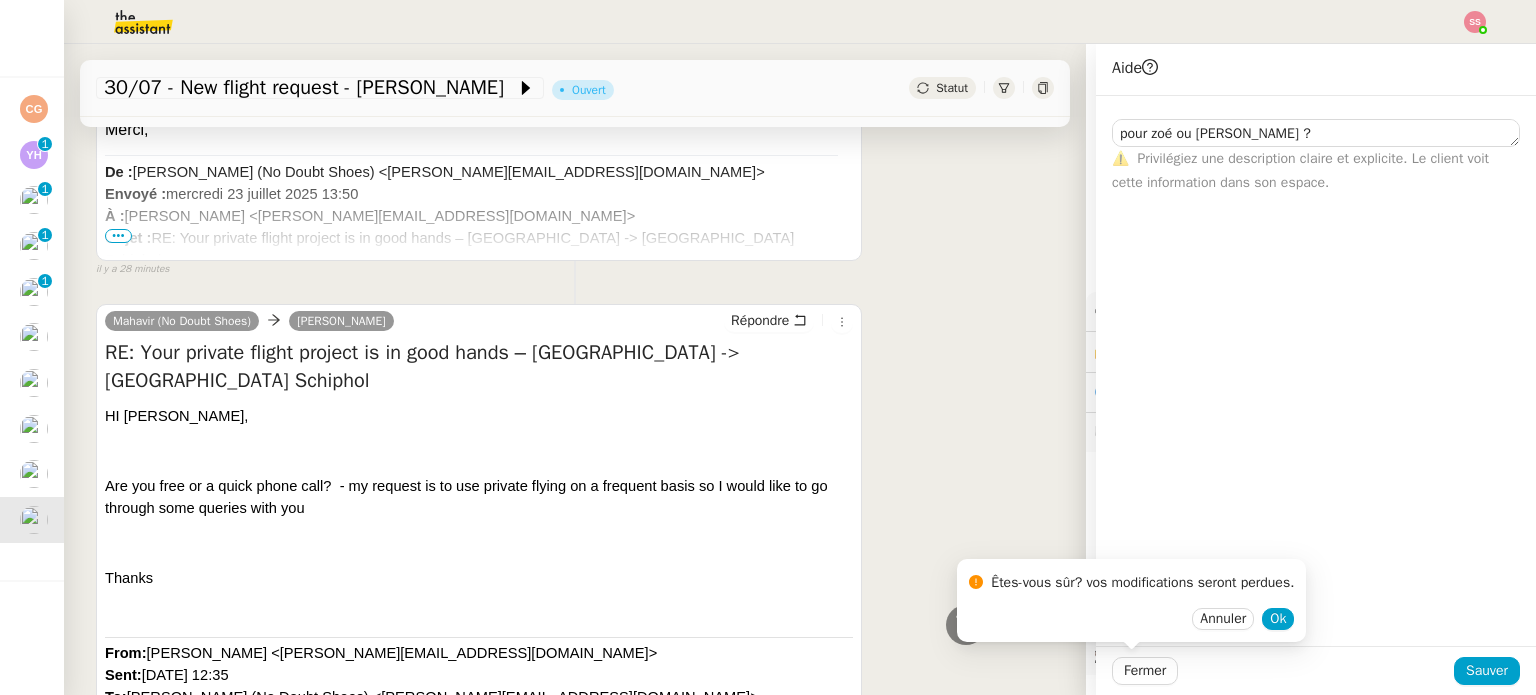 click on "[PERSON_NAME] (No Doubt Shoes)      [PERSON_NAME] RE: Your private flight project is in good hands – [GEOGRAPHIC_DATA] ->  [GEOGRAPHIC_DATA] Schiphol
HI [PERSON_NAME],
Are you free or a quick phone call?  - my request is to use private flying on a frequent basis so I would like to go through some queries with you
Thanks
From:  [PERSON_NAME] <[PERSON_NAME][EMAIL_ADDRESS][DOMAIN_NAME]>
Sent:  [DATE] 12:35
To:  [PERSON_NAME] (No Doubt Shoes) <[PERSON_NAME][EMAIL_ADDRESS][DOMAIN_NAME]>
Subject:  Your private flight project is in good hands – [GEOGRAPHIC_DATA] -> [GEOGRAPHIC_DATA] Schiphol
Dear Mr.Nerwan
Thank you for your request with [PERSON_NAME].
Before I share tailored flight options, do let me know if you have any preferences (e.g. empty leg, catering, ground transport).
I’m also sharing a brief Orizair presentation and our pricing brochure for your reference.
Warm regards,
[PERSON_NAME]" at bounding box center [575, 774] 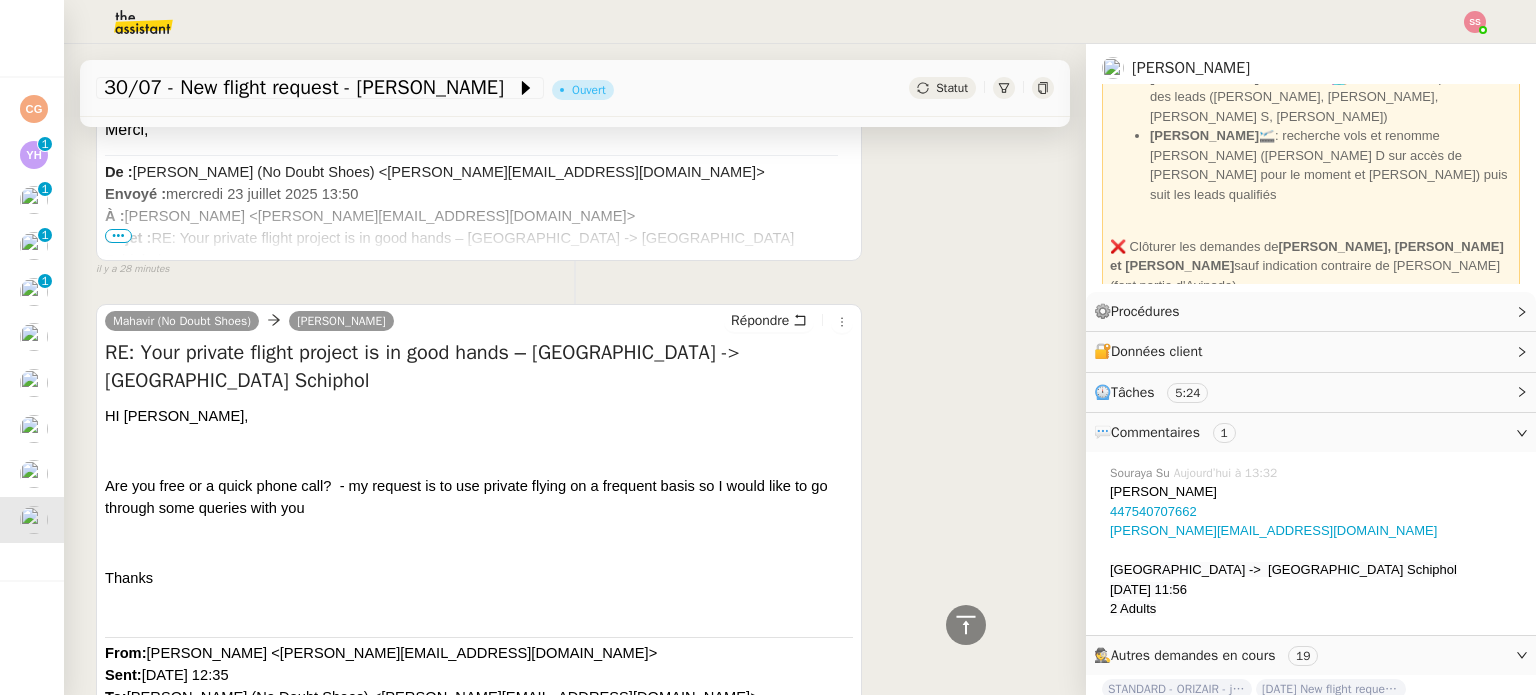 click 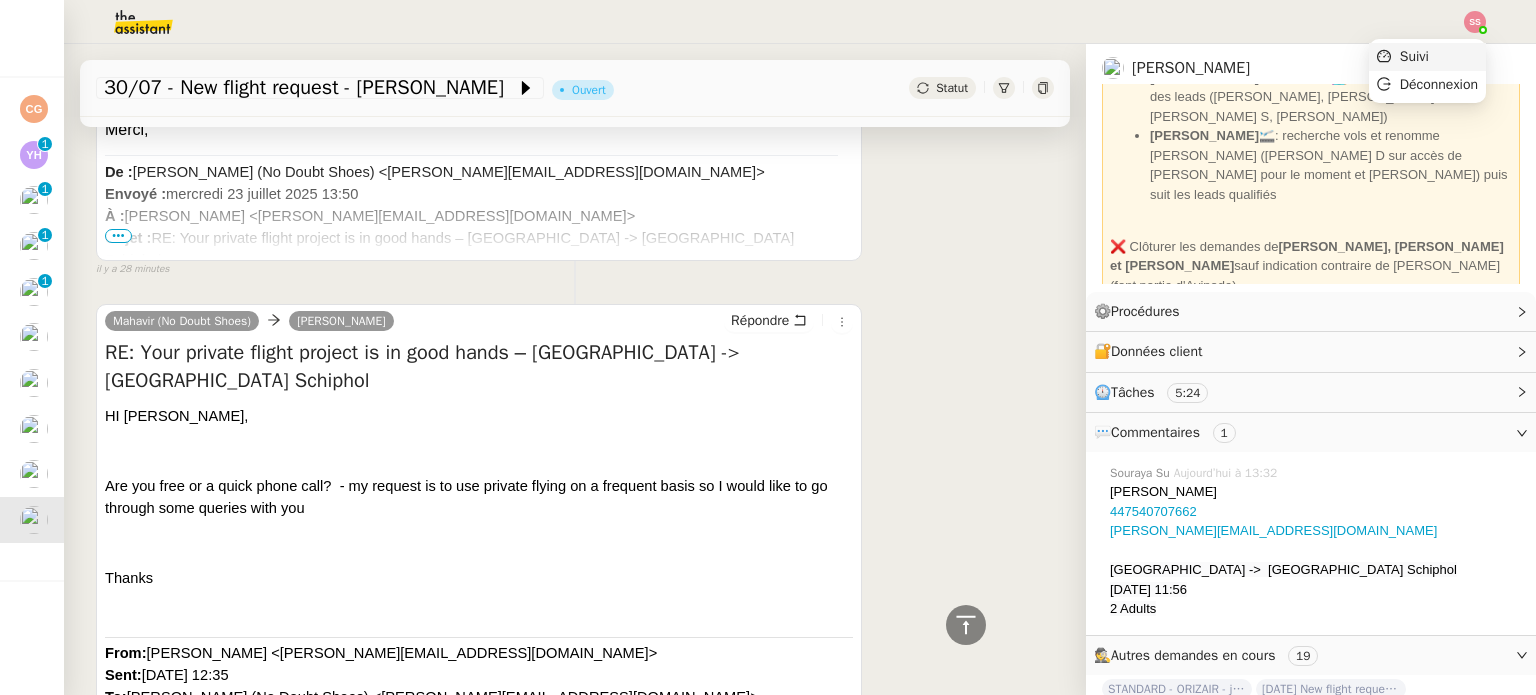 click on "Suivi" at bounding box center [1427, 57] 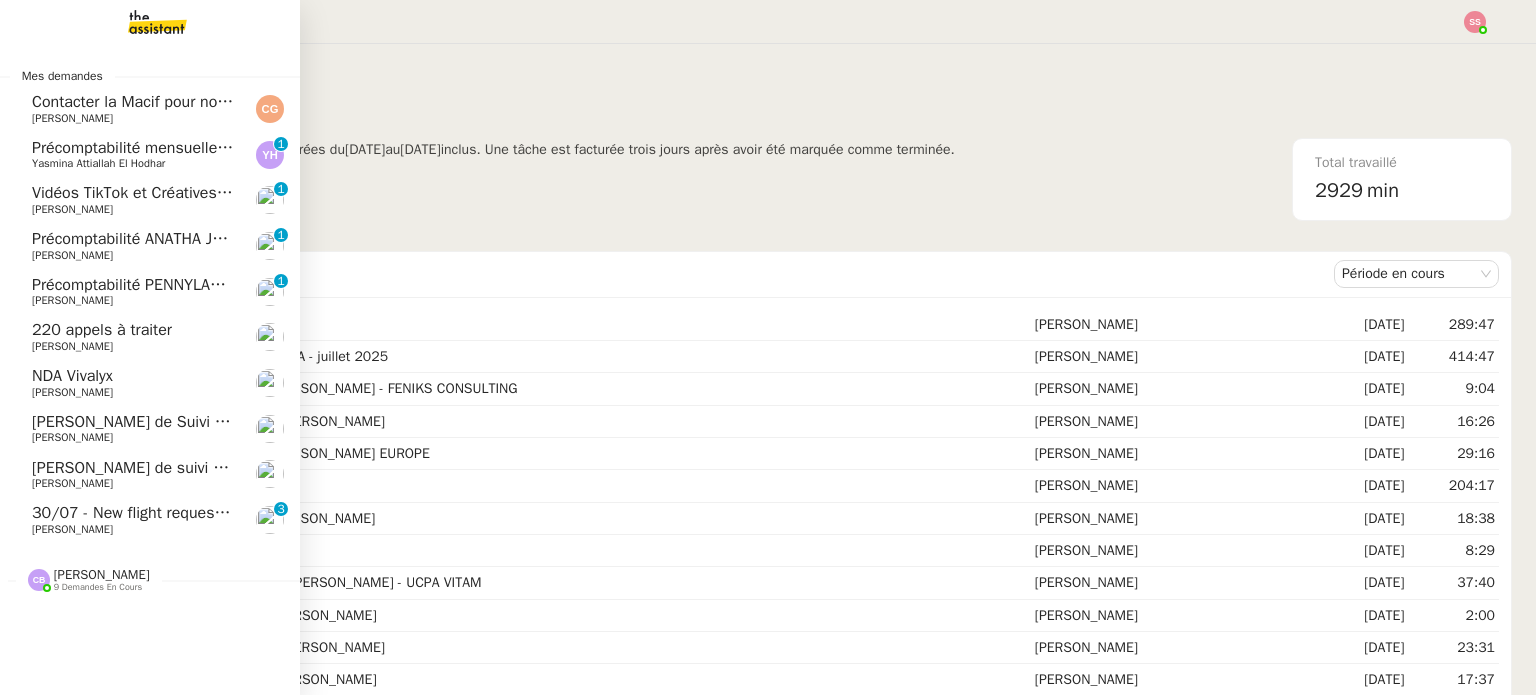 click on "[PERSON_NAME]" 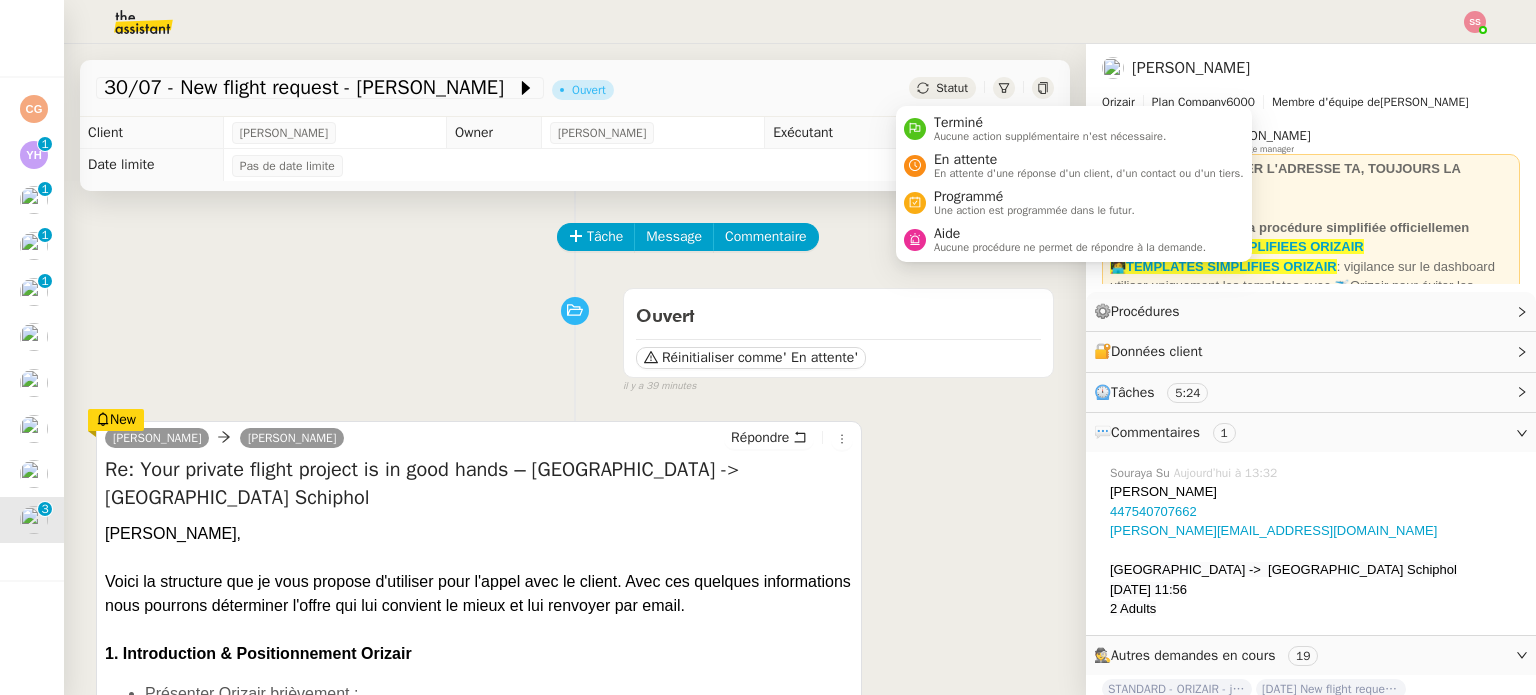 click 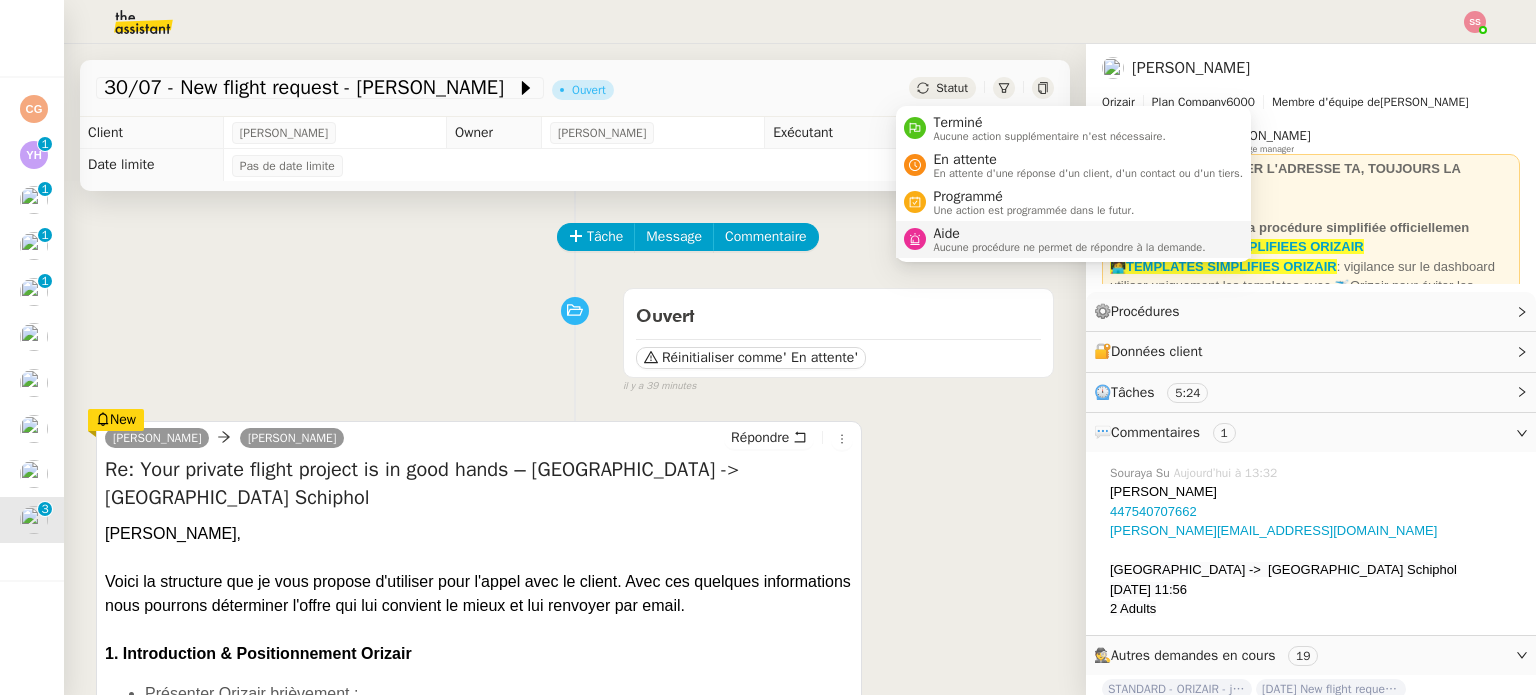 click on "Aucune procédure ne permet de répondre à la demande." at bounding box center [1070, 247] 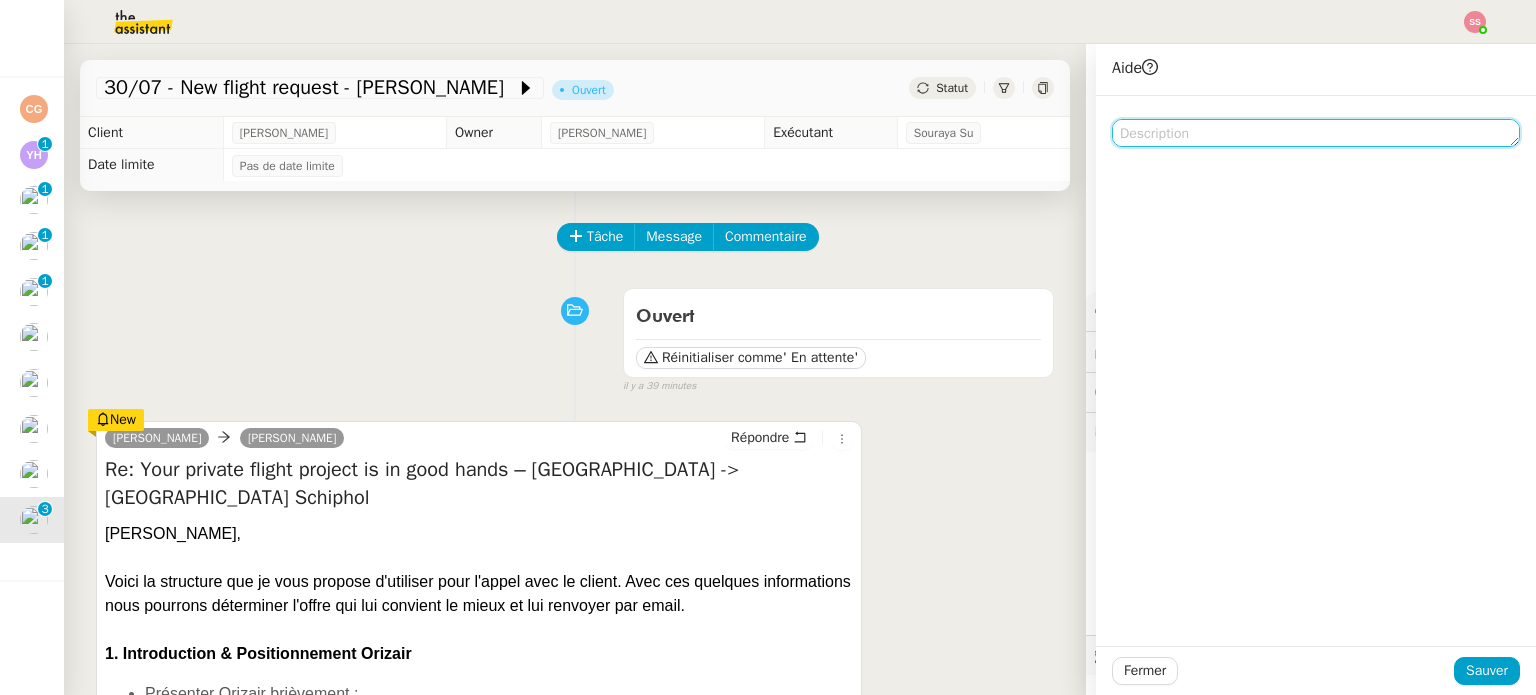 click 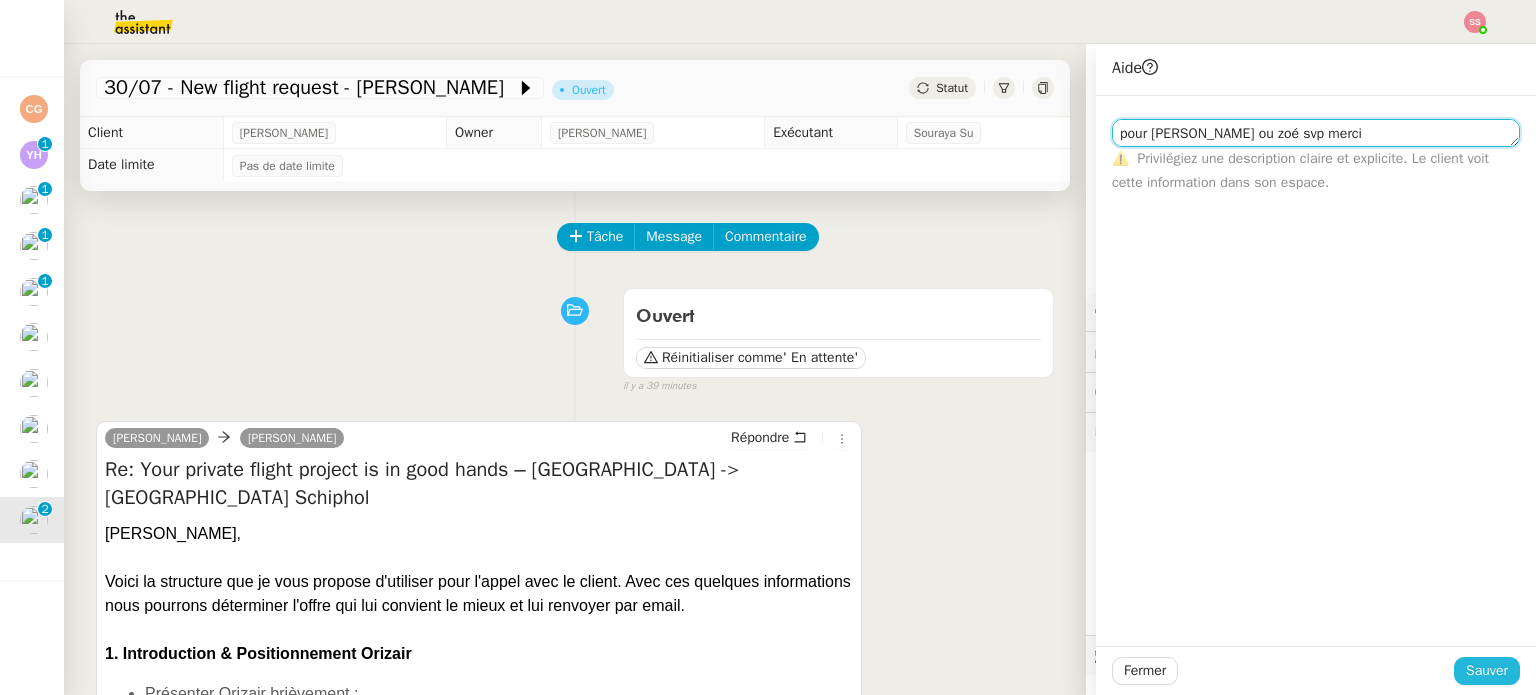 type on "pour [PERSON_NAME] ou zoé svp merci" 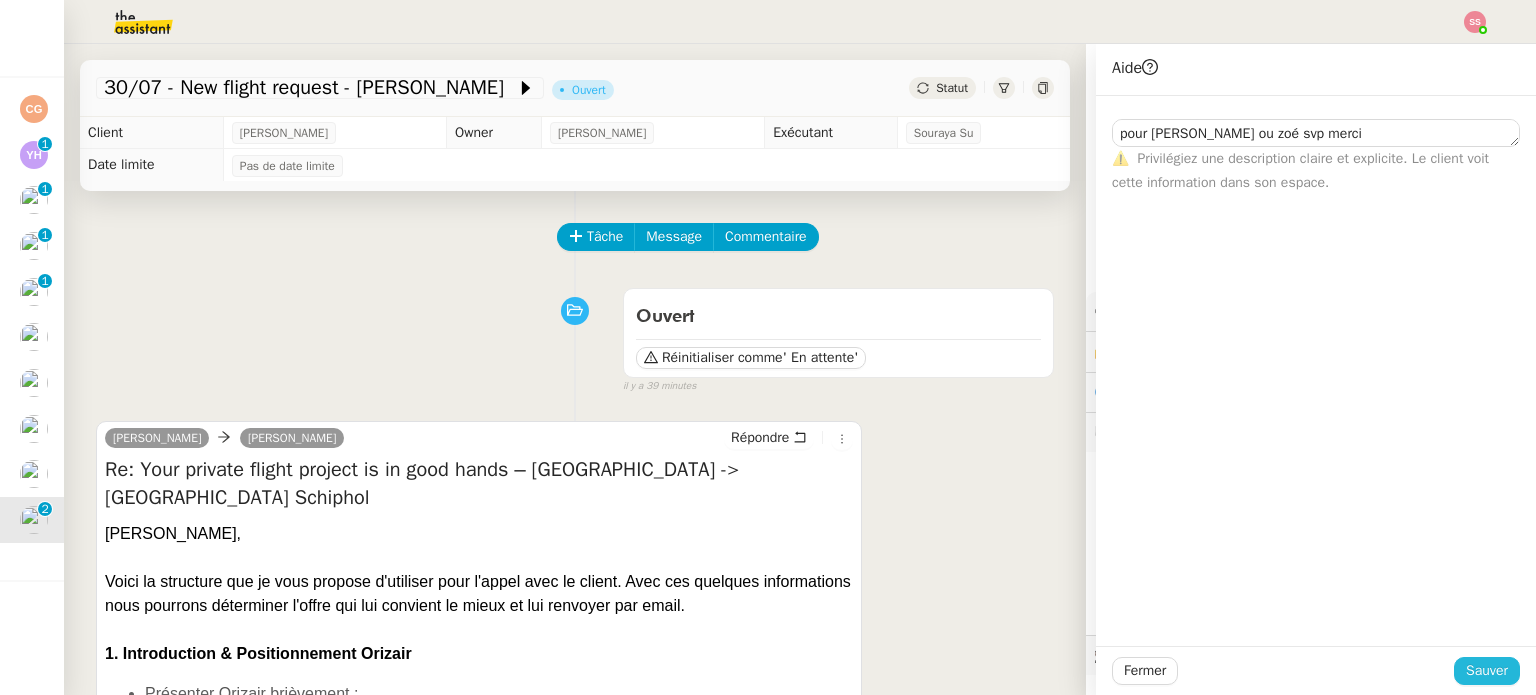 click on "Sauver" 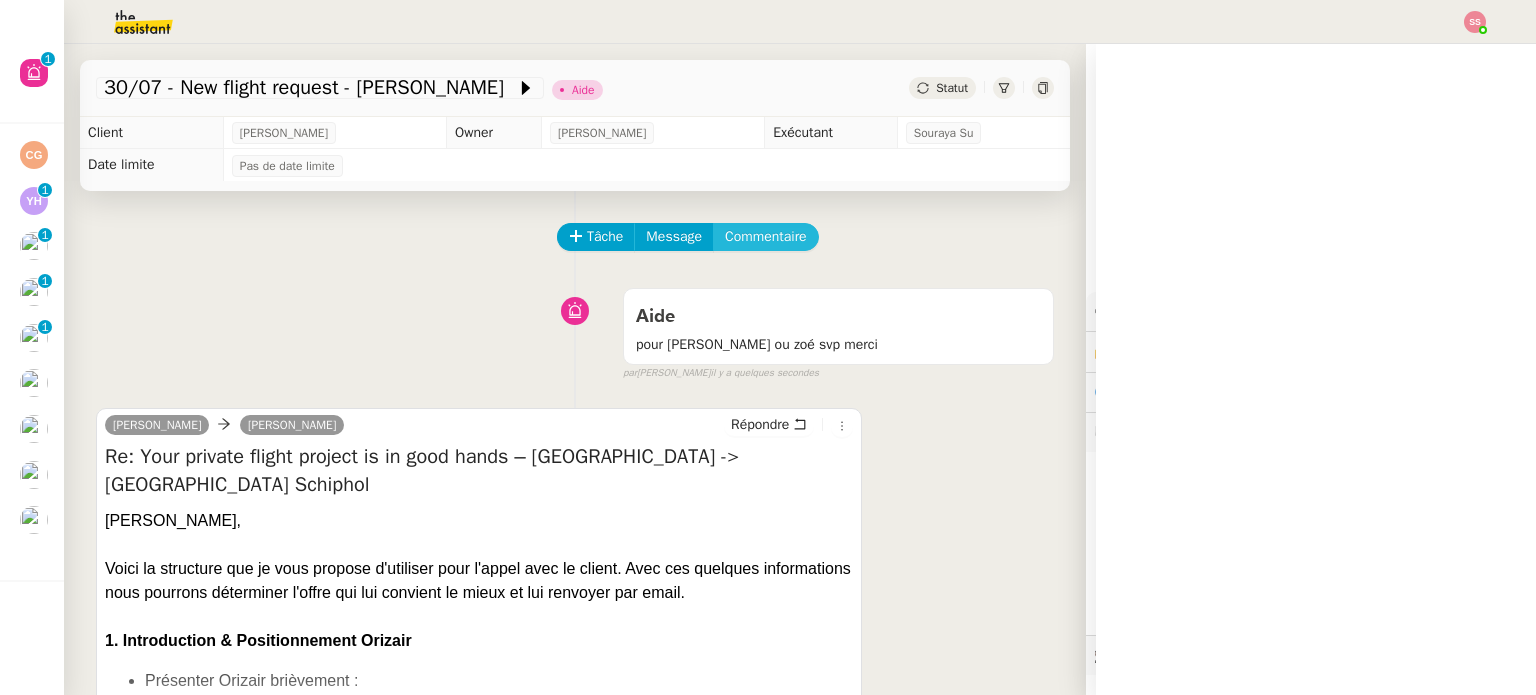 click on "Commentaire" 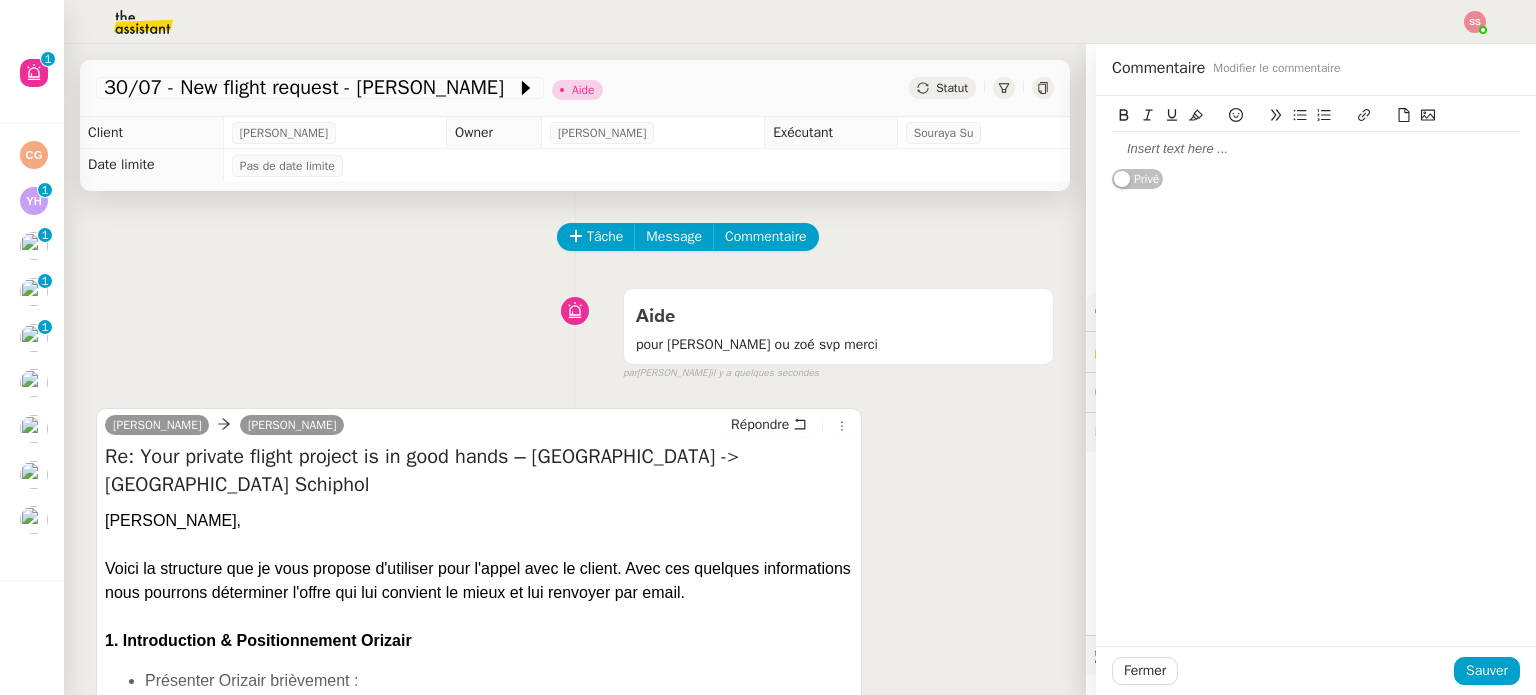 click 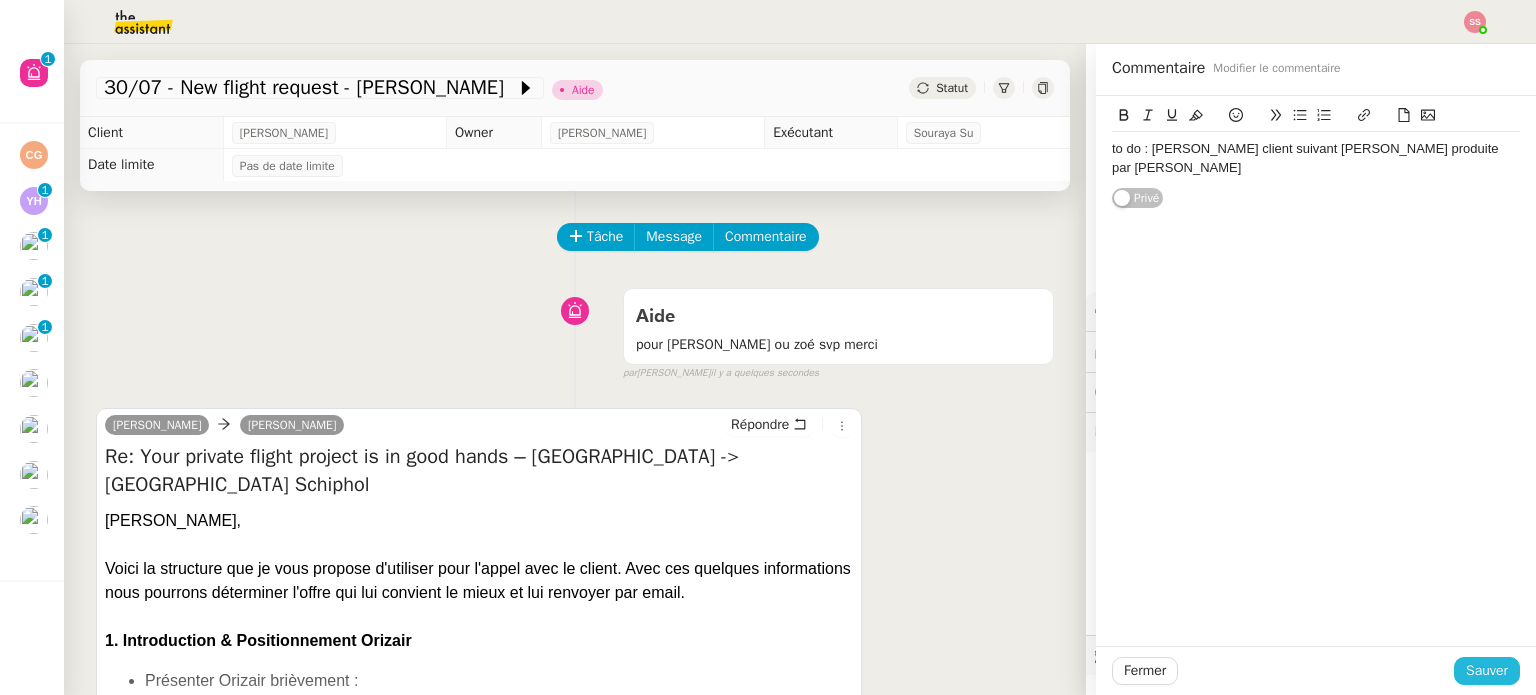 click on "Sauver" 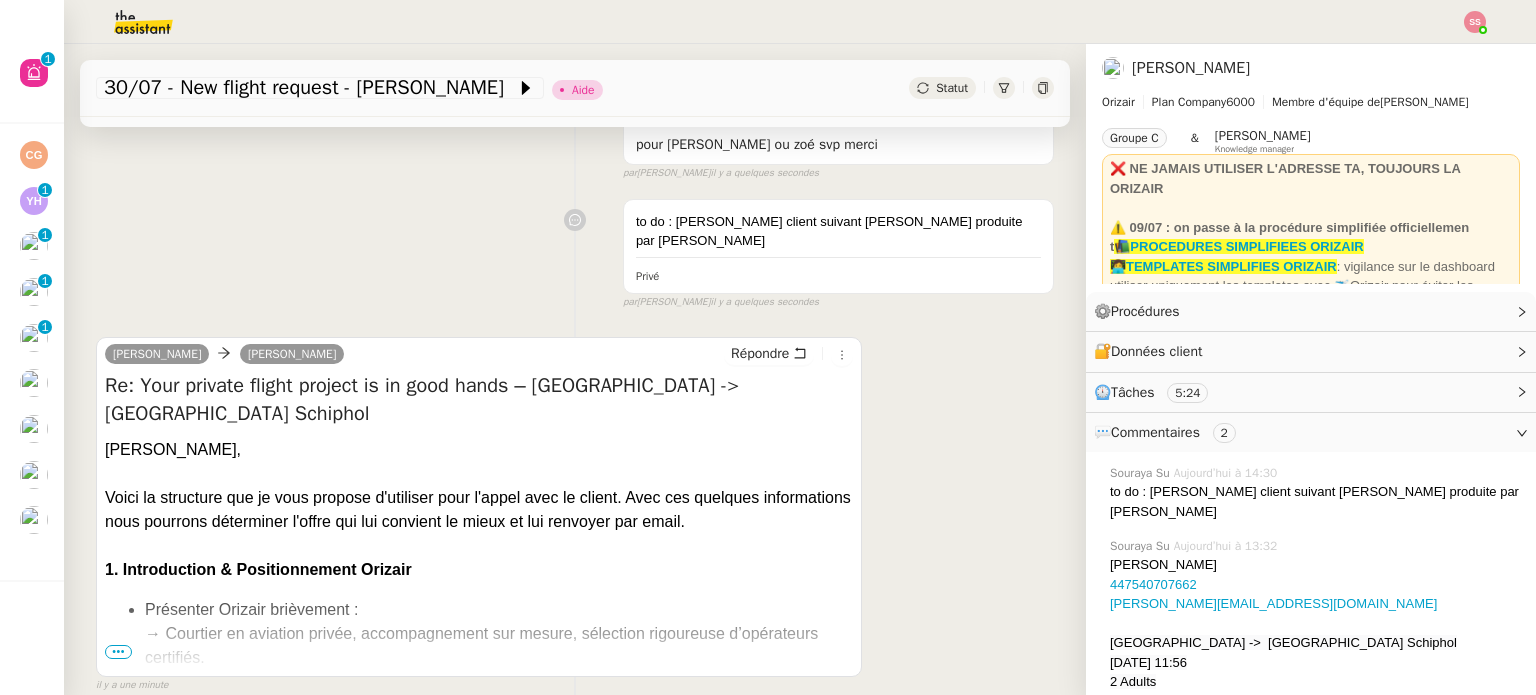 scroll, scrollTop: 0, scrollLeft: 0, axis: both 